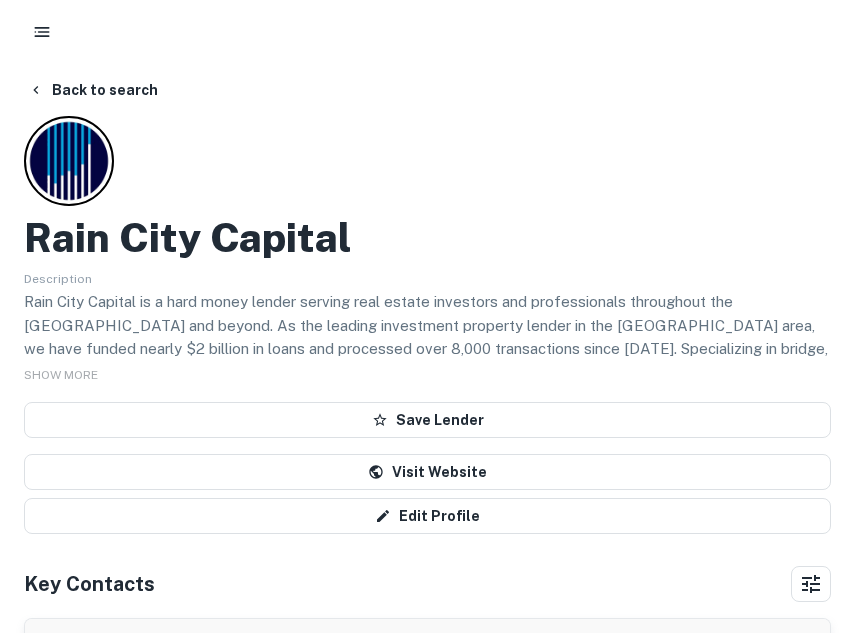 scroll, scrollTop: 0, scrollLeft: 0, axis: both 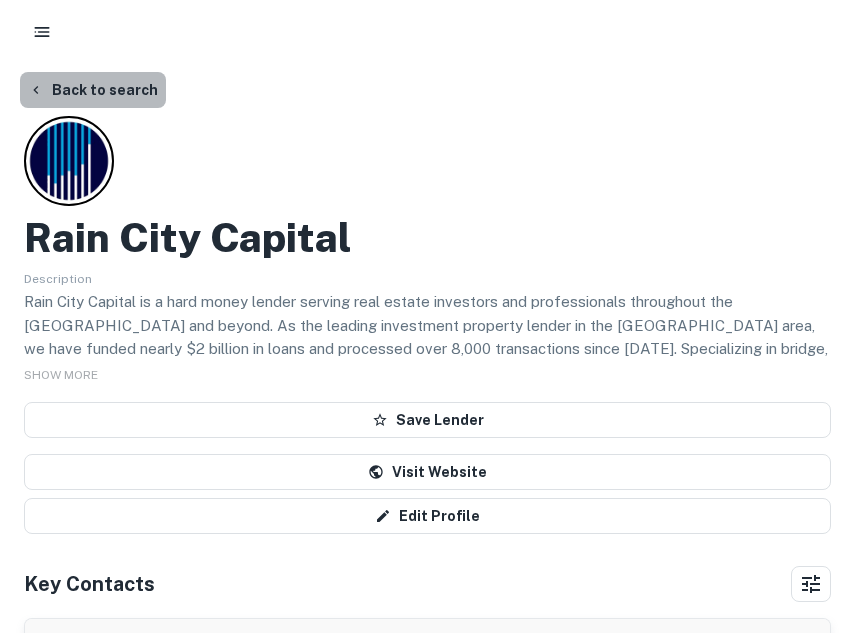 click on "Back to search" at bounding box center [93, 90] 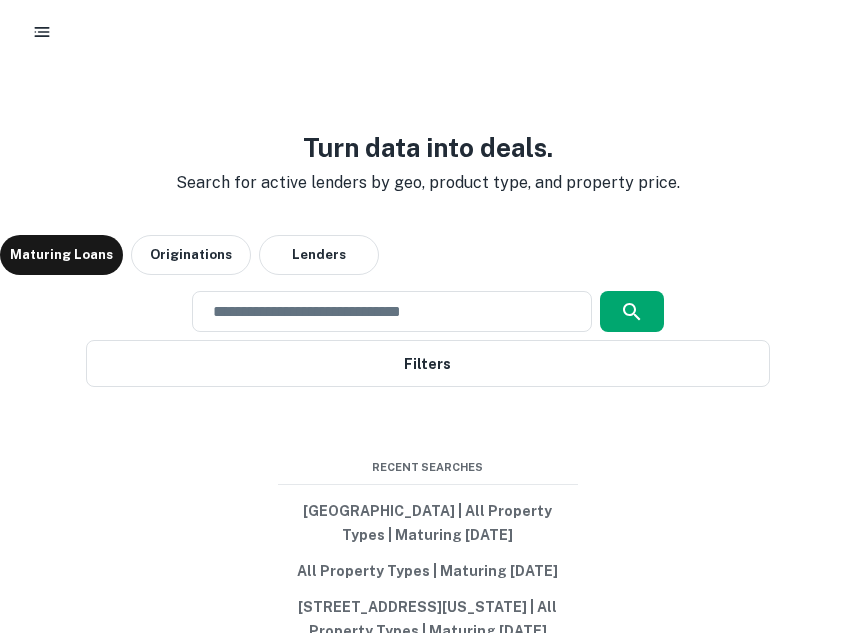click on "Turn data into deals. Search for active lenders by geo, product type, and property price. Maturing Loans Originations Lenders ​ Filters Recent Searches [GEOGRAPHIC_DATA], [GEOGRAPHIC_DATA] | All Property Types | Maturing [DATE] All Property Types | Maturing [DATE] [STREET_ADDRESS][US_STATE] | All Property Types | Maturing [DATE]" at bounding box center (427, 388) 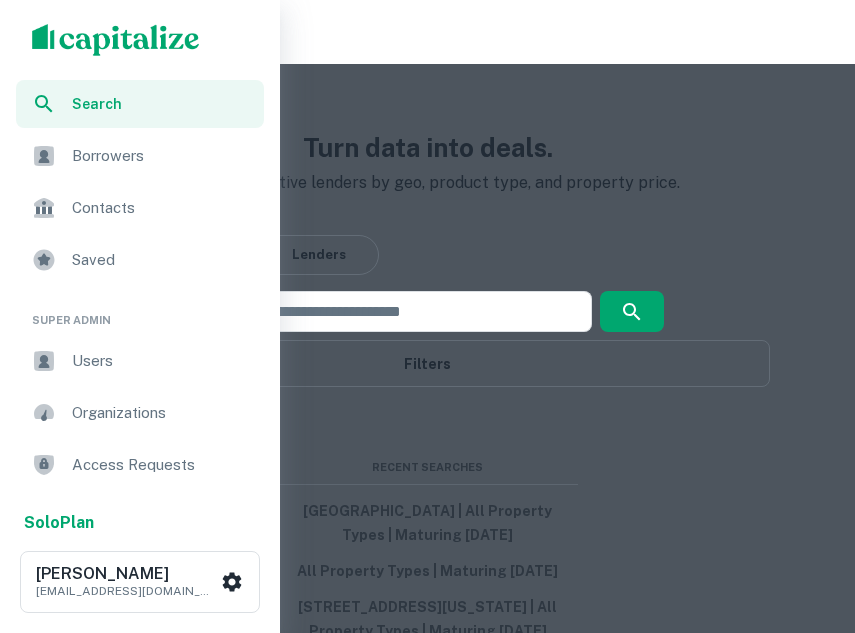 click at bounding box center (116, 40) 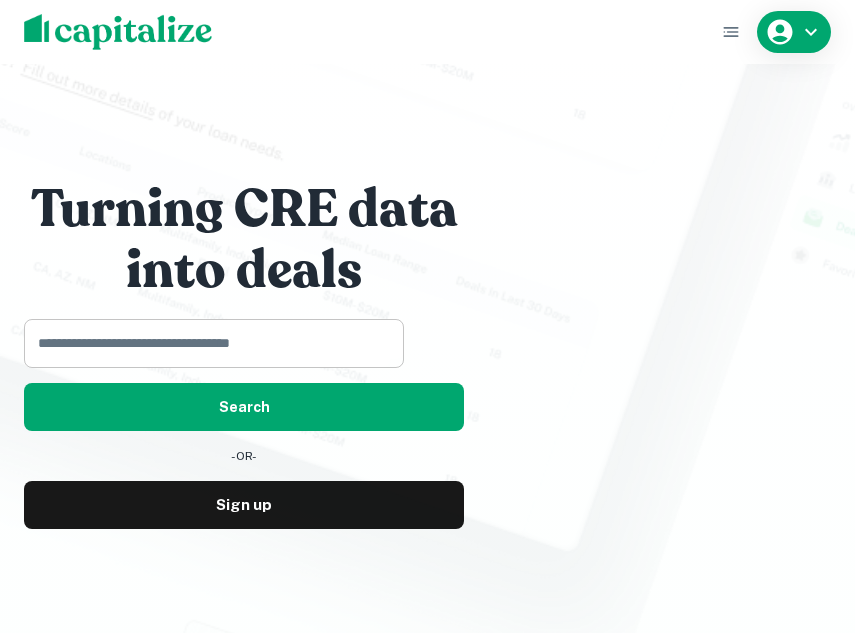click at bounding box center [207, 343] 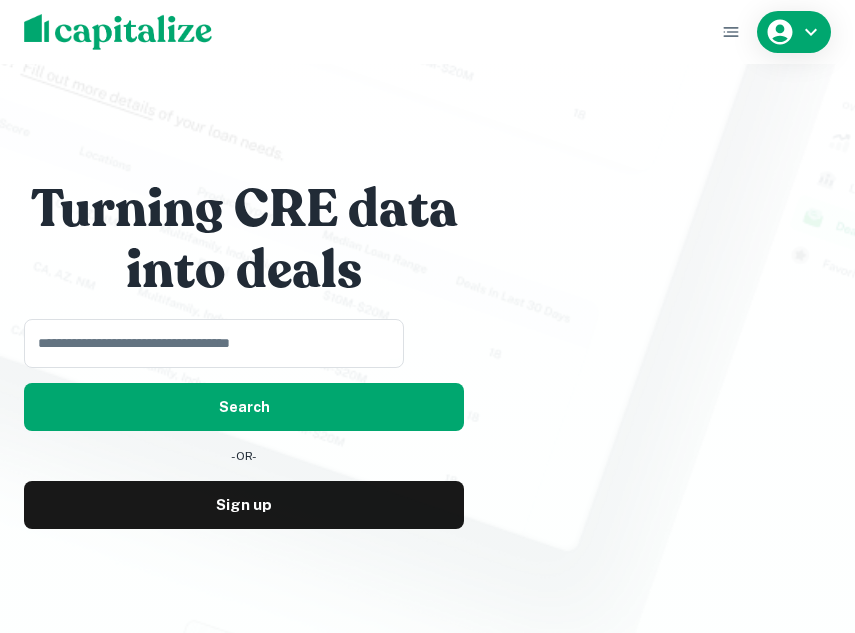click on "into deals" at bounding box center [244, 270] 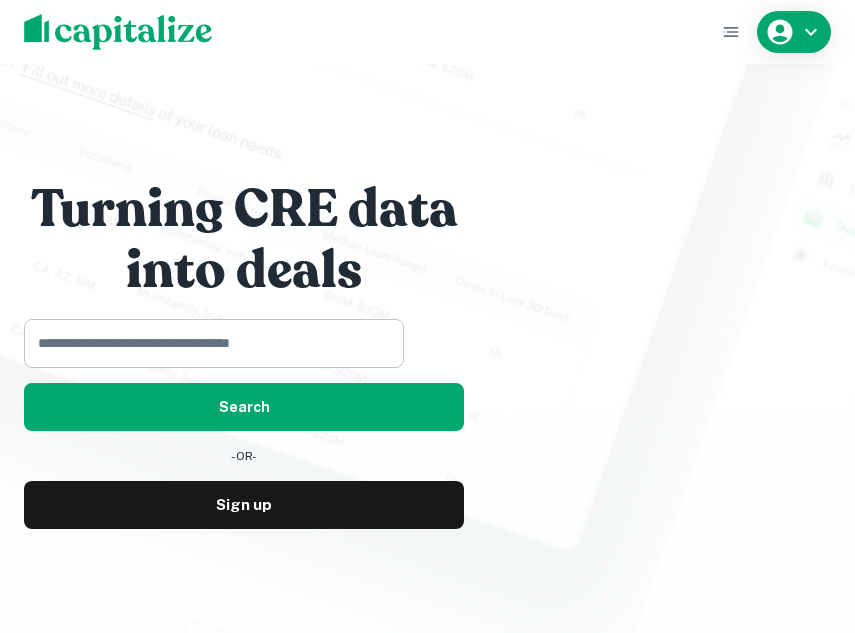 click at bounding box center (207, 343) 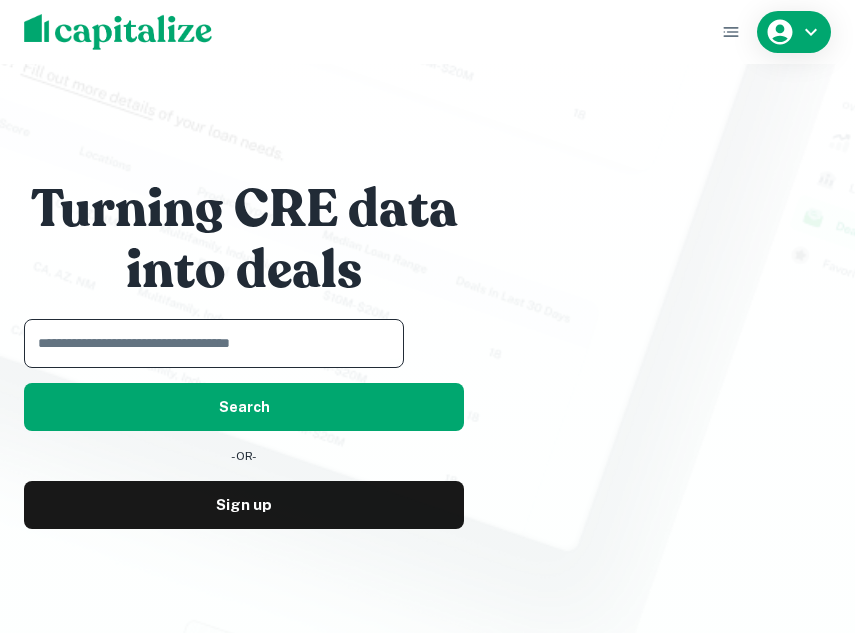 paste on "**********" 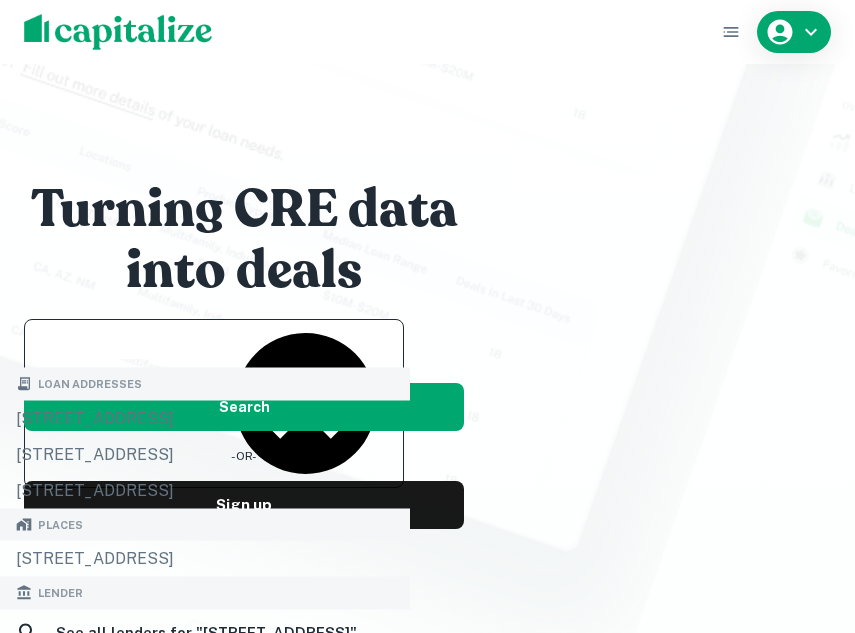 type on "**********" 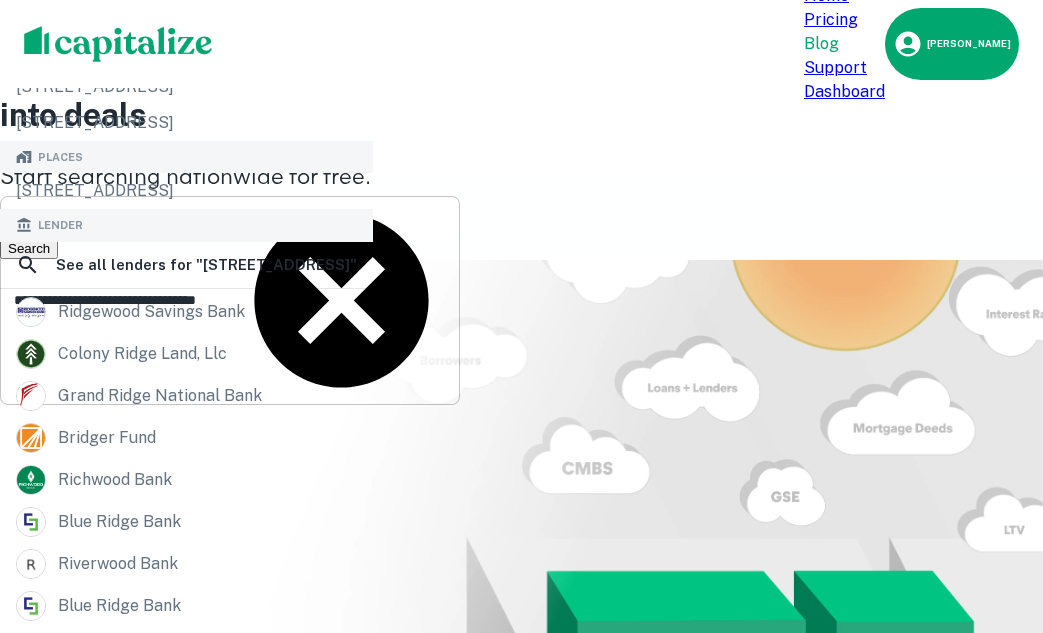 click 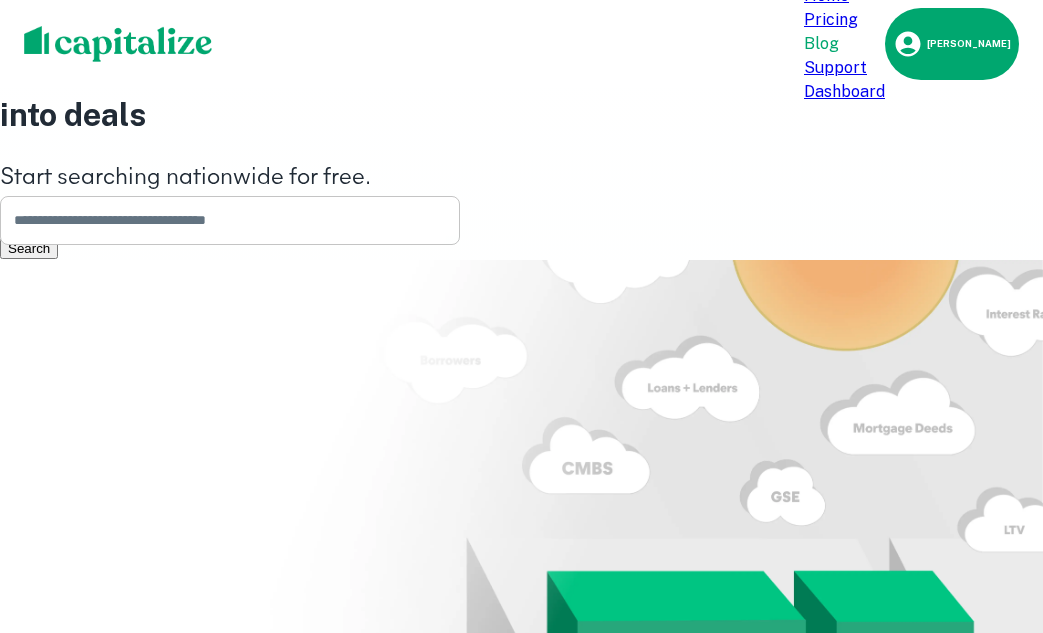 click at bounding box center (223, 220) 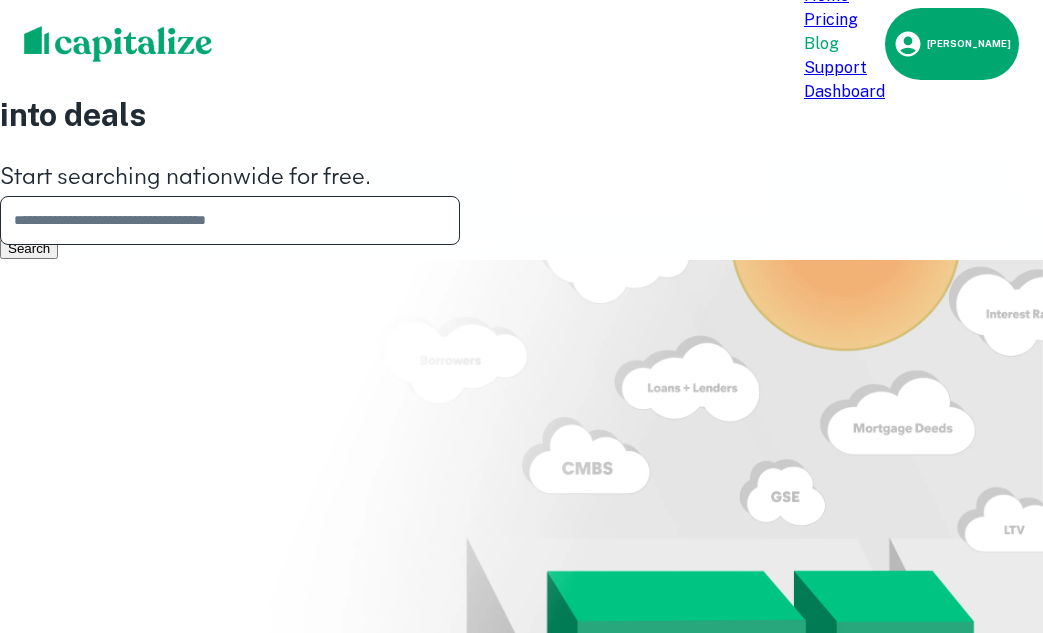 paste on "**********" 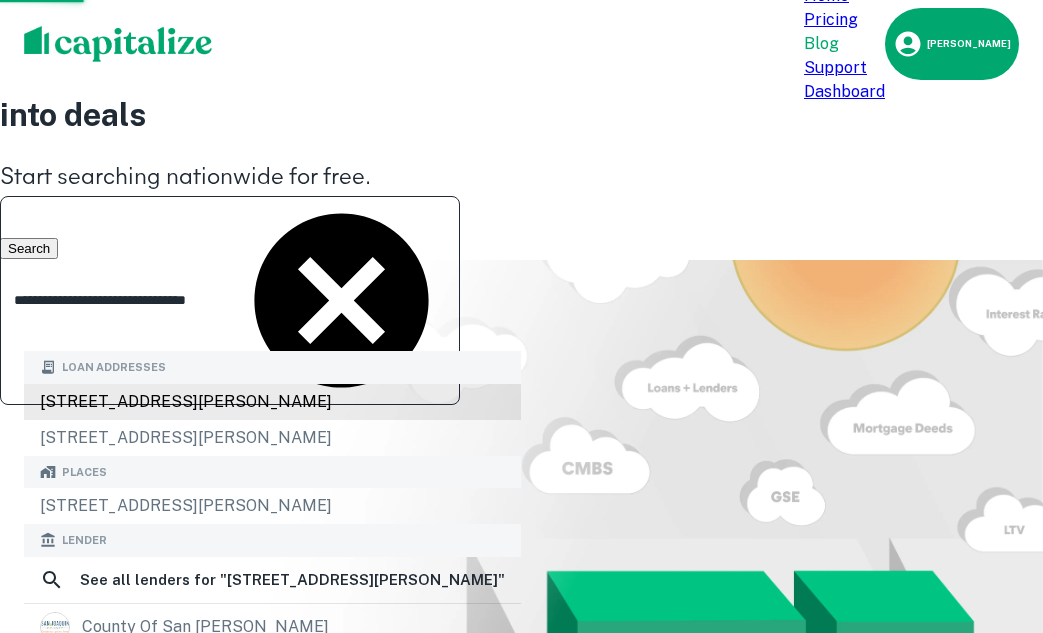 click on "[STREET_ADDRESS][PERSON_NAME]" at bounding box center [272, 402] 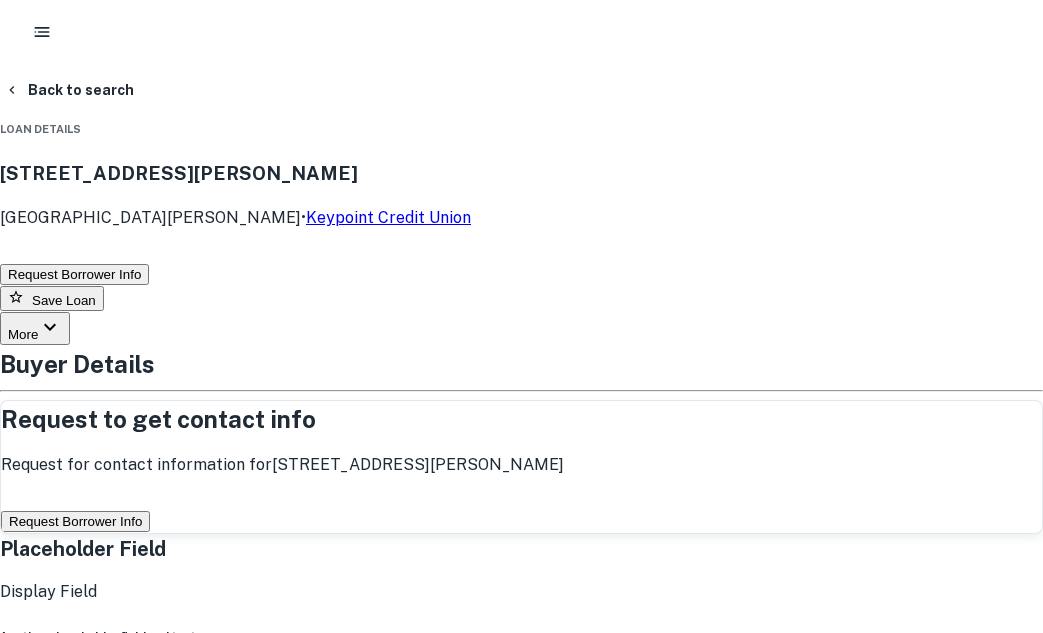click on "Request Borrower Info" at bounding box center (75, 521) 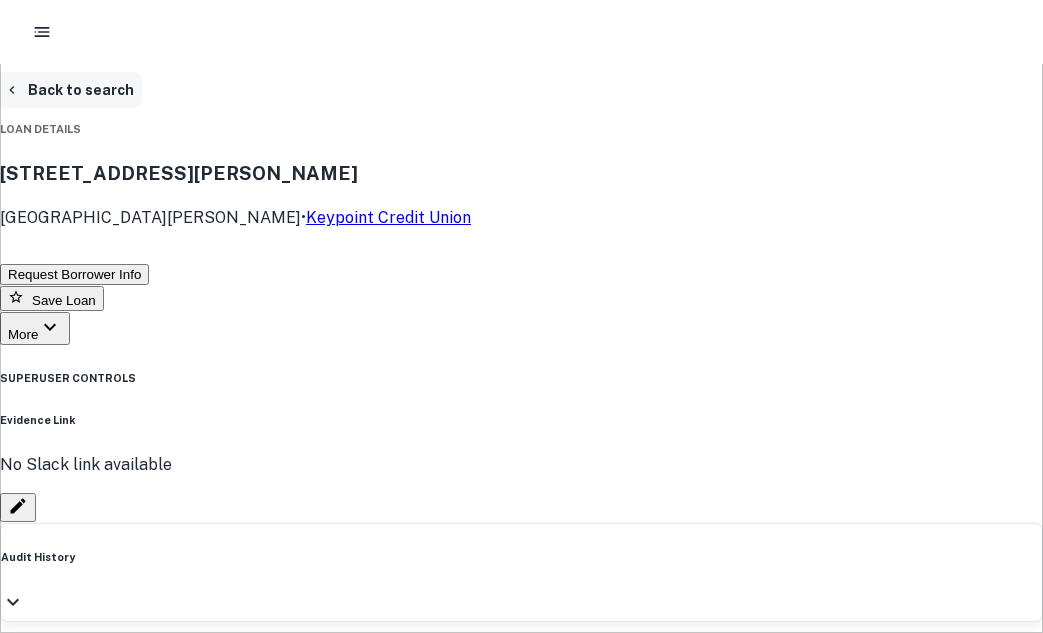click on "Back to search" at bounding box center [69, 90] 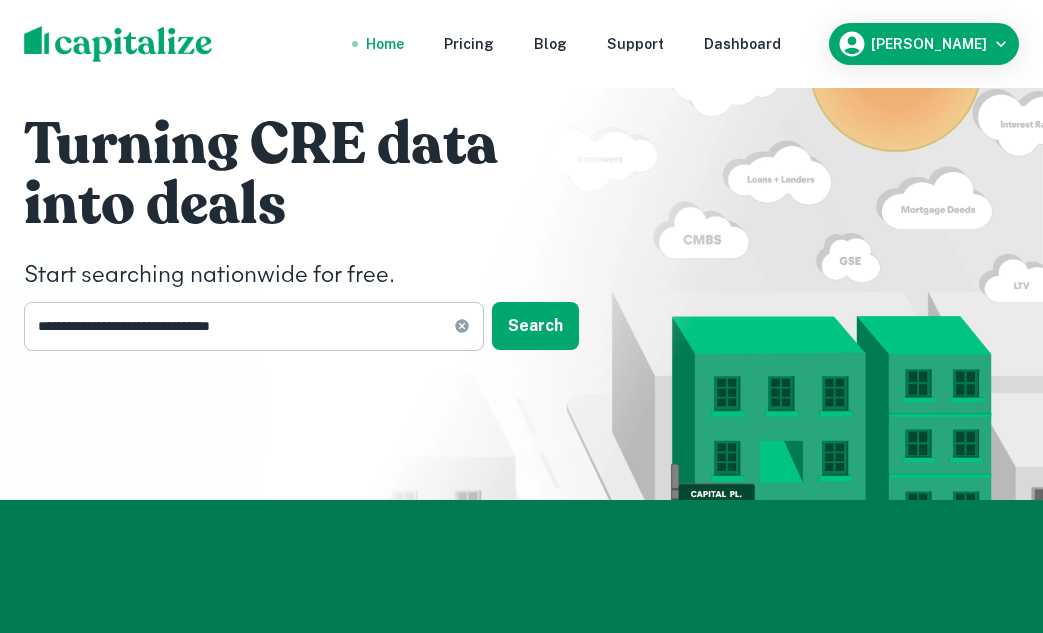 click on "**********" at bounding box center [254, 326] 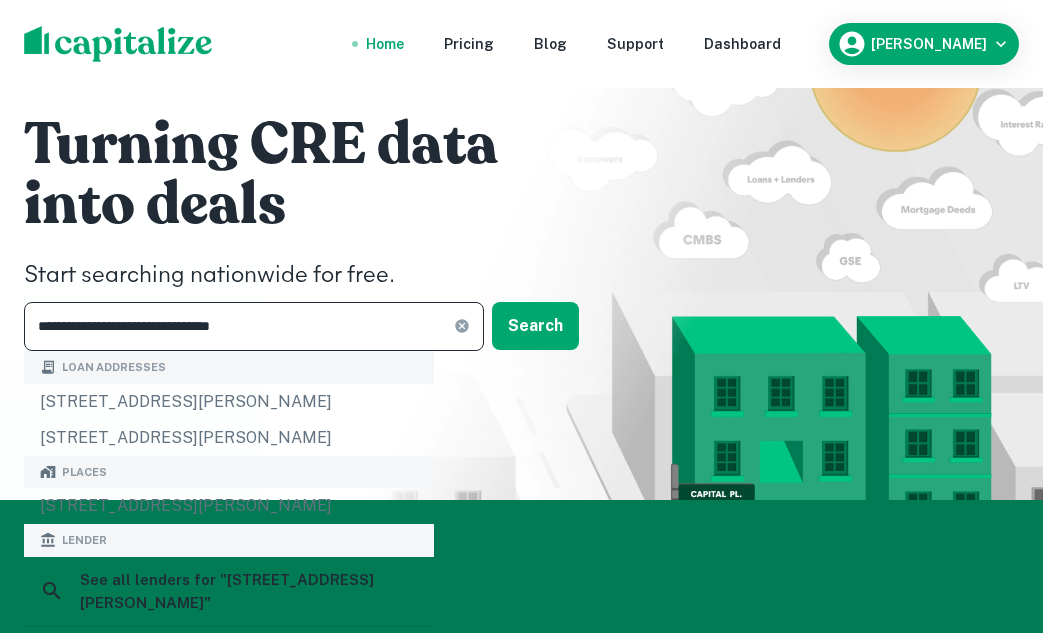 click 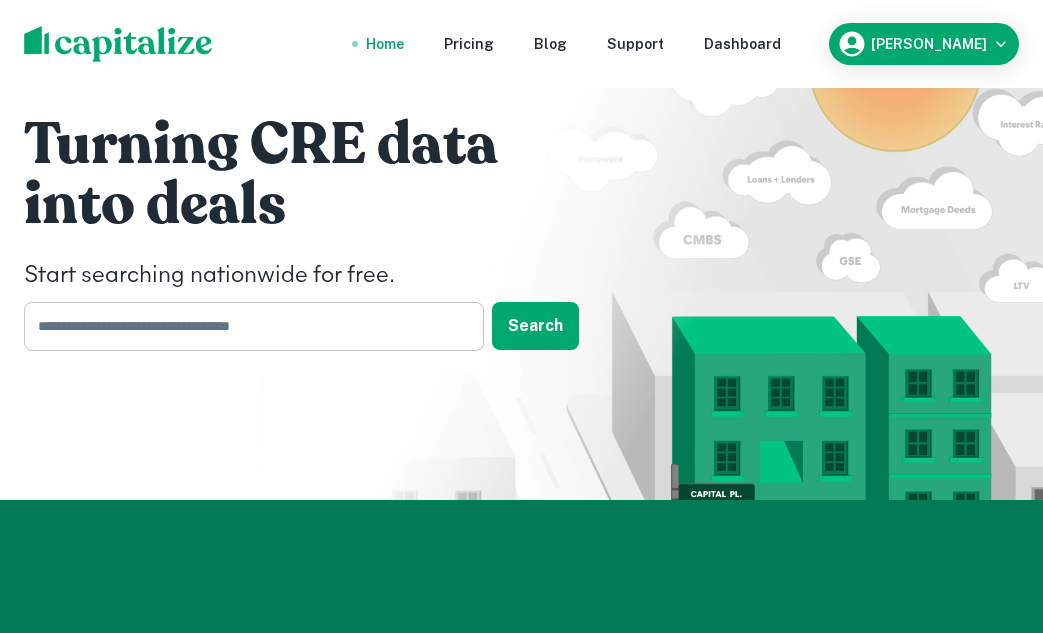 click at bounding box center (247, 326) 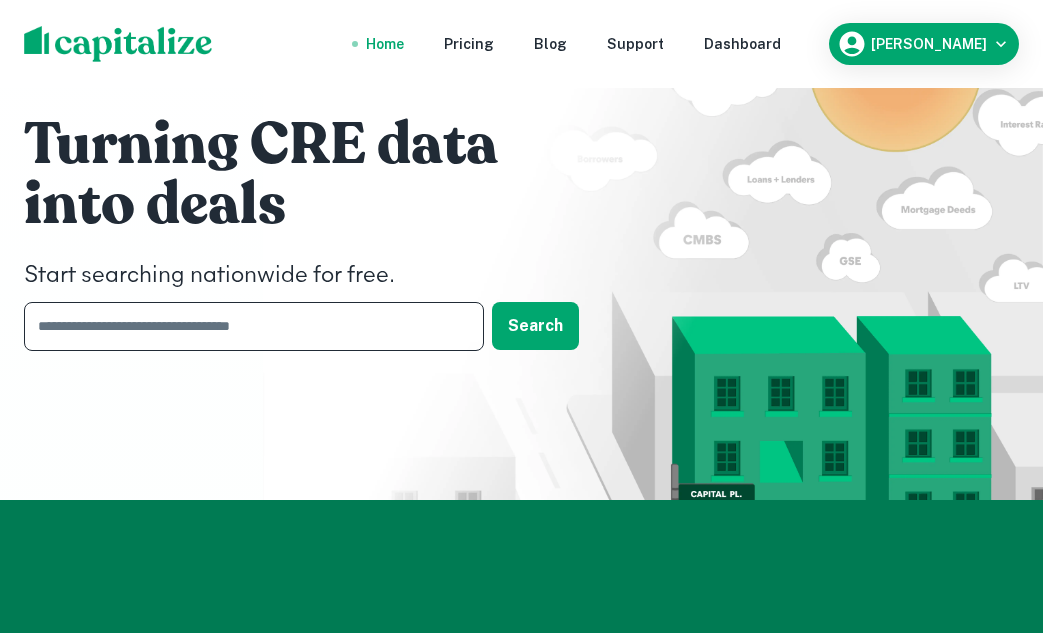 paste on "**********" 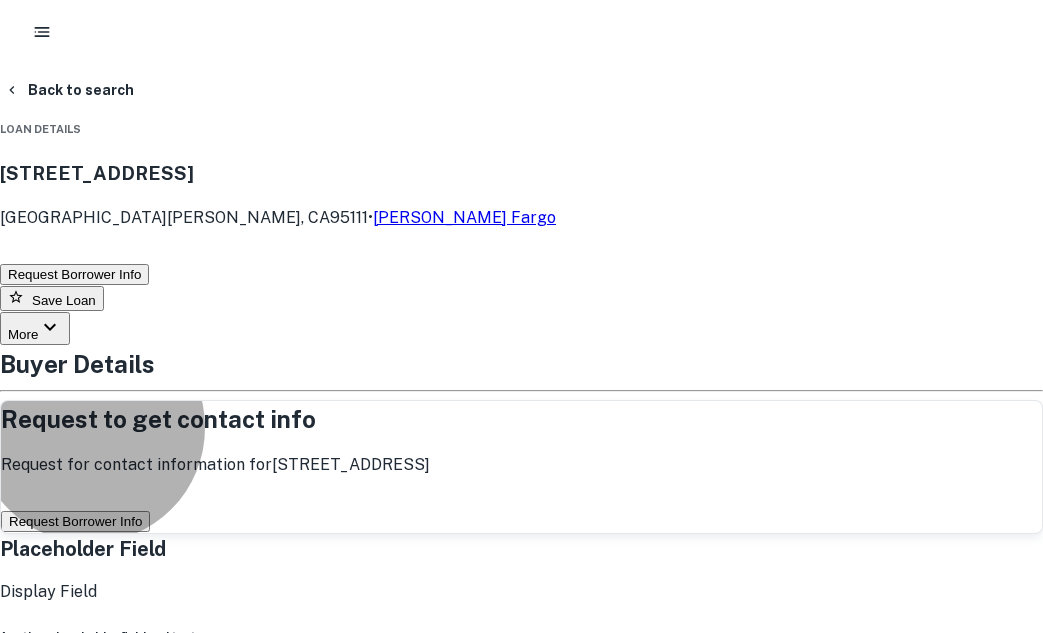 click on "Request Borrower Info" at bounding box center [75, 521] 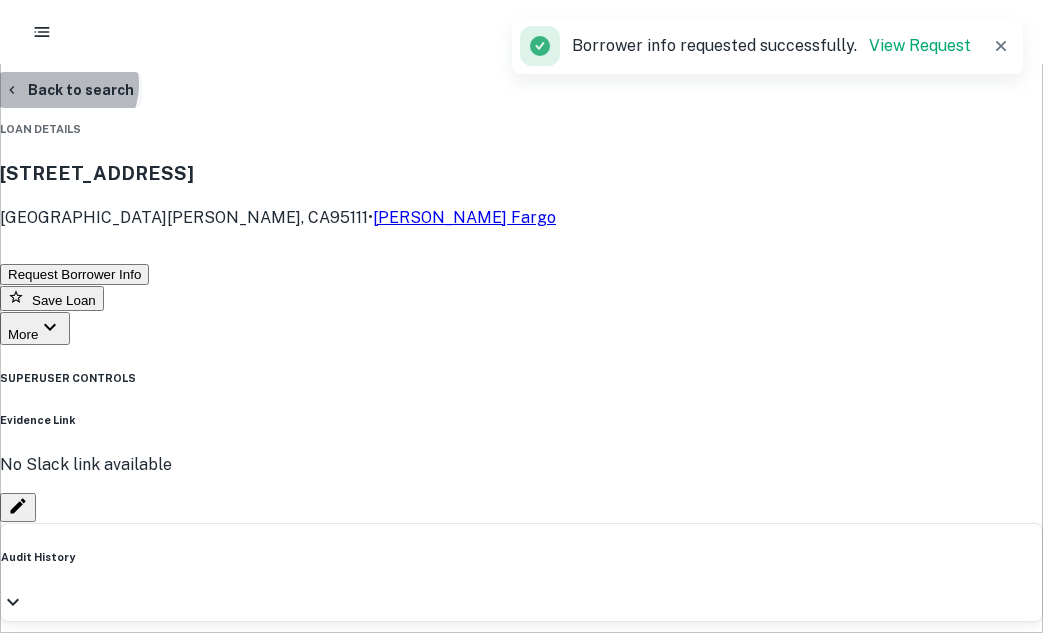 click on "Back to search" at bounding box center (69, 90) 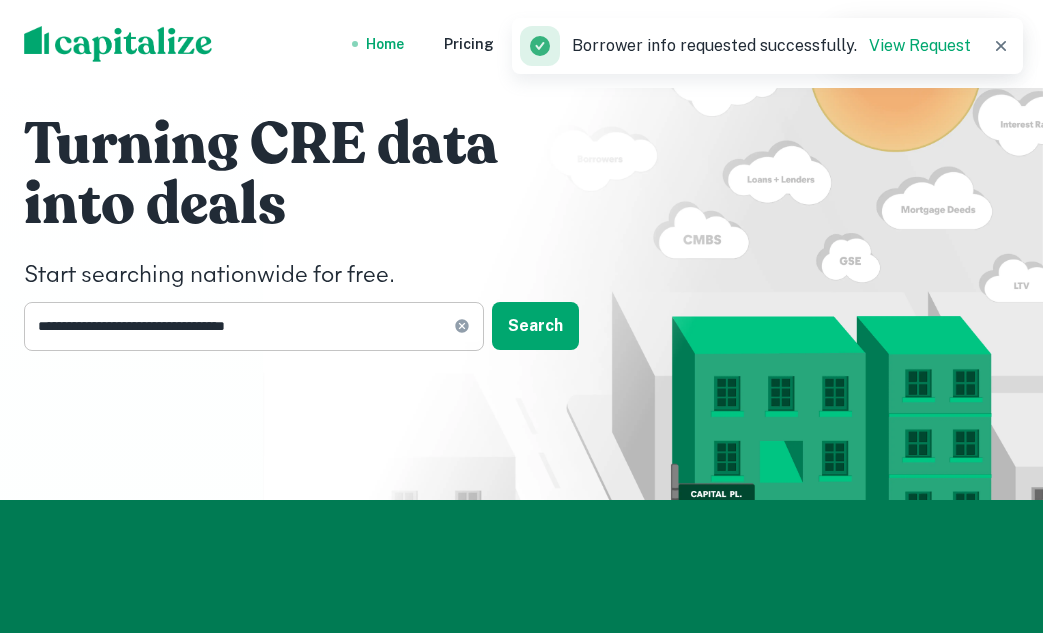 click 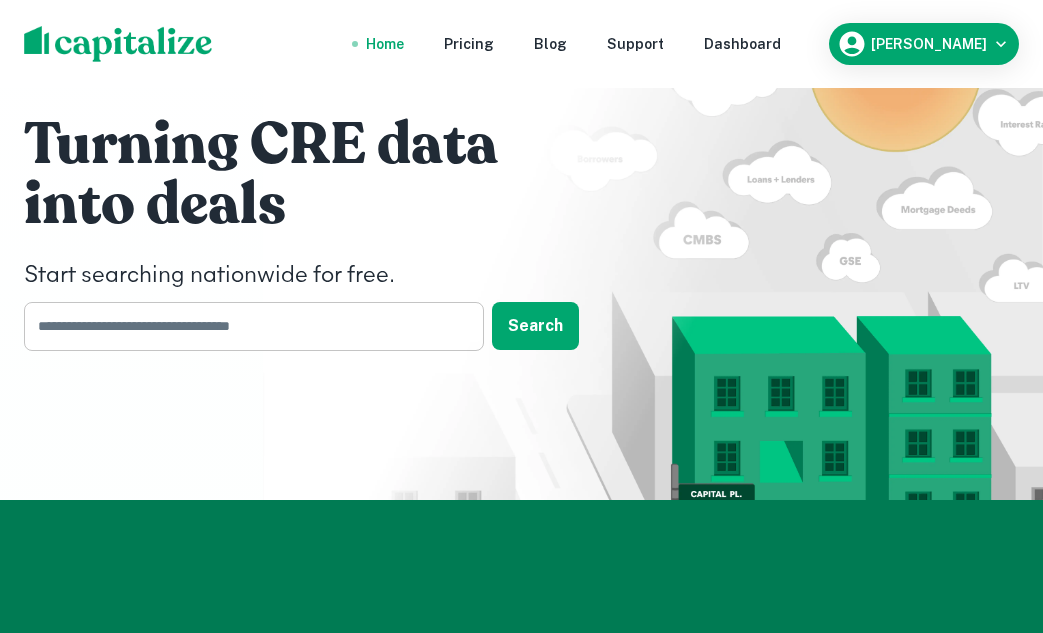 click at bounding box center [247, 326] 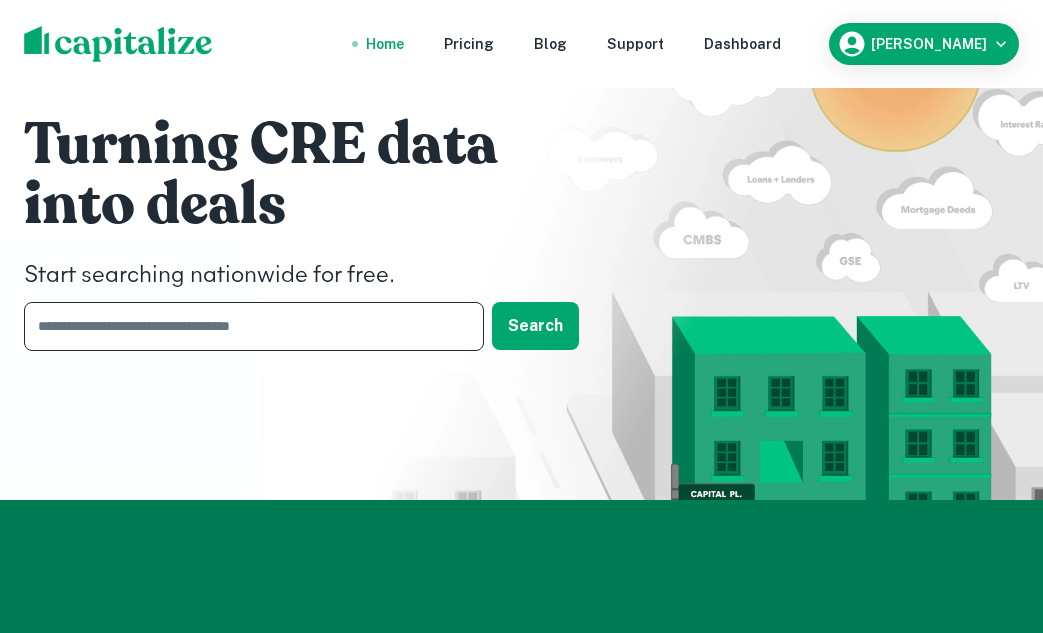 paste on "**********" 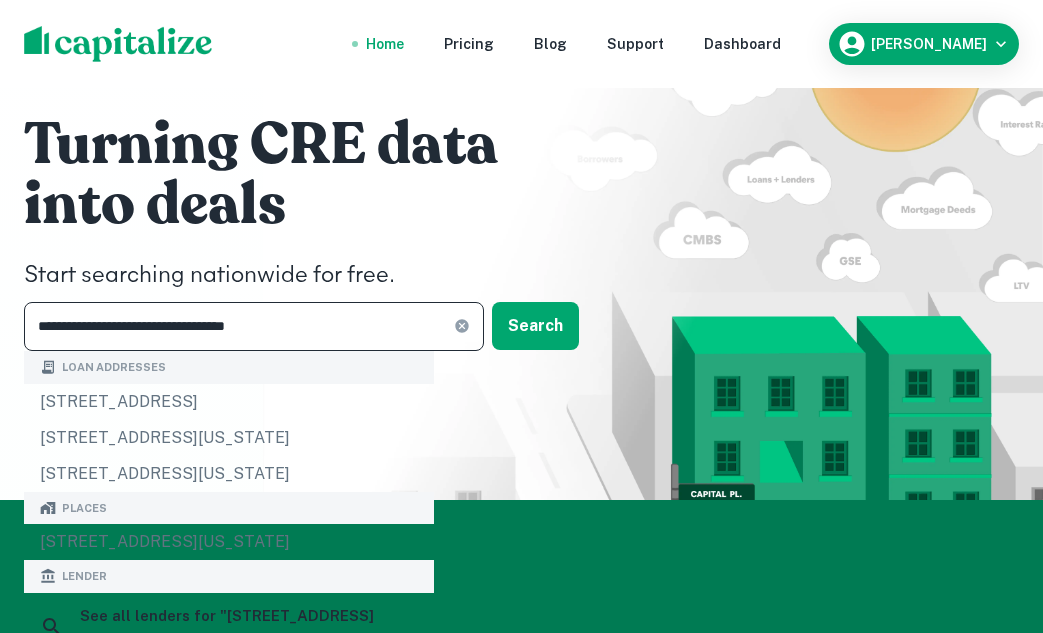 type on "**********" 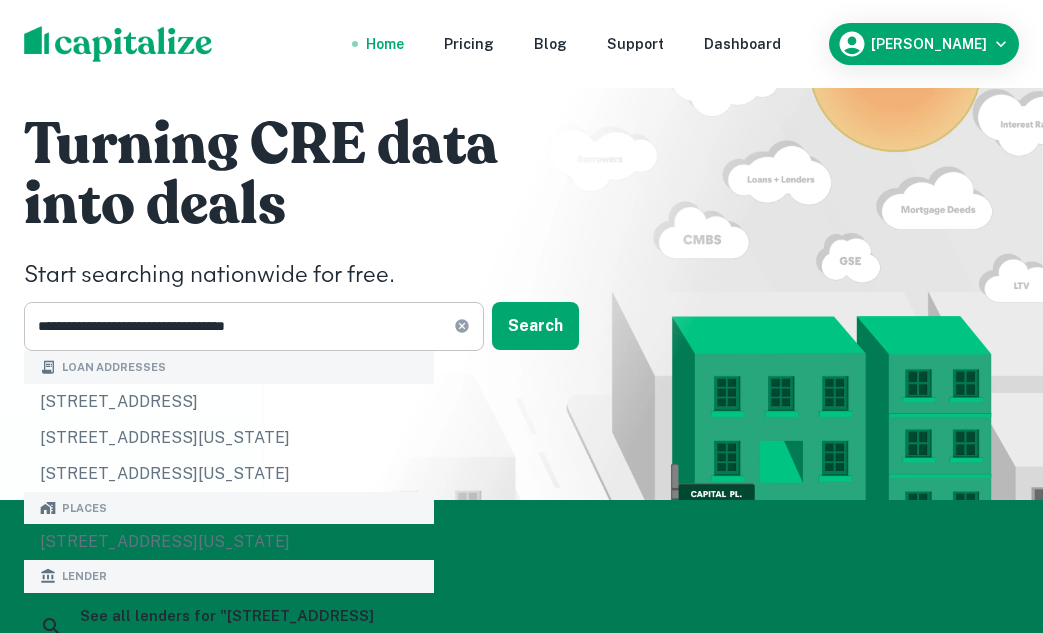 click on "**********" at bounding box center (254, 326) 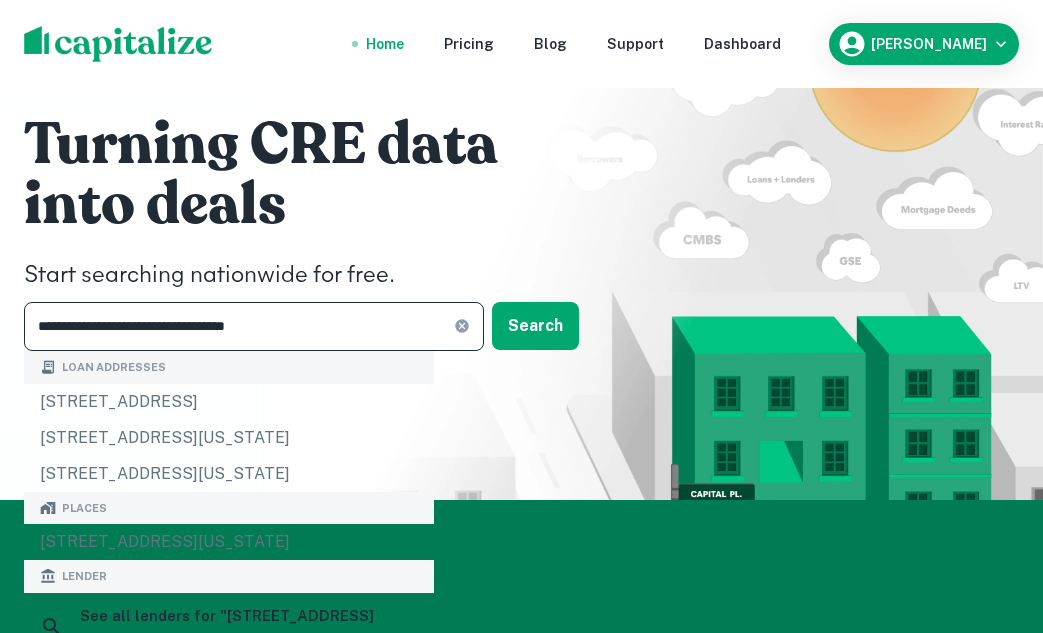 click on "**********" at bounding box center [239, 326] 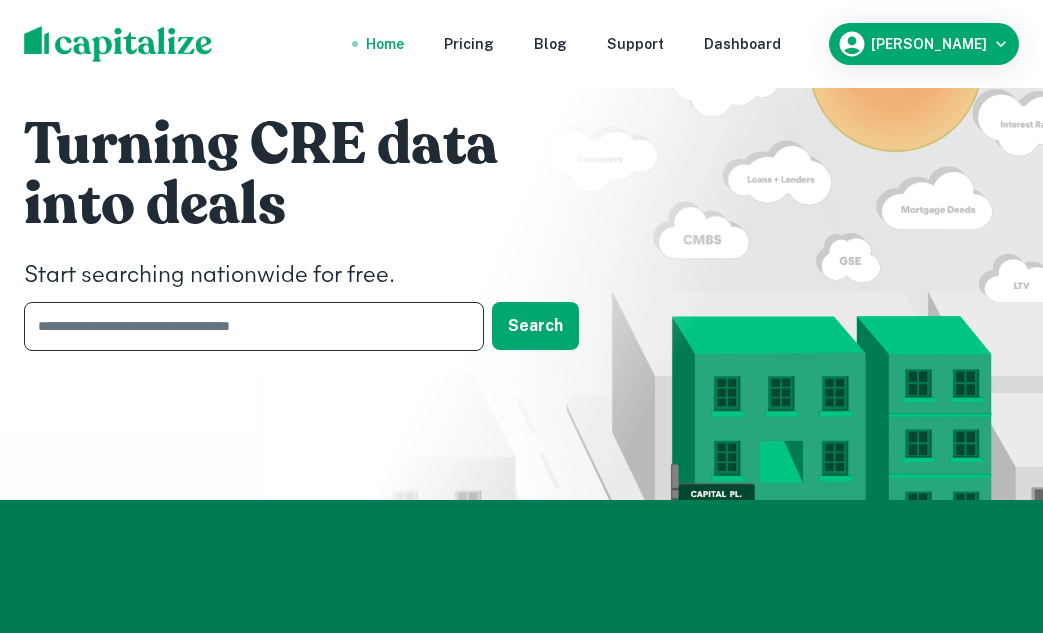 click at bounding box center [247, 326] 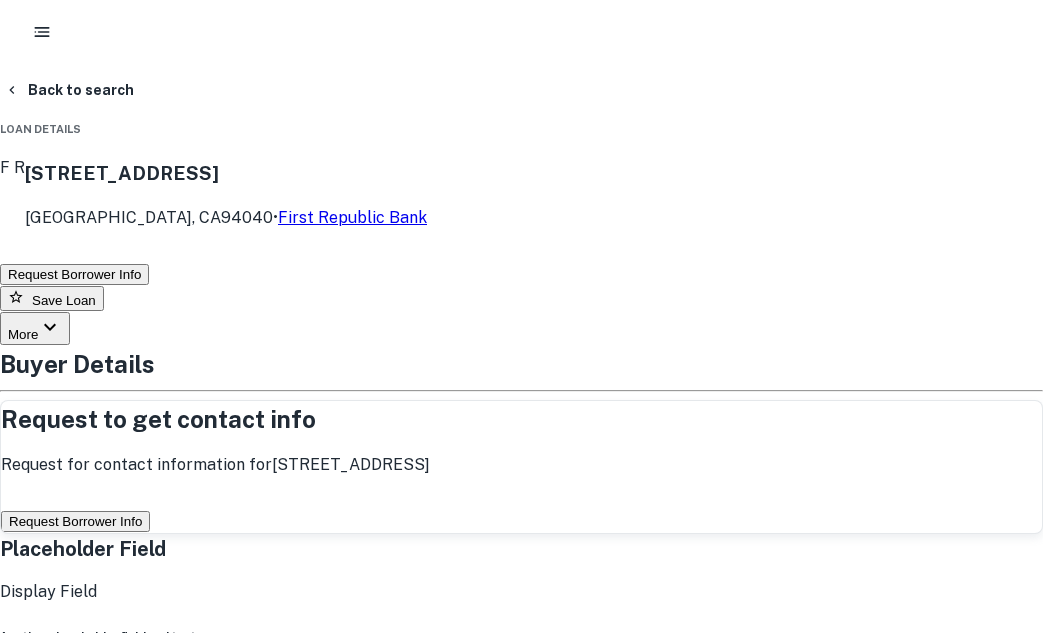 click on "Request Borrower Info" at bounding box center [75, 521] 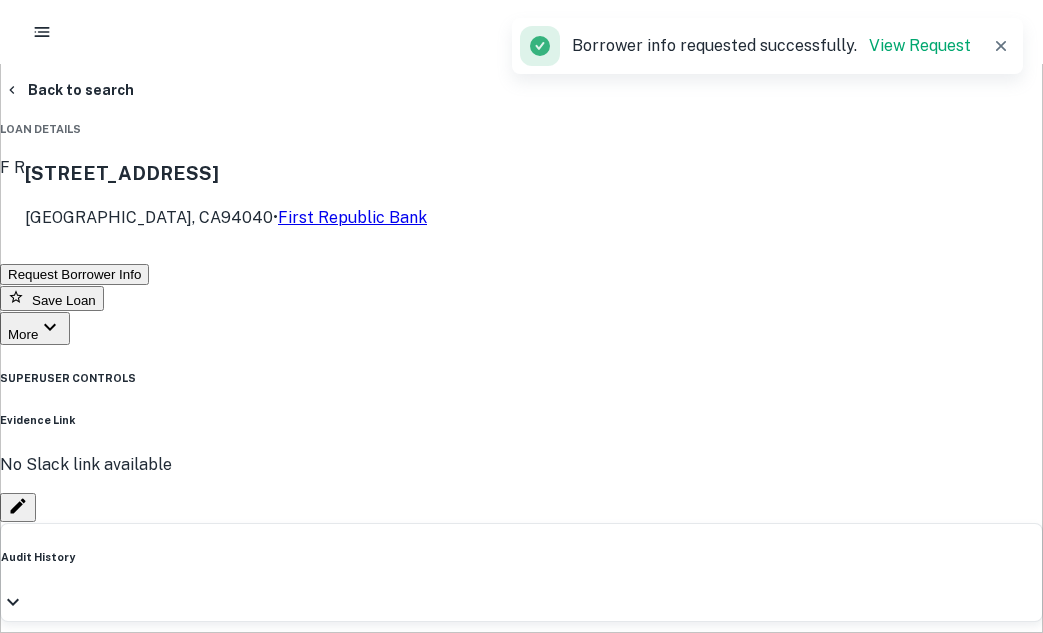 click on "Back to search Loan Details F   R [STREET_ADDRESS]   •  First Republic Bank Request Borrower Info Save Loan More SUPERUSER CONTROLS Evidence Link No Slack link available Audit History Request Status: pending Contact [EMAIL_ADDRESS][DOMAIN_NAME] if you need any details or support. Update Status ​ ******* Update Status Priority:  Low  ( 3 ) Delete Sending request to AI...   Buyer Details + Add Owner Principals + Add Principal Corporate Hierarchy [PERSON_NAME] ca Summary Mortgage Details Borrower Name [PERSON_NAME] Transaction Date   [DATE] Loan Purpose   sale Mortgage Amount   $1.8m Interest Rate   3.60% Estimated Term 60 months Estimated Due Date [DATE] LTV   46.92% Property Details Sale Amount $3.9m Asset Type retail Square Footage 5360  sq ft Number of Residential Units 4 Number of Buildings 1 Number of Commercial Units 4 Year Built 1973 Location ← Move left → Move right ↑ Move up ↓ Move down + Zoom in - Zoom out Home Jump left by 75% End Jump right by 75% Page Up Map 7 1" at bounding box center (521, 8184) 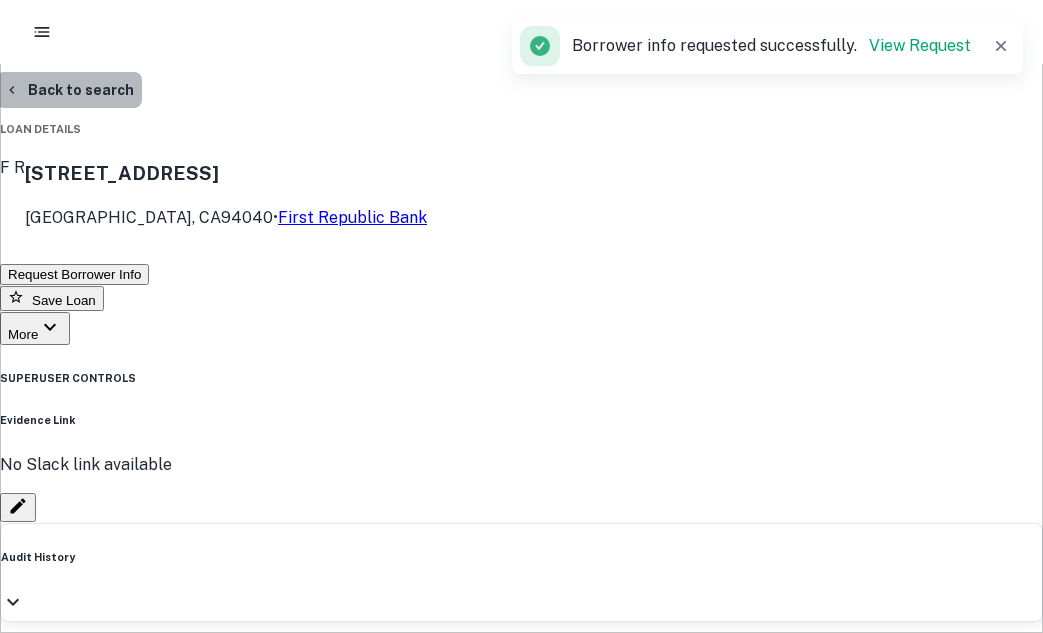 click on "Back to search" at bounding box center [69, 90] 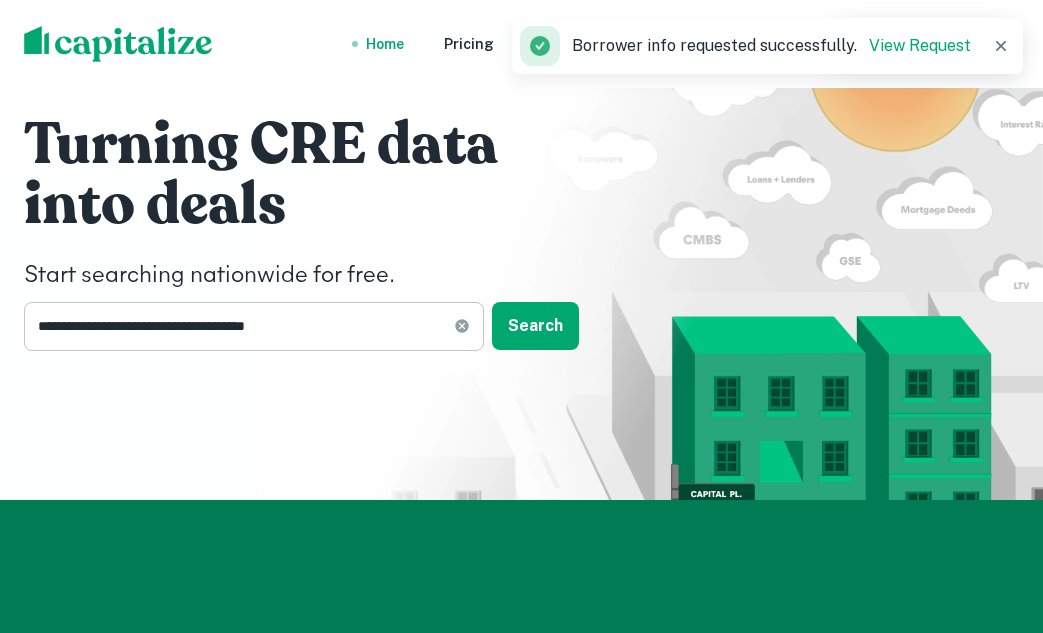 click 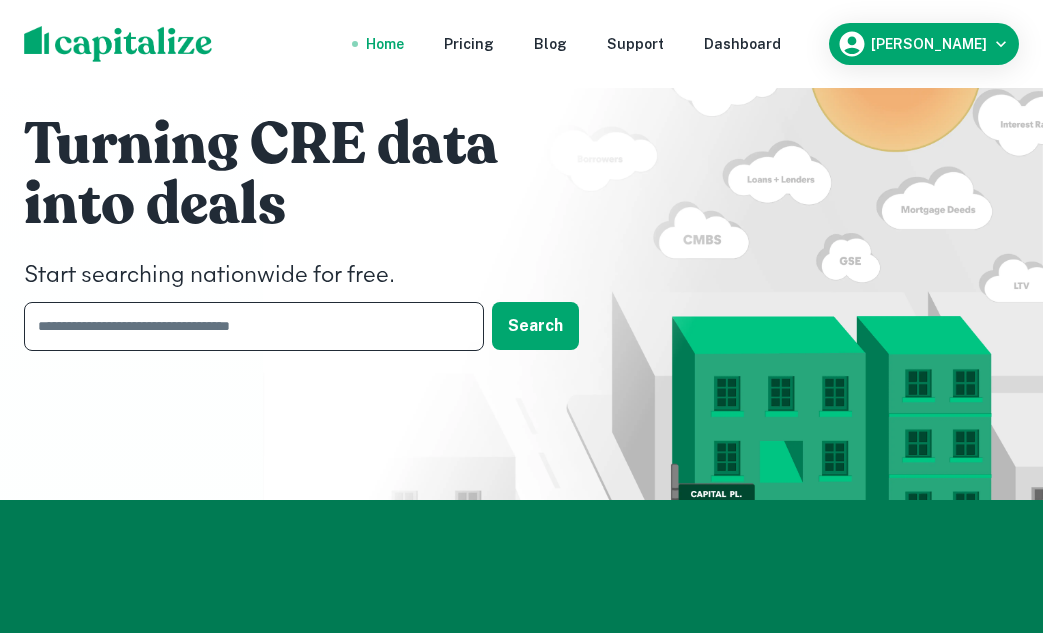 click at bounding box center [247, 326] 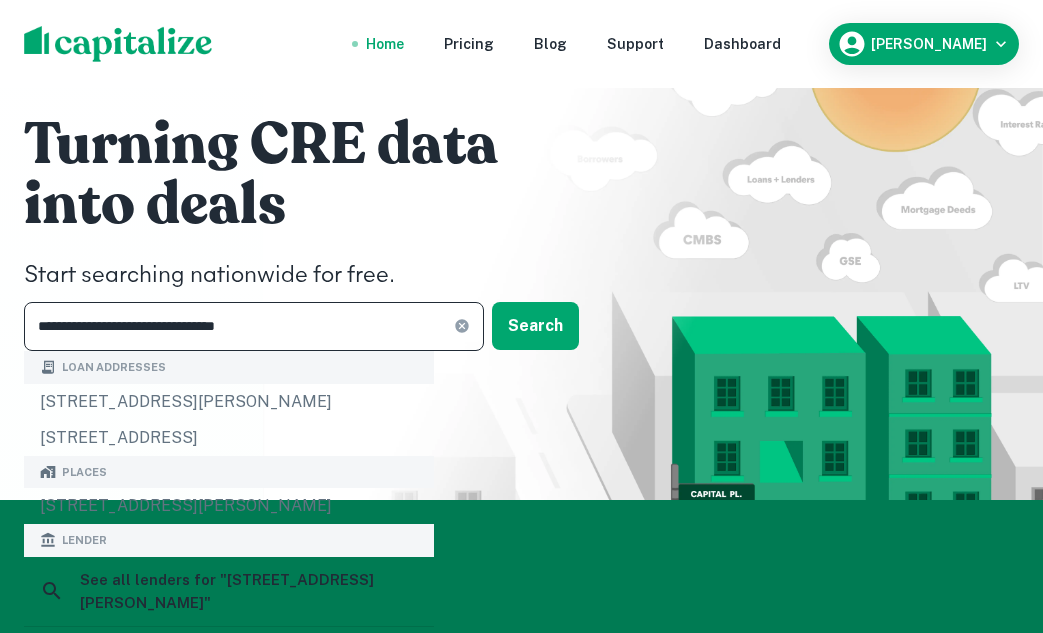 type on "**********" 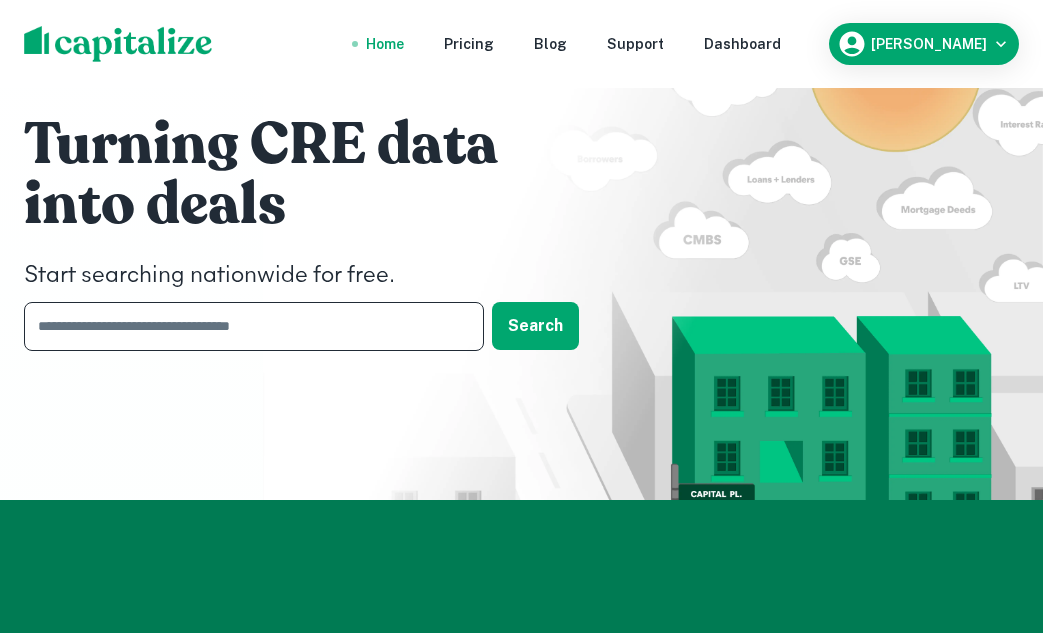 click at bounding box center [247, 326] 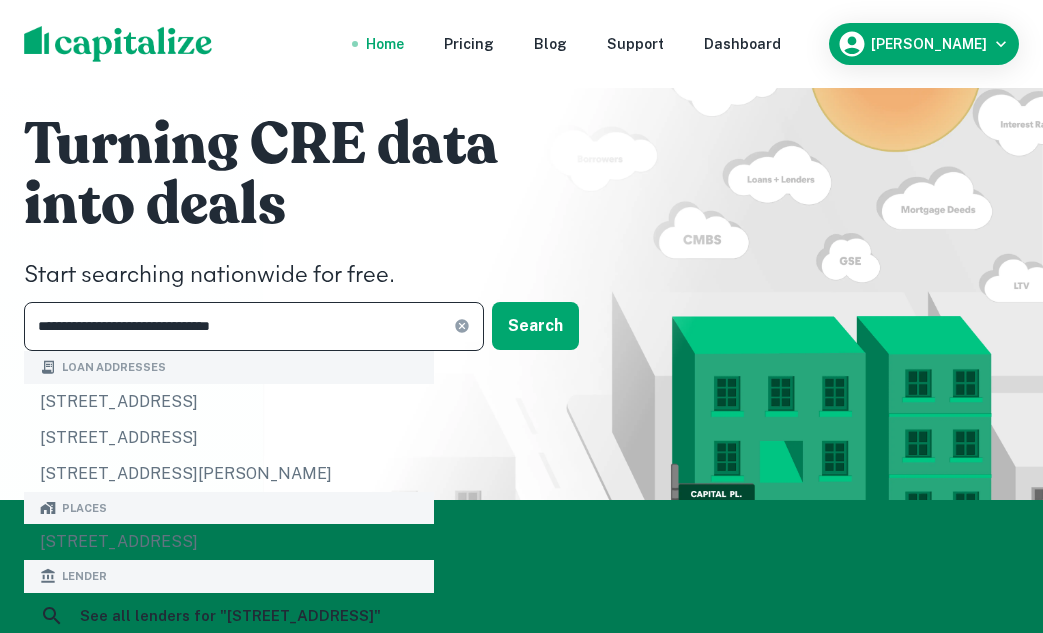 type on "**********" 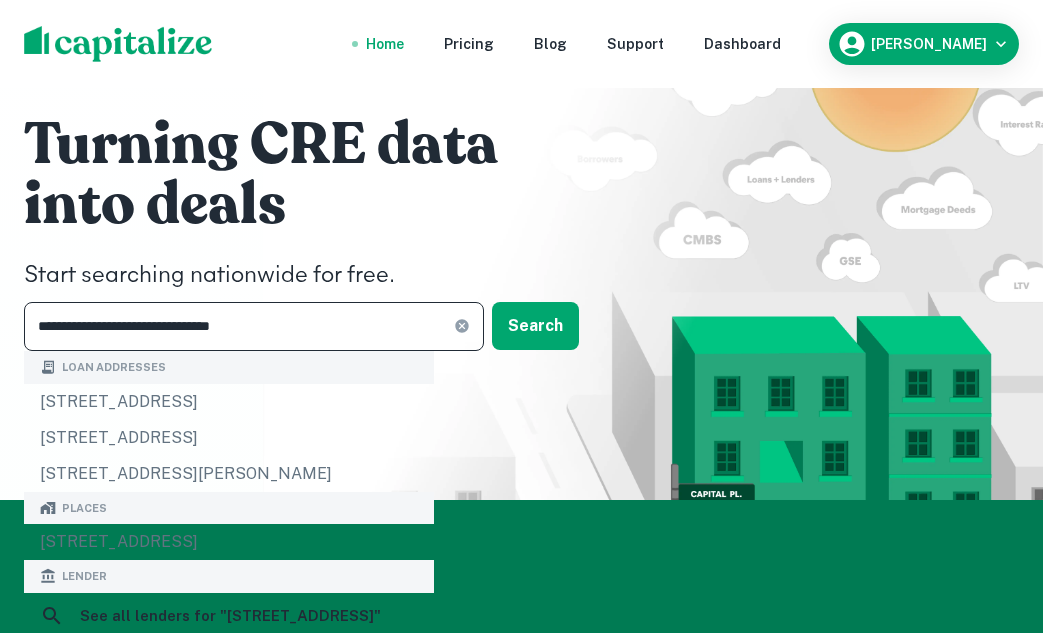 click 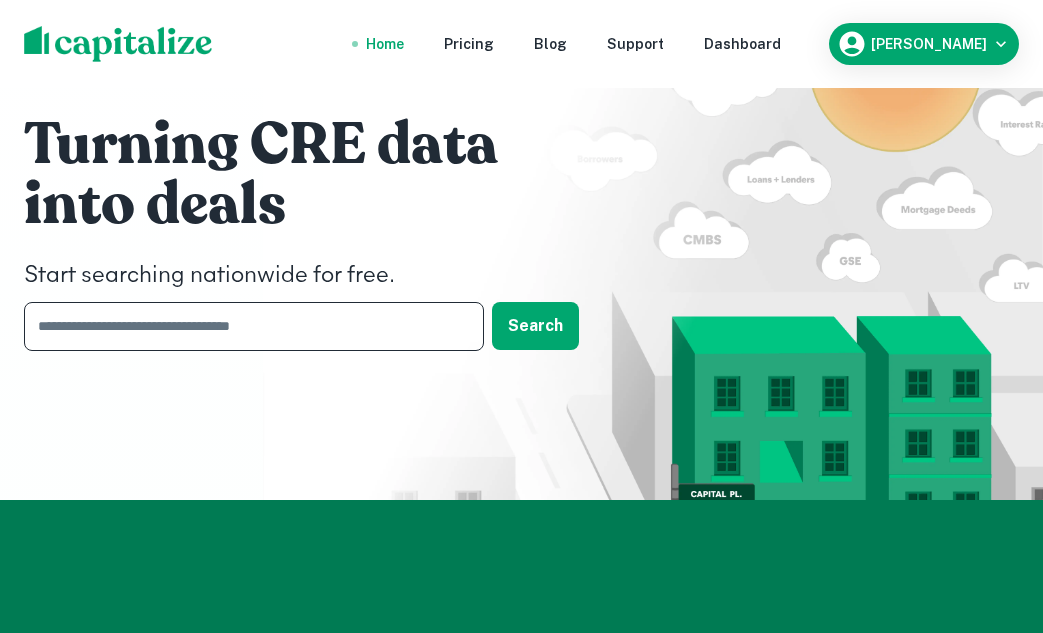 click at bounding box center (247, 326) 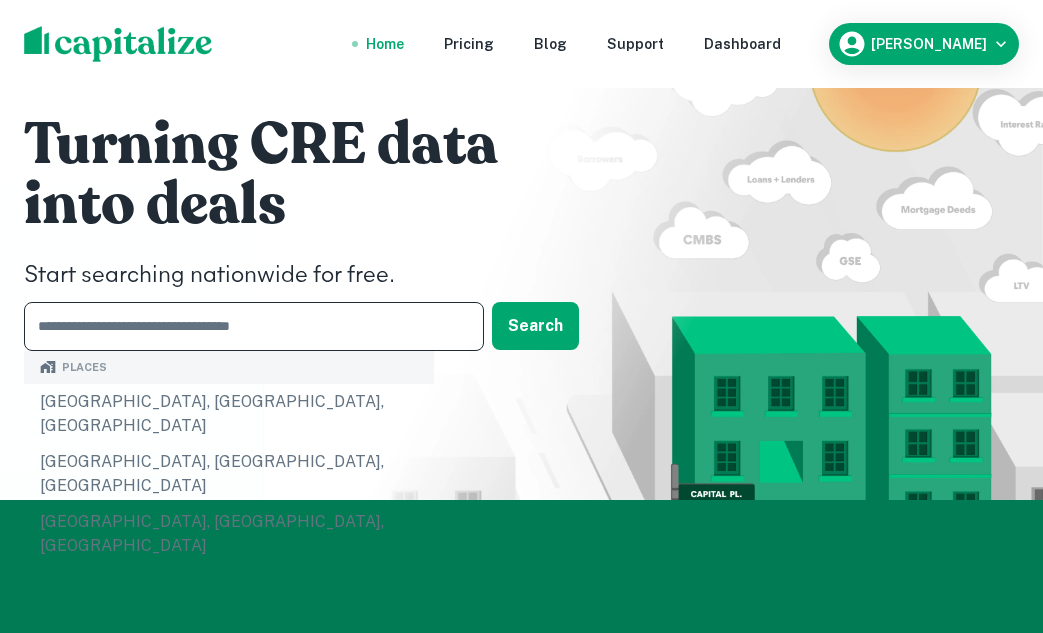 paste on "**********" 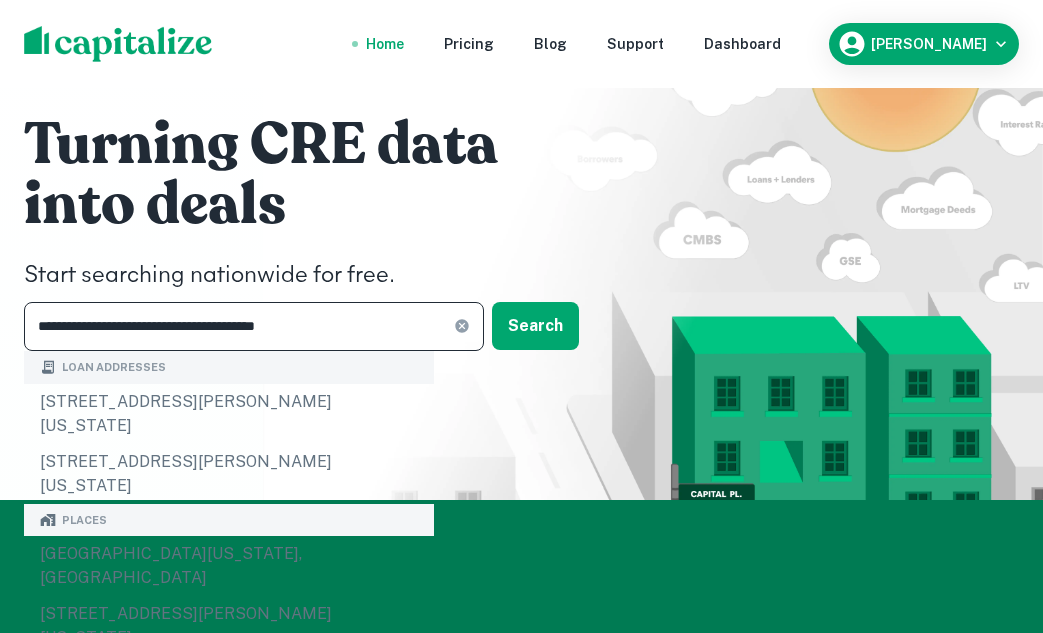 type on "**********" 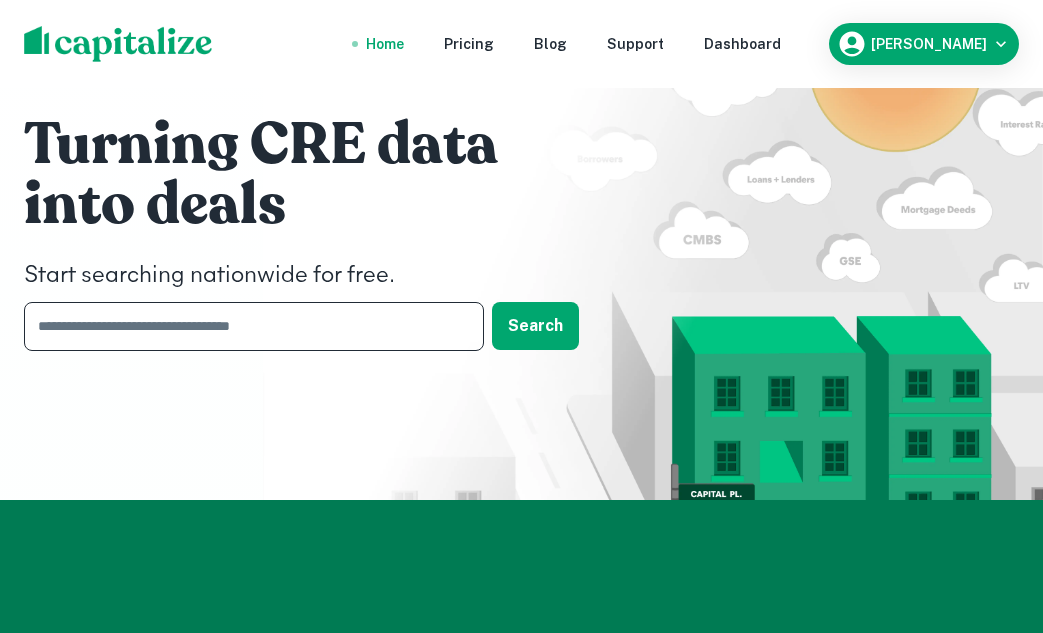 click at bounding box center [247, 326] 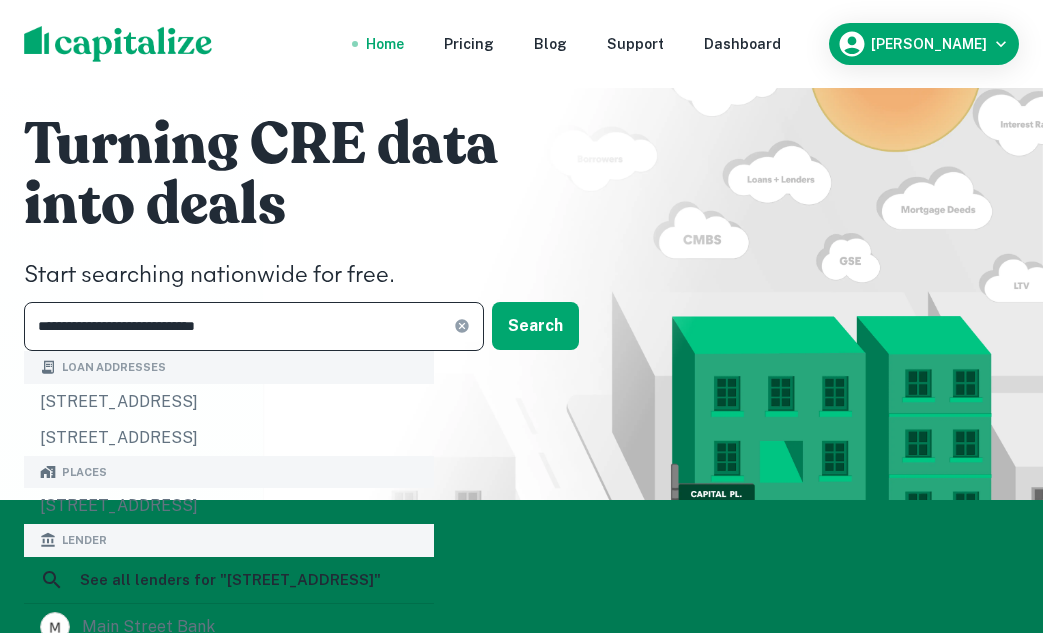 type on "**********" 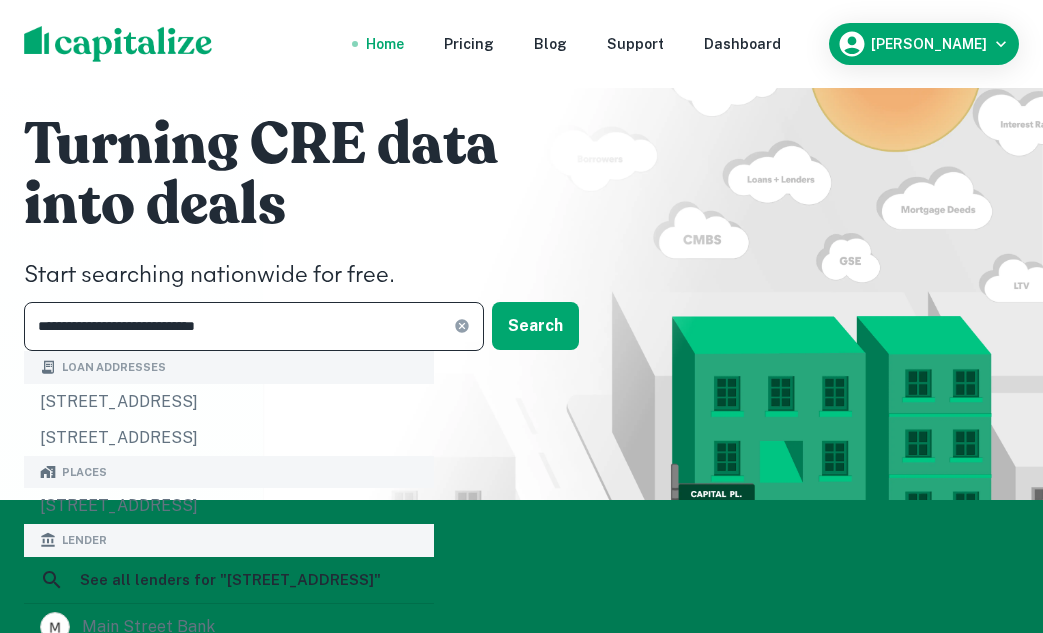 click 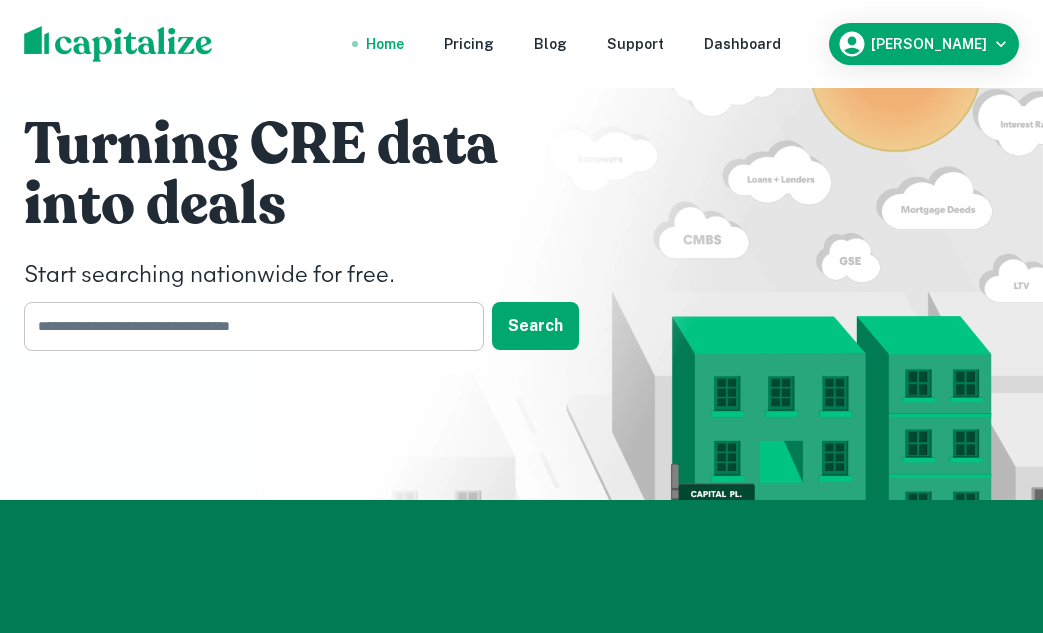 click at bounding box center (247, 326) 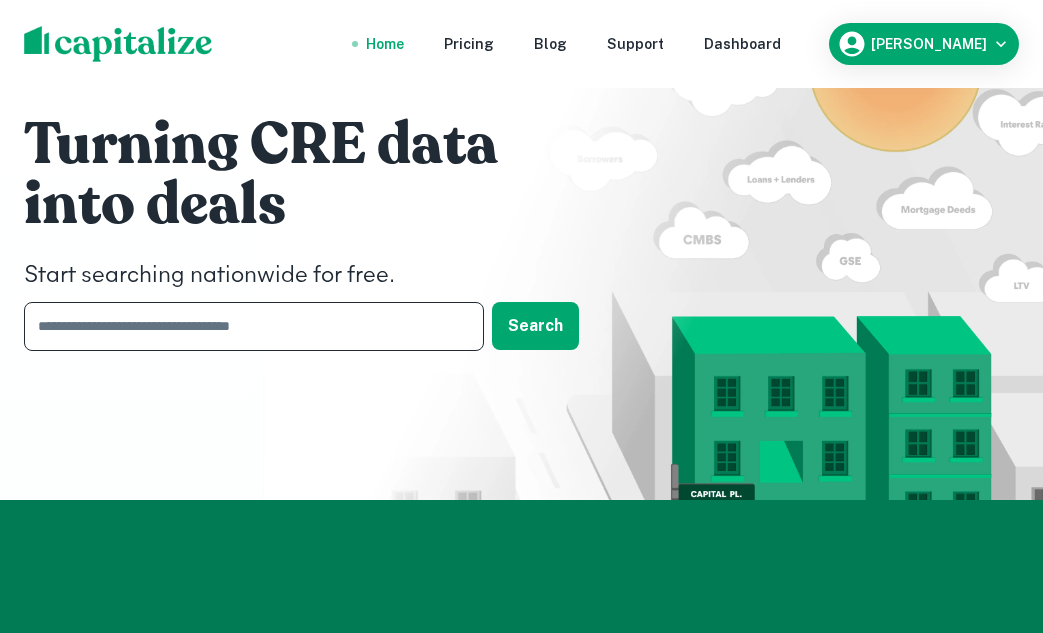 paste on "**********" 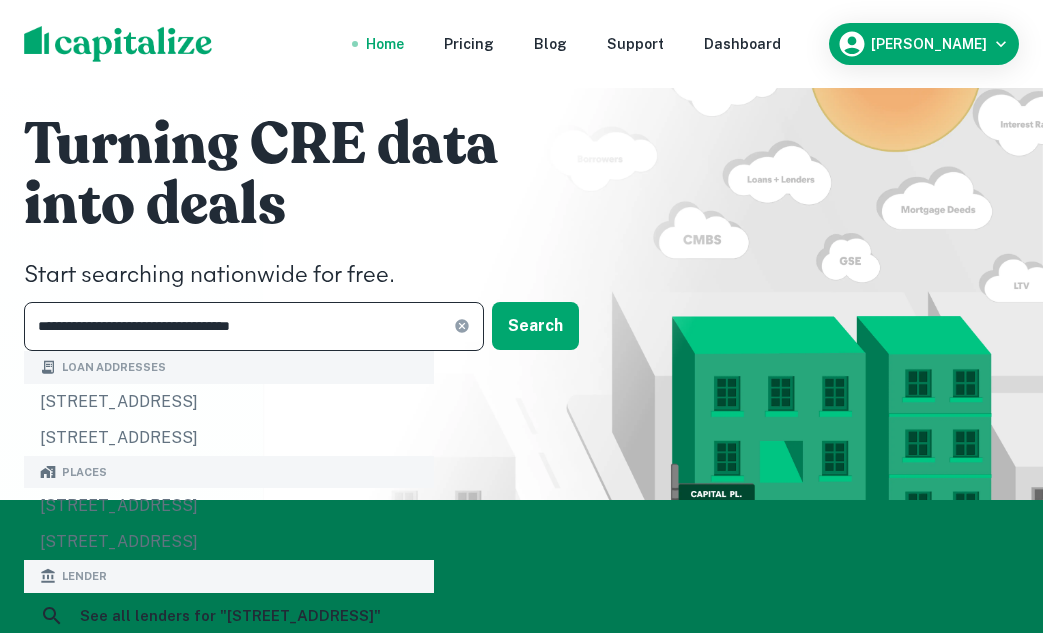 type on "**********" 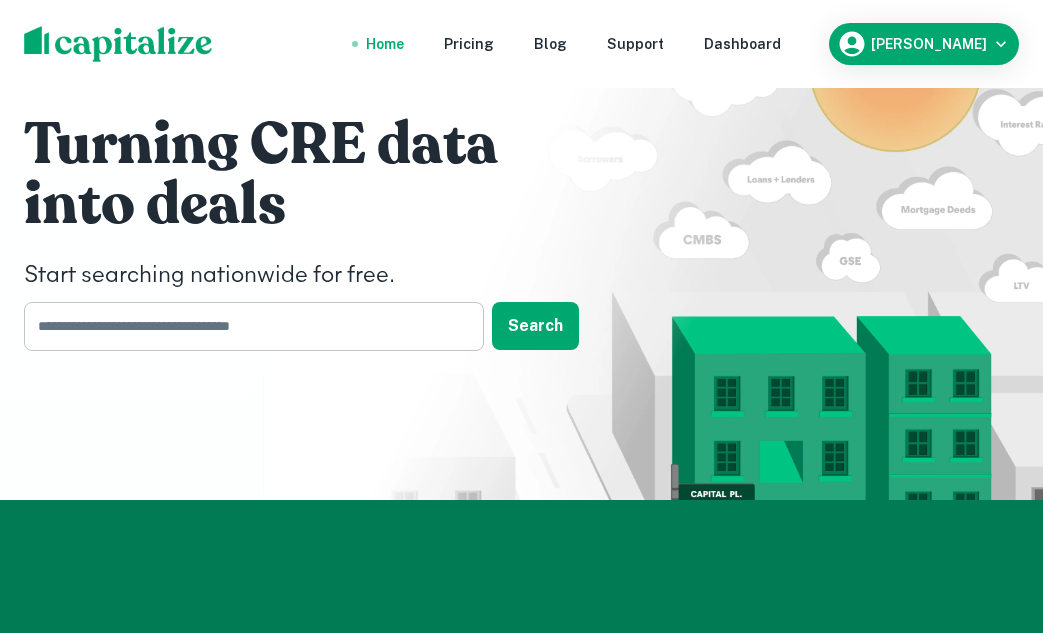 click at bounding box center (247, 326) 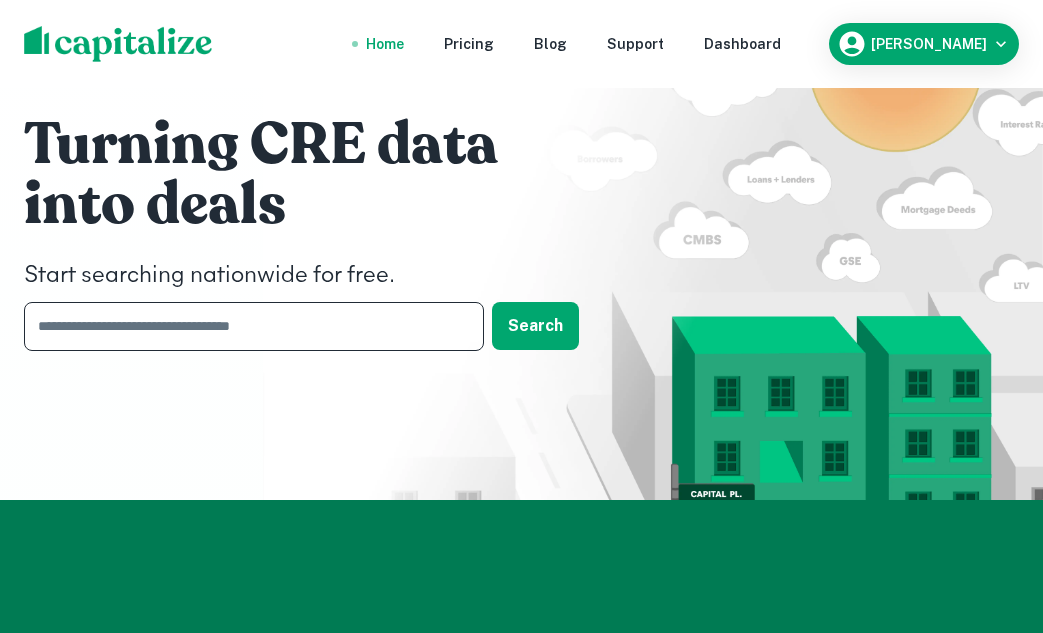 paste on "**********" 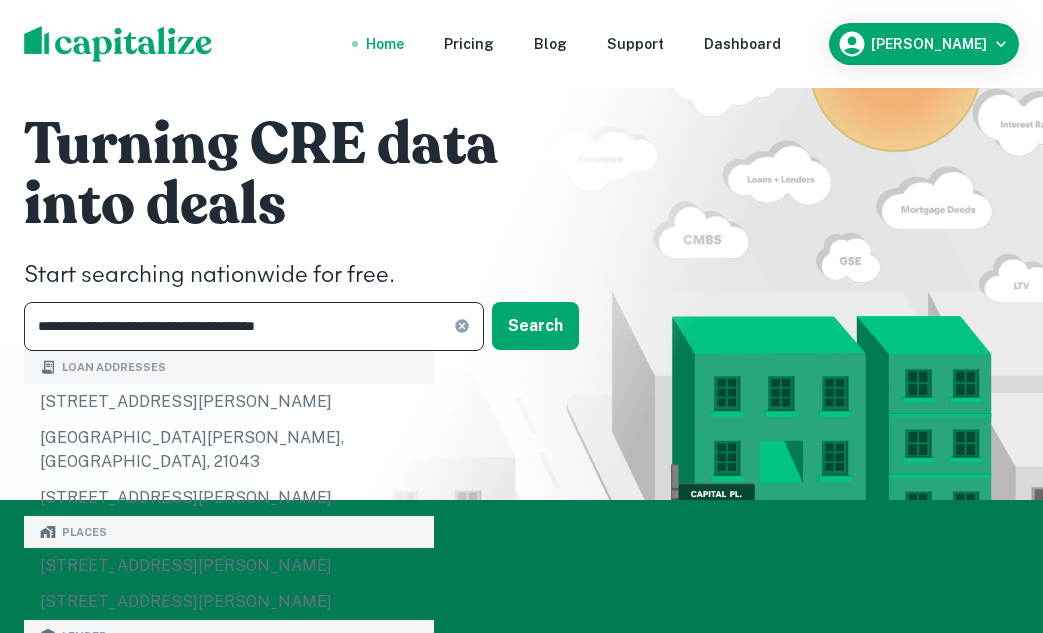 type on "**********" 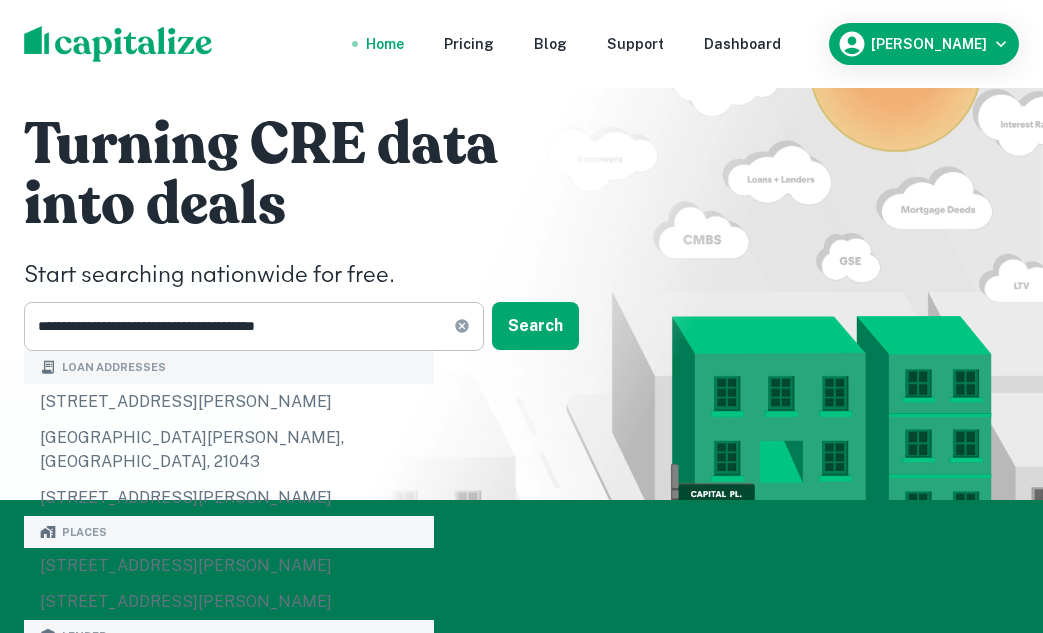 click 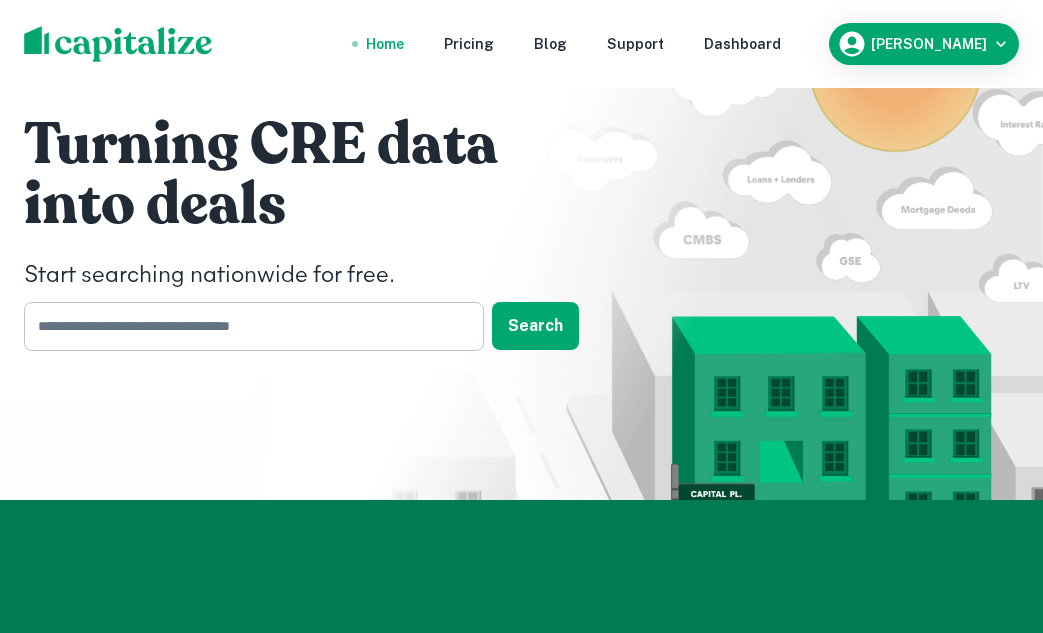 click at bounding box center (247, 326) 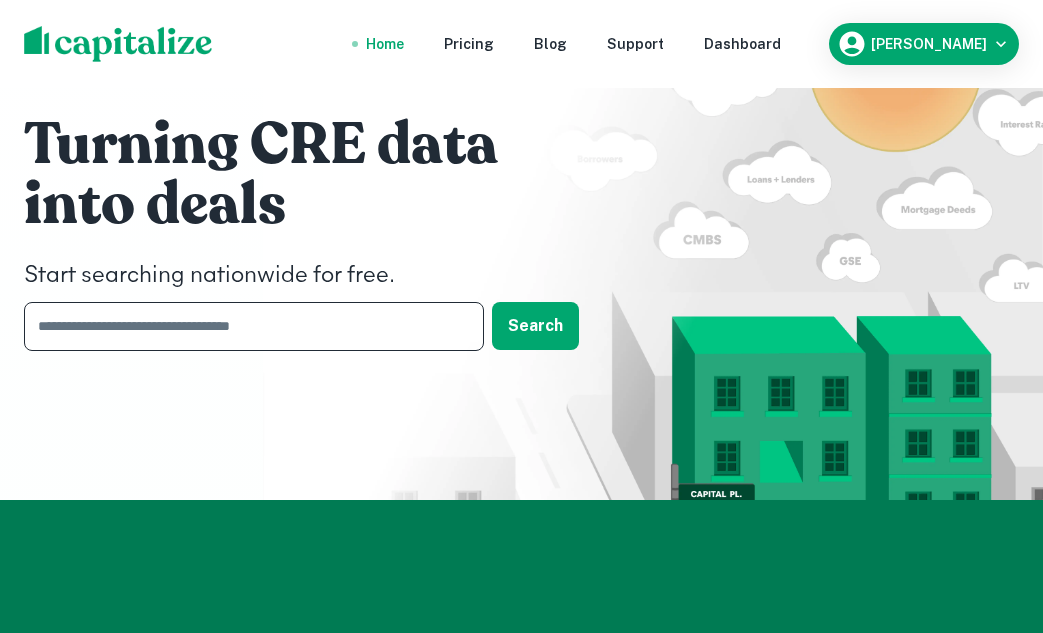 paste on "**********" 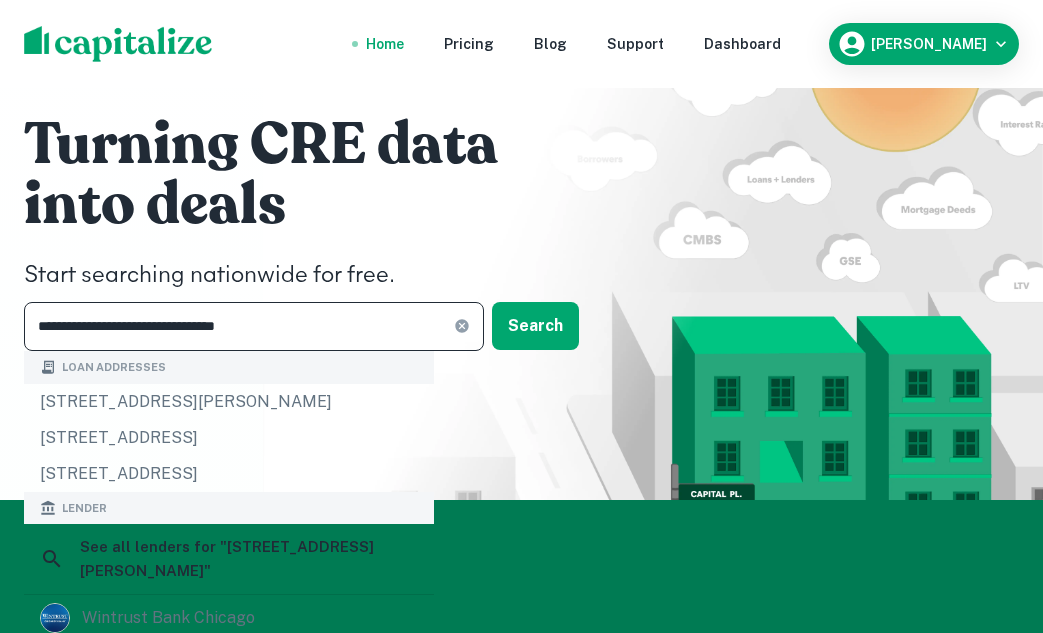 type on "**********" 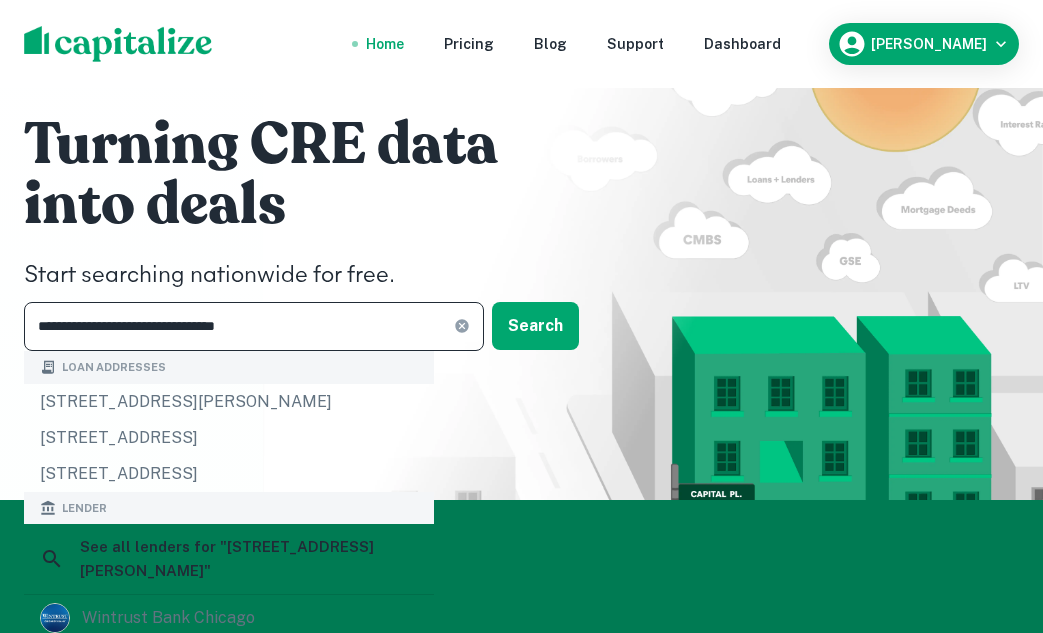 click 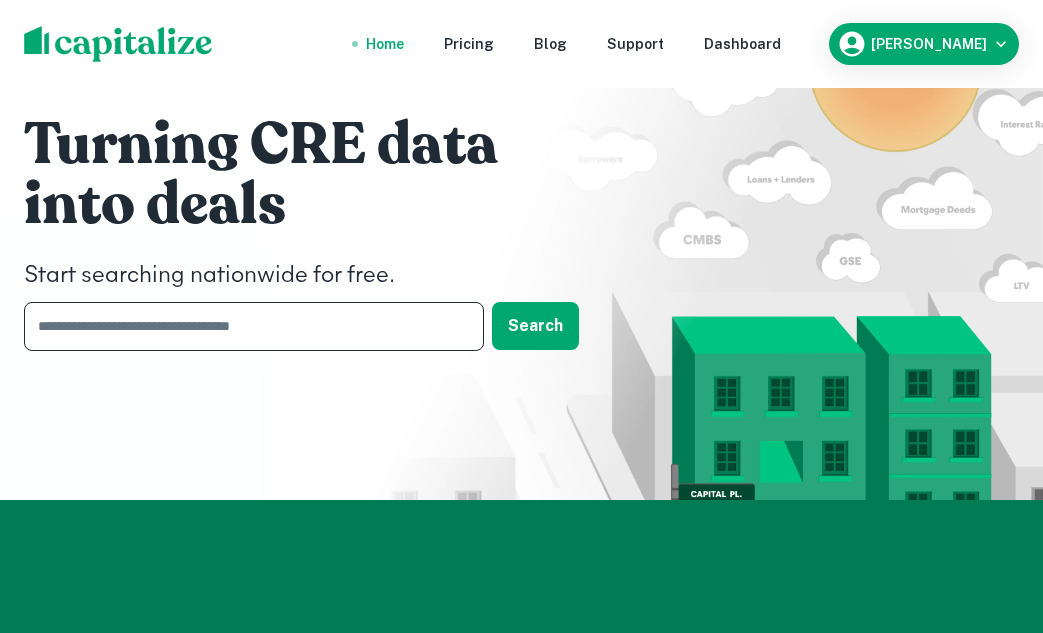 click at bounding box center [247, 326] 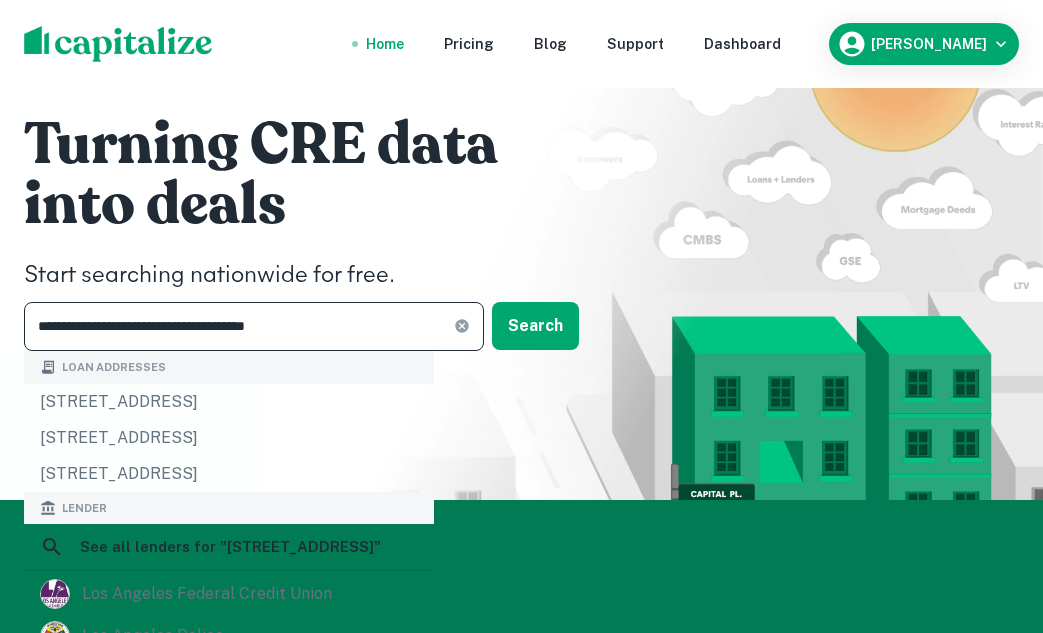 type on "**********" 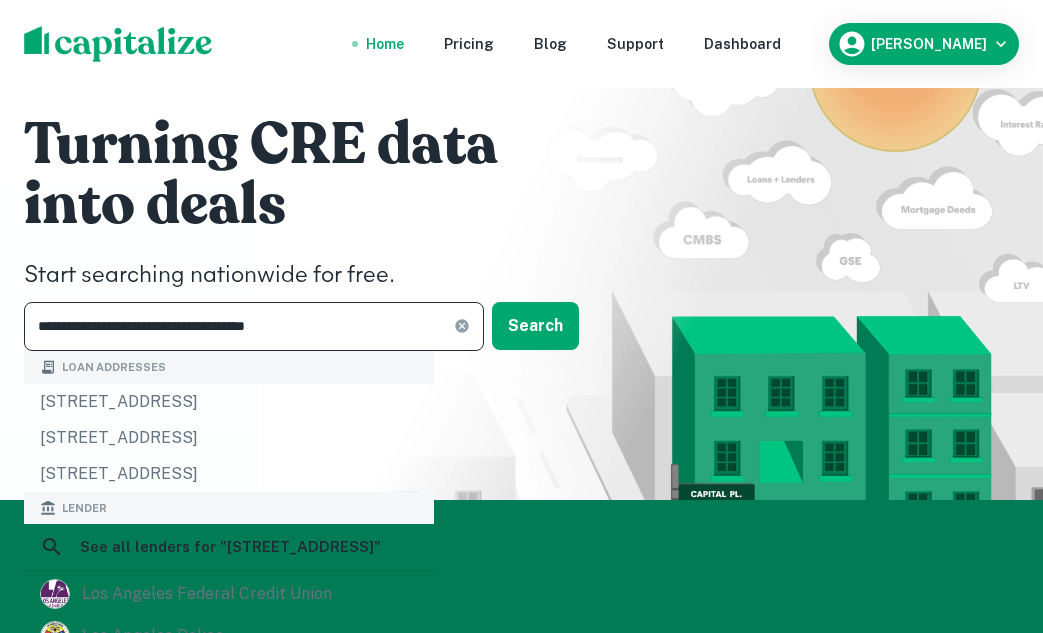 click 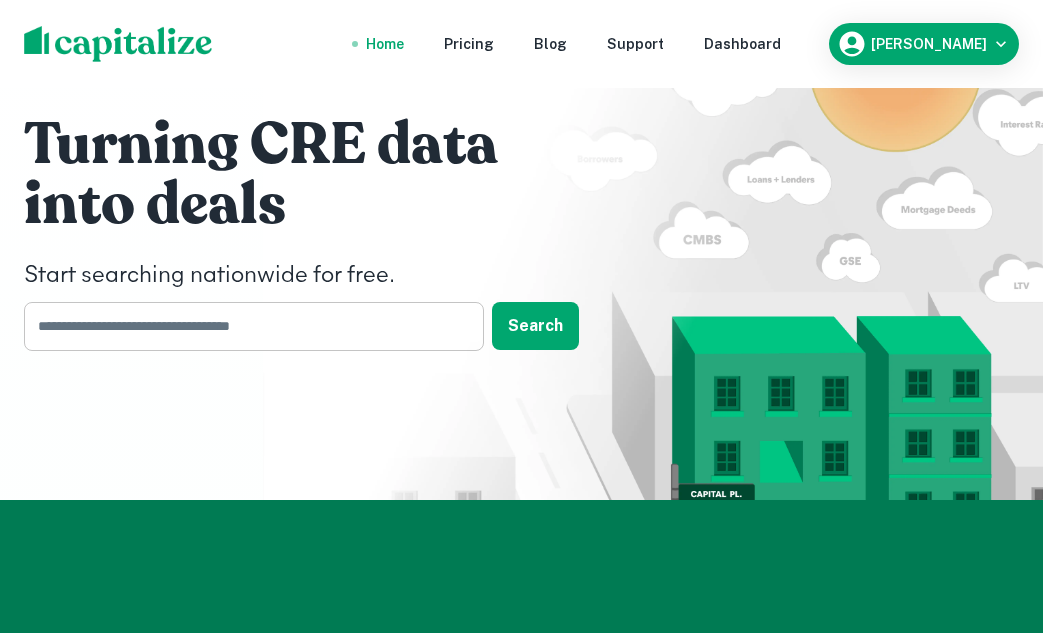 click at bounding box center (247, 326) 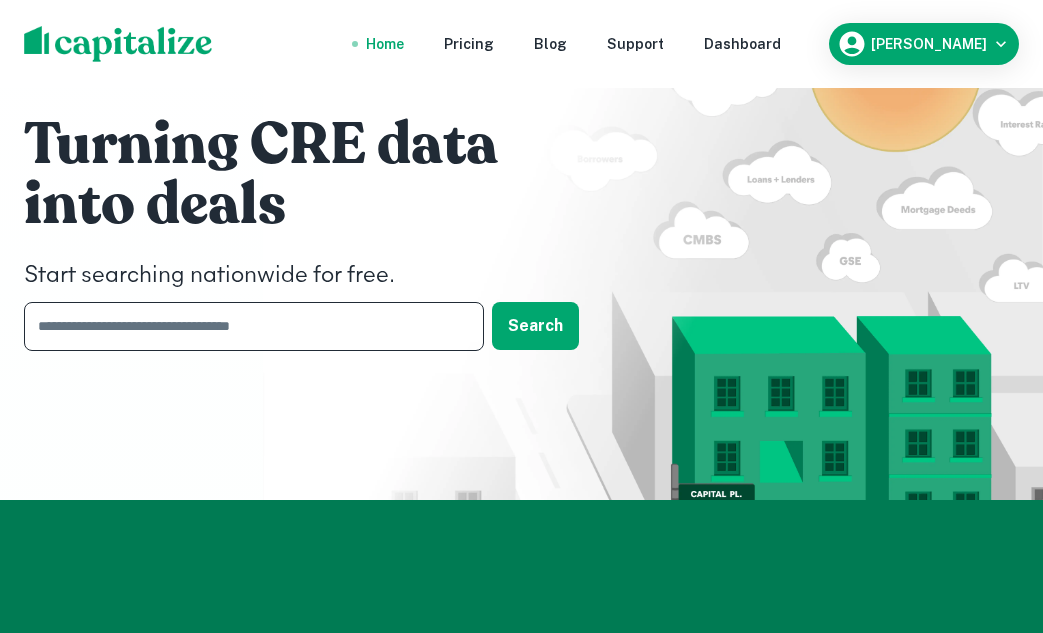 paste on "**********" 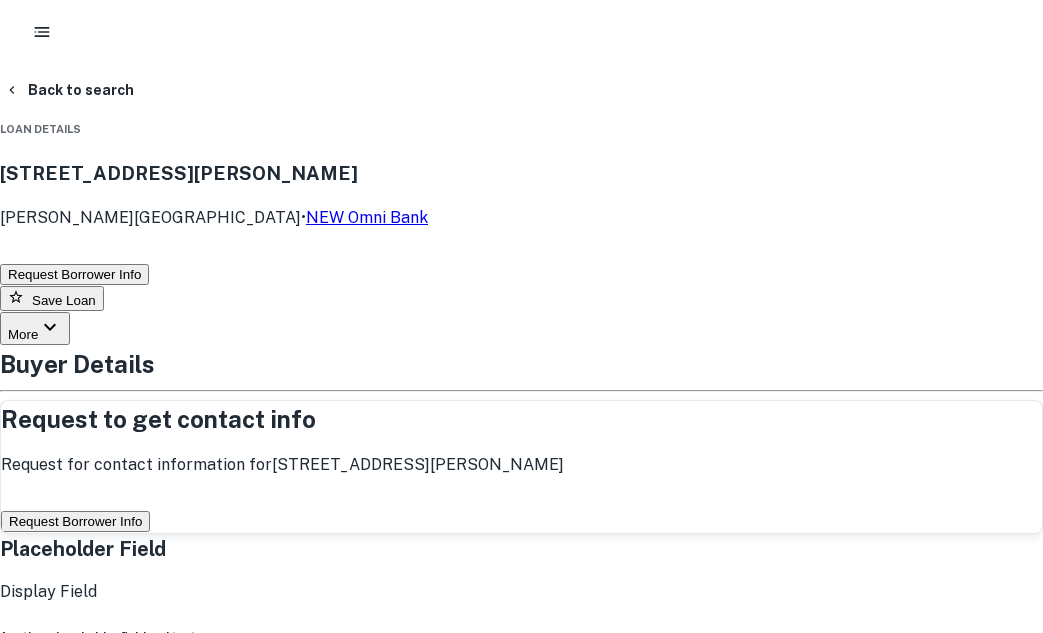 click on "Request Borrower Info" at bounding box center (75, 521) 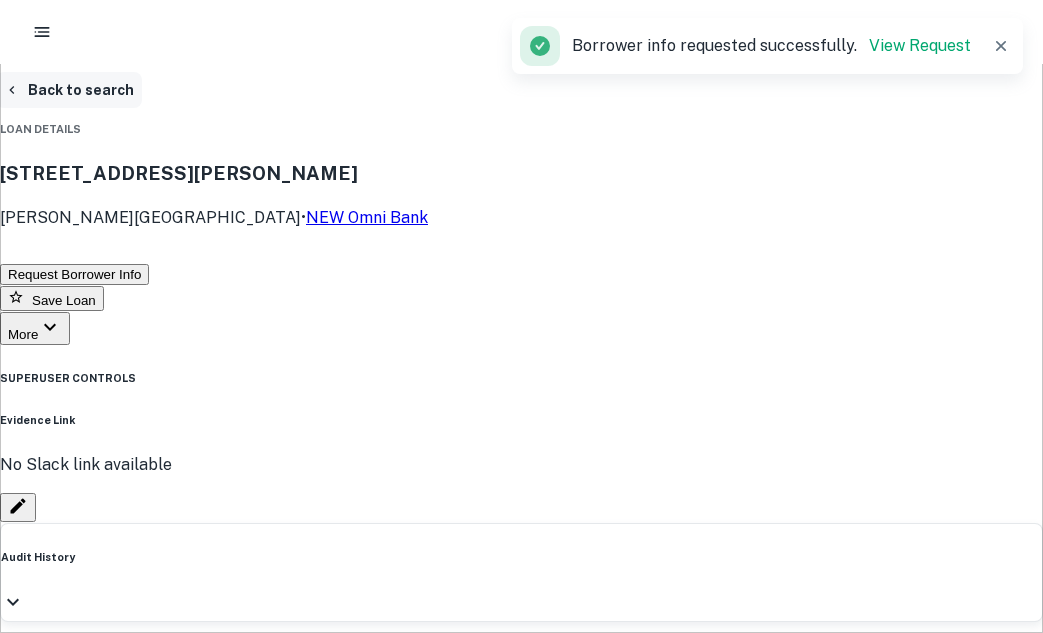 click on "Back to search" at bounding box center (69, 90) 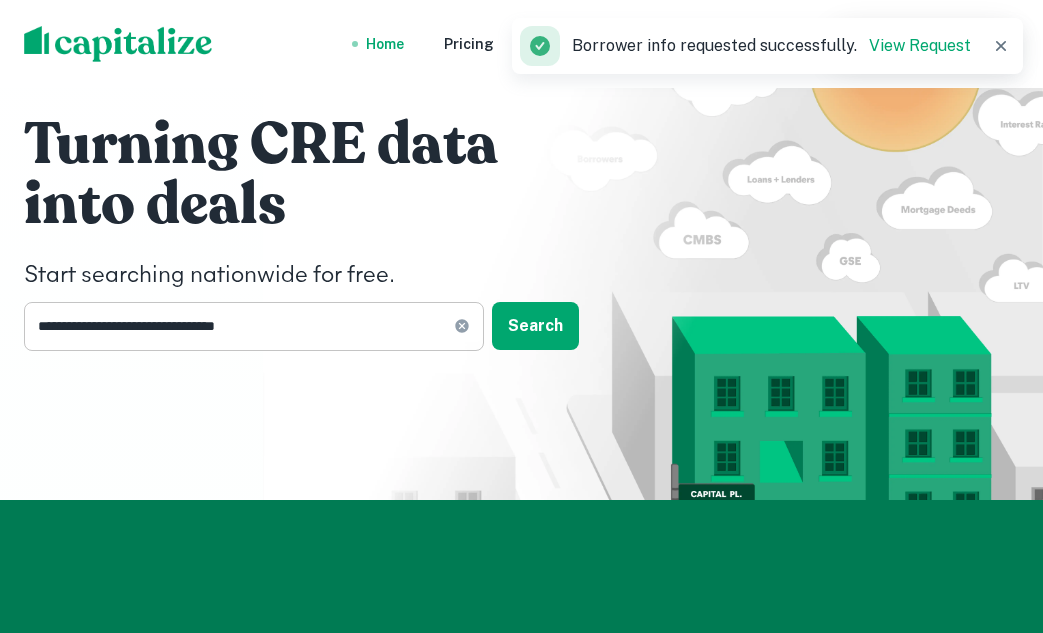 click 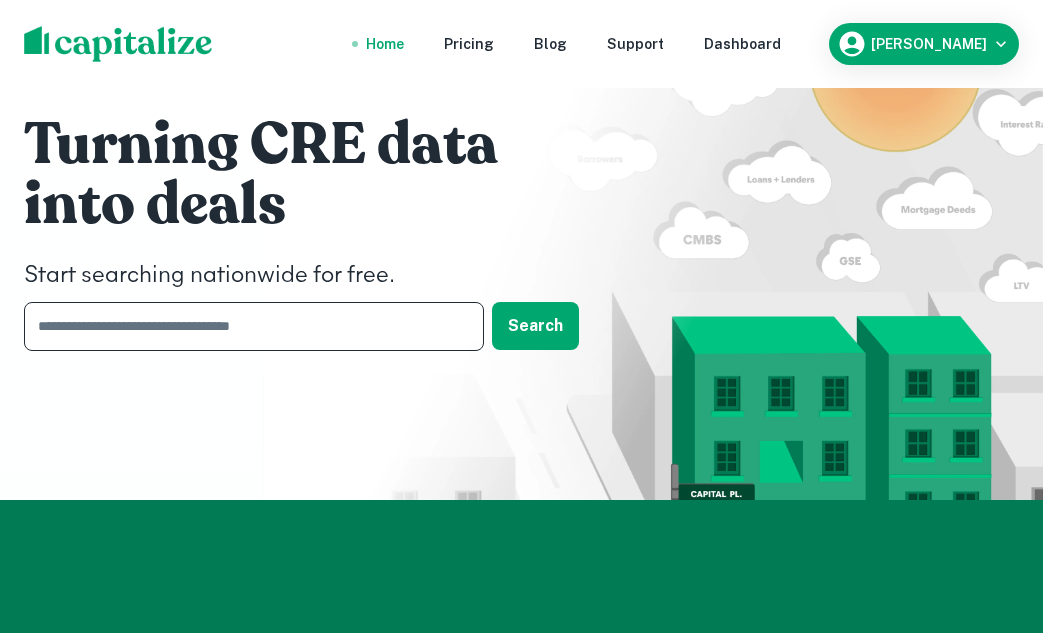 click at bounding box center (247, 326) 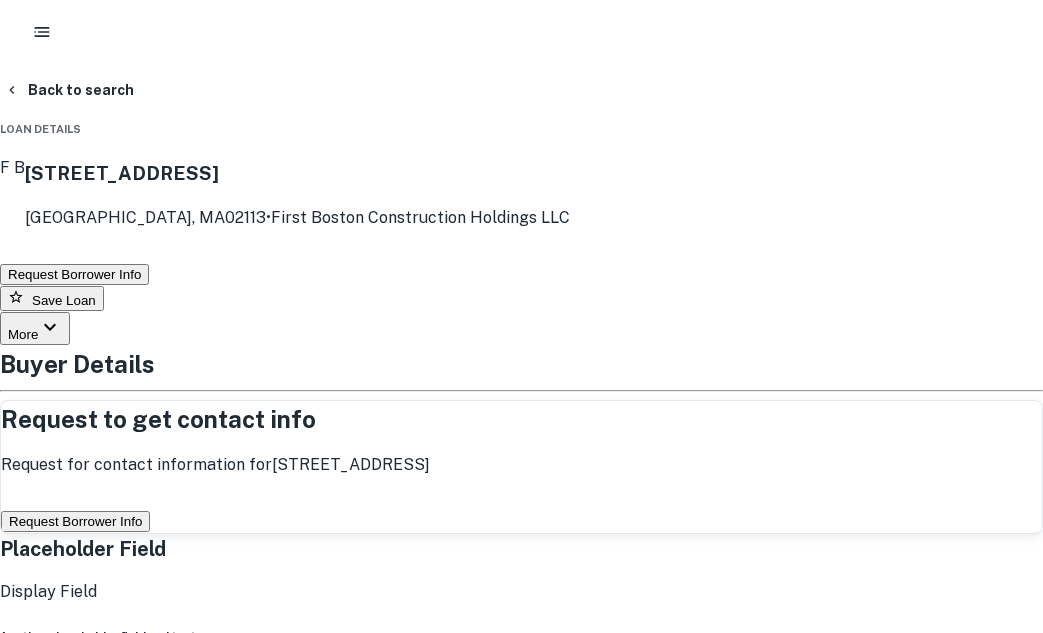 click on "Request Borrower Info" at bounding box center (75, 521) 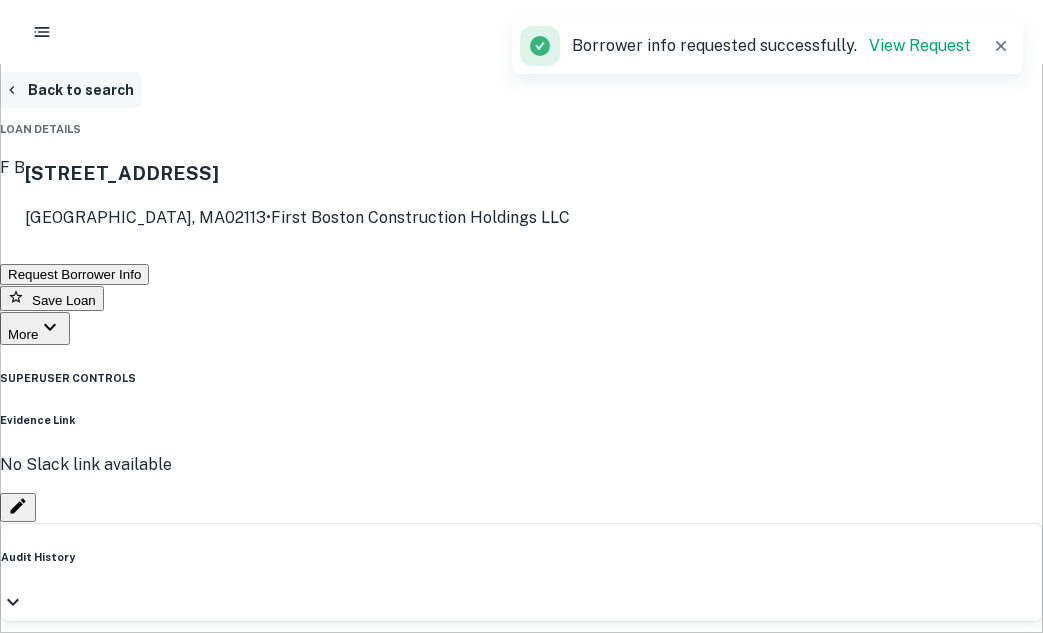 click on "Back to search" at bounding box center [69, 90] 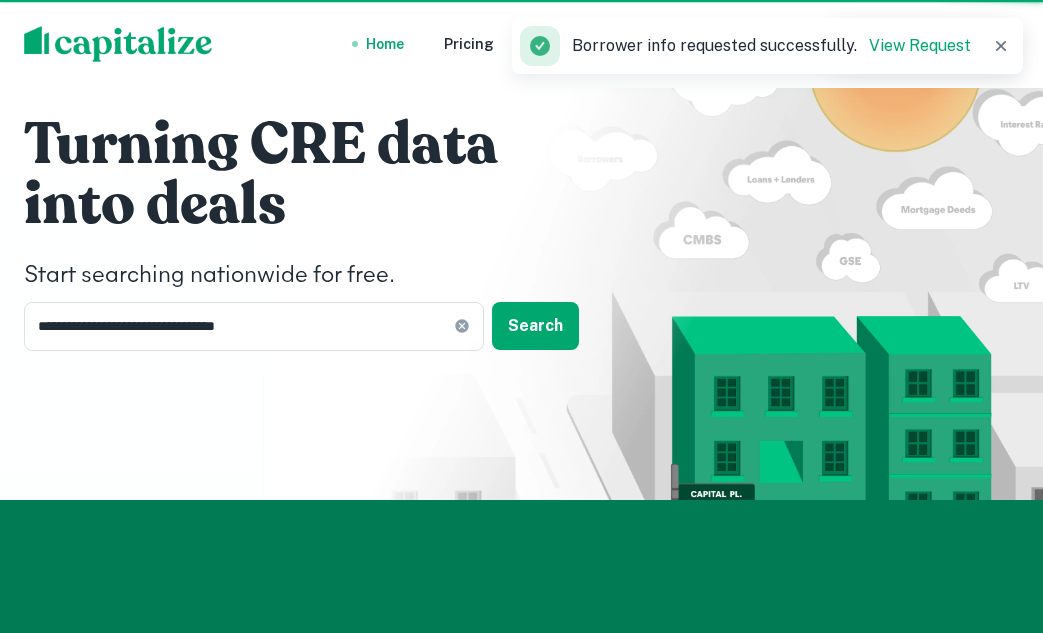 click on "Home Pricing Blog Support Dashboard Soren Craig" at bounding box center (521, 44) 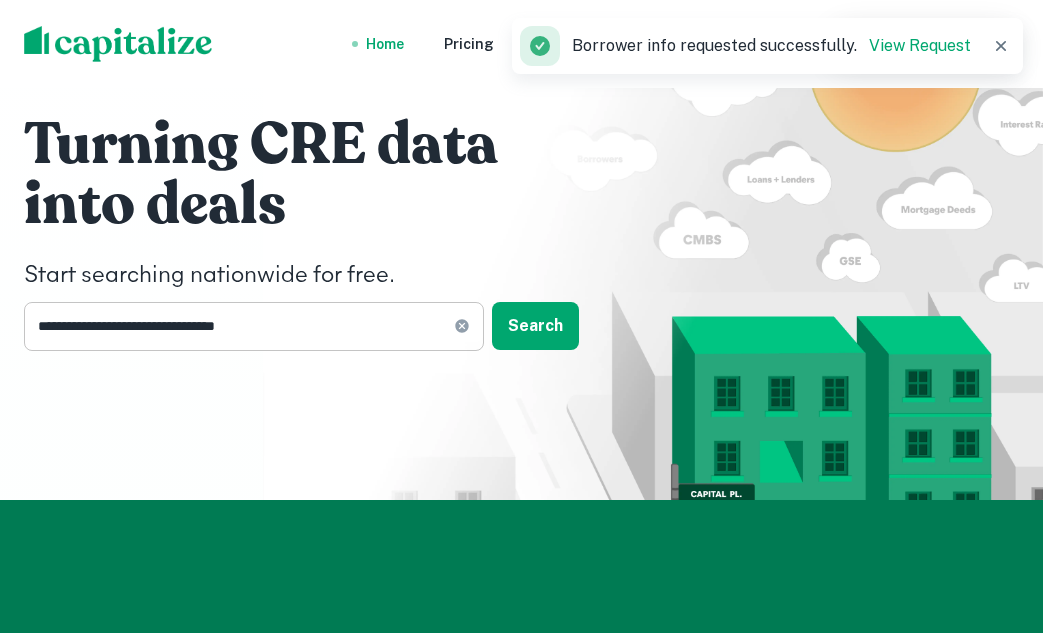 click 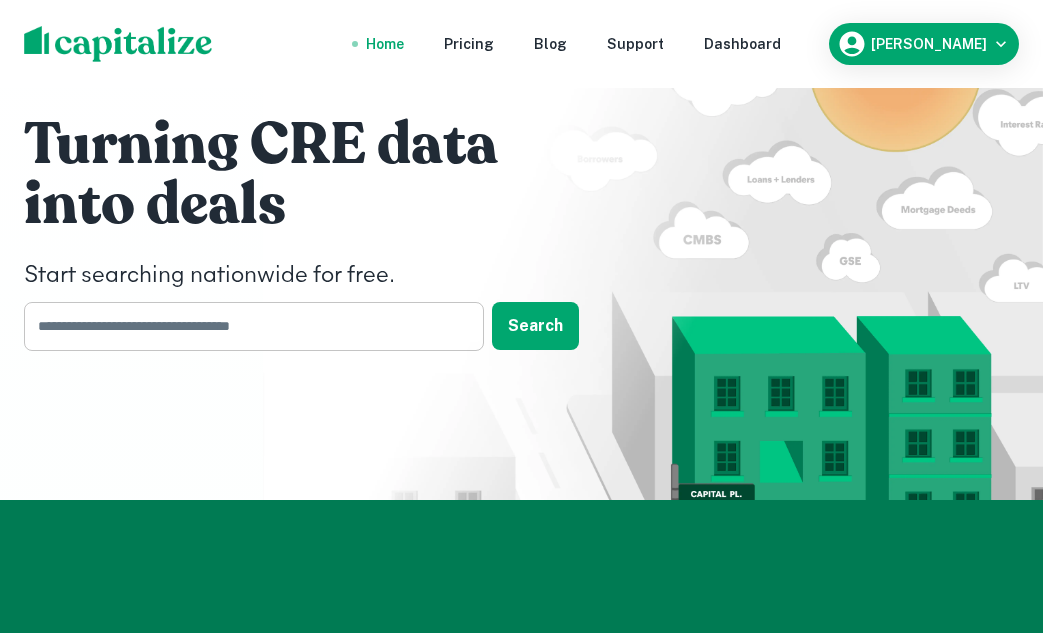 click at bounding box center [247, 326] 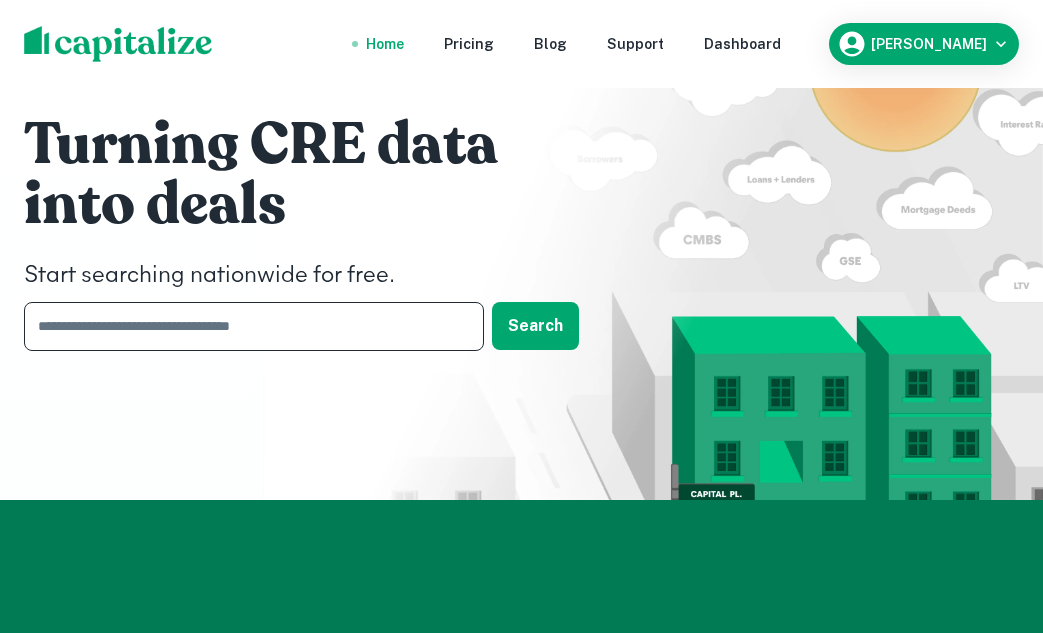 paste on "**********" 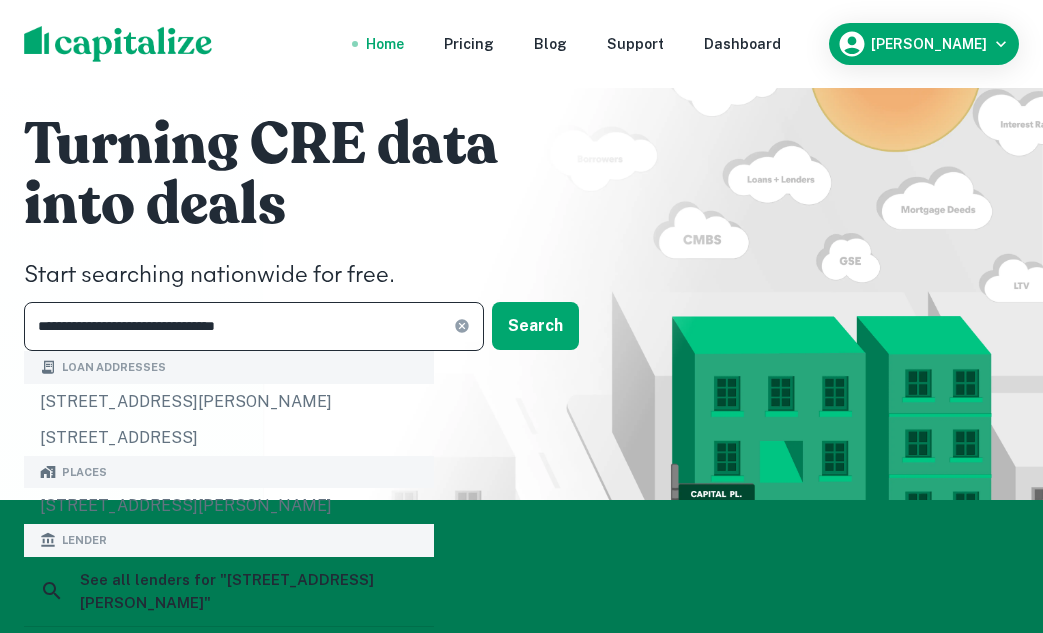 type on "**********" 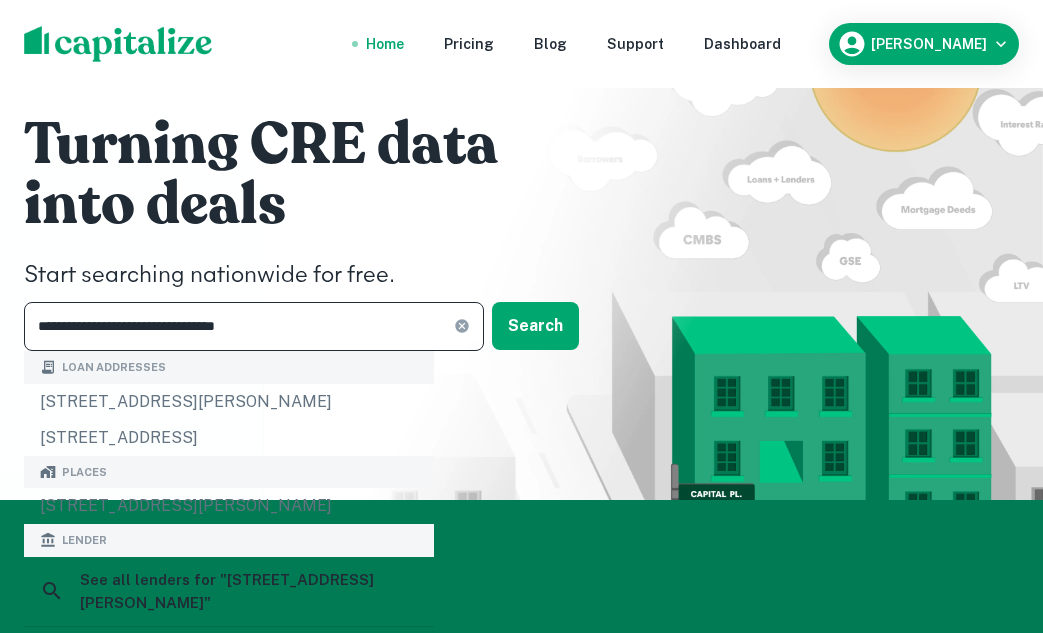 click 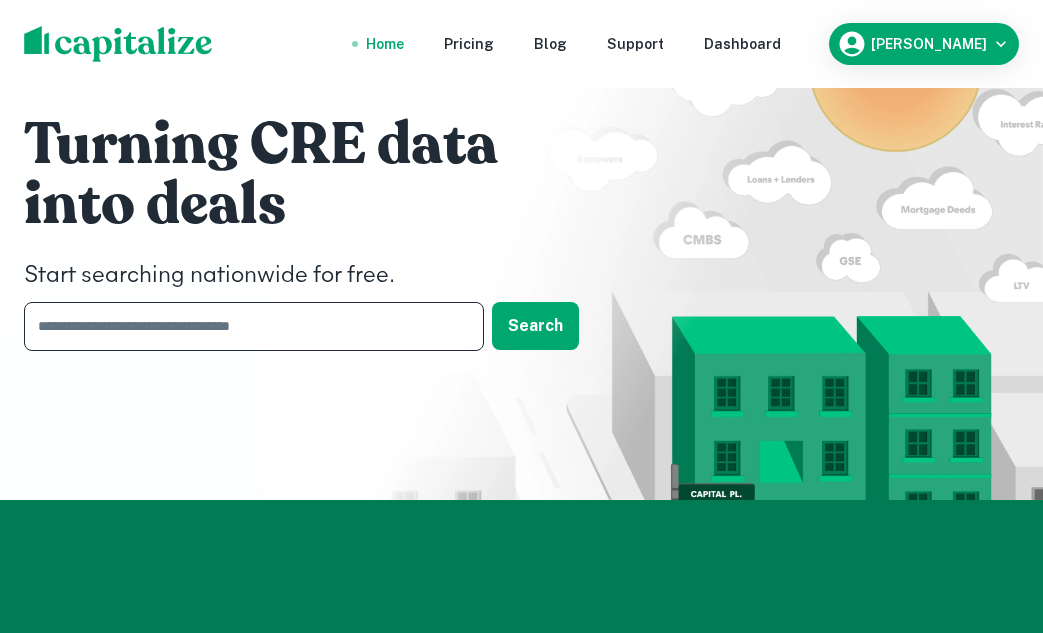 click at bounding box center [247, 326] 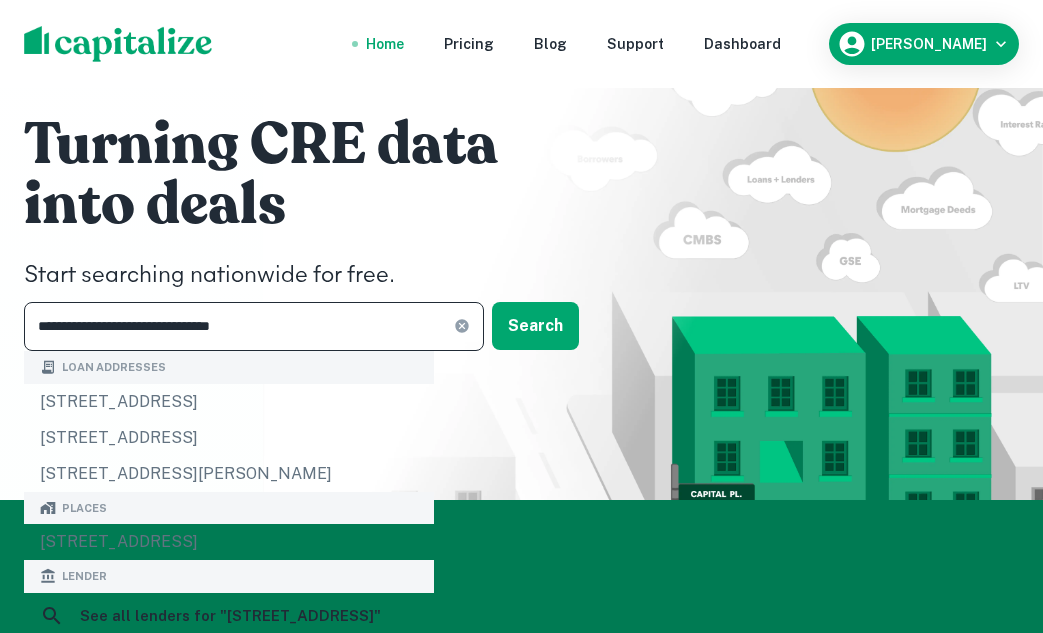 type on "**********" 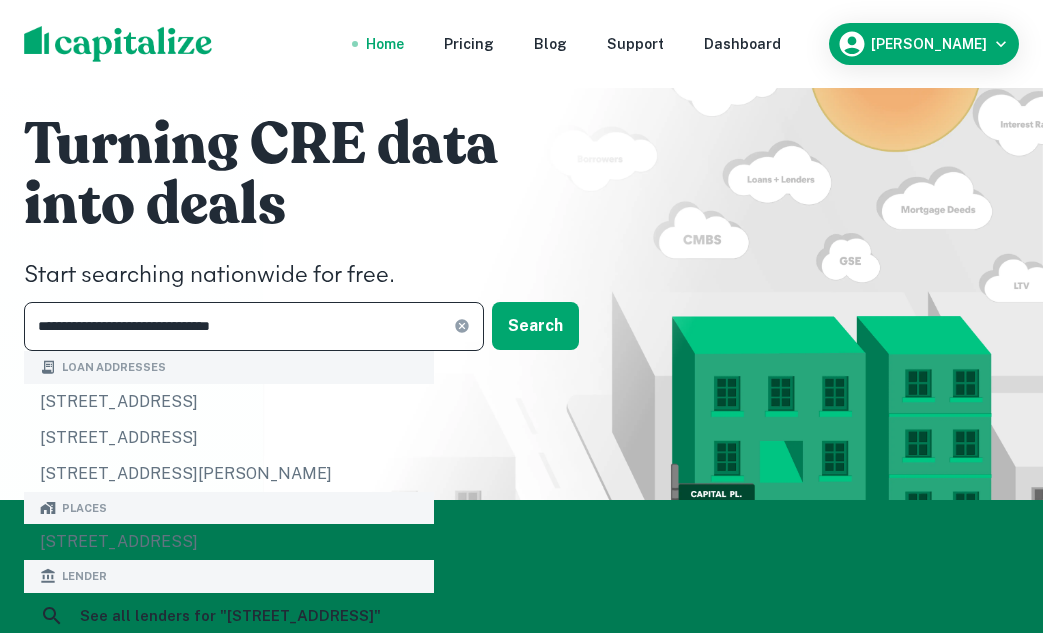 click 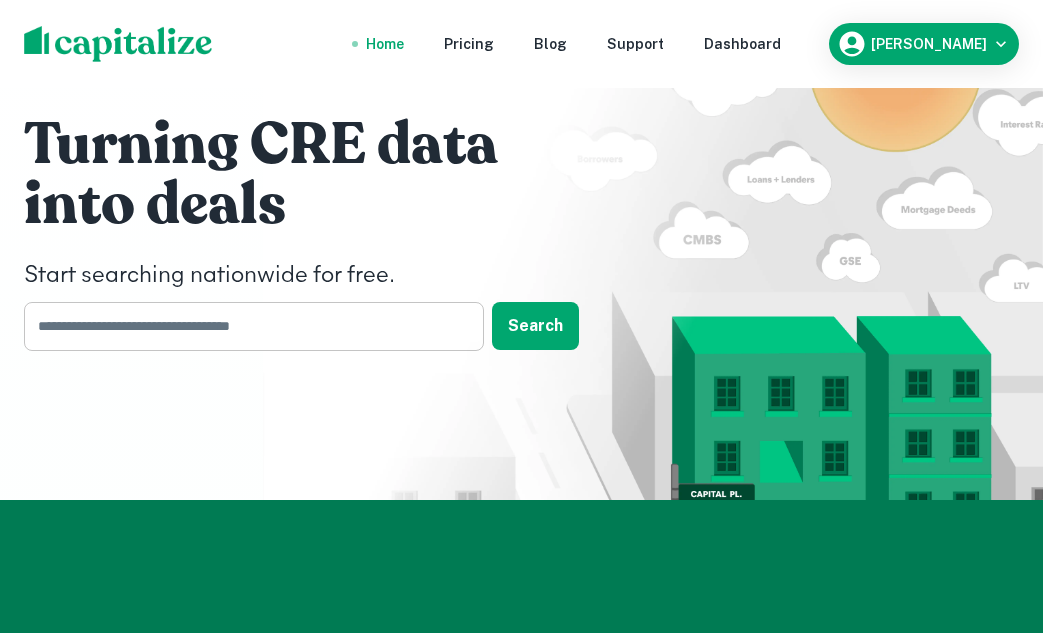 click at bounding box center (247, 326) 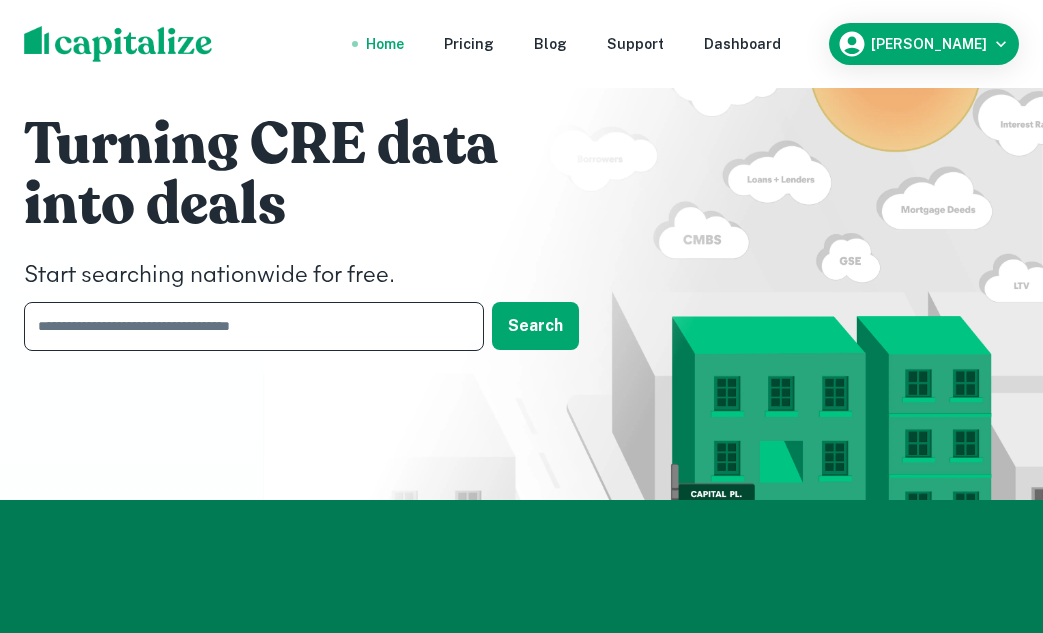 paste on "**********" 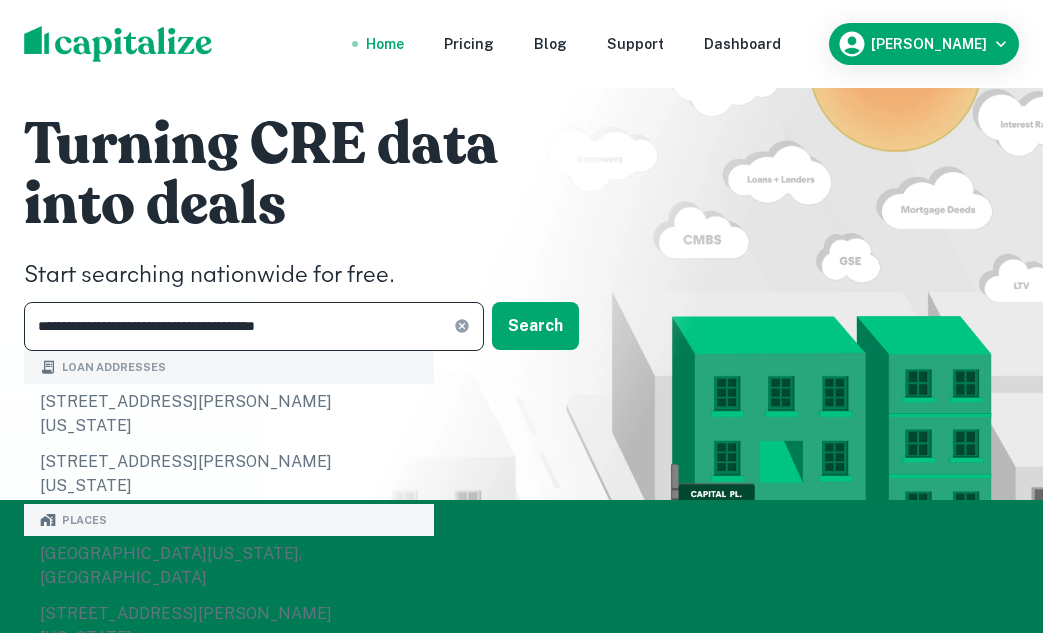 type on "**********" 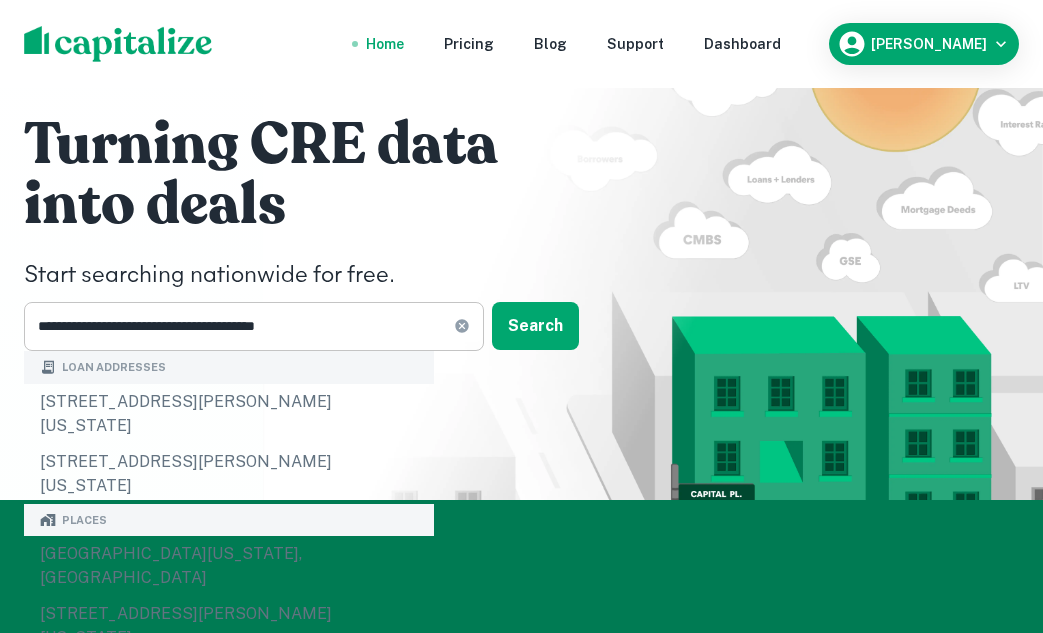 click 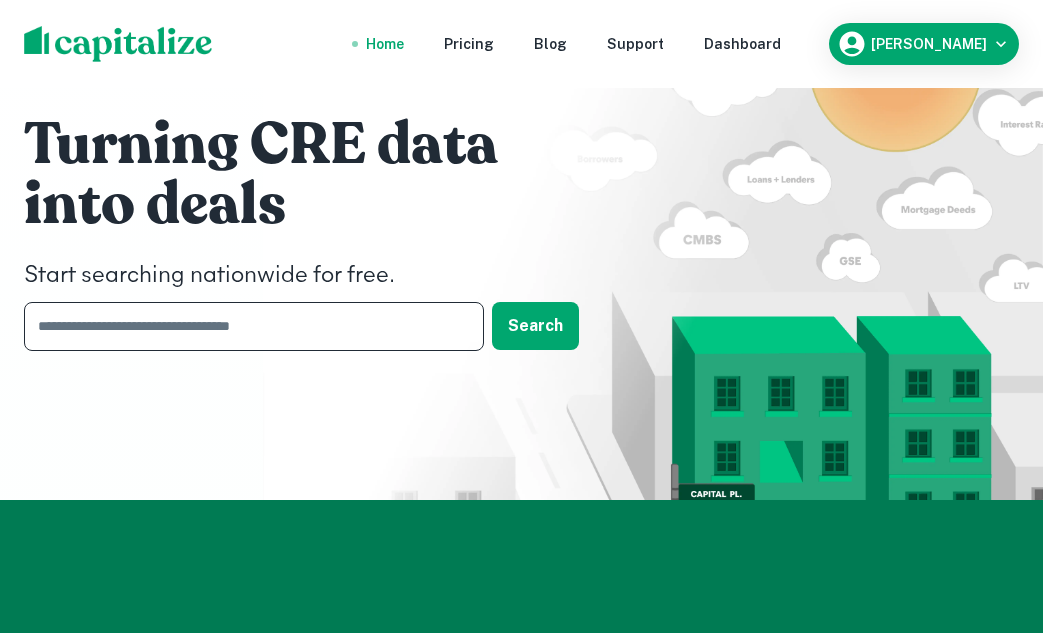 click at bounding box center (247, 326) 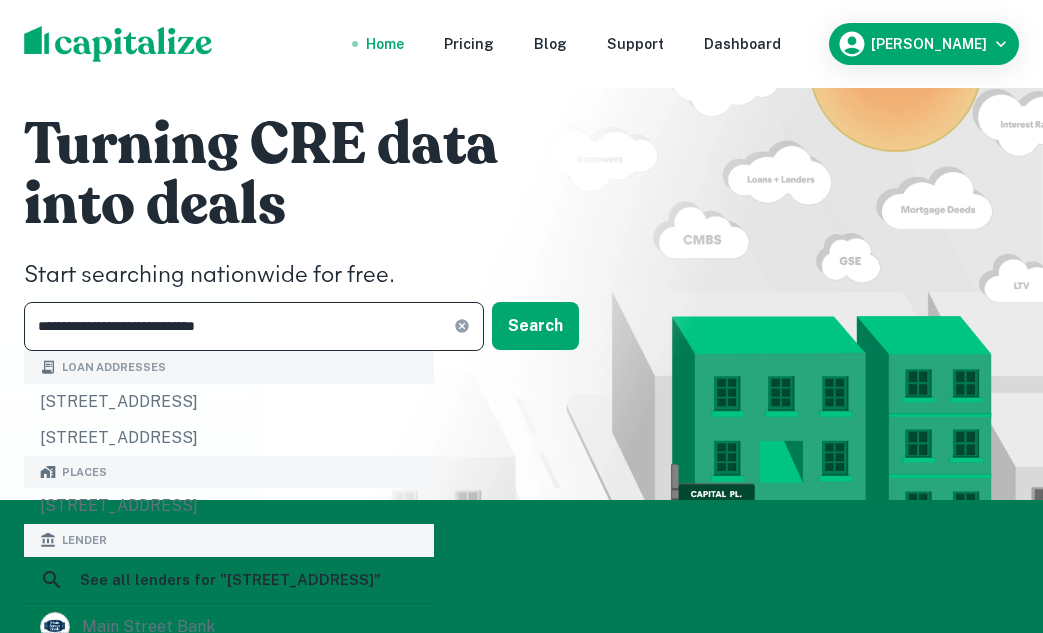 type on "**********" 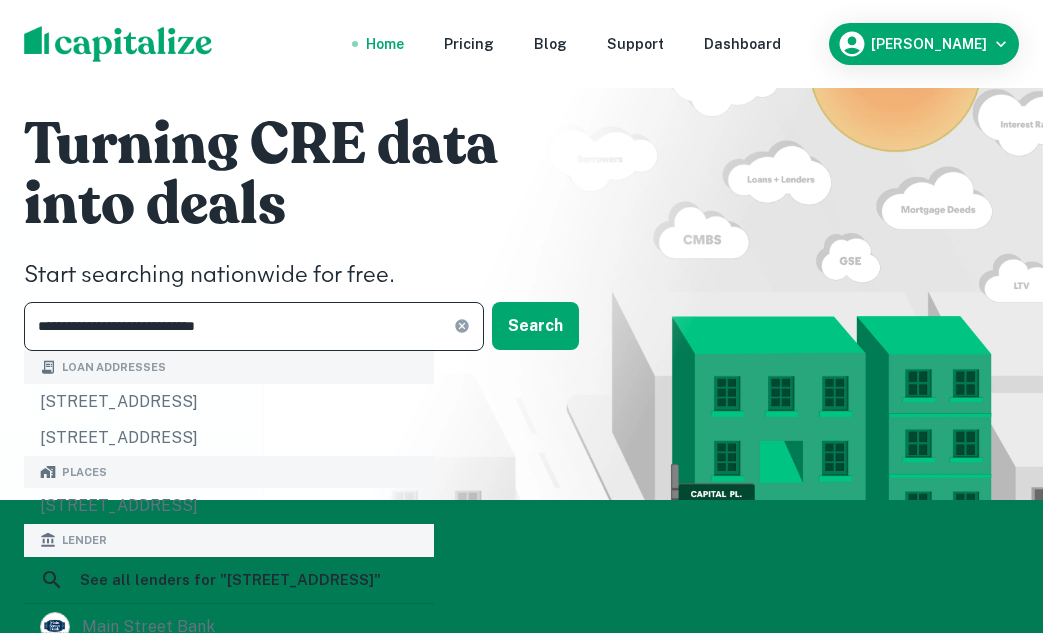 click on "**********" at bounding box center [239, 326] 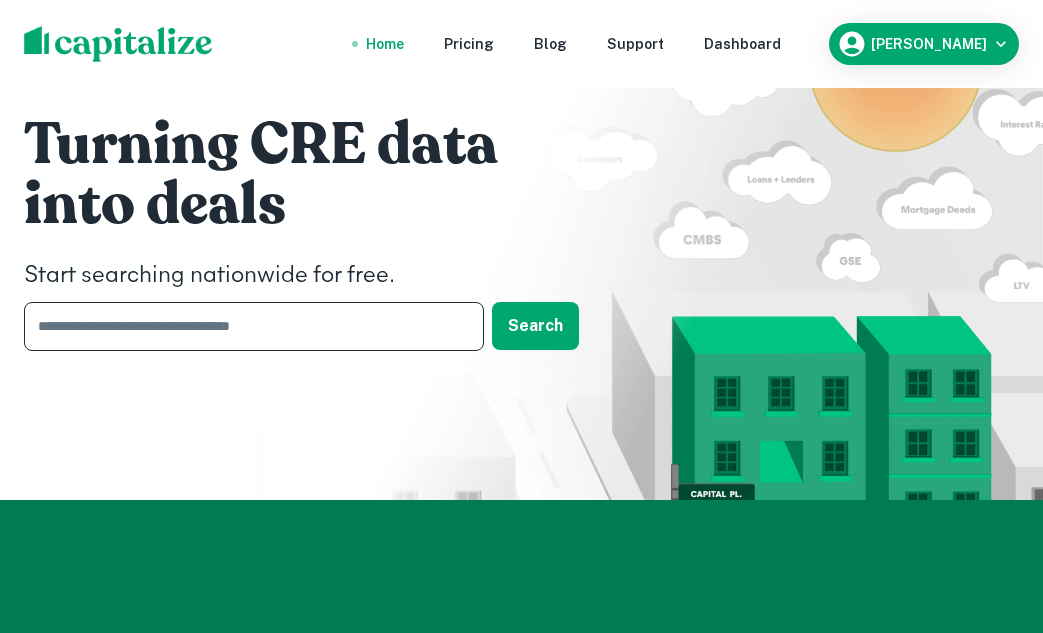 click at bounding box center [247, 326] 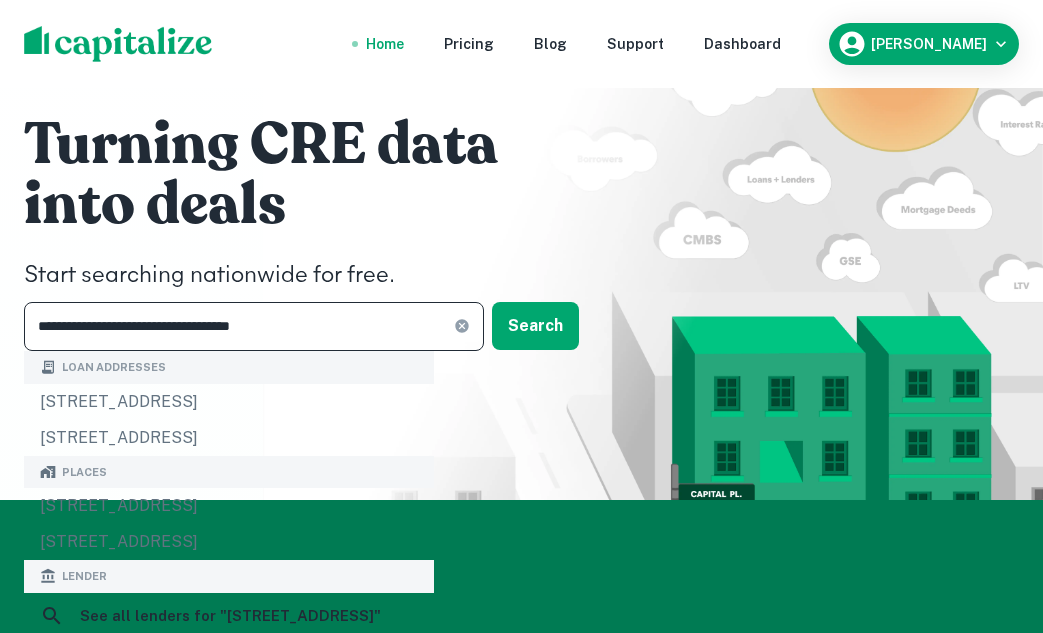 type on "**********" 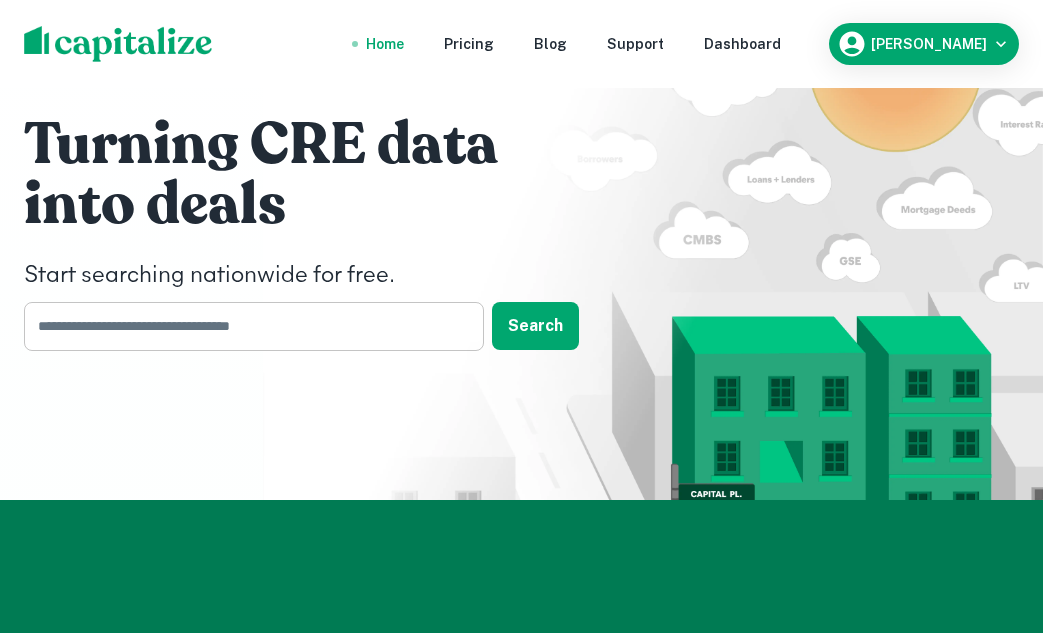 click at bounding box center (247, 326) 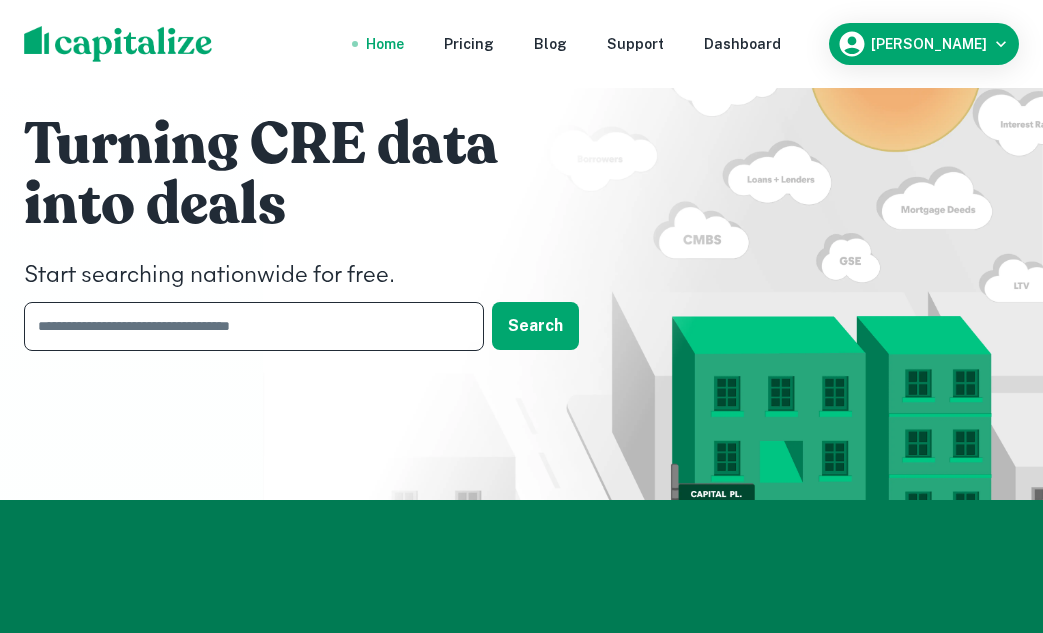paste on "**********" 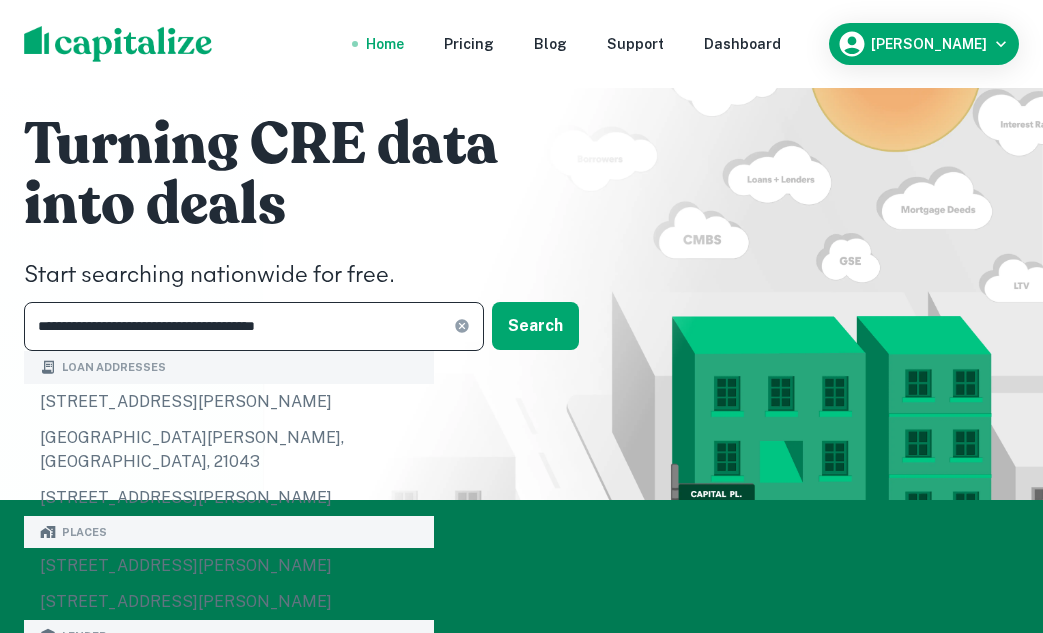 type on "**********" 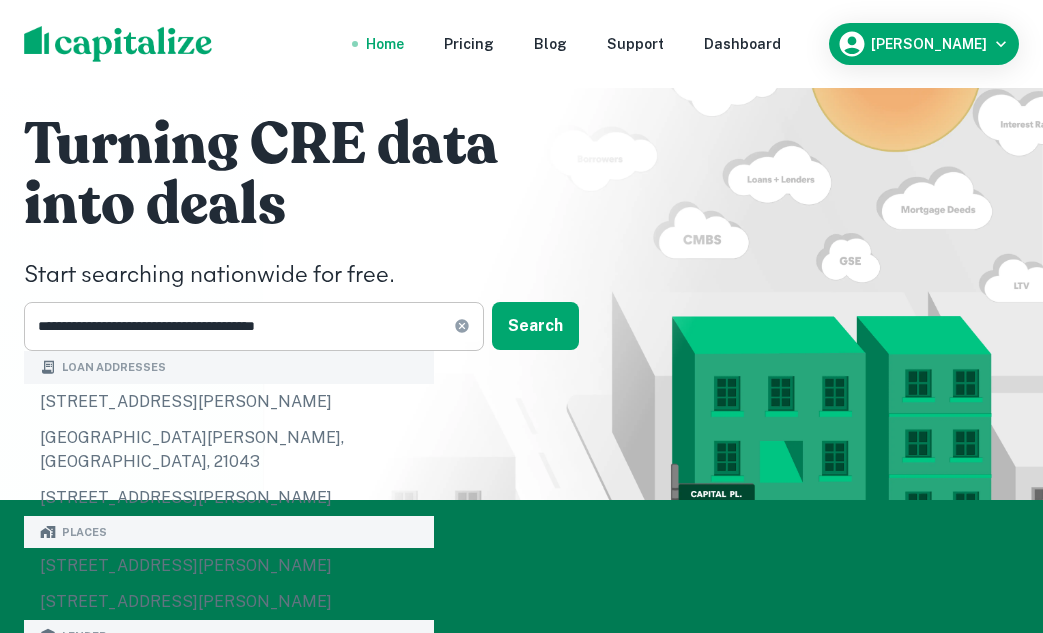 click 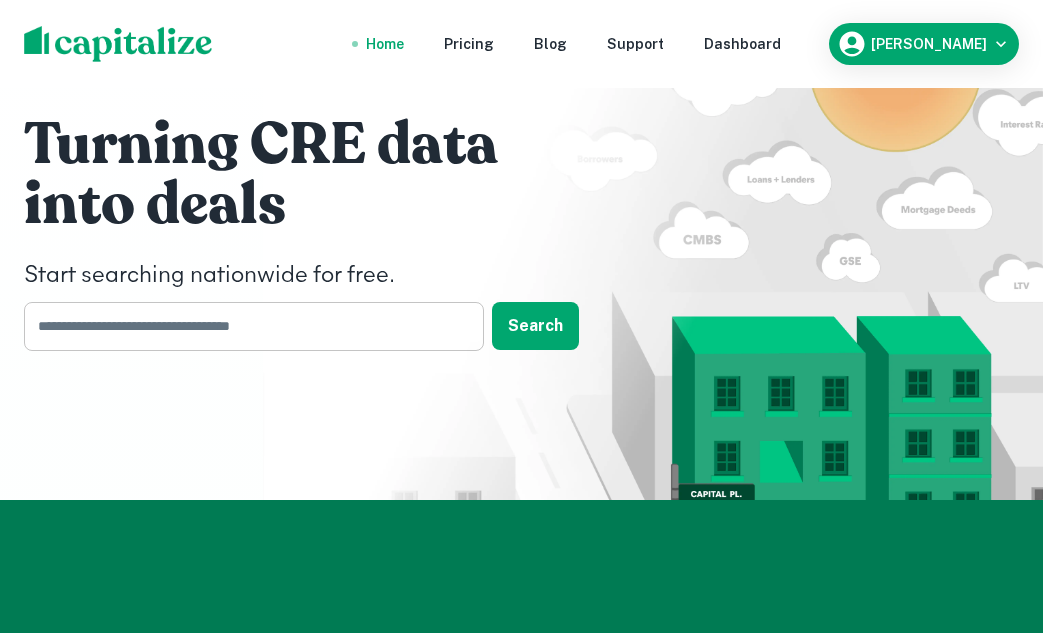 click at bounding box center (247, 326) 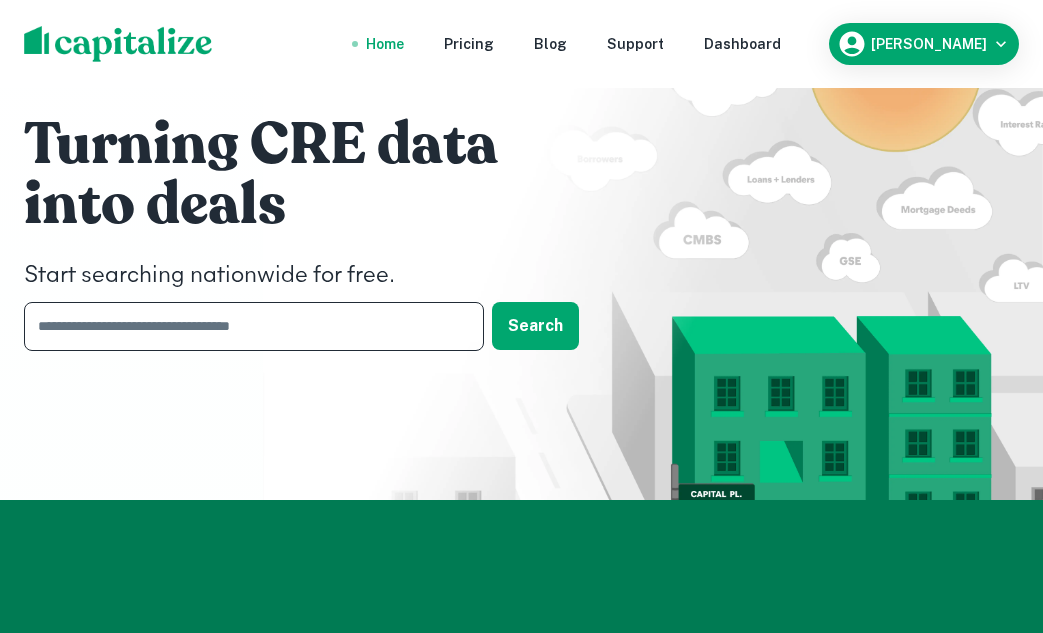 paste on "**********" 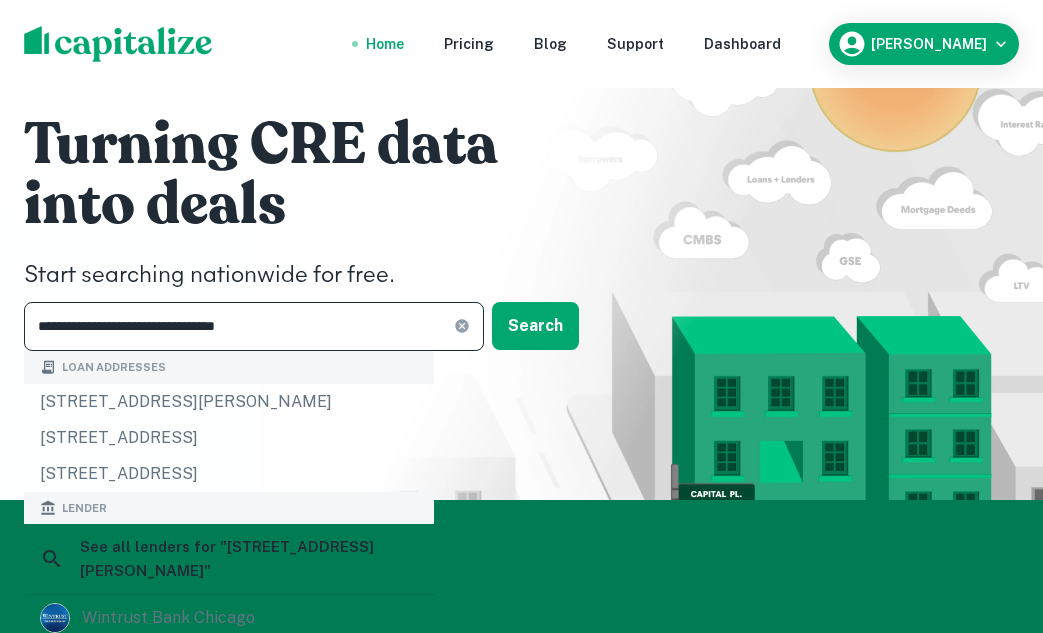 type on "**********" 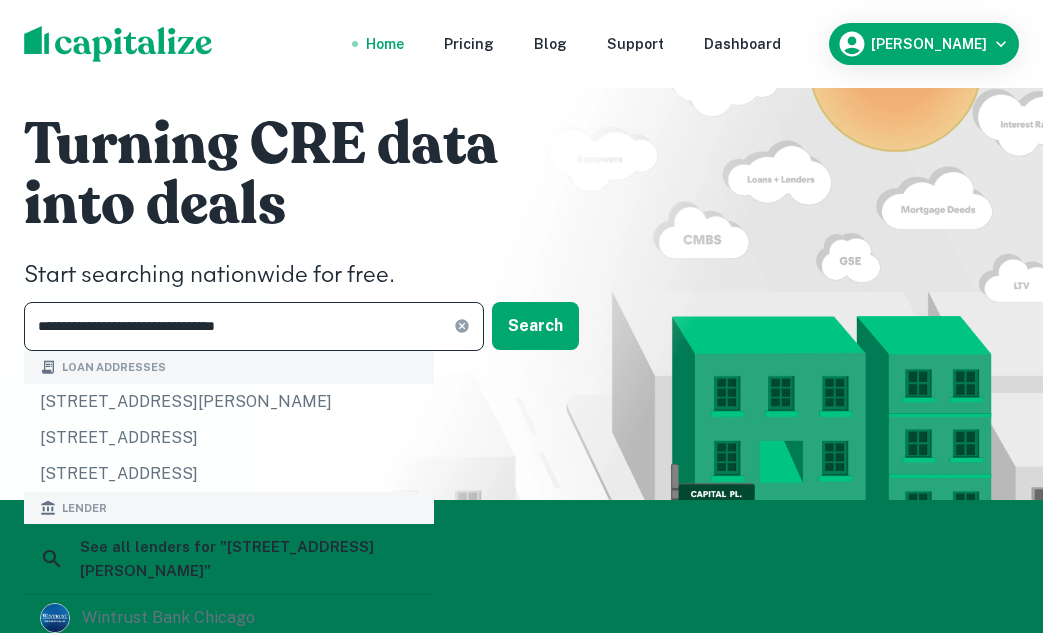 click on "**********" at bounding box center [254, 326] 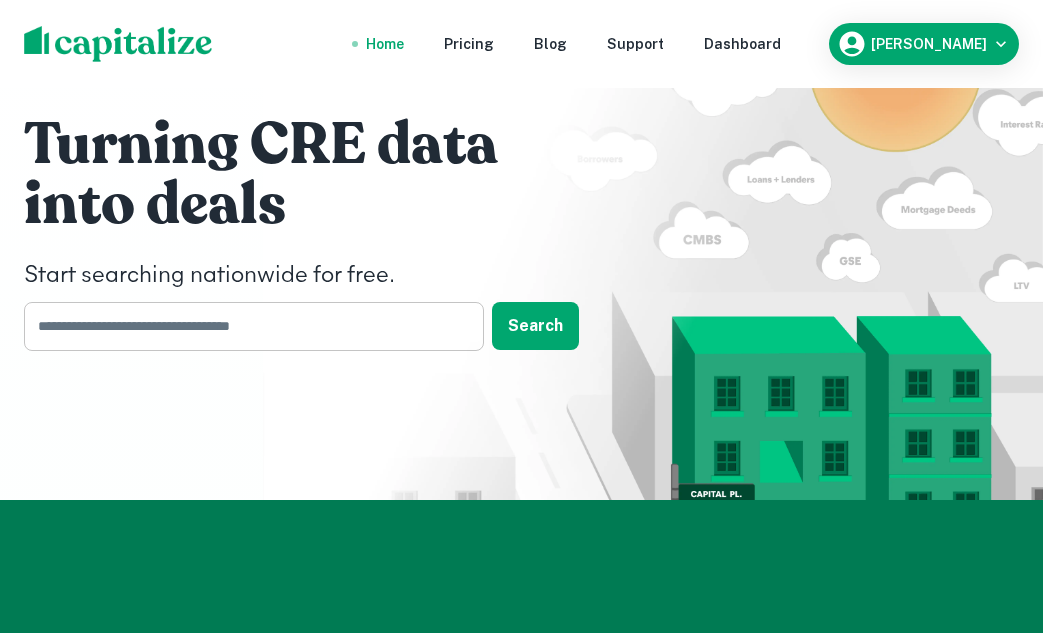 click at bounding box center [247, 326] 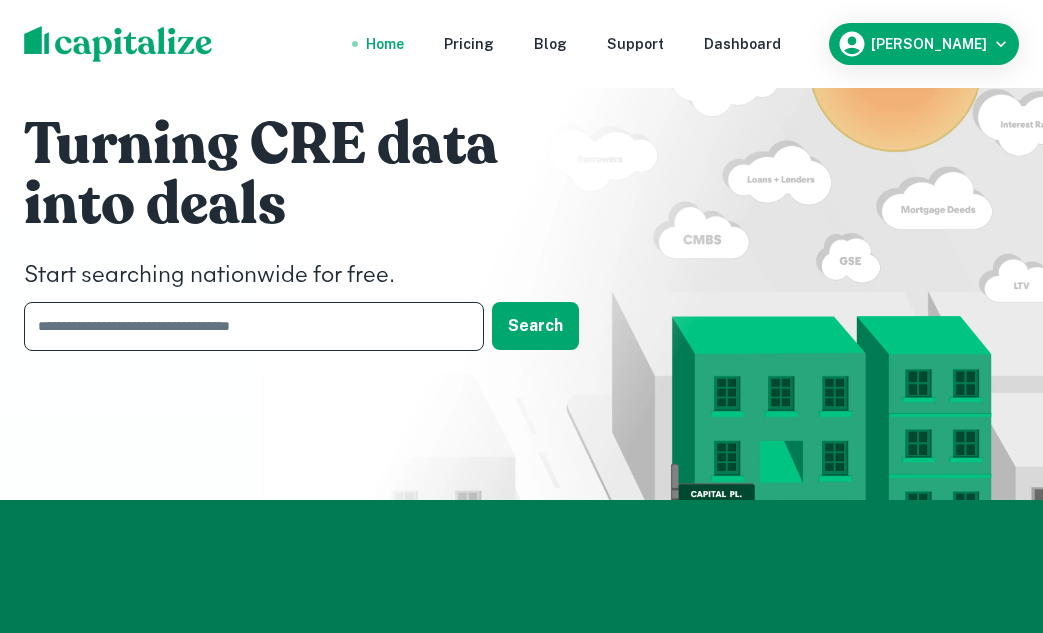 paste on "**********" 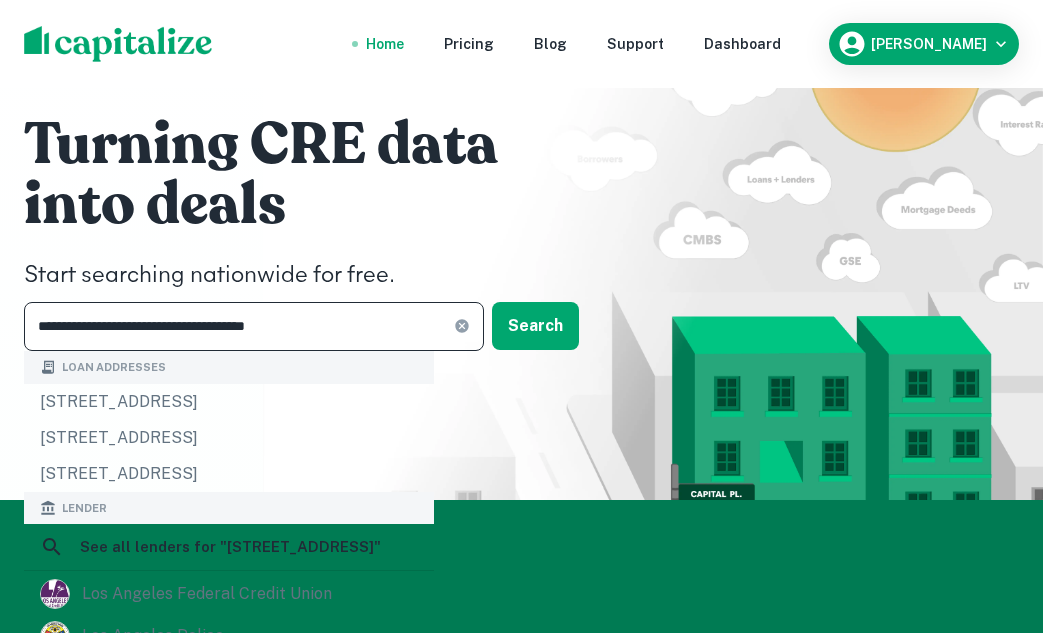 type on "**********" 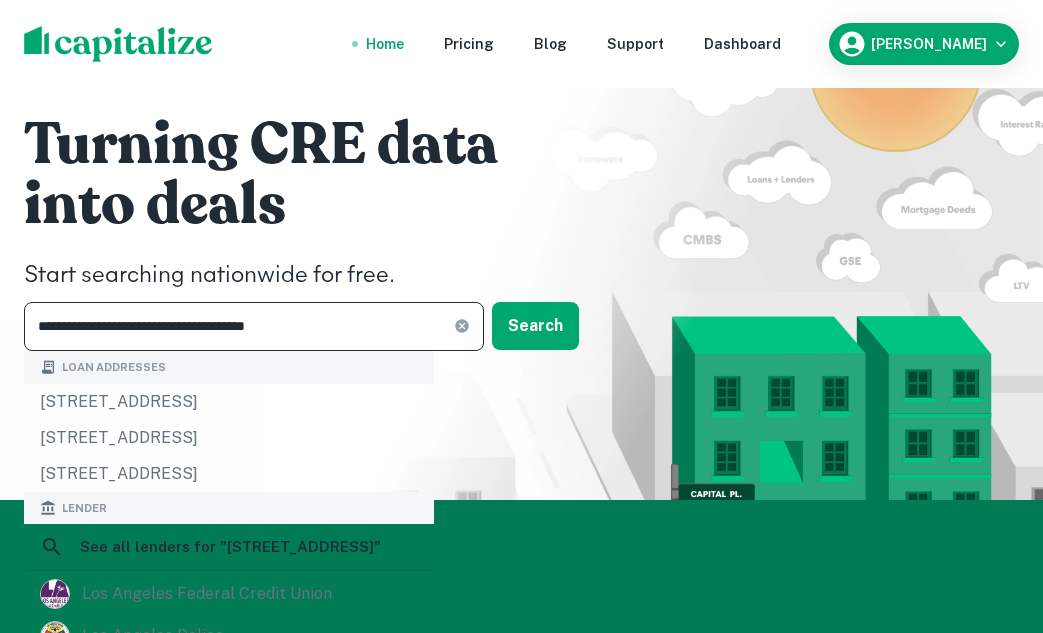 click on "**********" at bounding box center (254, 326) 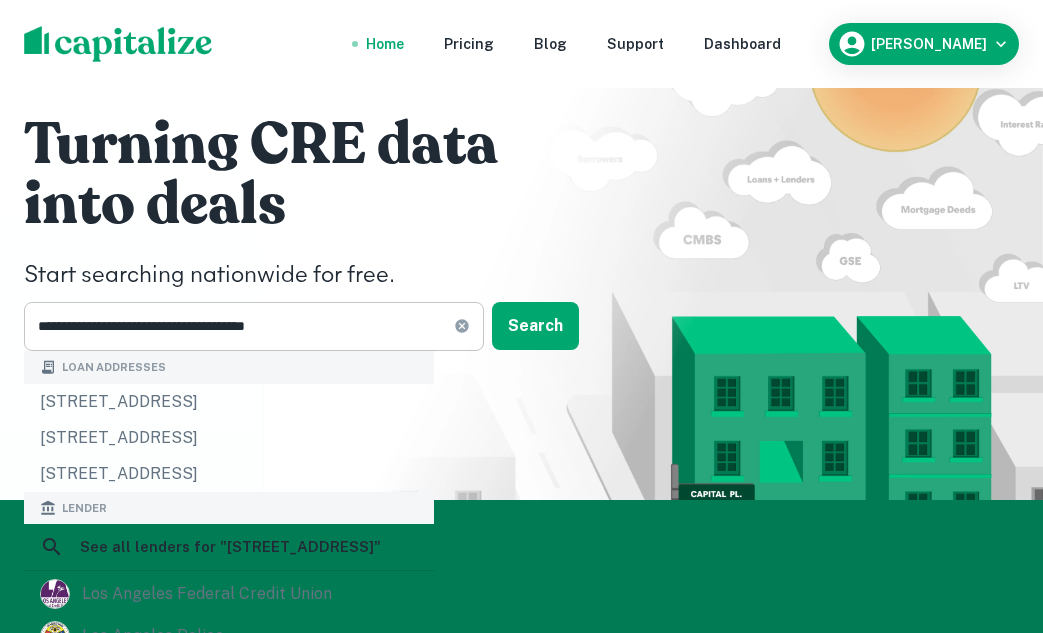 click 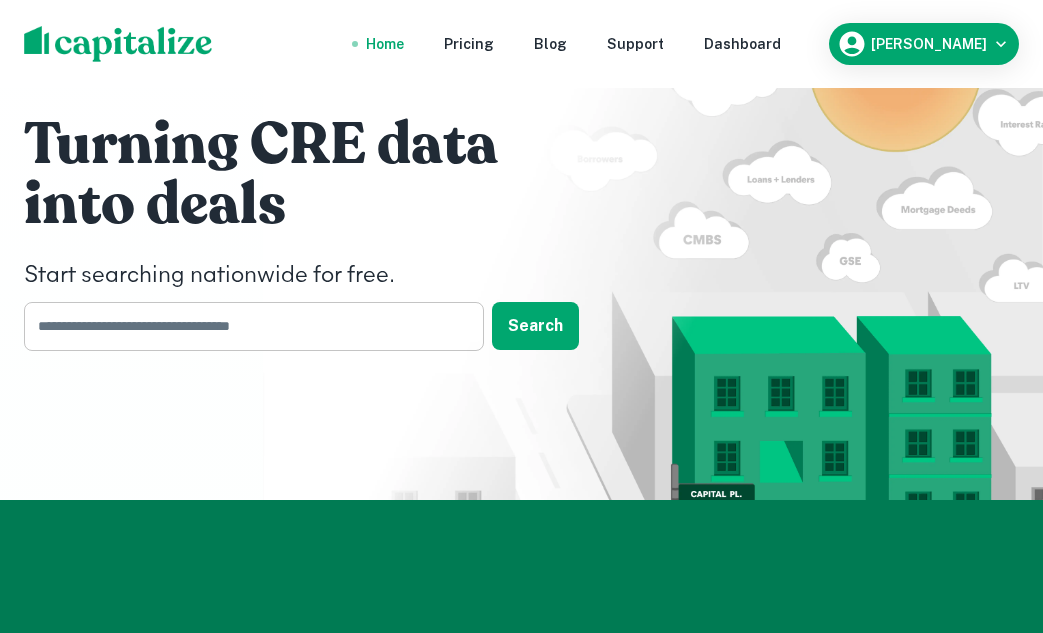 click at bounding box center (247, 326) 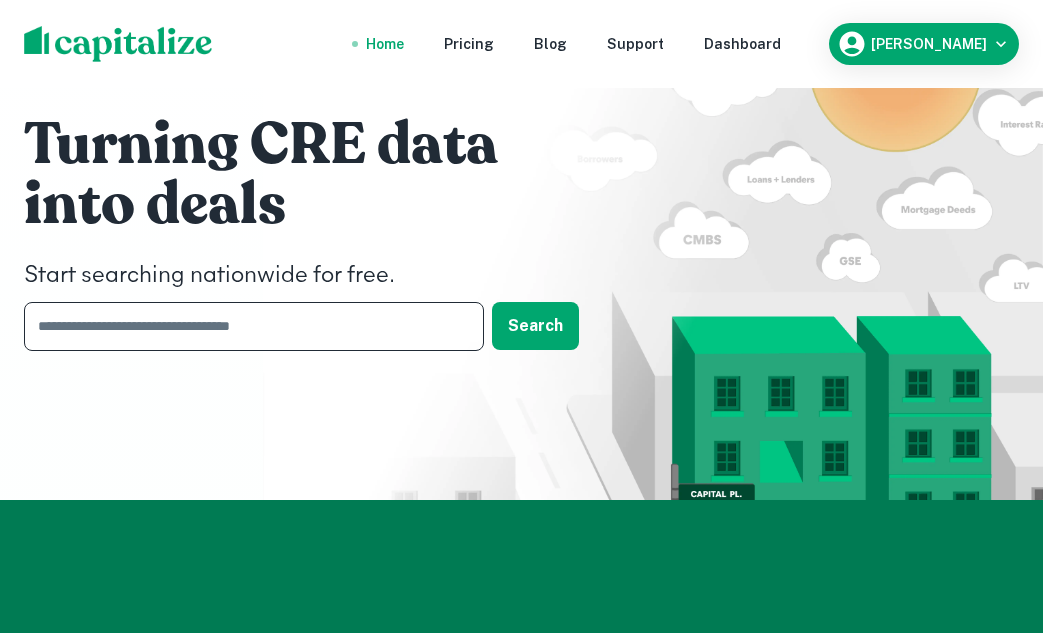 paste on "**********" 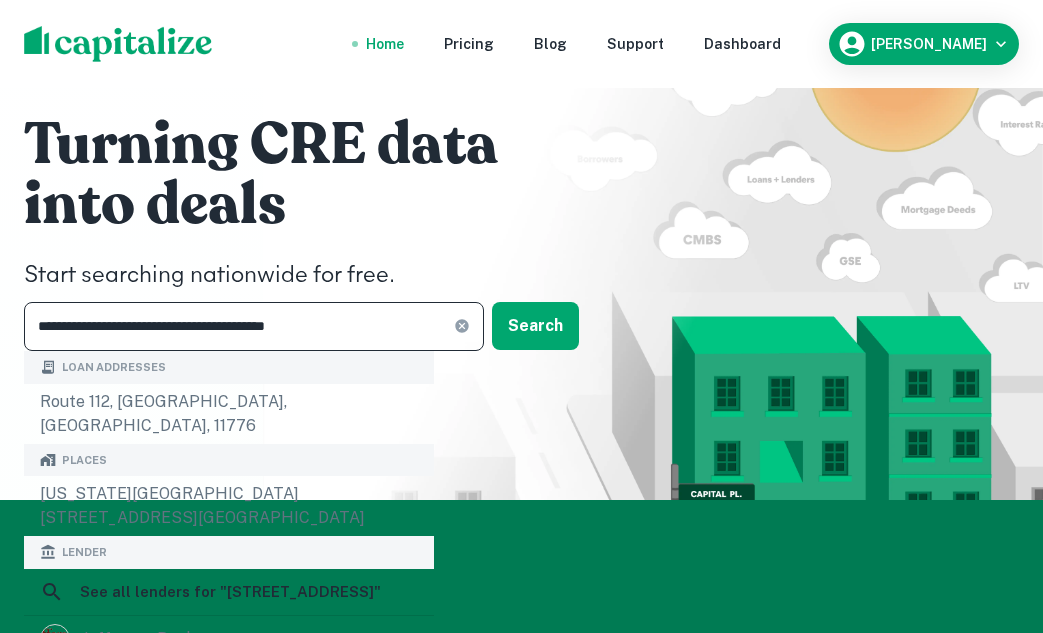 type on "**********" 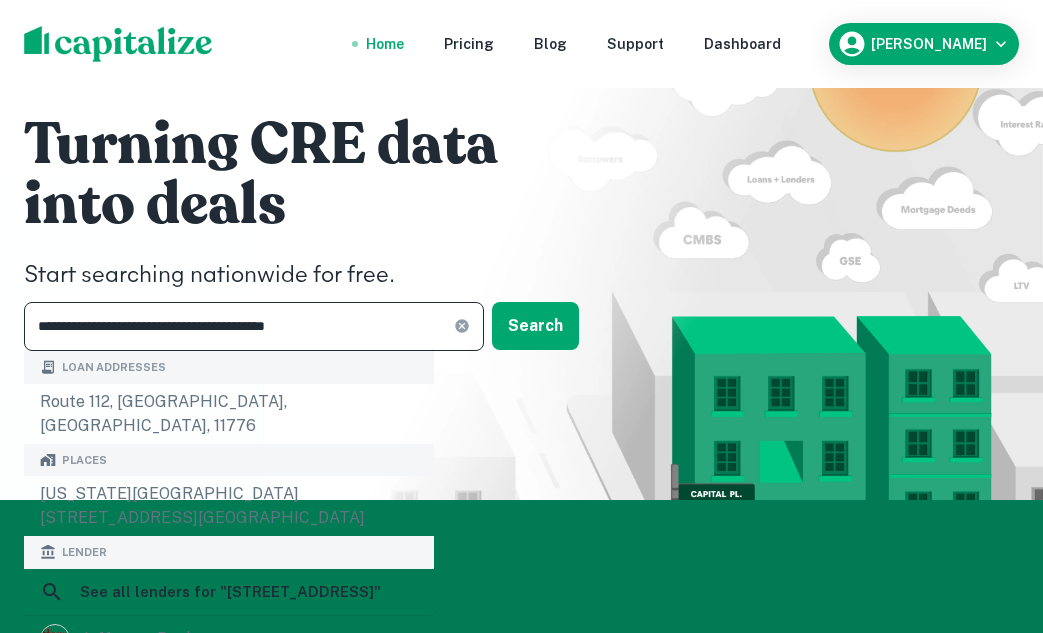 click 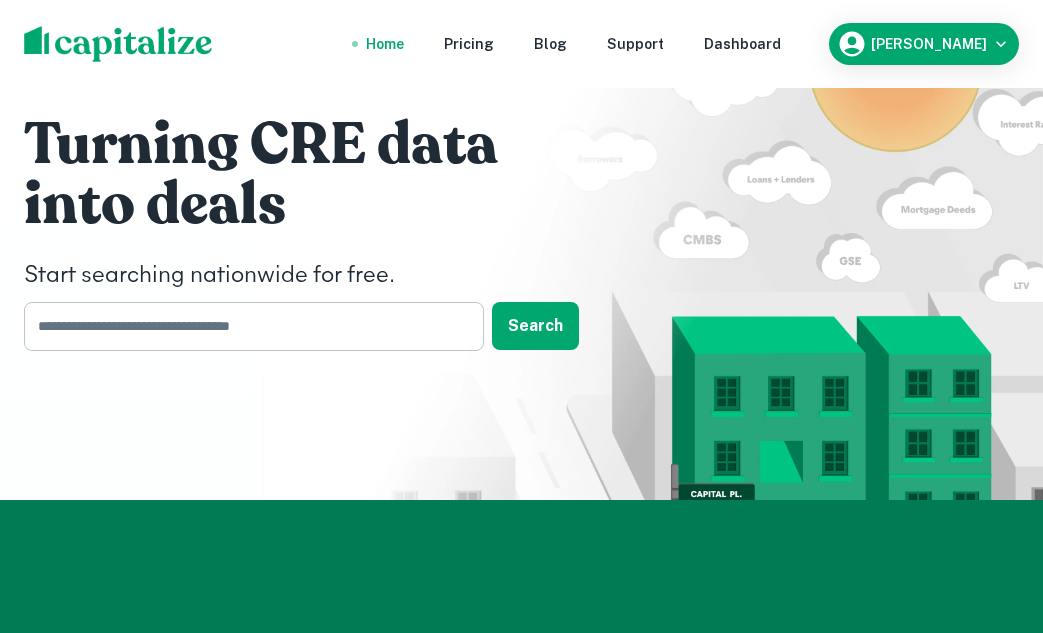click at bounding box center (247, 326) 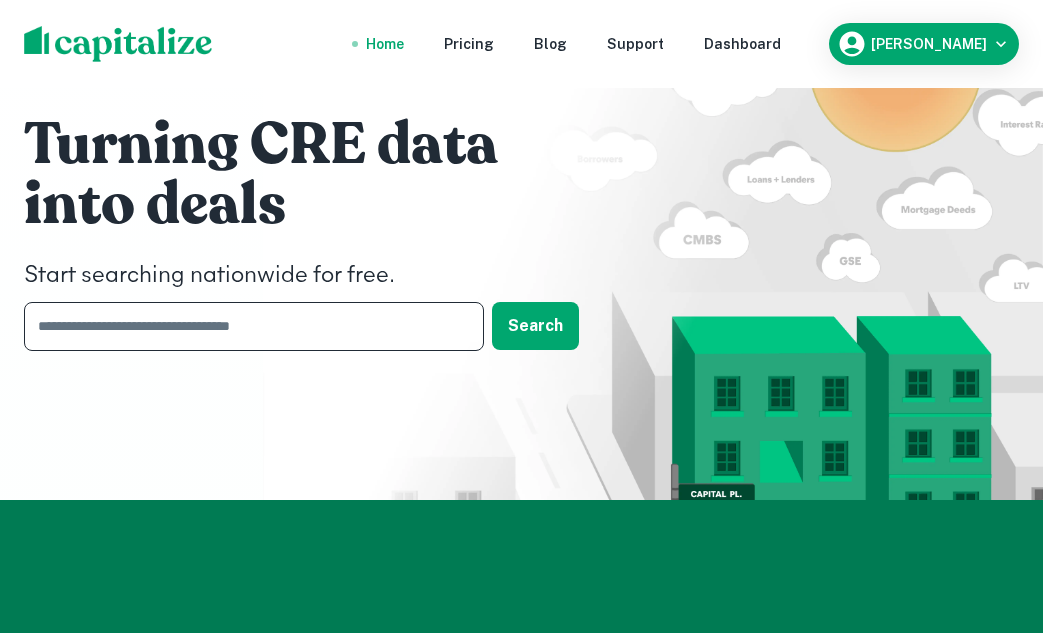paste on "**********" 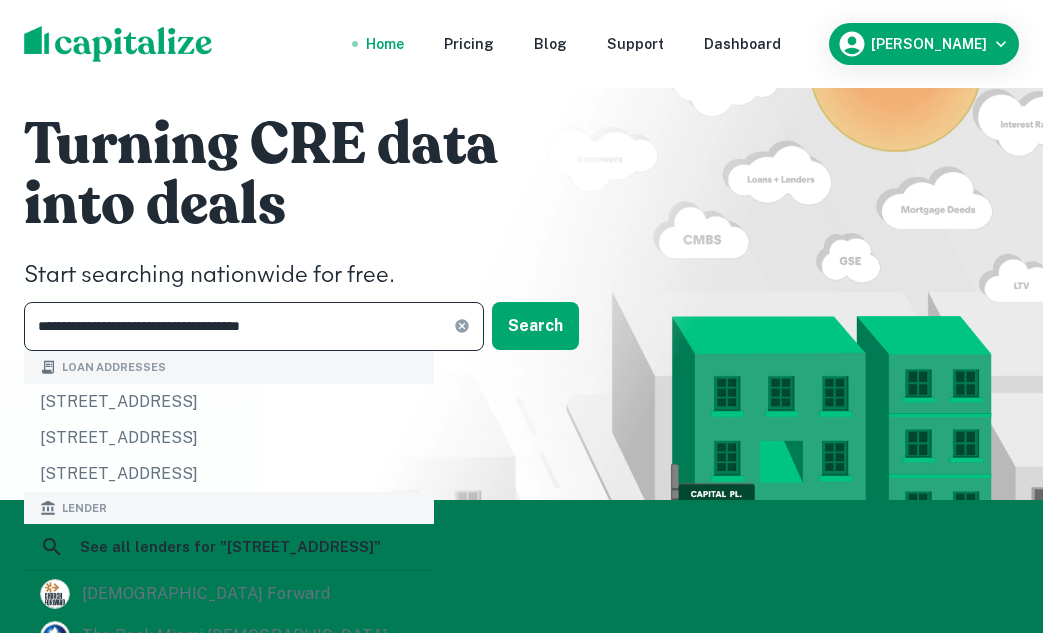 type on "**********" 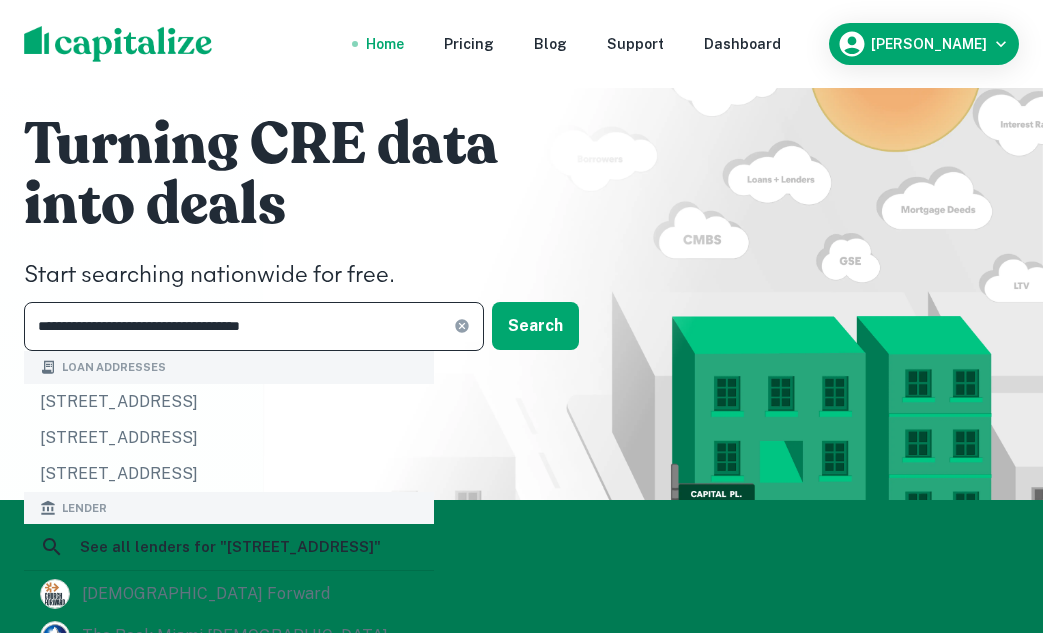 click on "**********" at bounding box center [254, 326] 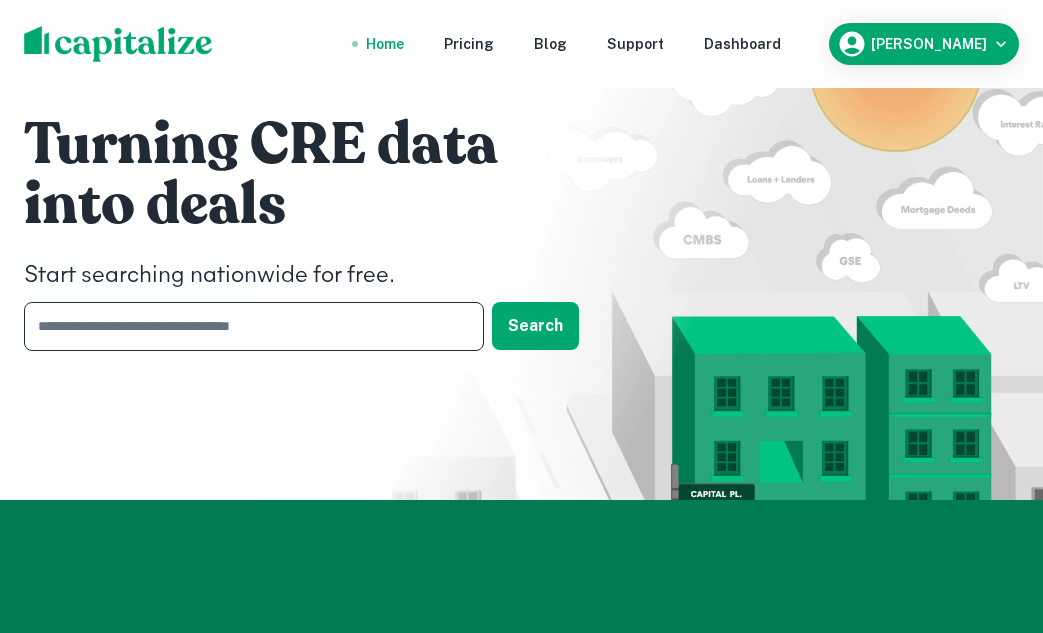 click at bounding box center (247, 326) 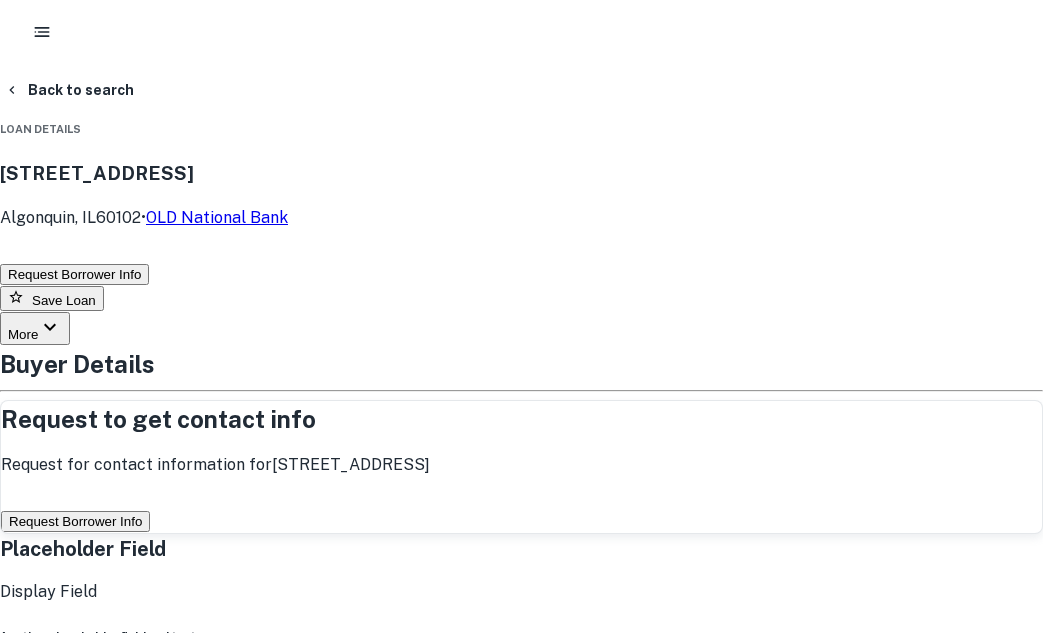 click on "Request Borrower Info" at bounding box center [75, 521] 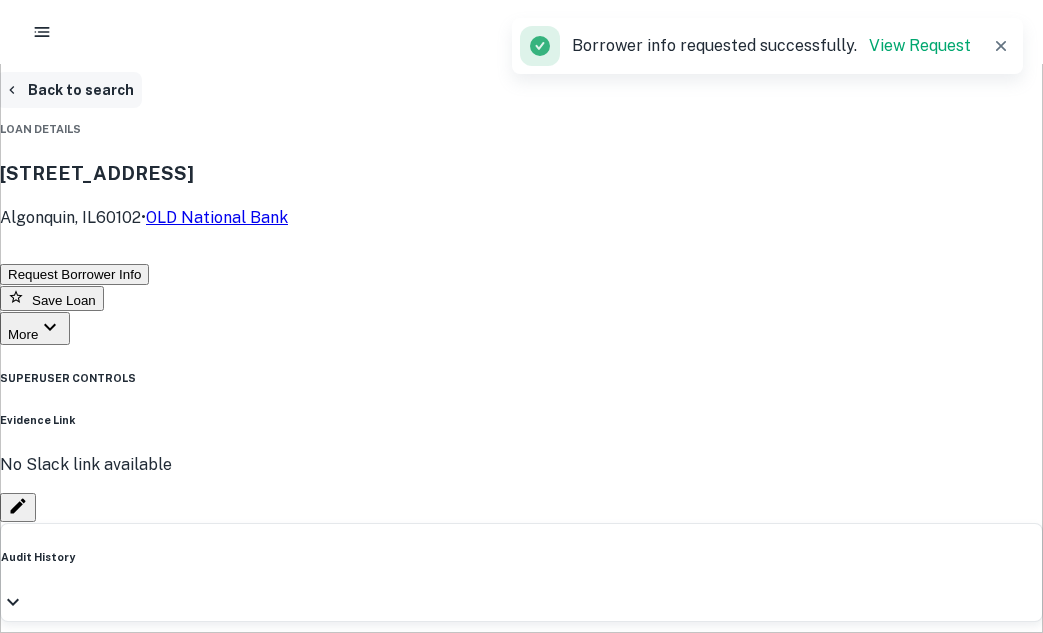click on "Back to search" at bounding box center [69, 90] 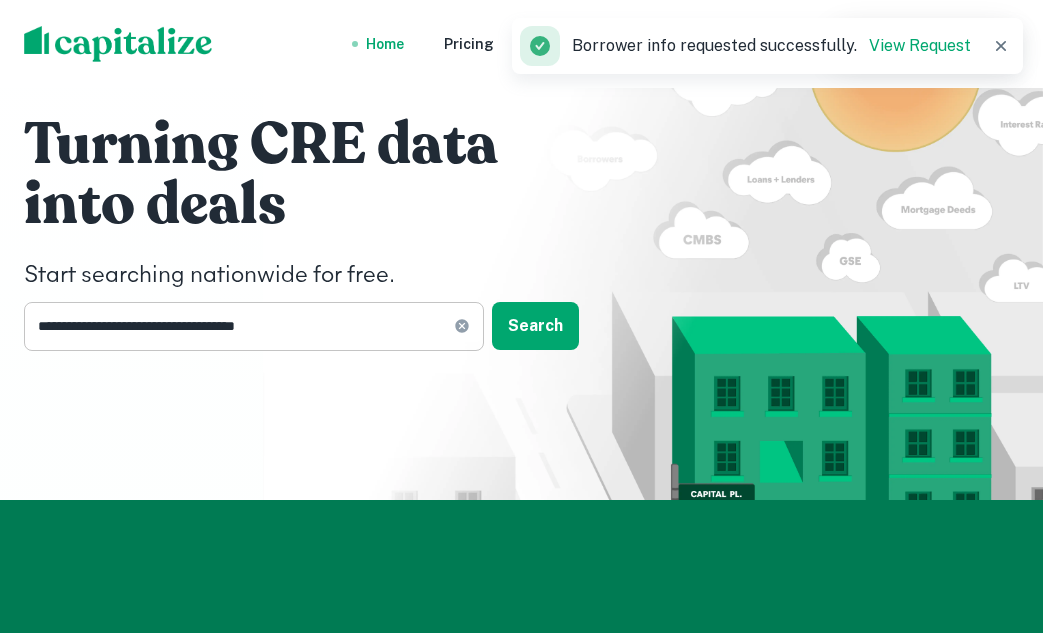 click on "**********" at bounding box center (254, 326) 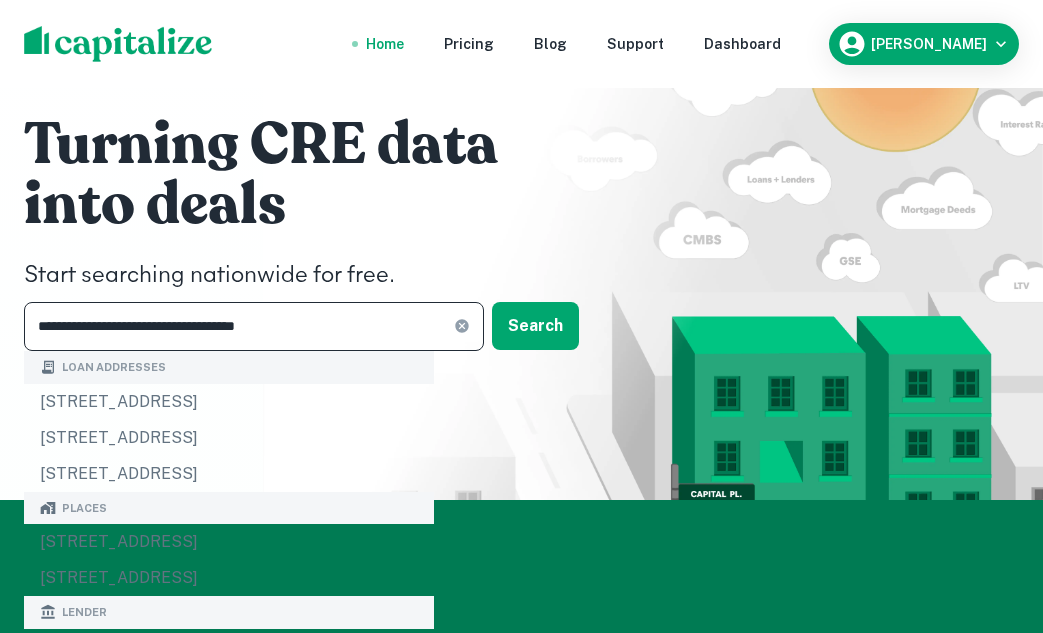 click 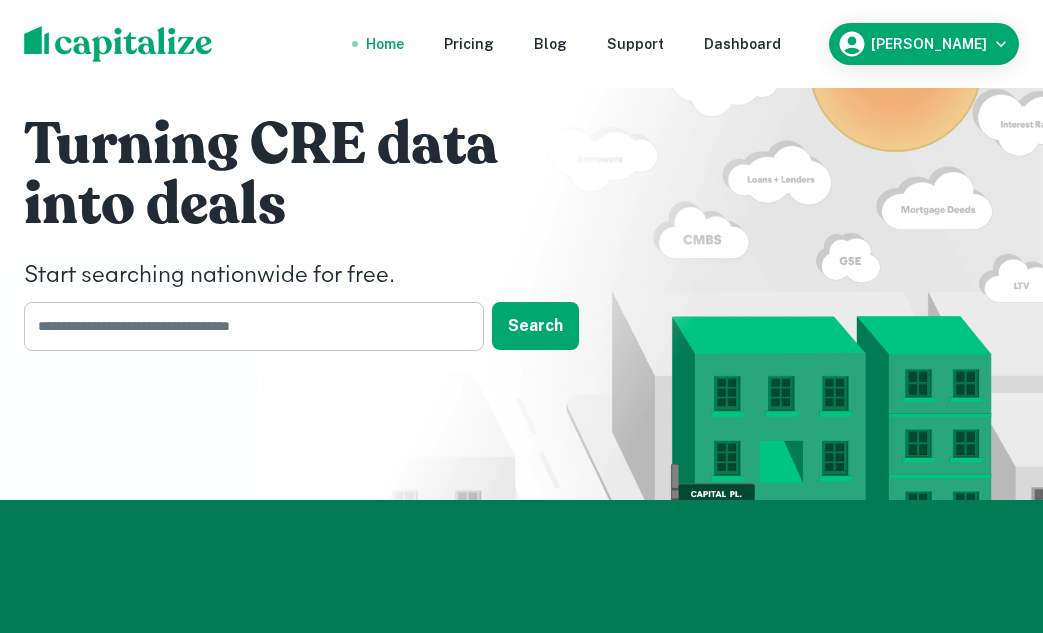 click at bounding box center [247, 326] 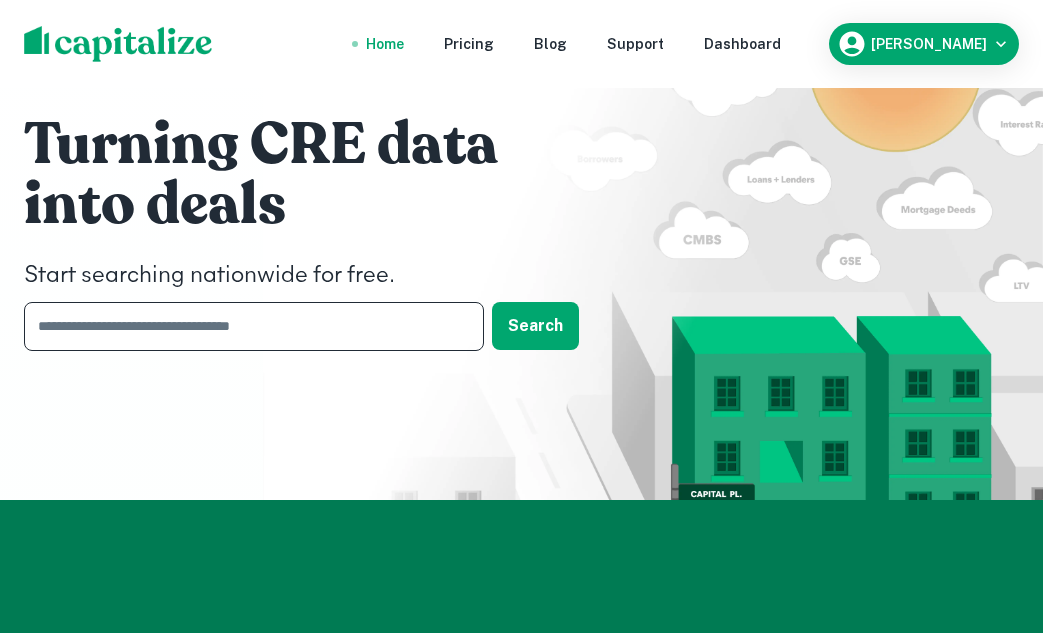 paste on "**********" 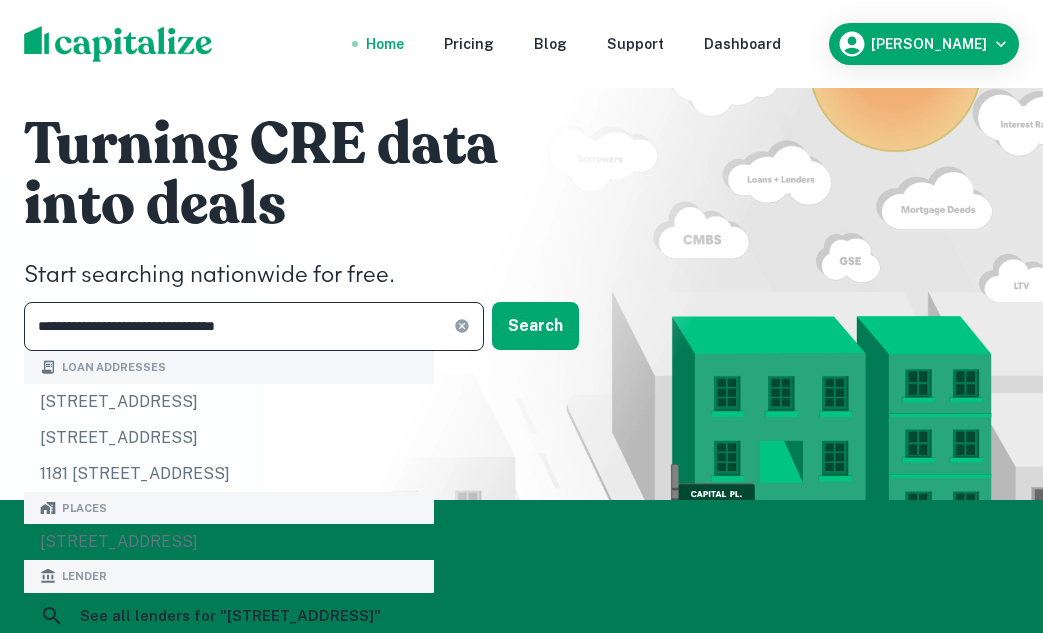 type on "**********" 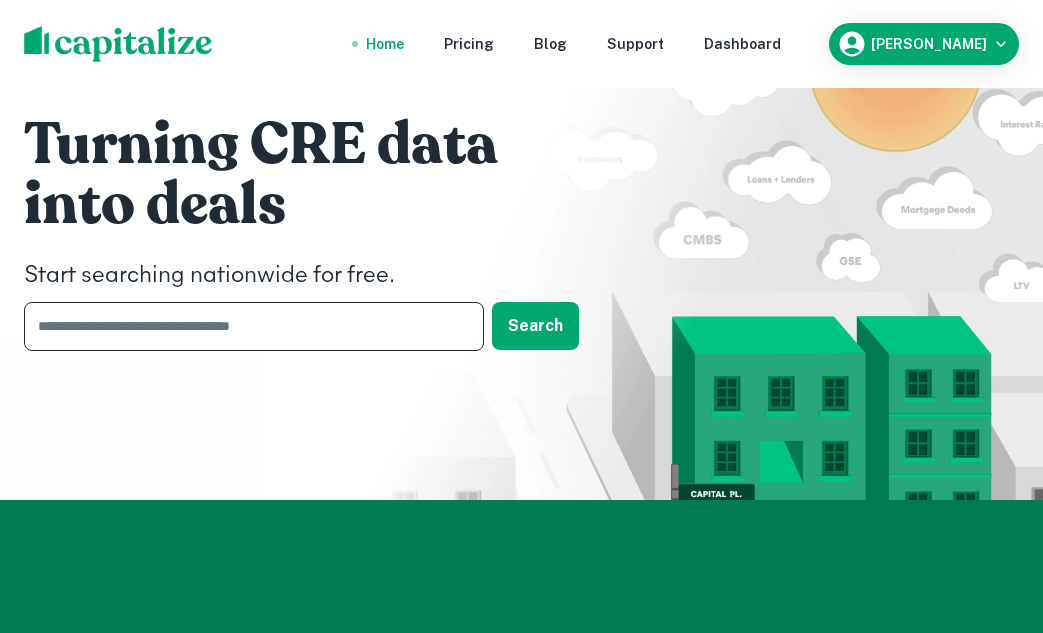 click at bounding box center [247, 326] 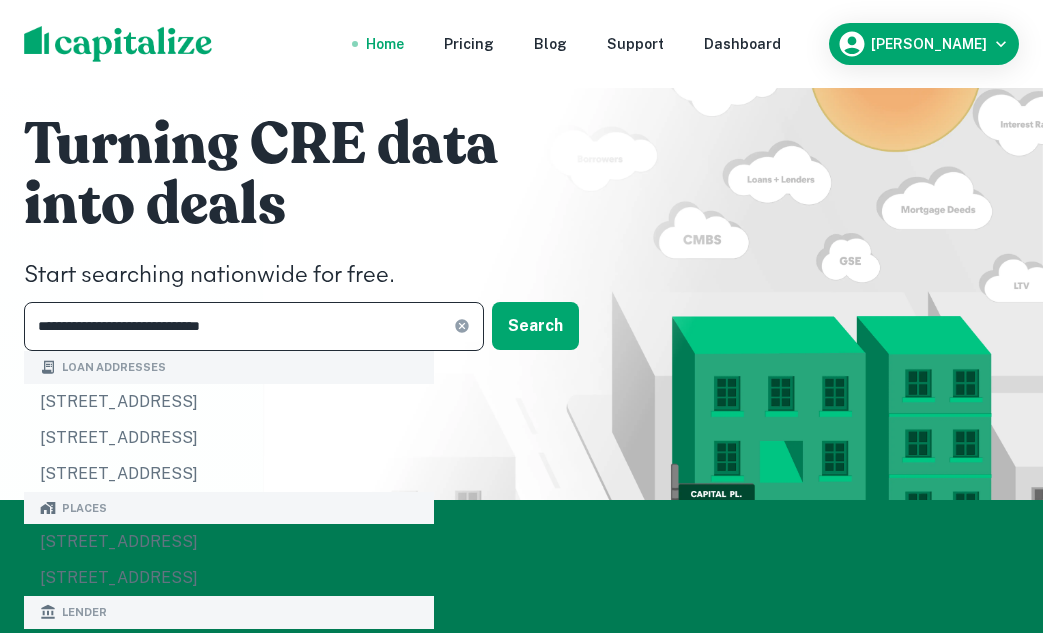 type on "**********" 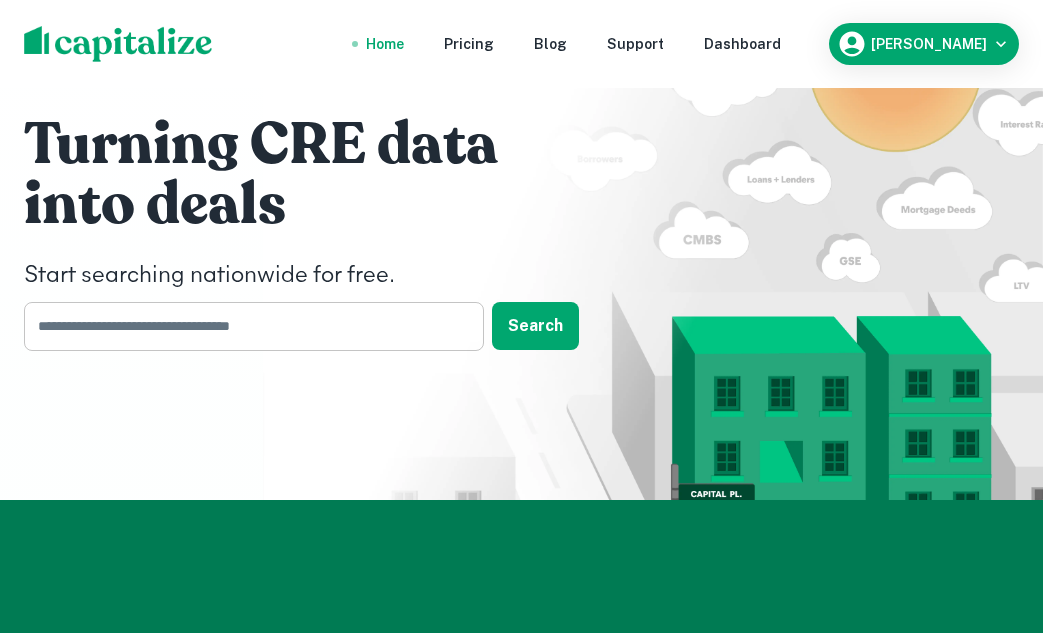 click at bounding box center [247, 326] 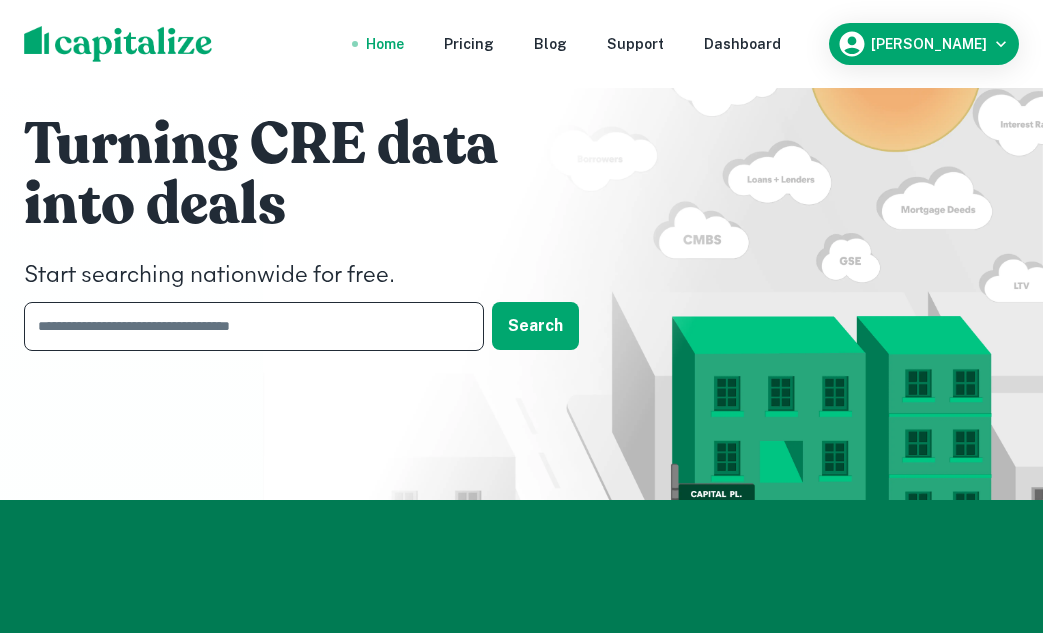 paste on "**********" 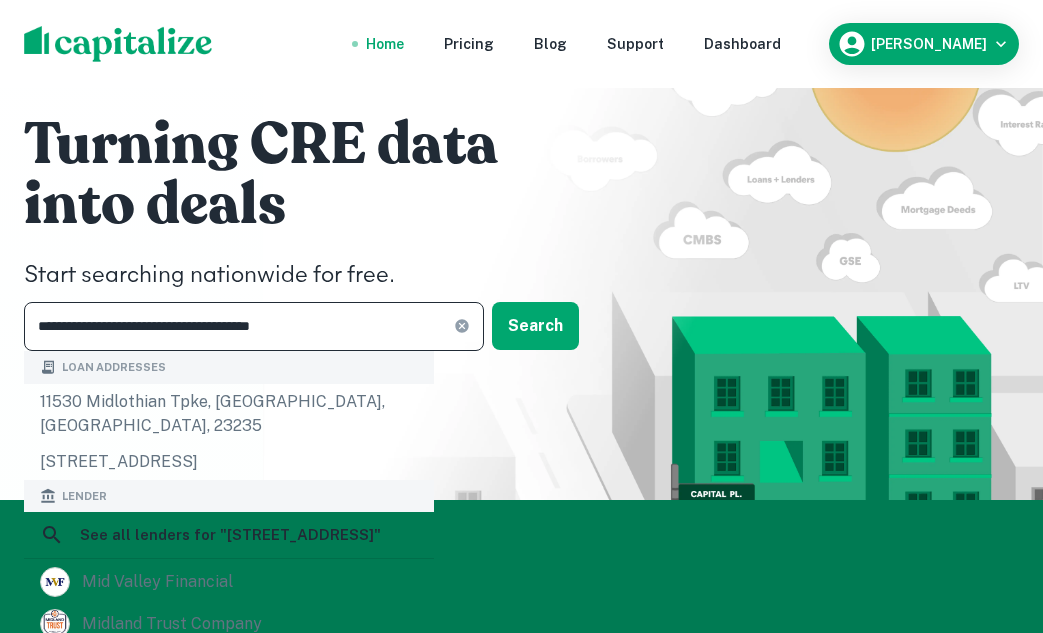 type on "**********" 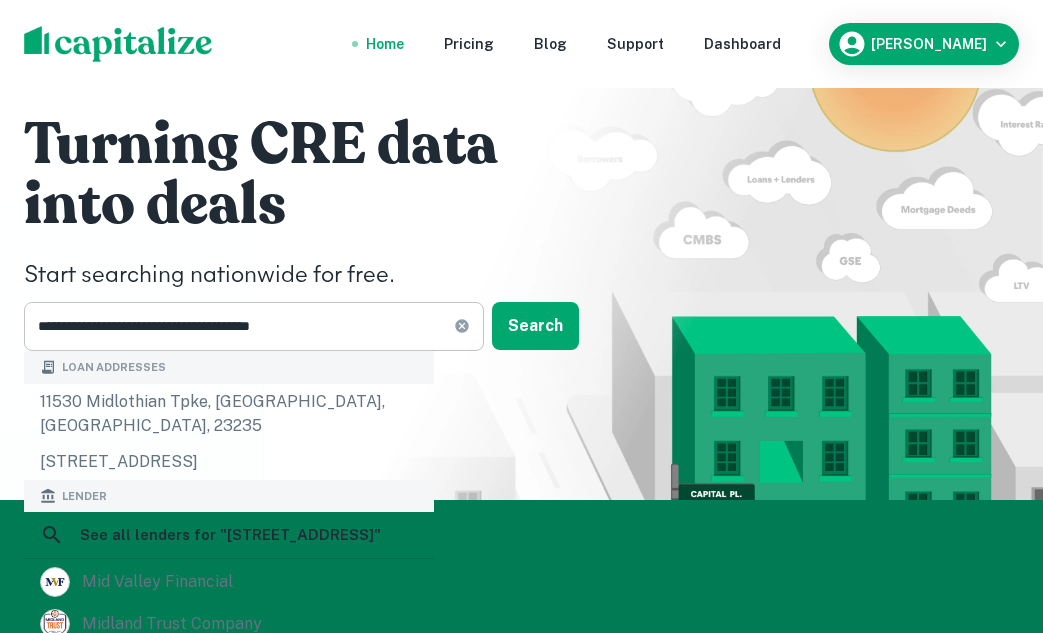 click 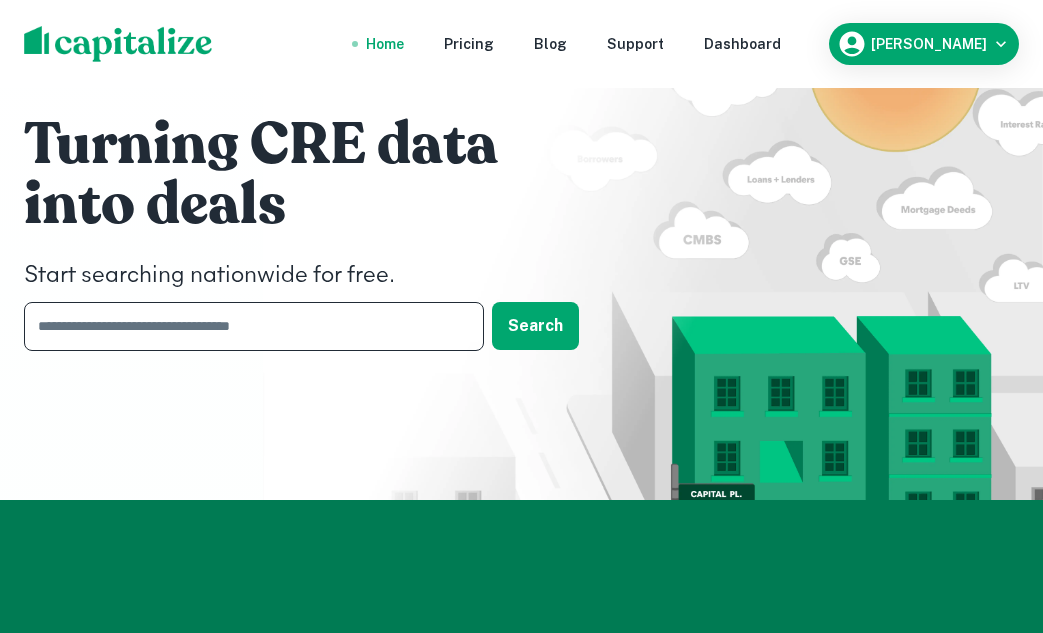 click at bounding box center (247, 326) 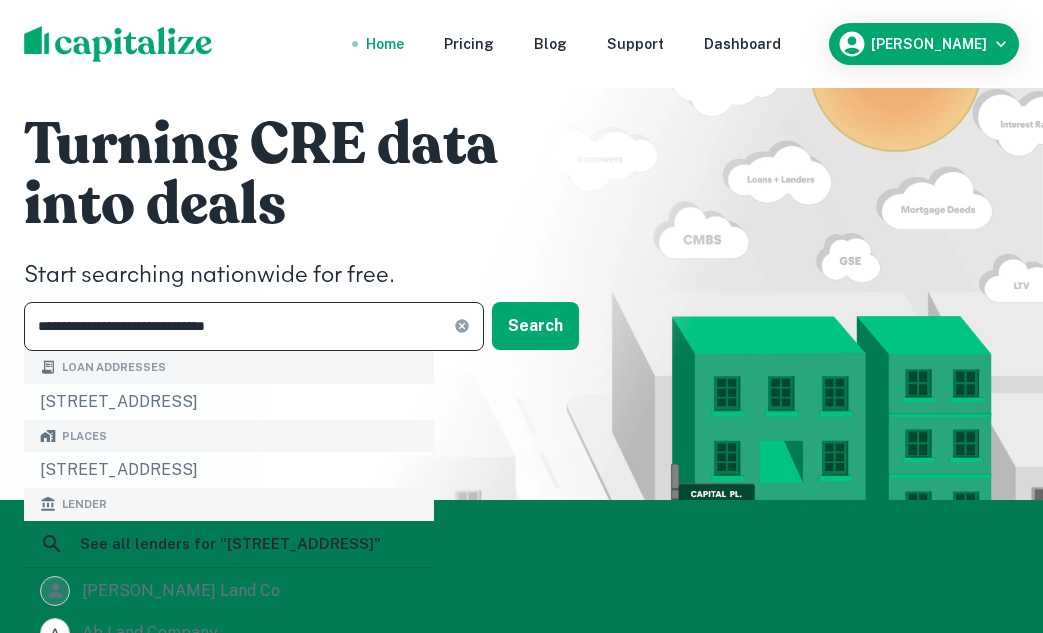 type on "**********" 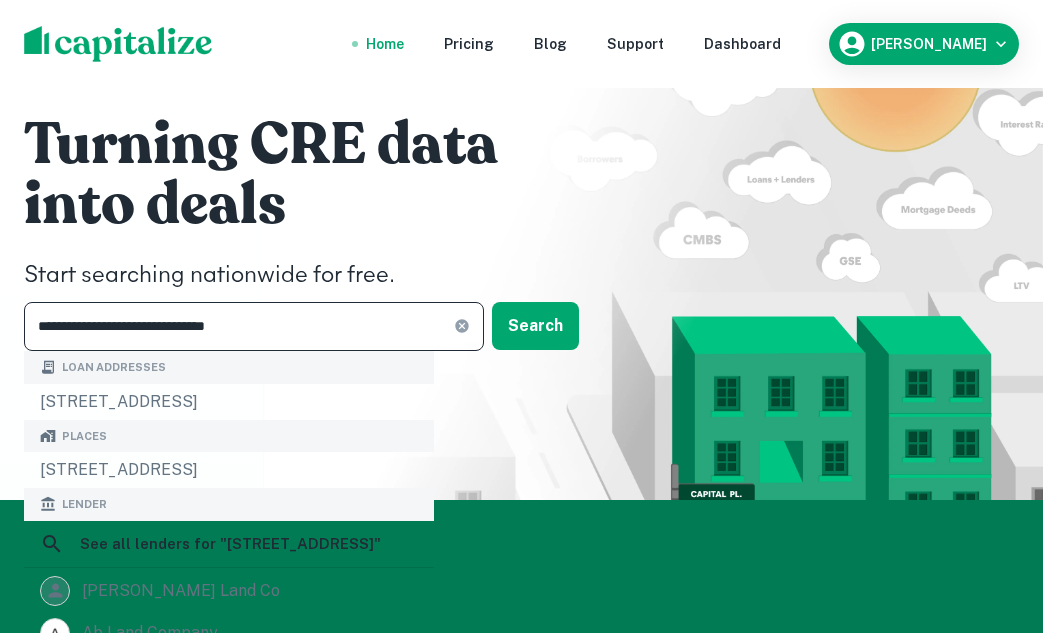 click 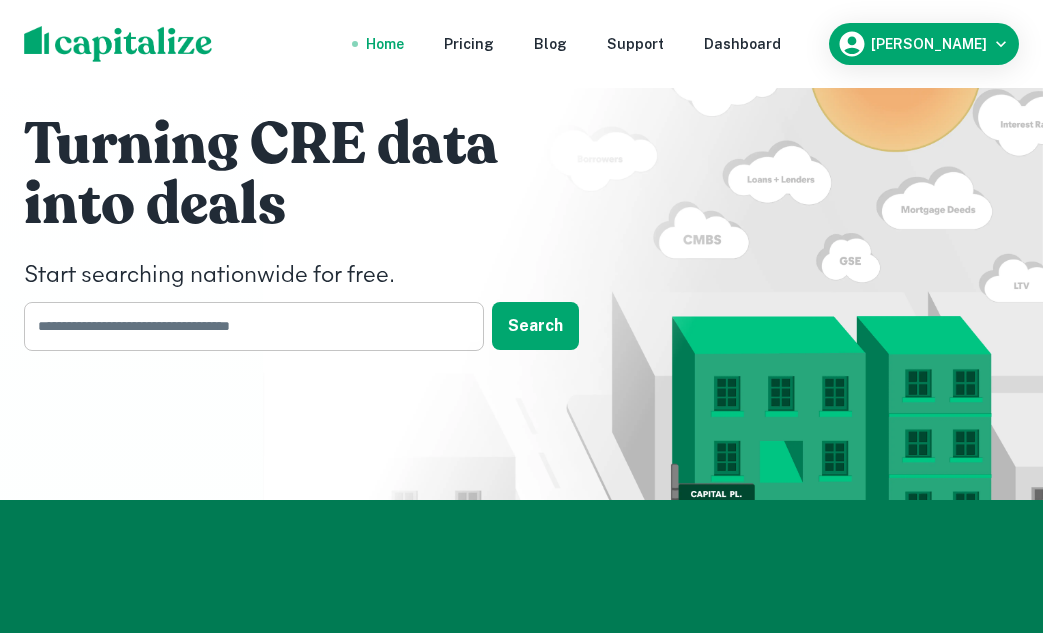 click at bounding box center (247, 326) 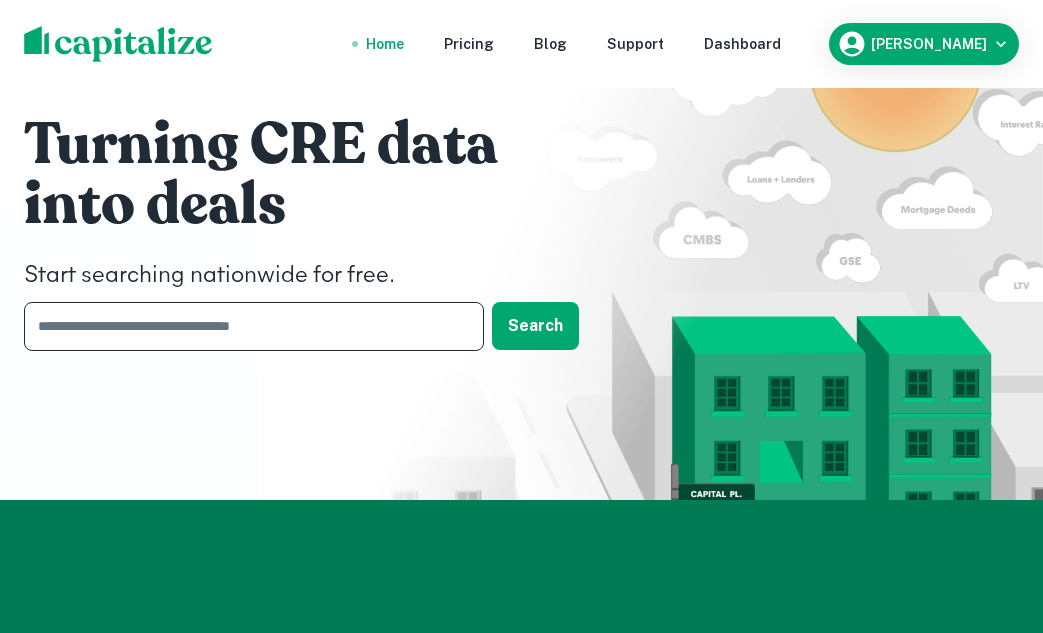 paste on "**********" 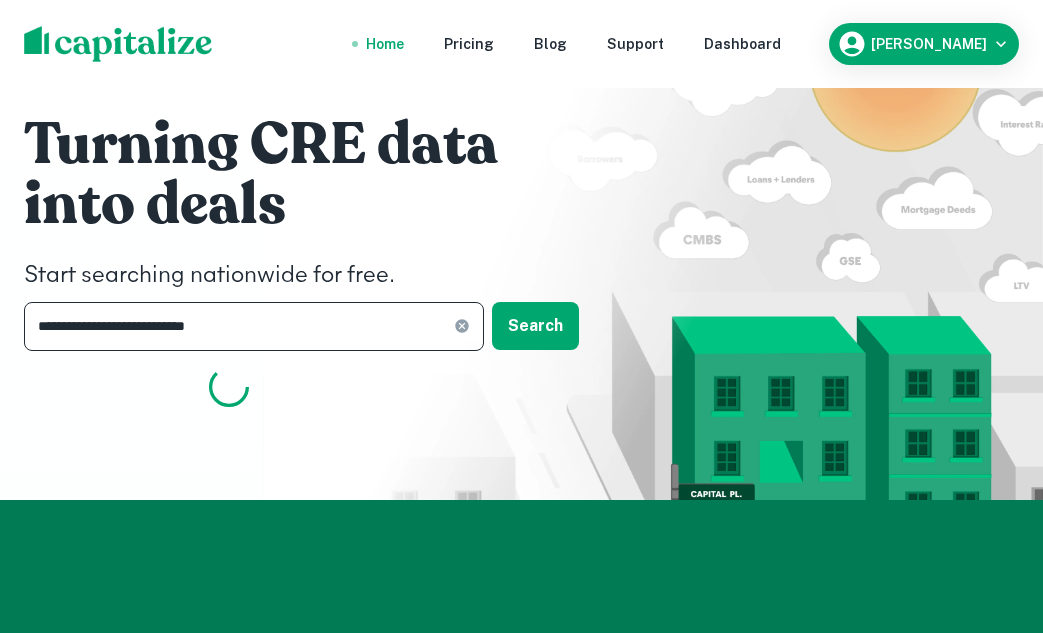 type on "**********" 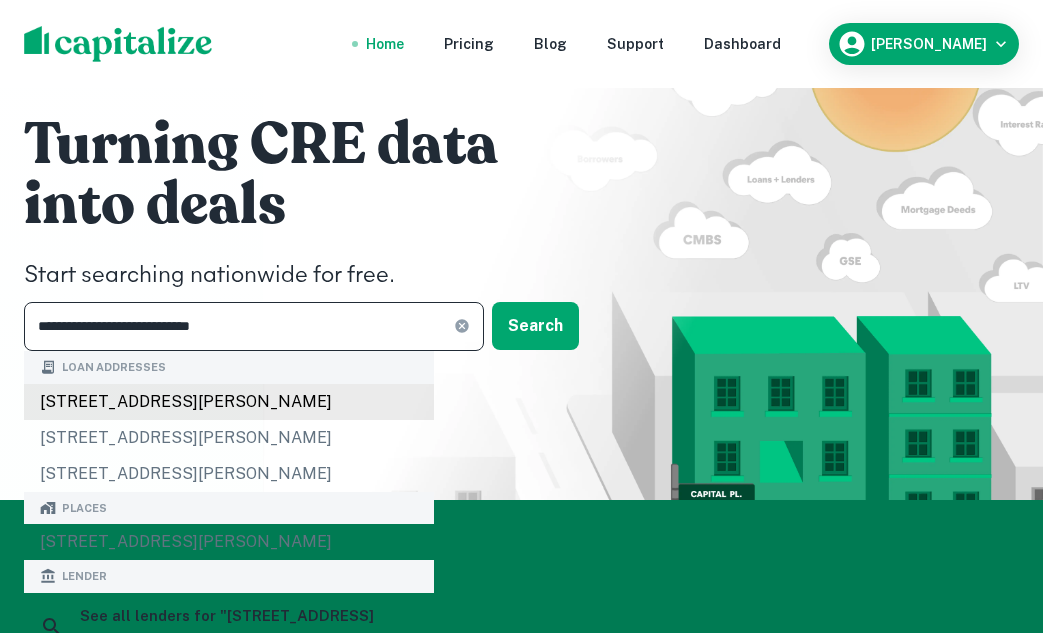 click on "1784 w shaw ave, fresno, ca, 93711" at bounding box center [229, 402] 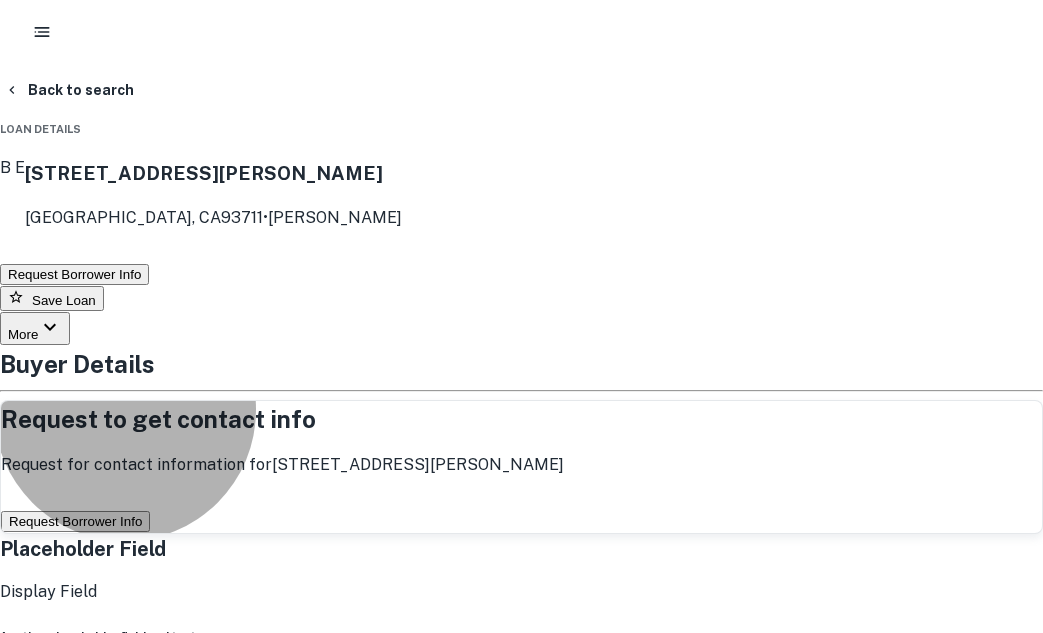 click on "Request Borrower Info" at bounding box center (75, 521) 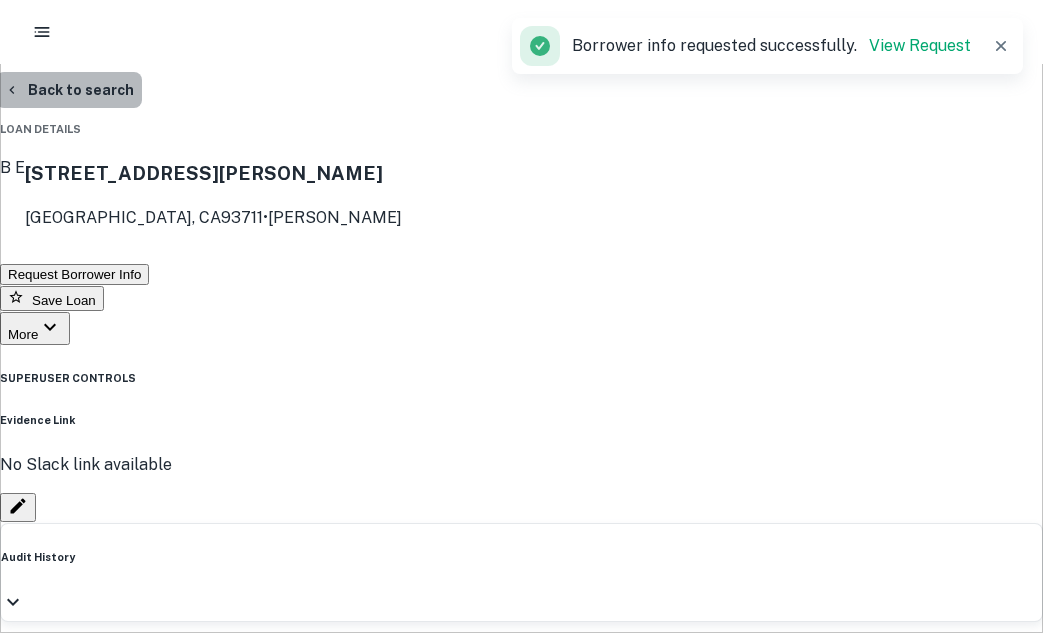 click on "Back to search" at bounding box center (69, 90) 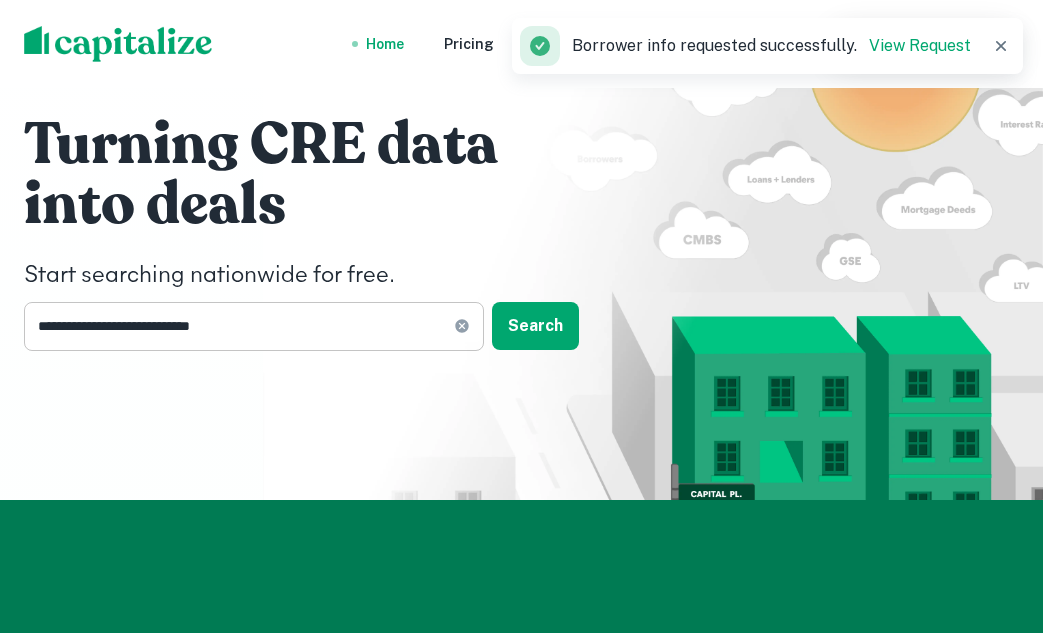 click on "**********" at bounding box center [254, 326] 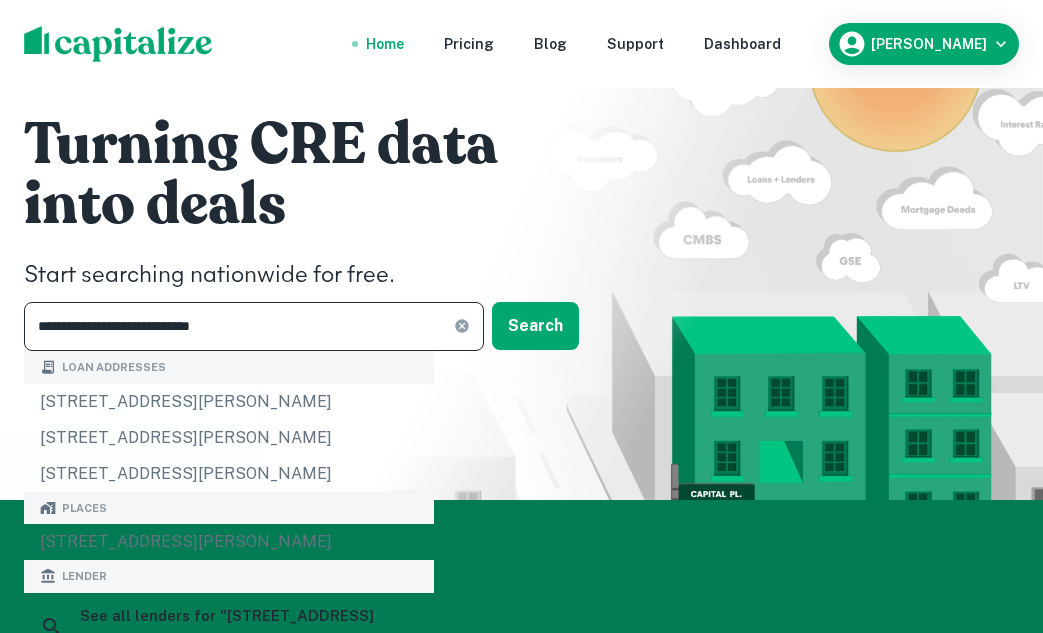 click on "**********" at bounding box center [254, 326] 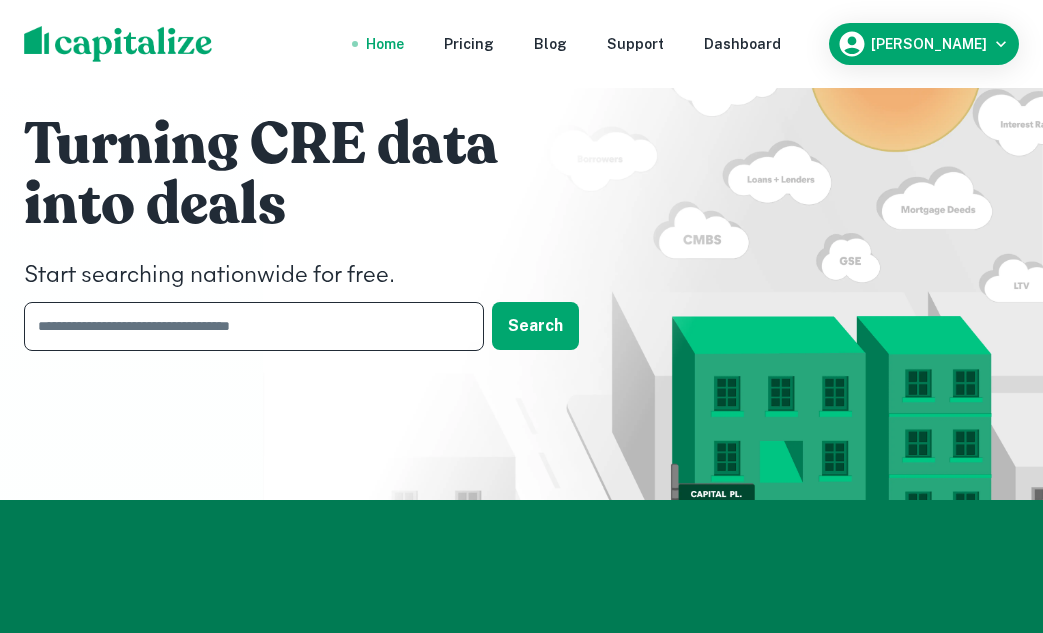 click at bounding box center (247, 326) 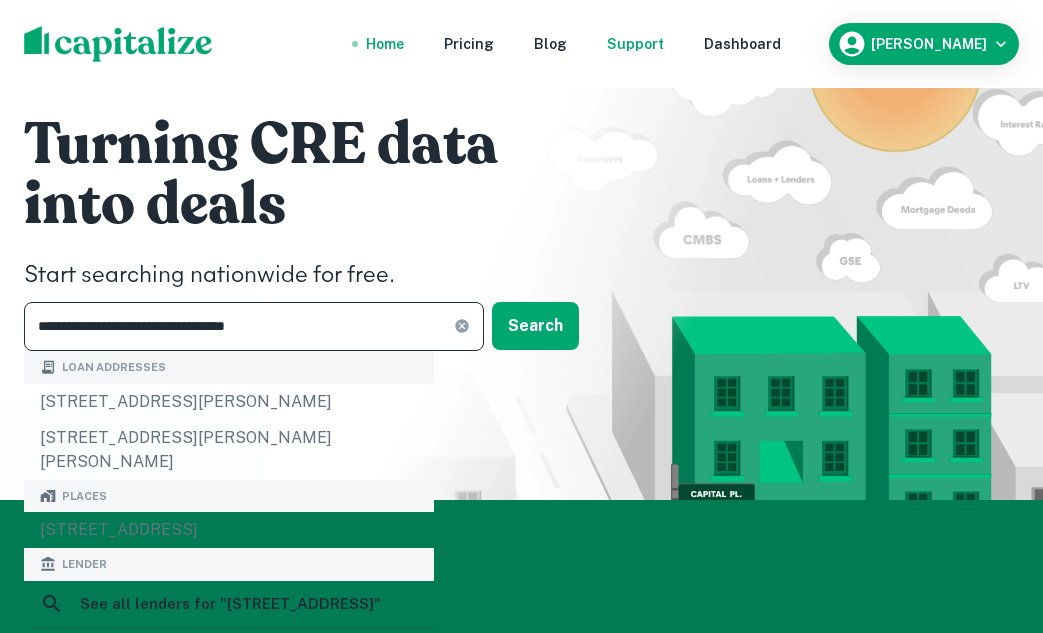 type on "**********" 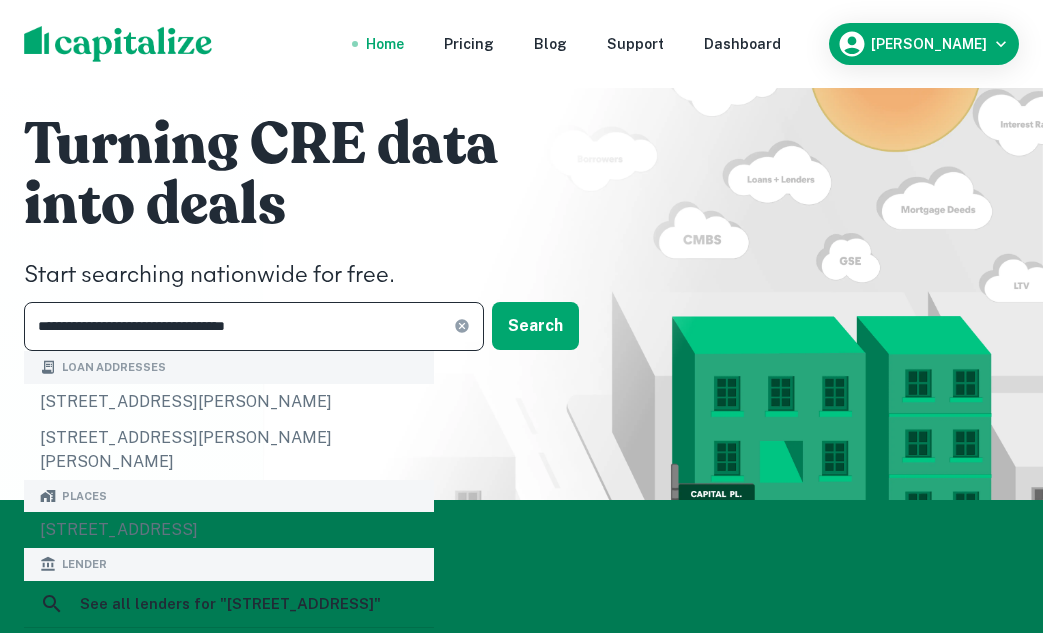click 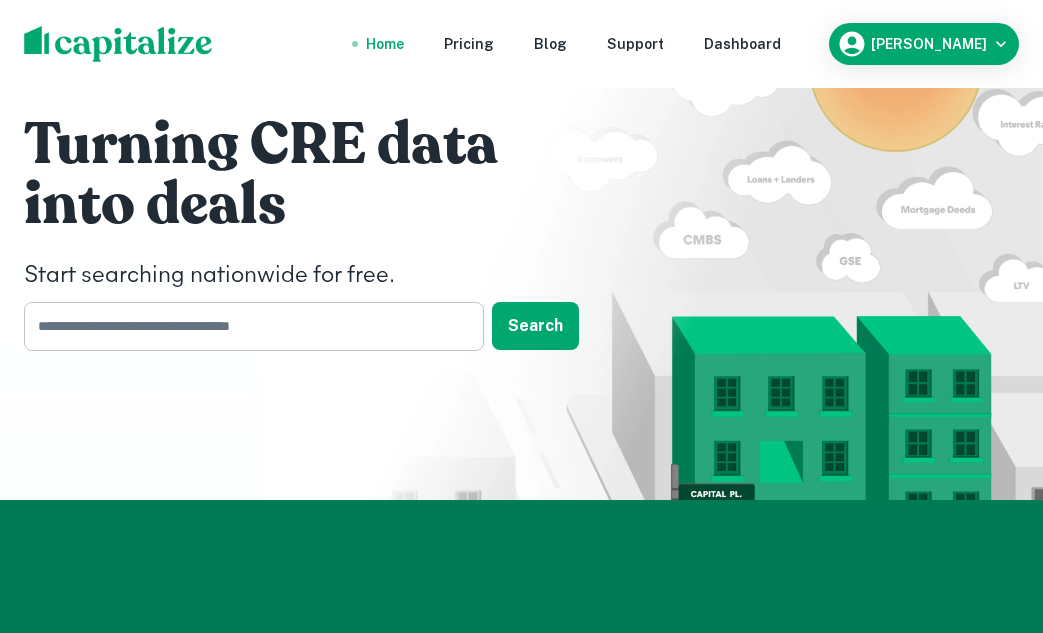 click at bounding box center [247, 326] 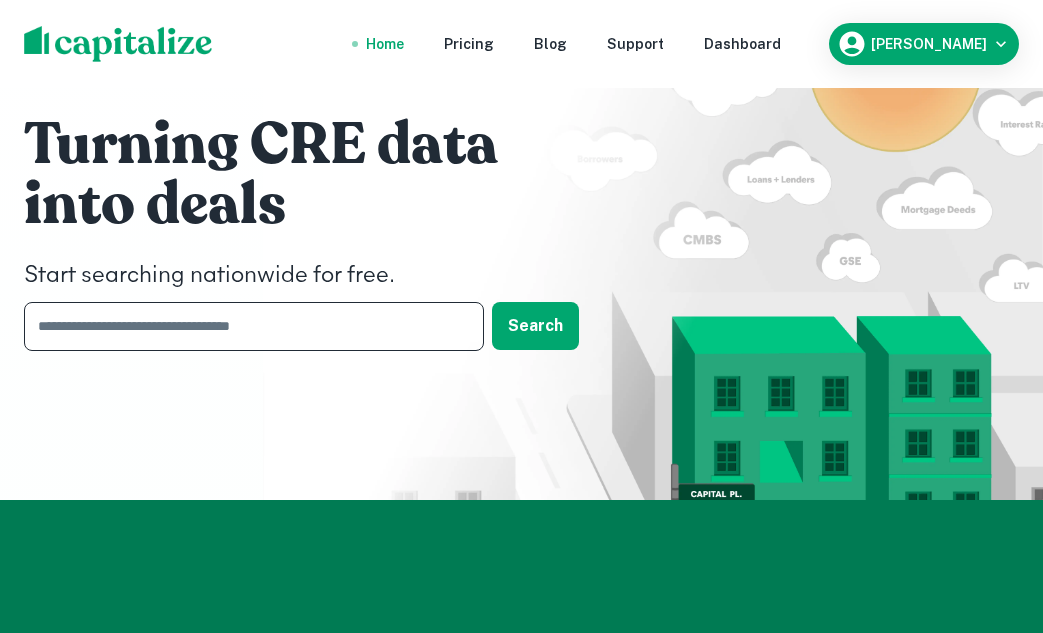 paste on "**********" 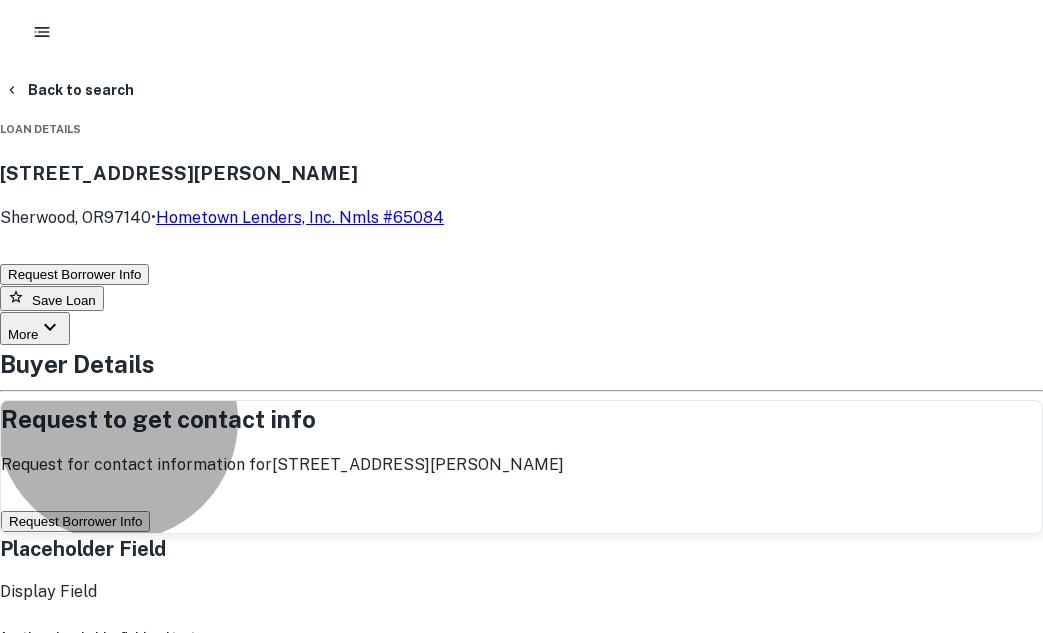 click on "Request Borrower Info" at bounding box center (75, 521) 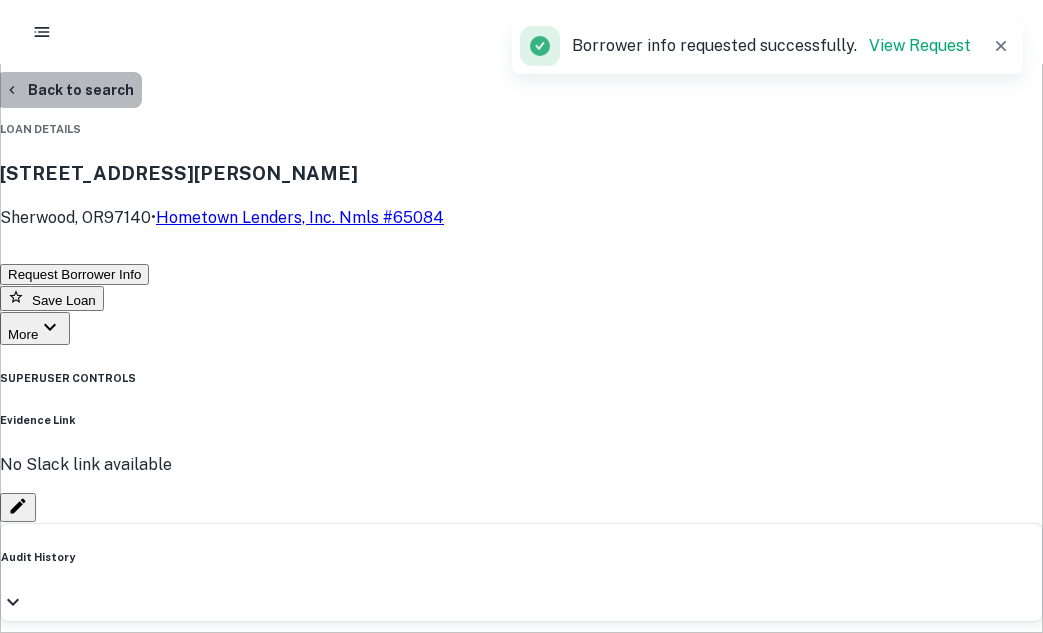 click on "Back to search" at bounding box center (69, 90) 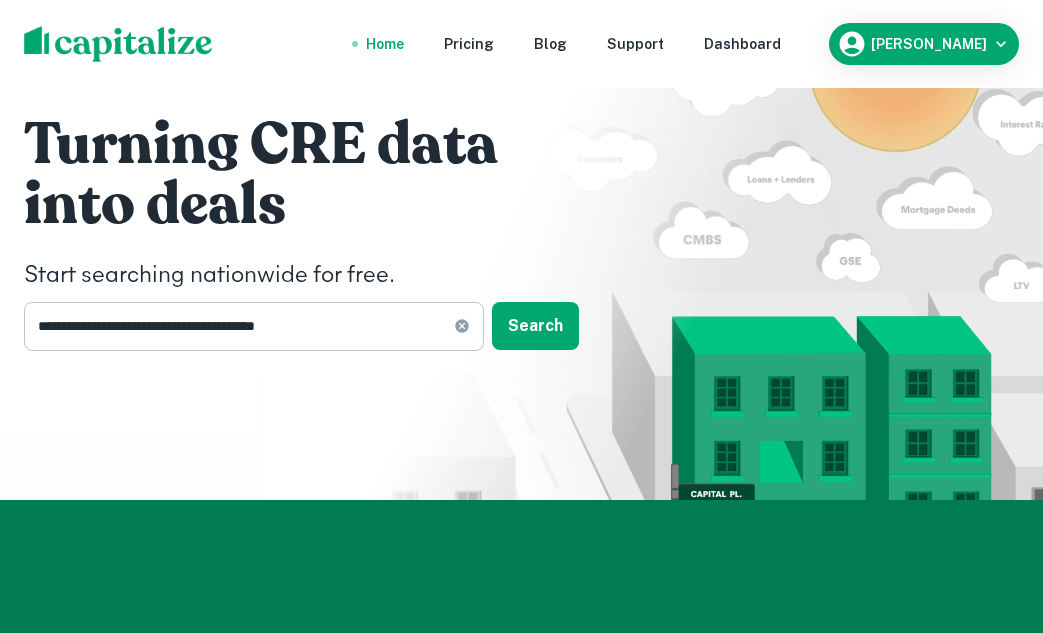 click 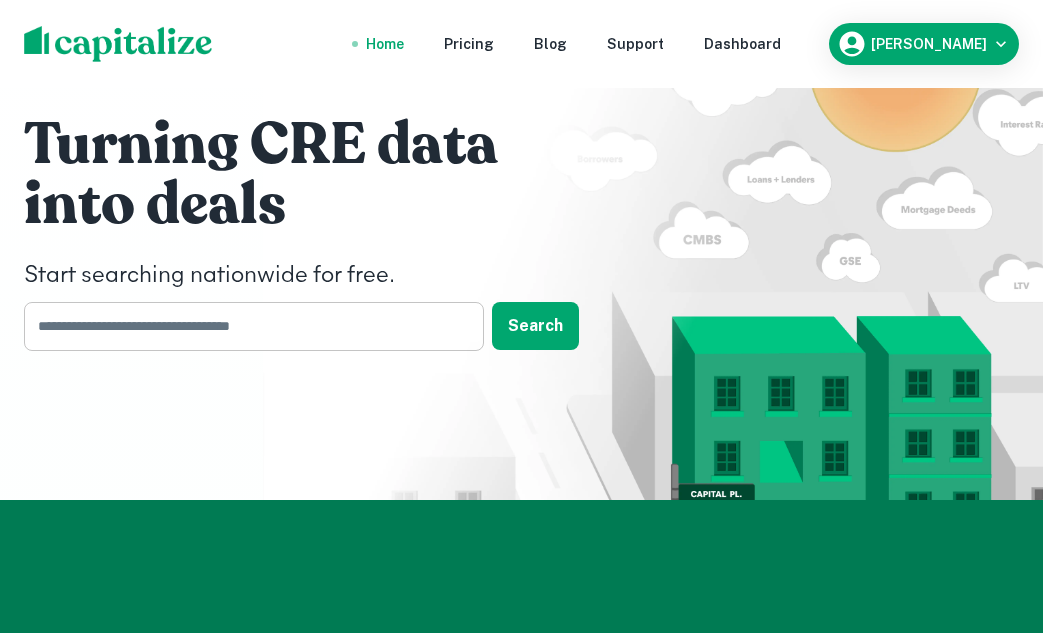 click at bounding box center [247, 326] 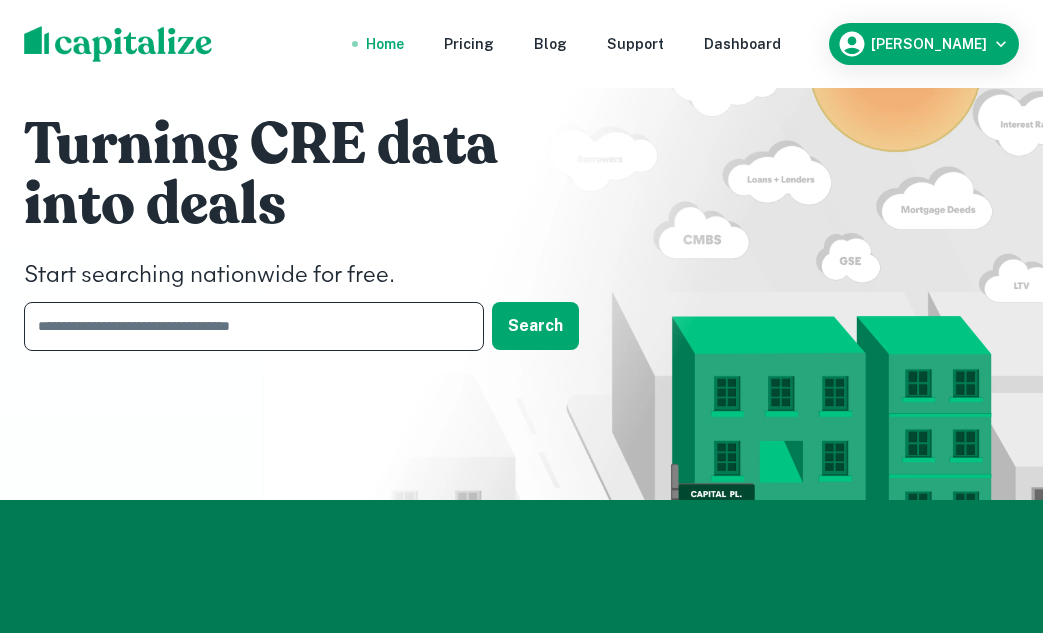 paste on "**********" 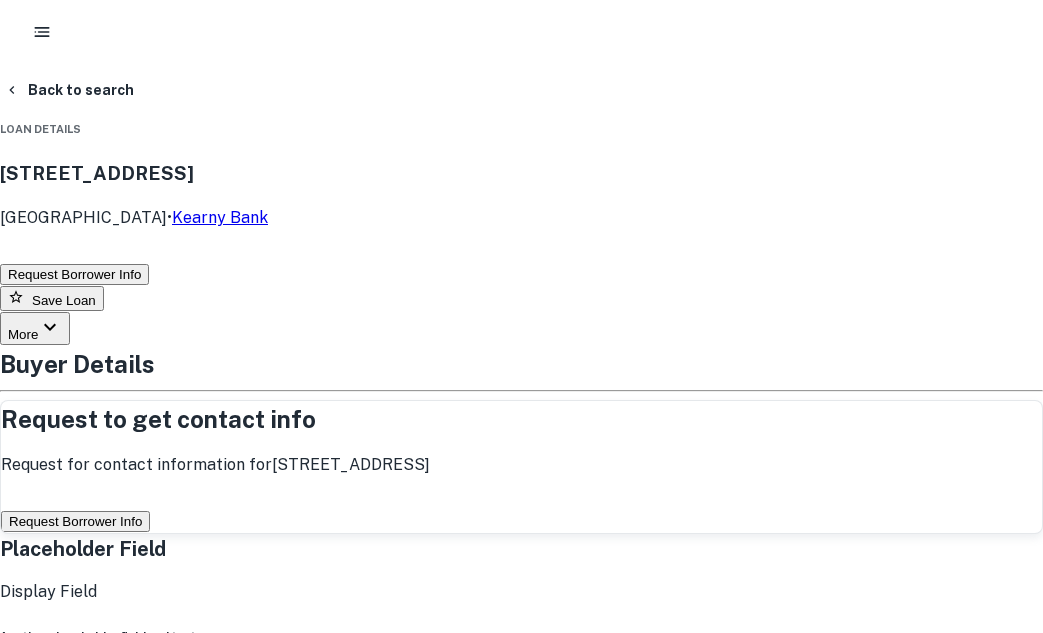 click on "Request Borrower Info" at bounding box center [75, 521] 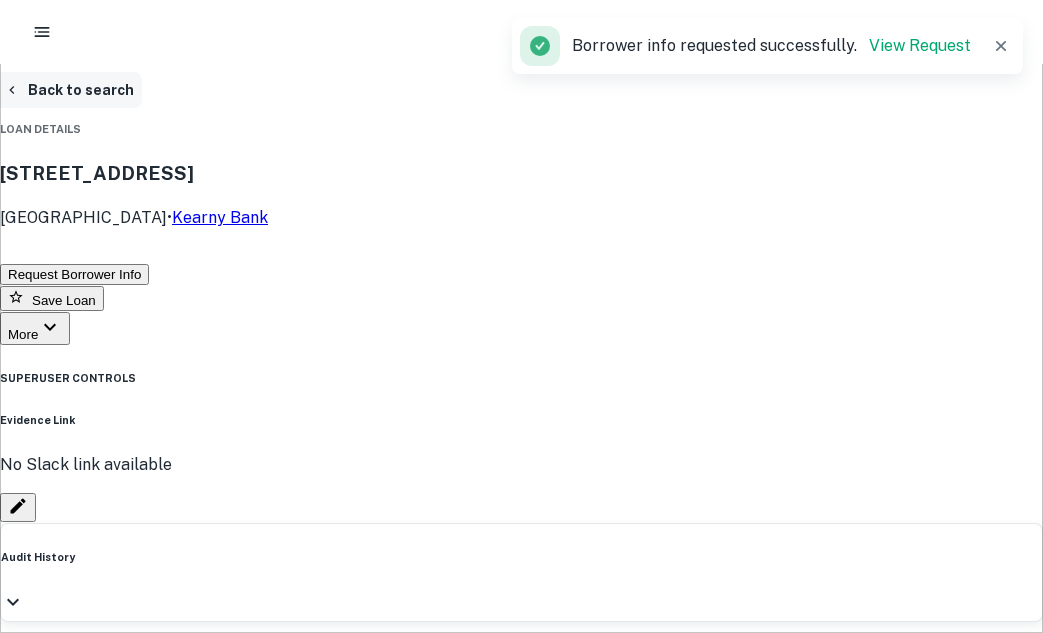 click on "Back to search" at bounding box center (69, 90) 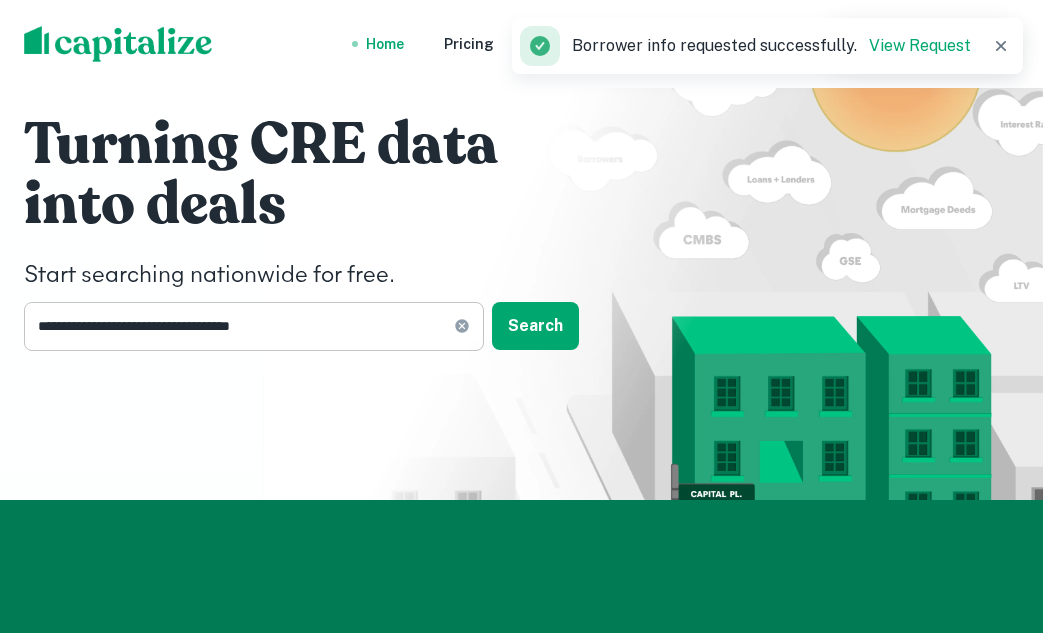 click 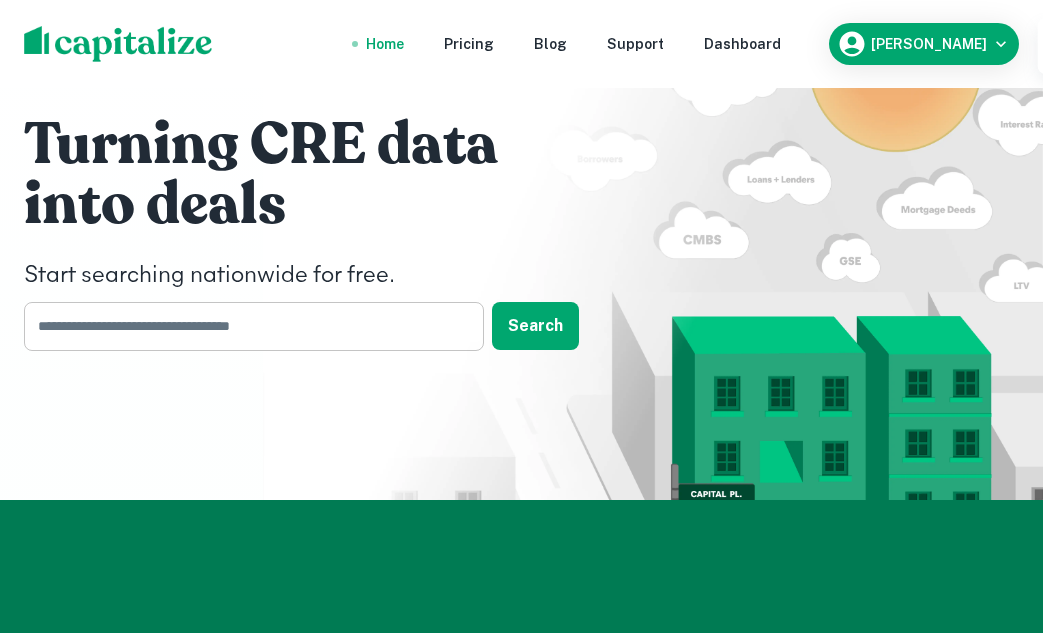 click at bounding box center (247, 326) 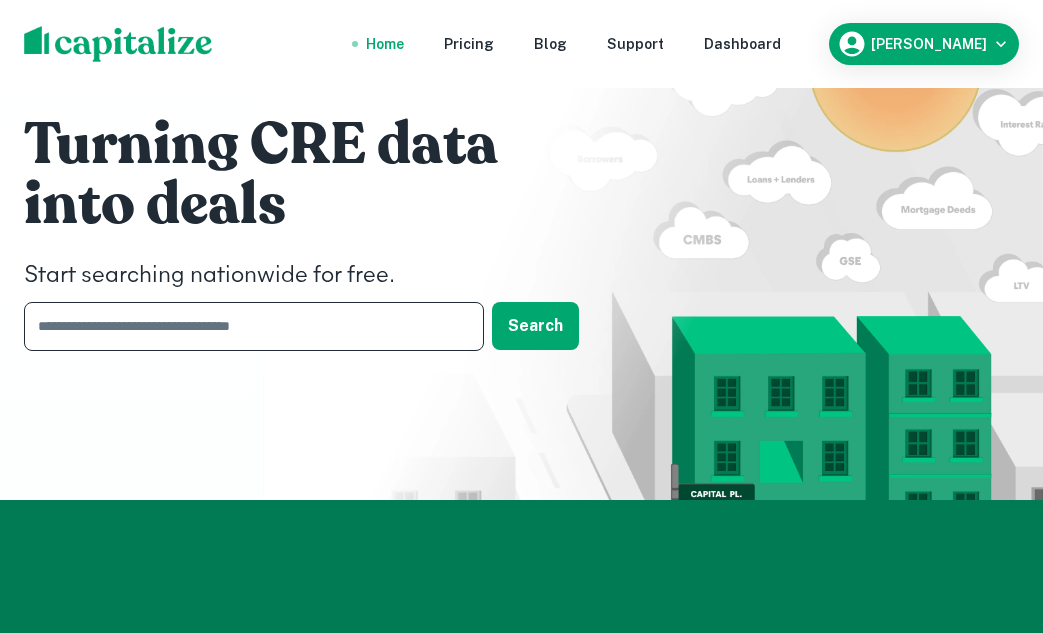 paste on "**********" 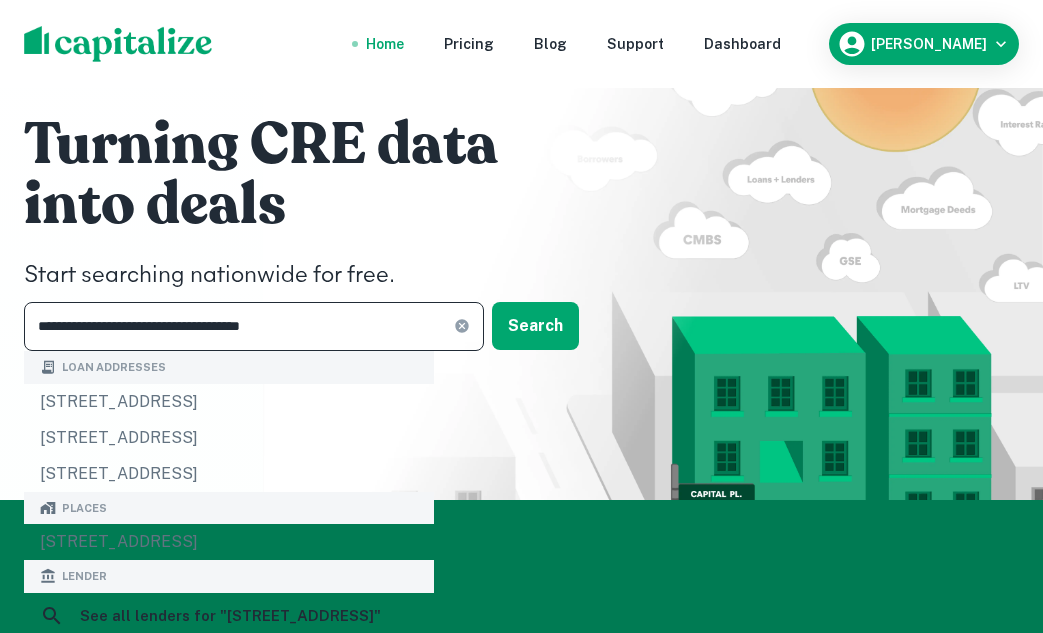 type on "**********" 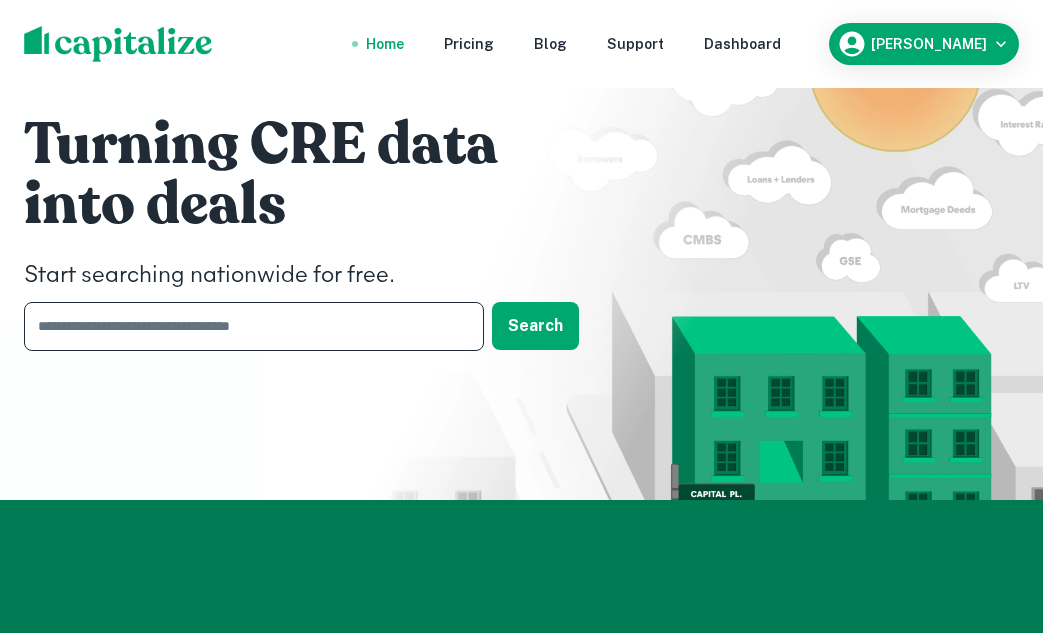 click at bounding box center [247, 326] 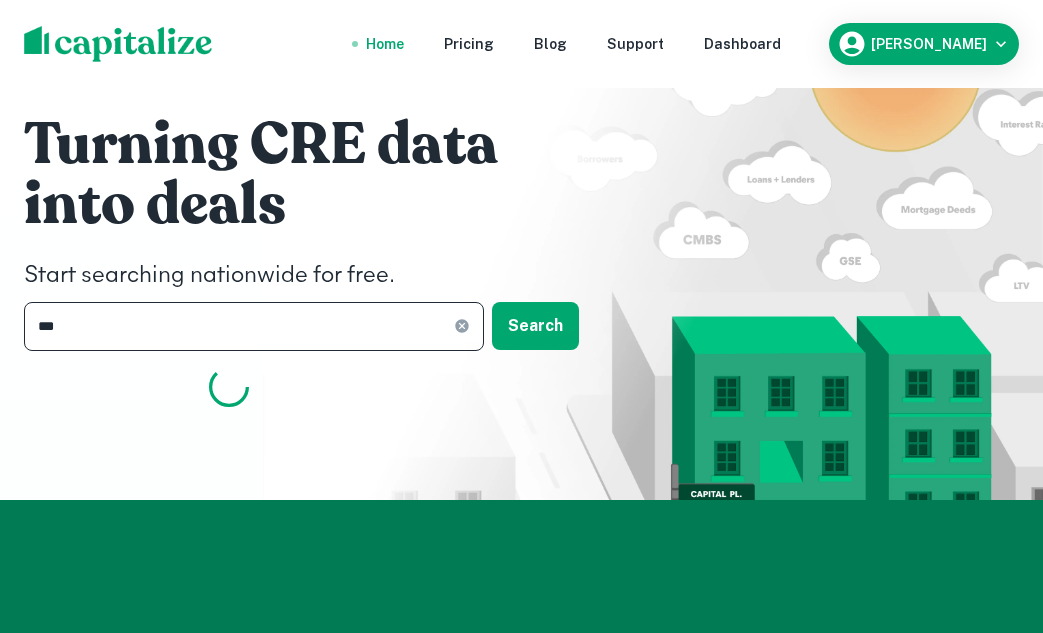 type on "*" 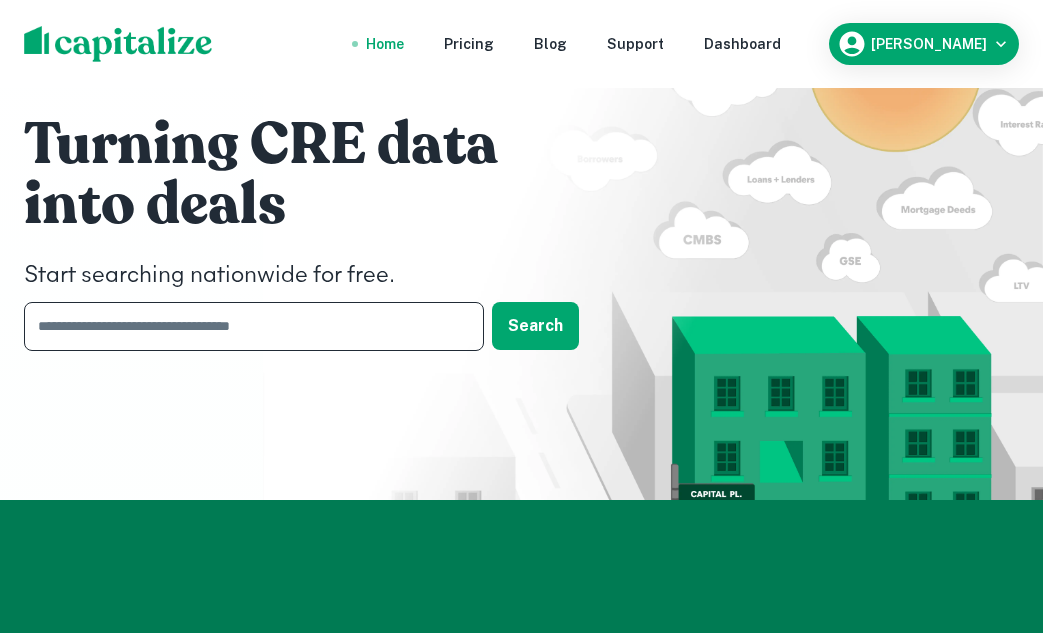 paste on "**********" 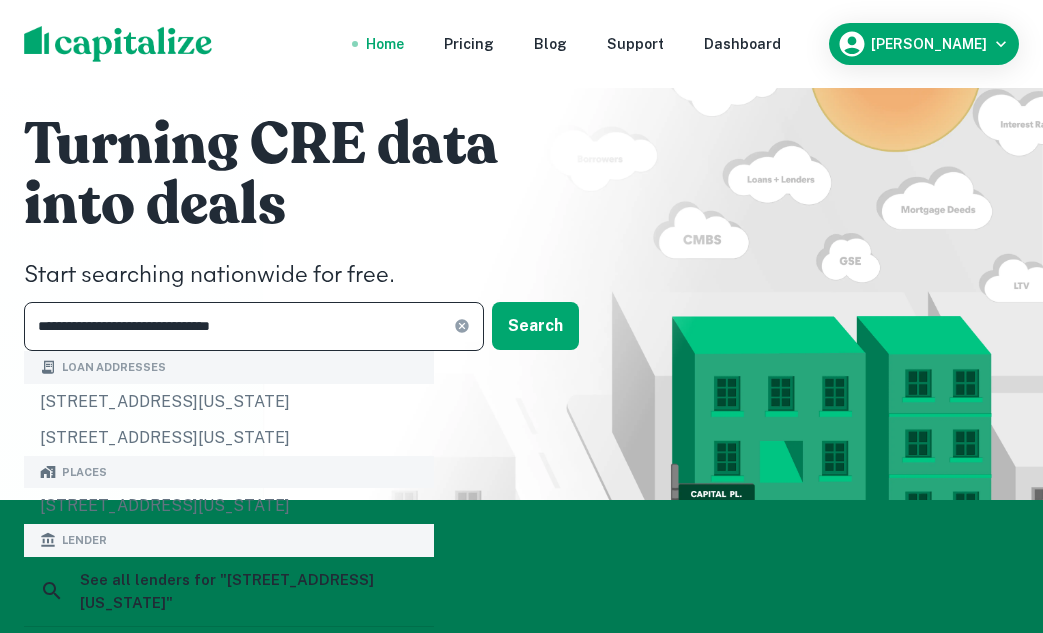 type on "**********" 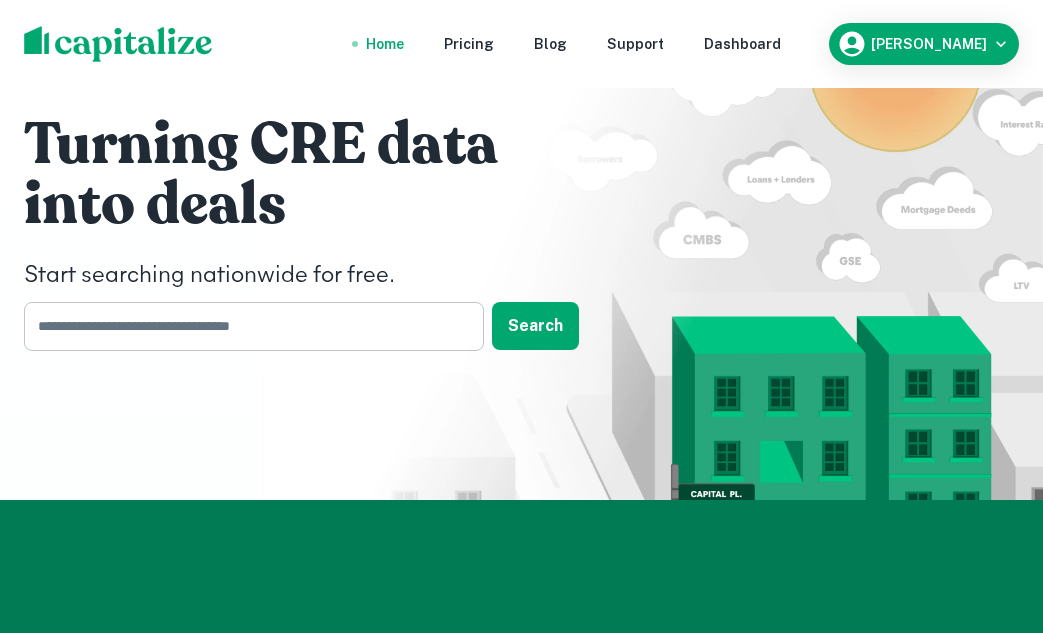 click at bounding box center (247, 326) 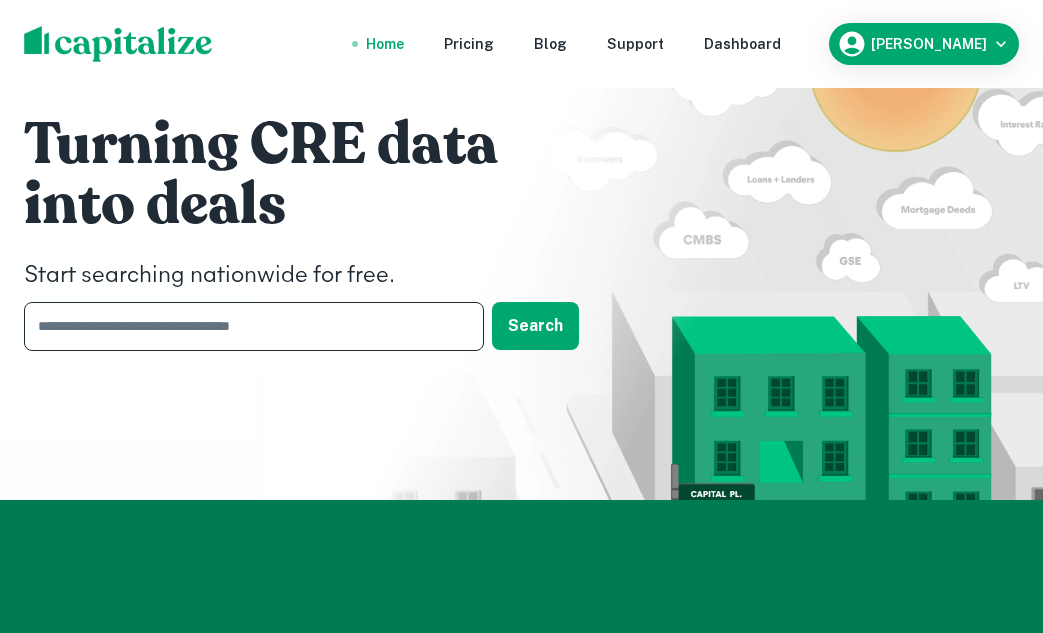 paste on "**********" 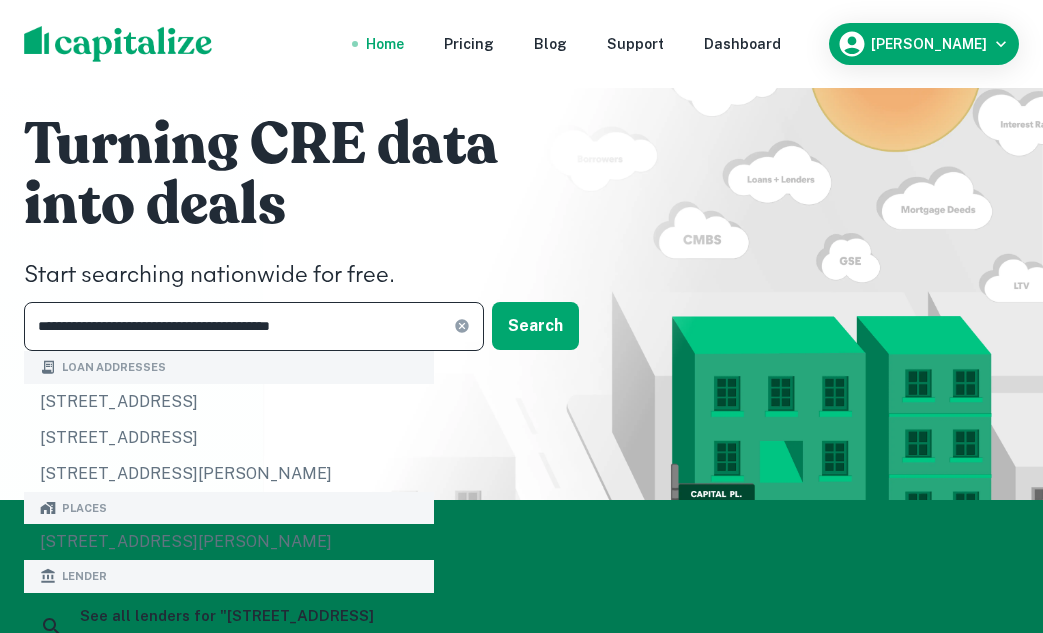 type on "**********" 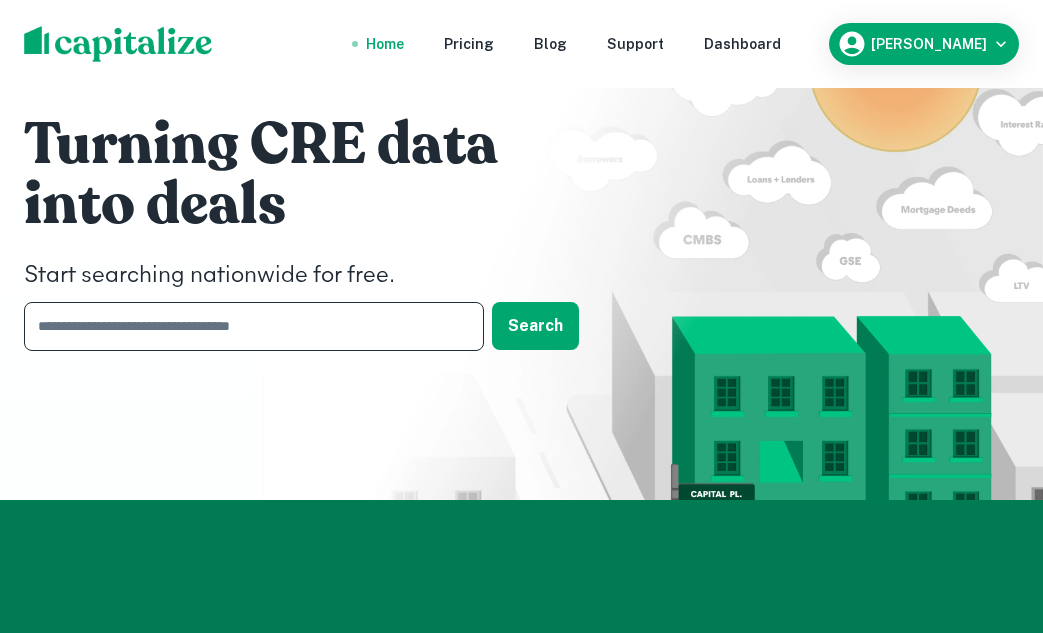 click at bounding box center (247, 326) 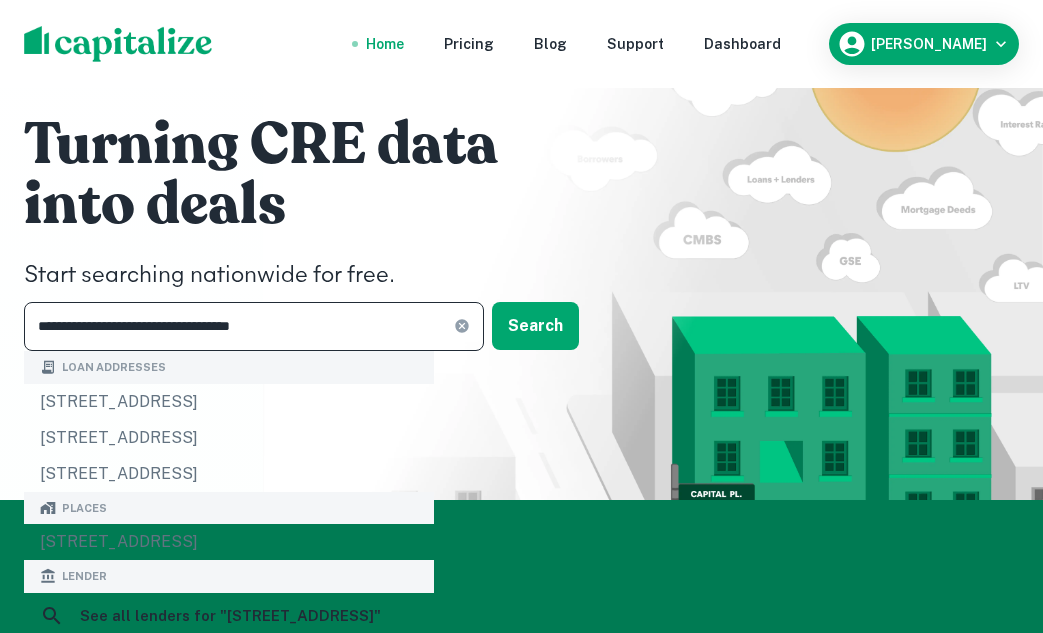 type on "**********" 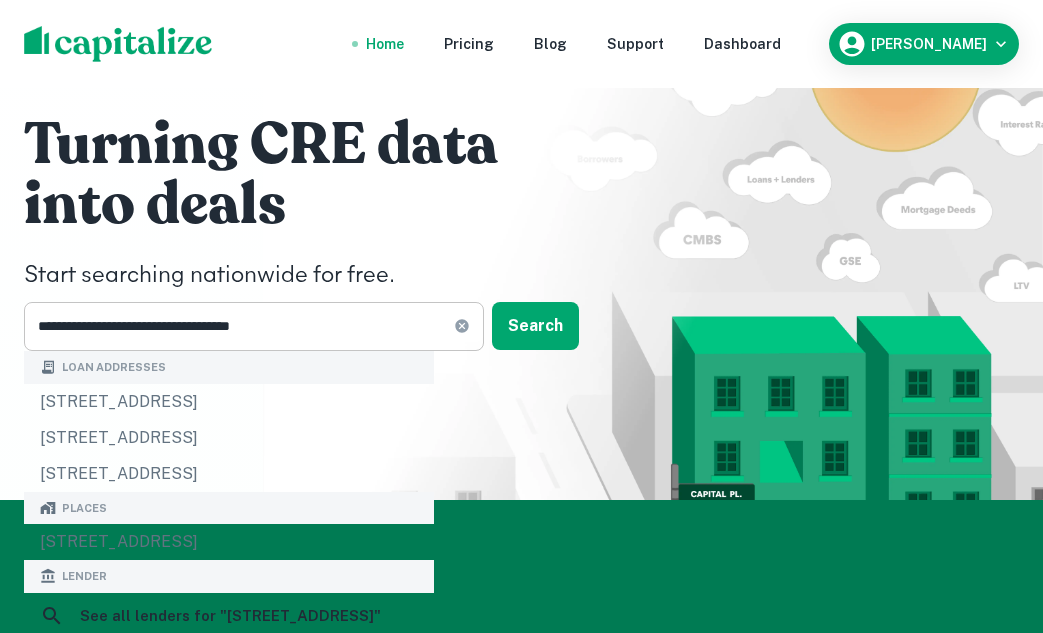 click 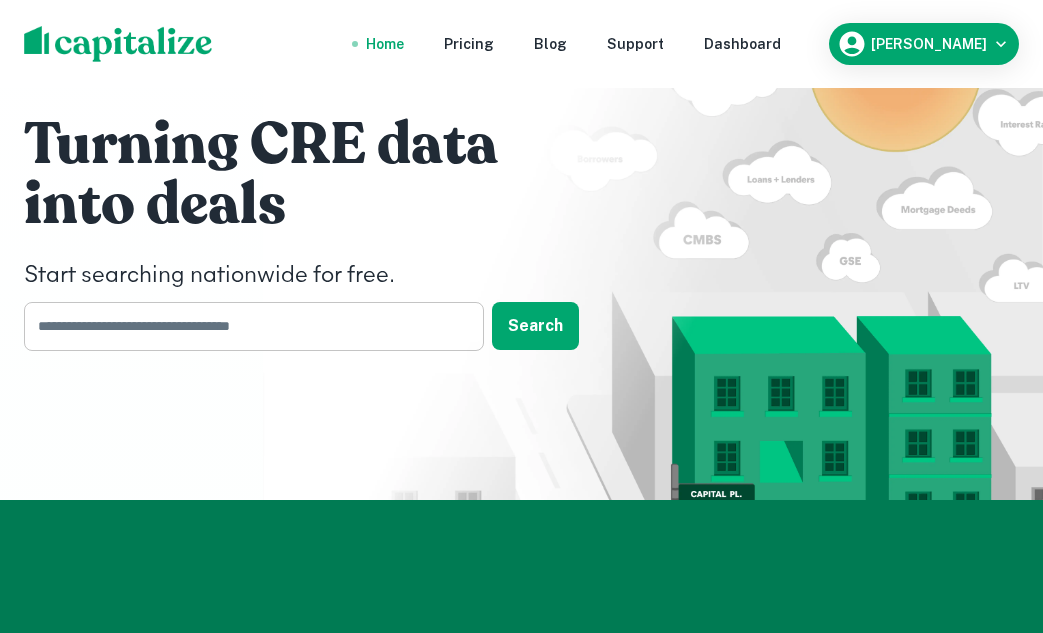 click at bounding box center (247, 326) 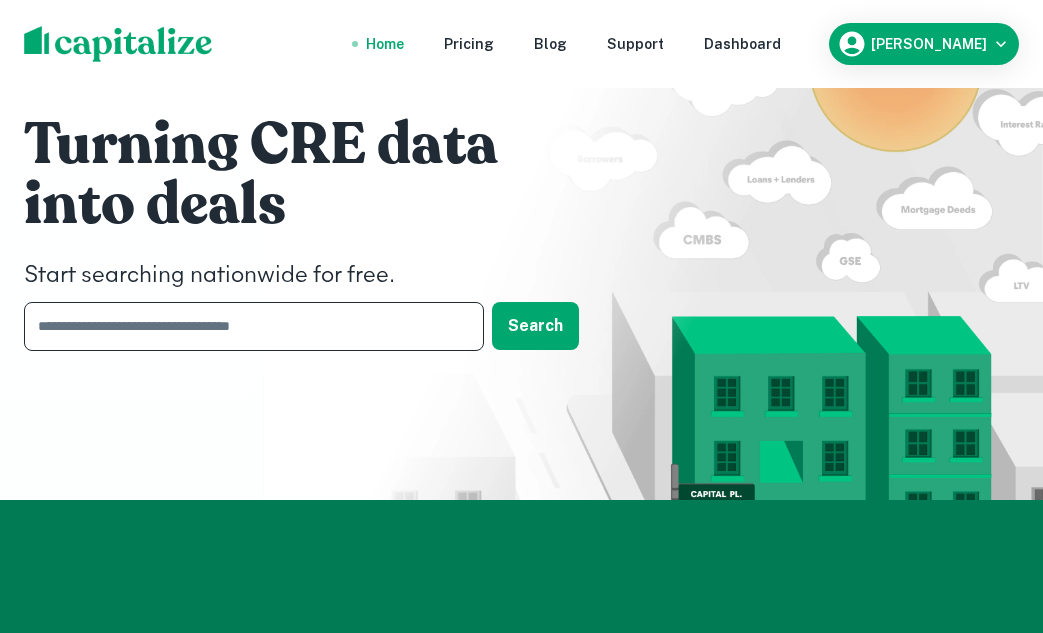 paste on "**********" 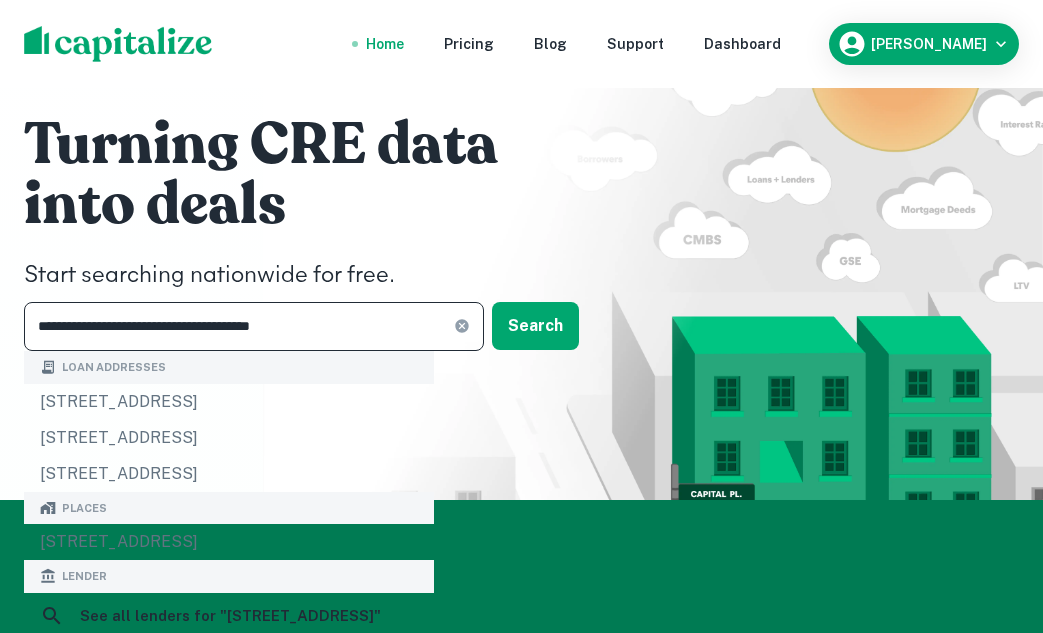 type on "**********" 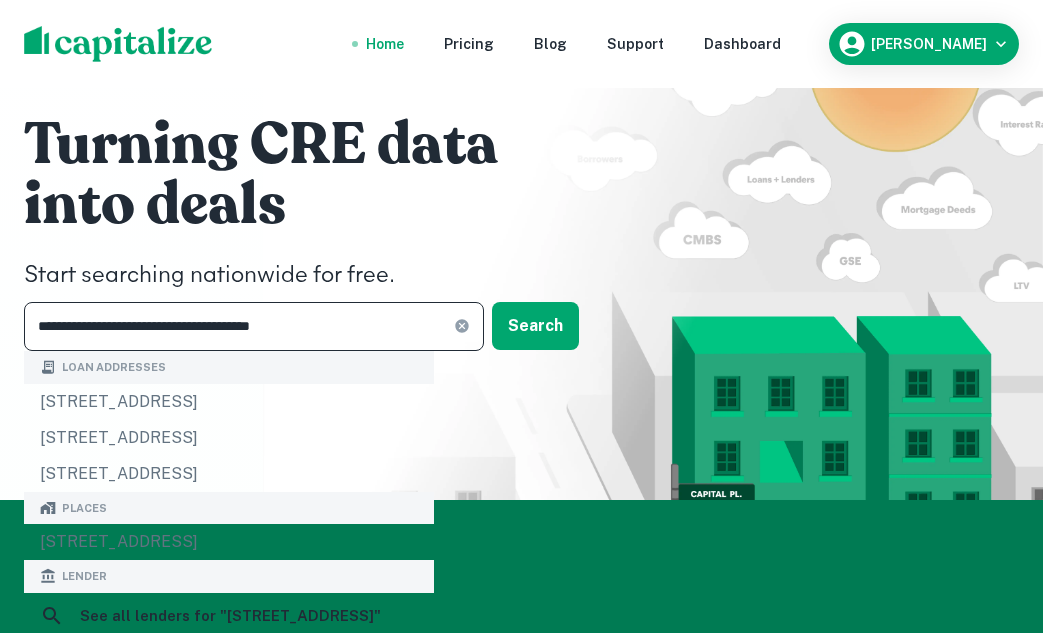 click 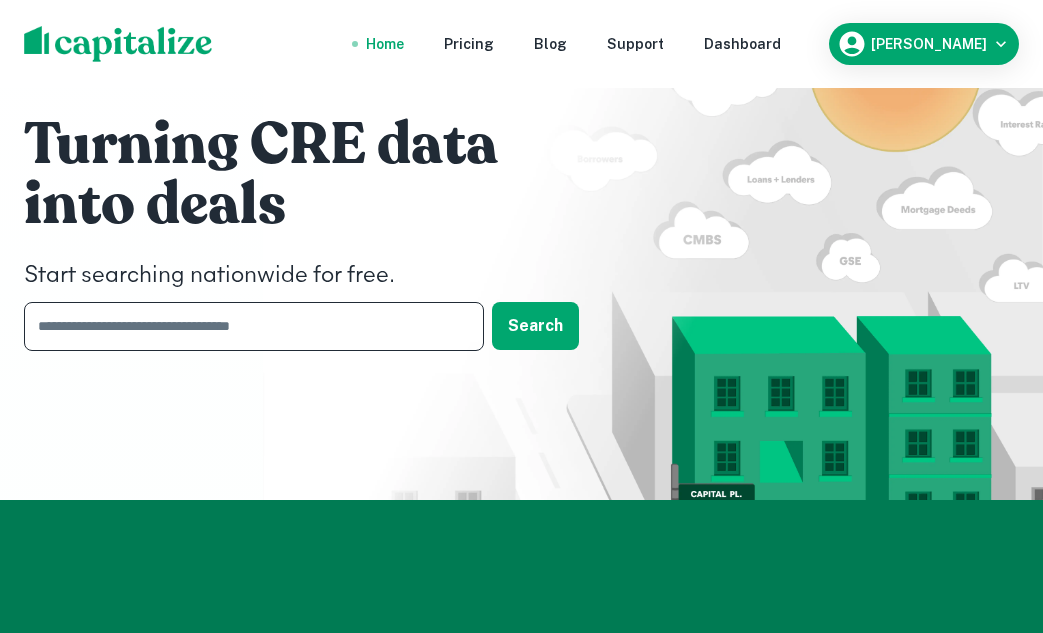 click at bounding box center (247, 326) 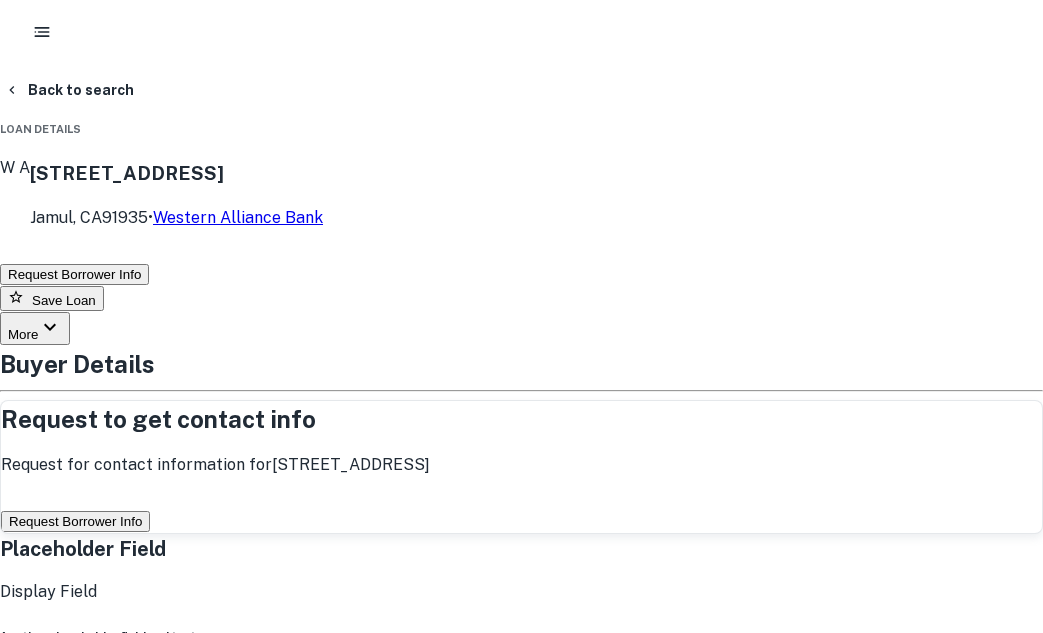 click on "Request Borrower Info" at bounding box center (75, 521) 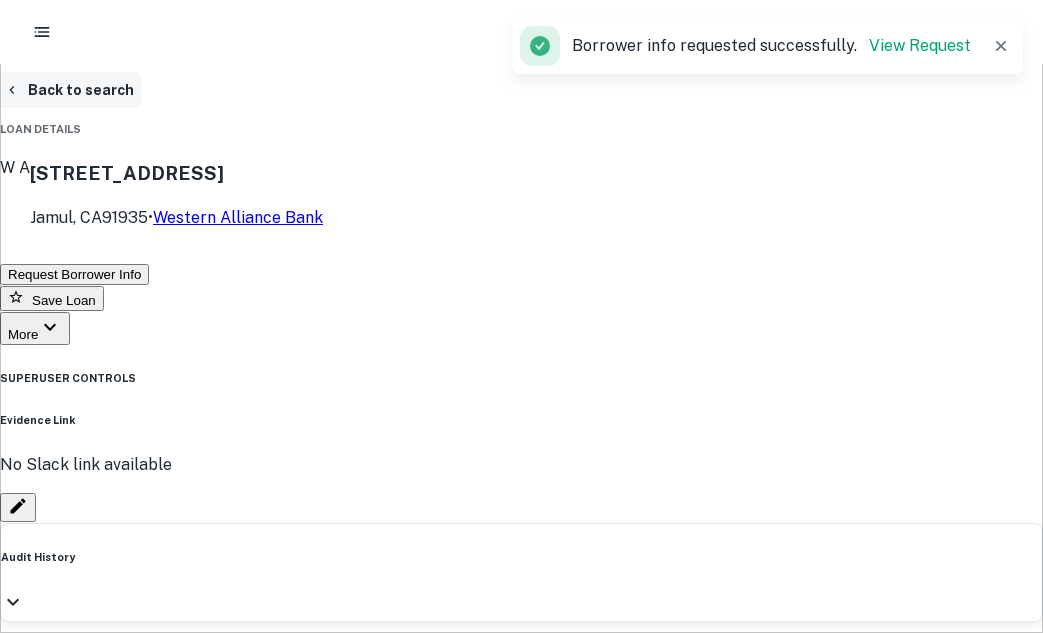 click on "Back to search" at bounding box center [69, 90] 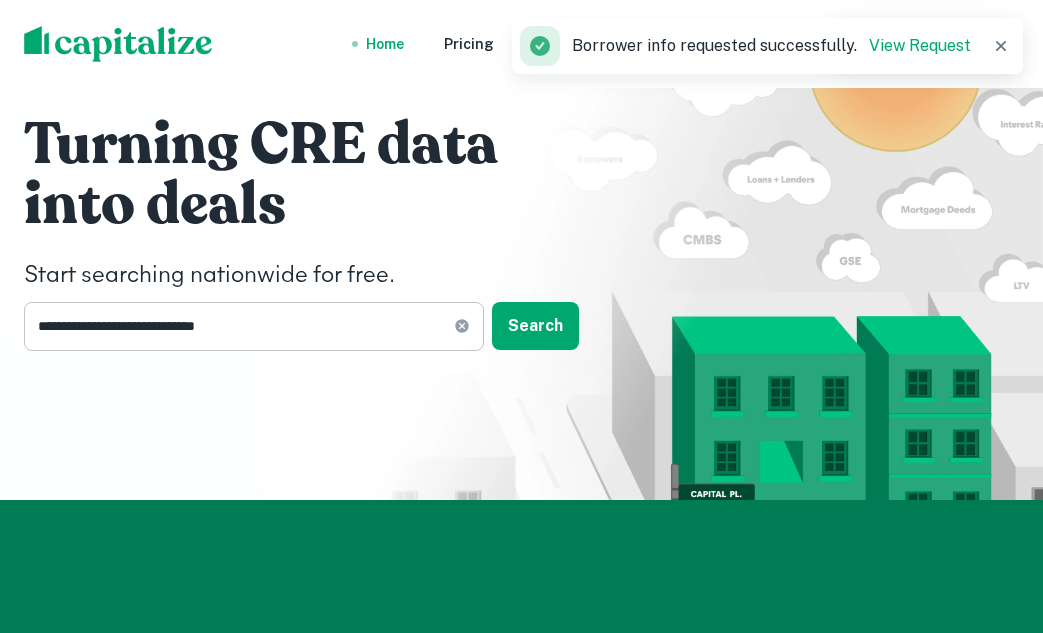 click 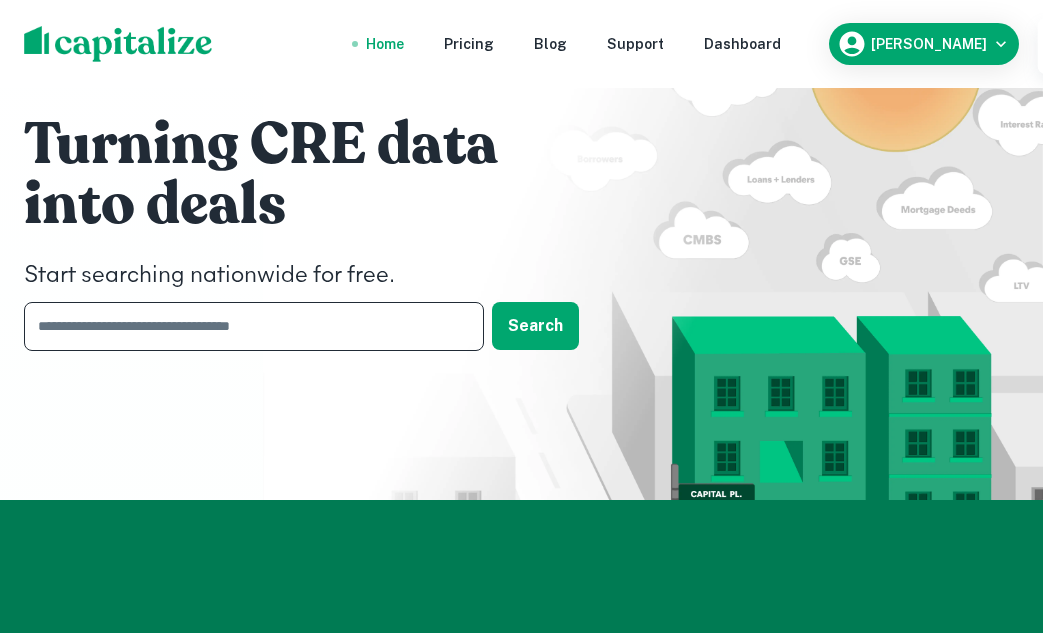 click at bounding box center [247, 326] 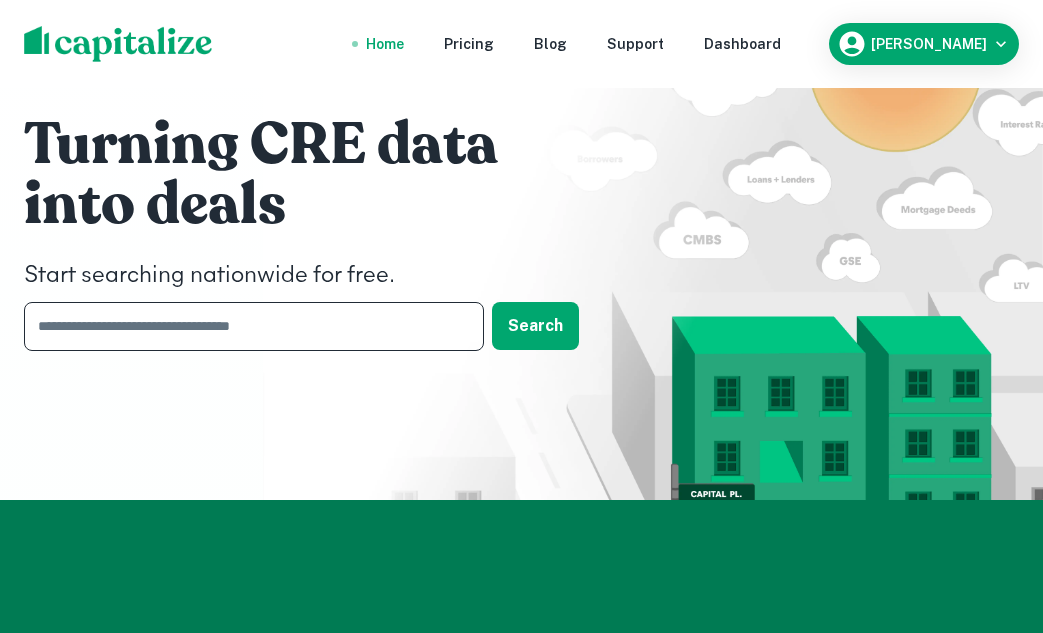 paste on "**********" 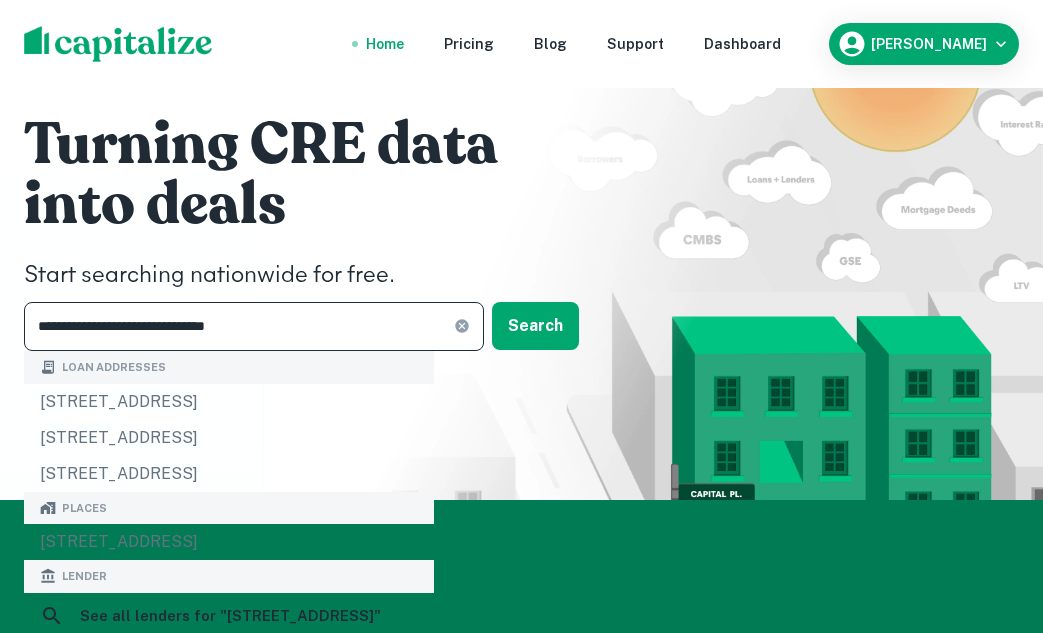 type on "**********" 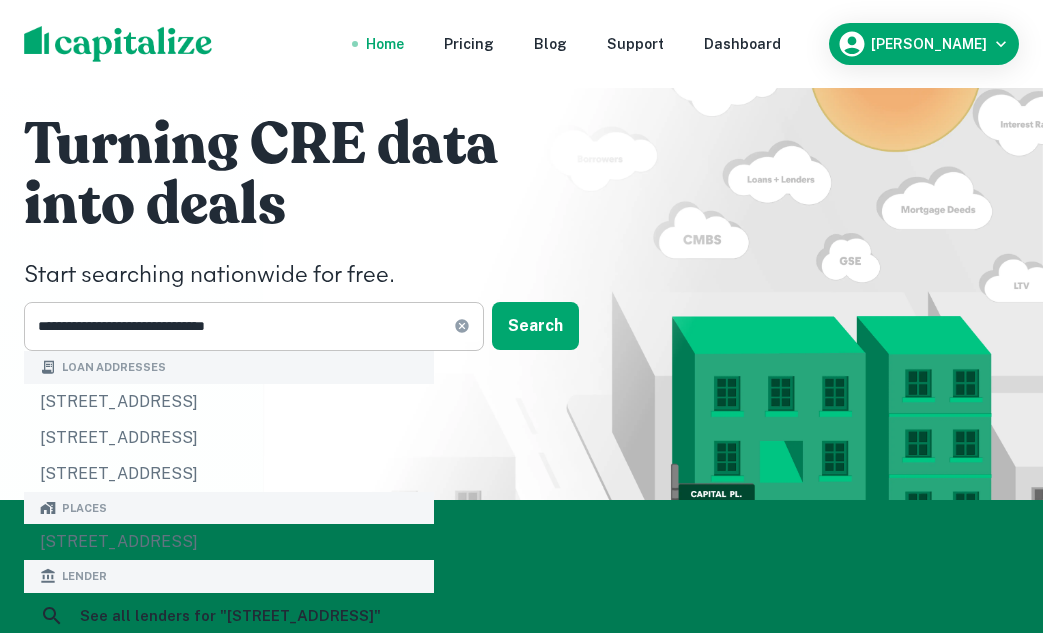 click 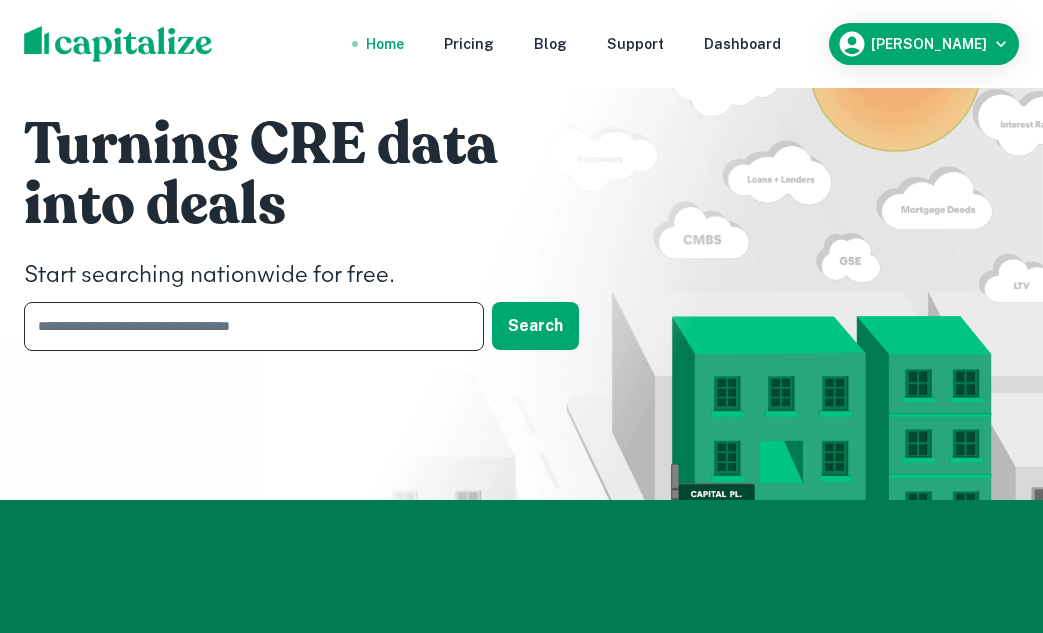 click at bounding box center (247, 326) 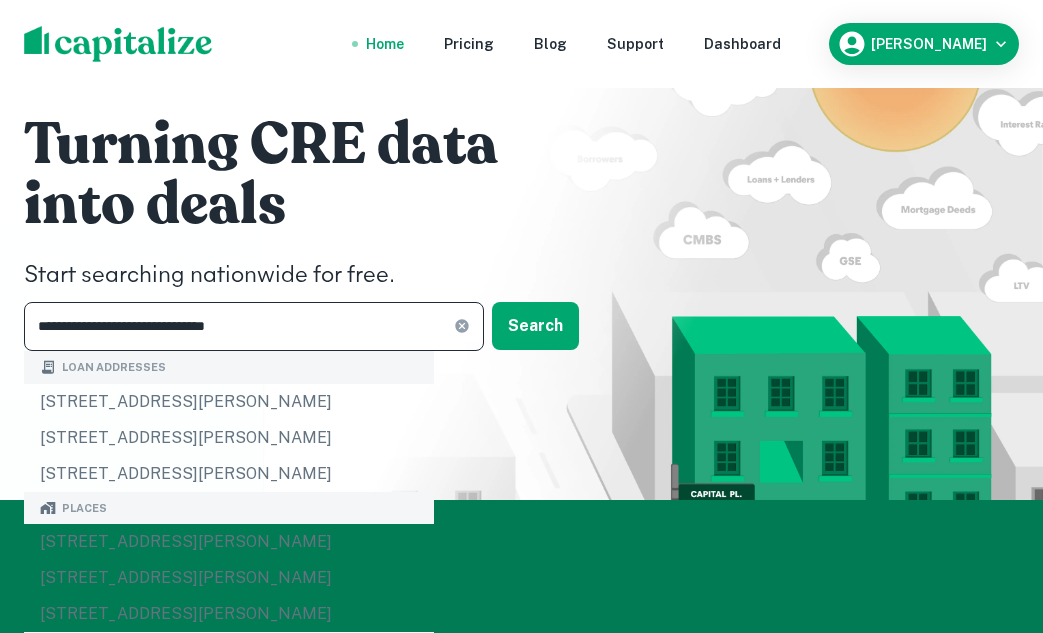 type on "**********" 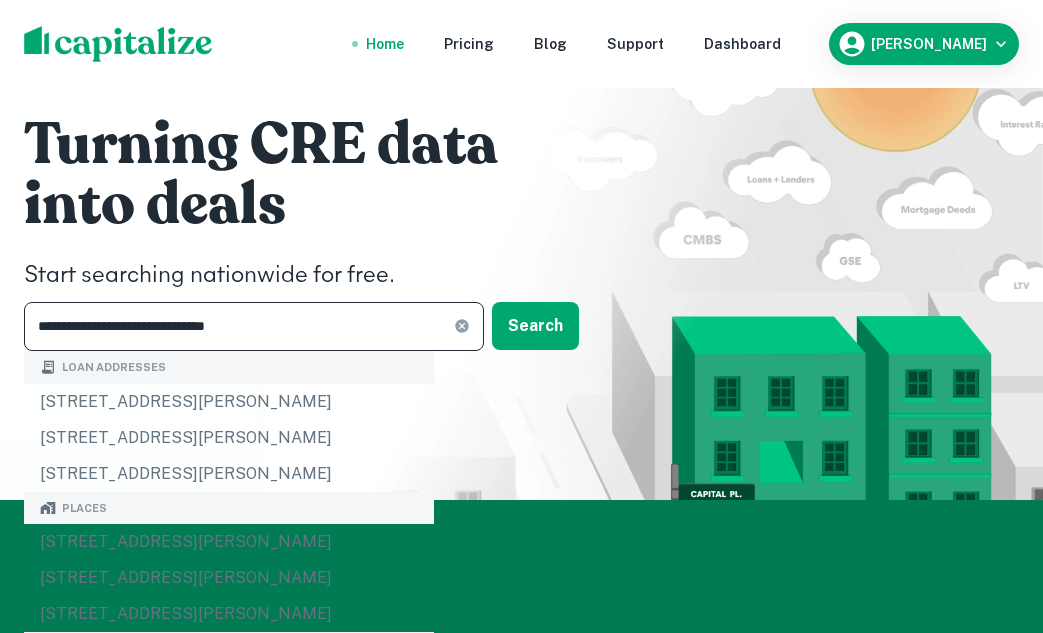 click 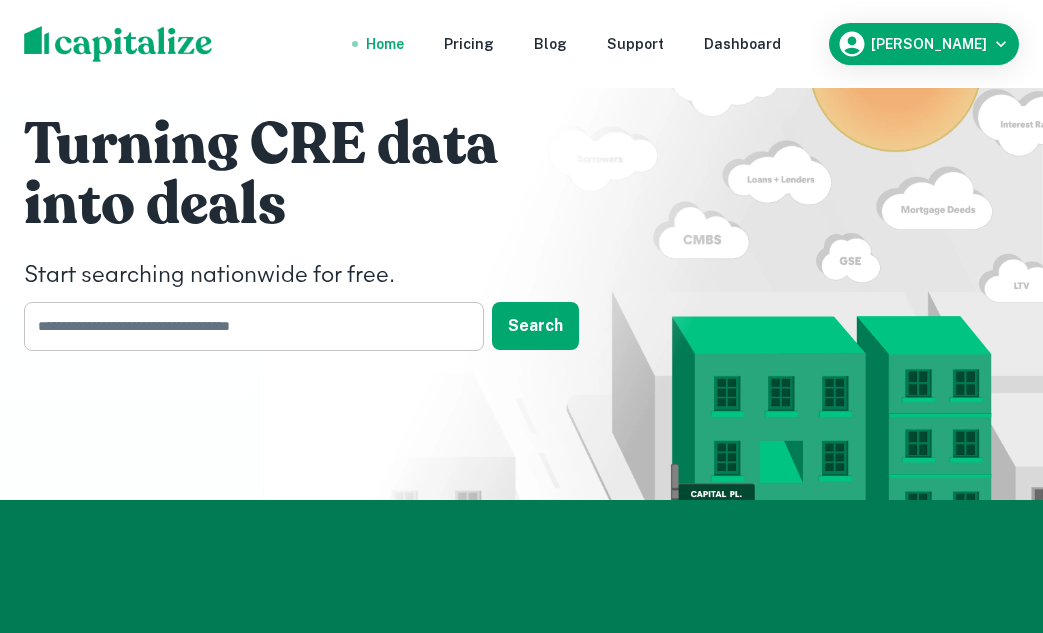 click at bounding box center [247, 326] 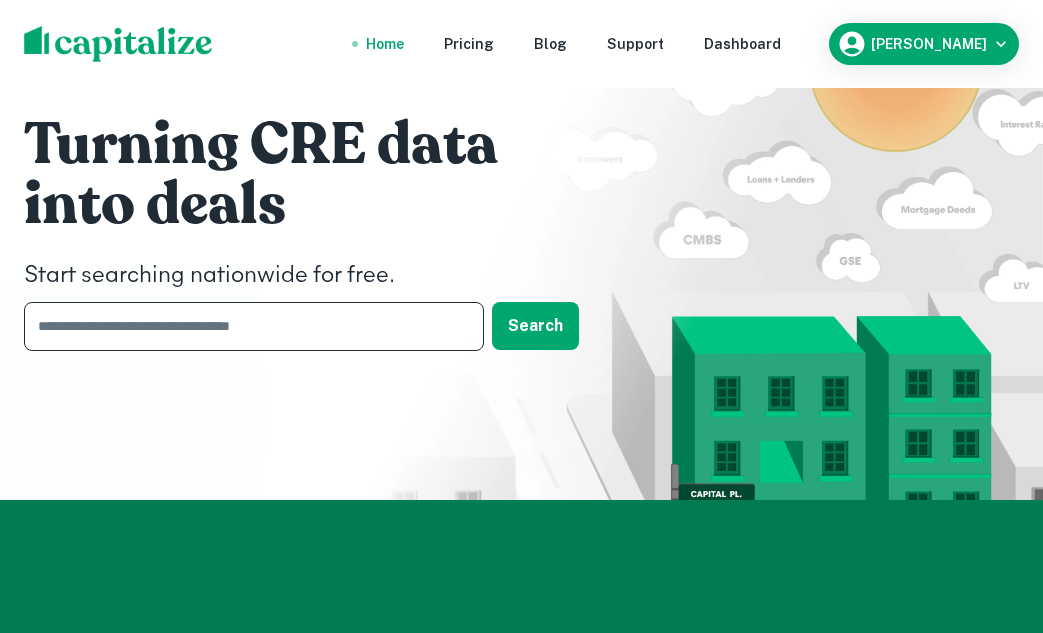 paste on "**********" 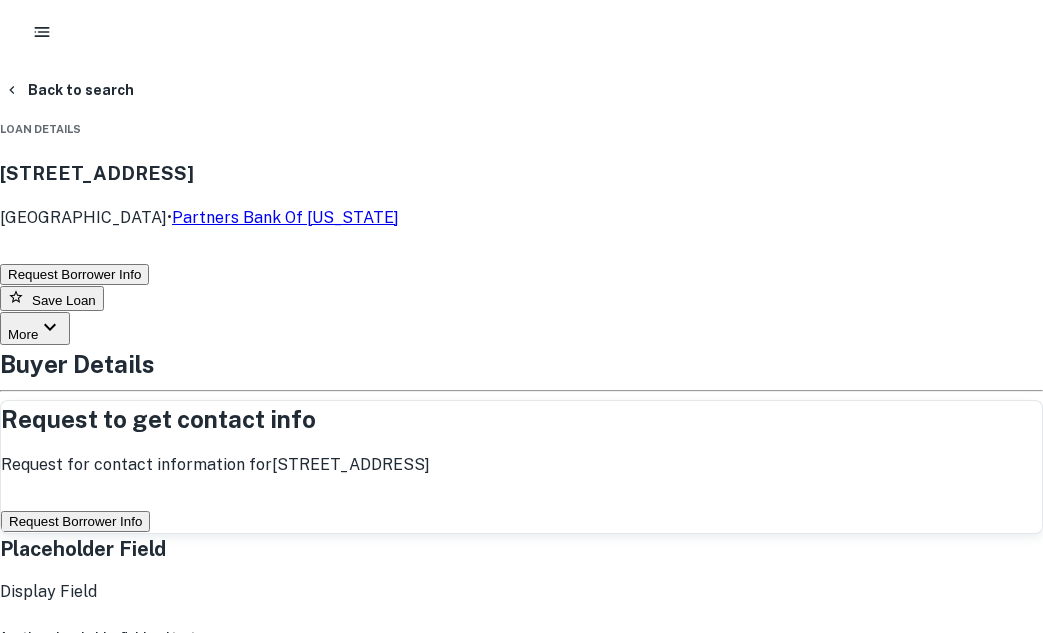 click on "Request Borrower Info" at bounding box center (75, 521) 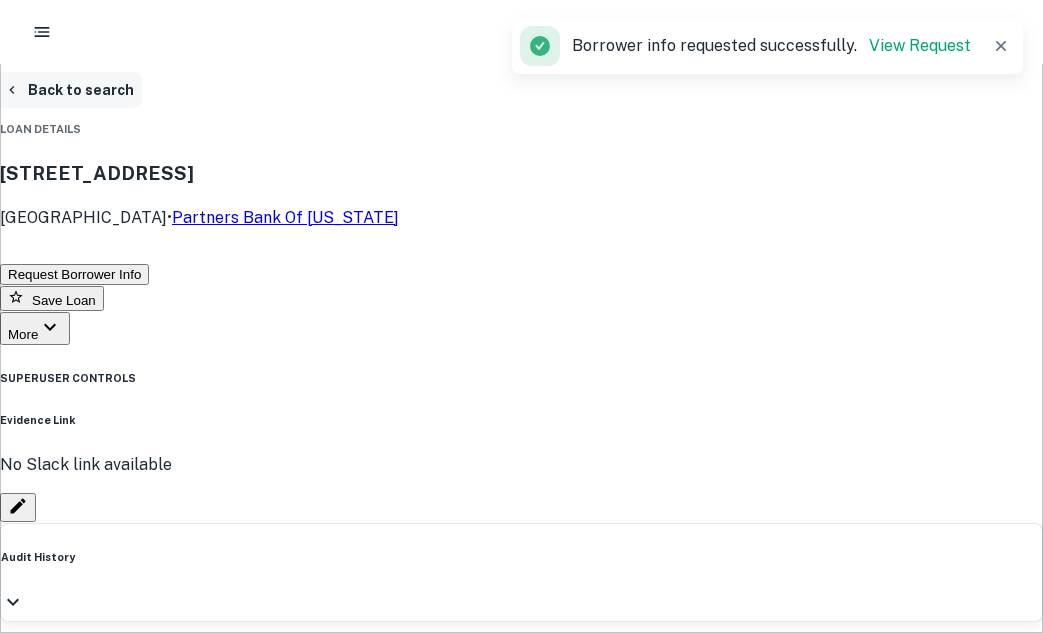 click on "Back to search" at bounding box center (69, 90) 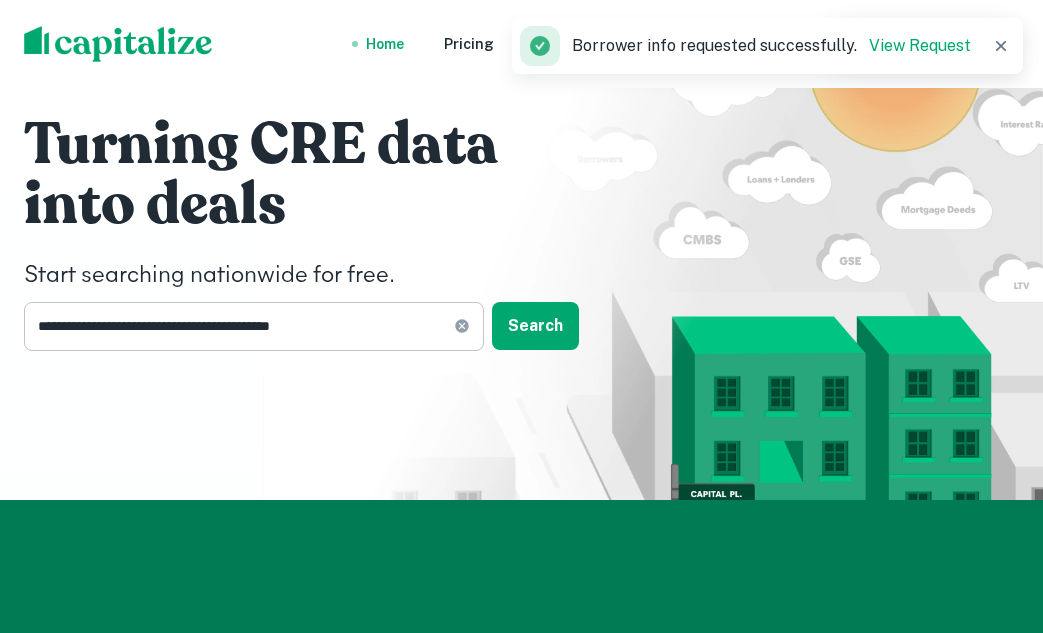 click 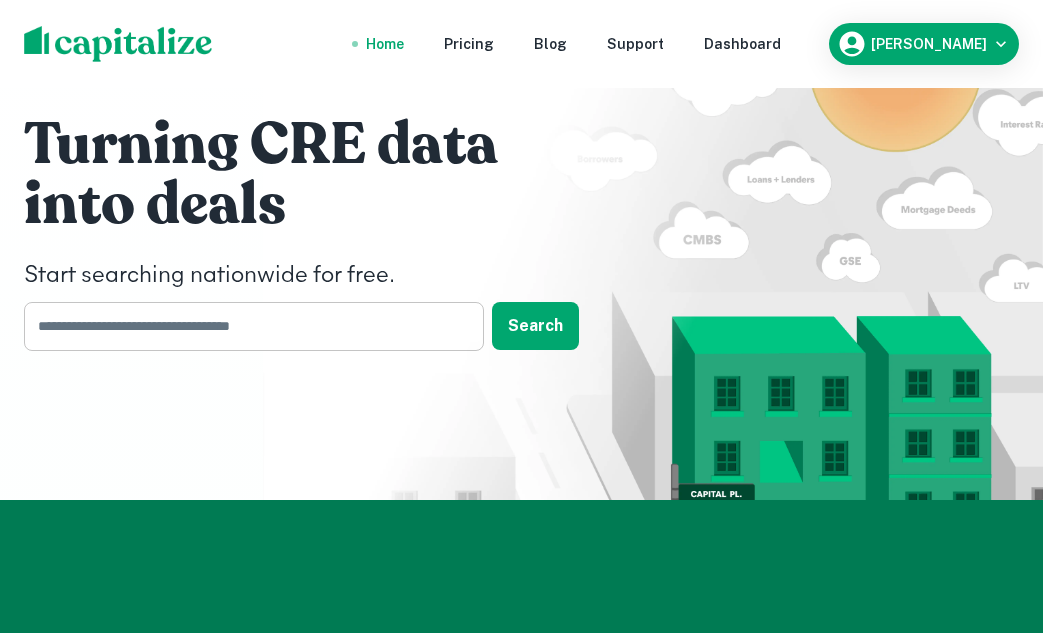 click at bounding box center (247, 326) 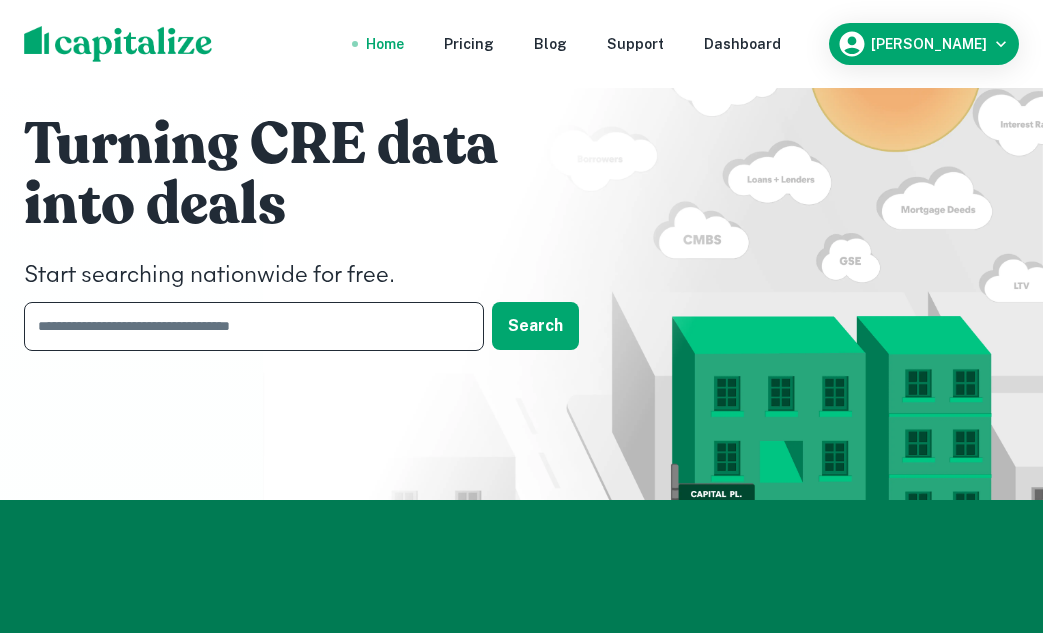 paste on "**********" 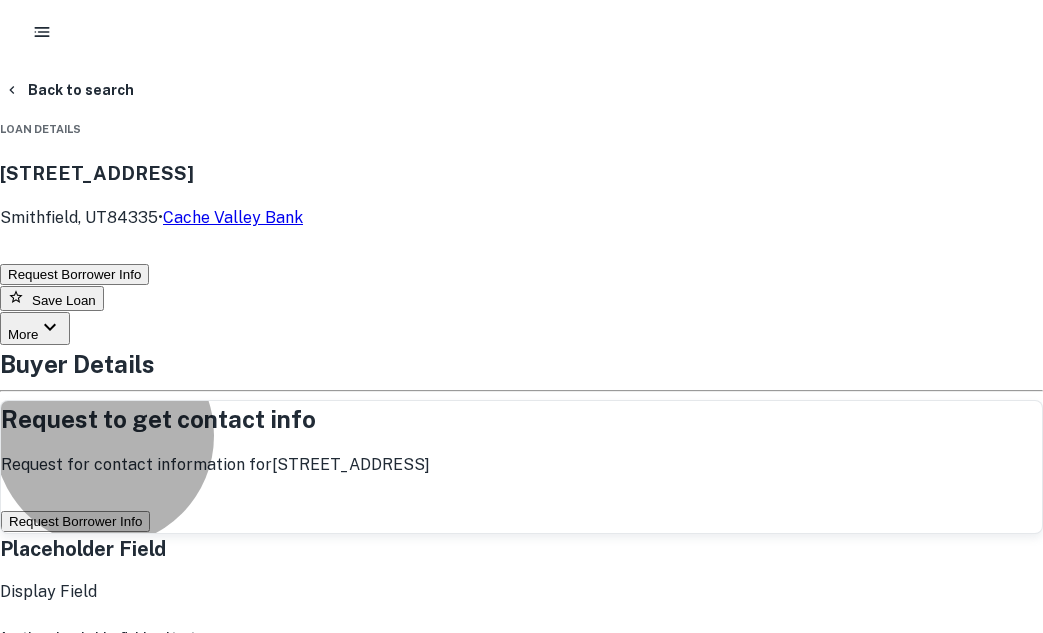 click on "Request Borrower Info" at bounding box center [75, 521] 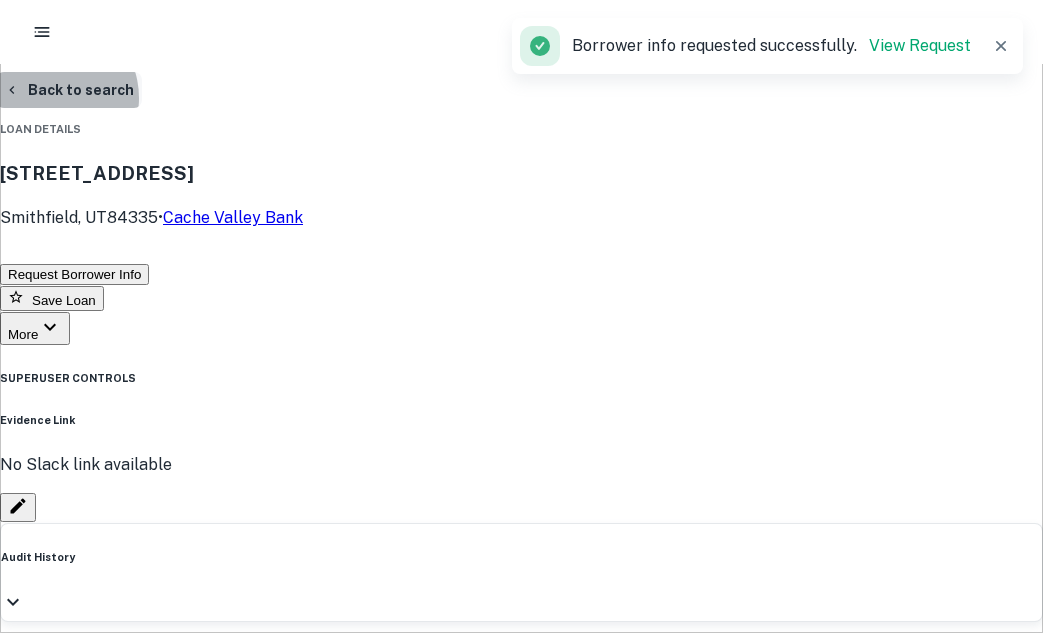 click on "Back to search" at bounding box center [69, 90] 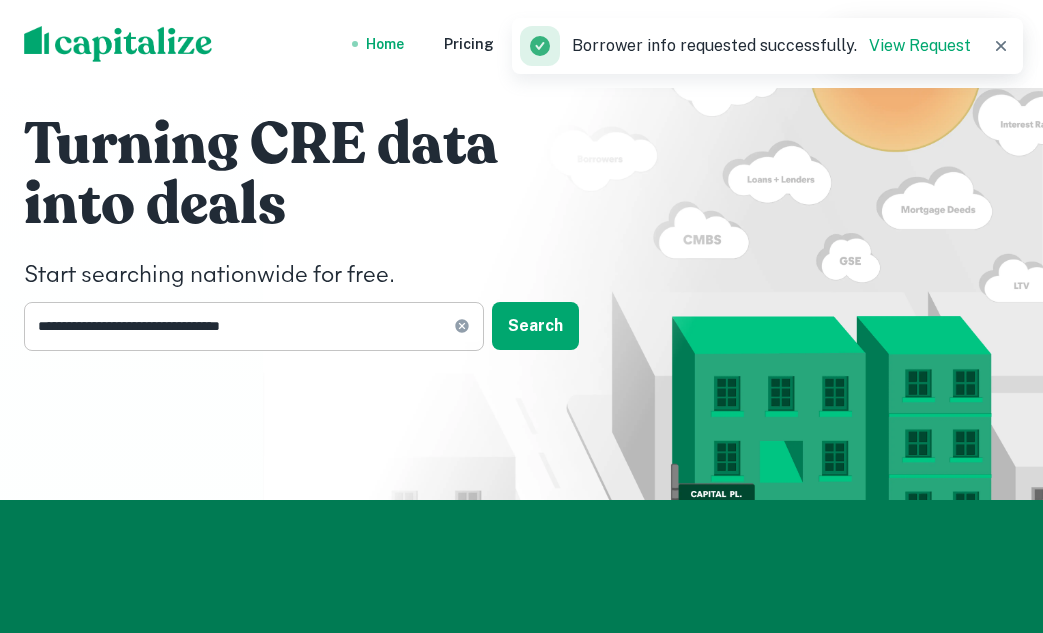 click 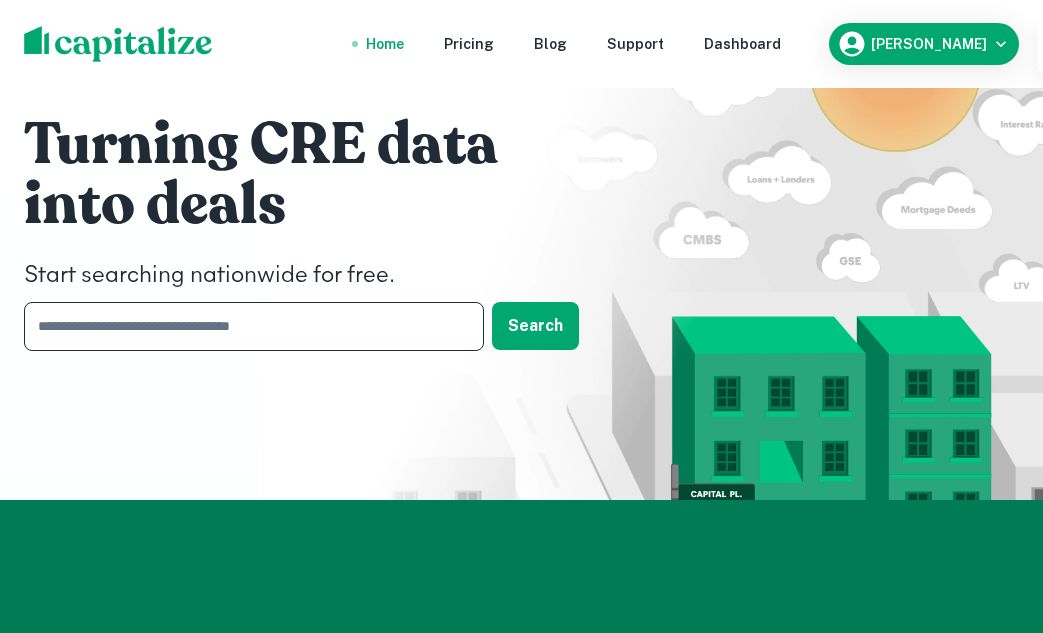 click at bounding box center [247, 326] 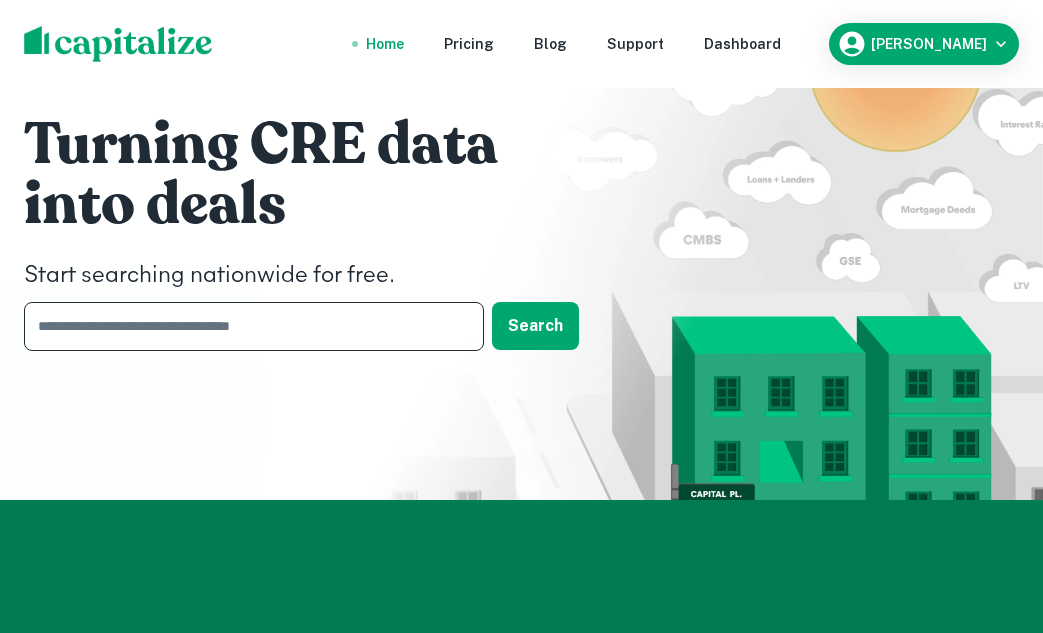 paste on "**********" 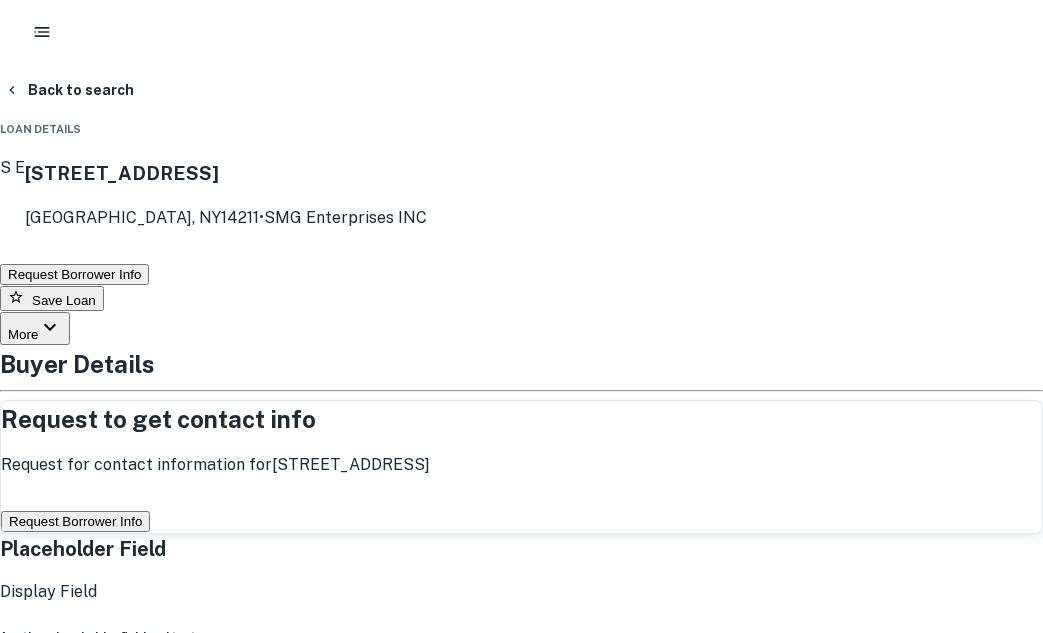 click on "Request Borrower Info" at bounding box center [75, 521] 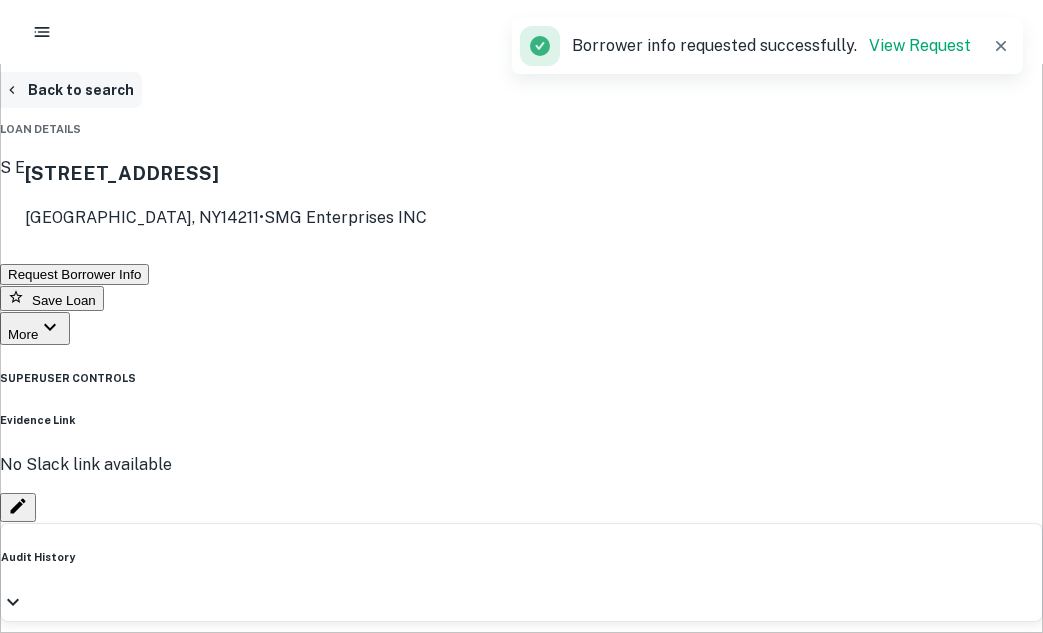 click on "Back to search" at bounding box center [69, 90] 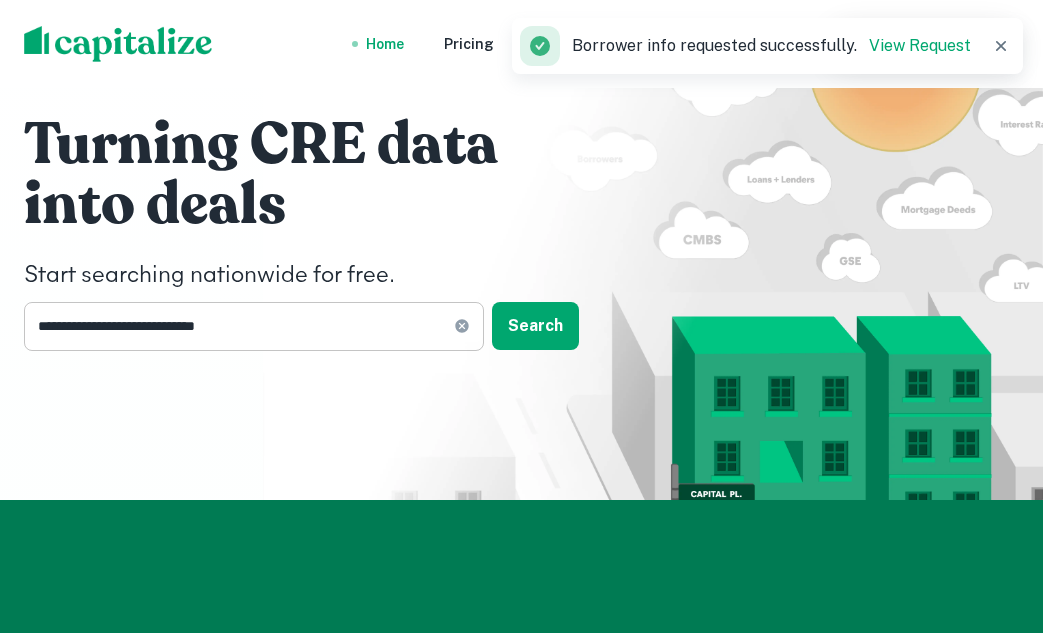 click 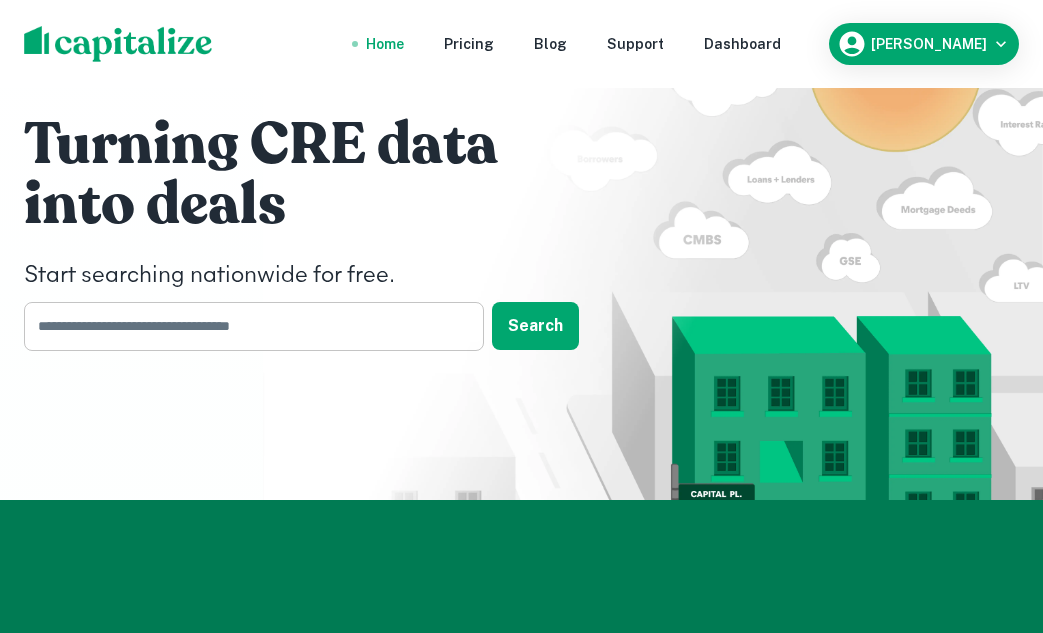 click at bounding box center [247, 326] 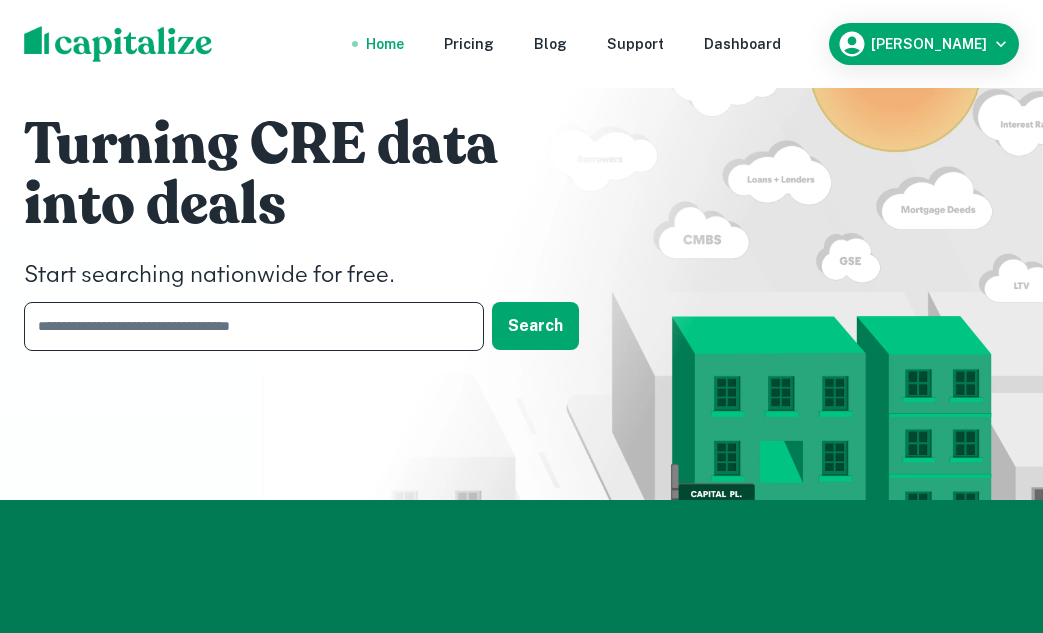 paste on "**********" 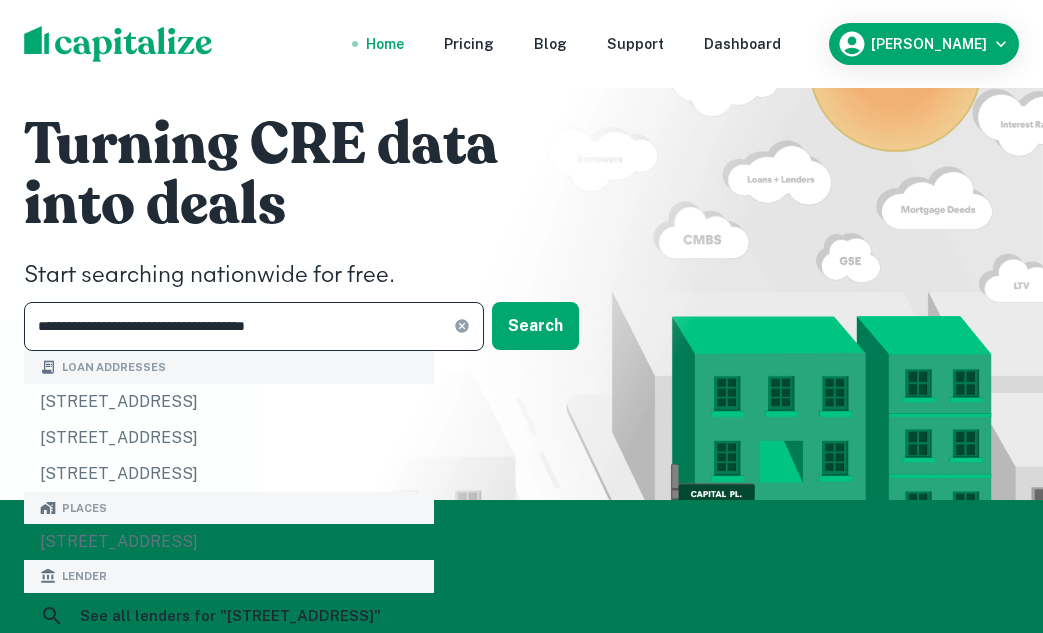 type on "**********" 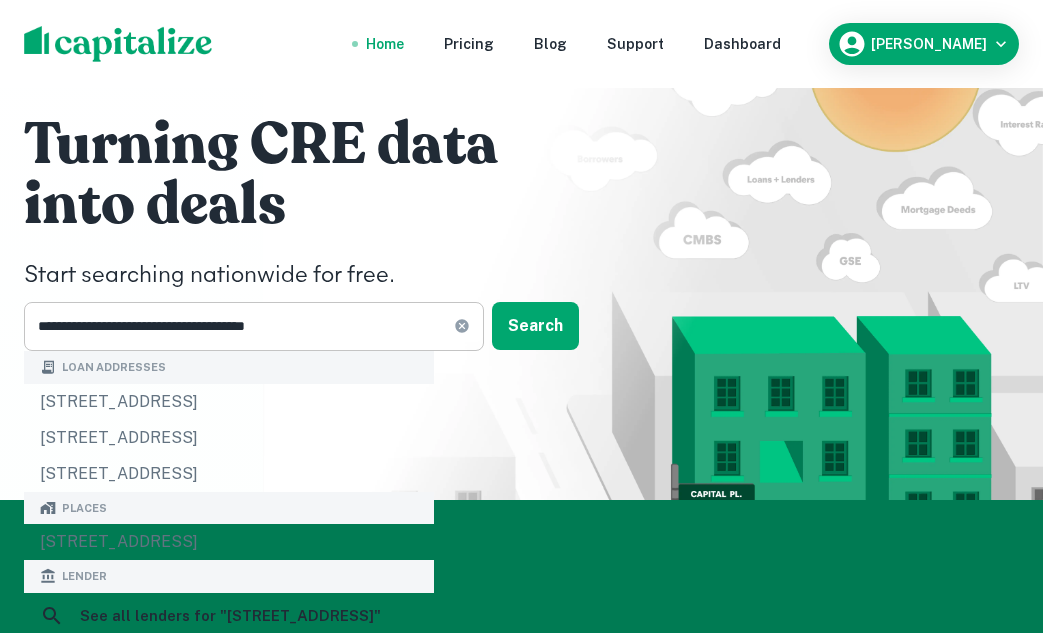 click 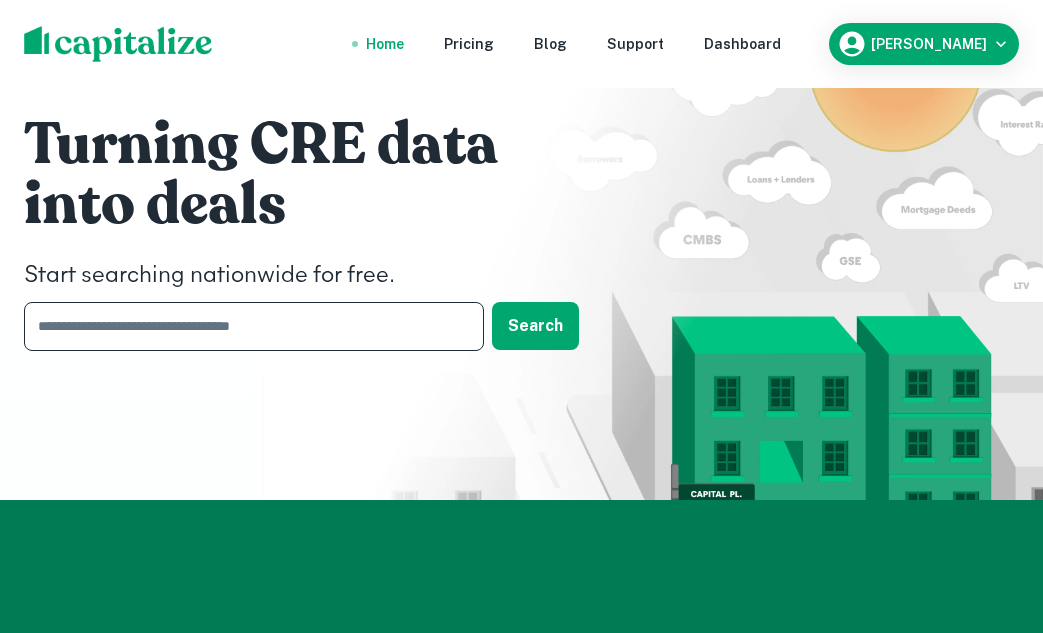 click at bounding box center [247, 326] 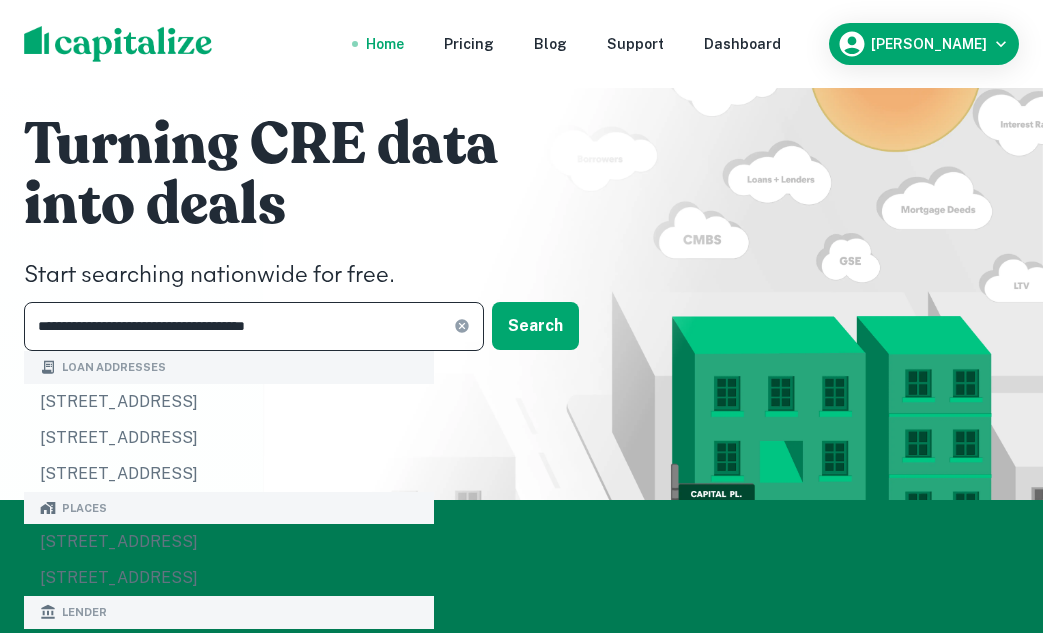 type on "**********" 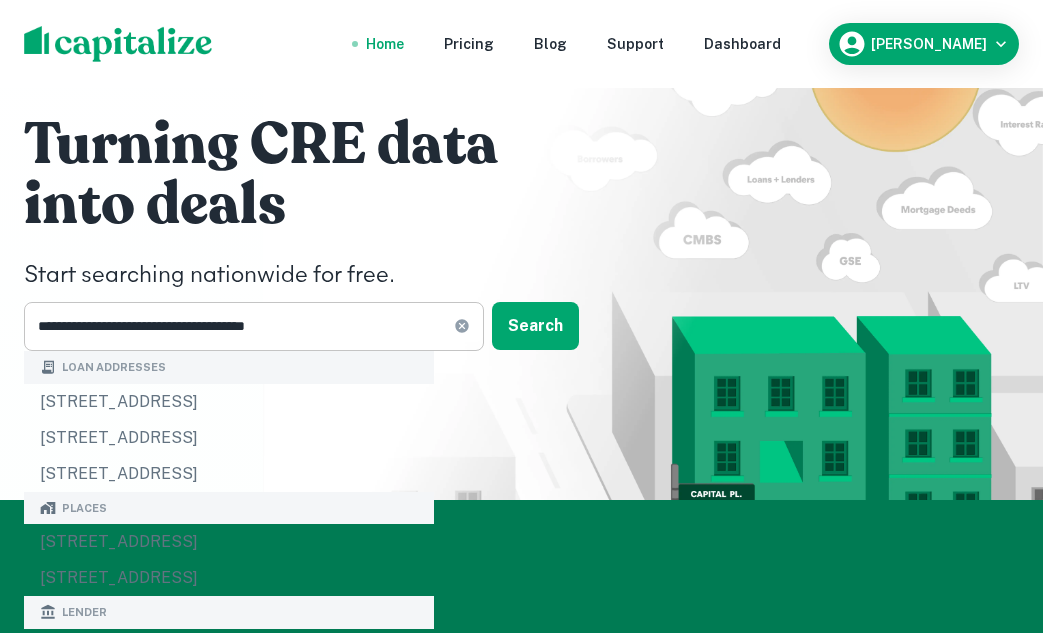 click 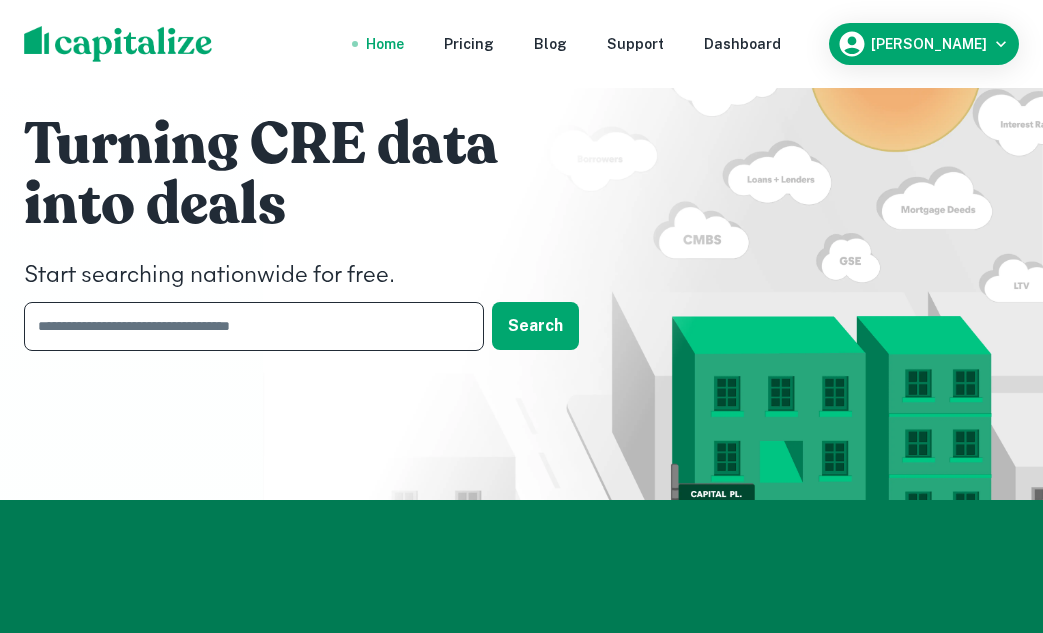 click at bounding box center (247, 326) 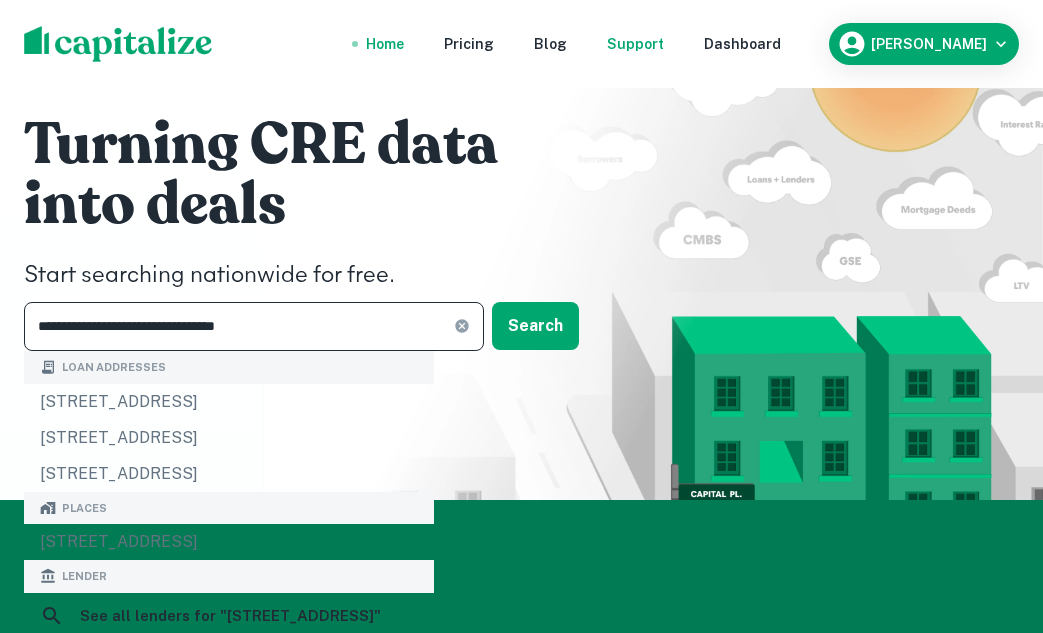 type on "**********" 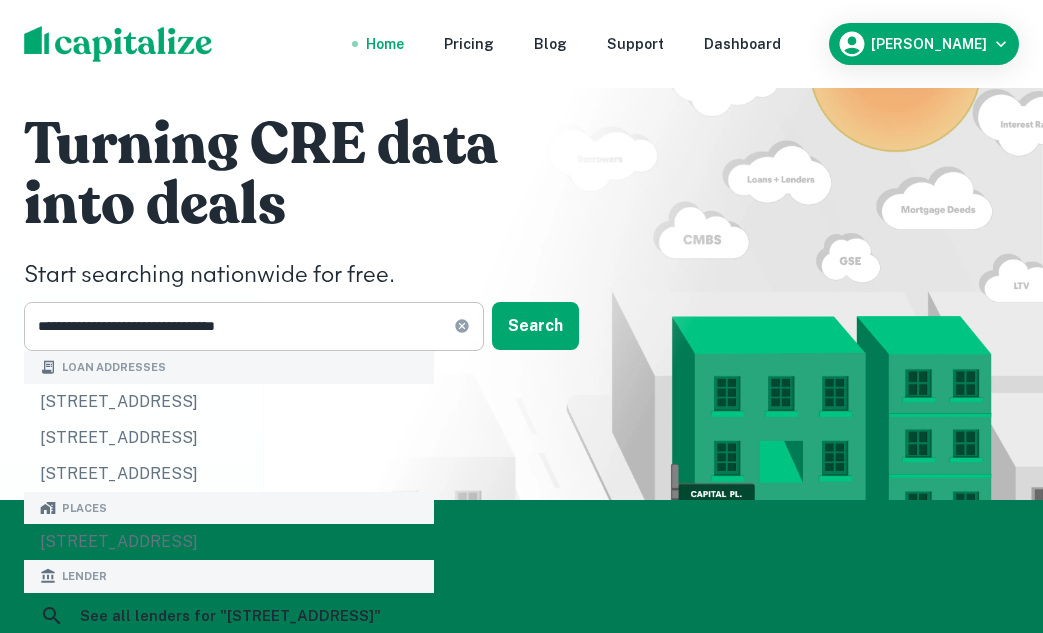 click 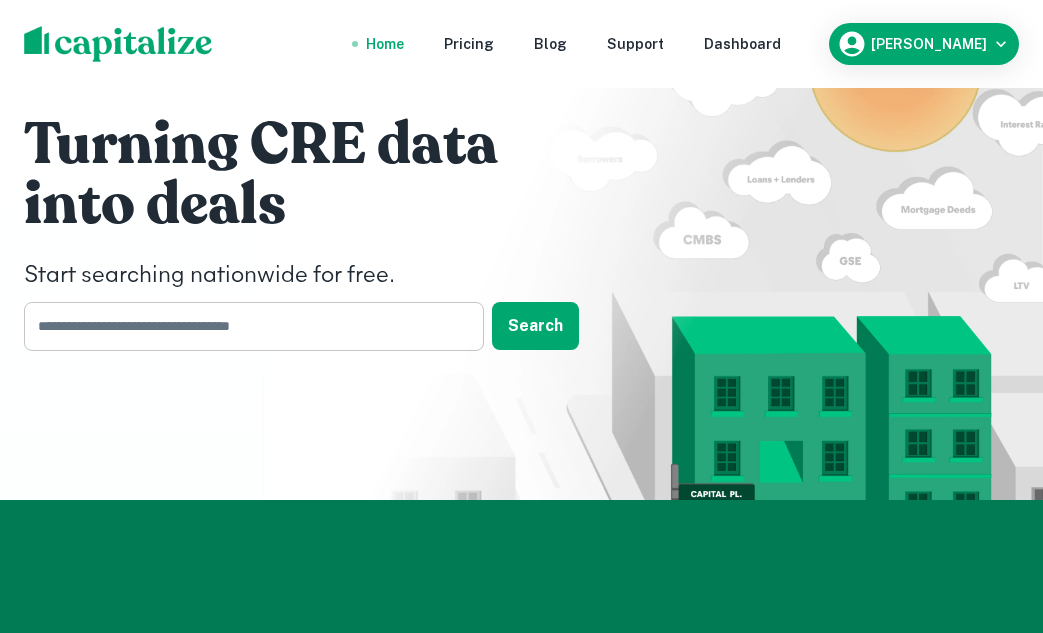 click at bounding box center (247, 326) 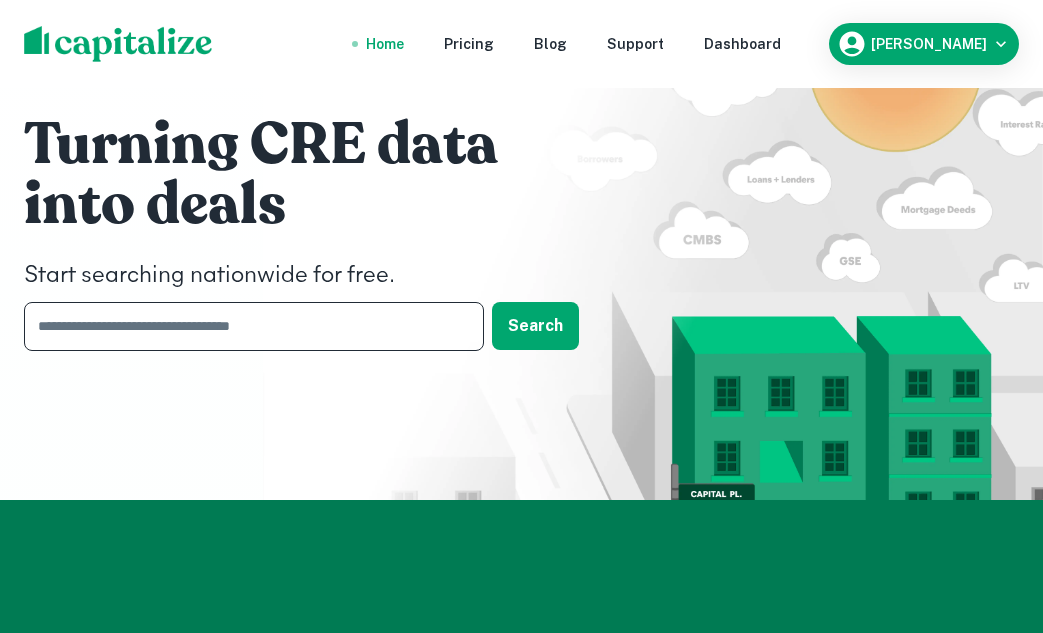 paste on "**********" 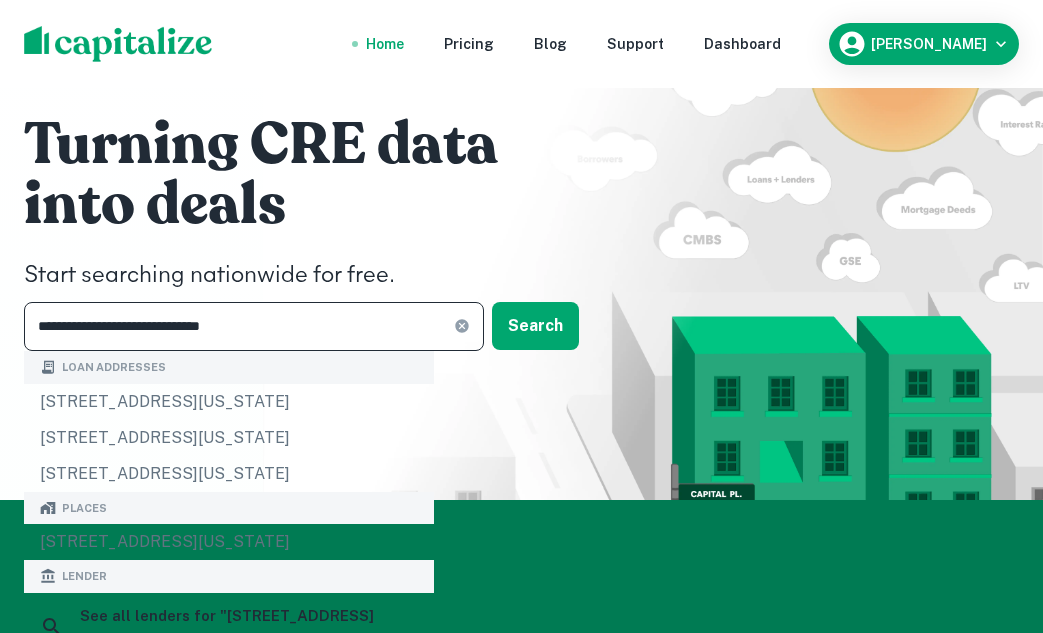 type on "**********" 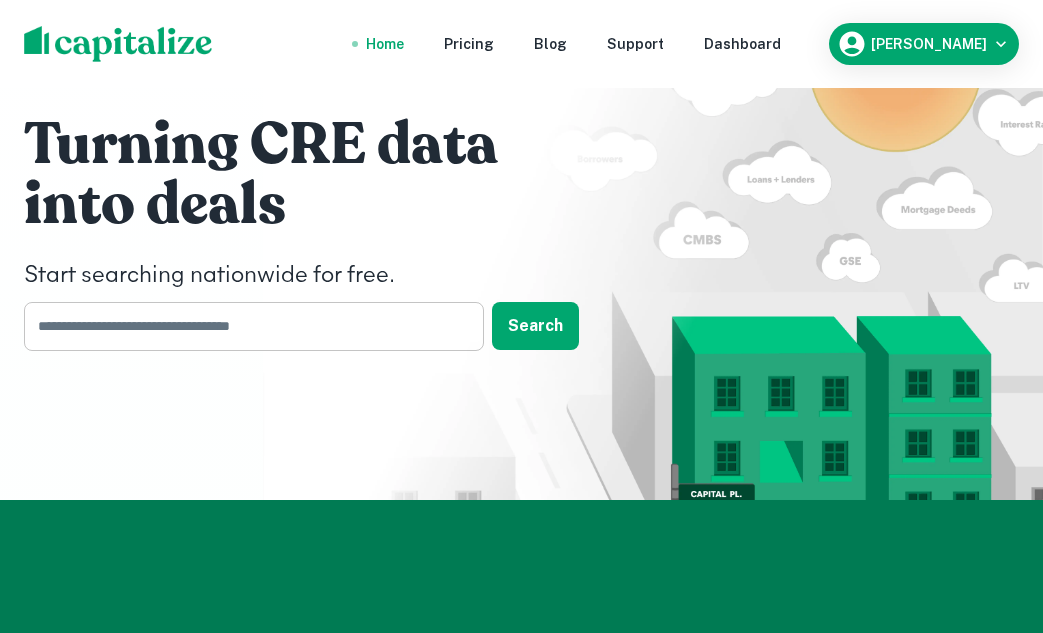 click at bounding box center (247, 326) 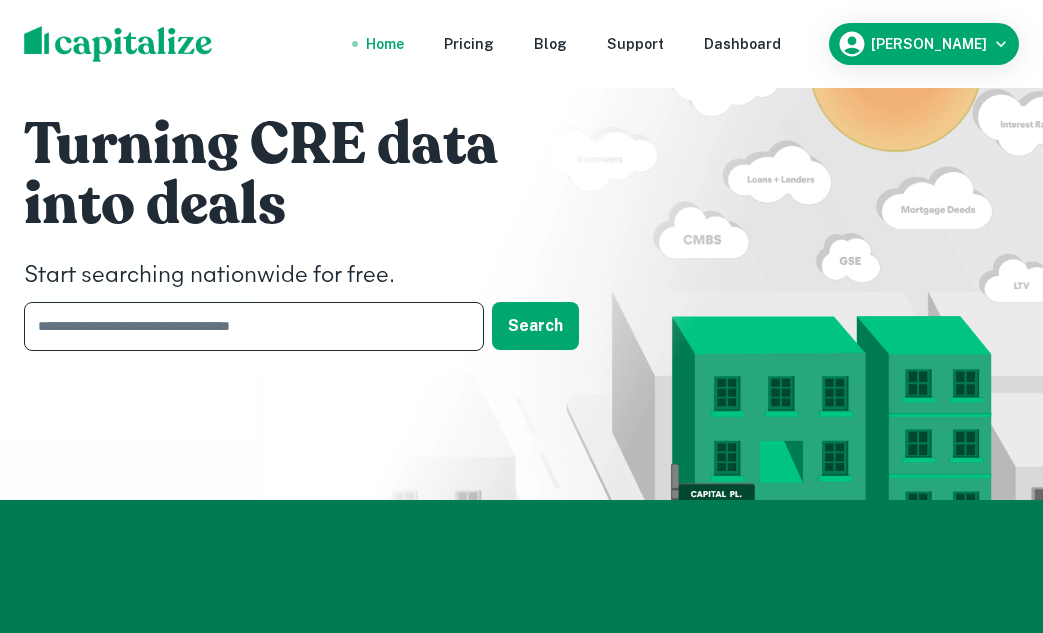 paste on "**********" 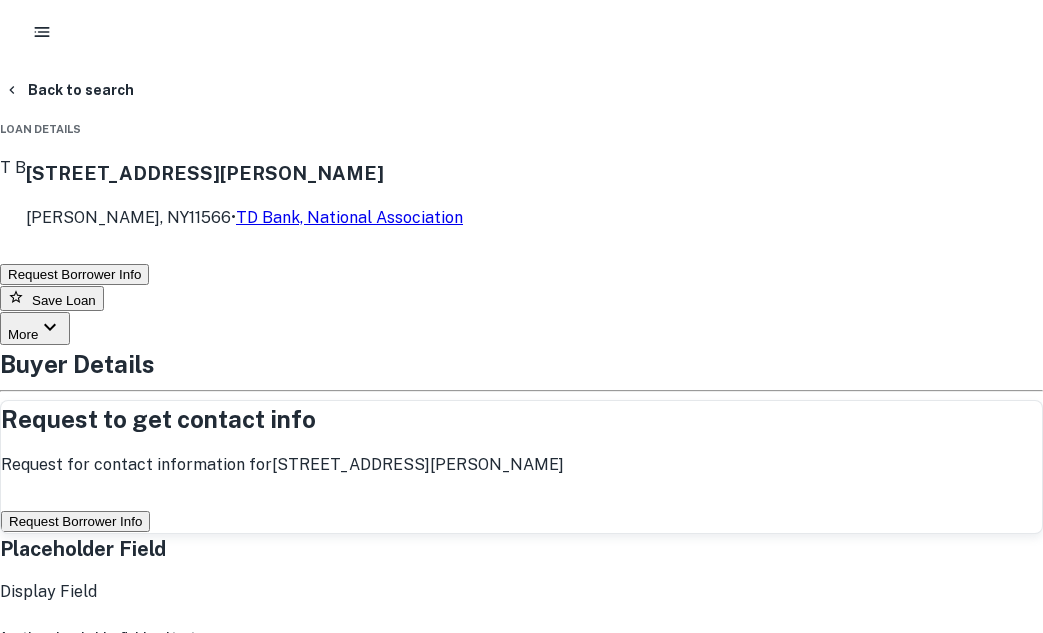 click on "Request Borrower Info" at bounding box center (75, 521) 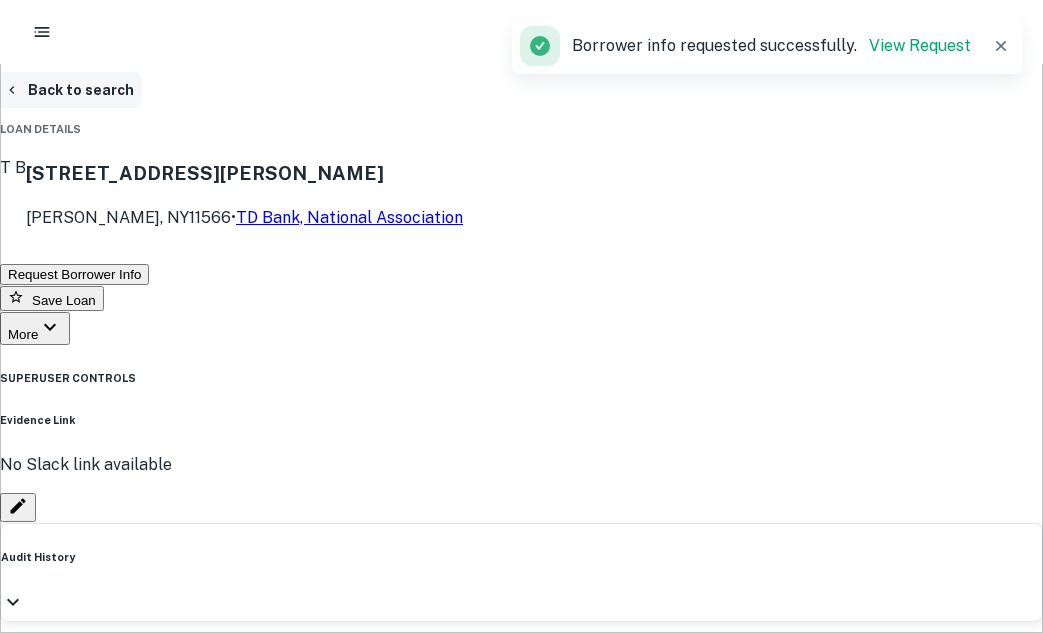 click on "Back to search" at bounding box center [69, 90] 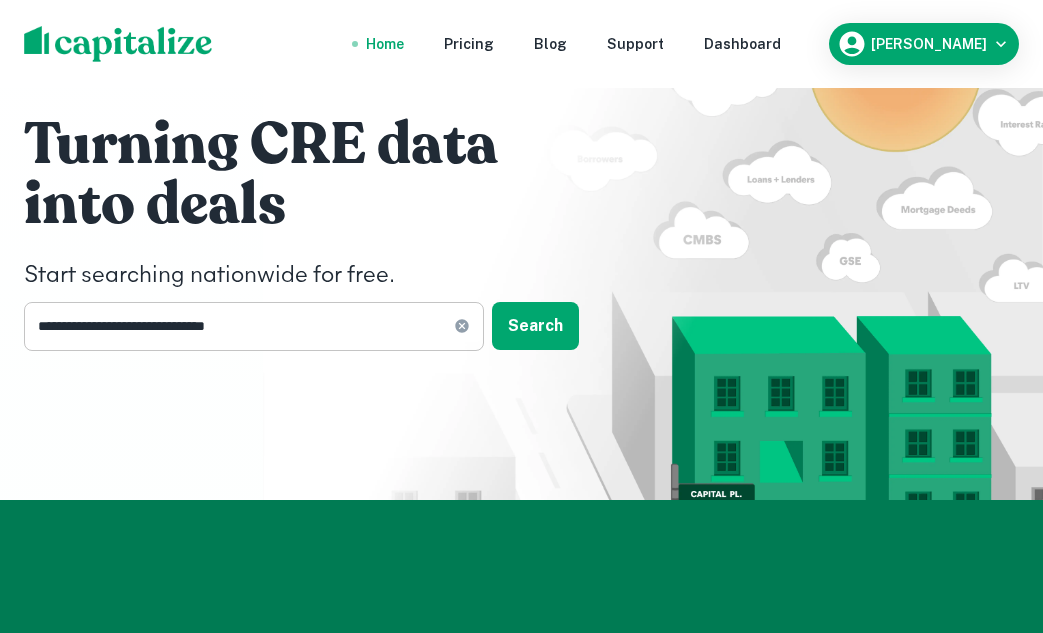 click 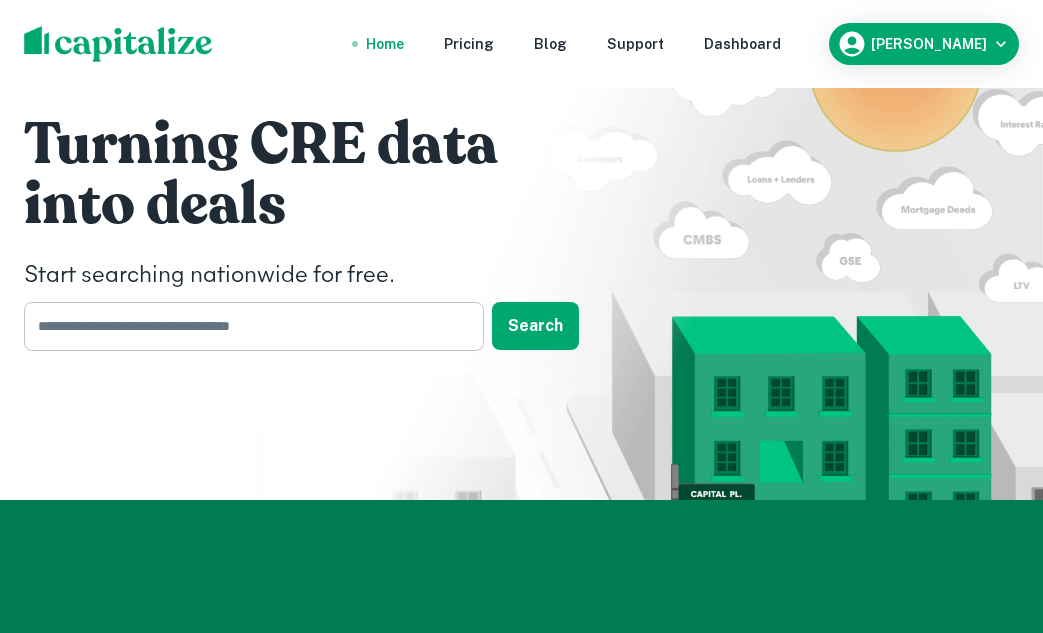 click at bounding box center [247, 326] 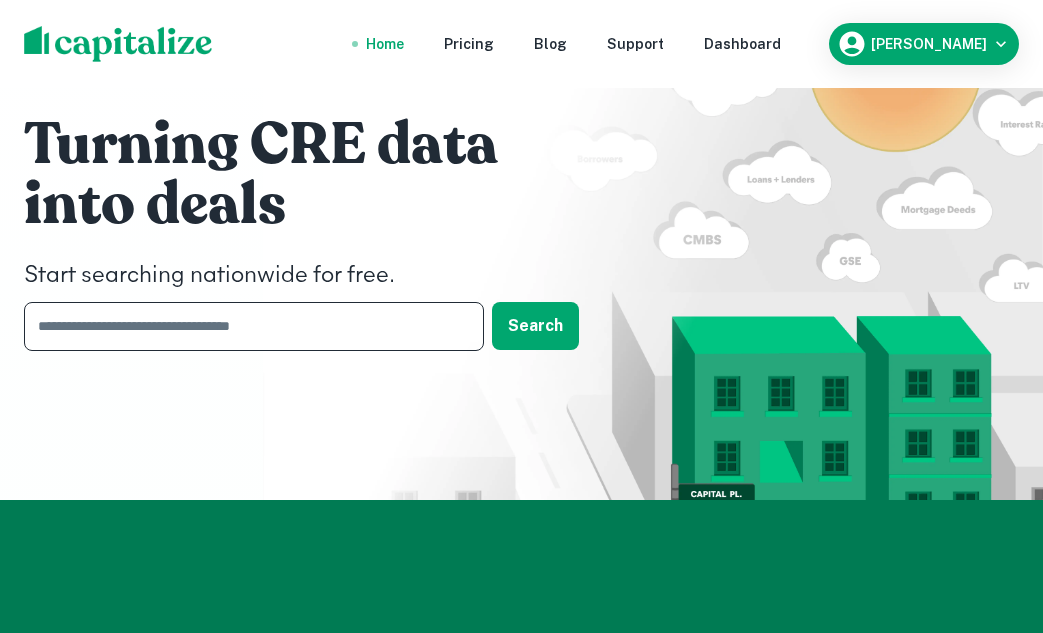 paste on "**********" 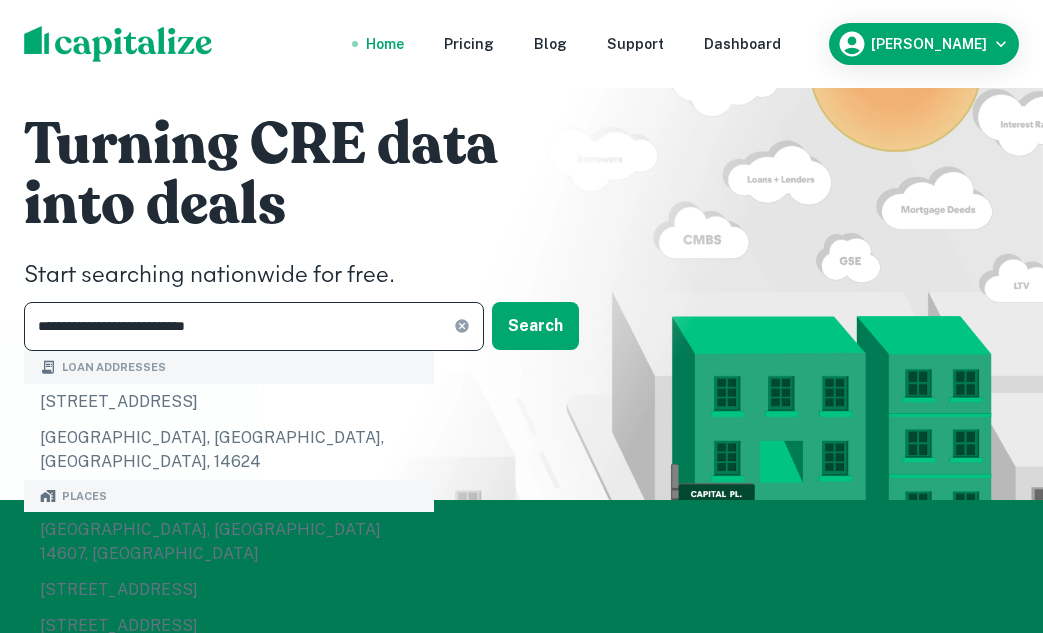 type on "**********" 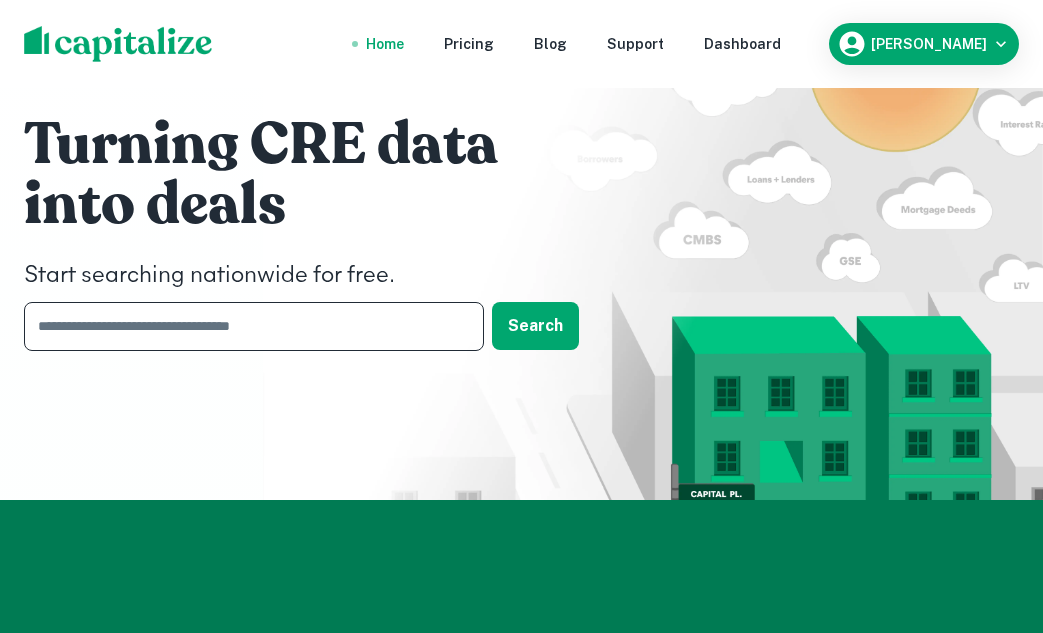 click at bounding box center [247, 326] 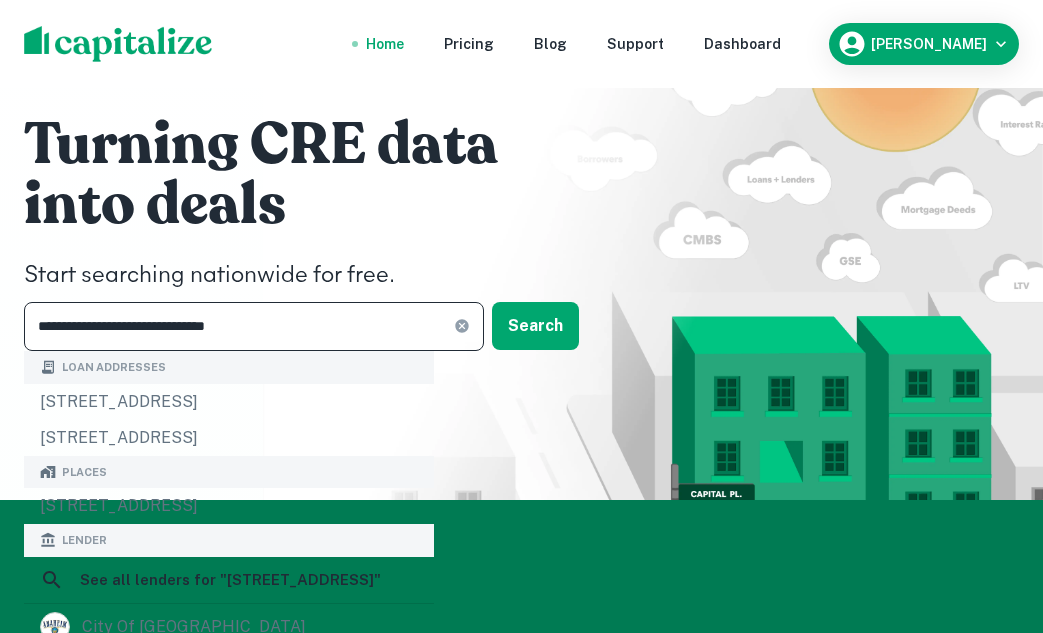 type on "**********" 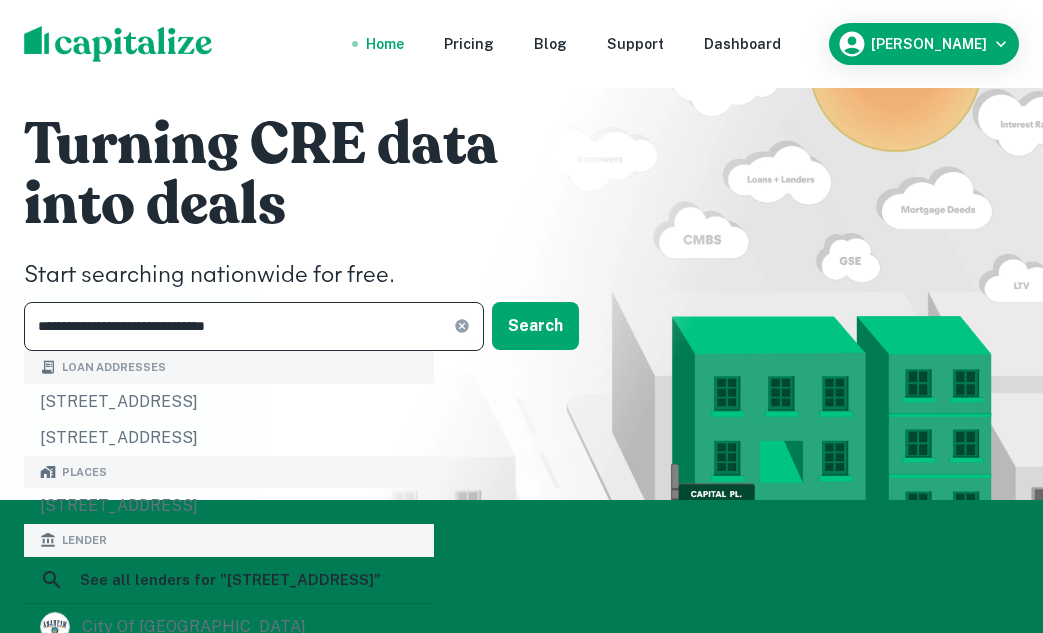 click 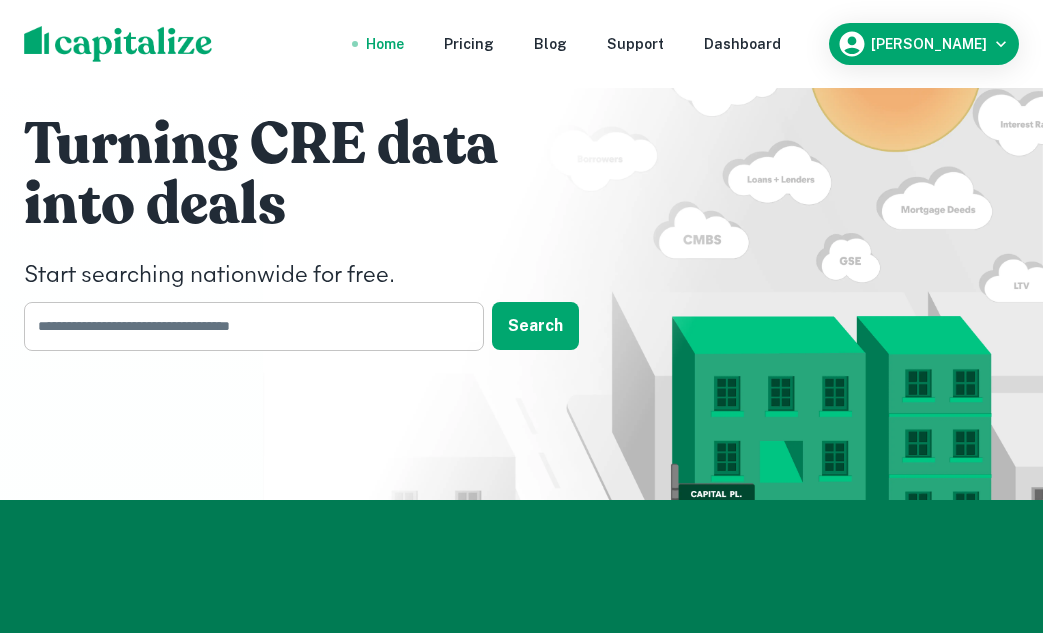 click at bounding box center [247, 326] 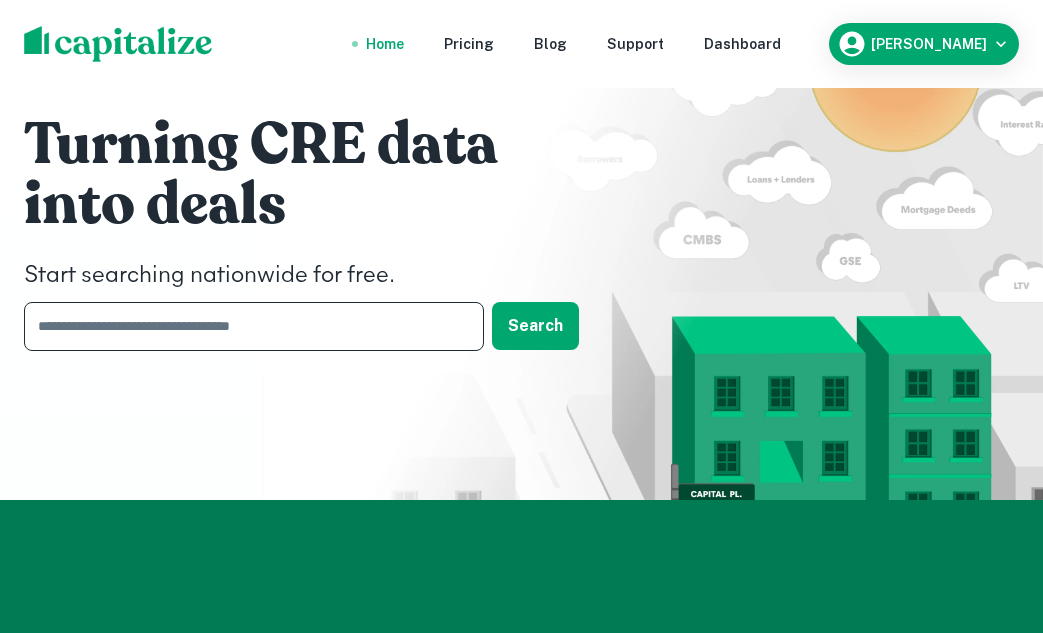 paste on "**********" 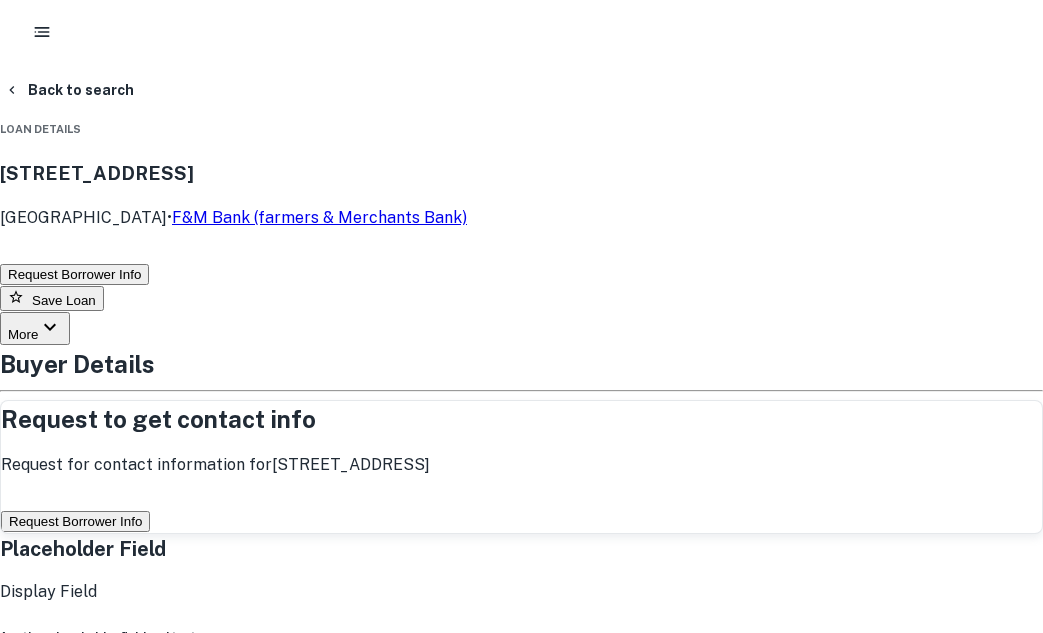 click on "Request Borrower Info" at bounding box center (75, 521) 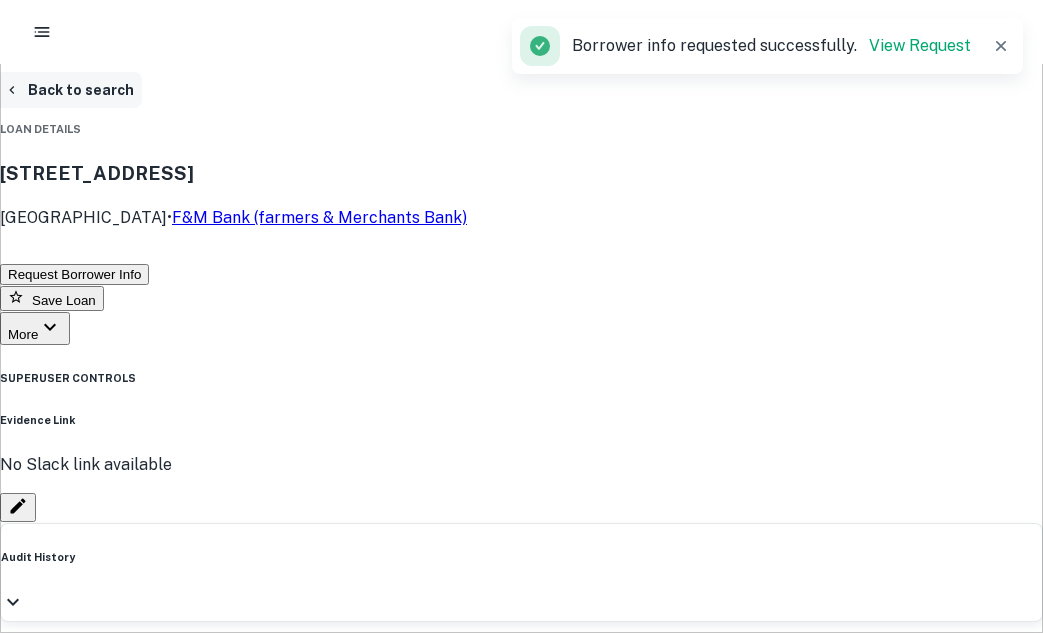 click on "Back to search" at bounding box center (69, 90) 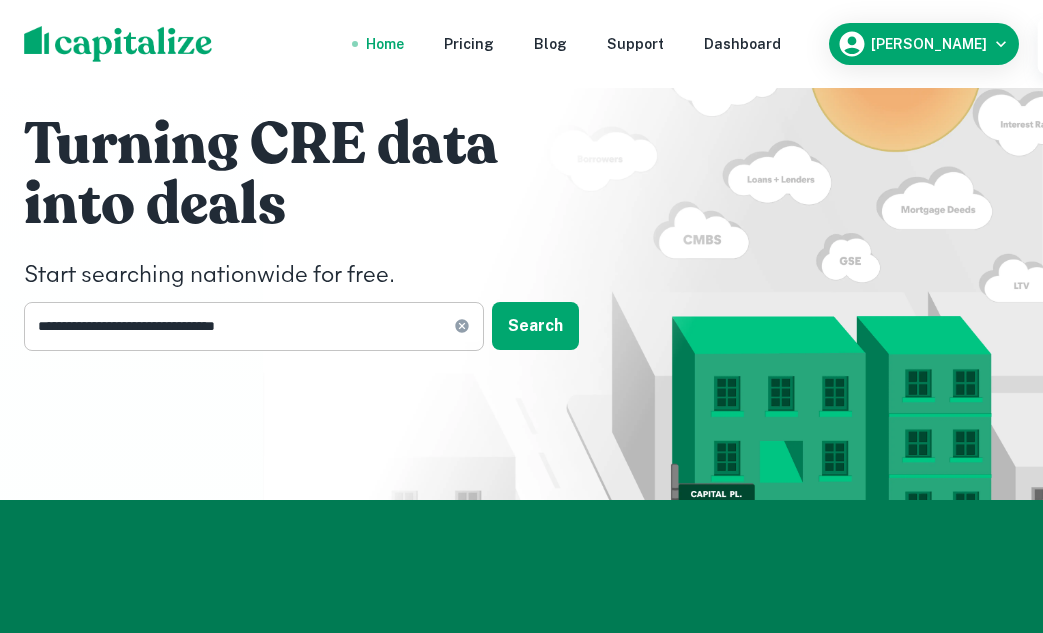 click 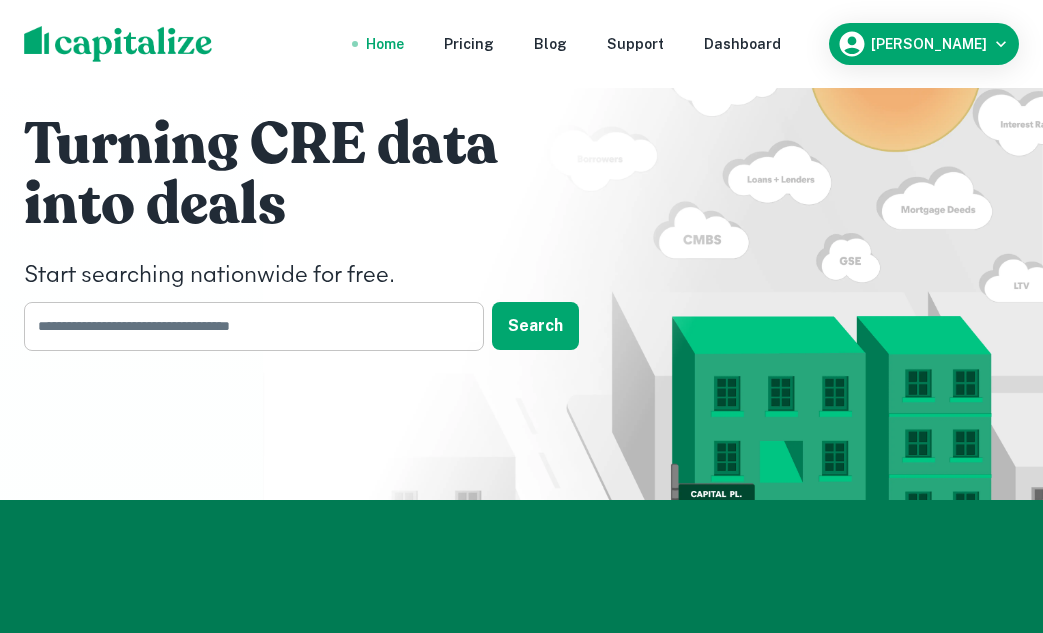 click at bounding box center [247, 326] 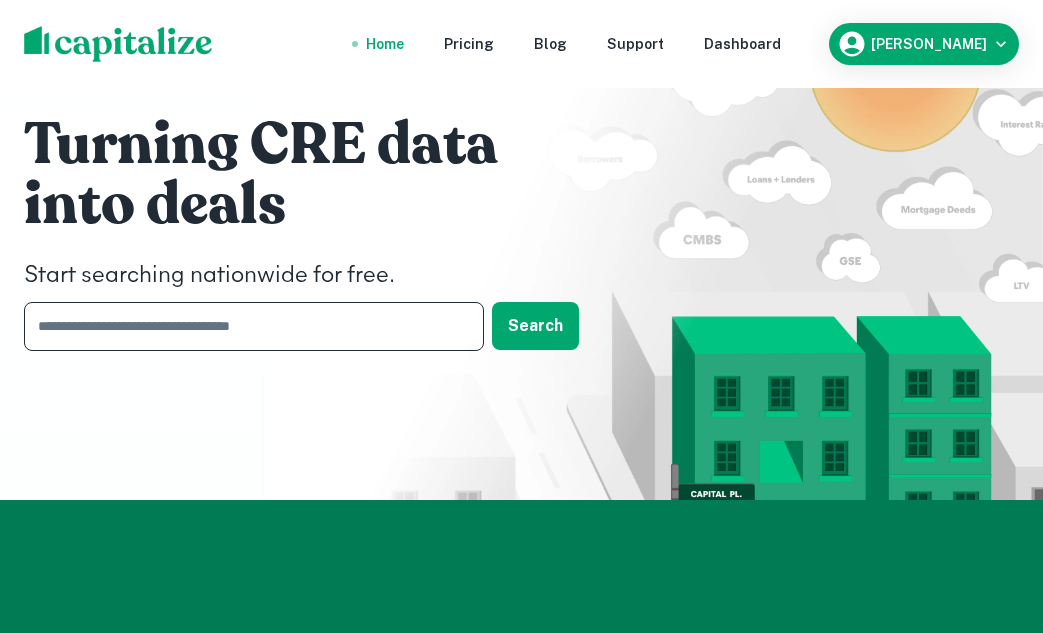 paste on "**********" 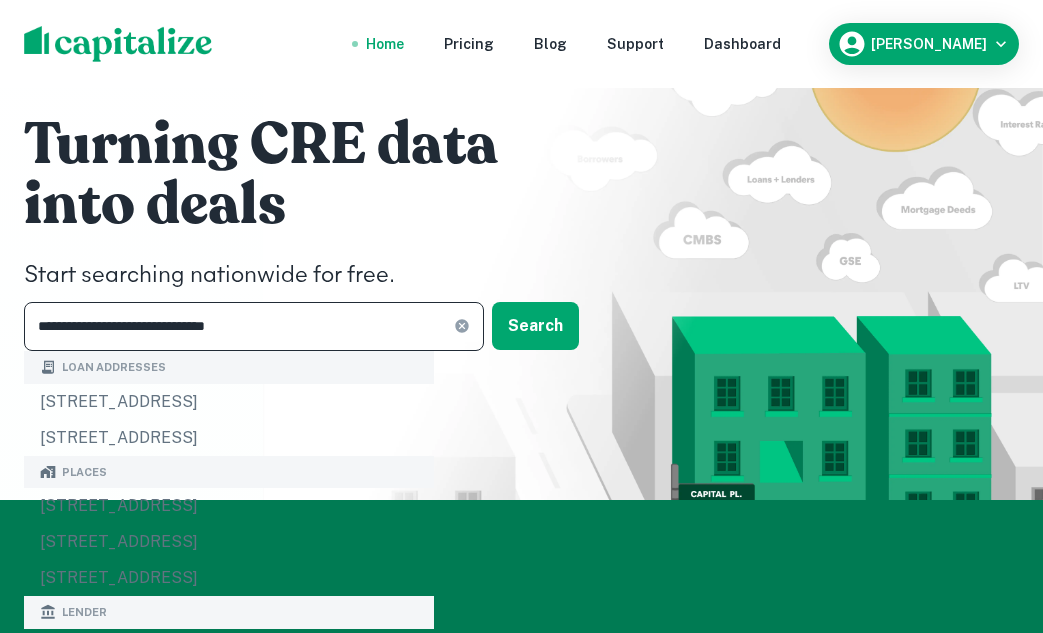 type on "**********" 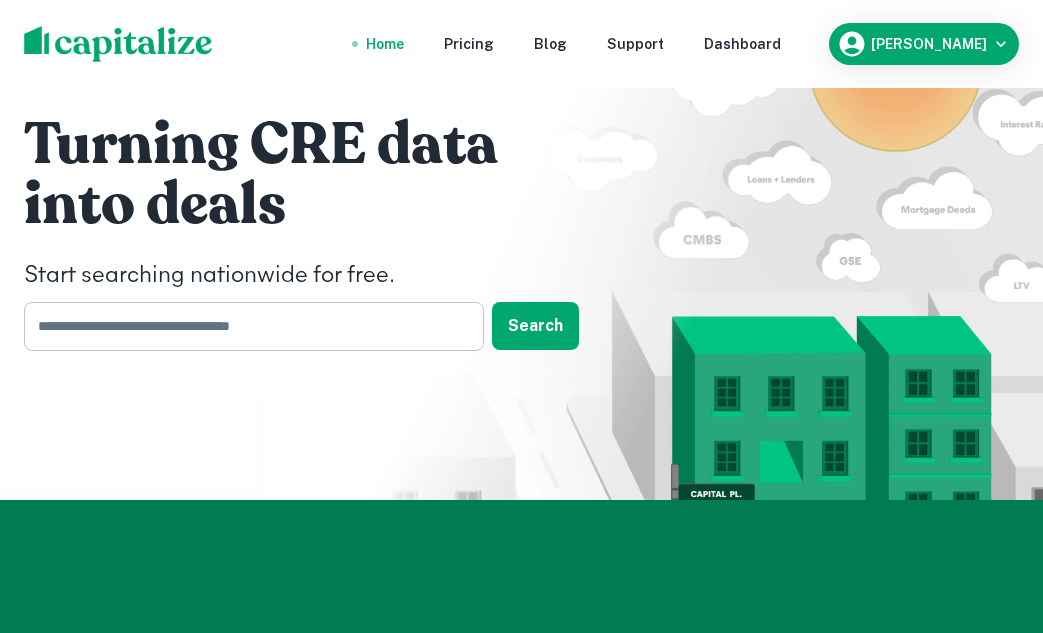 click at bounding box center [247, 326] 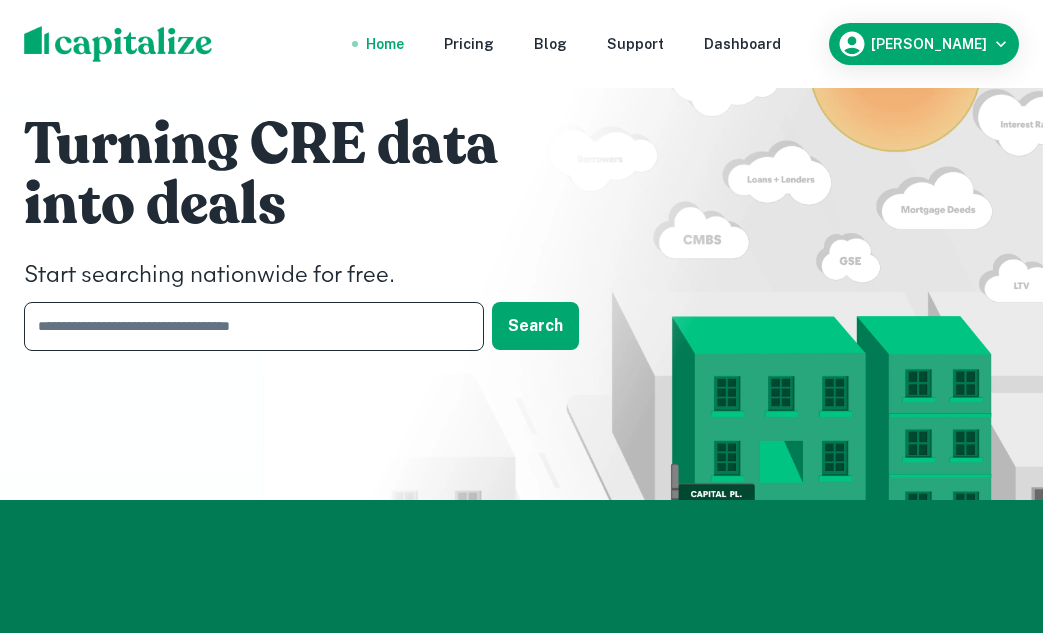 paste on "**********" 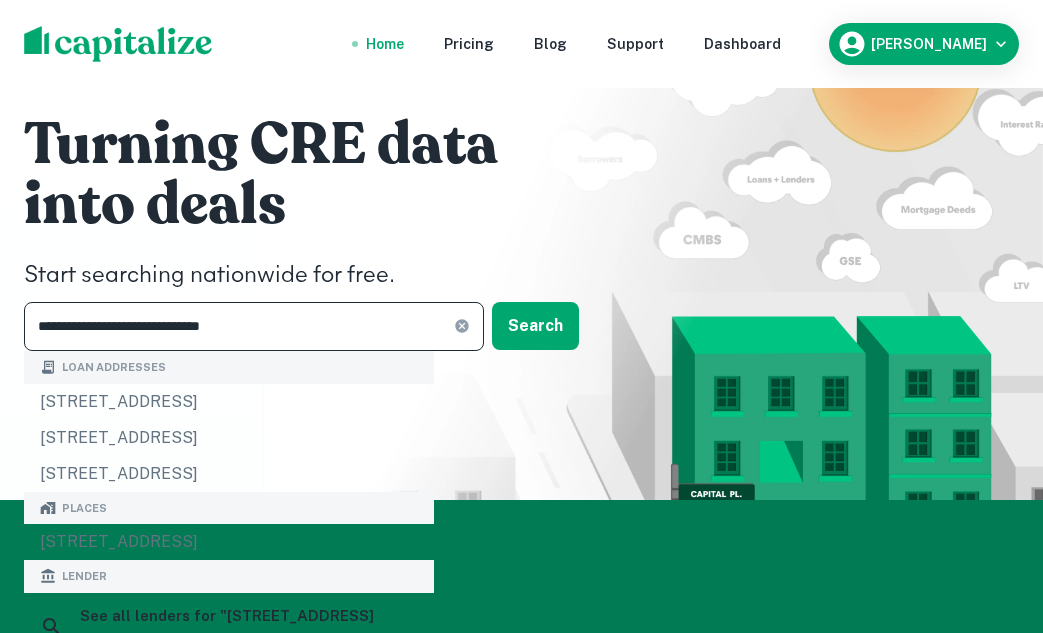 type on "**********" 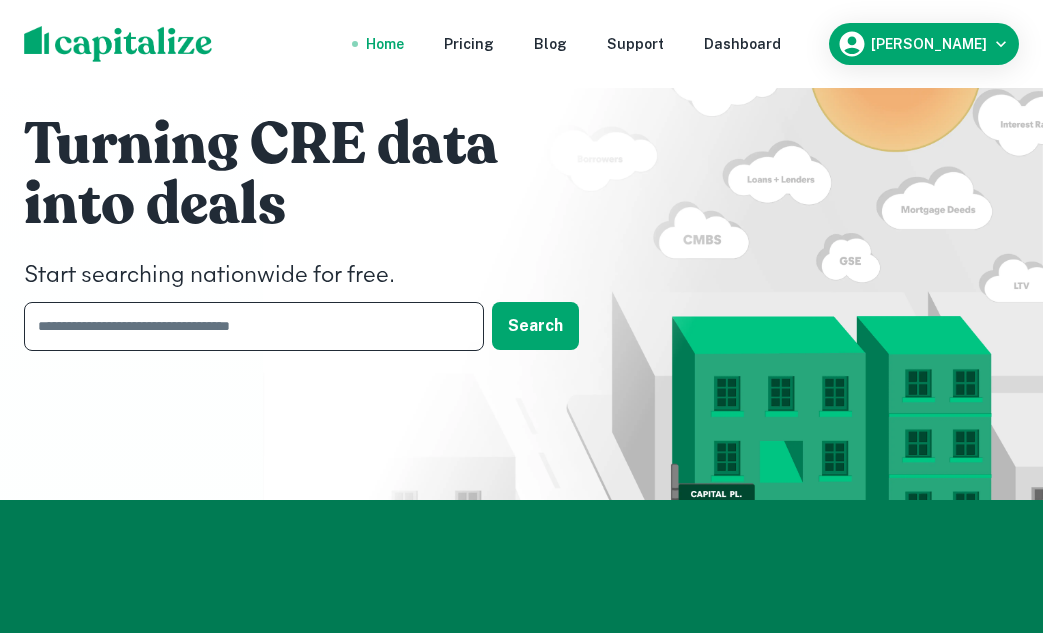 click at bounding box center [247, 326] 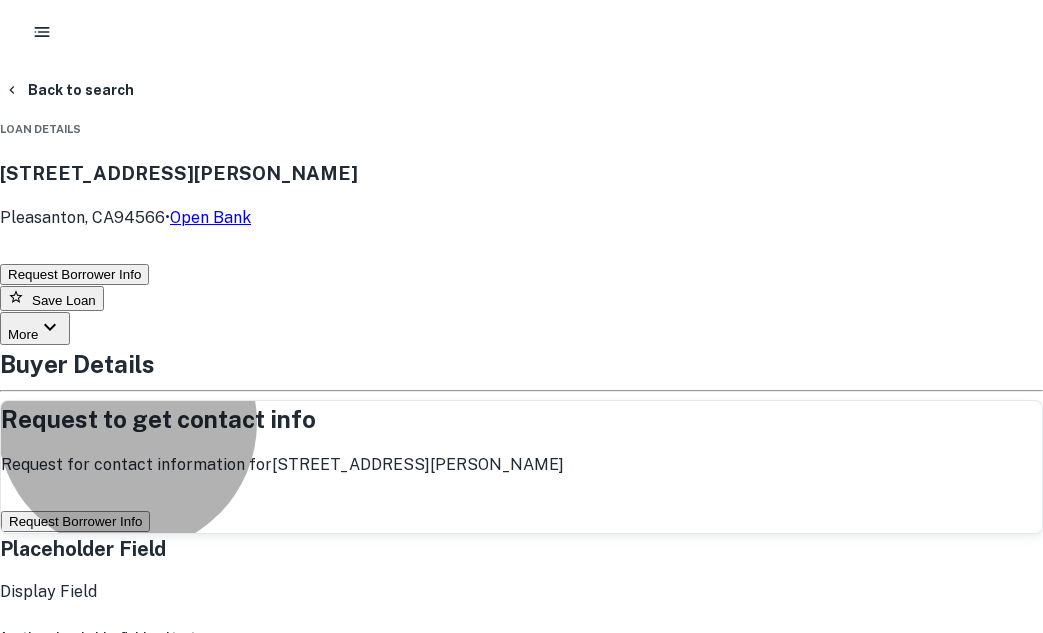click on "Request Borrower Info" at bounding box center [75, 521] 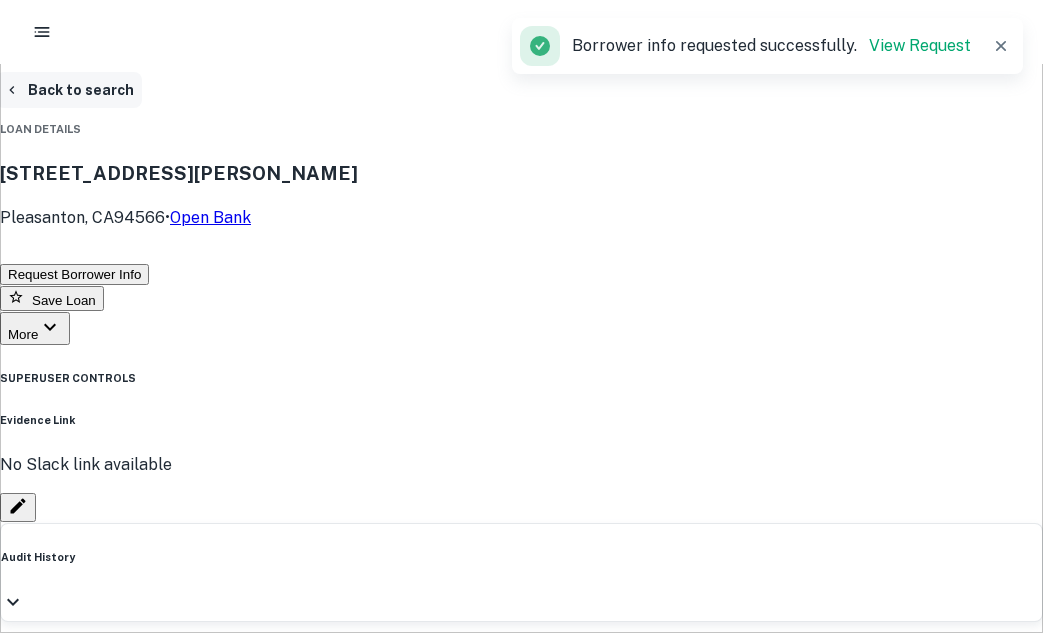 click on "Back to search" at bounding box center [69, 90] 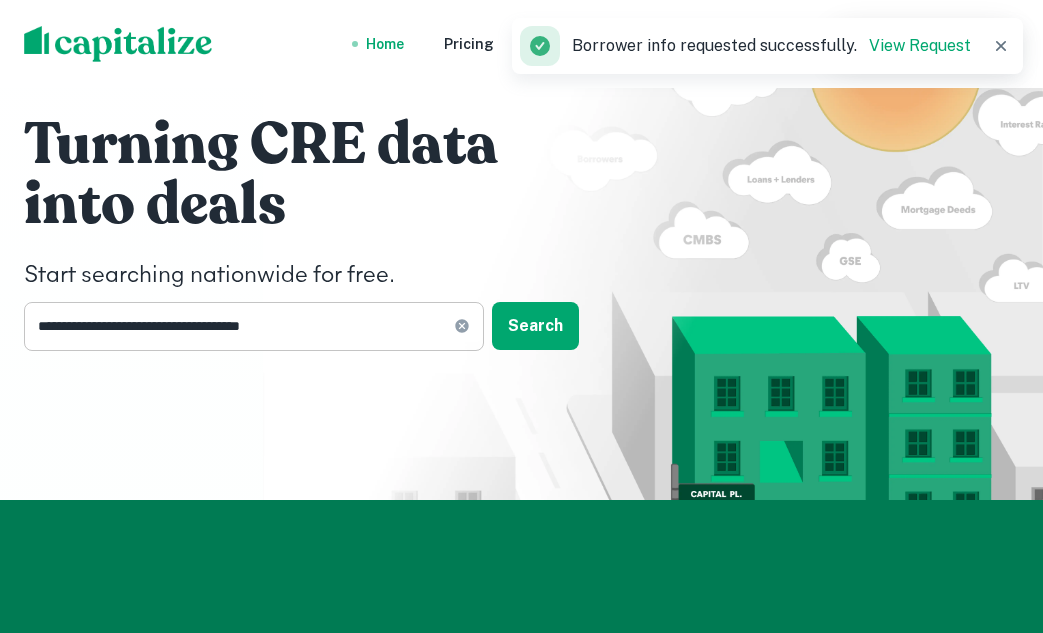 click 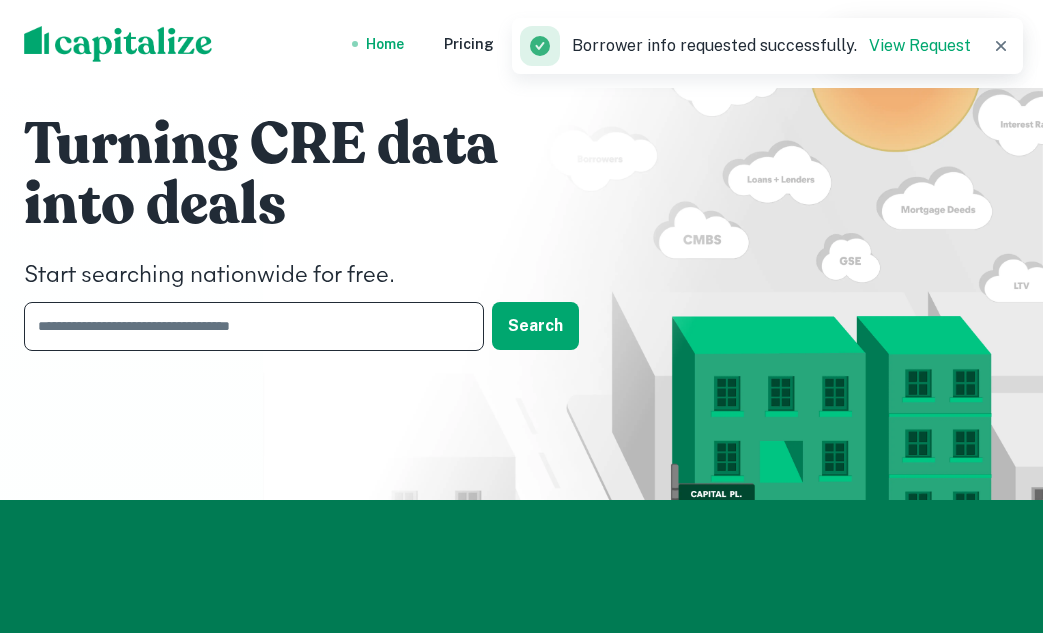 click at bounding box center (247, 326) 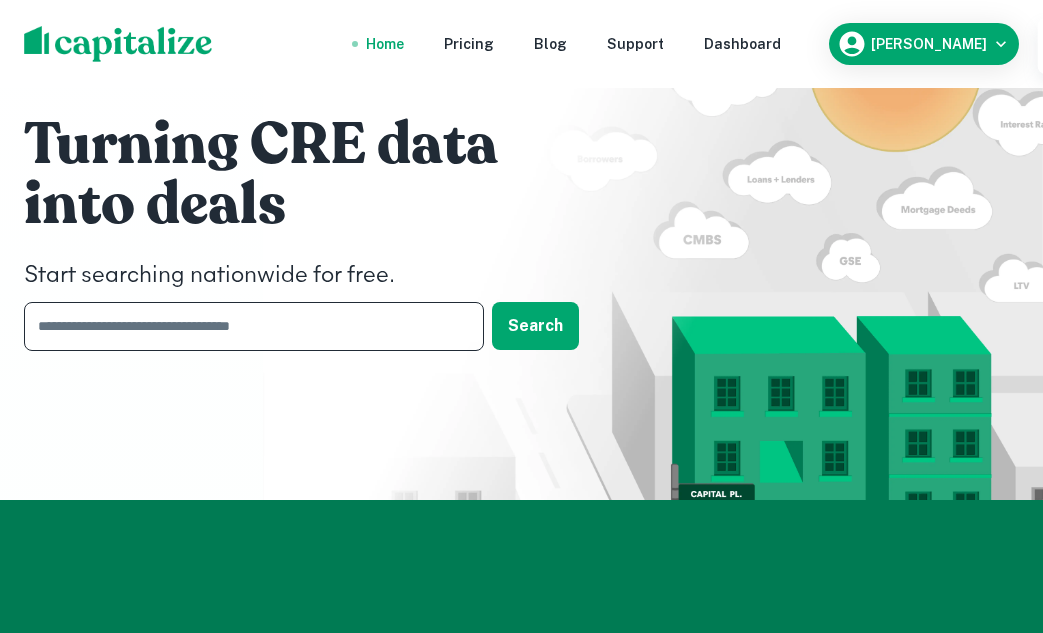 paste on "**********" 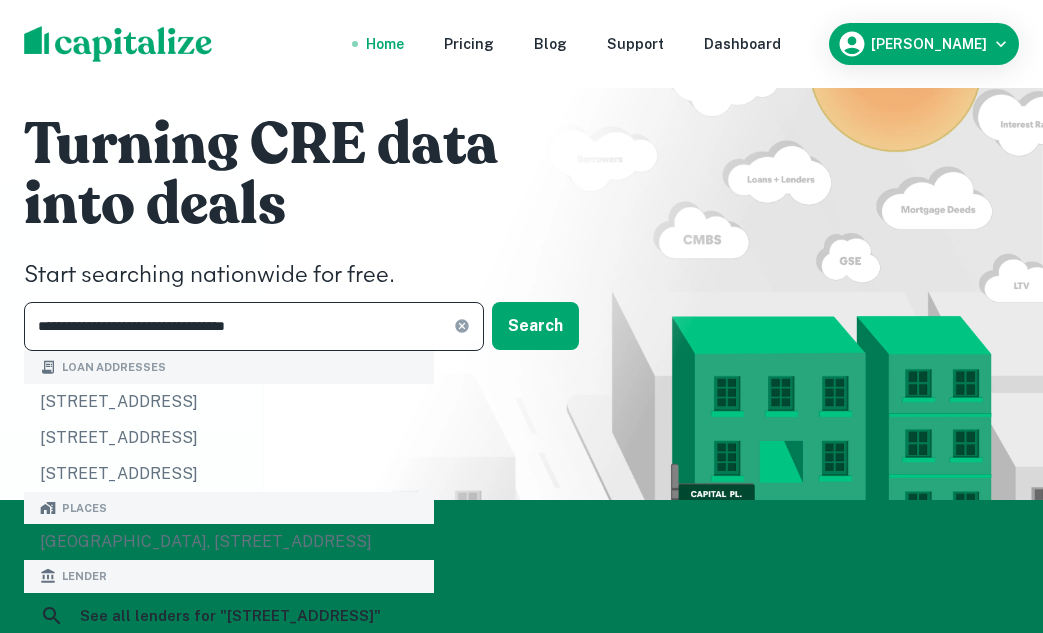 type on "**********" 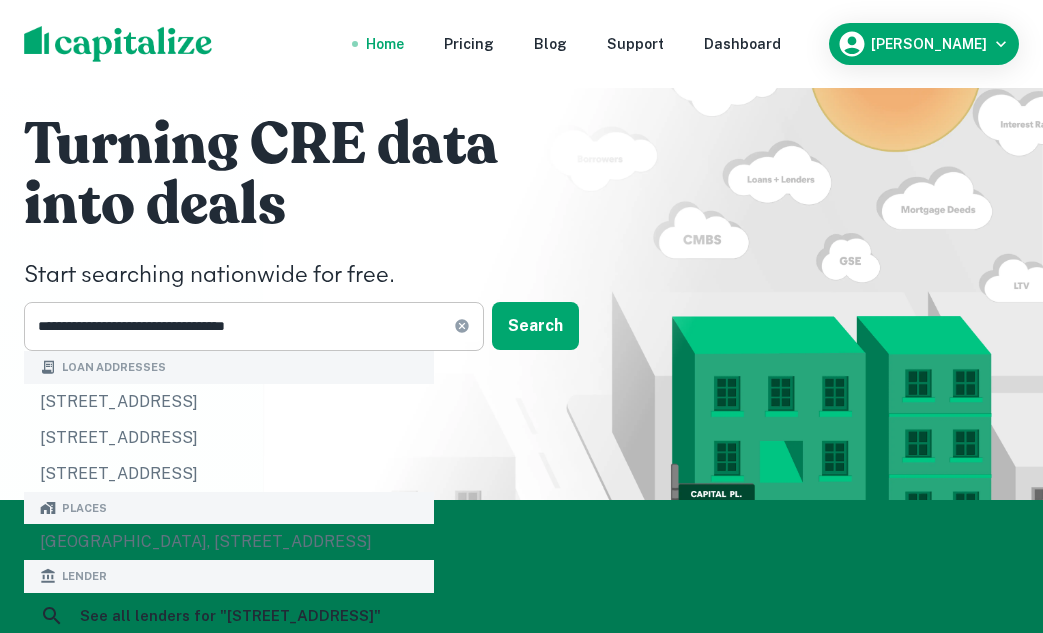 click 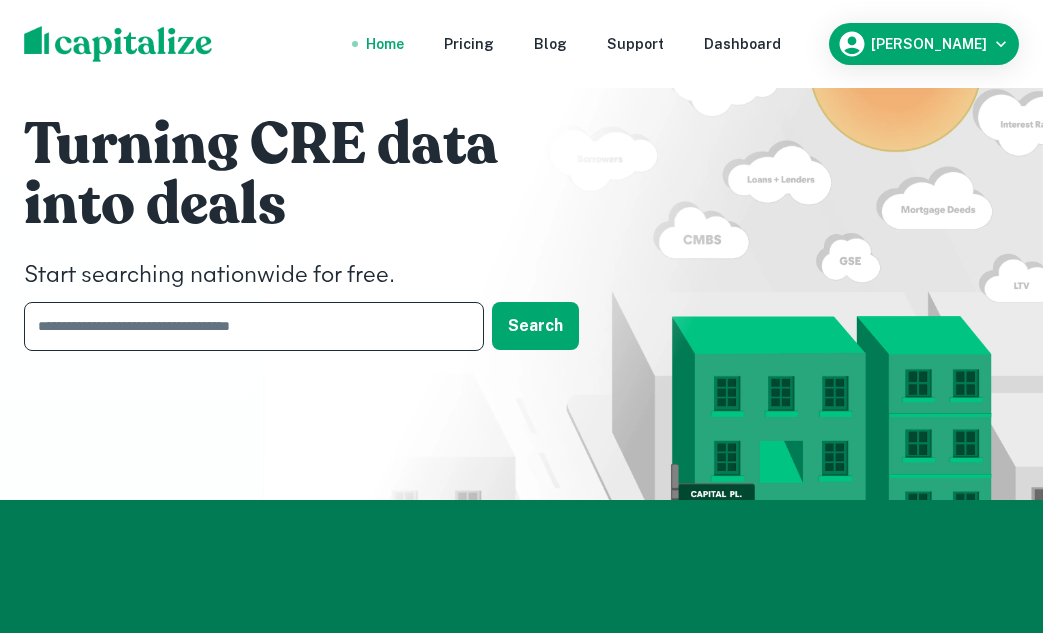 click at bounding box center [247, 326] 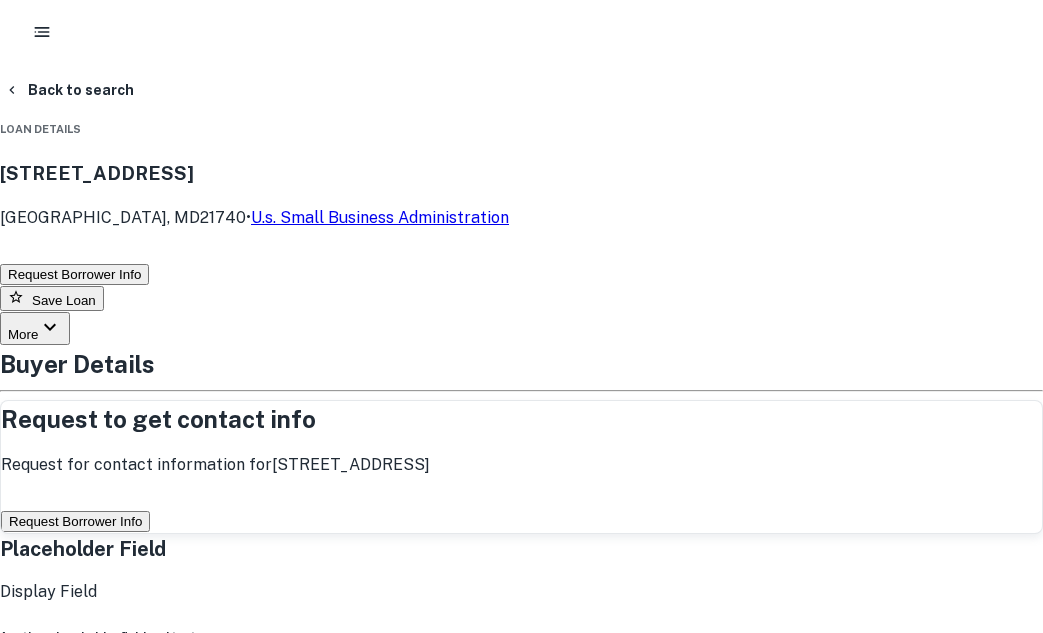 click on "Request Borrower Info" at bounding box center (75, 521) 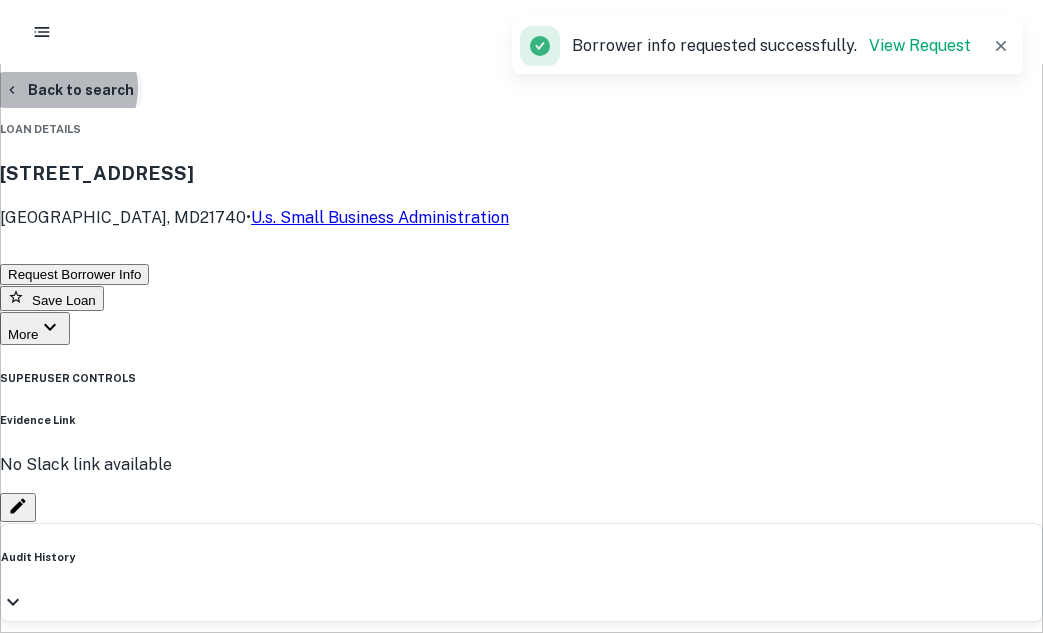 click on "Back to search" at bounding box center [69, 90] 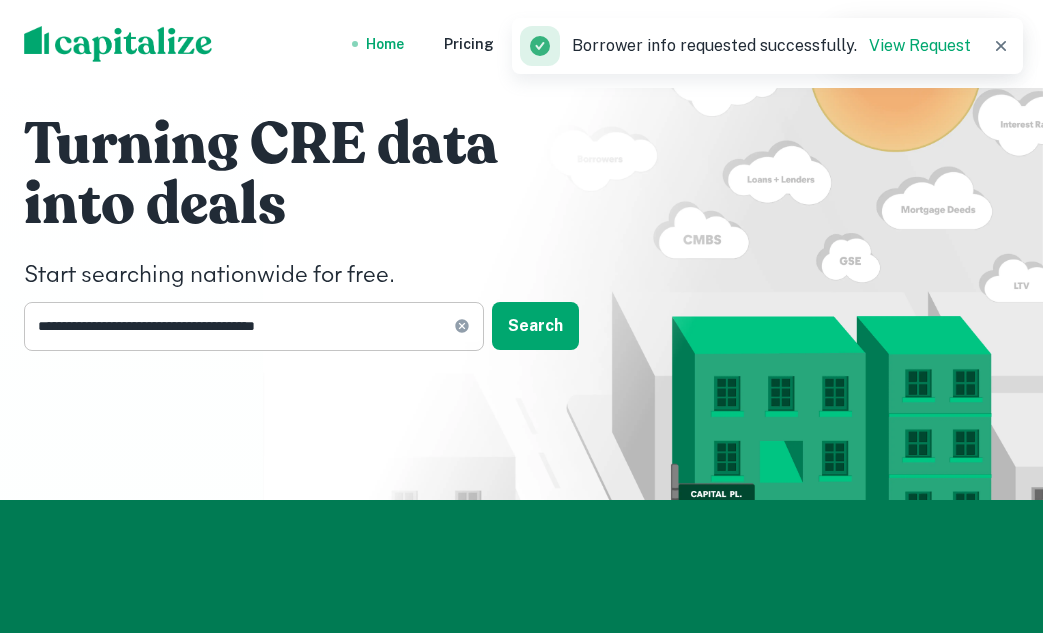 click 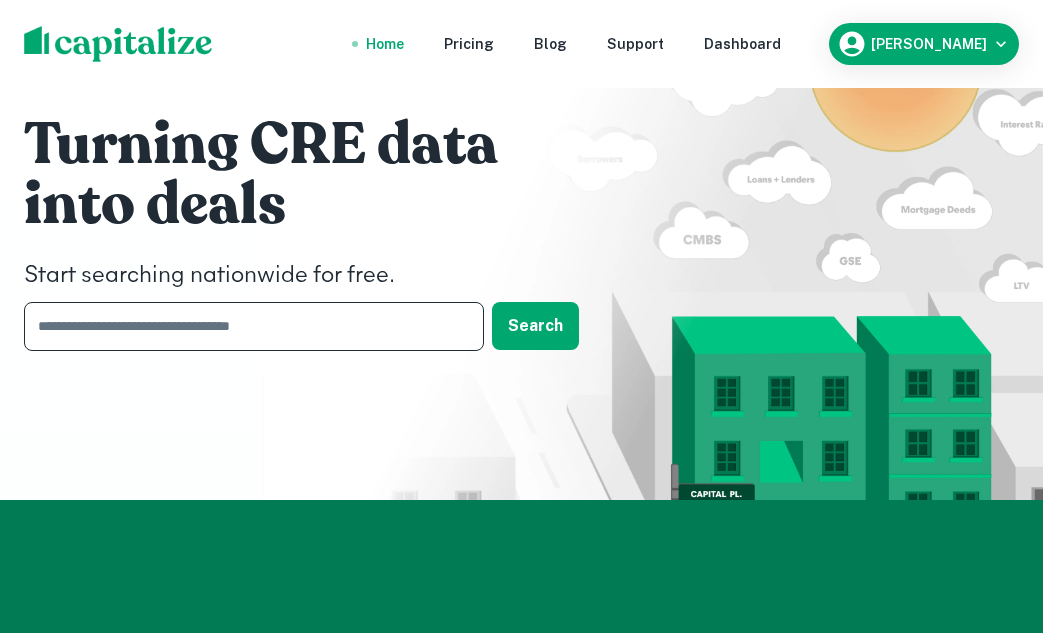 click at bounding box center [247, 326] 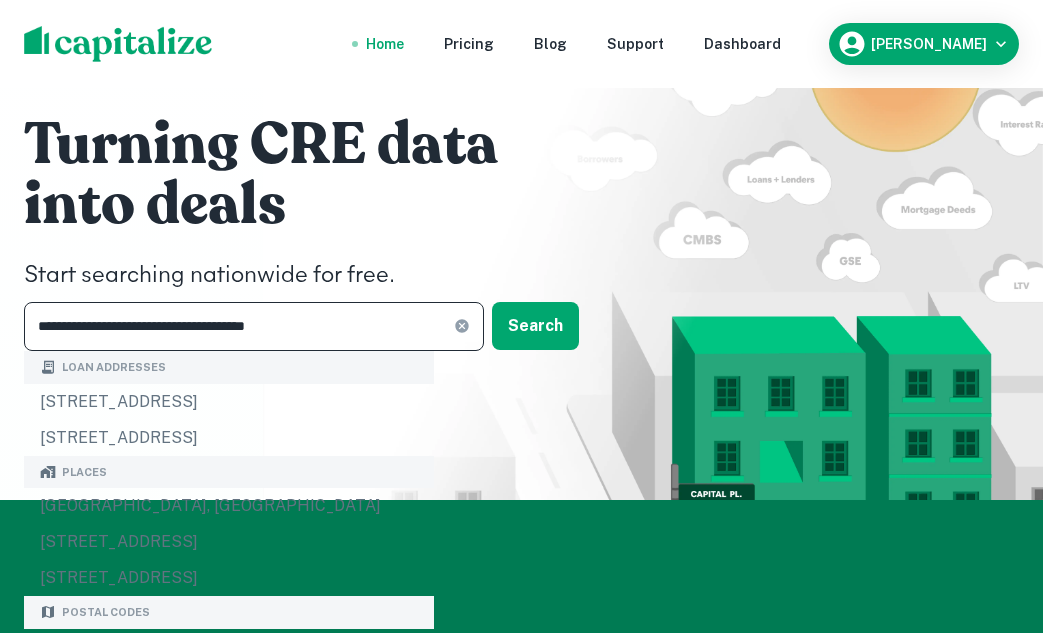 type on "**********" 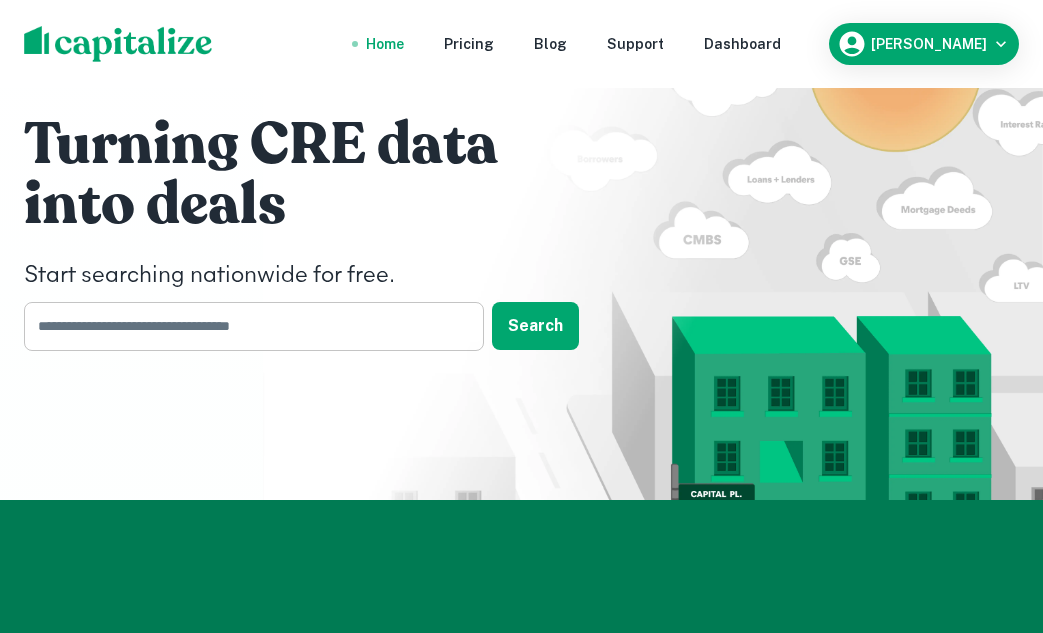 click at bounding box center [247, 326] 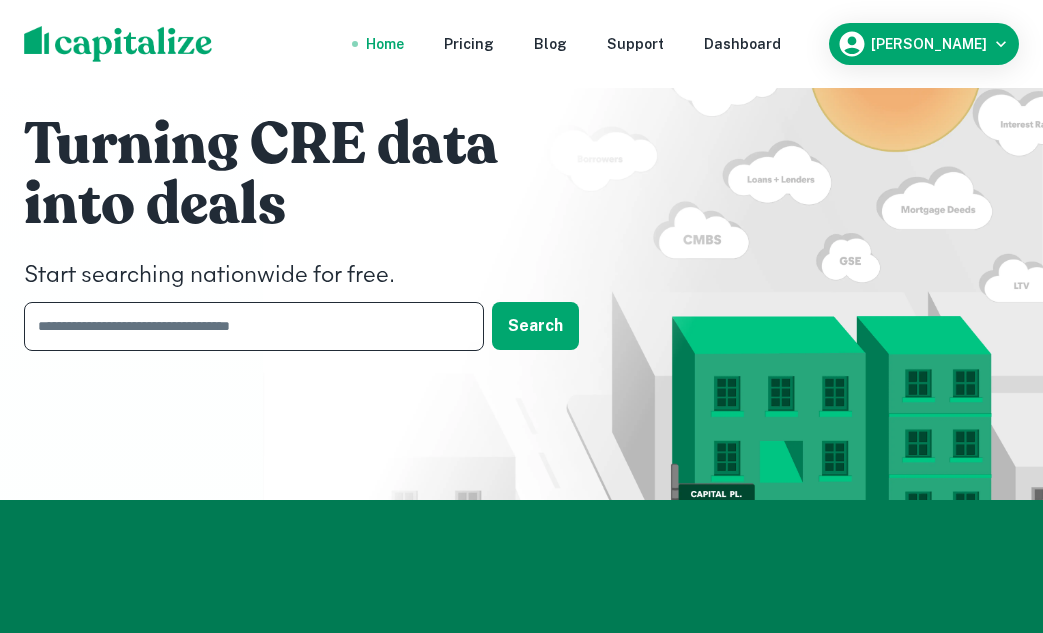 paste on "**********" 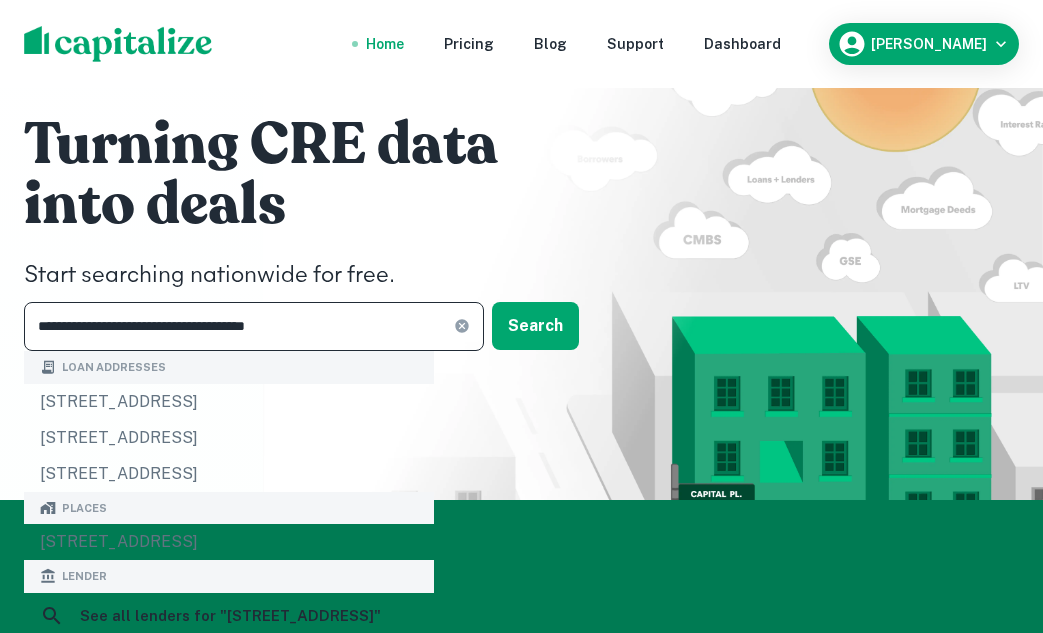 type on "**********" 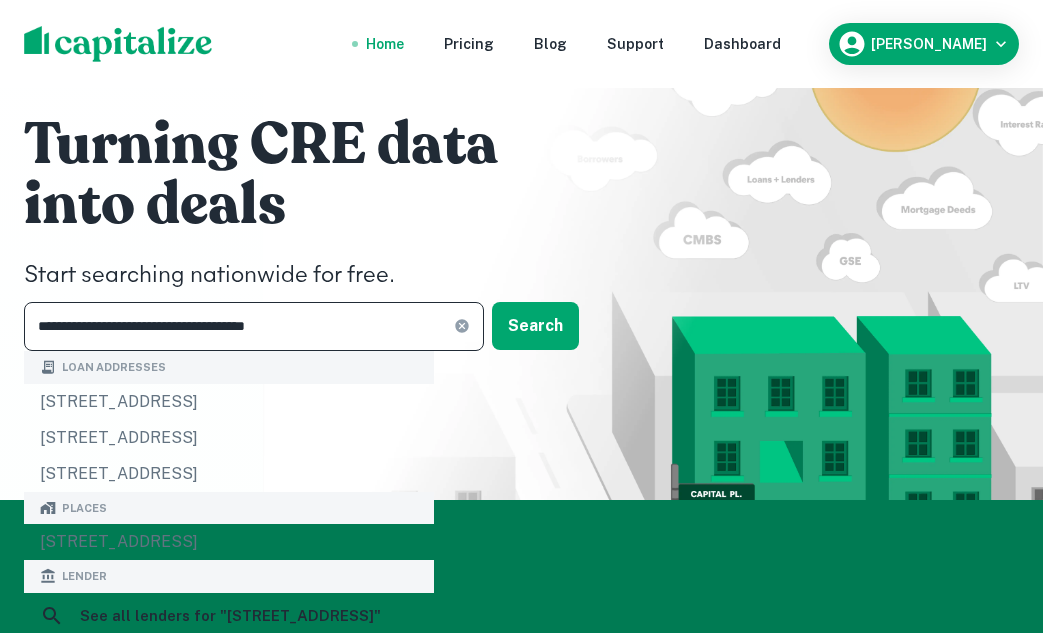 click on "**********" at bounding box center [254, 326] 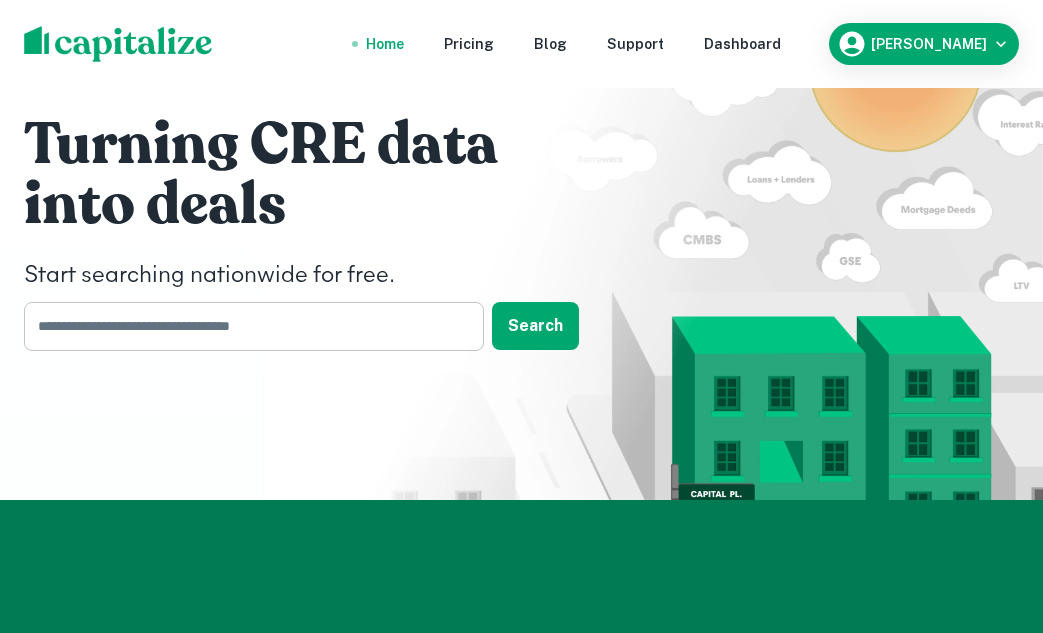 click at bounding box center [247, 326] 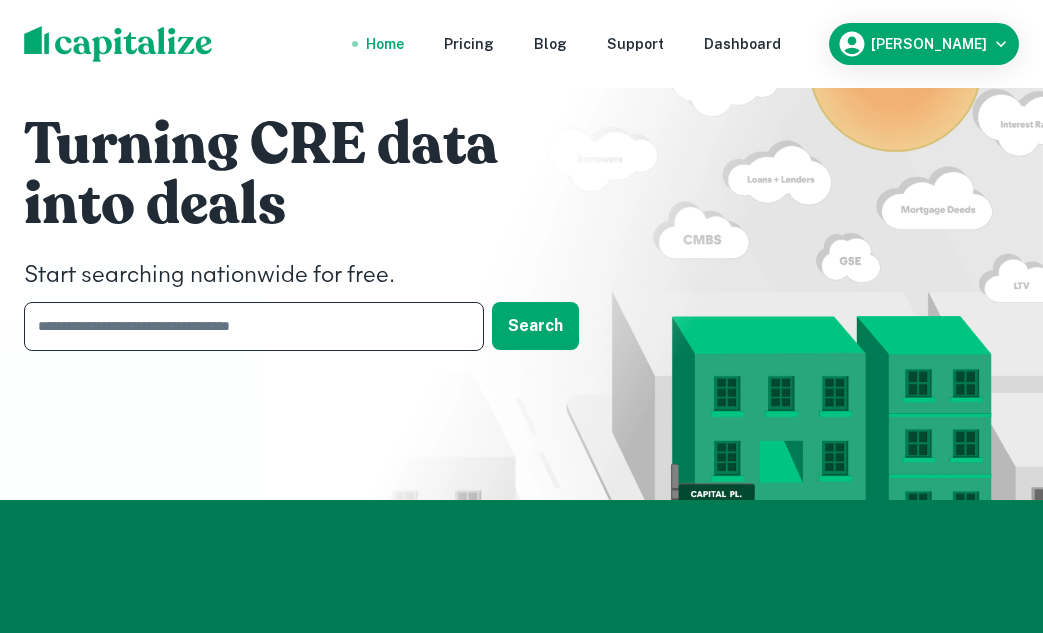 paste on "**********" 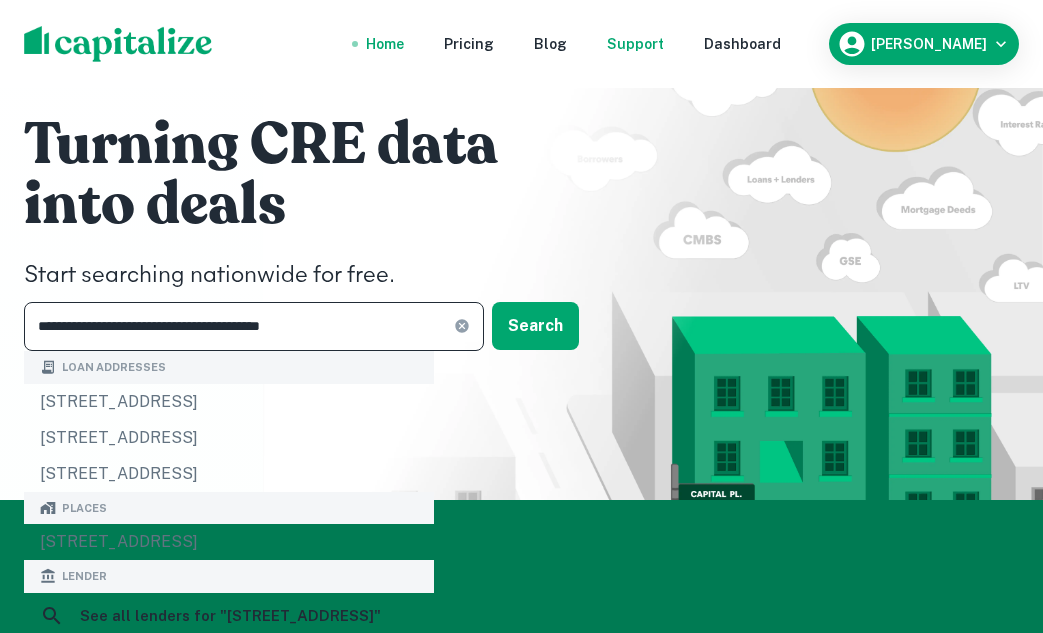 type on "**********" 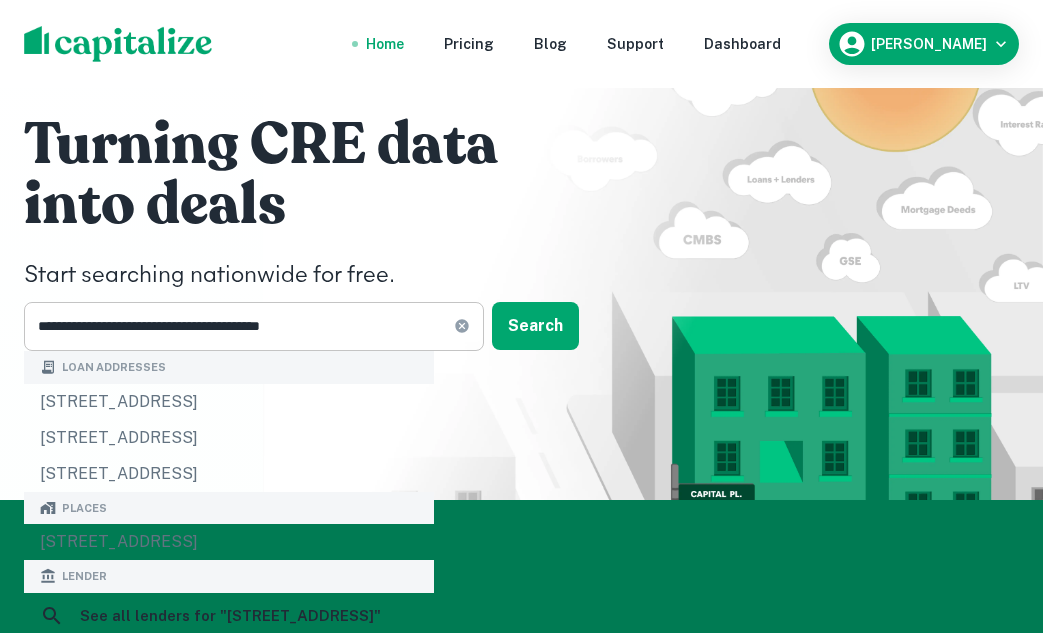 click 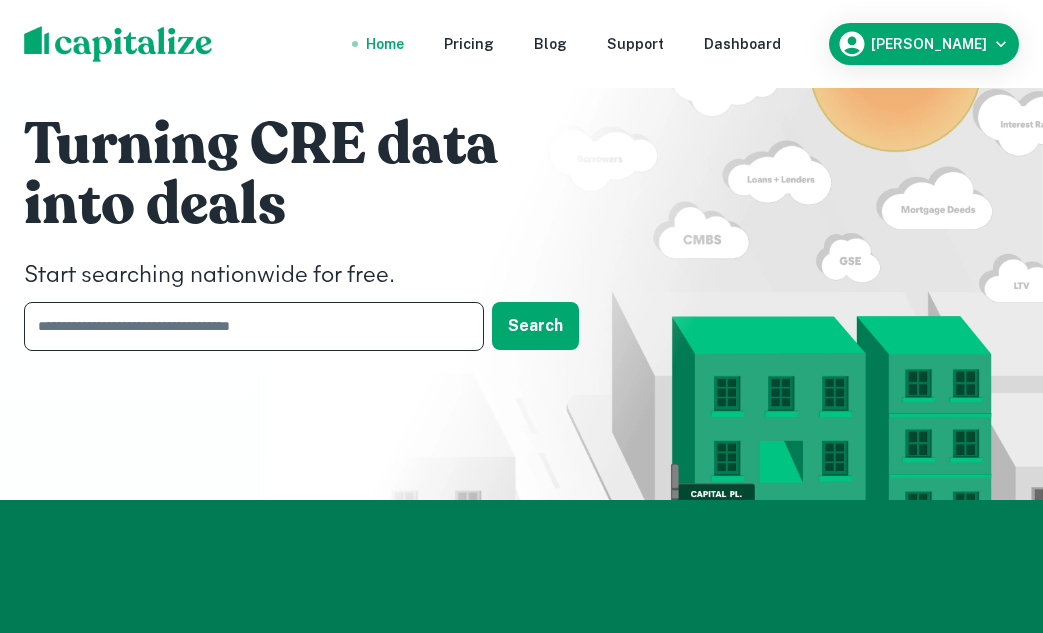 click at bounding box center (247, 326) 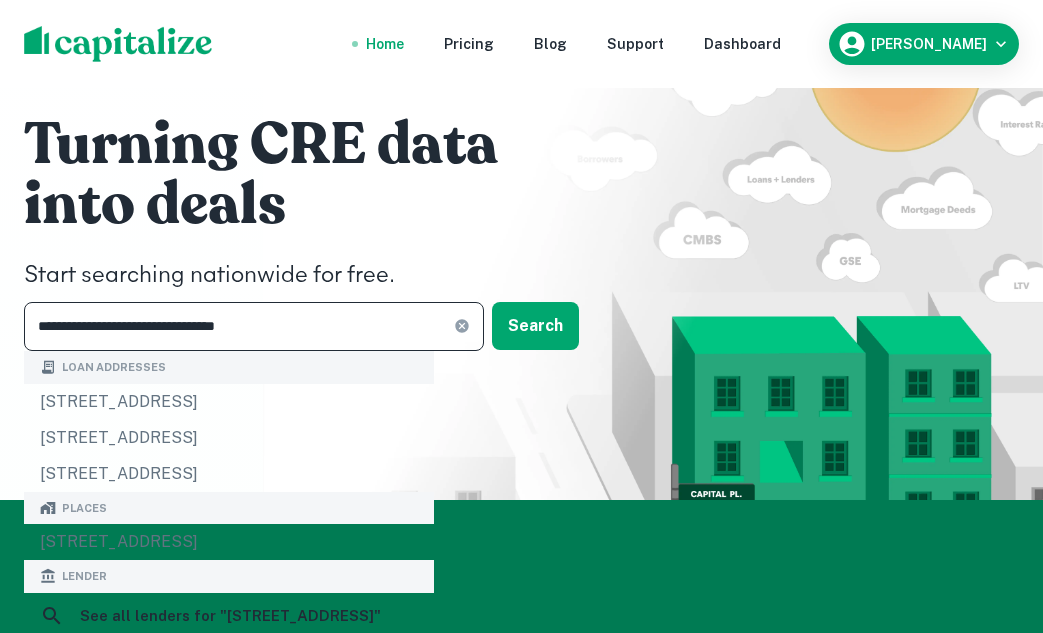 type on "**********" 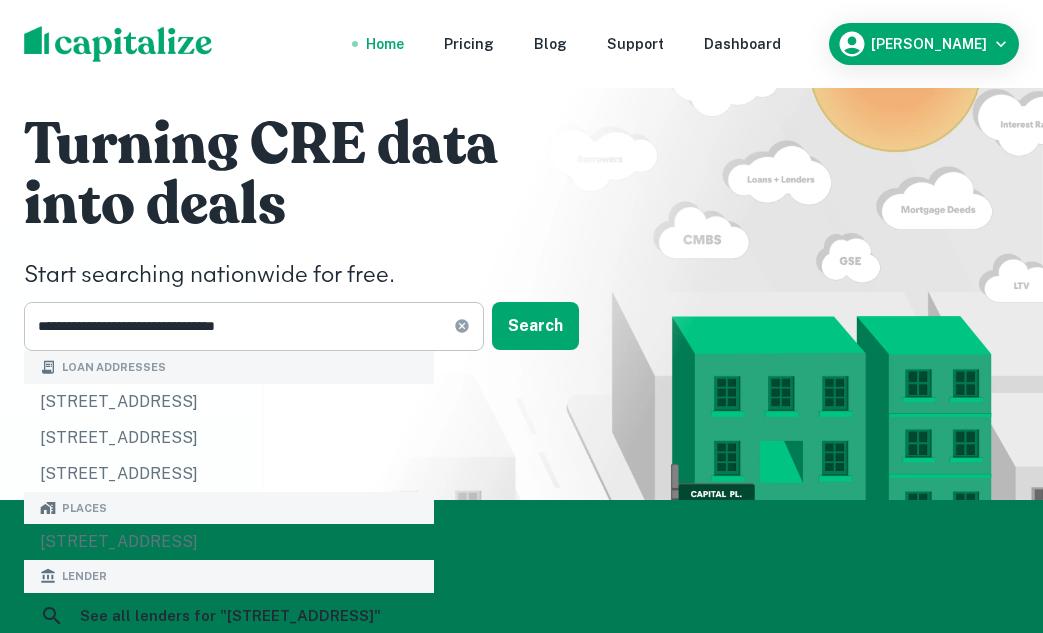 click on "**********" at bounding box center (254, 326) 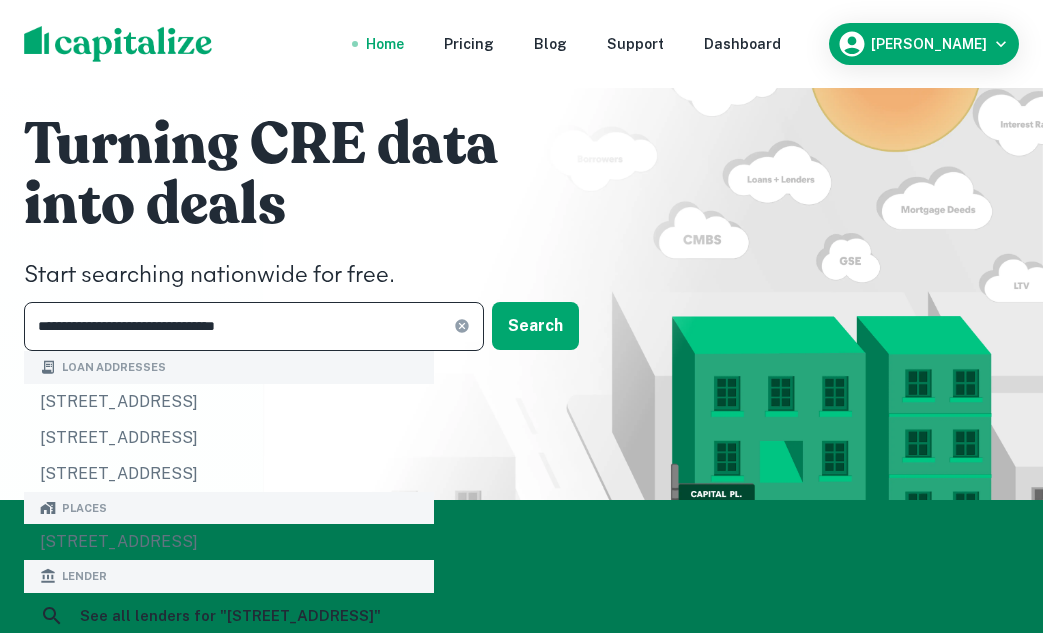 click 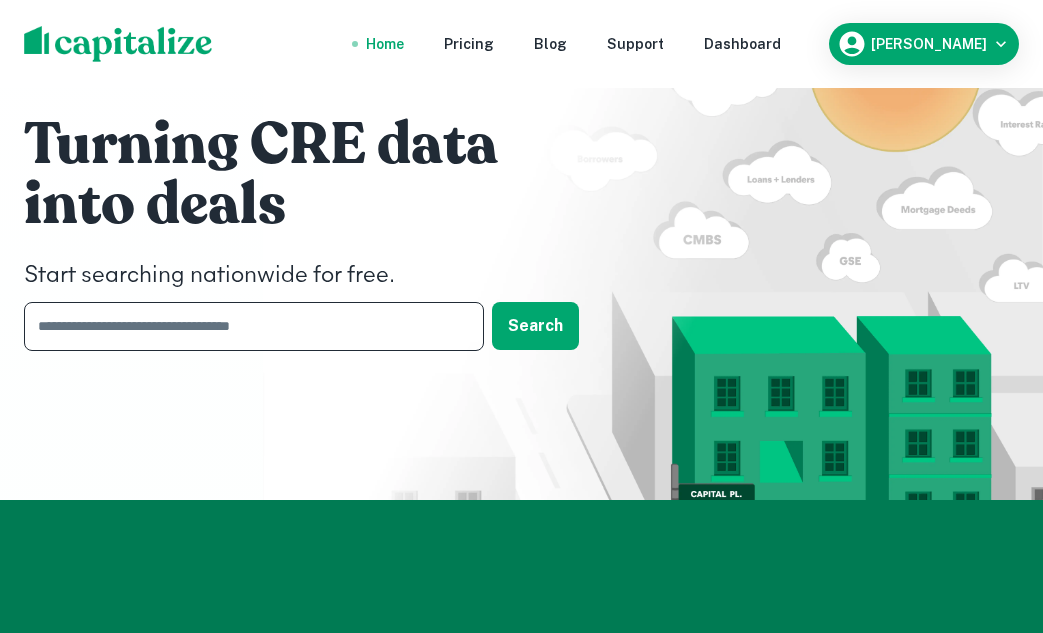click at bounding box center (247, 326) 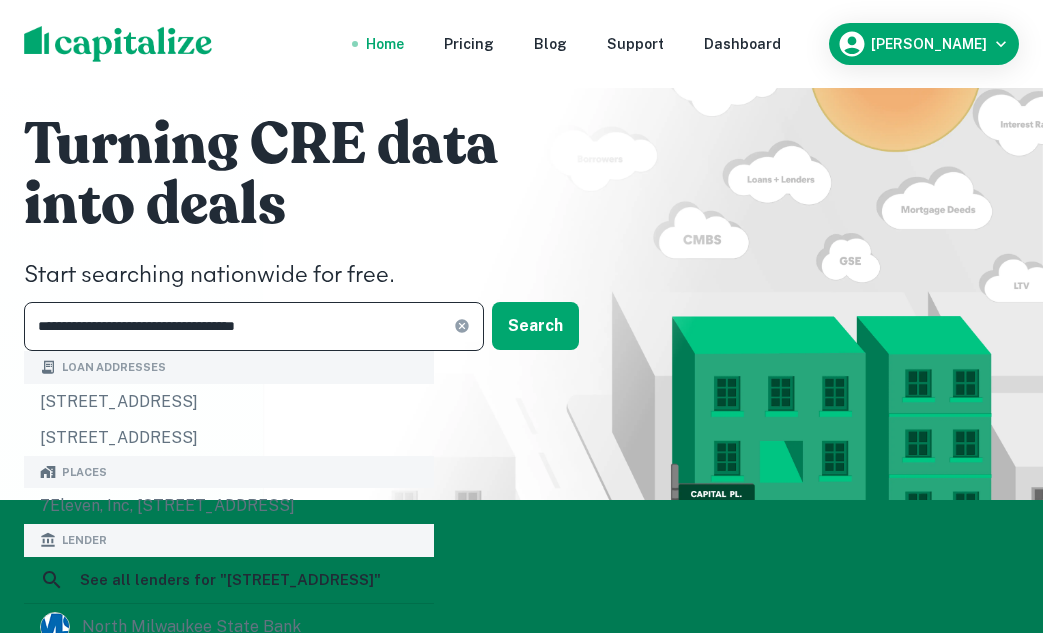 type on "**********" 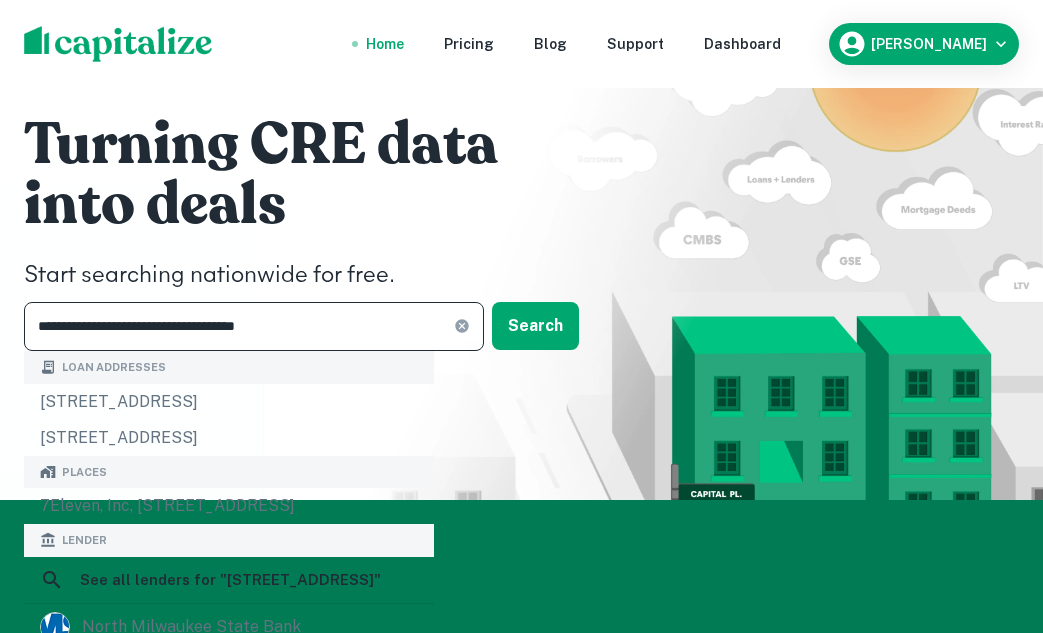 click 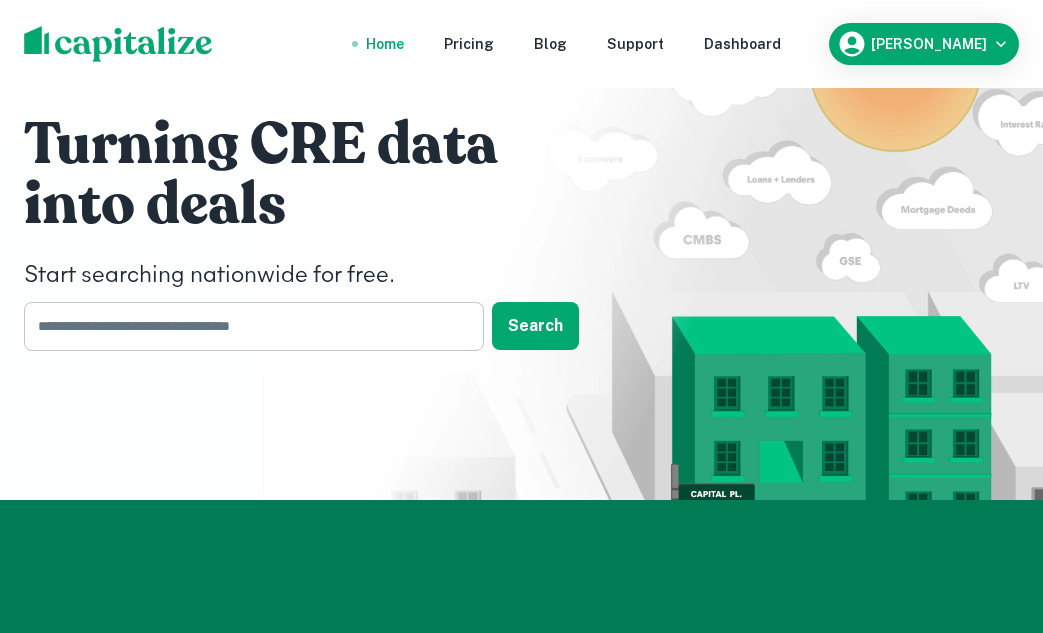 click at bounding box center (247, 326) 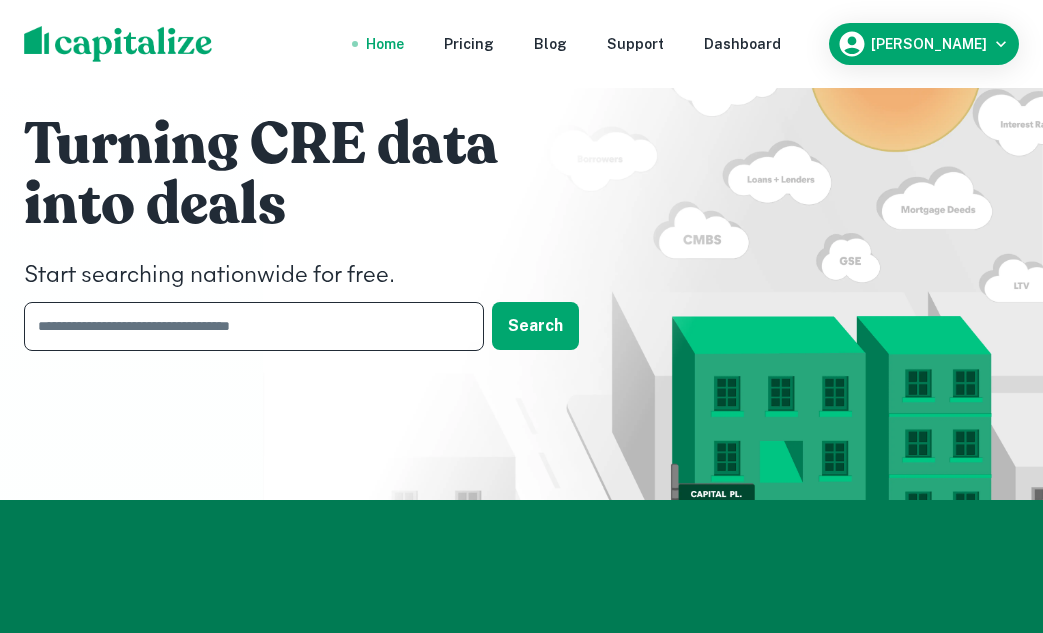 paste on "**********" 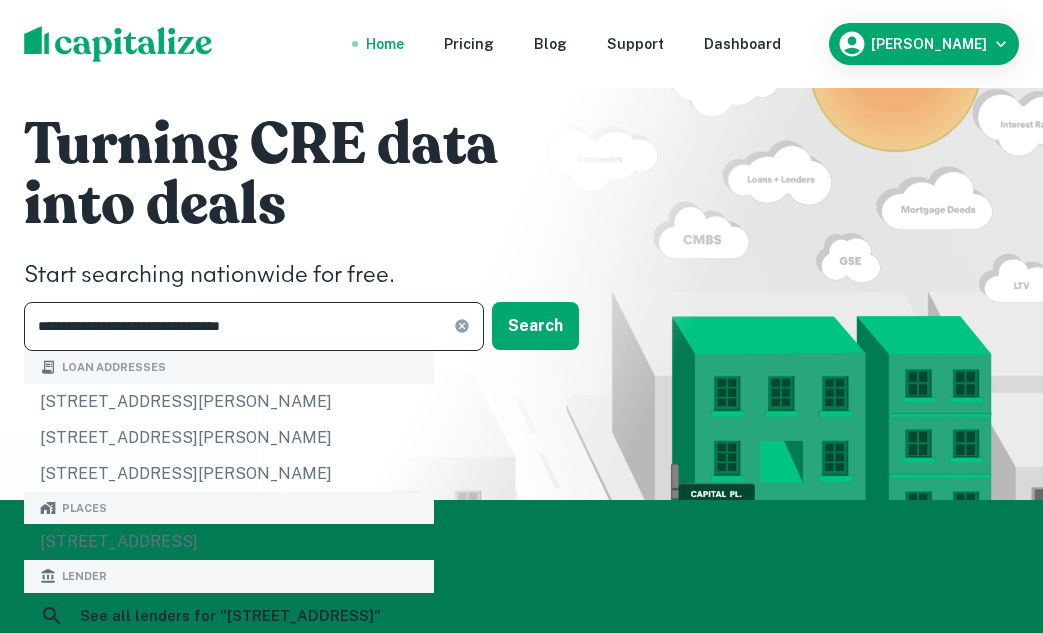 type on "**********" 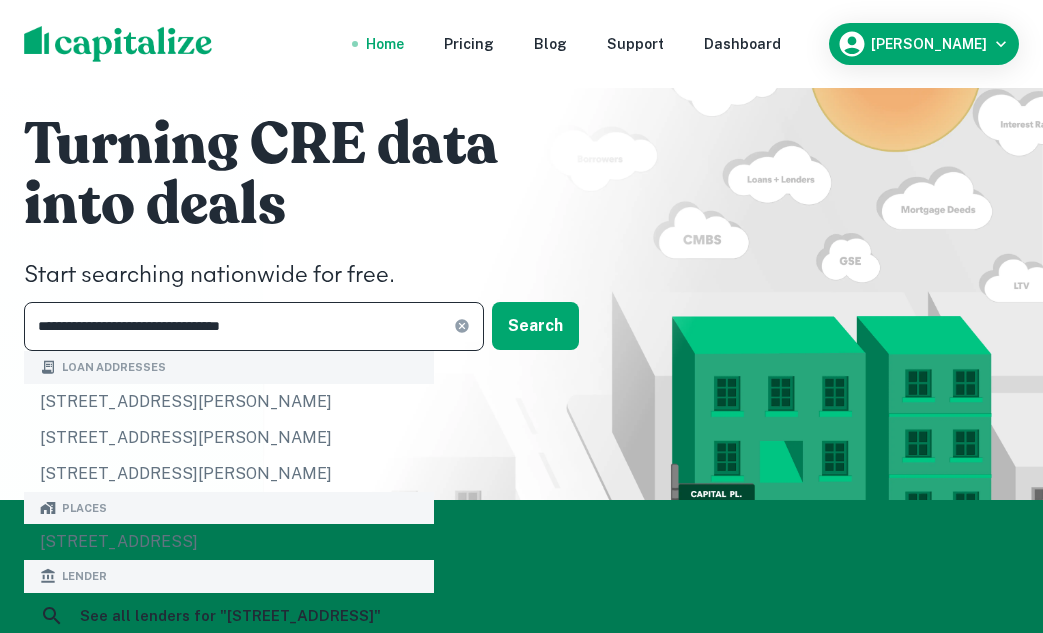 click 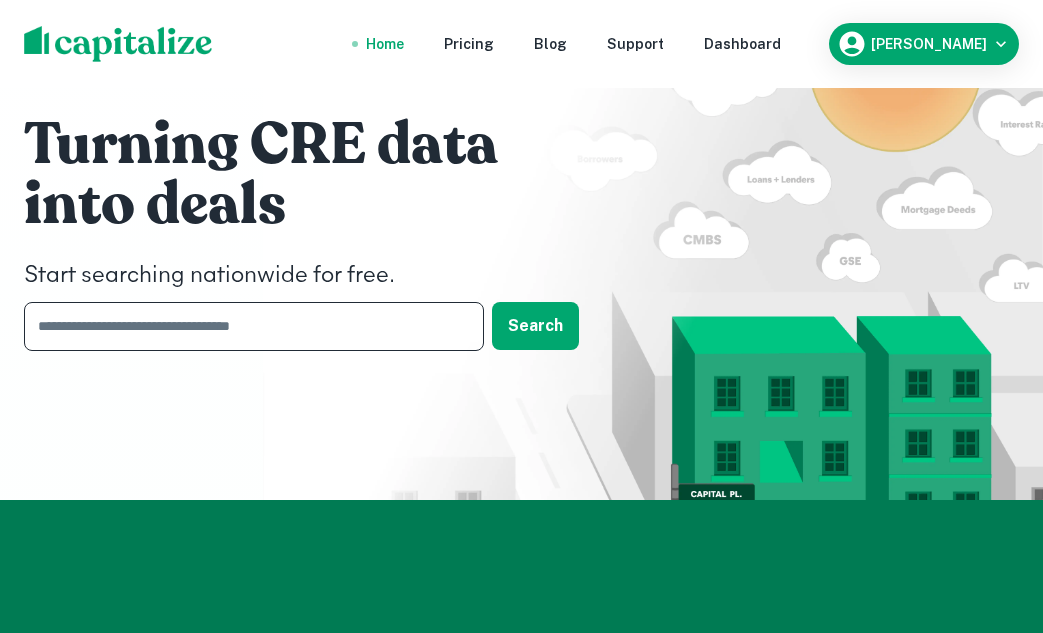 click at bounding box center [247, 326] 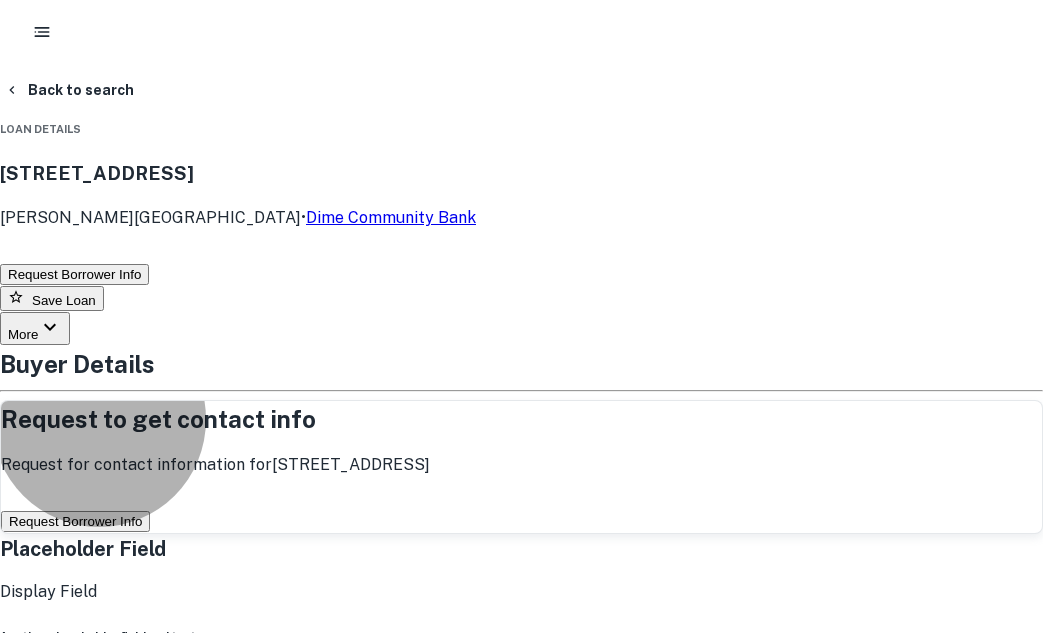 click on "Request Borrower Info" at bounding box center [75, 521] 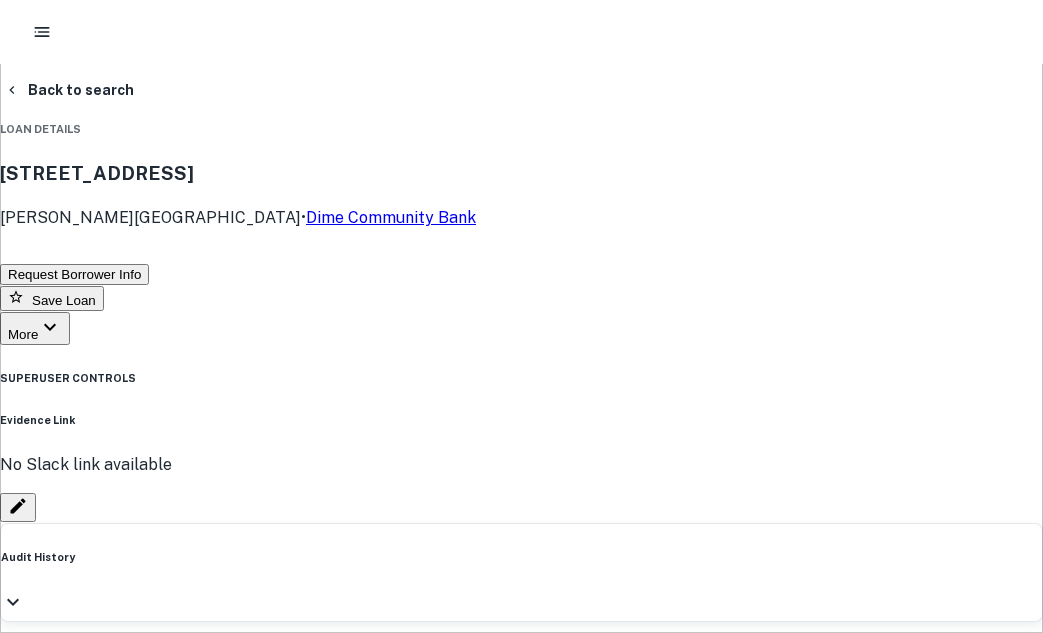 click on "Back to search Loan Details 7243 E FURNACE BRANCH RD Glen Burnie, MD21060   •  Dime Community Bank Request Borrower Info Save Loan More SUPERUSER CONTROLS Evidence Link No Slack link available Audit History Request Status: pending Contact help@capitalize.io if you need any details or support. Update Status ​ ******* Update Status Priority:  Low  ( 1 ) Delete Sending request to AI...   Buyer Details + Add Owner Principals + Add Principal Corporate Hierarchy shirley realty group llc md Summary Mortgage Details Borrower Name shirley realty group llc Transaction Date   4/30/2020 Loan Purpose   sale Mortgage Amount   $1.3m Interest Rate   3.30% Estimated Term 60 months Estimated Due Date 4/30/2025 LTV   - Property Details Asset Type retail Square Footage 3053  sq ft Number of Residential Units 1 Number of Buildings 1 Year Built 2015 Location ← Move left → Move right ↑ Move up ↓ Move down + Zoom in - Zoom out Home Jump left by 75% End Jump right by 75% Page Up Jump up by 75% Page Down Jump down by 75% 1" at bounding box center [521, 316] 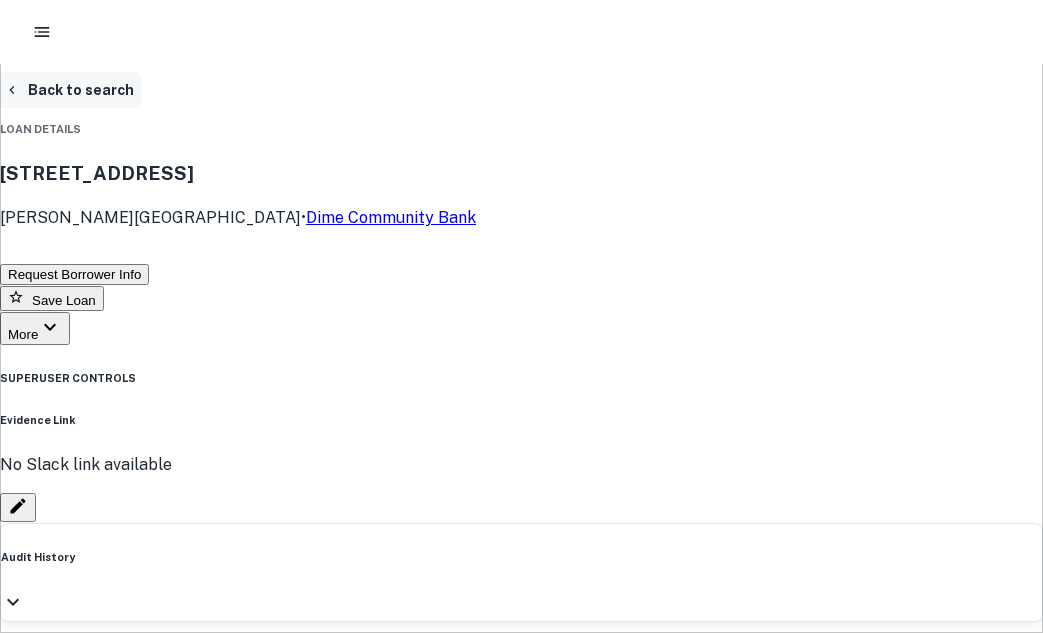 click on "Back to search" at bounding box center [69, 90] 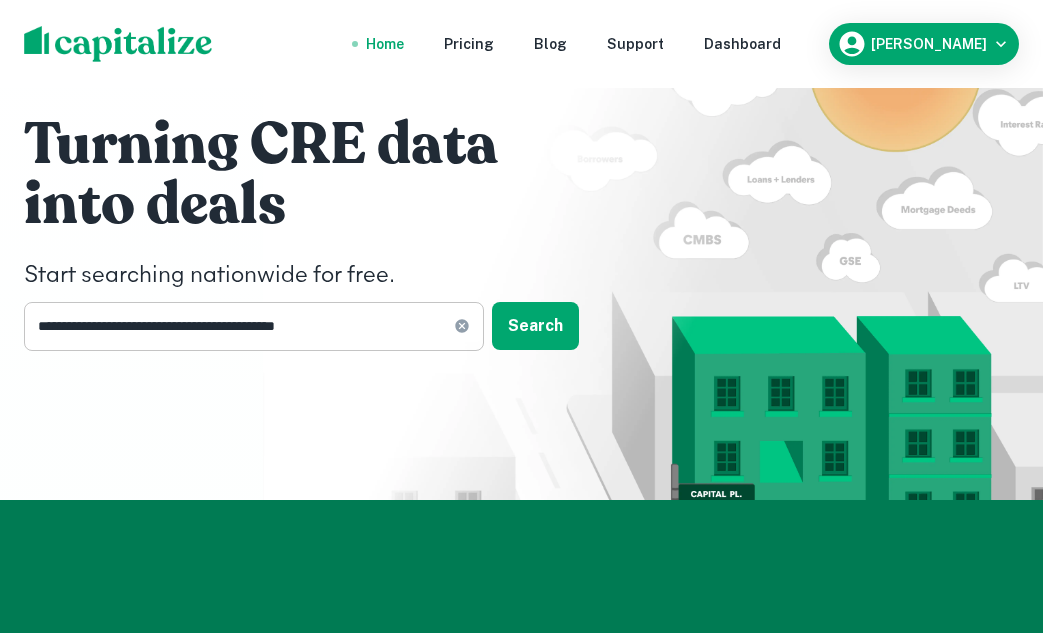click 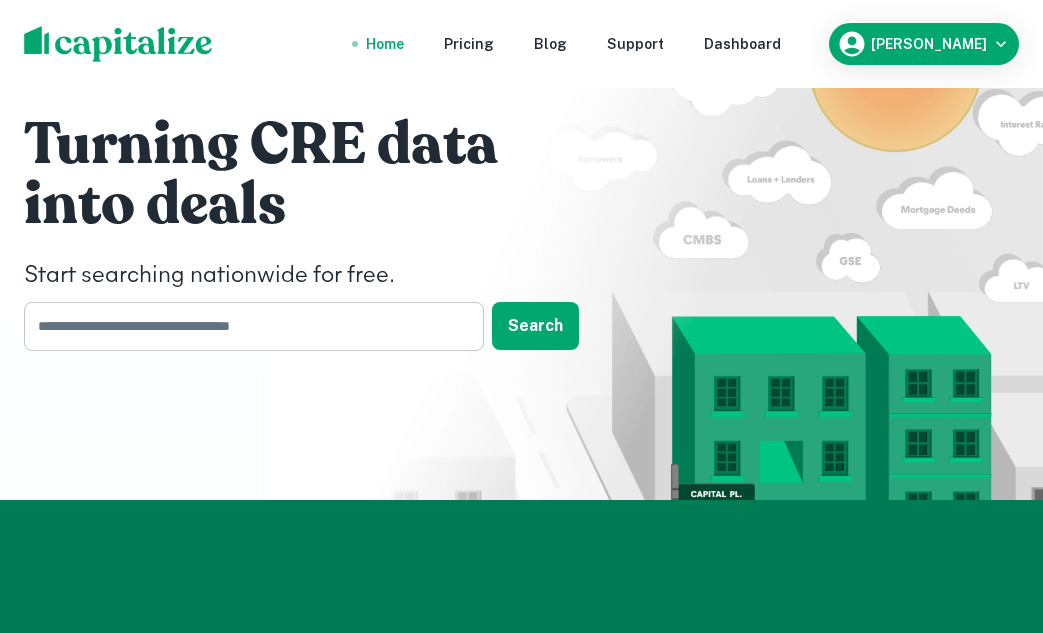 click at bounding box center (247, 326) 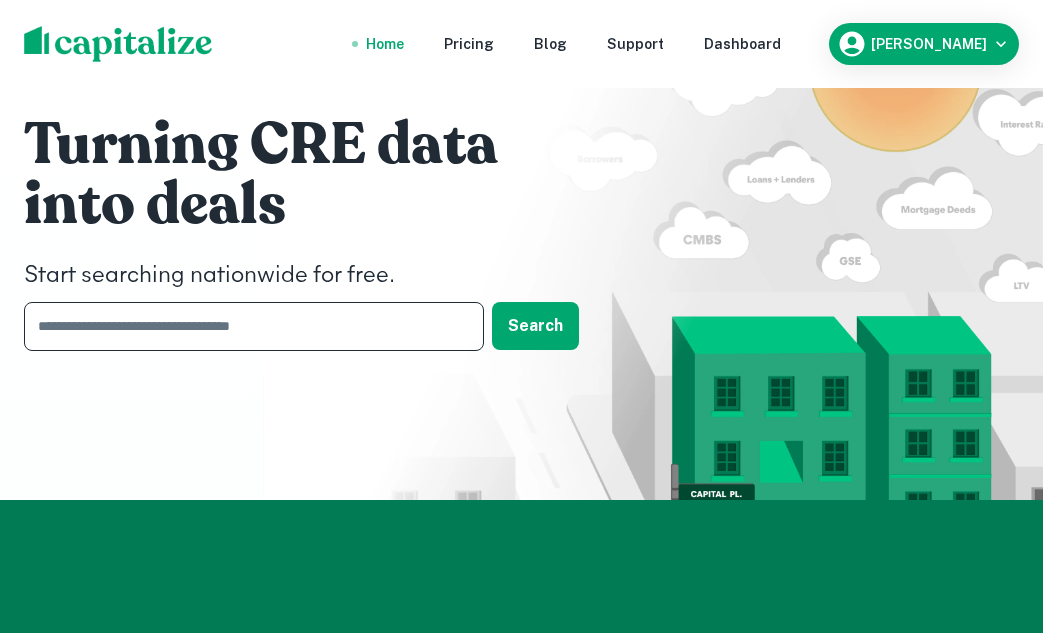 paste on "**********" 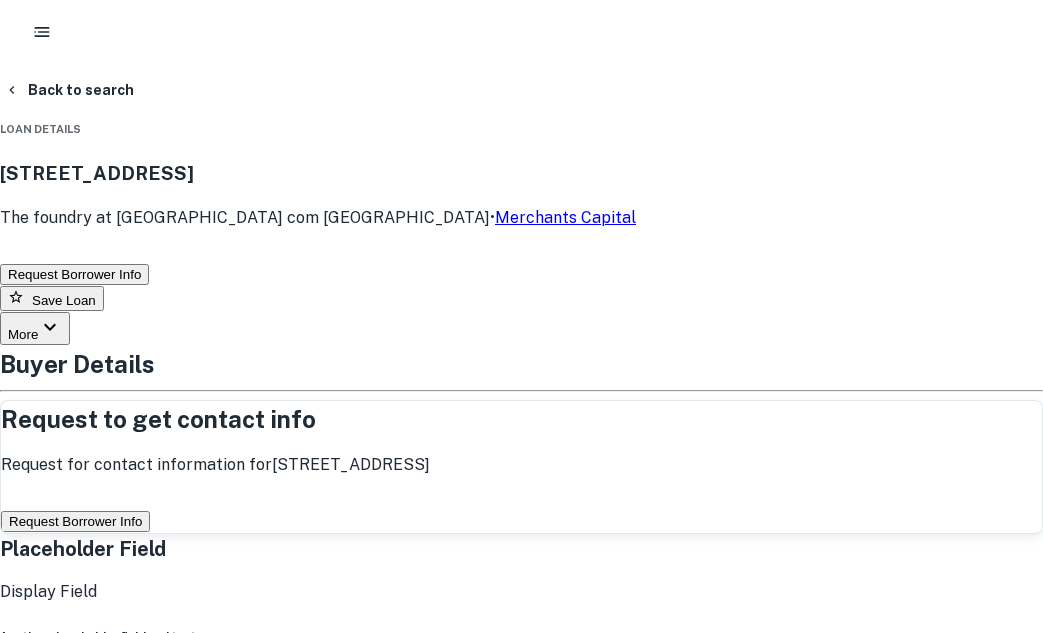 click on "Request Borrower Info" at bounding box center [75, 521] 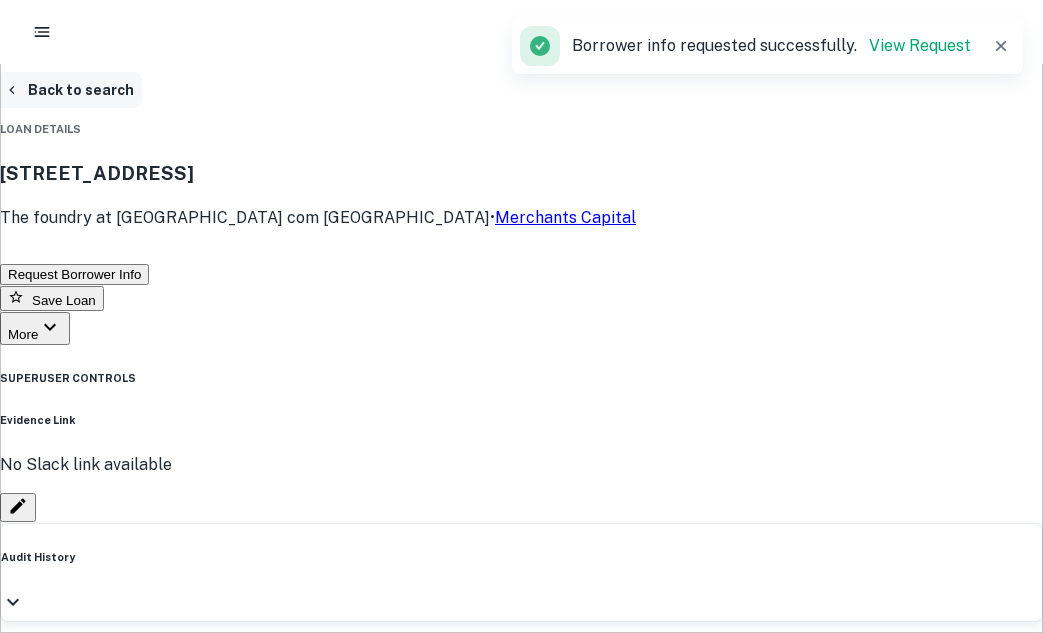 click on "Back to search" at bounding box center [69, 90] 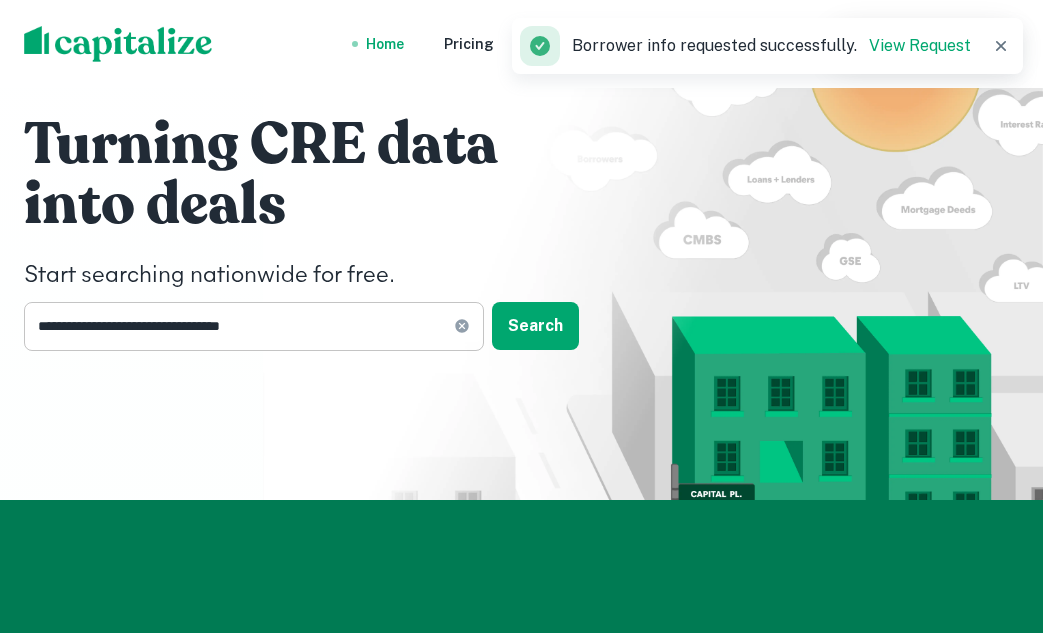 click 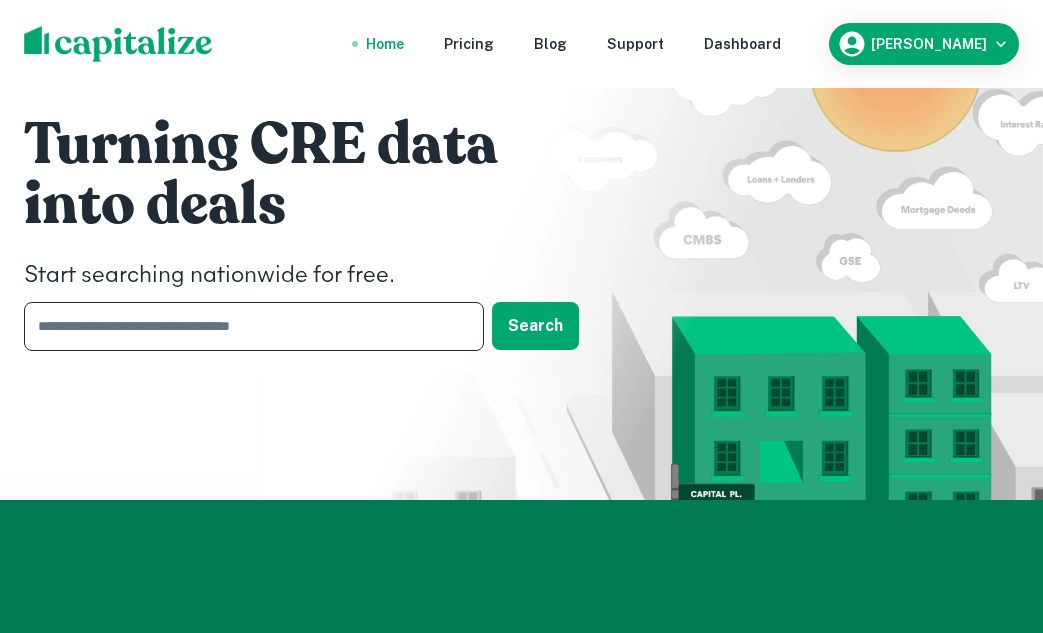 click at bounding box center [247, 326] 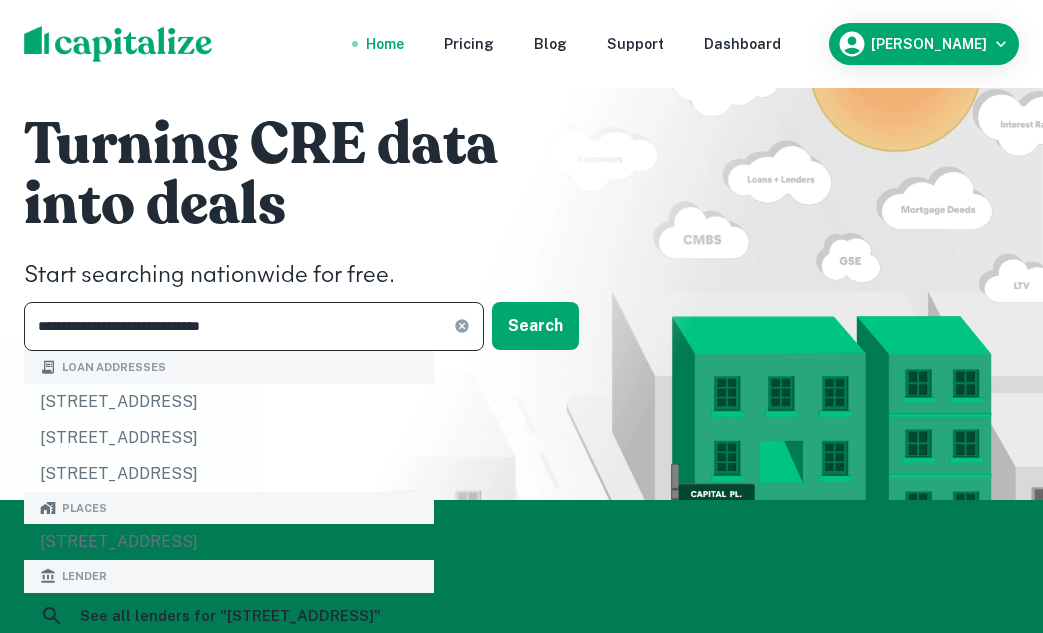 type on "**********" 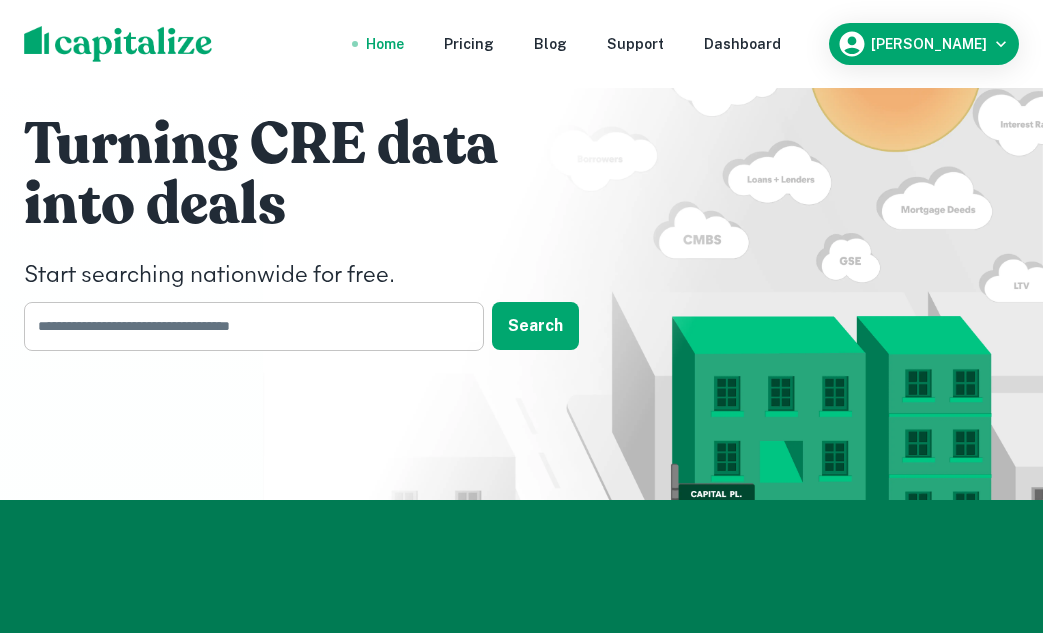 click at bounding box center [247, 326] 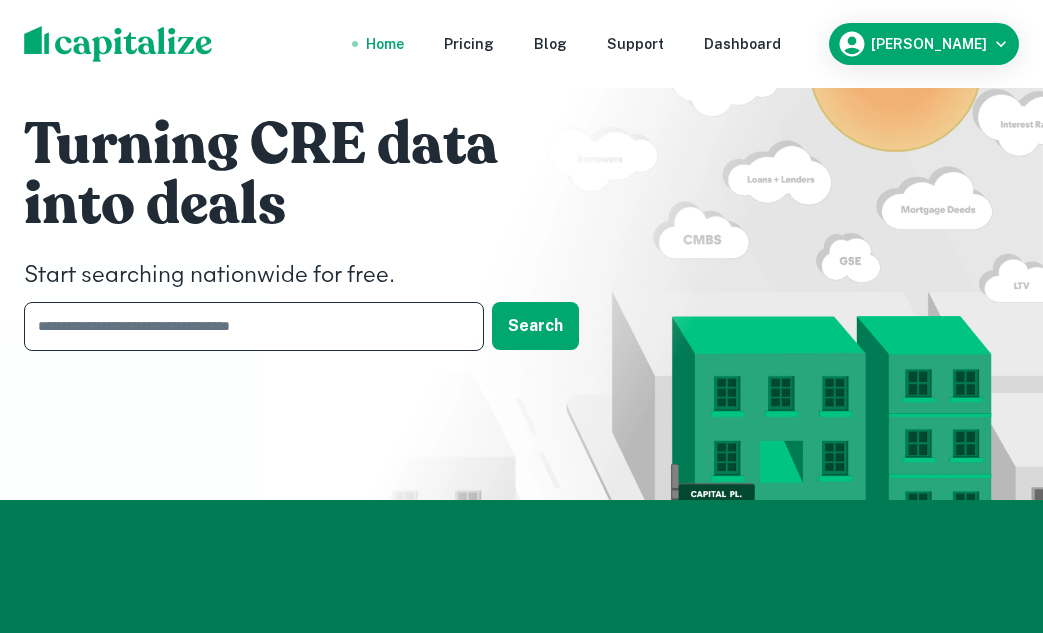 paste on "**********" 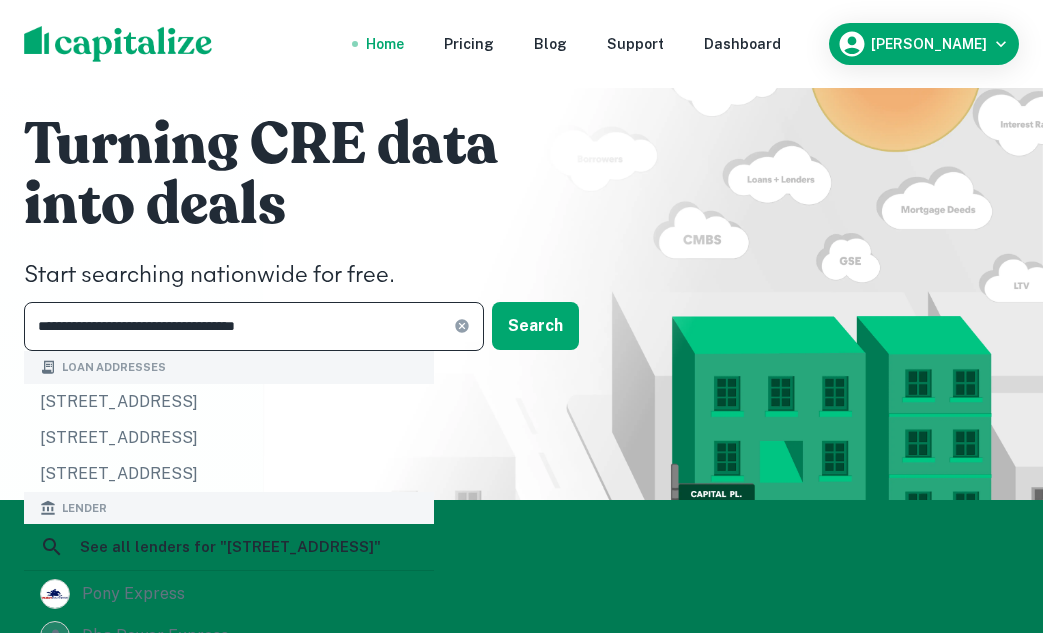 type on "**********" 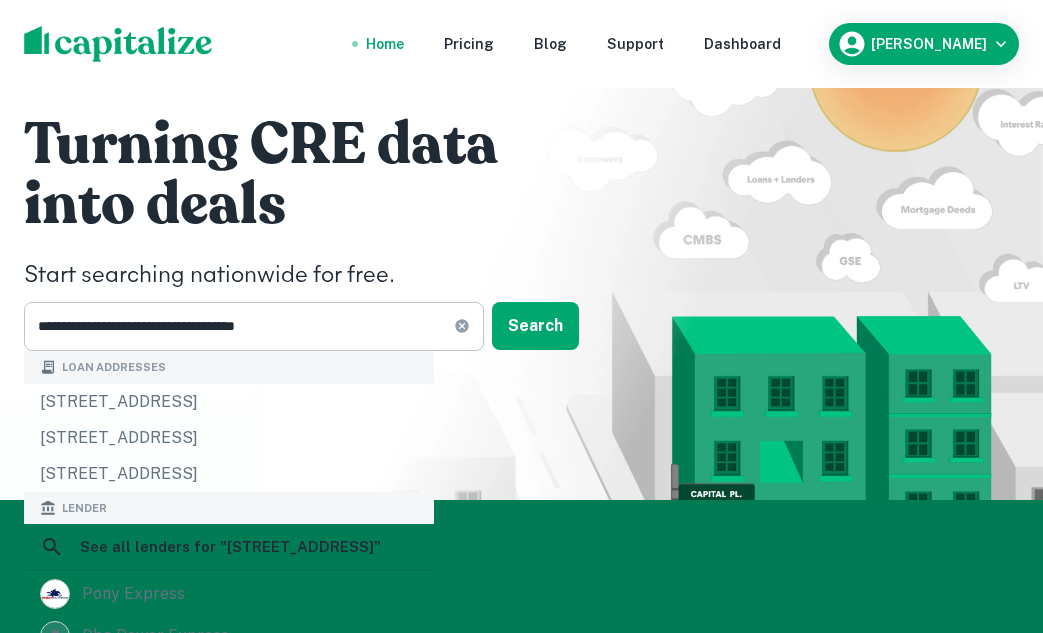 click on "**********" at bounding box center [254, 326] 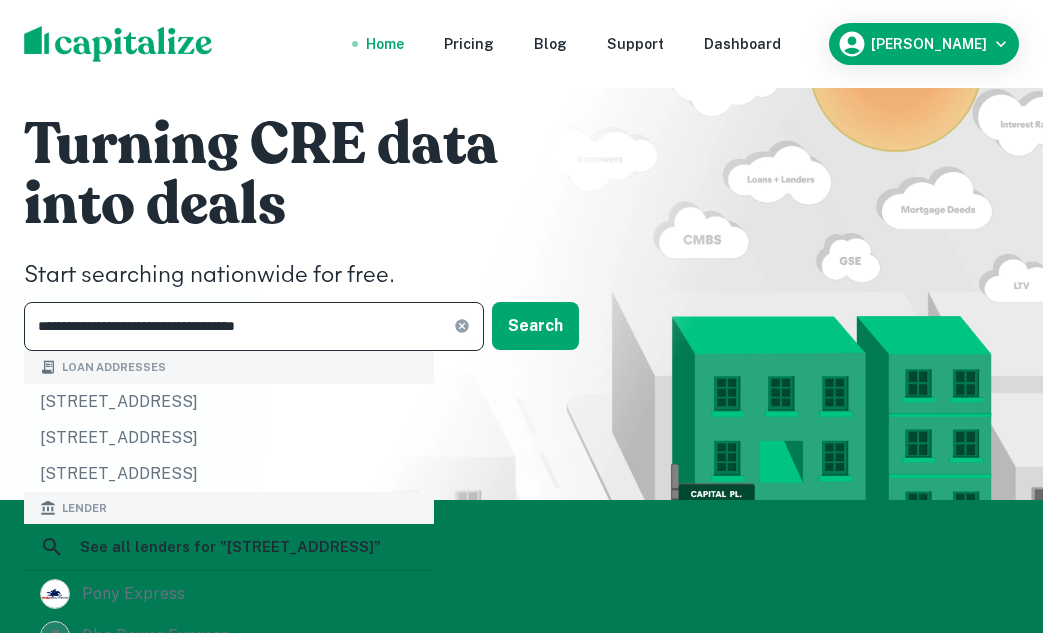 click 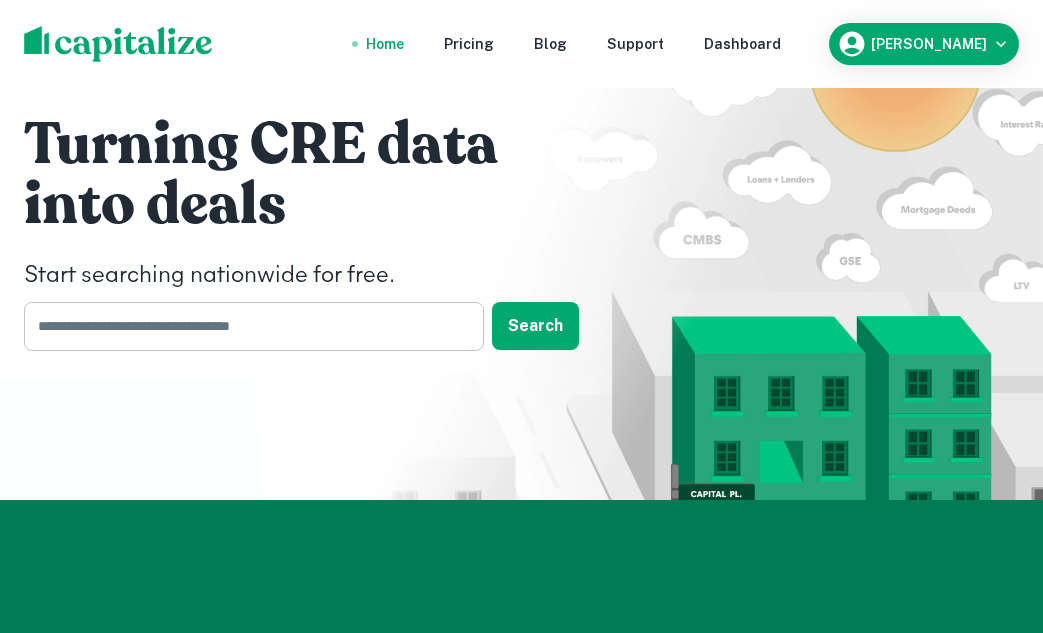 click at bounding box center (247, 326) 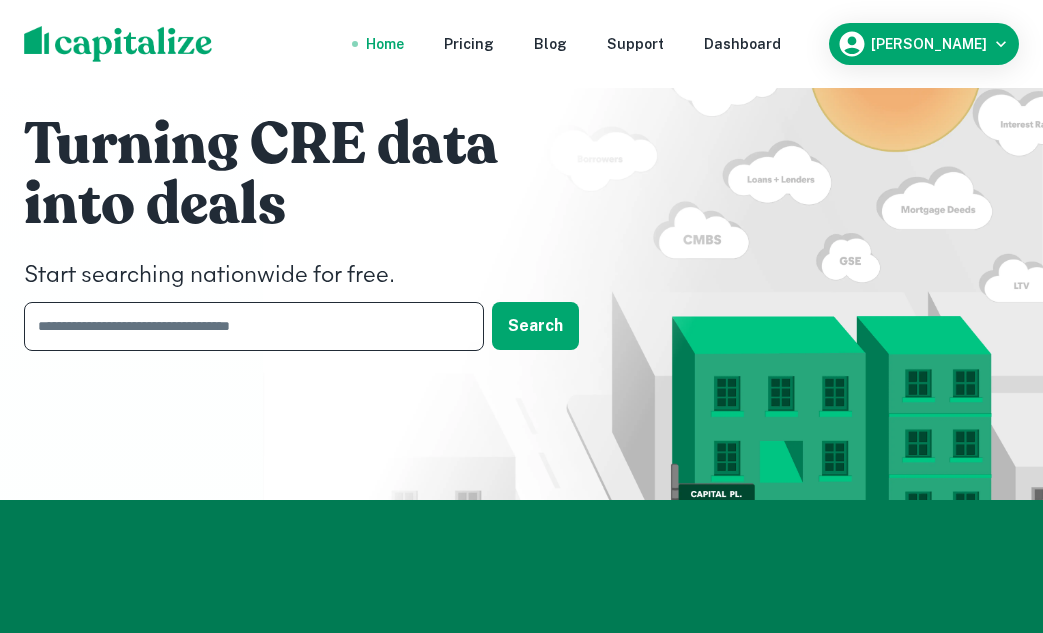 paste on "**********" 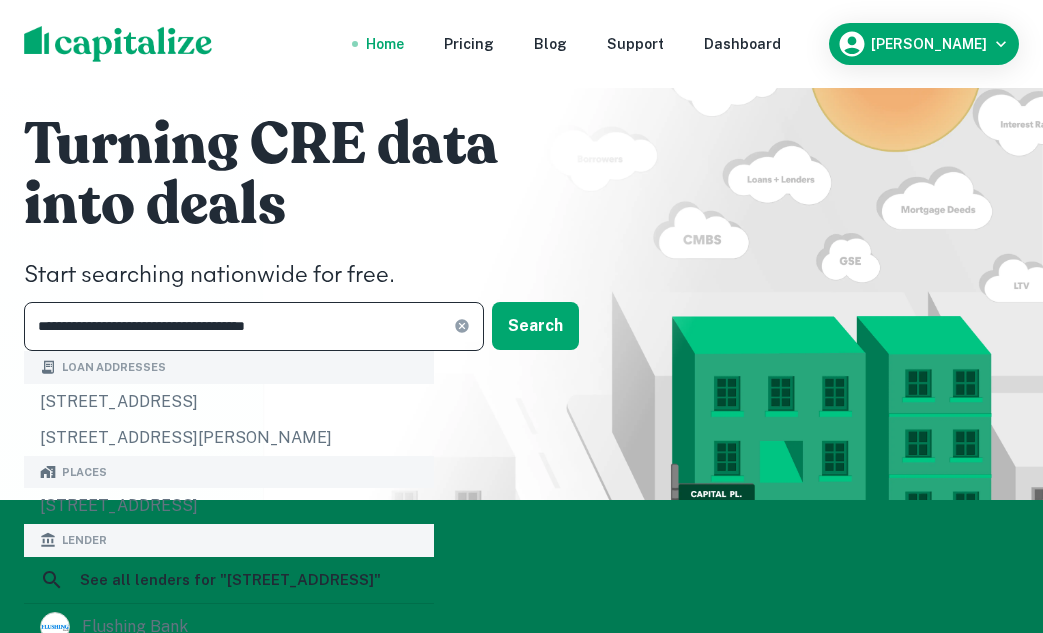 type on "**********" 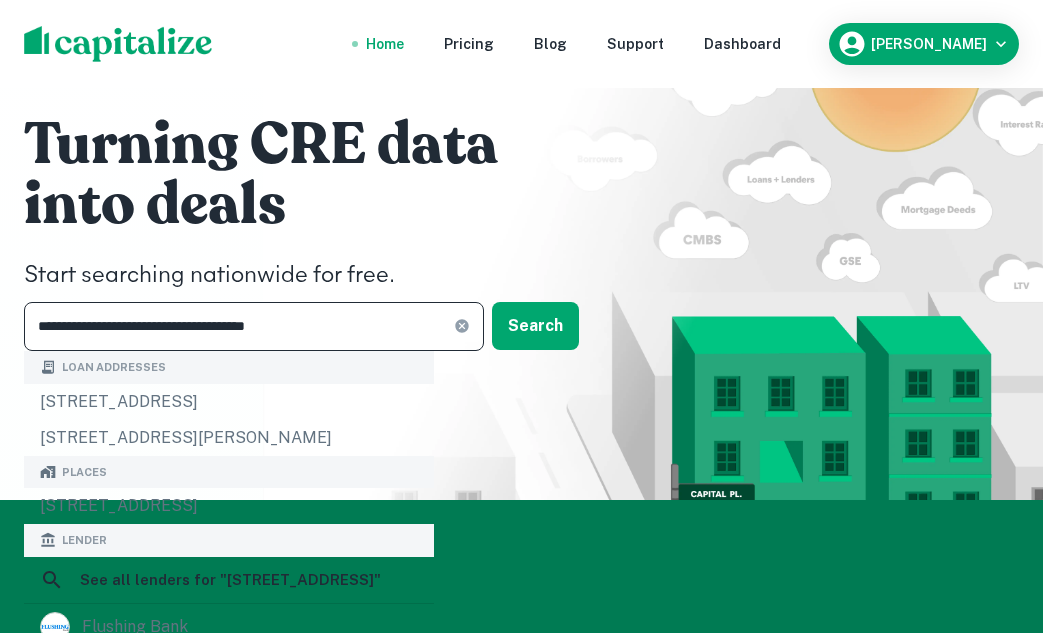 click 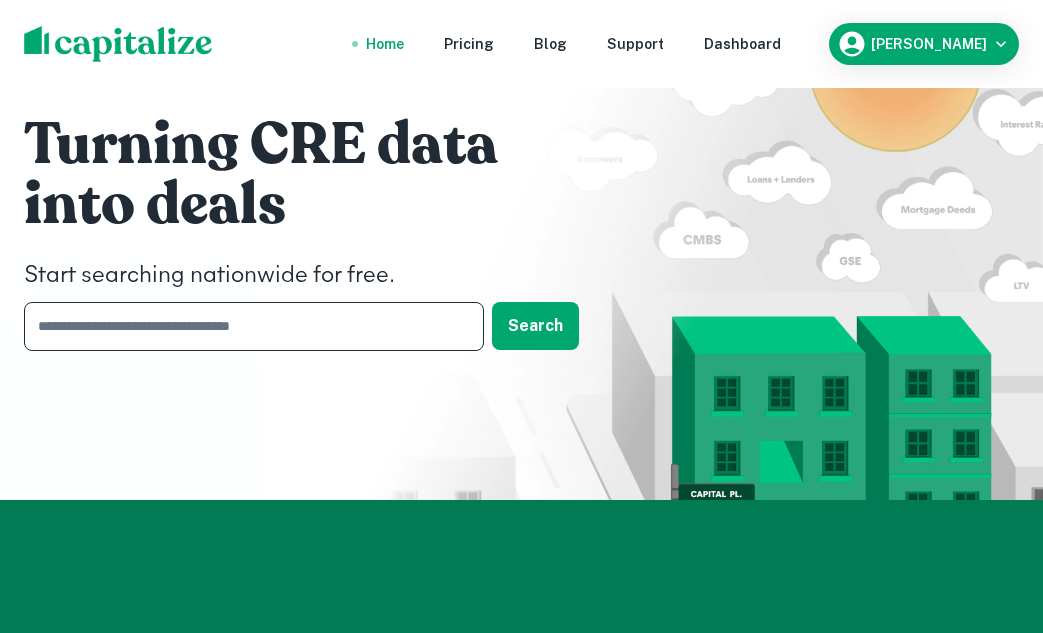 click at bounding box center (247, 326) 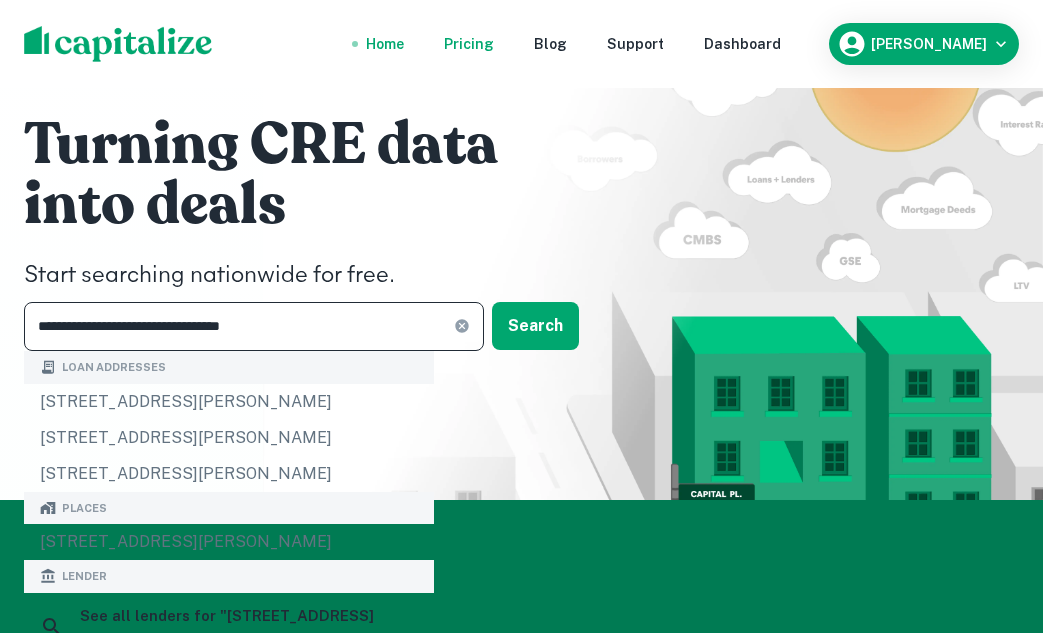 type on "**********" 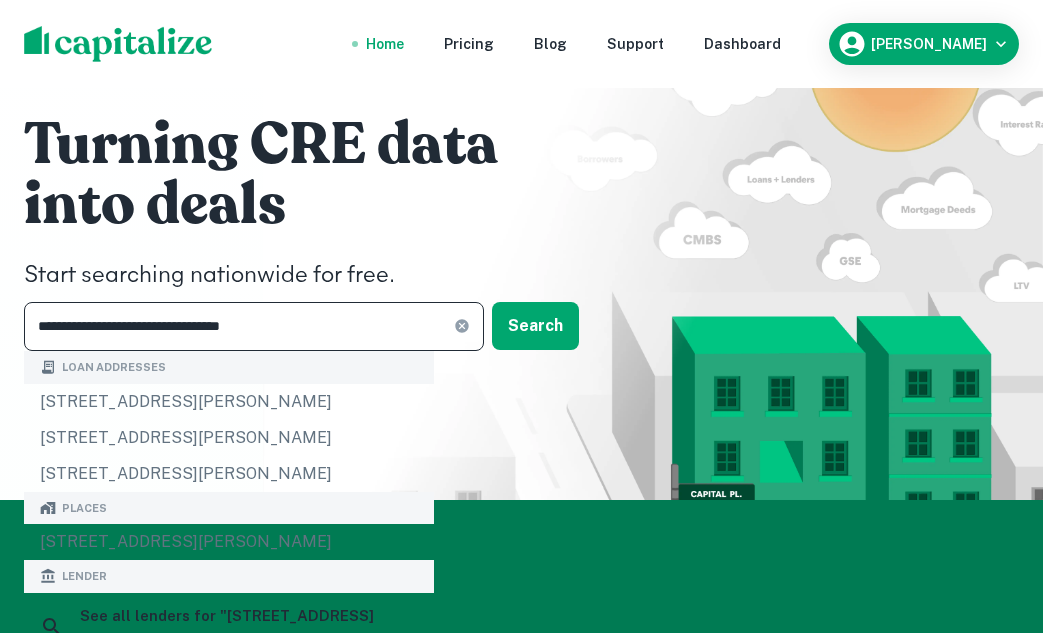 click 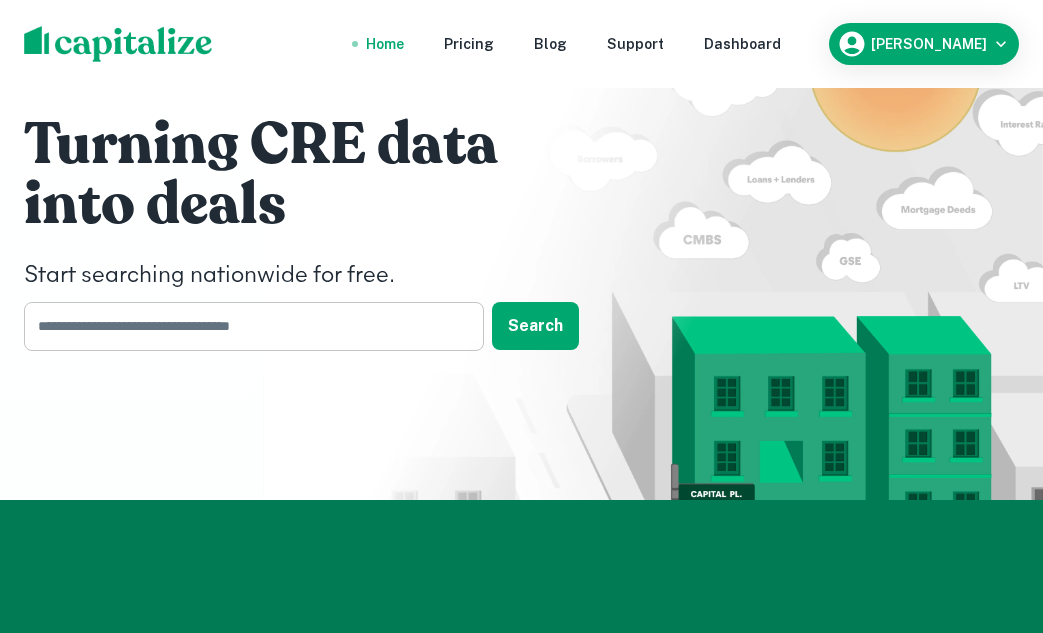 click at bounding box center (247, 326) 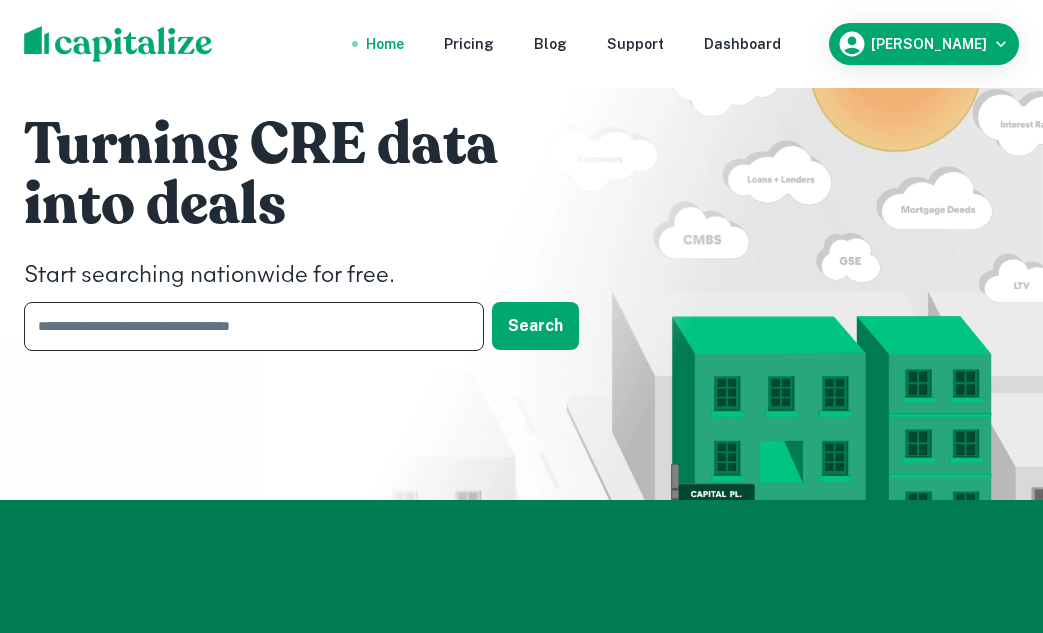 paste on "**********" 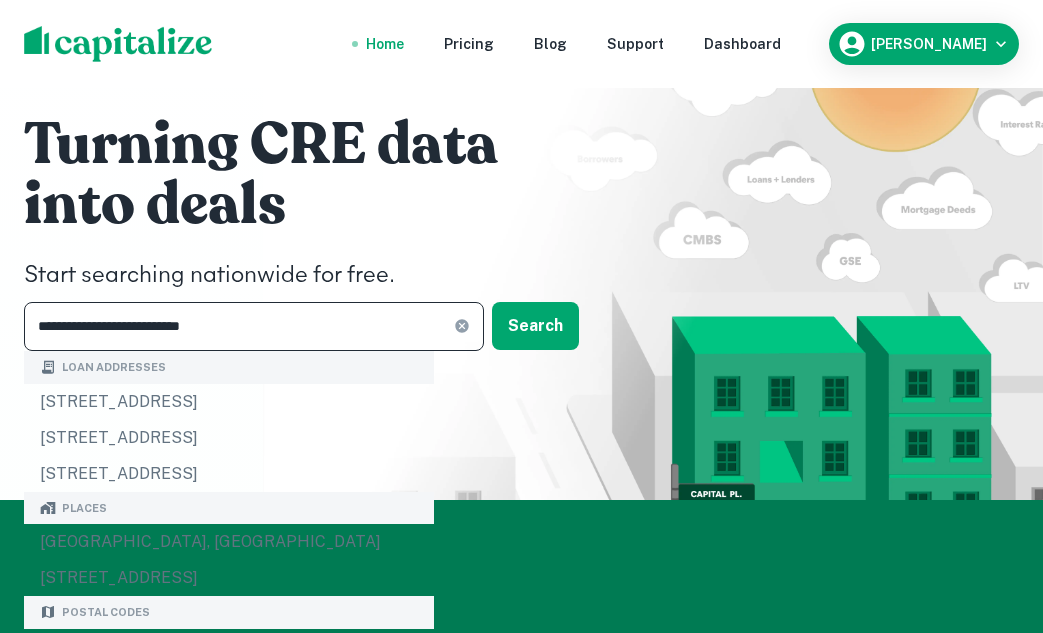 type on "**********" 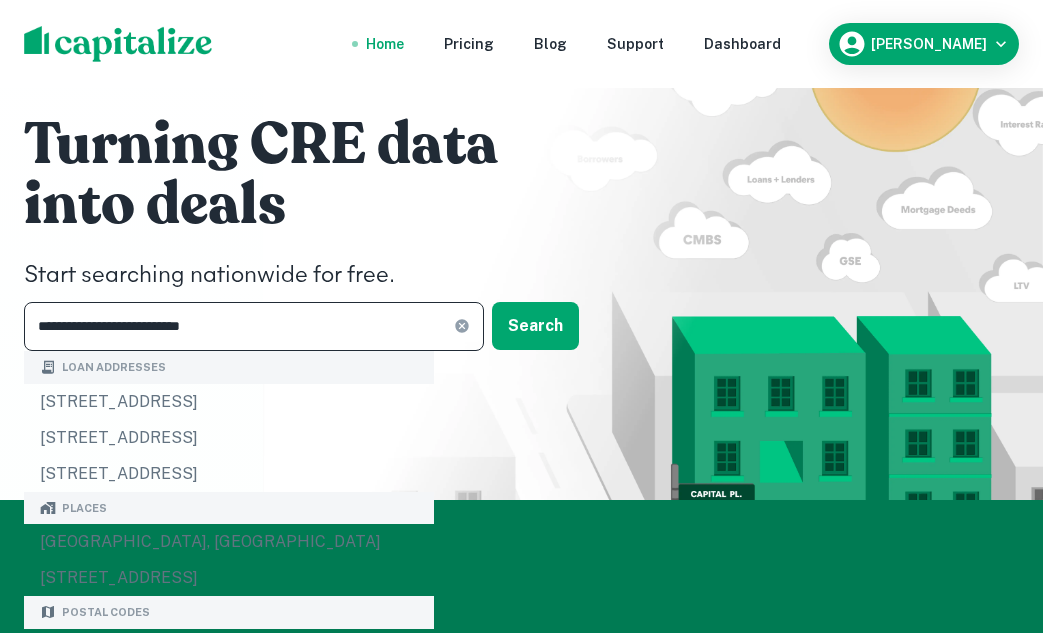 click 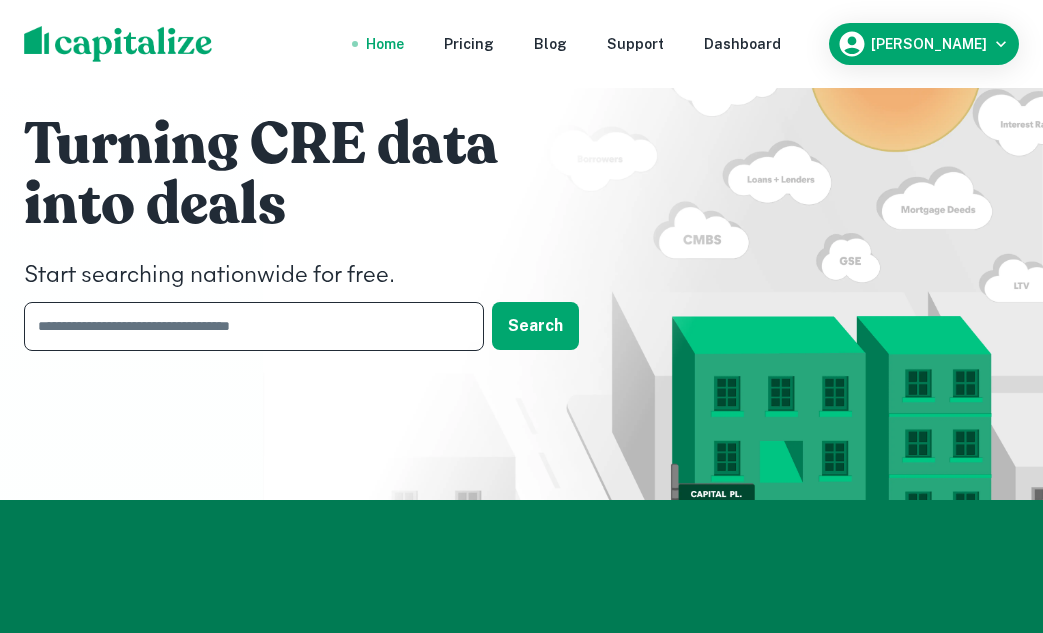 click at bounding box center (247, 326) 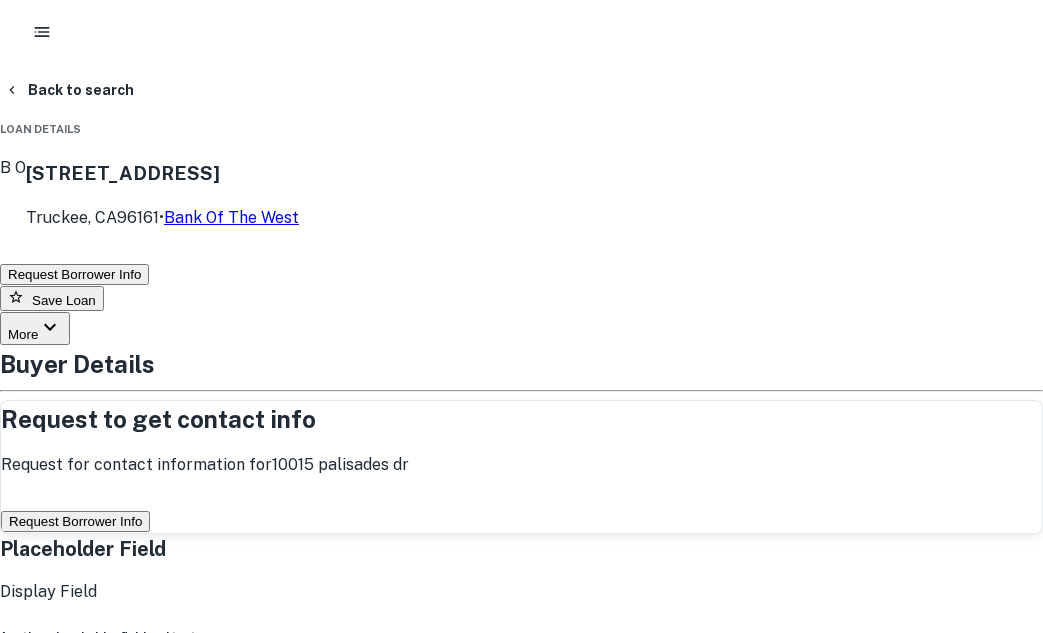 click on "Request Borrower Info" at bounding box center [75, 521] 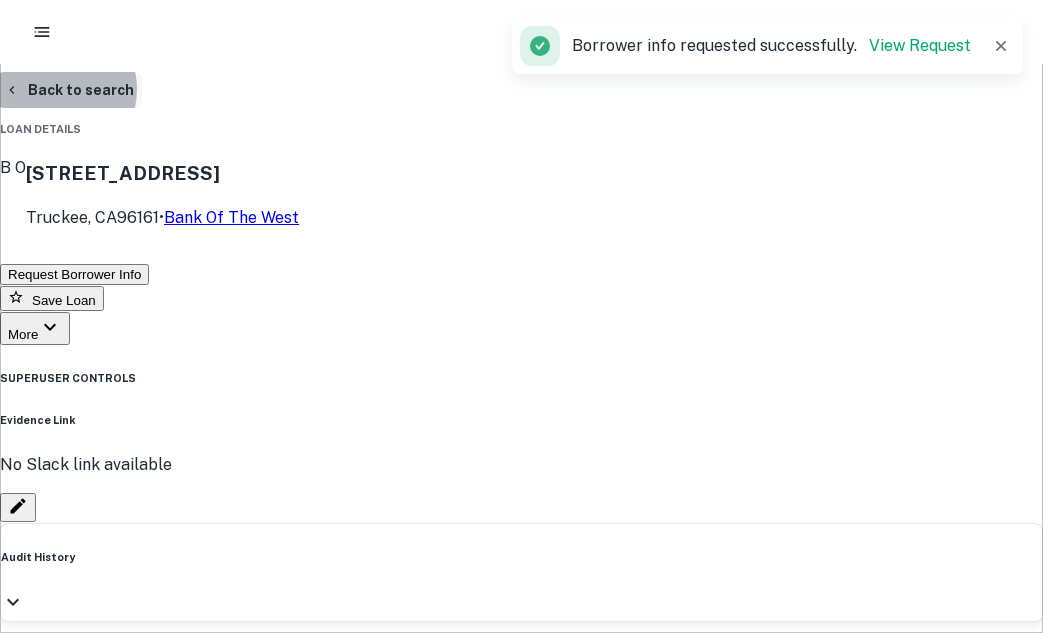 click on "Back to search" at bounding box center (69, 90) 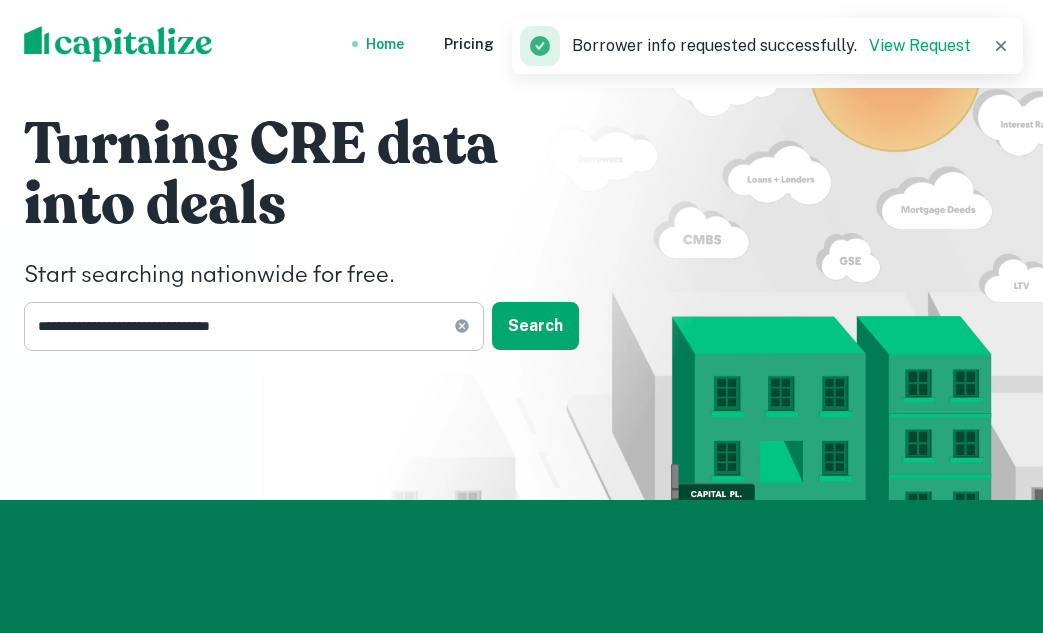 click 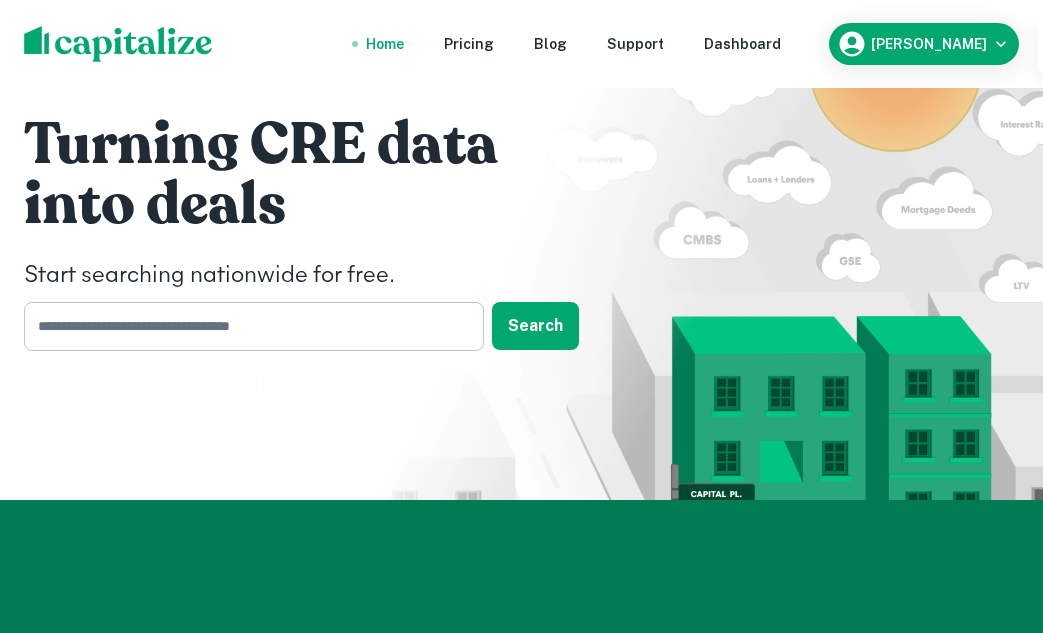 click at bounding box center (247, 326) 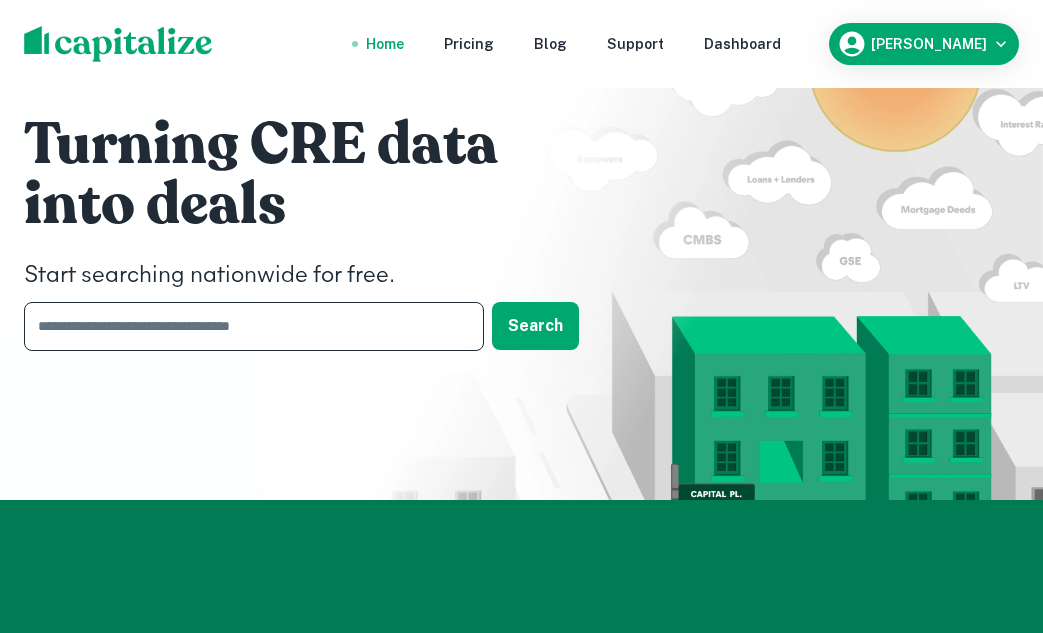 paste on "**********" 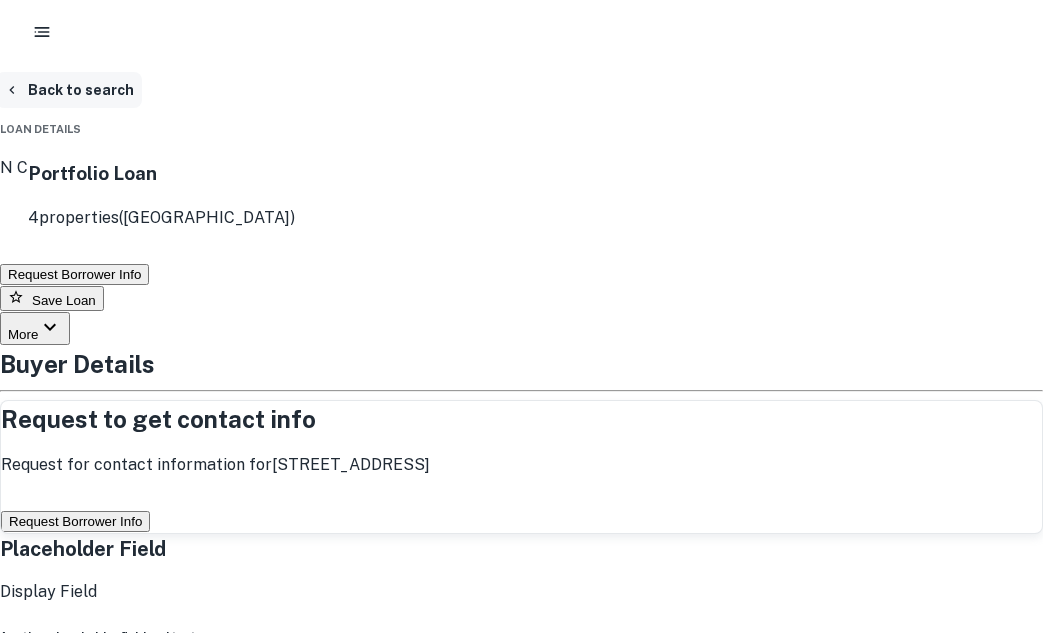 click on "Back to search" at bounding box center [69, 90] 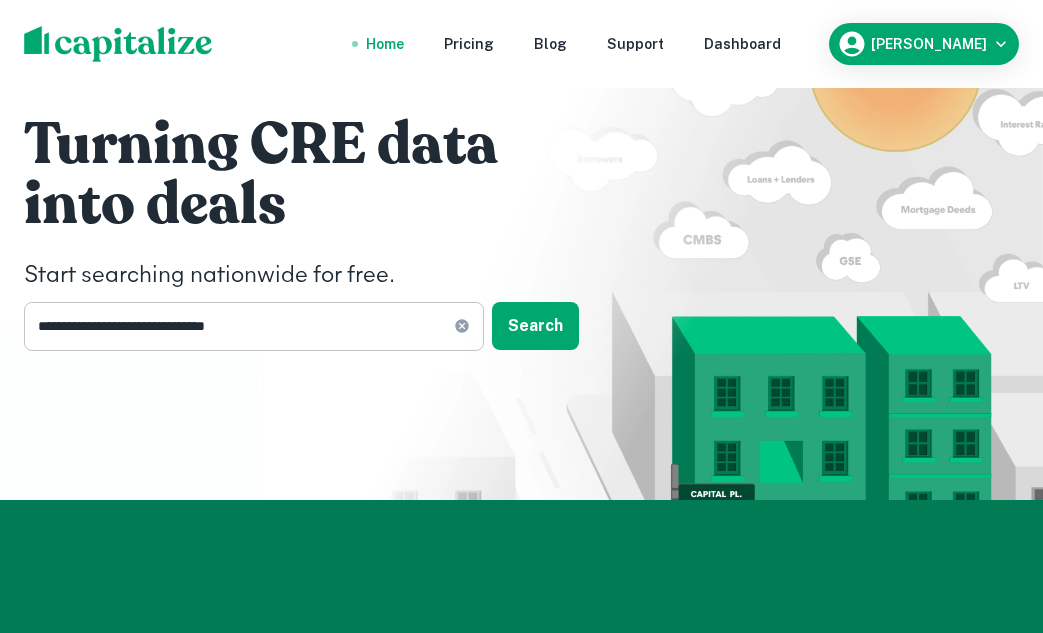 click on "**********" at bounding box center (239, 326) 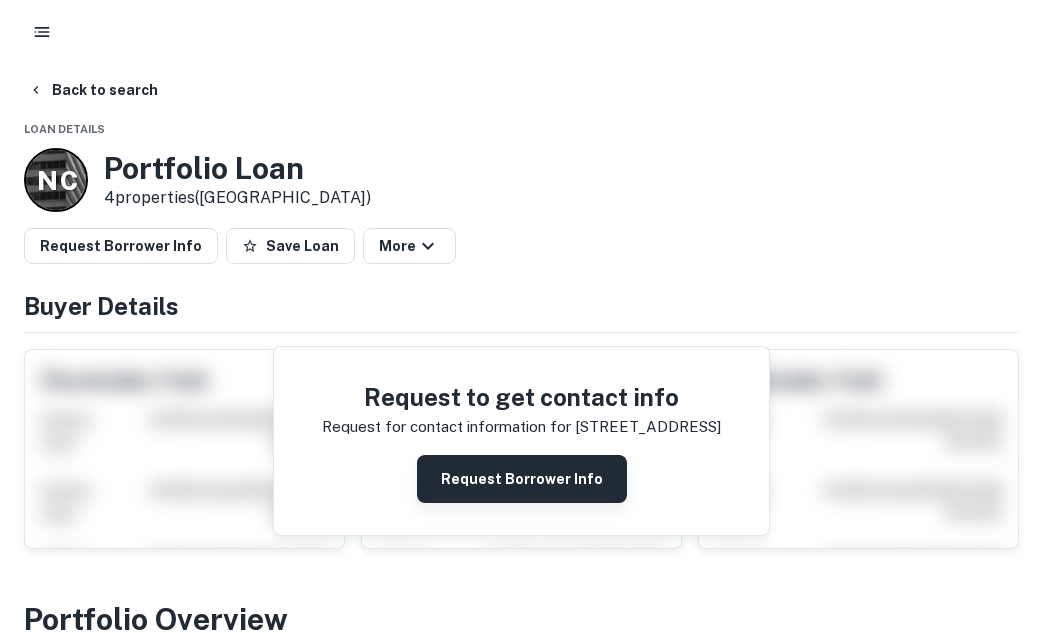 click on "Request Borrower Info" at bounding box center [522, 479] 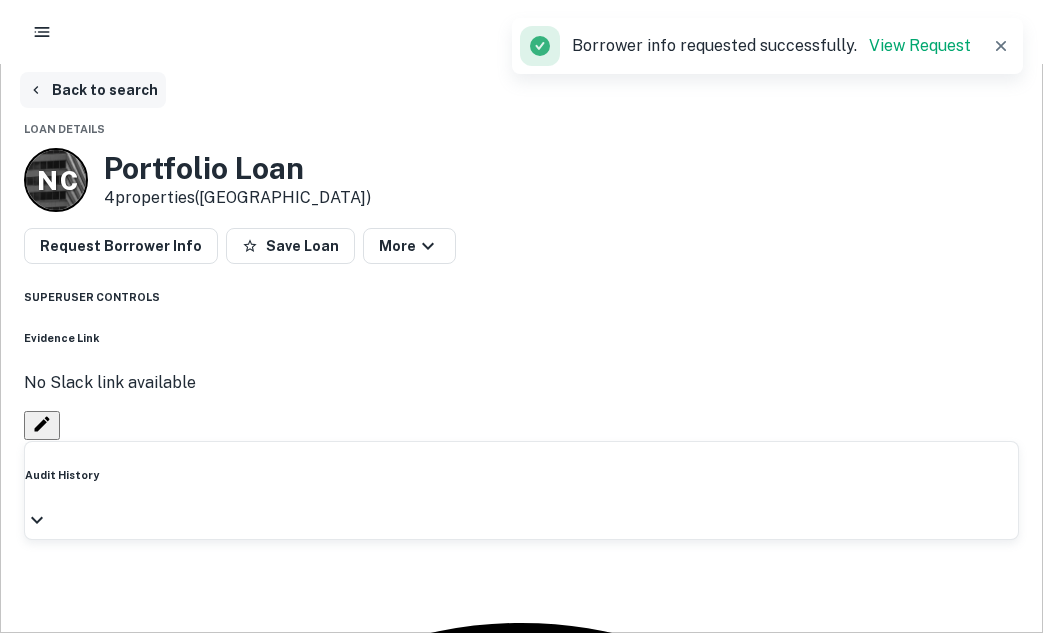click on "Back to search" at bounding box center (93, 90) 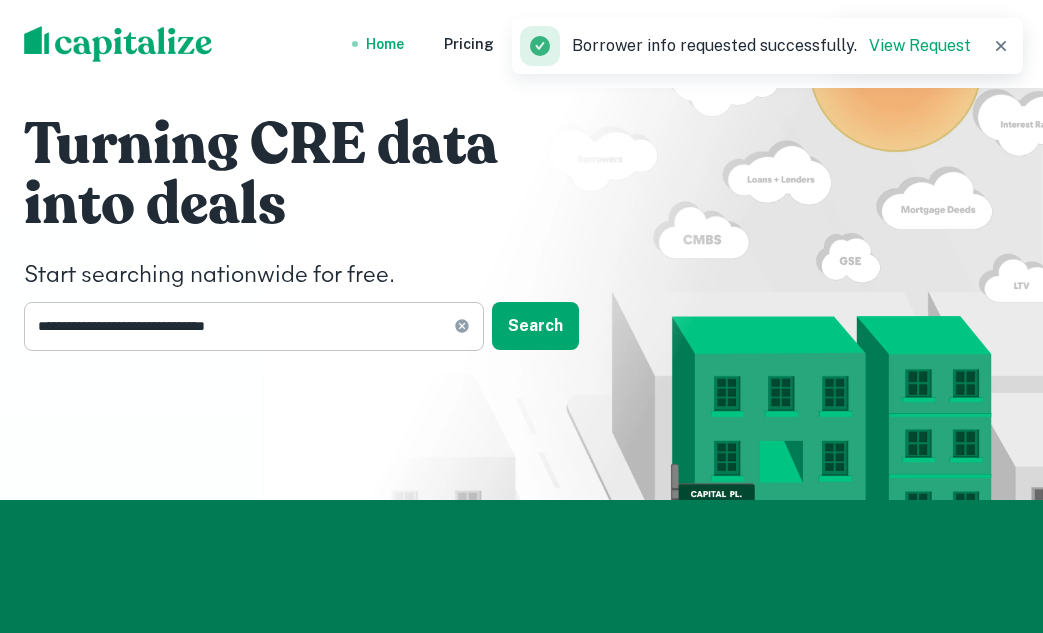 click 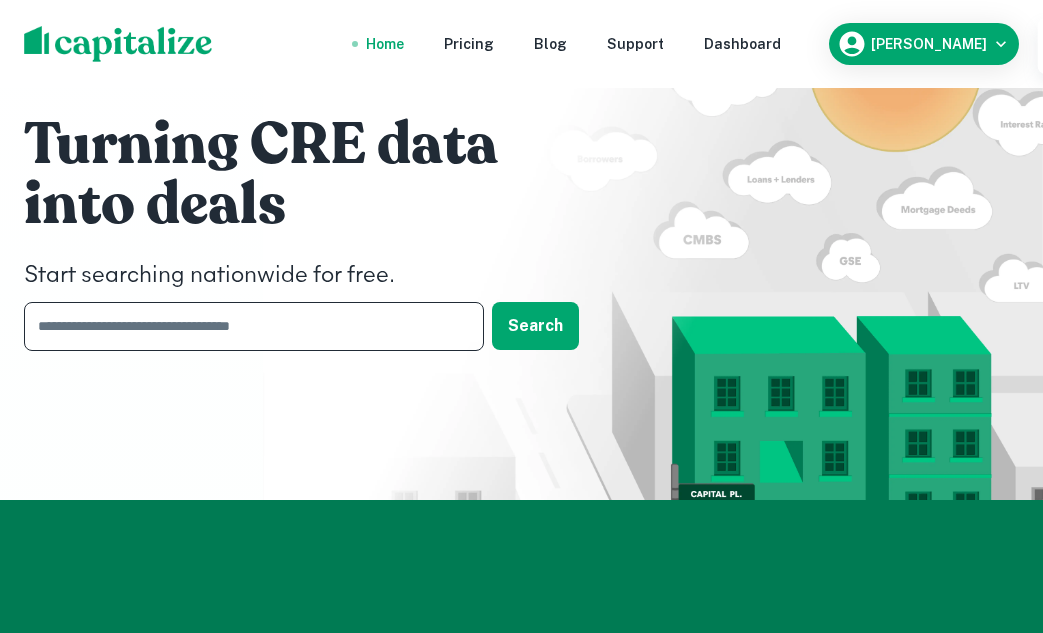 click at bounding box center [247, 326] 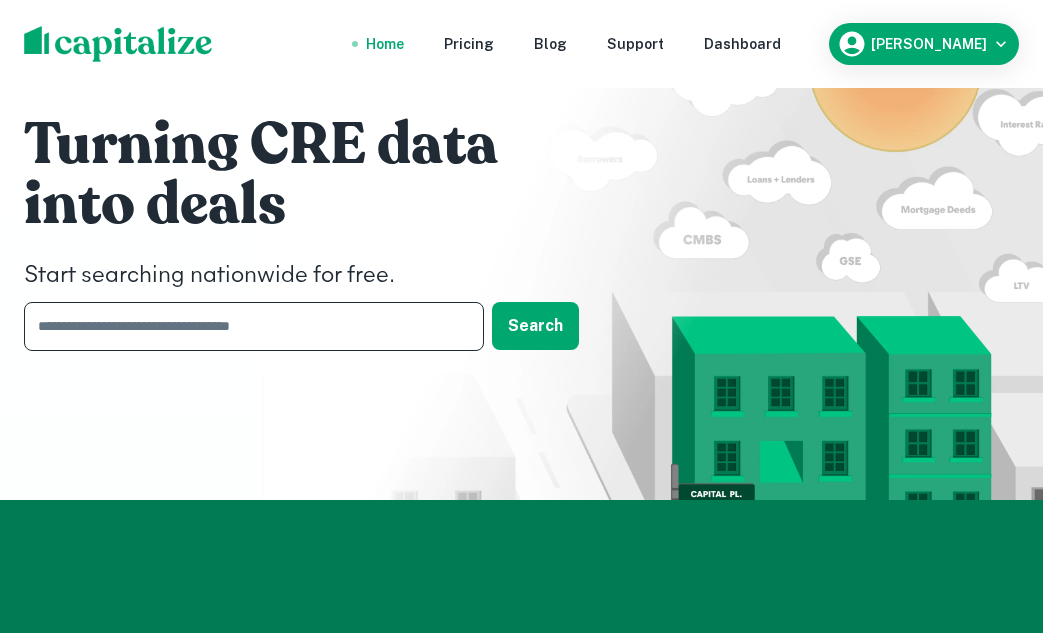 paste on "**********" 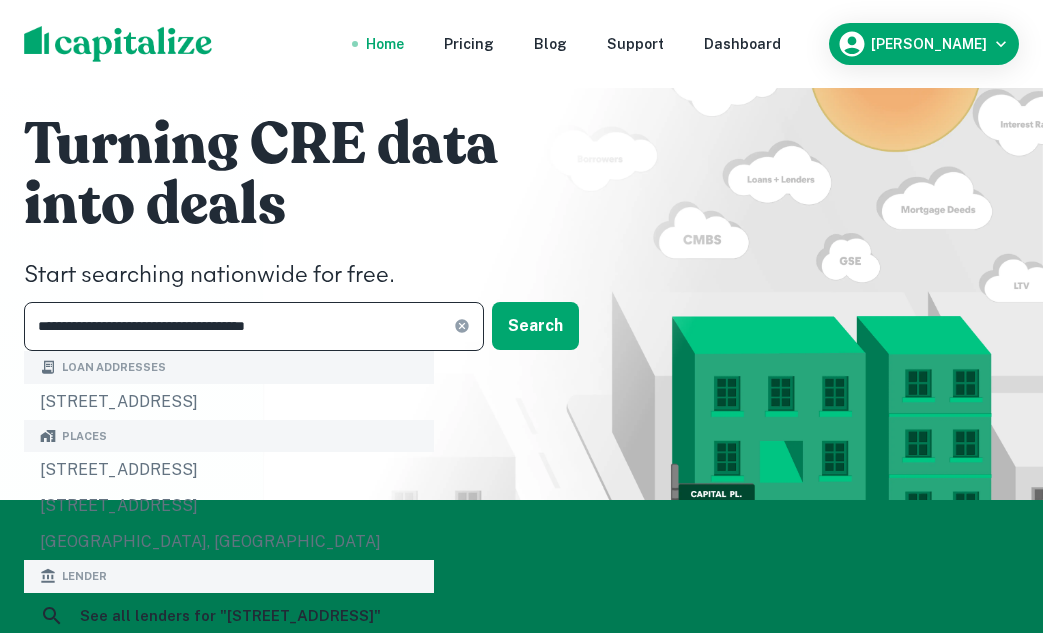 type on "**********" 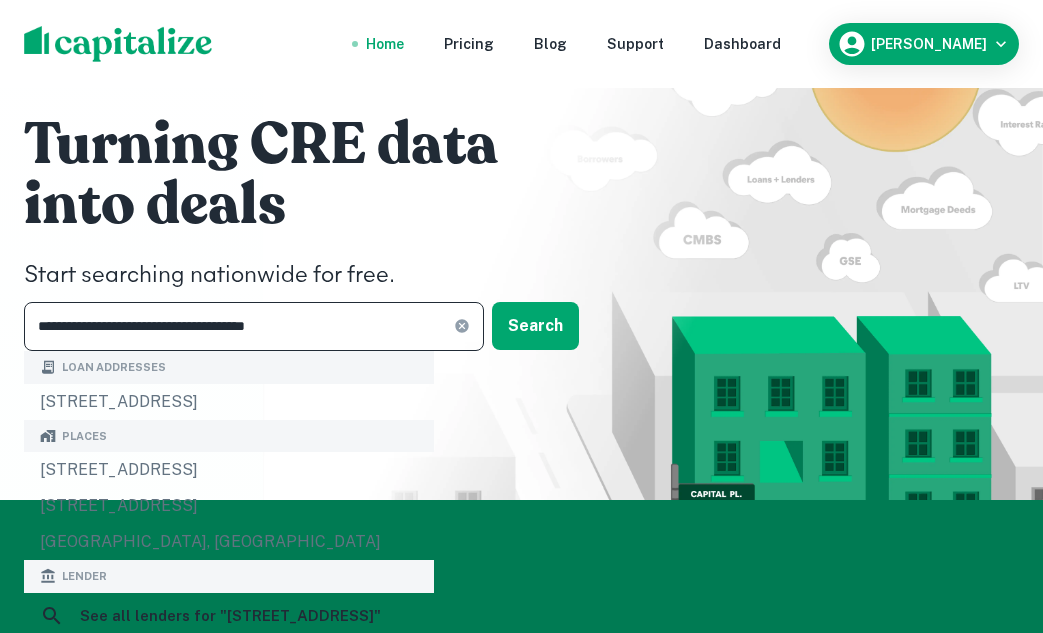 click 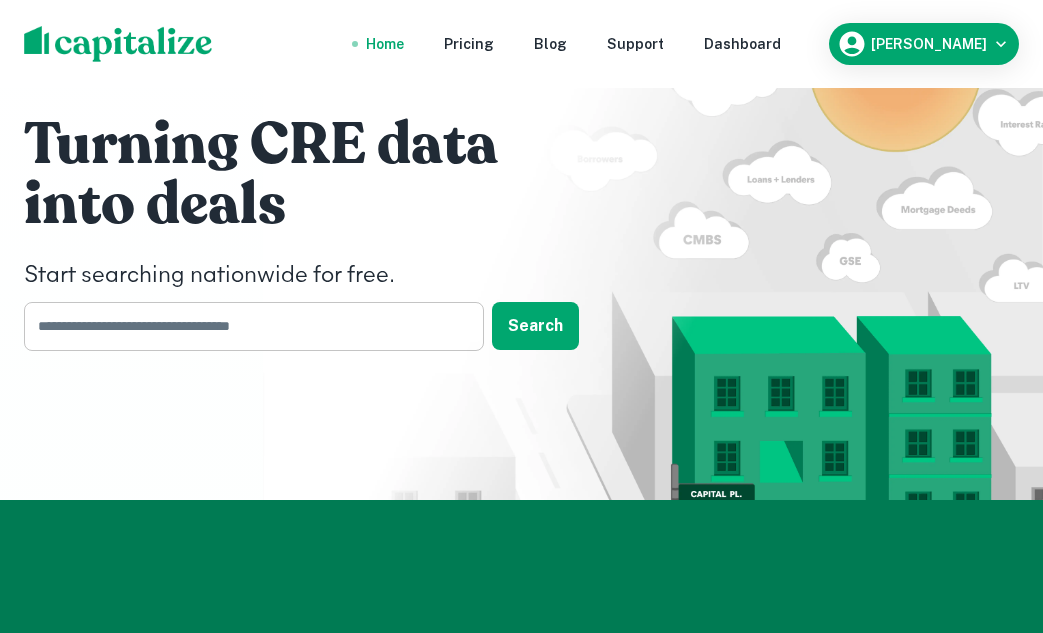 click at bounding box center [247, 326] 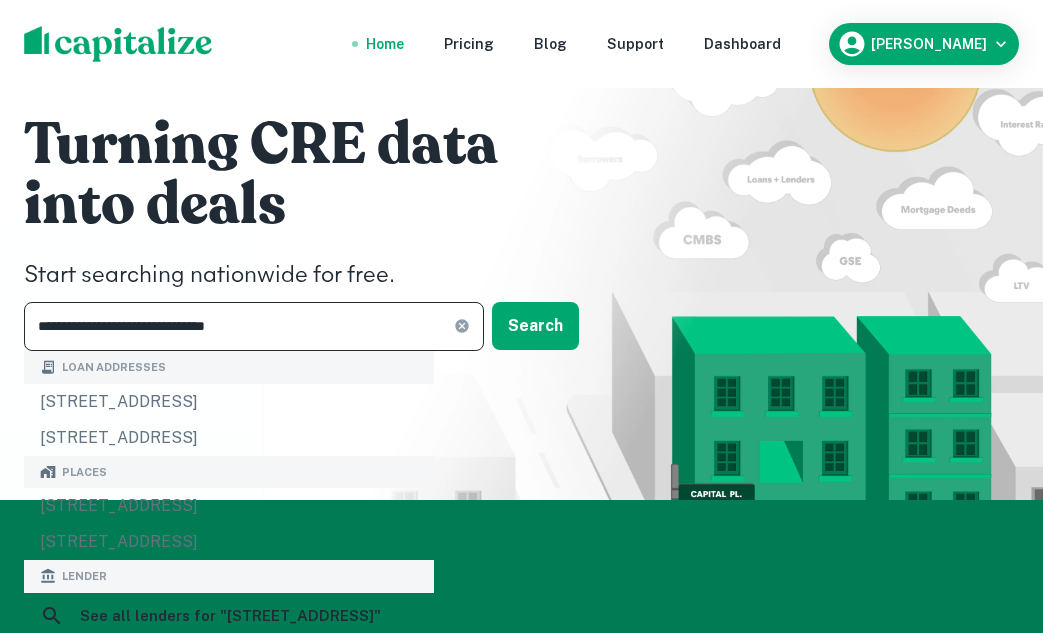 type on "**********" 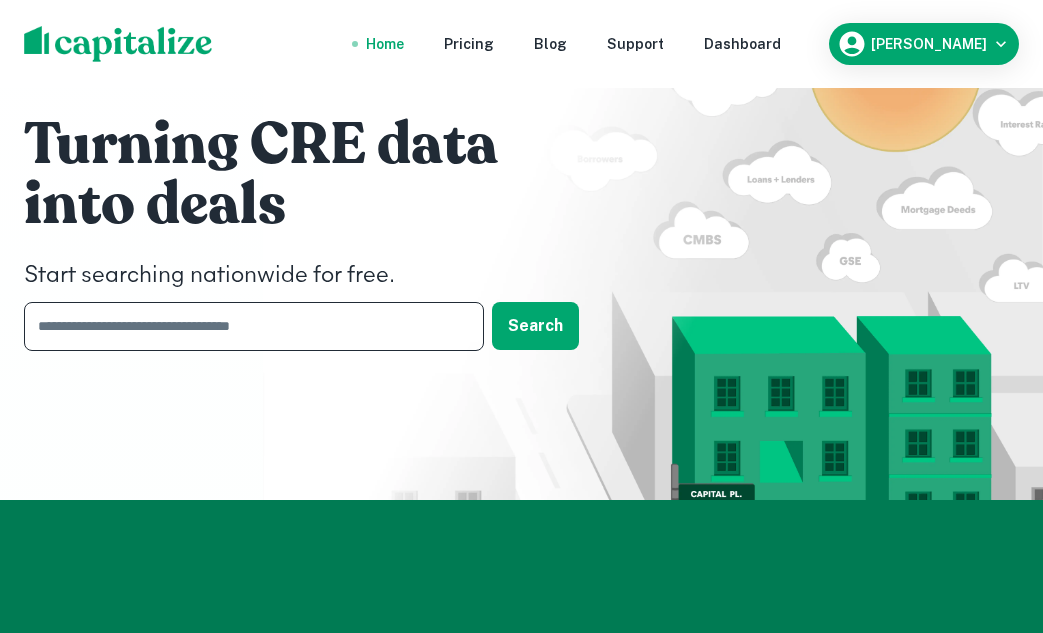 click at bounding box center [247, 326] 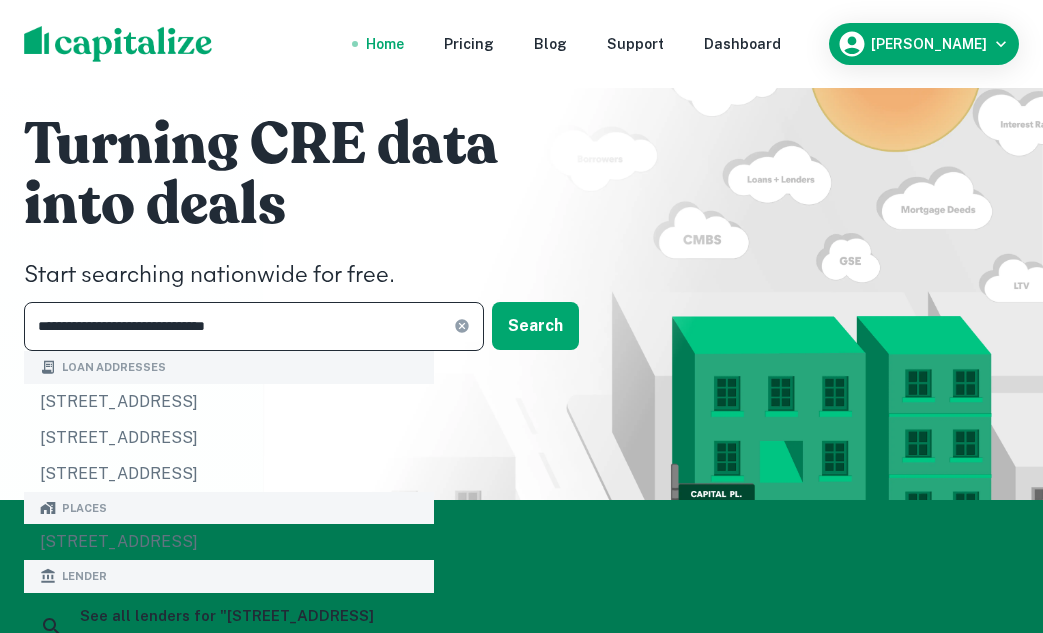 type on "**********" 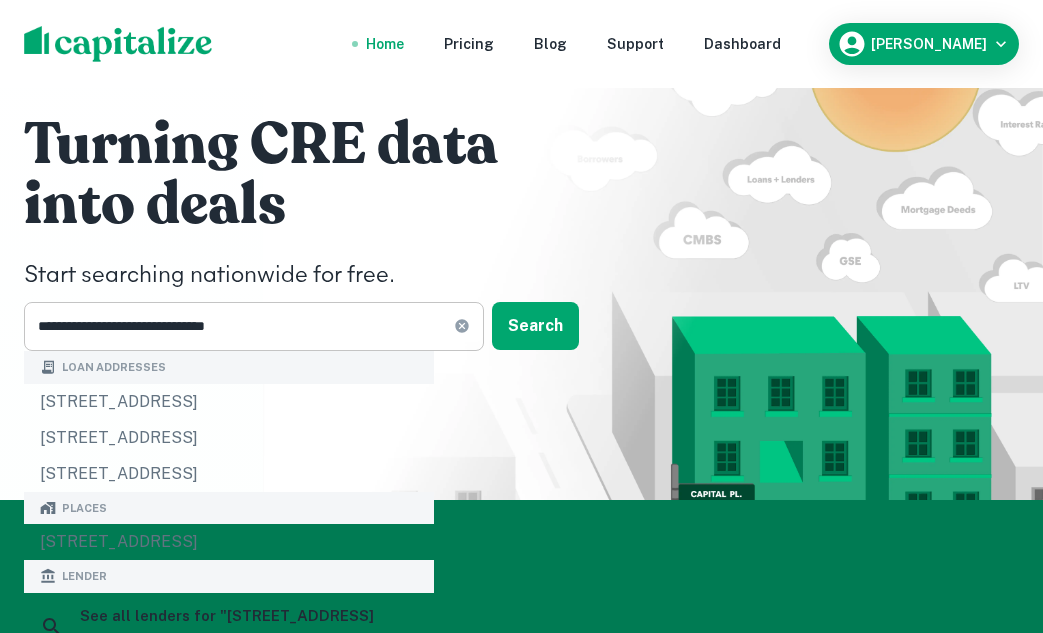 click 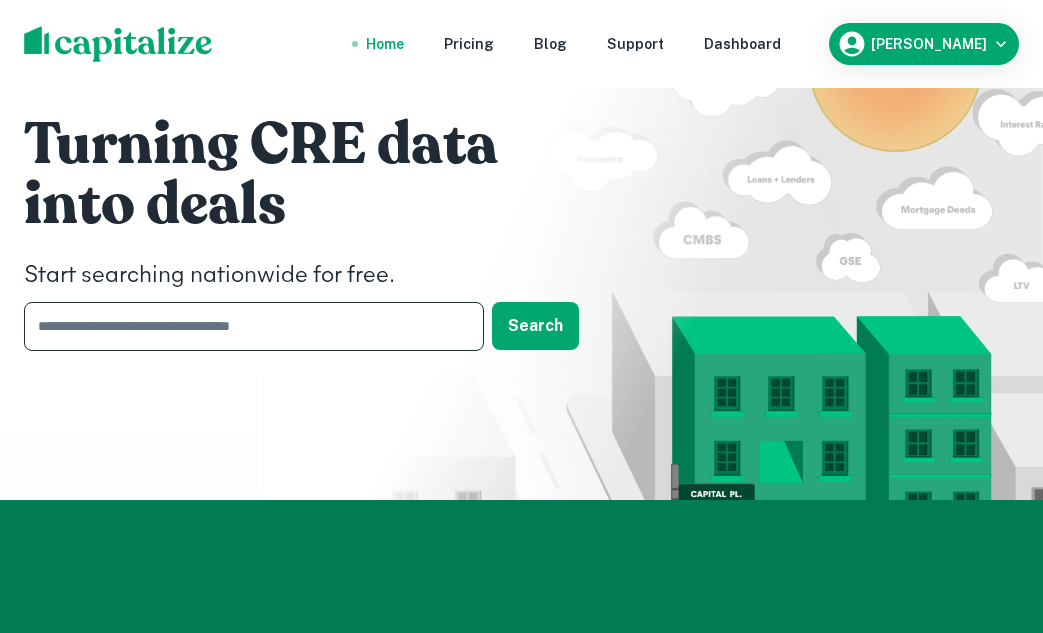 click at bounding box center [247, 326] 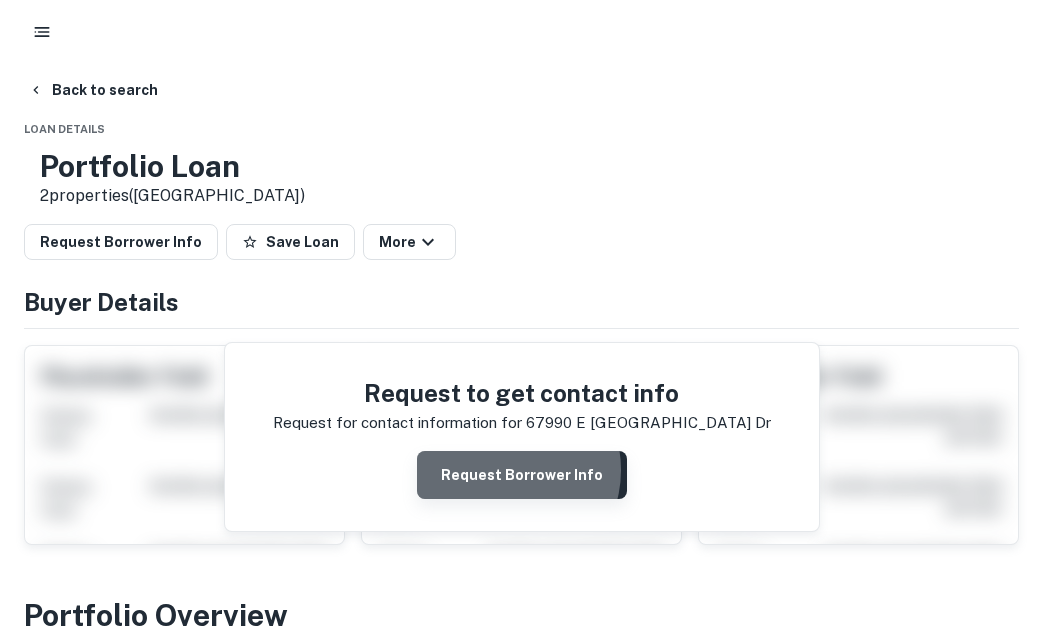 click on "Request Borrower Info" at bounding box center [522, 475] 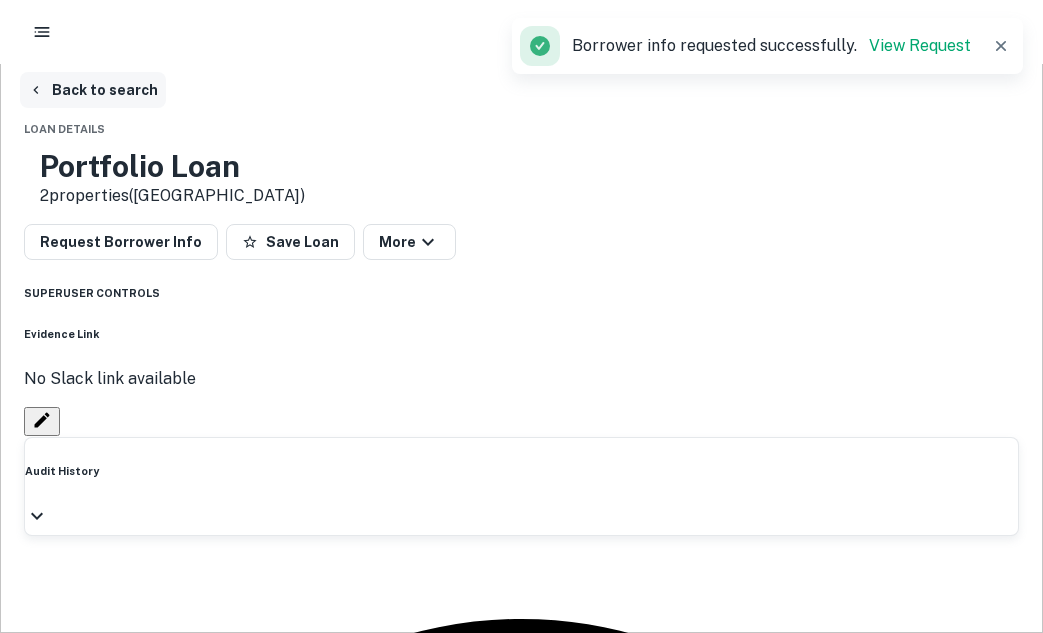 click on "Back to search" at bounding box center [93, 90] 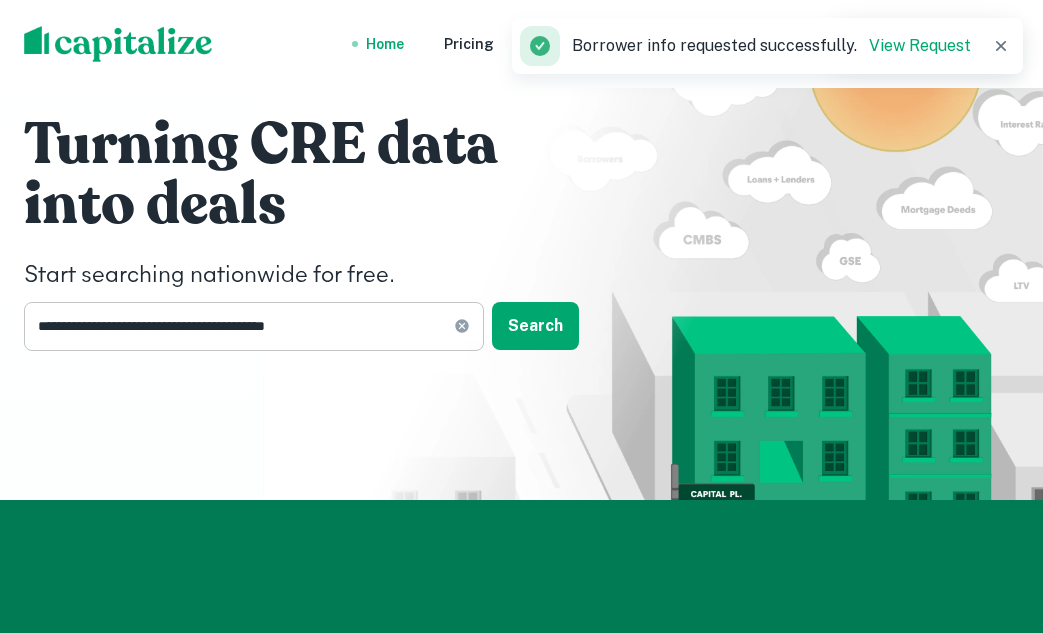 click 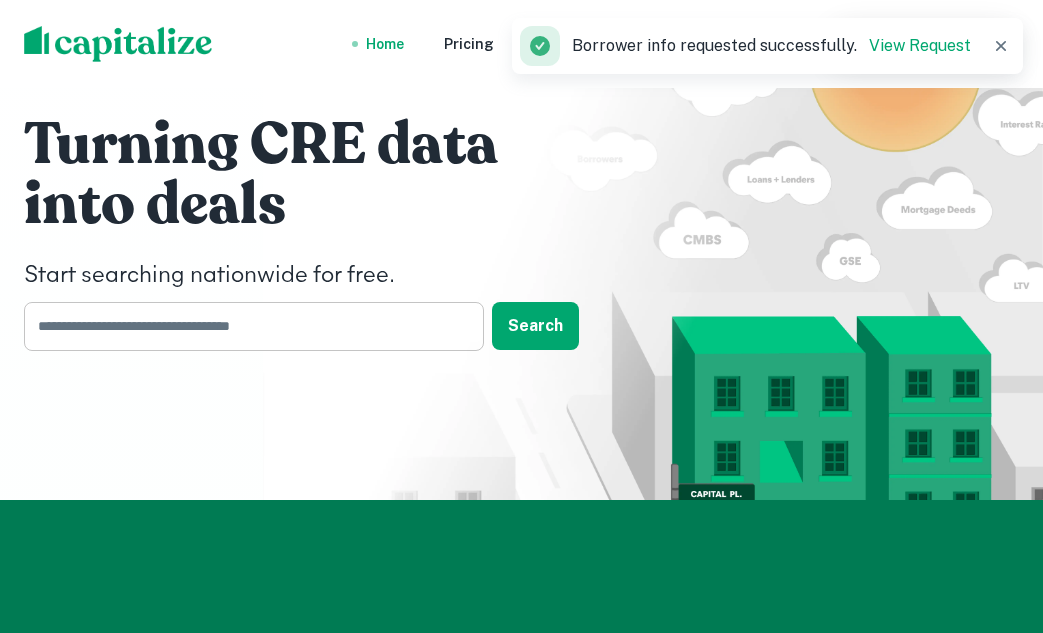 click at bounding box center (247, 326) 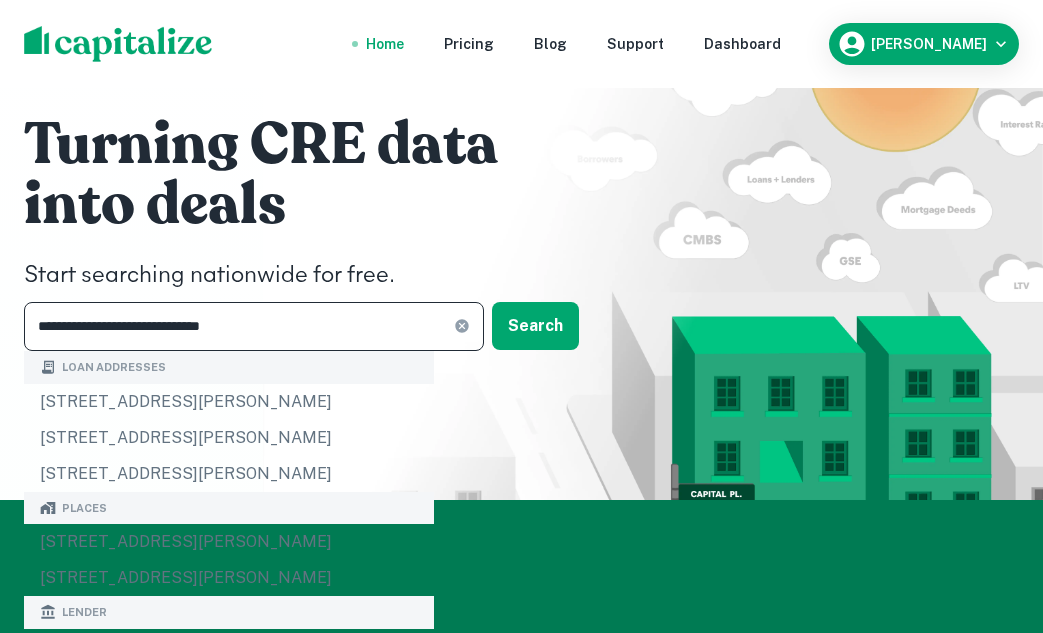 type on "**********" 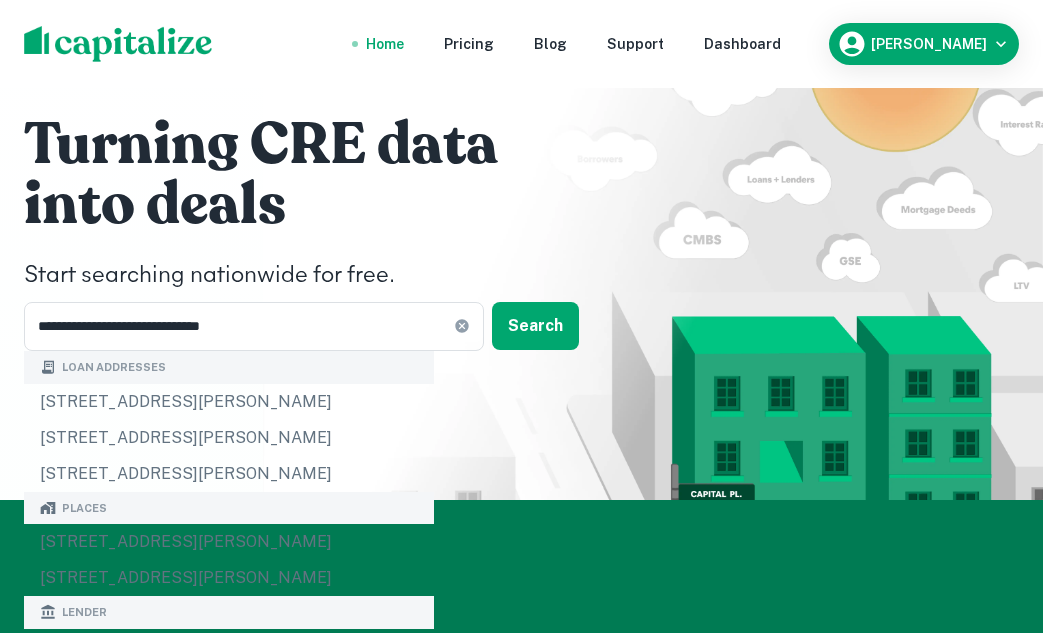 click on "Start searching nationwide for free." at bounding box center (324, 276) 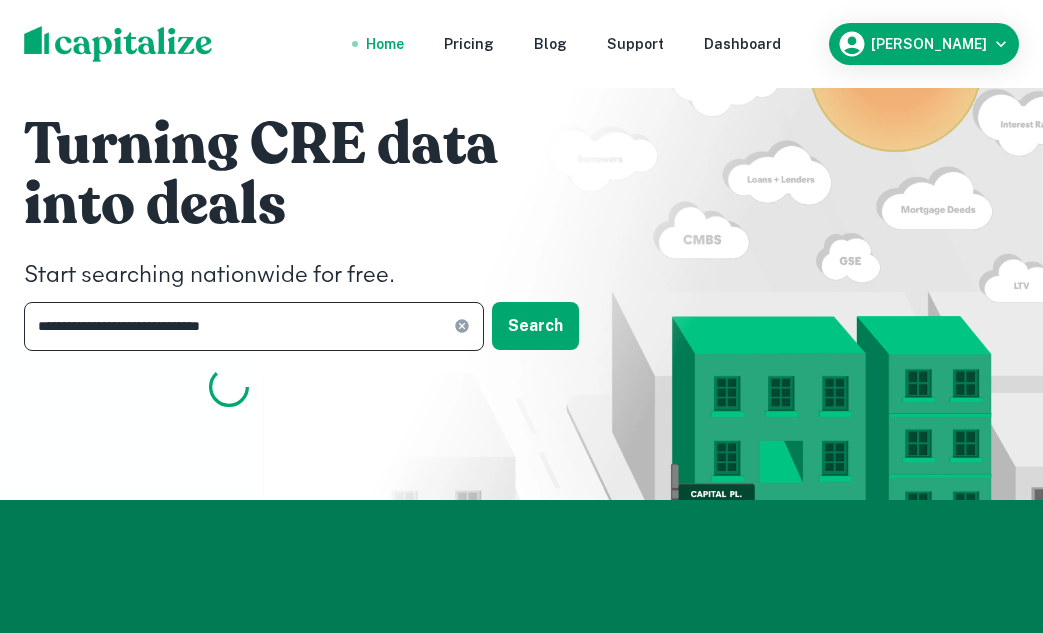 click on "**********" at bounding box center (239, 326) 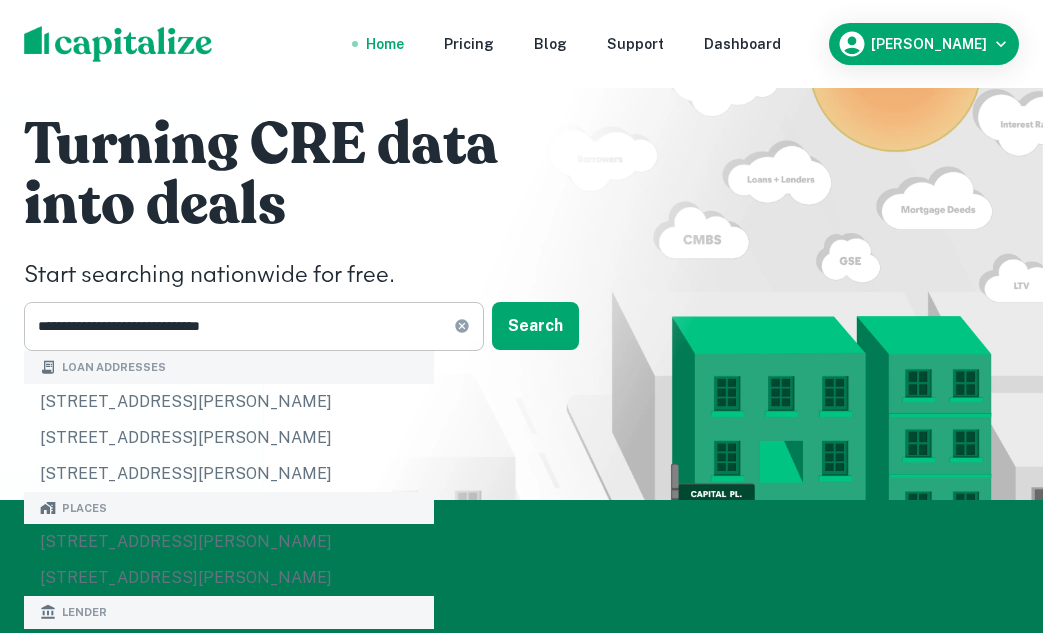 click 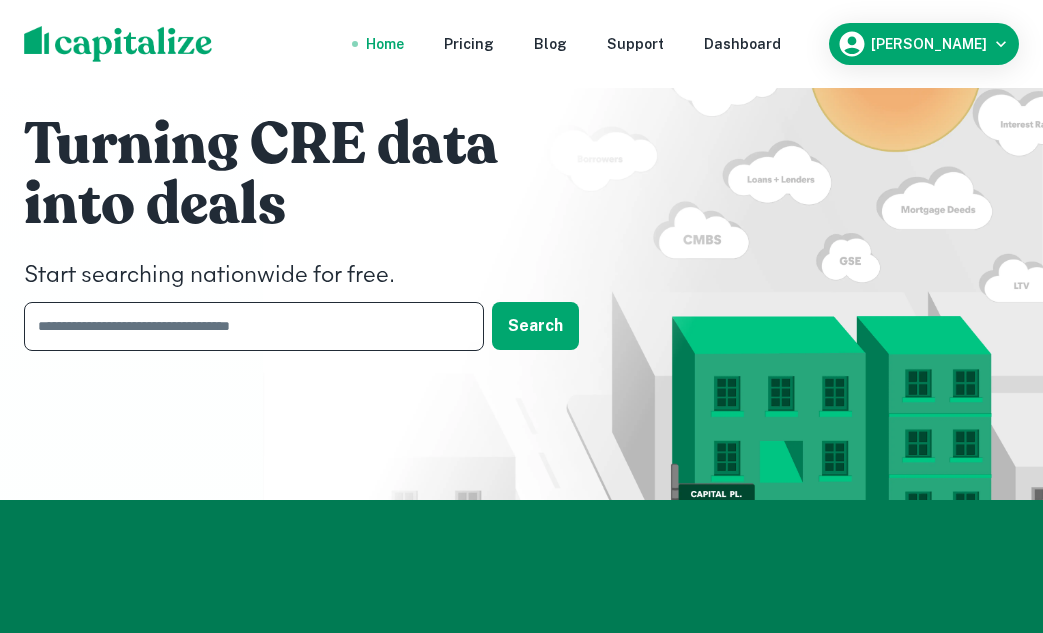 click at bounding box center [247, 326] 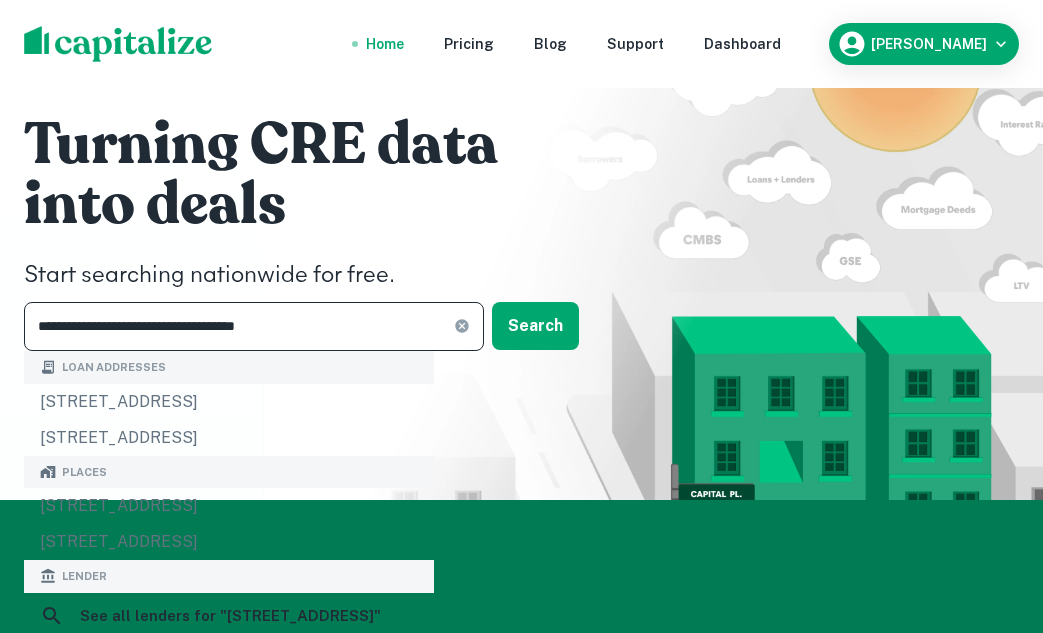 type on "**********" 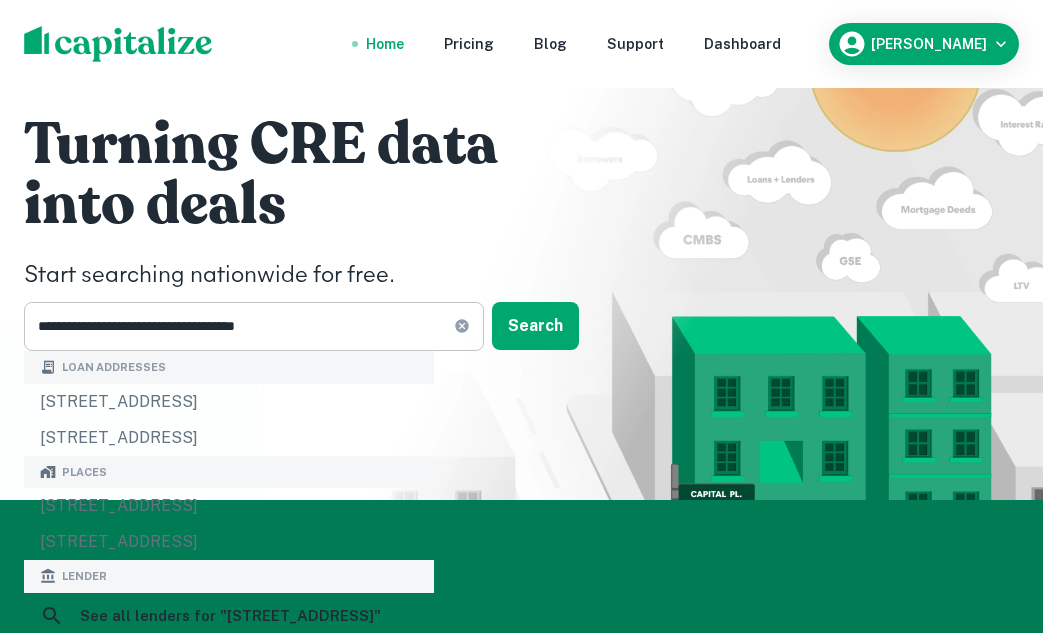 click 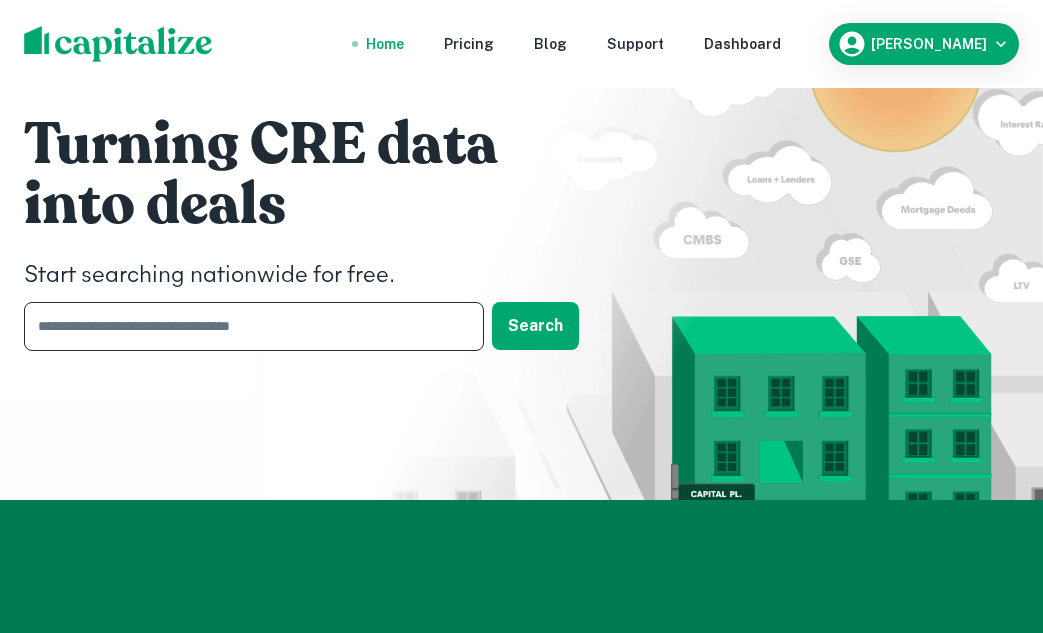 click at bounding box center (247, 326) 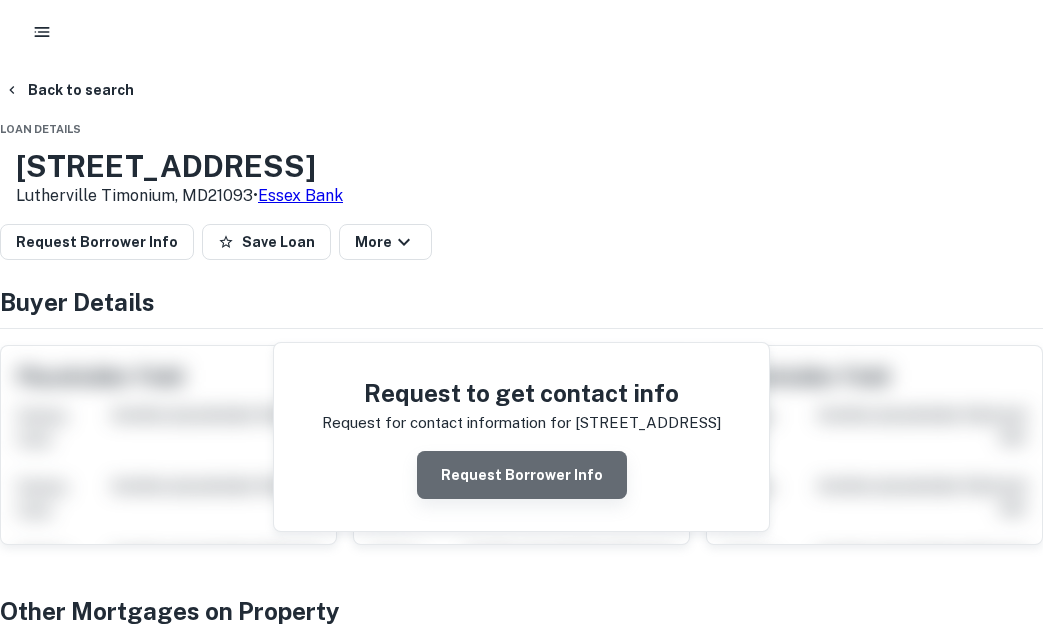 click on "Request Borrower Info" at bounding box center [522, 475] 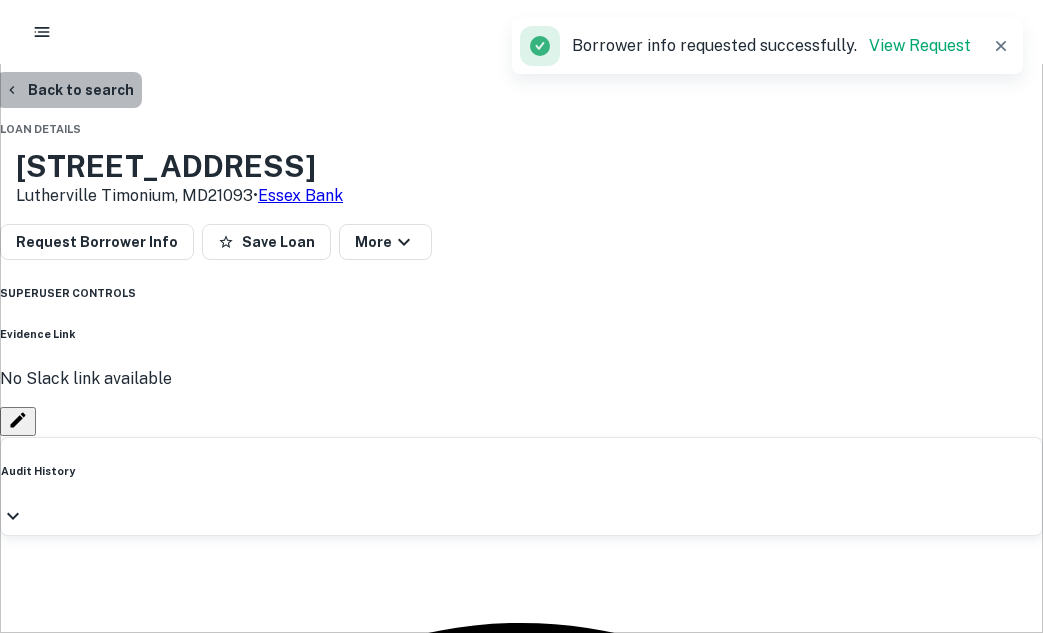 click on "Back to search" at bounding box center (69, 90) 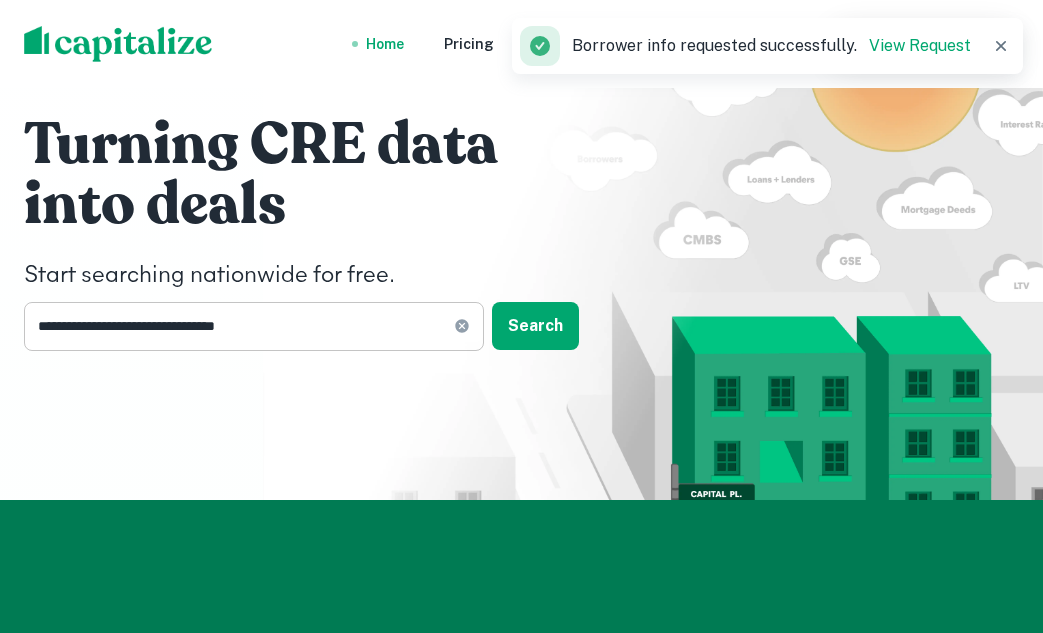 click 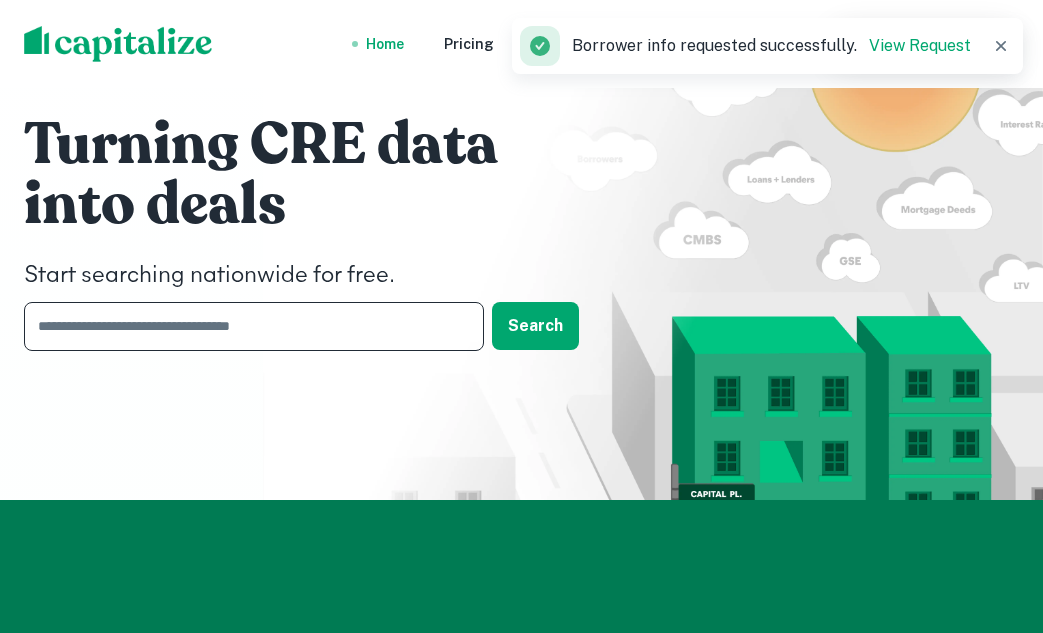 click at bounding box center [247, 326] 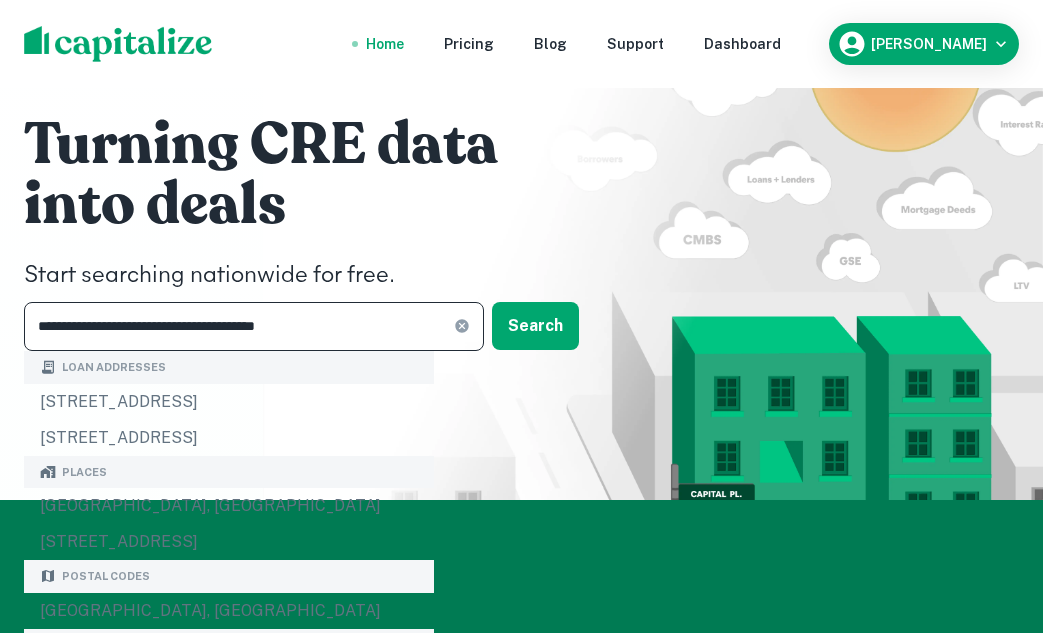 type on "**********" 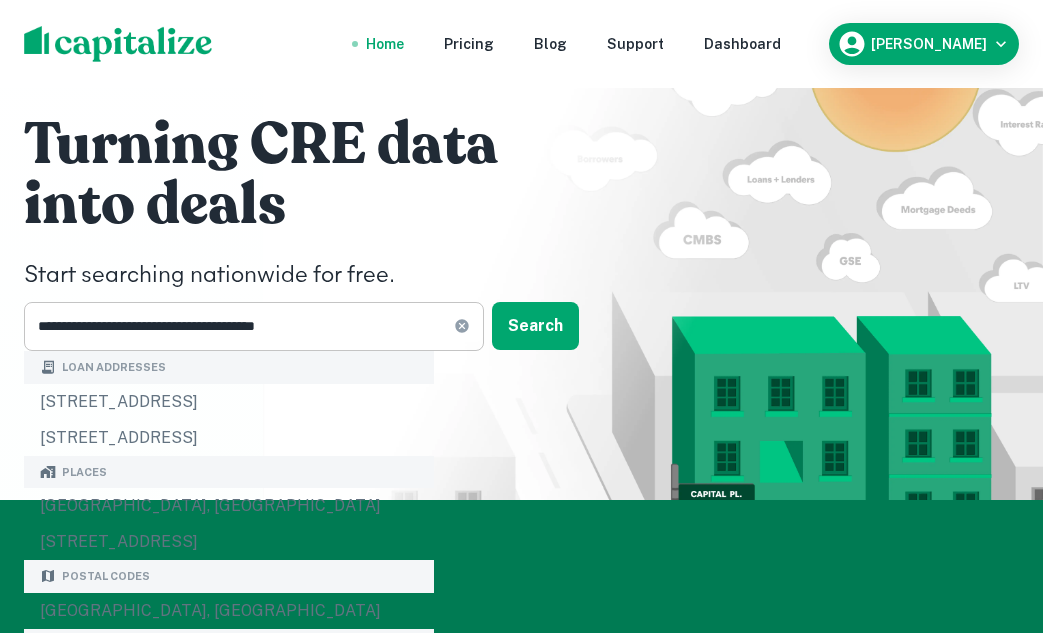 click 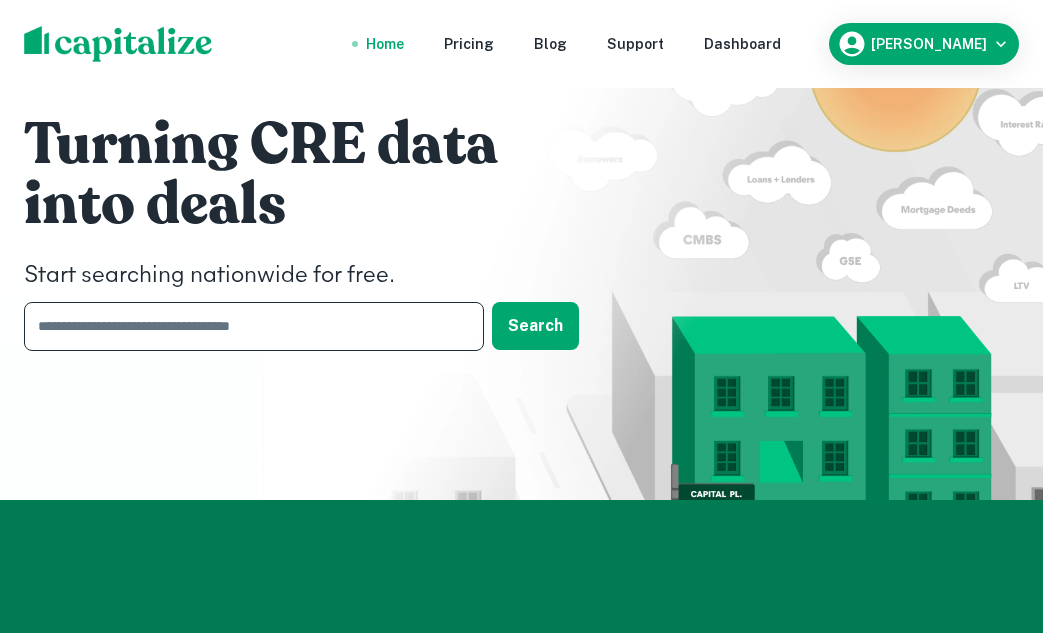 click at bounding box center [247, 326] 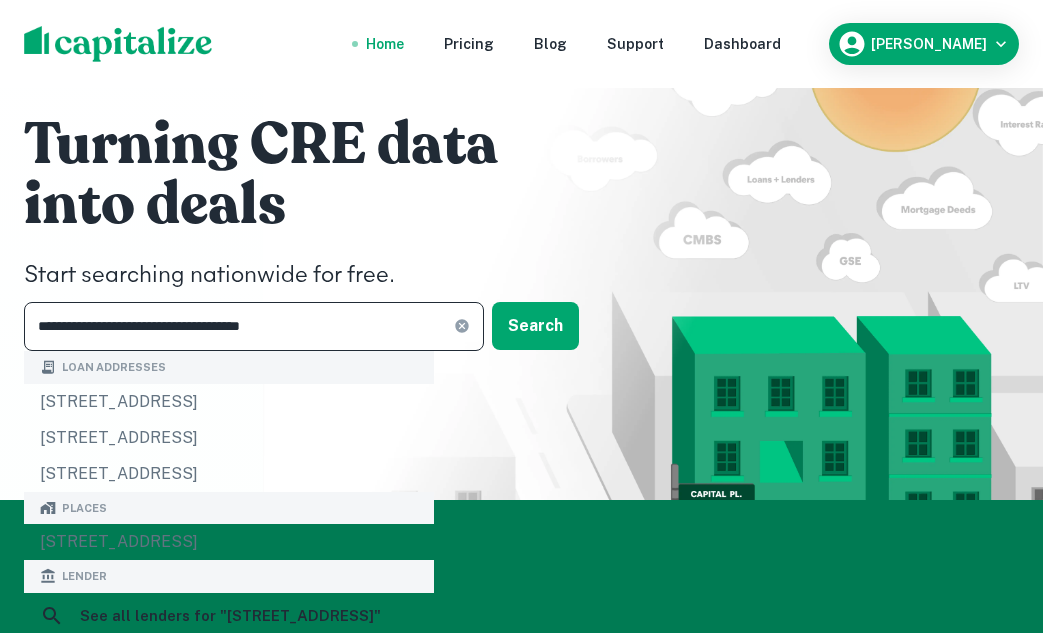 type on "**********" 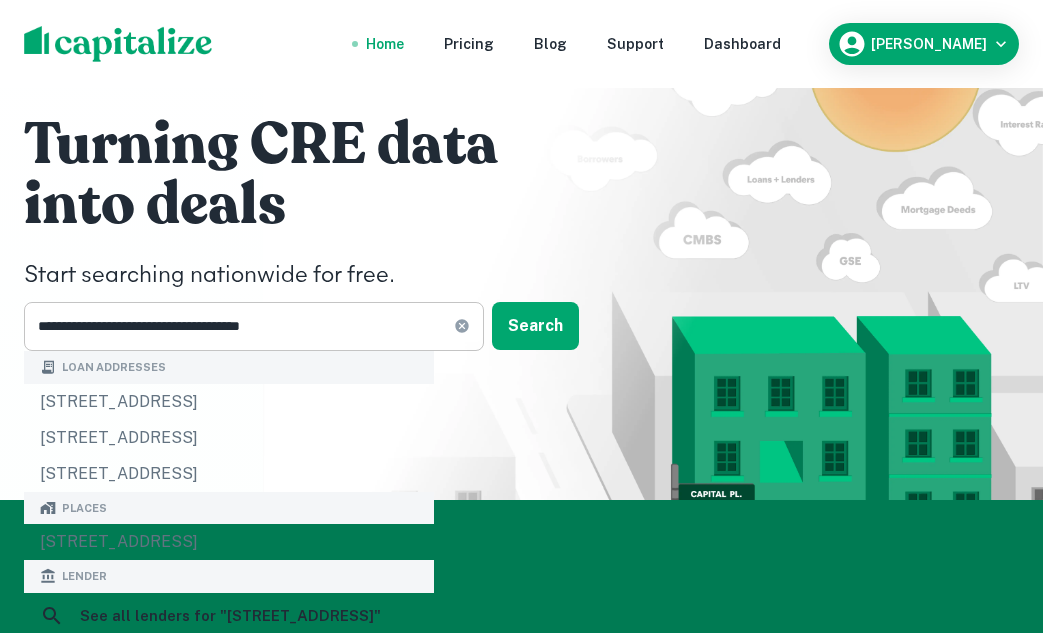 click 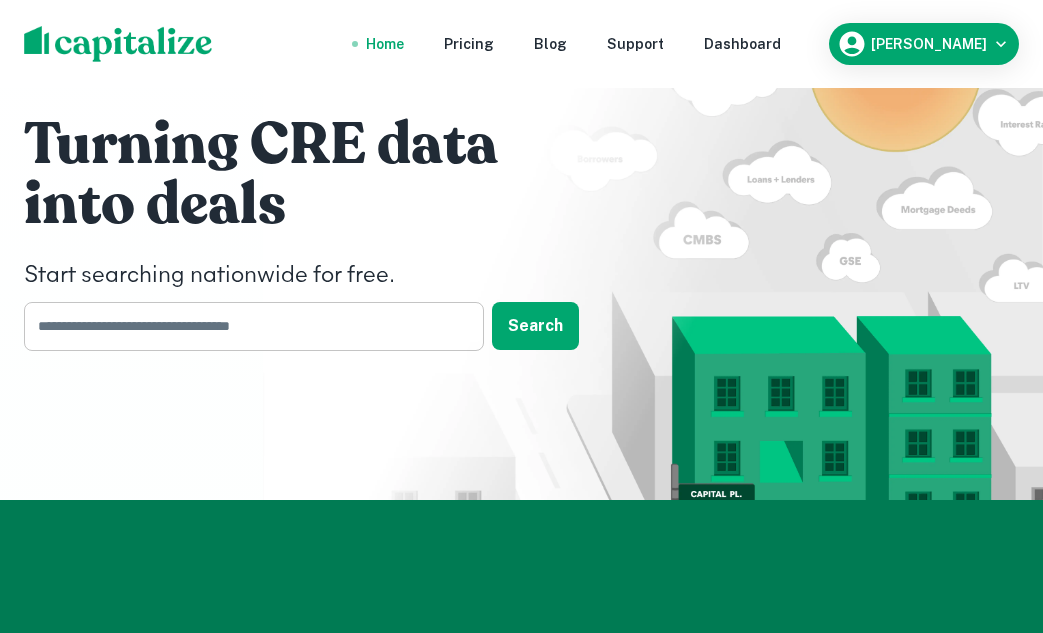 click at bounding box center (247, 326) 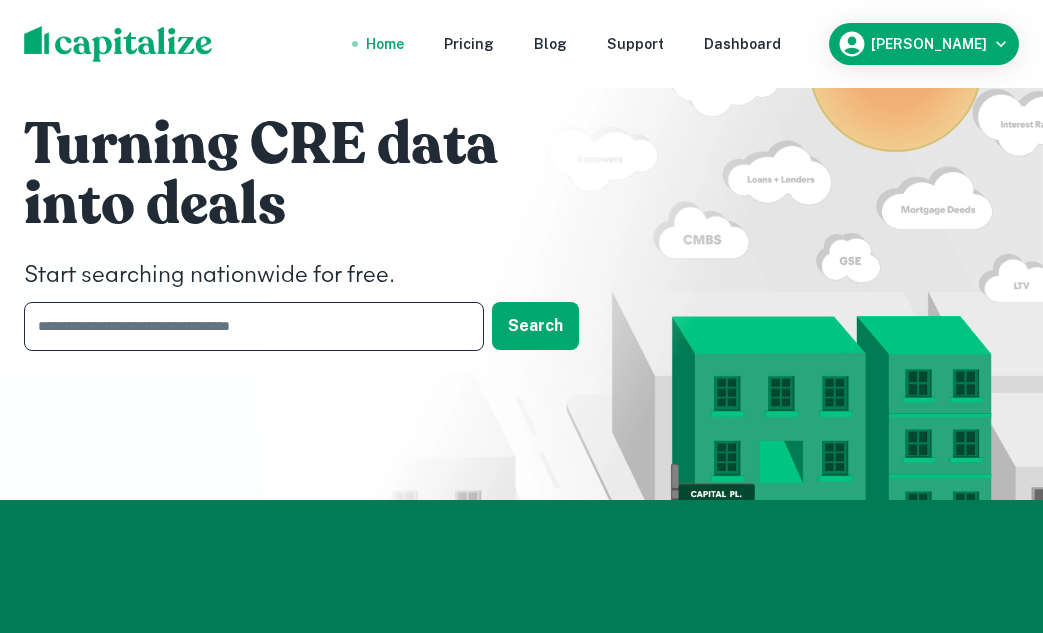 paste on "**********" 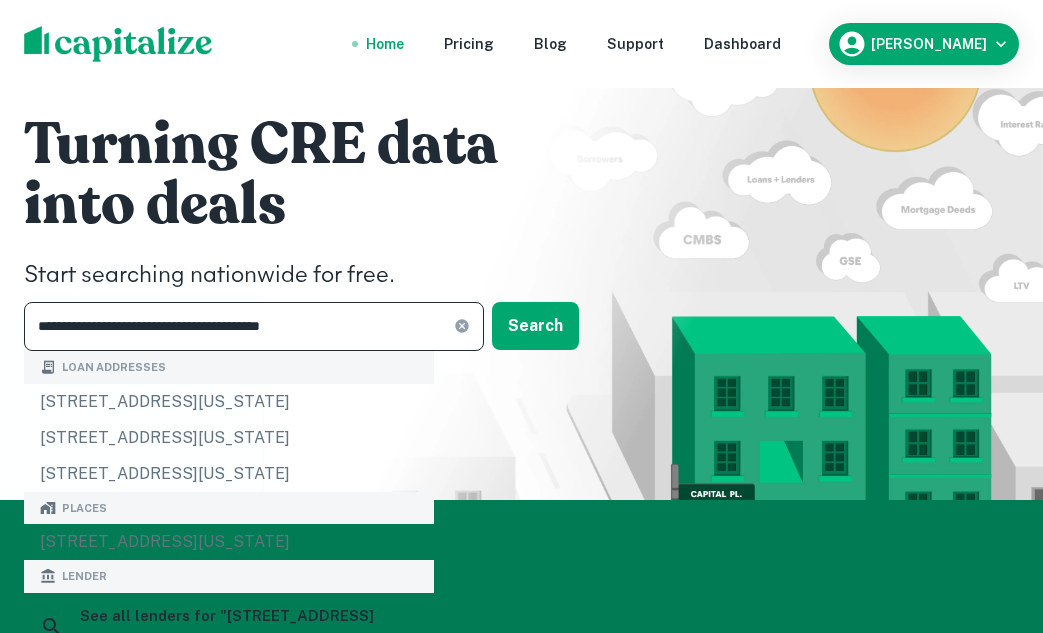 type on "**********" 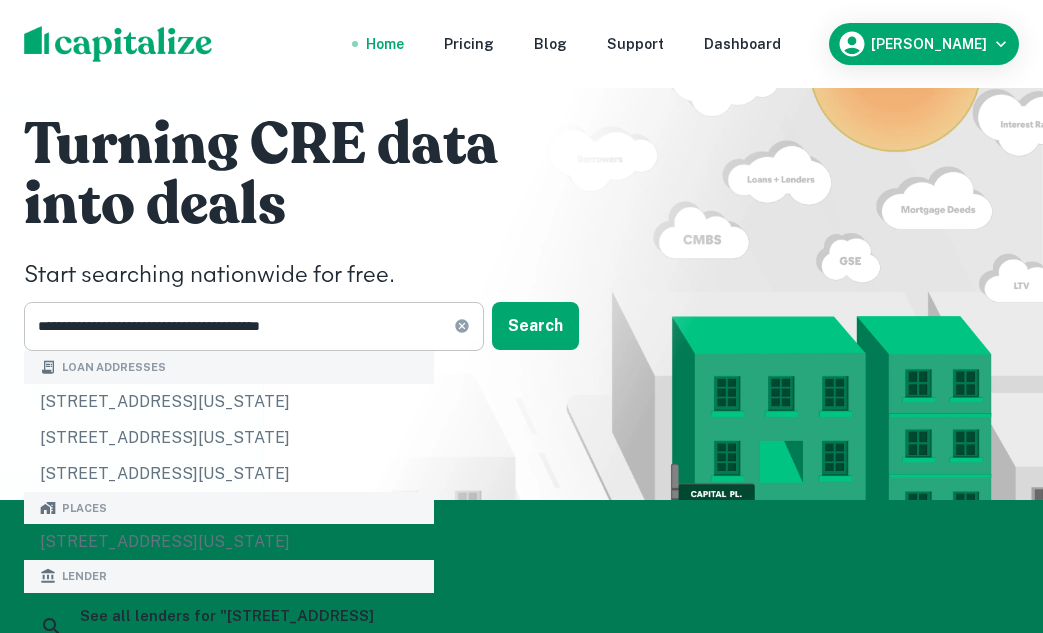 click 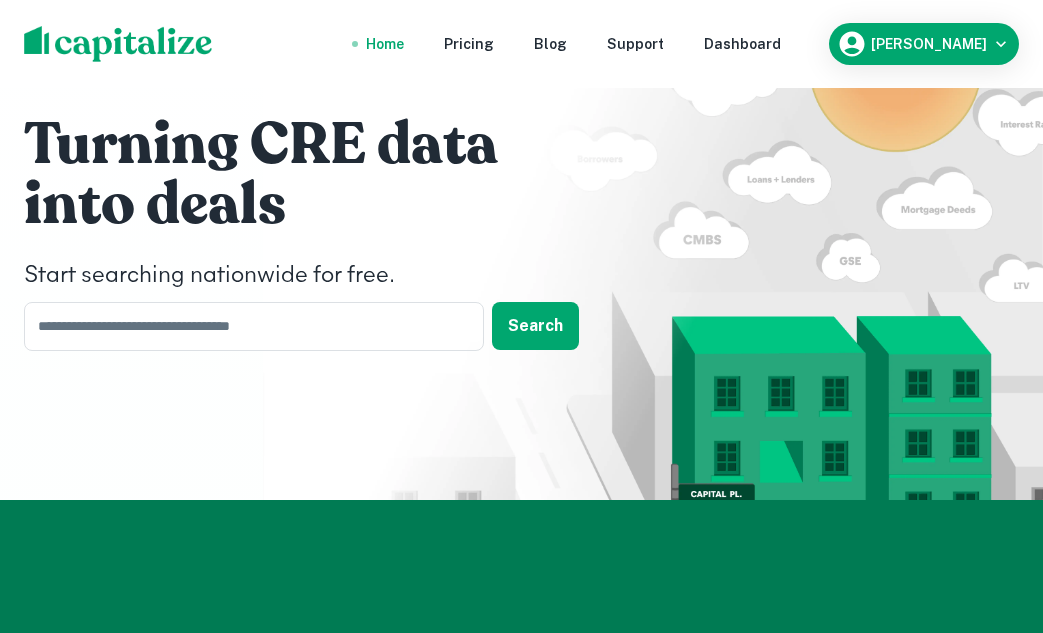 click at bounding box center [247, 326] 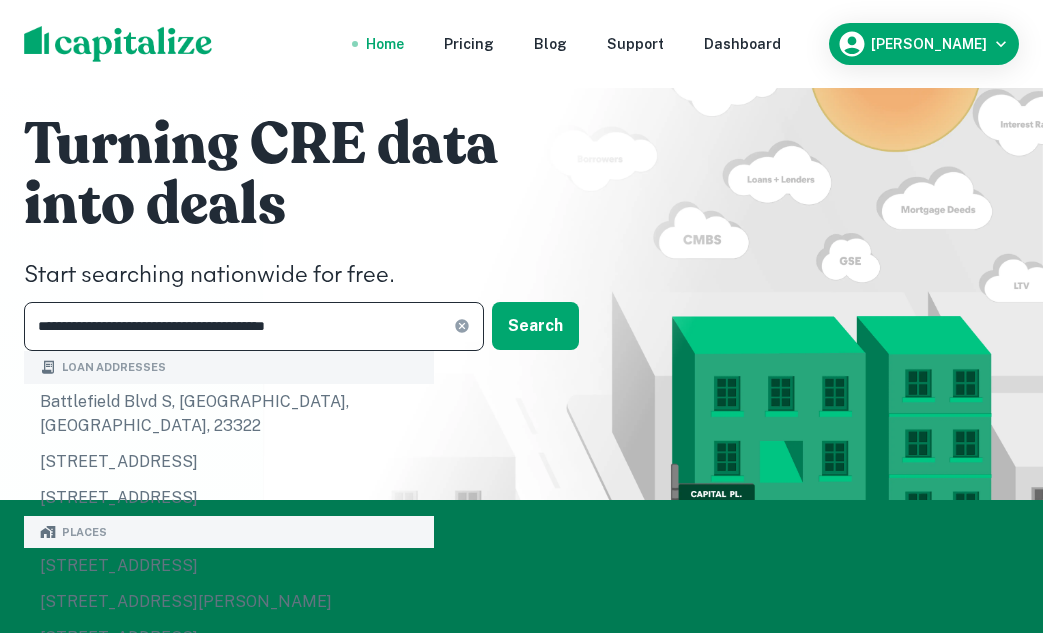 type on "**********" 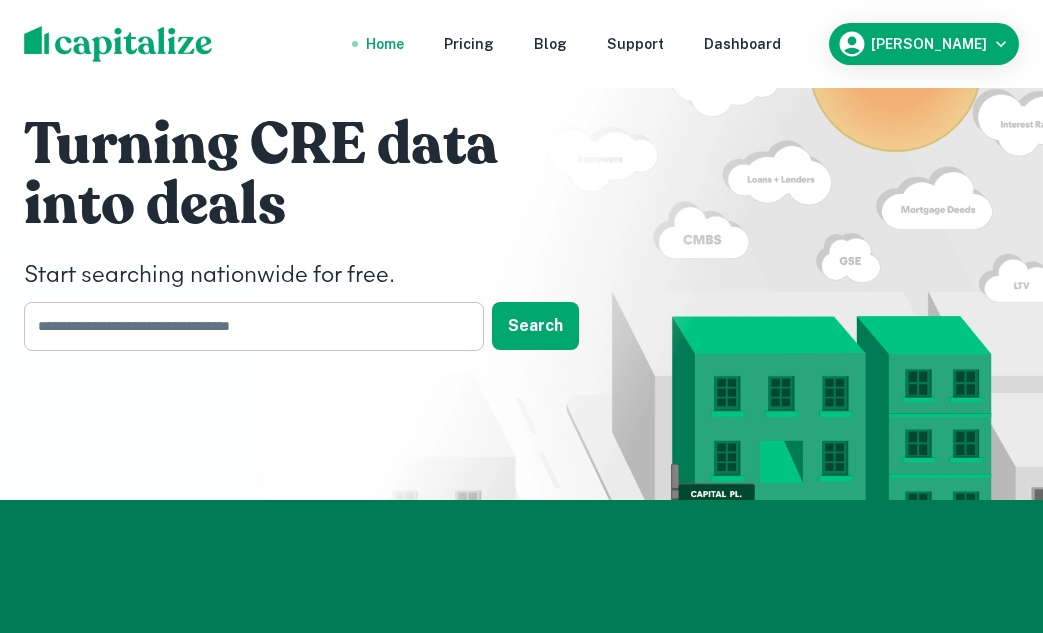click at bounding box center [247, 326] 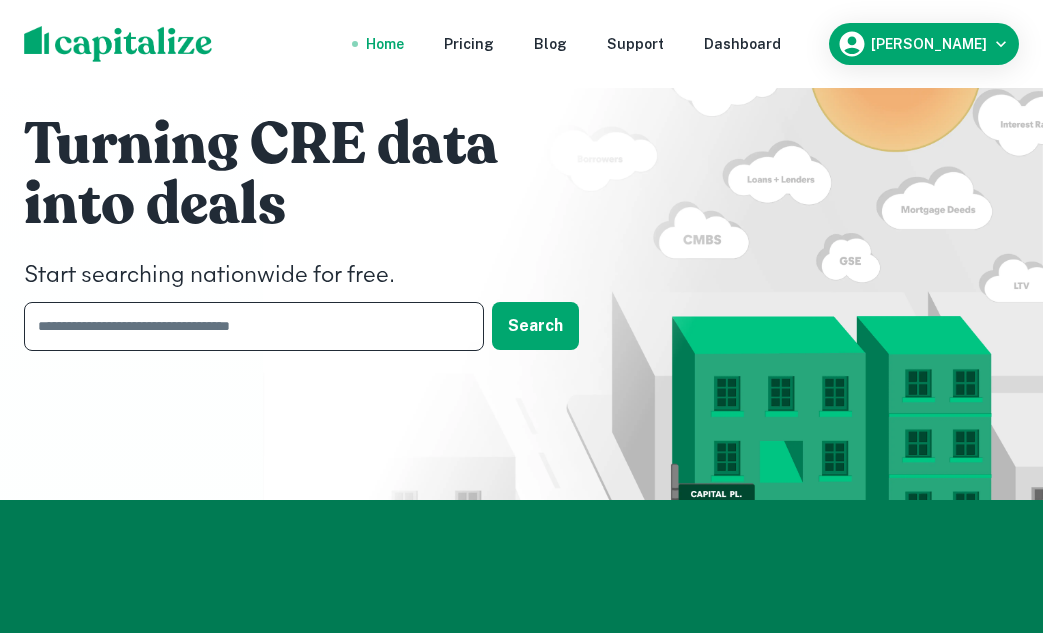 paste on "**********" 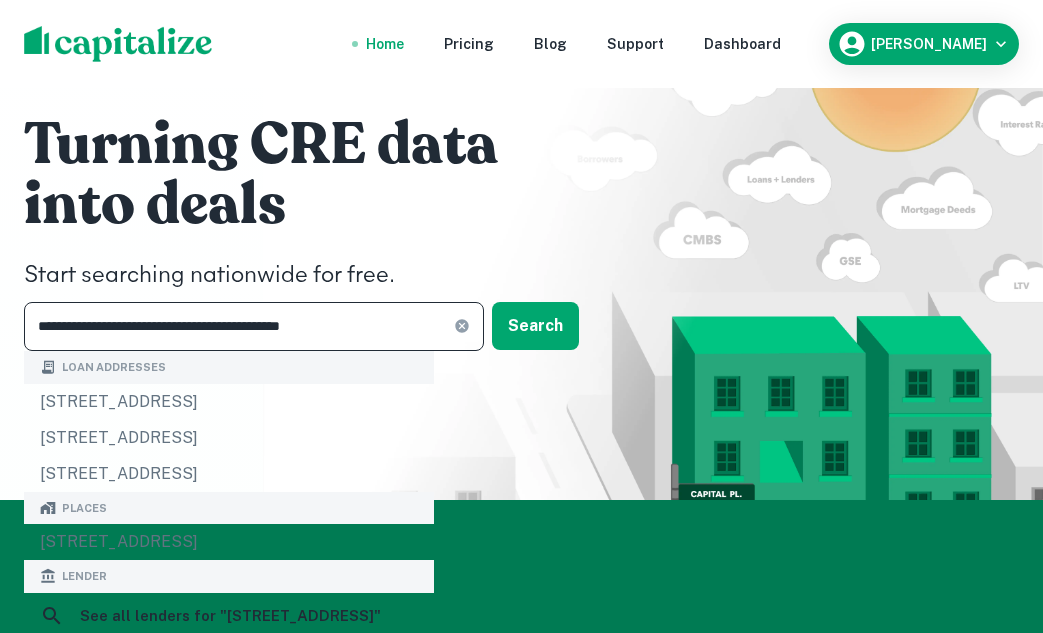 type on "**********" 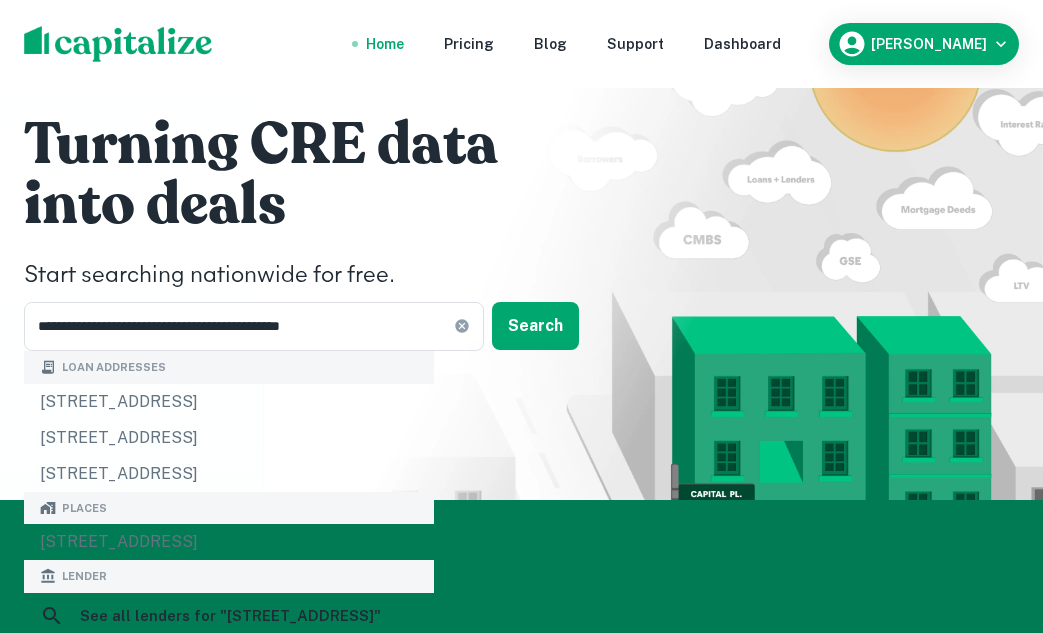 click on "**********" at bounding box center [521, 237] 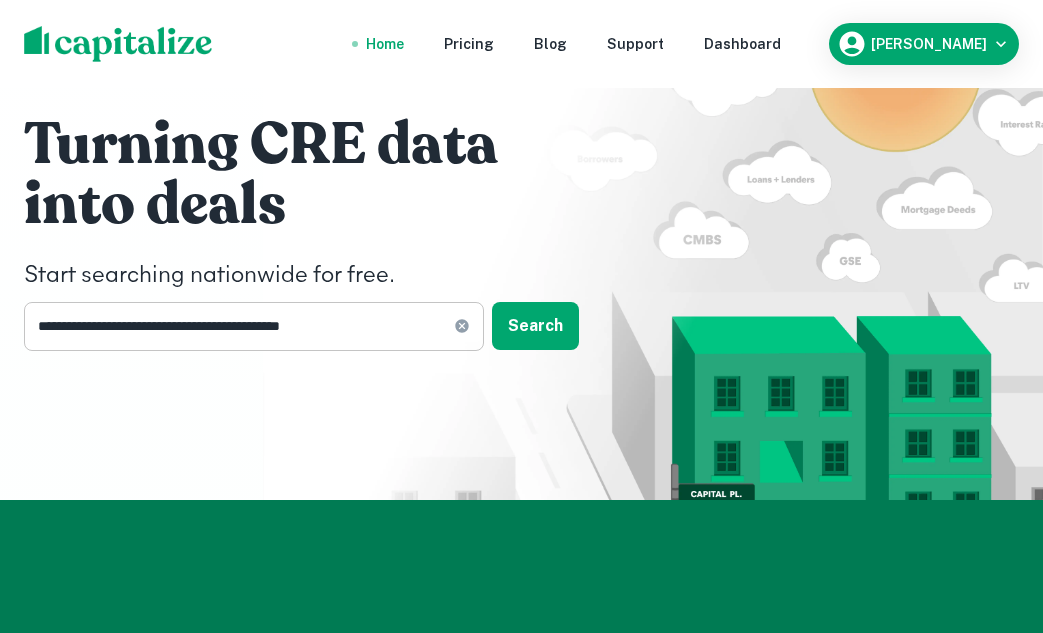 click on "**********" at bounding box center (239, 326) 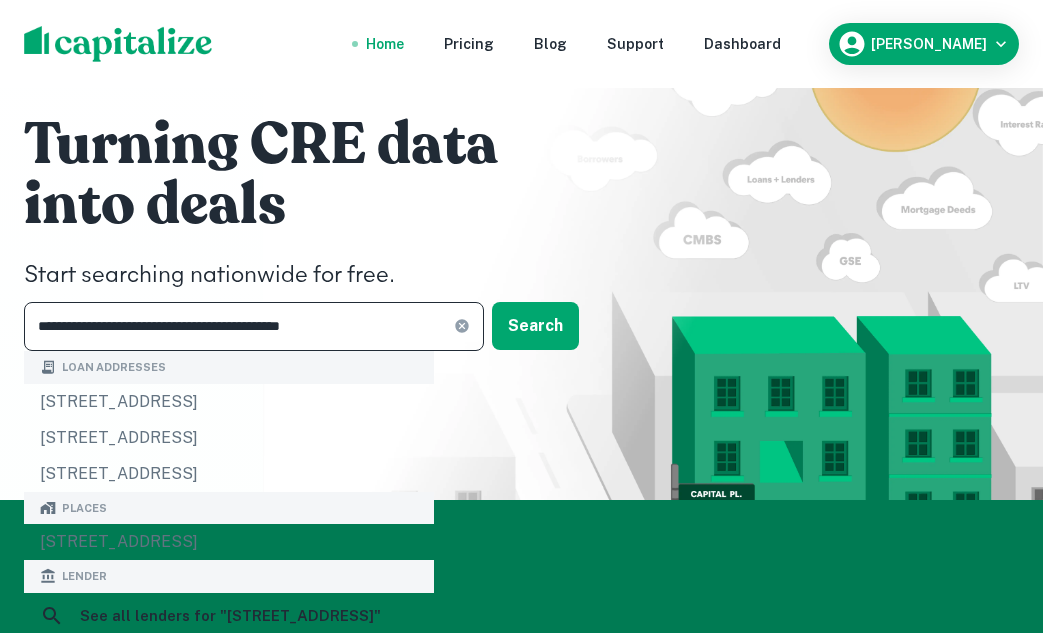 click 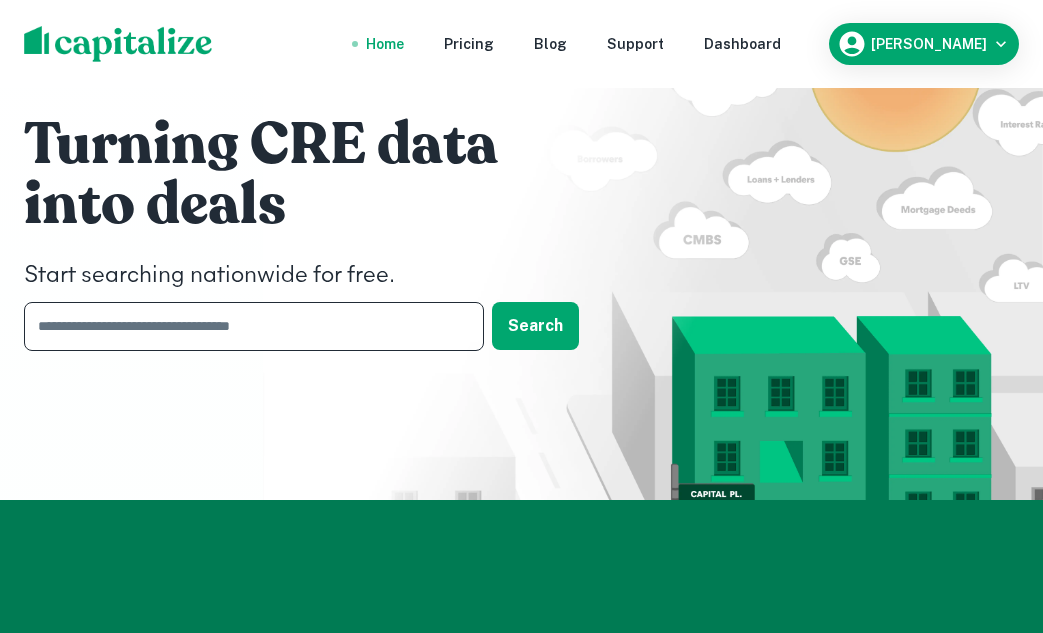 click at bounding box center (247, 326) 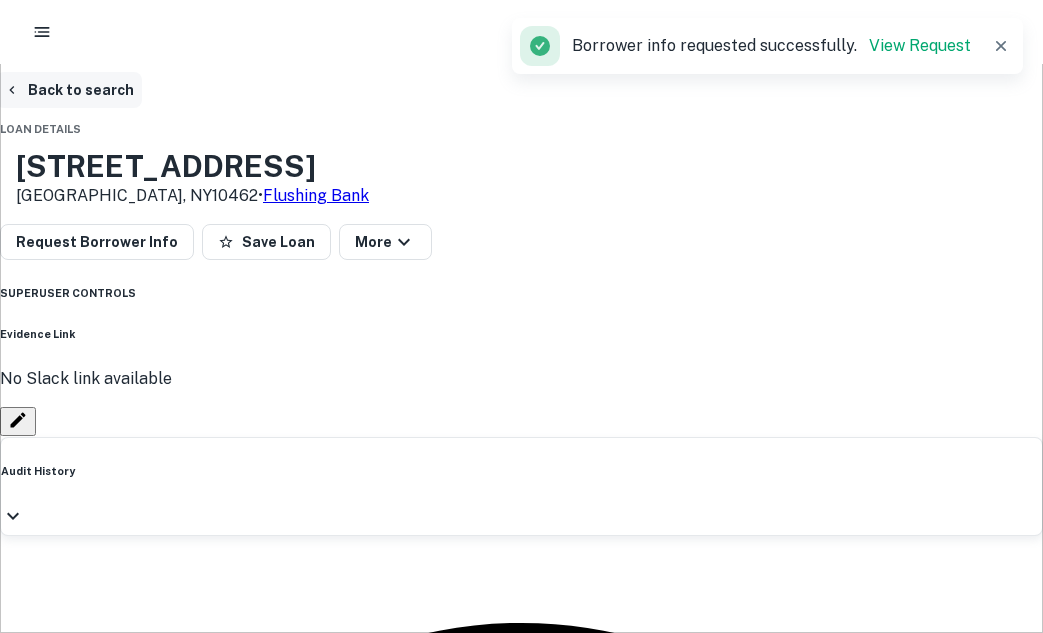 click on "Back to search" at bounding box center (69, 90) 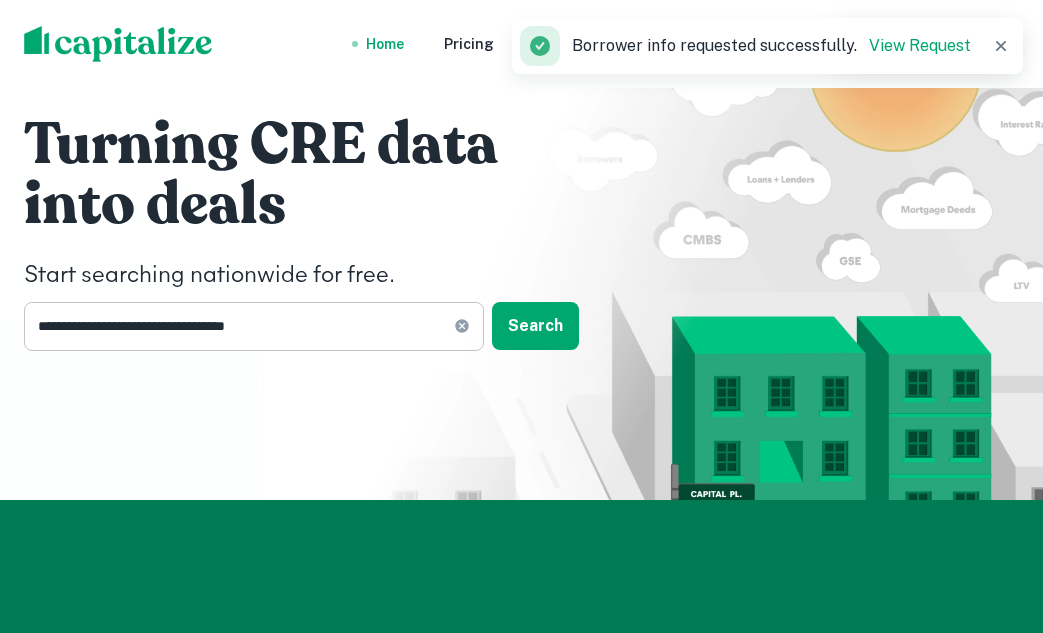 click 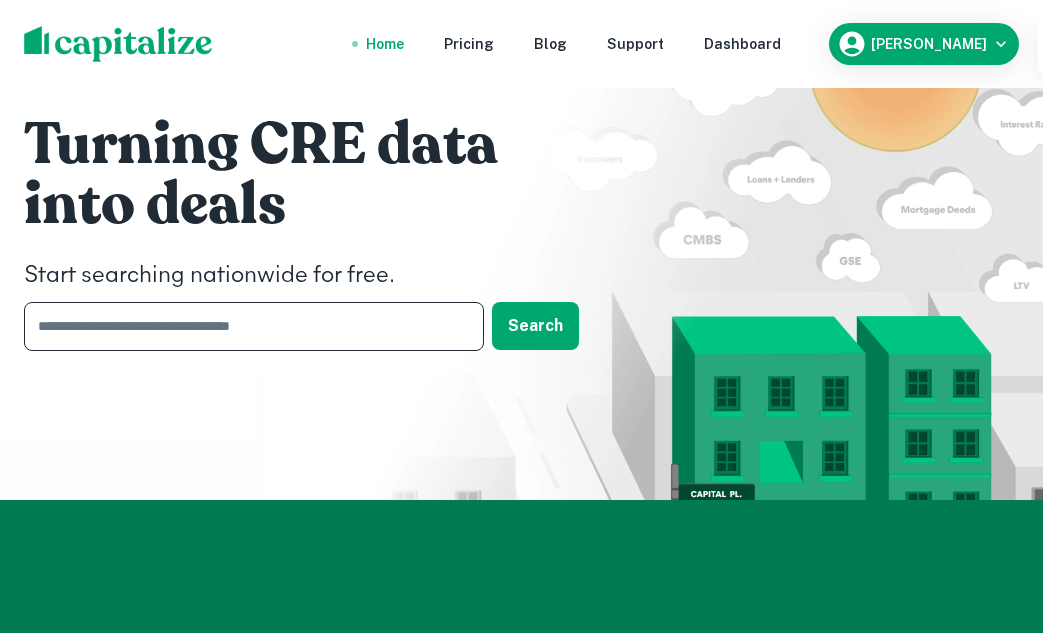 click at bounding box center [247, 326] 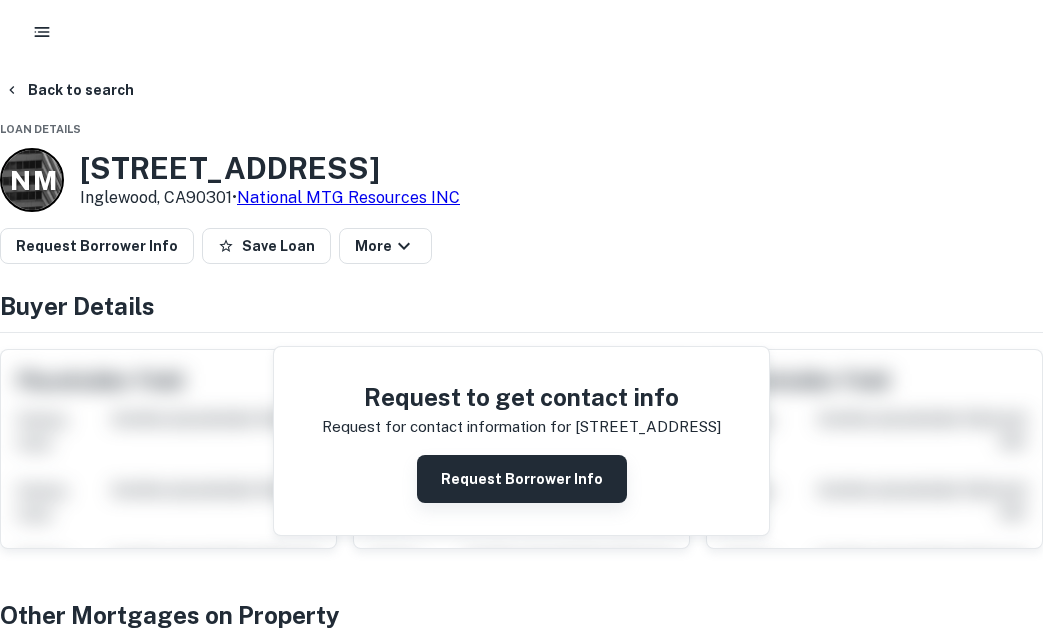 click on "Request Borrower Info" at bounding box center (522, 479) 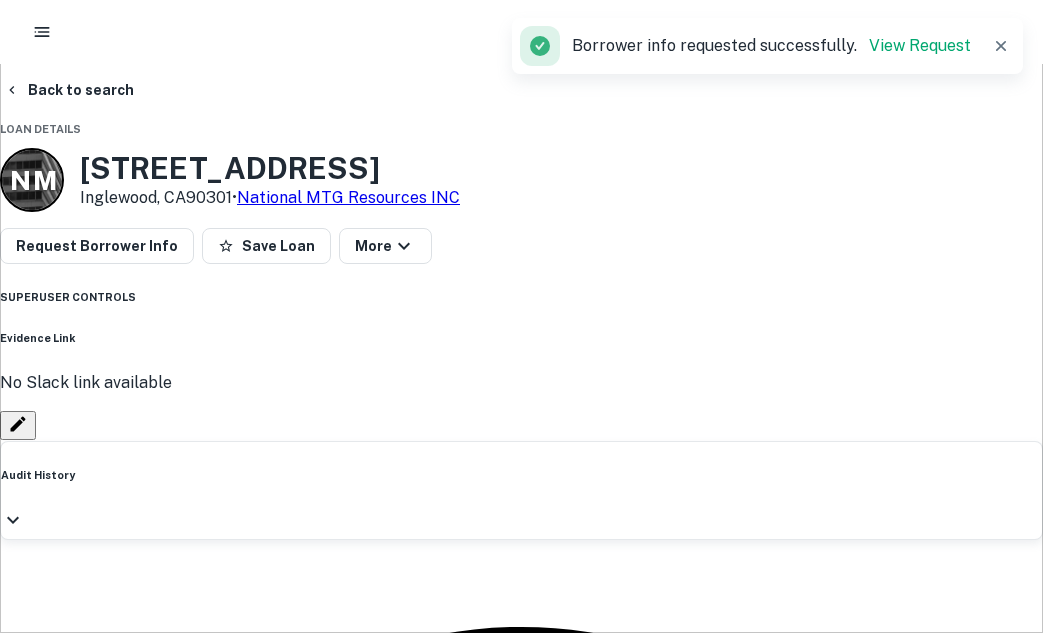 type on "**********" 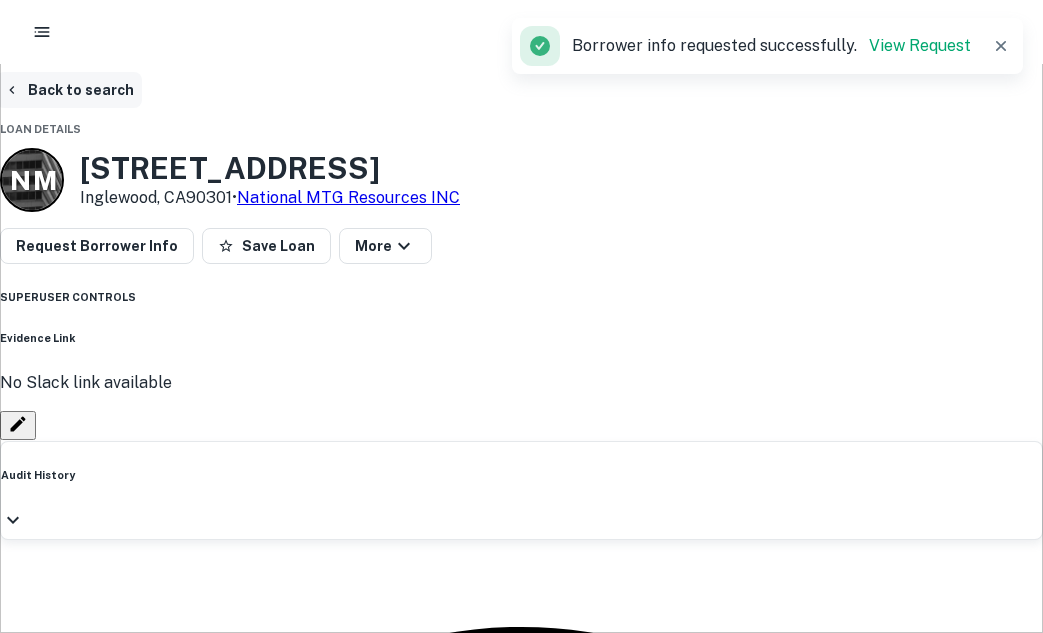 click on "Back to search" at bounding box center (69, 90) 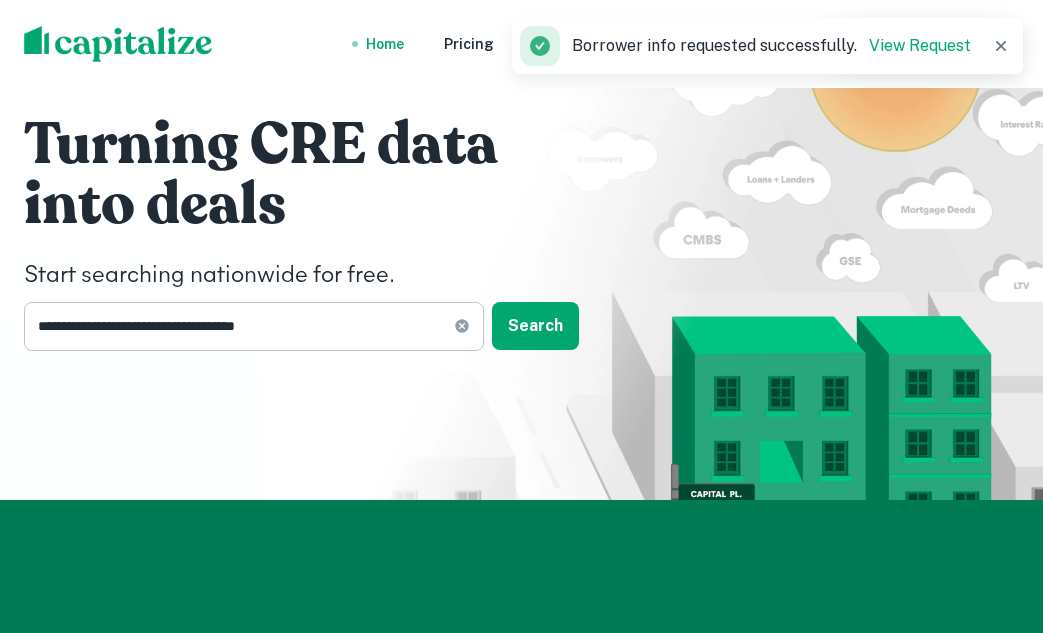 click on "**********" at bounding box center (254, 326) 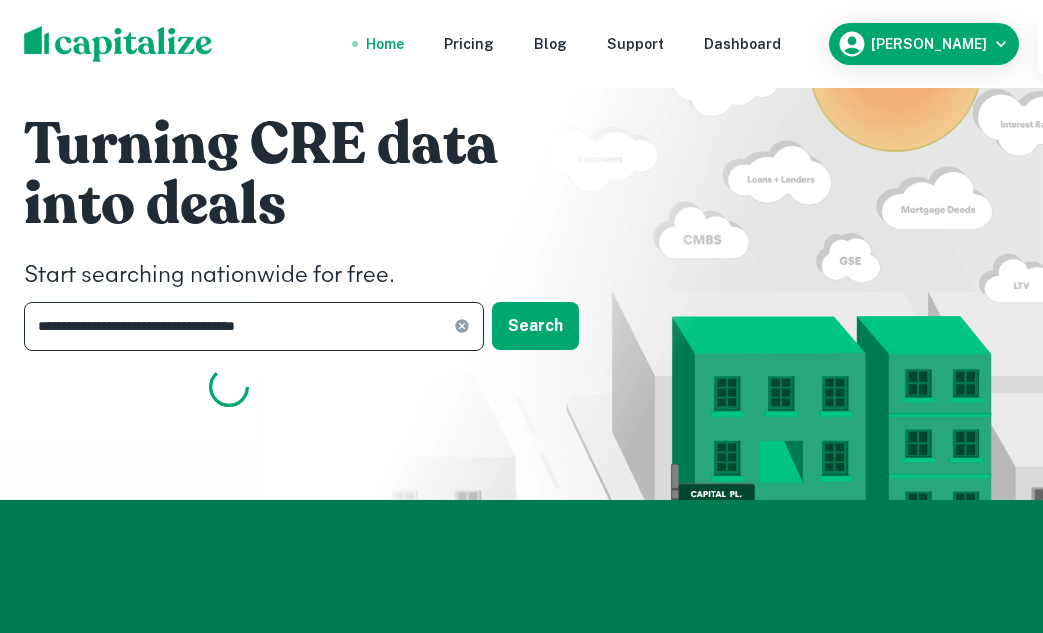 click 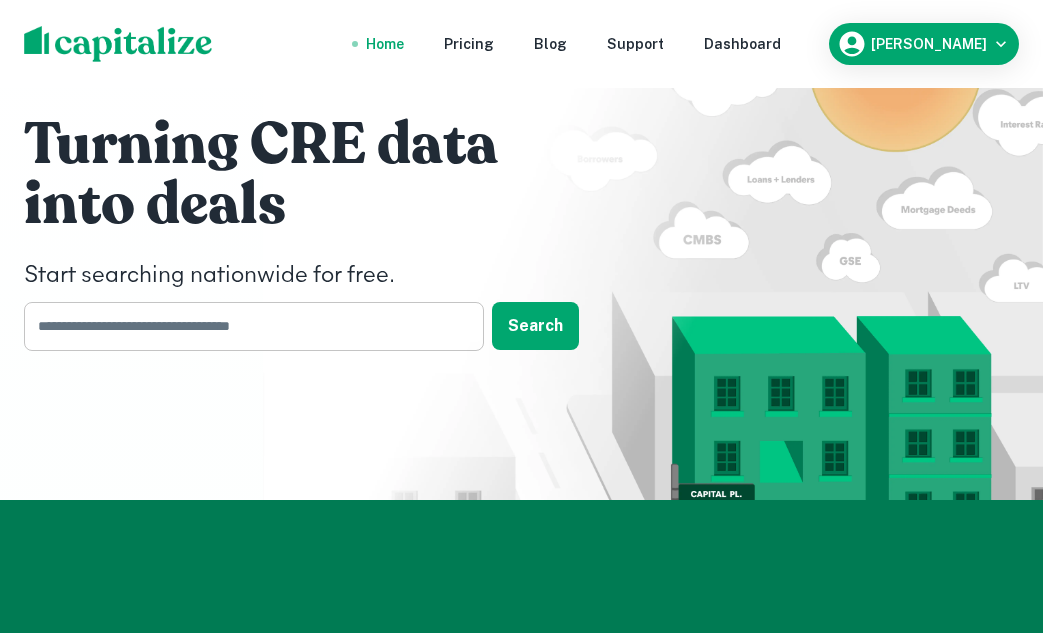 click at bounding box center (247, 326) 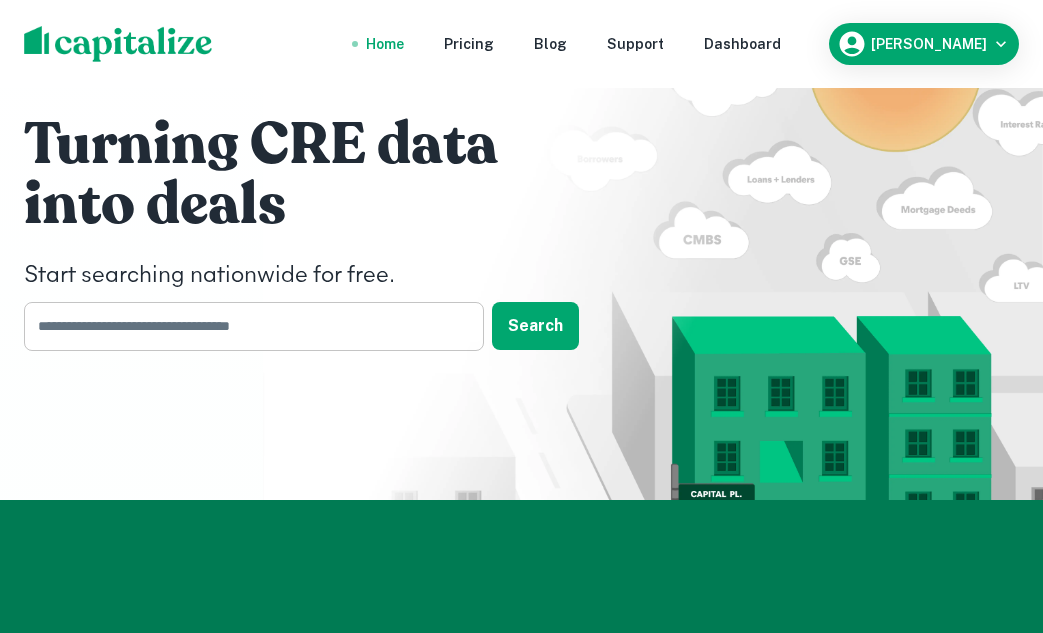 click at bounding box center [247, 326] 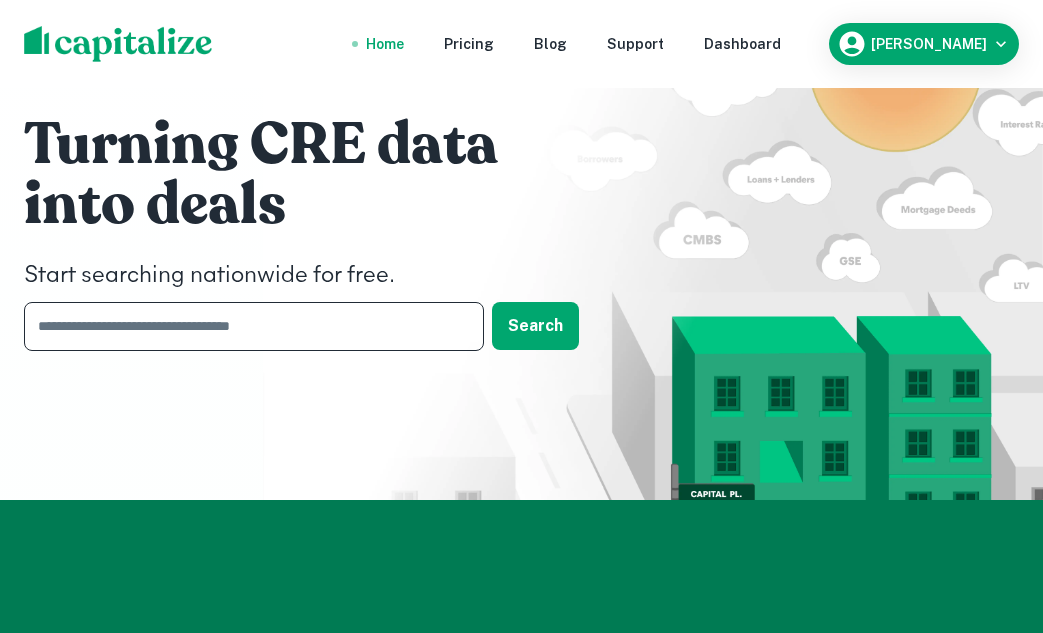 paste on "**********" 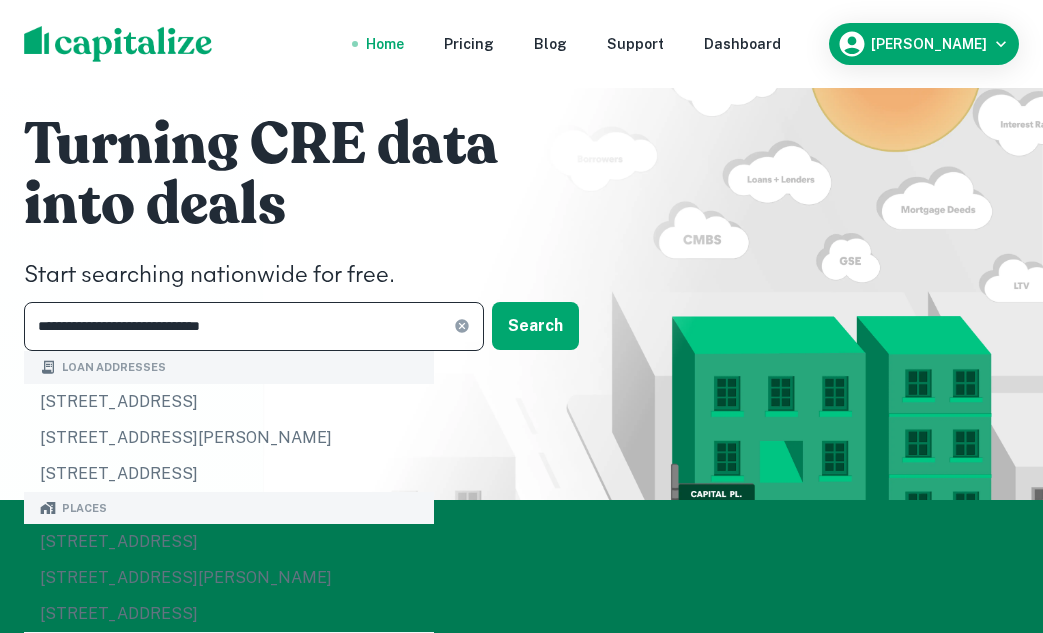 type on "**********" 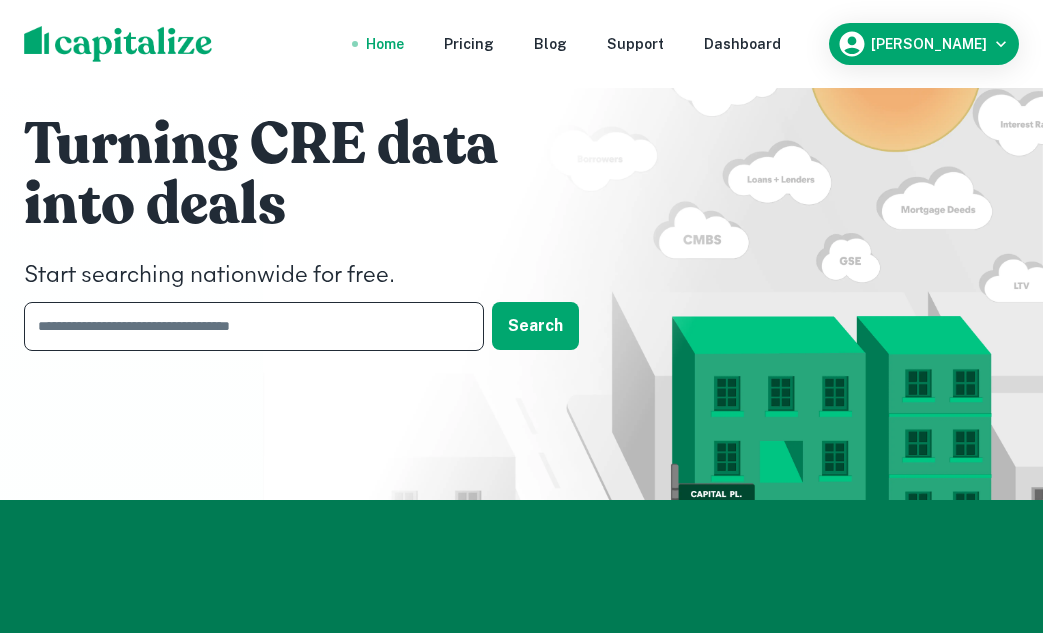 click at bounding box center (247, 326) 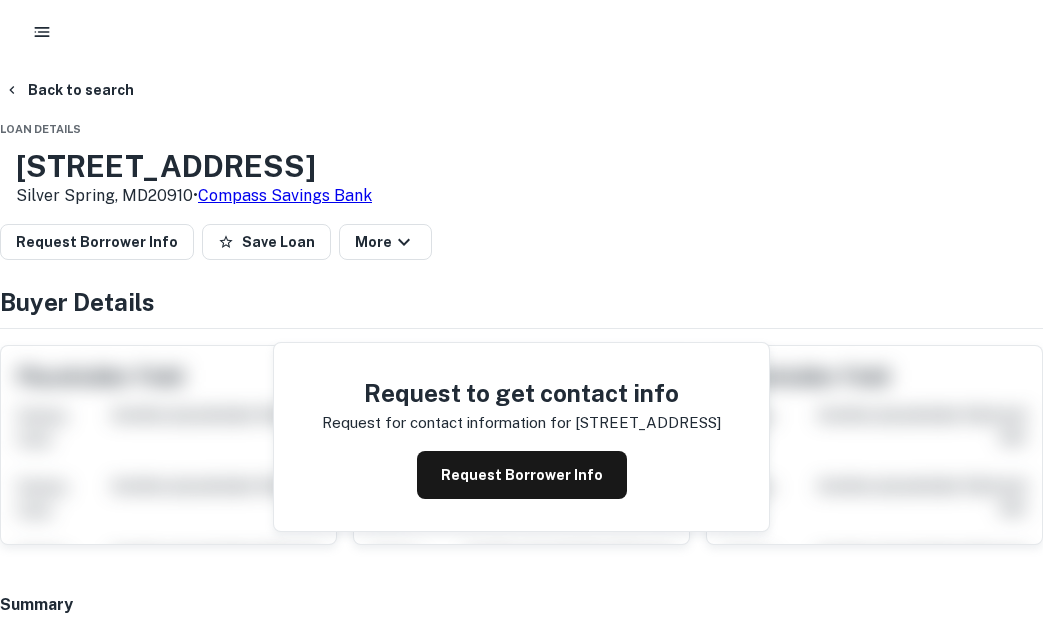 click on "Request to get contact info Request for contact information for  8455 colesville rd Request Borrower Info" at bounding box center (521, 437) 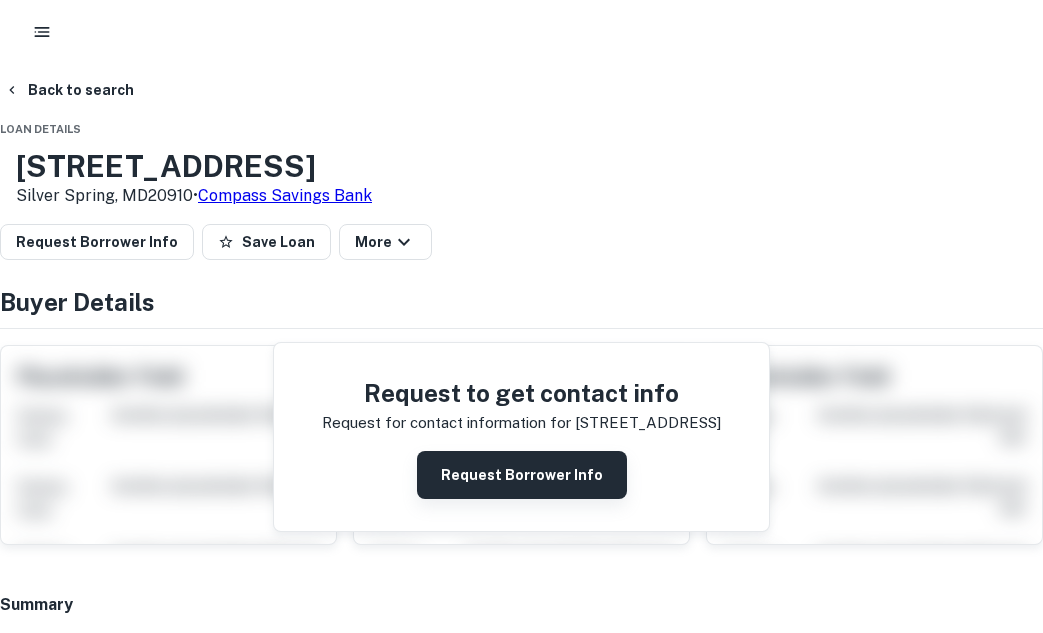 click on "Request Borrower Info" at bounding box center (522, 475) 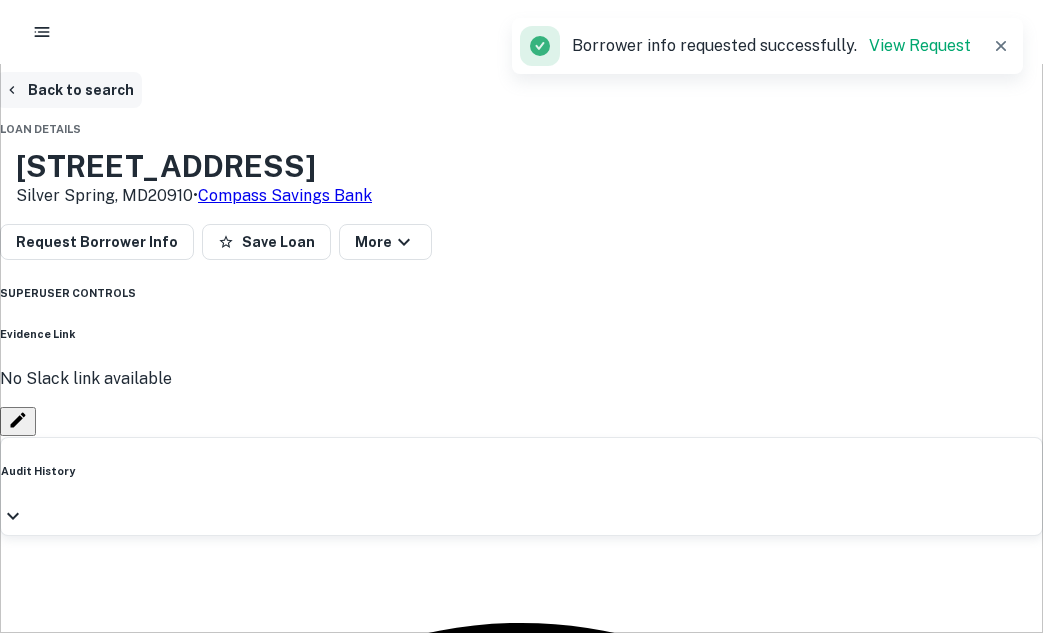 click on "Back to search" at bounding box center [69, 90] 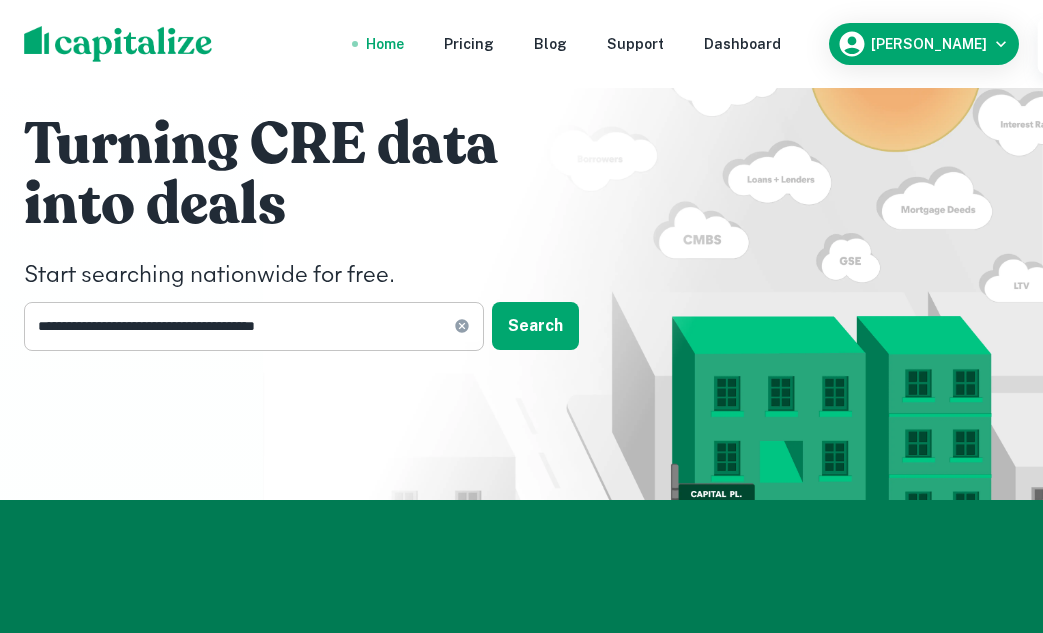 click 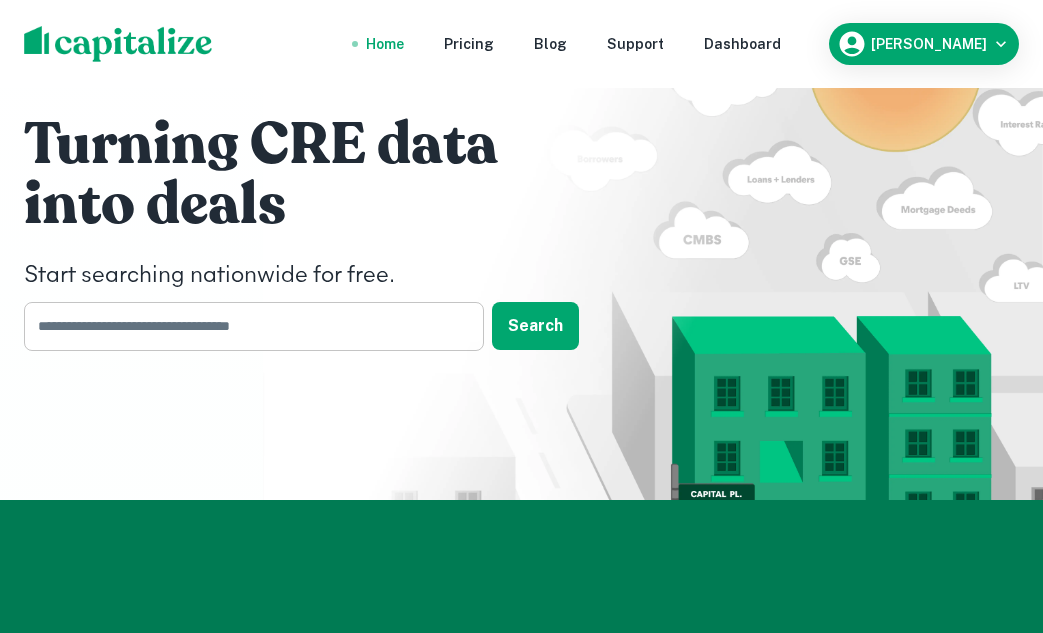 click at bounding box center (247, 326) 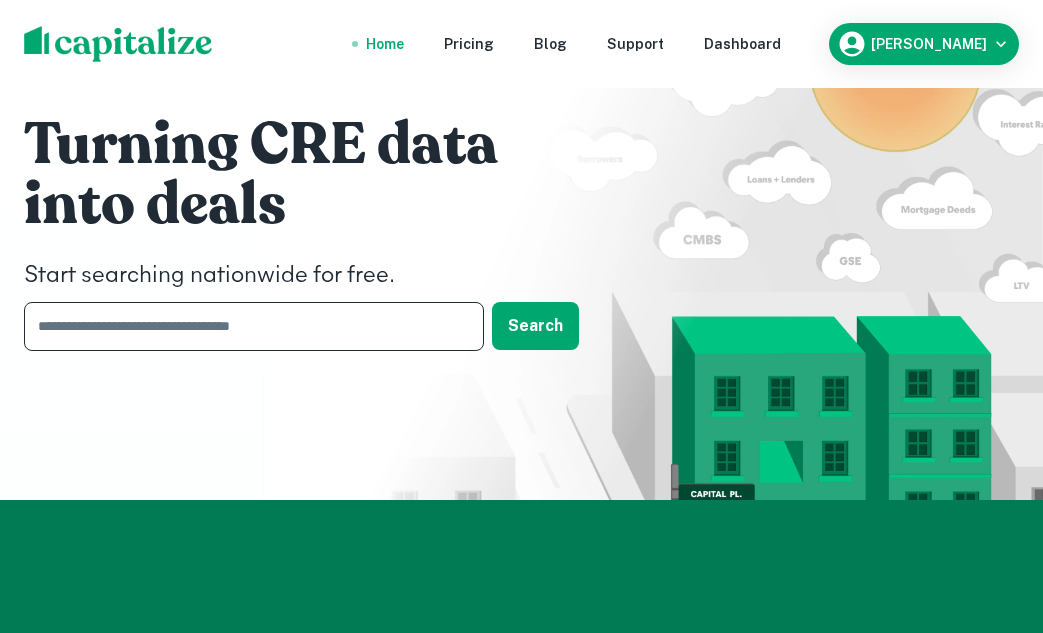 paste on "**********" 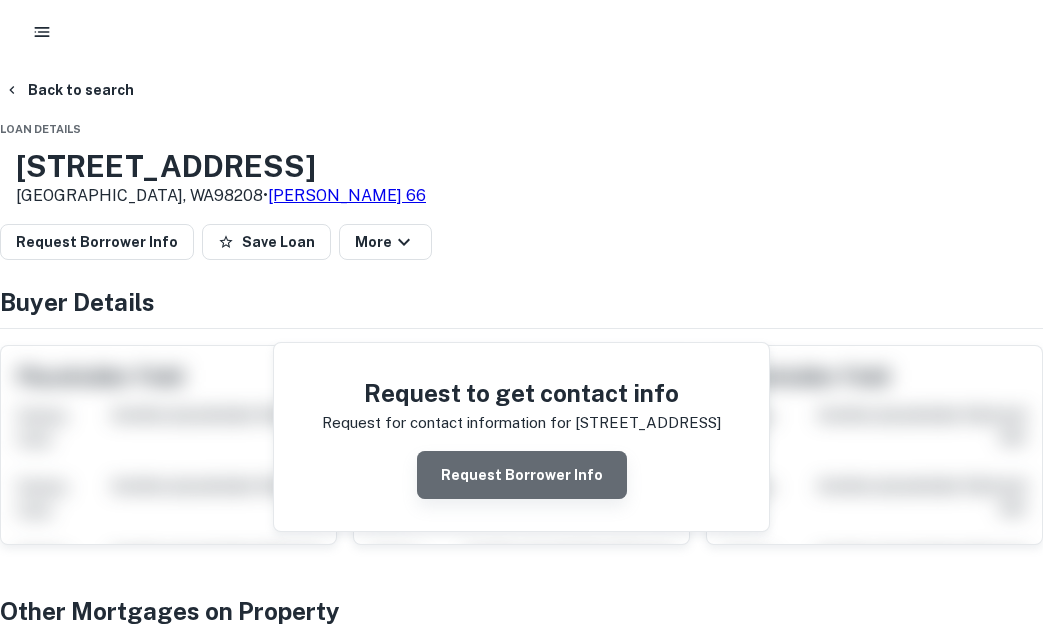 click on "Request Borrower Info" at bounding box center (522, 475) 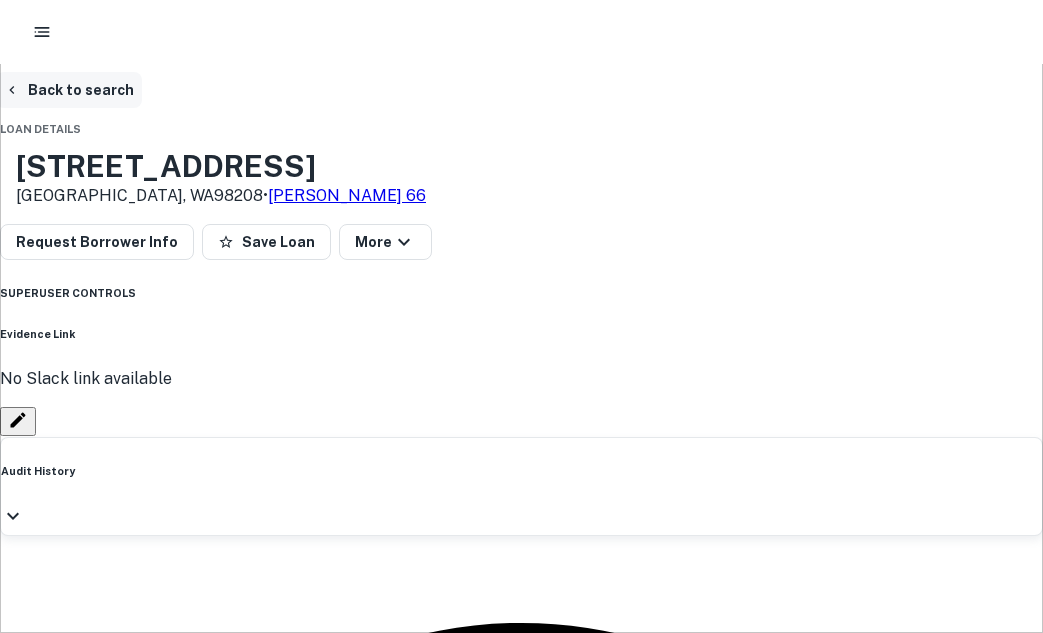 click on "Back to search" at bounding box center (69, 90) 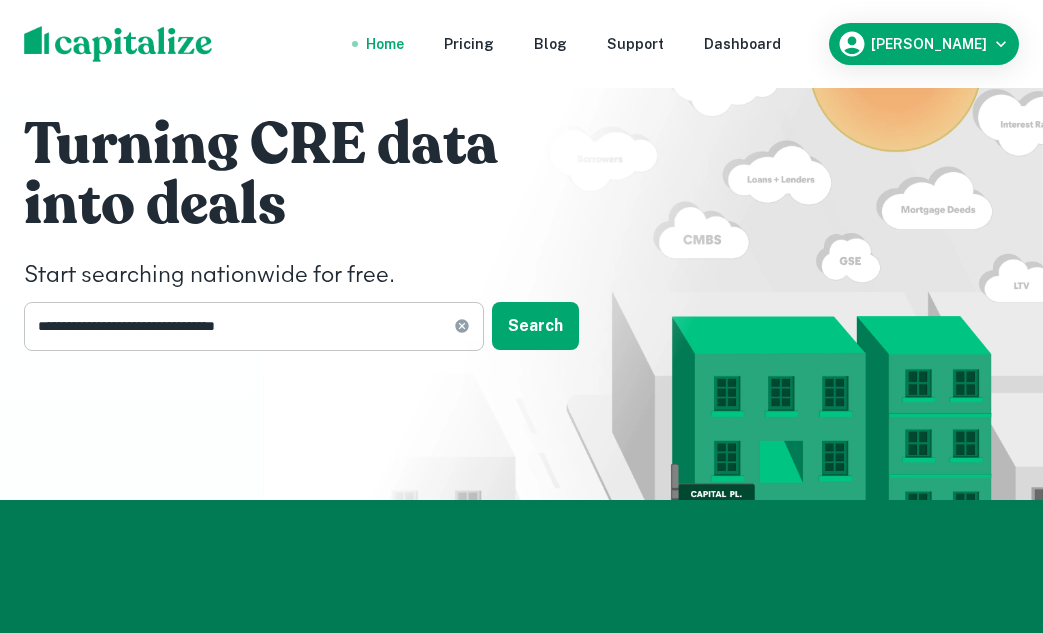 click 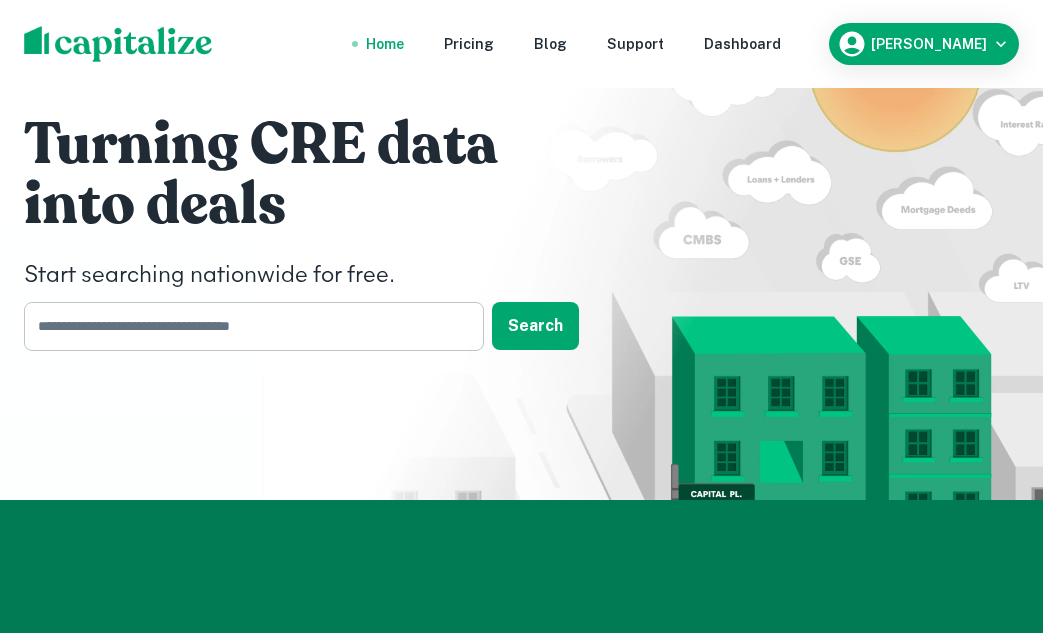 click at bounding box center [247, 326] 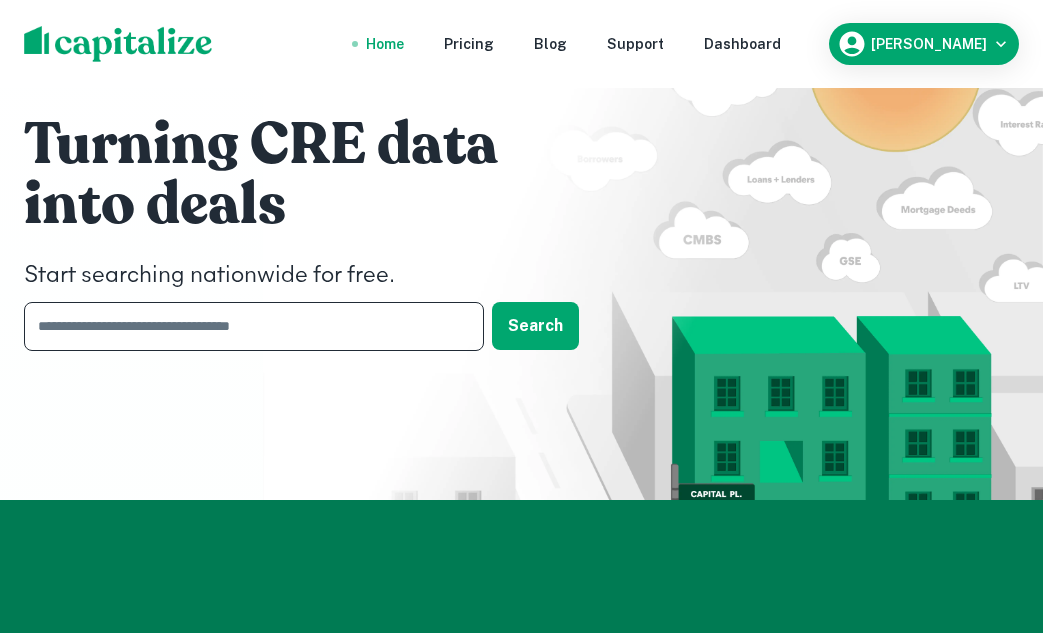 paste on "**********" 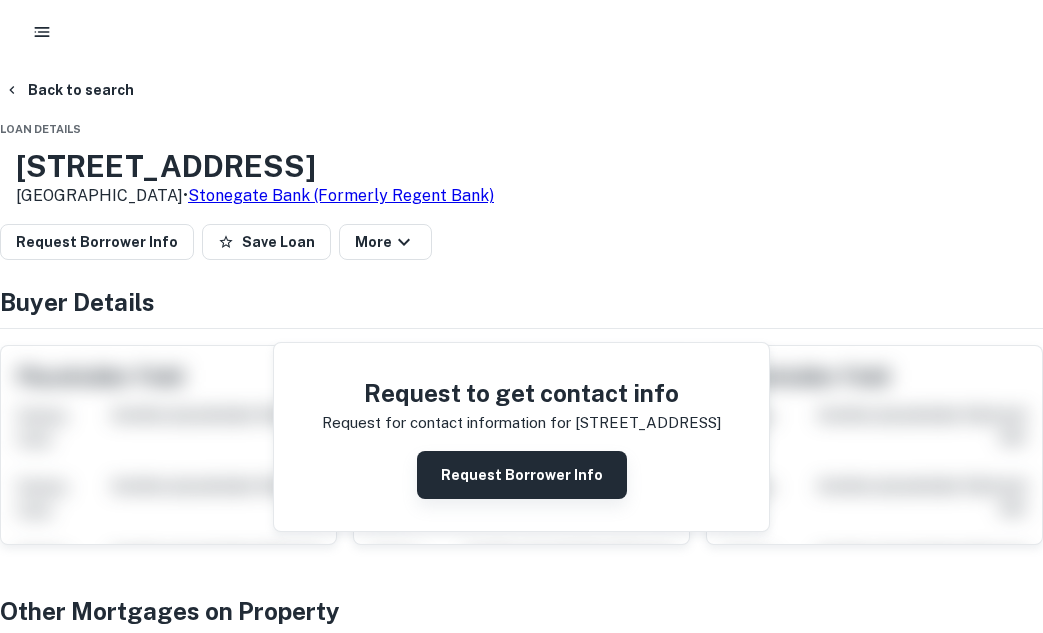 click on "Request Borrower Info" at bounding box center [522, 475] 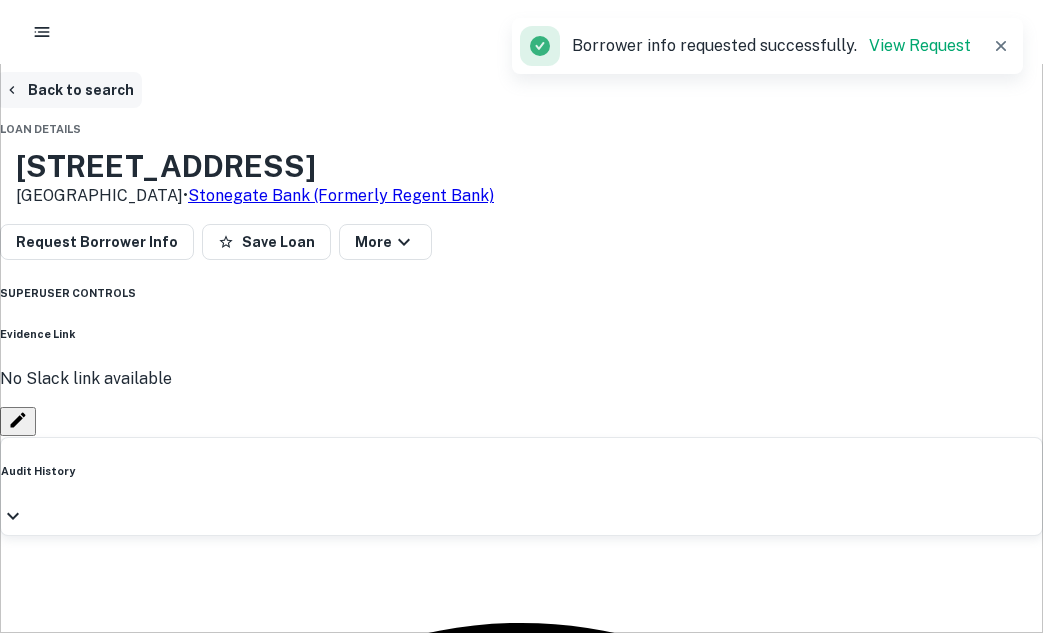 click on "Back to search" at bounding box center [69, 90] 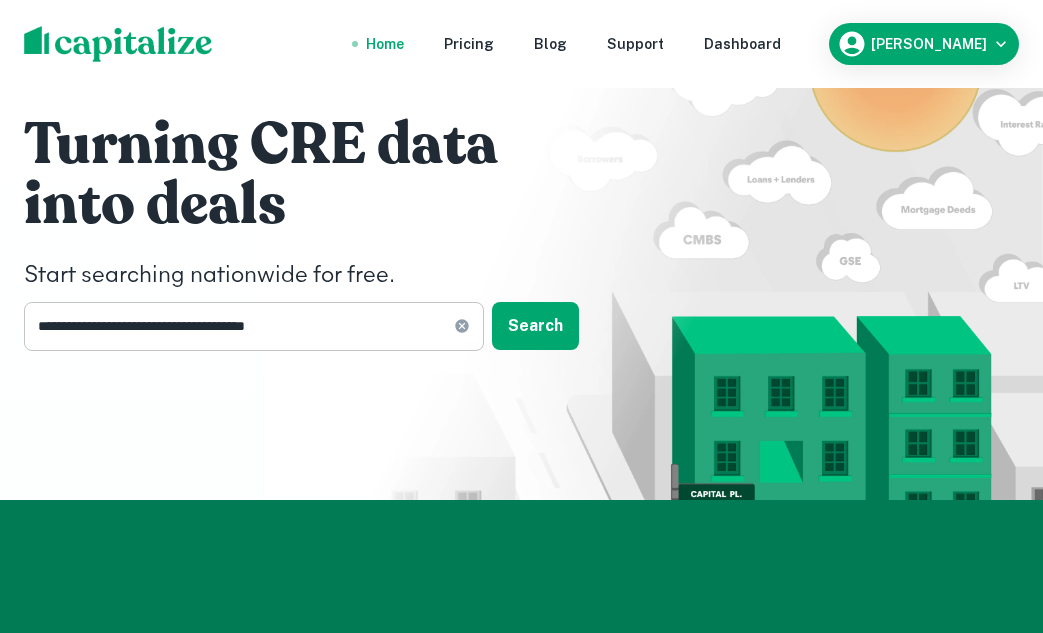 click 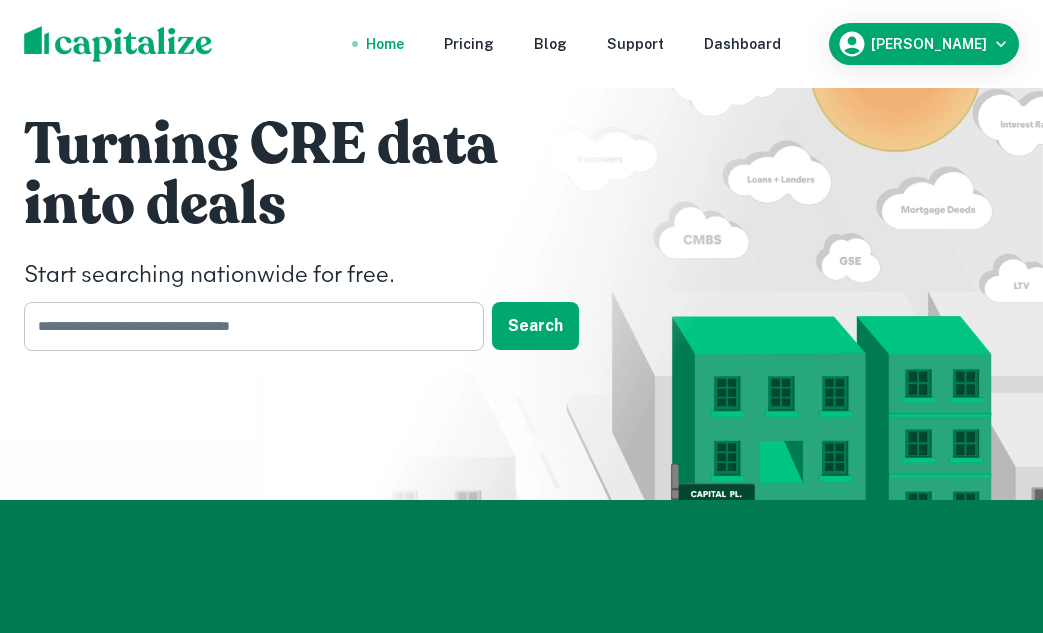 click at bounding box center (247, 326) 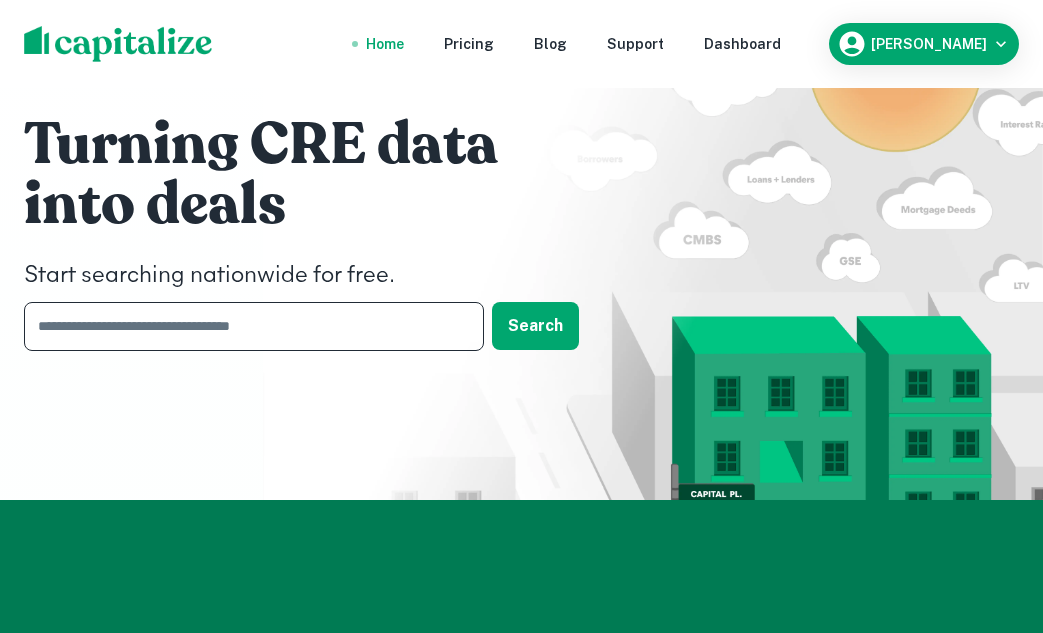 paste on "**********" 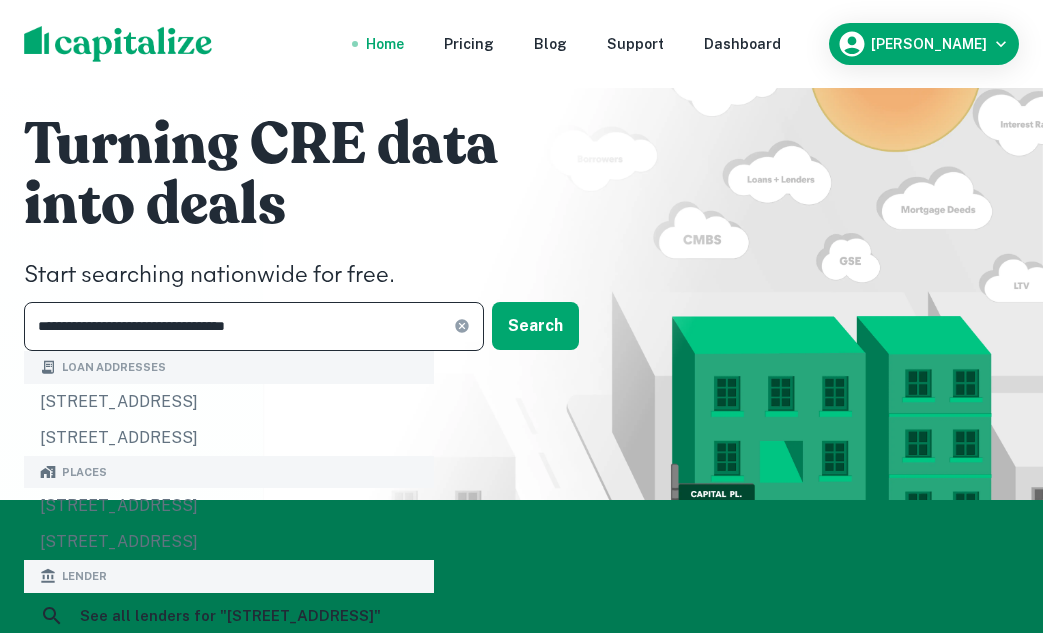 type on "**********" 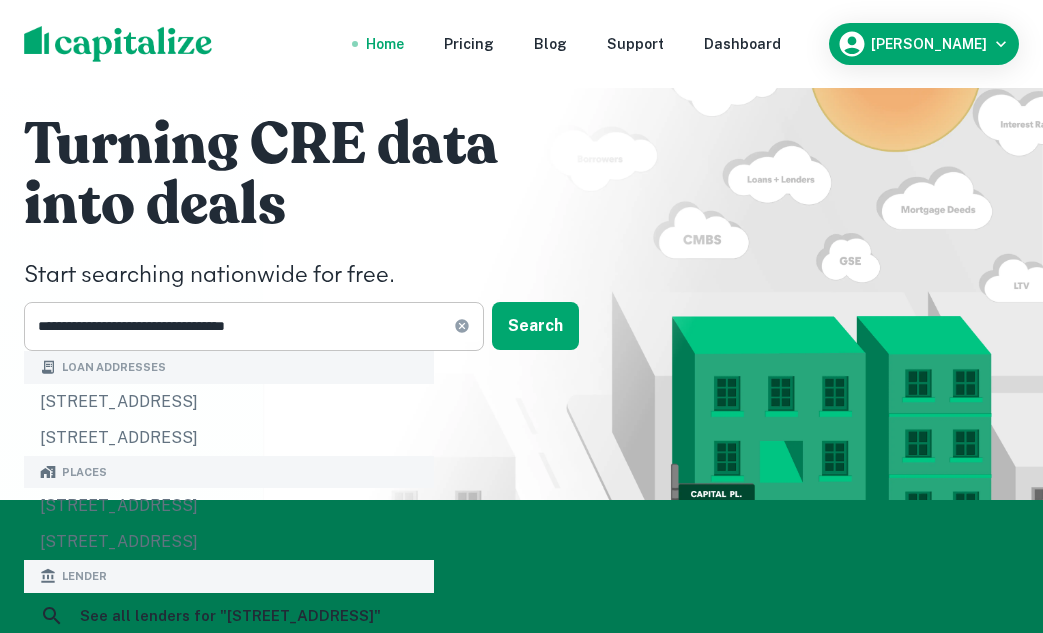 click 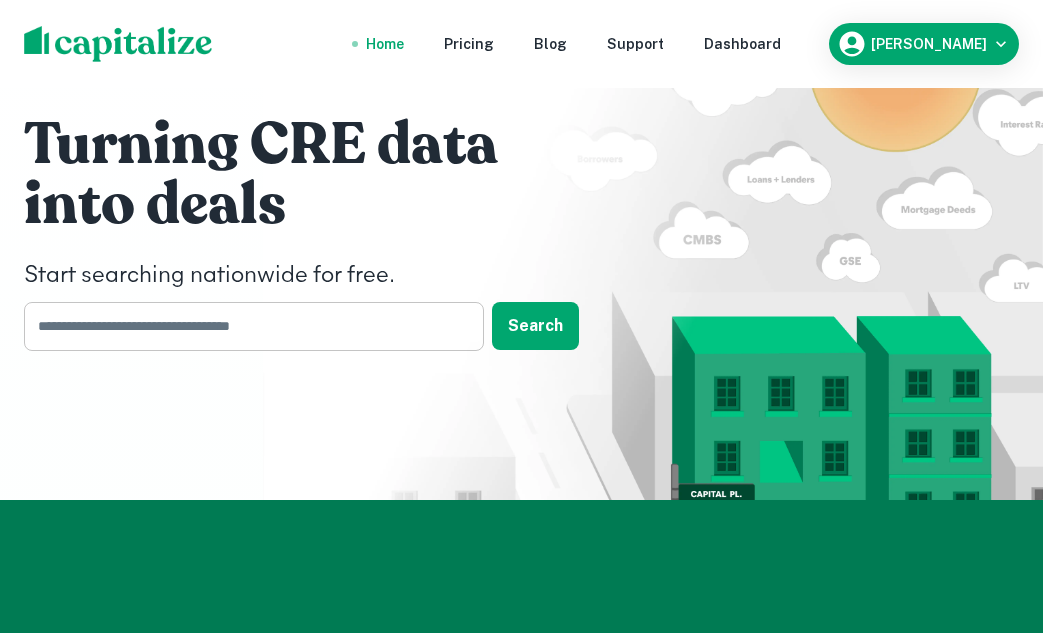 click at bounding box center [247, 326] 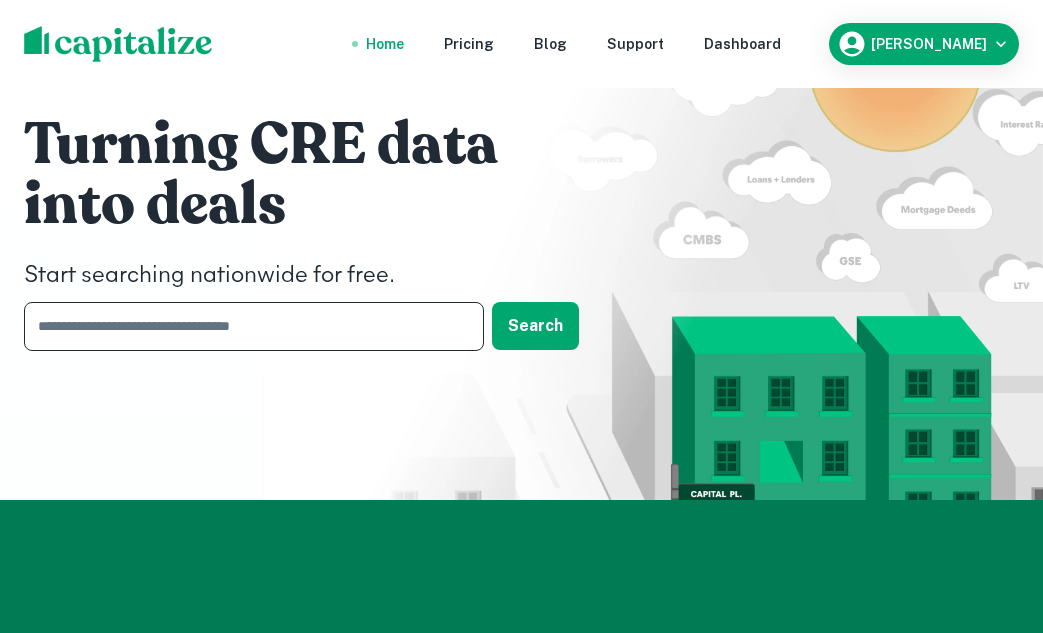 paste on "**********" 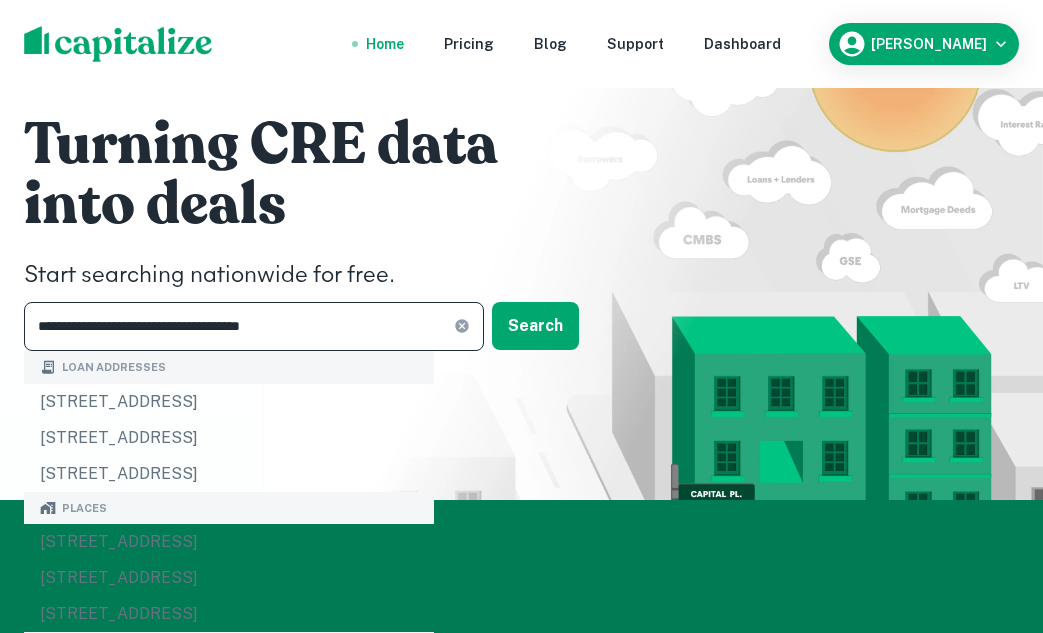 type on "**********" 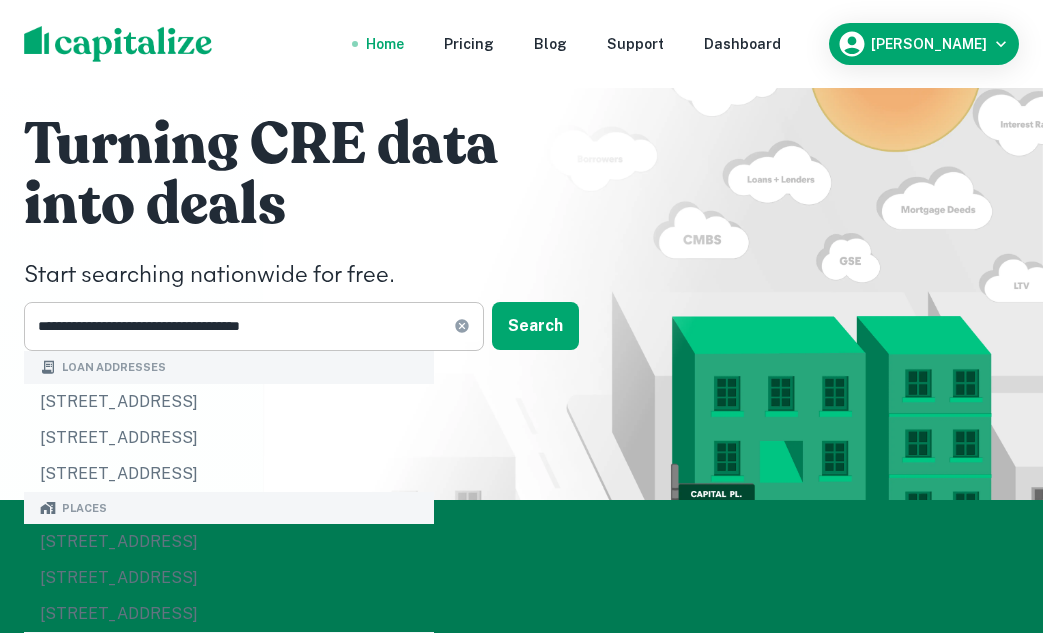 click 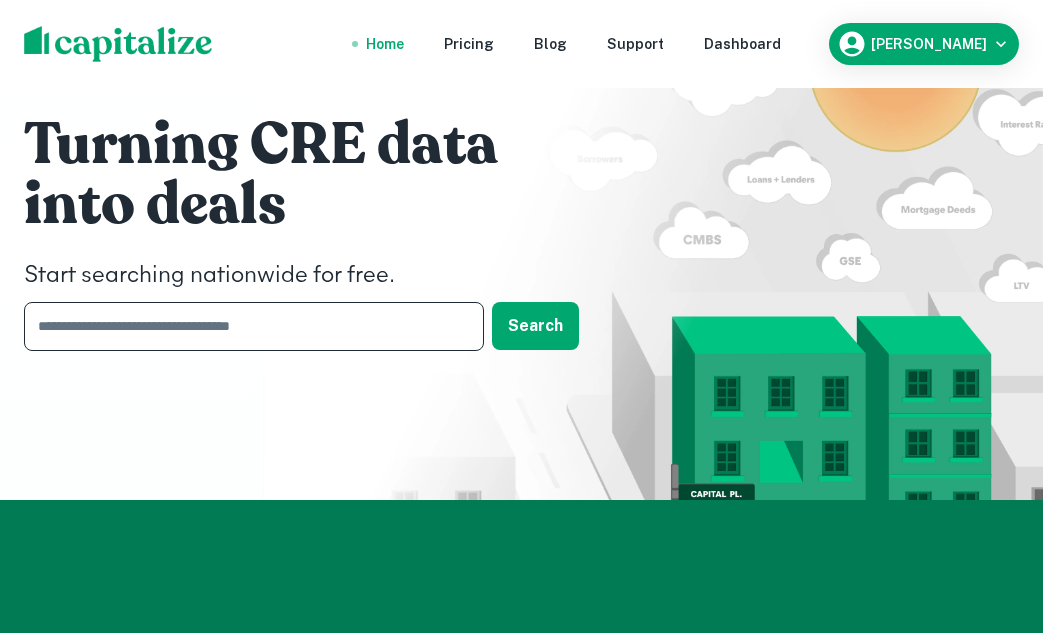 click at bounding box center [247, 326] 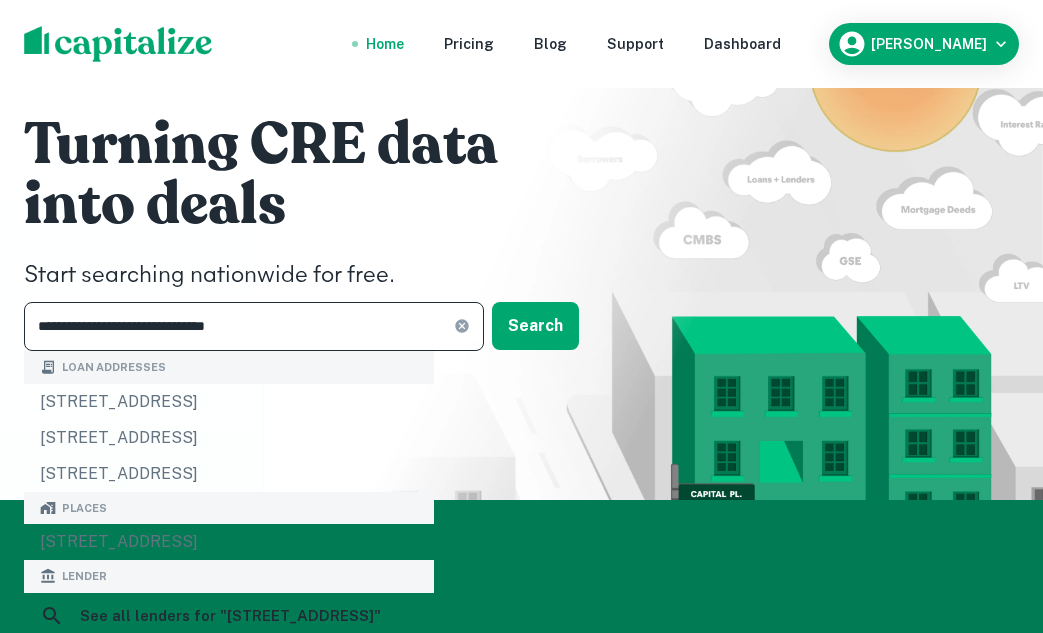 type on "**********" 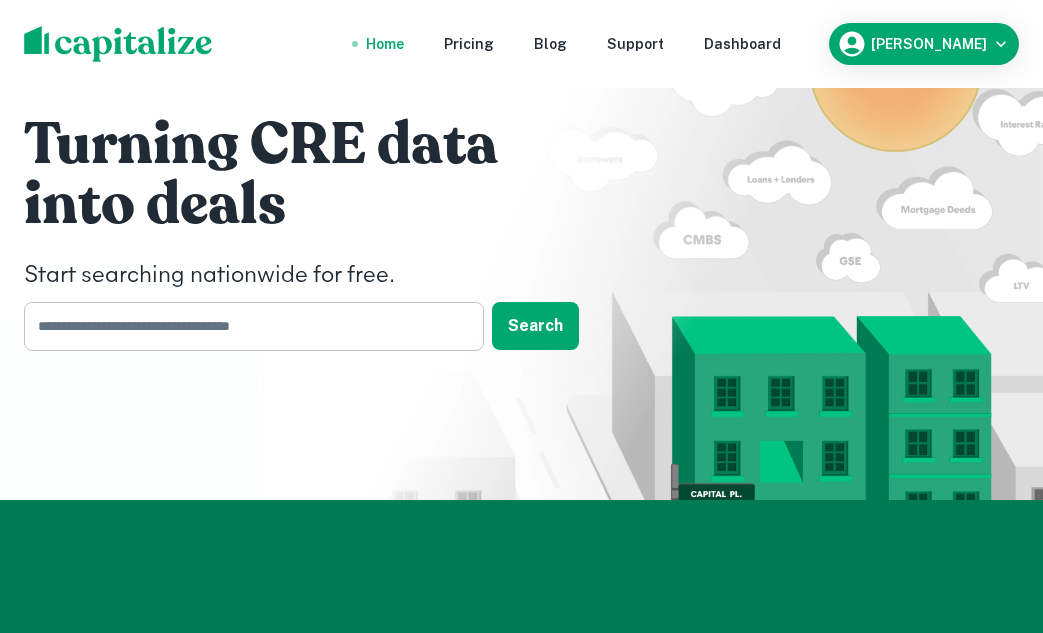 click at bounding box center (247, 326) 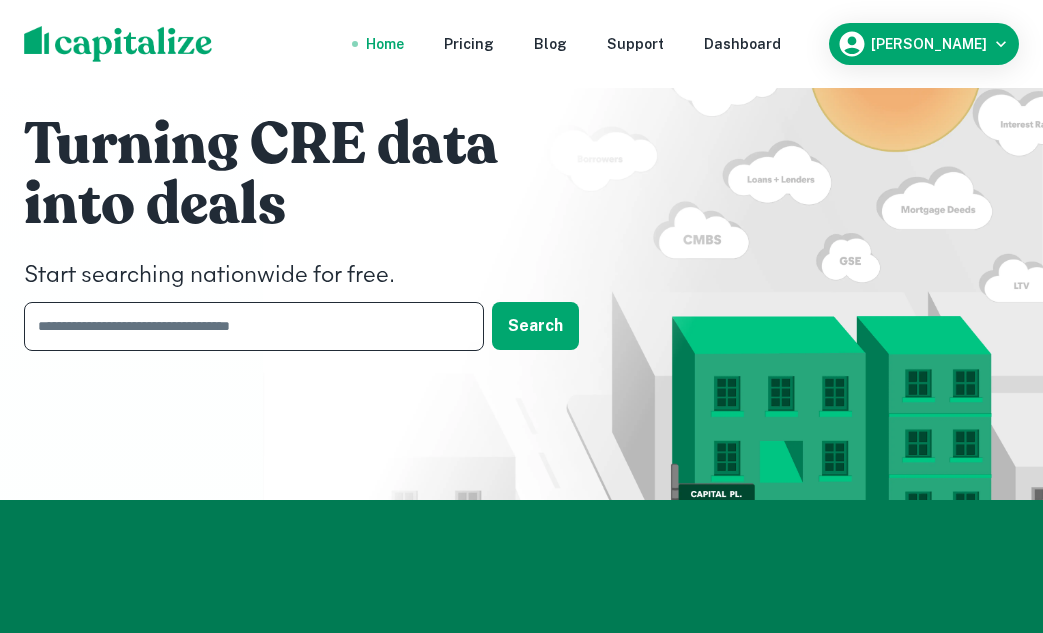 paste on "**********" 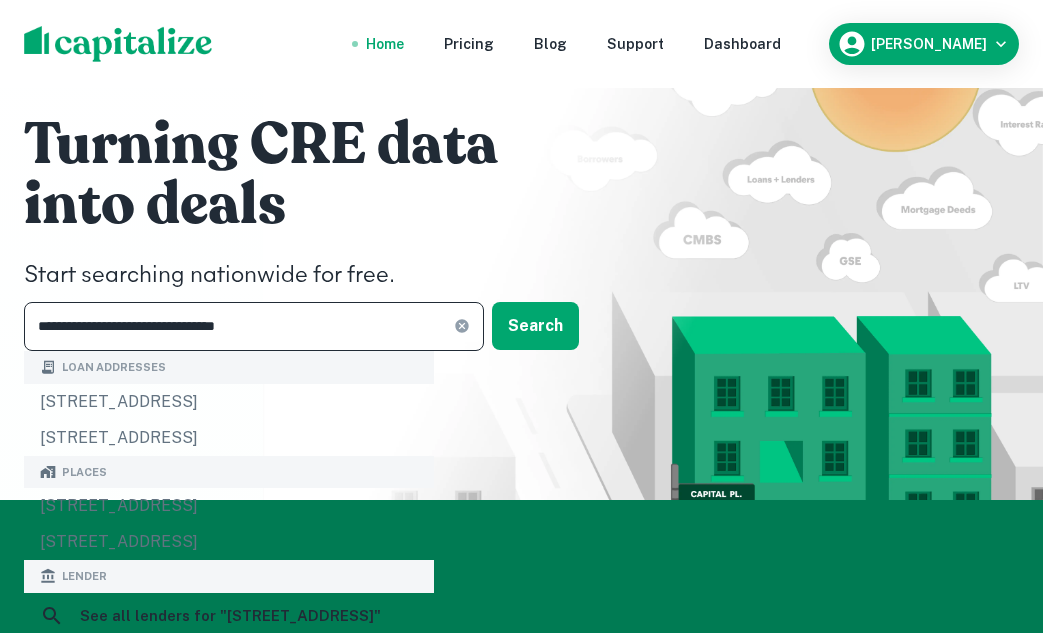 type on "**********" 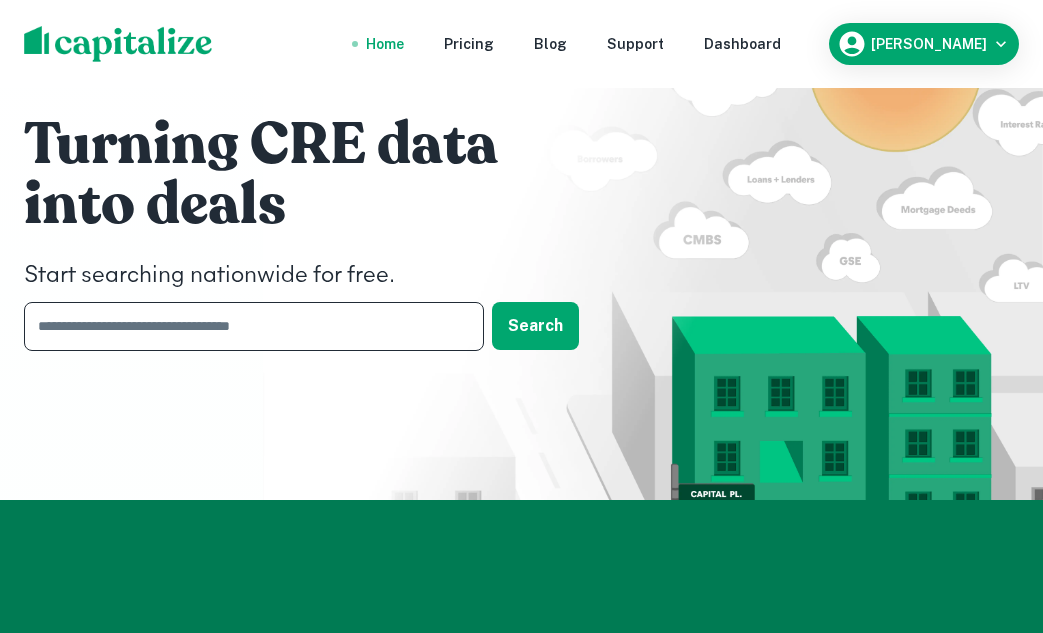 click at bounding box center (247, 326) 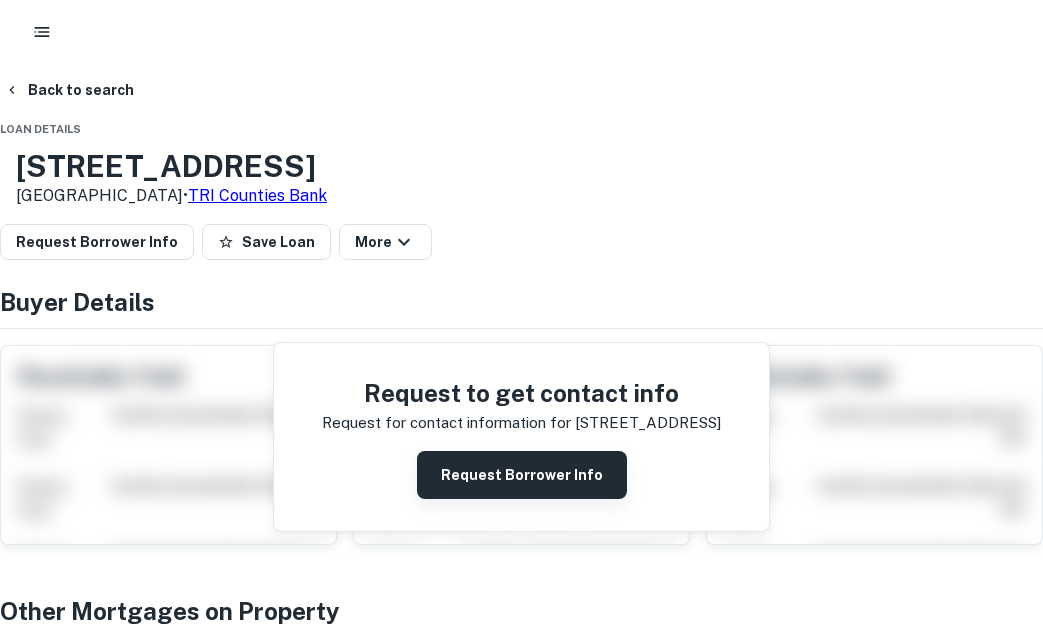 click on "Request Borrower Info" at bounding box center [522, 475] 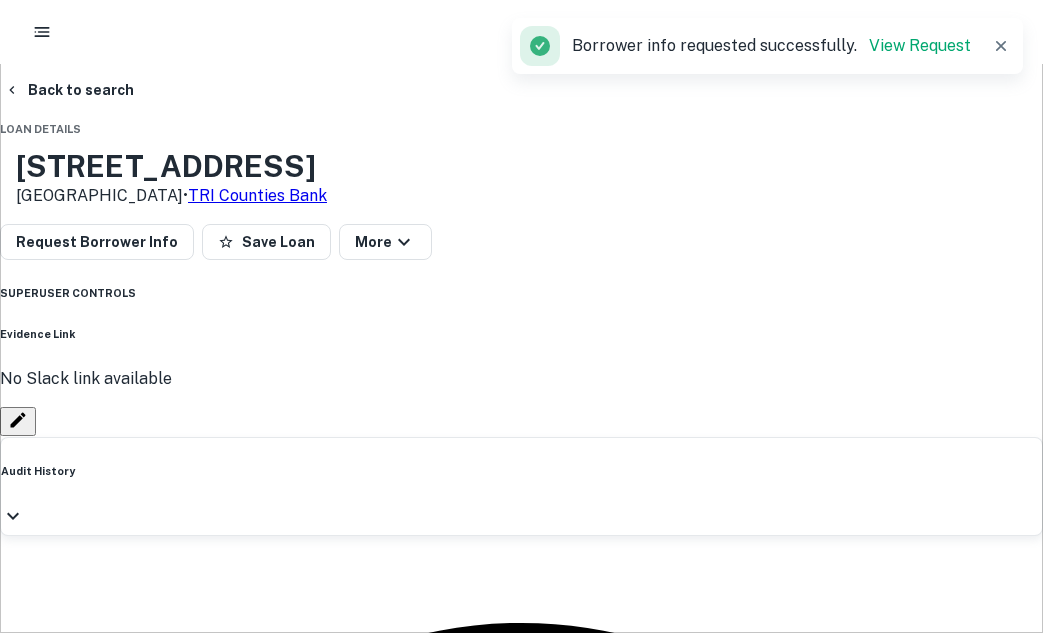 click on "Back to search Loan Details 6401 Antelope Rd Citrus Heights, CA95621   •  TRI Counties Bank Request Borrower Info Save Loan More SUPERUSER CONTROLS Evidence Link No Slack link available Audit History Request Status: pending Contact help@capitalize.io if you need any details or support. Update Status ​ ******* Update Status Priority:  Low  ( 1 ) Delete Sending request to AI...   Buyer Details + Add Owner Principals + Add Principal Corporate Hierarchy lesser benjamin ca Other Mortgages on Property Transaction Date Buyer Name Seller Name Sale Amount Mortgage Amount 10/19/2017 lesser benjamin seaton sherry $1.9M $1.1M View Summary Mortgage Details Borrower Name lesser benjamin Transaction Date   3/16/2020 Loan Purpose   sale Mortgage Amount   $1.4m Interest Rate   3.40% Interest Rate Type   variable Estimated Term 60 months Estimated Due Date 3/16/2025 LTV   - Property Details Asset Type retail Square Footage 8000  sq ft Number of Buildings 1 Year Built 1965 Location ← Move left → Move right ↑ Move up +" at bounding box center (521, 3247) 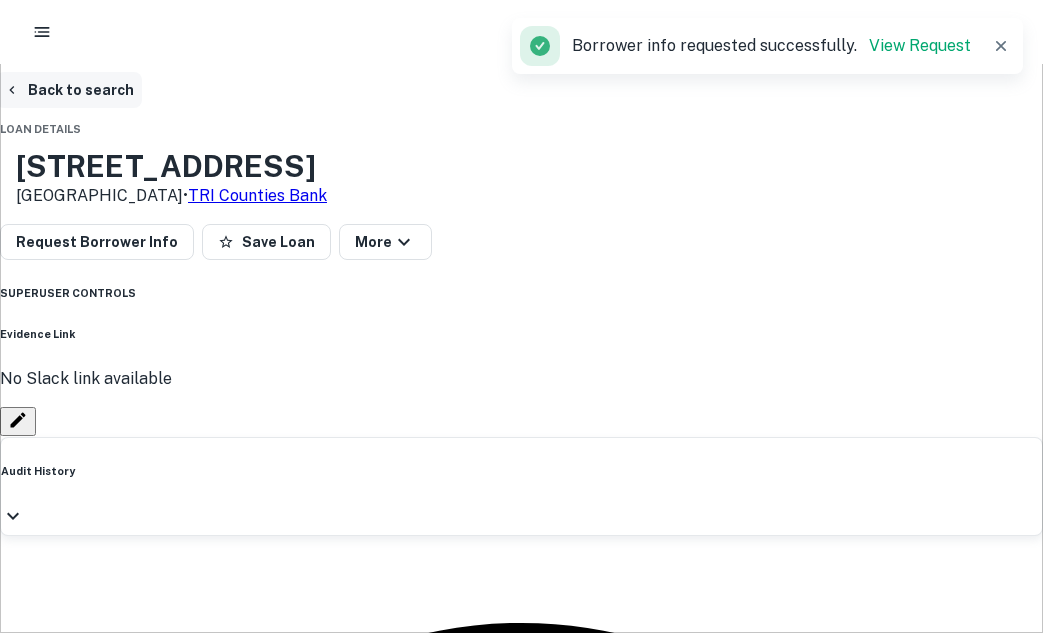 click on "Back to search" at bounding box center [69, 90] 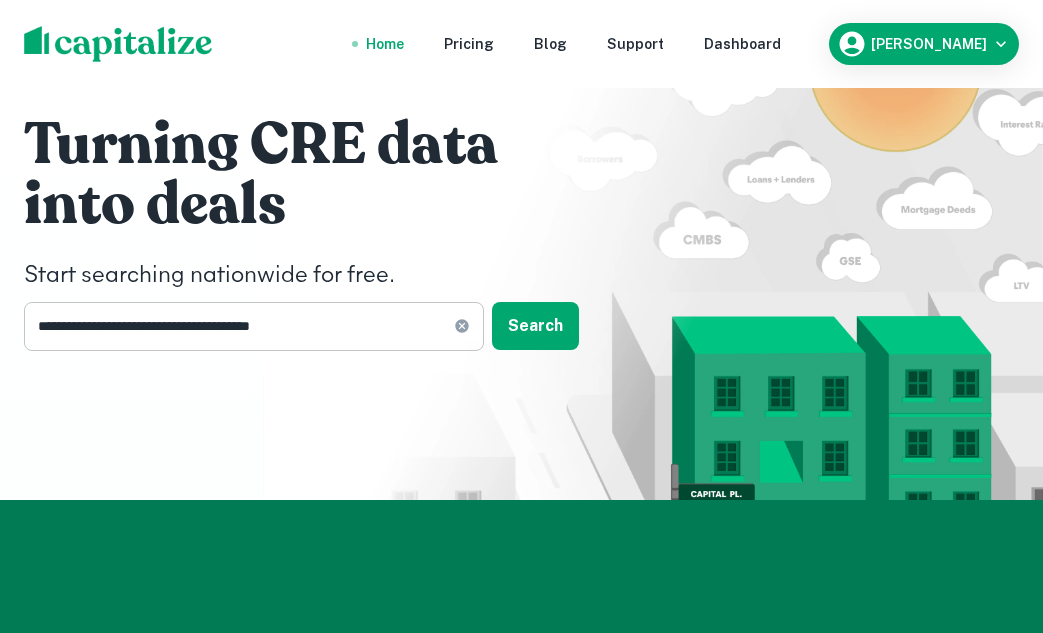 click 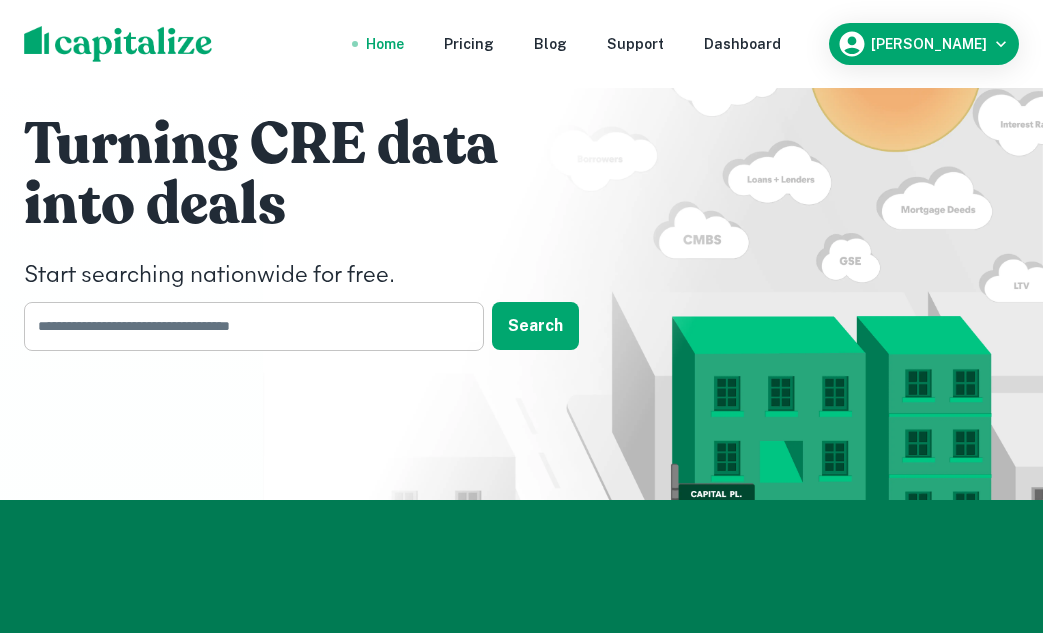 click at bounding box center [247, 326] 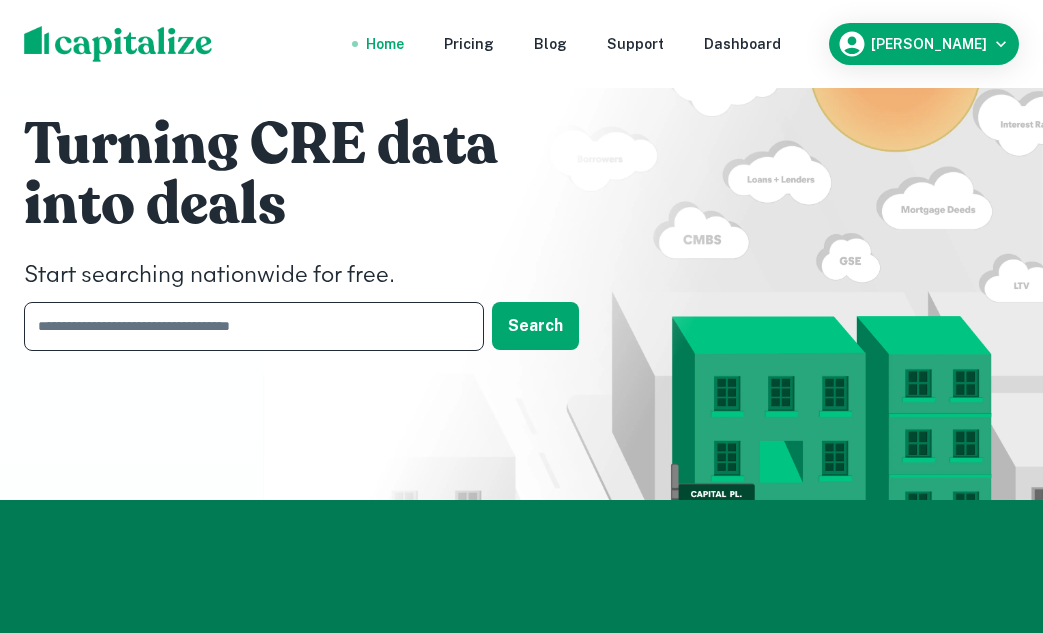 paste on "**********" 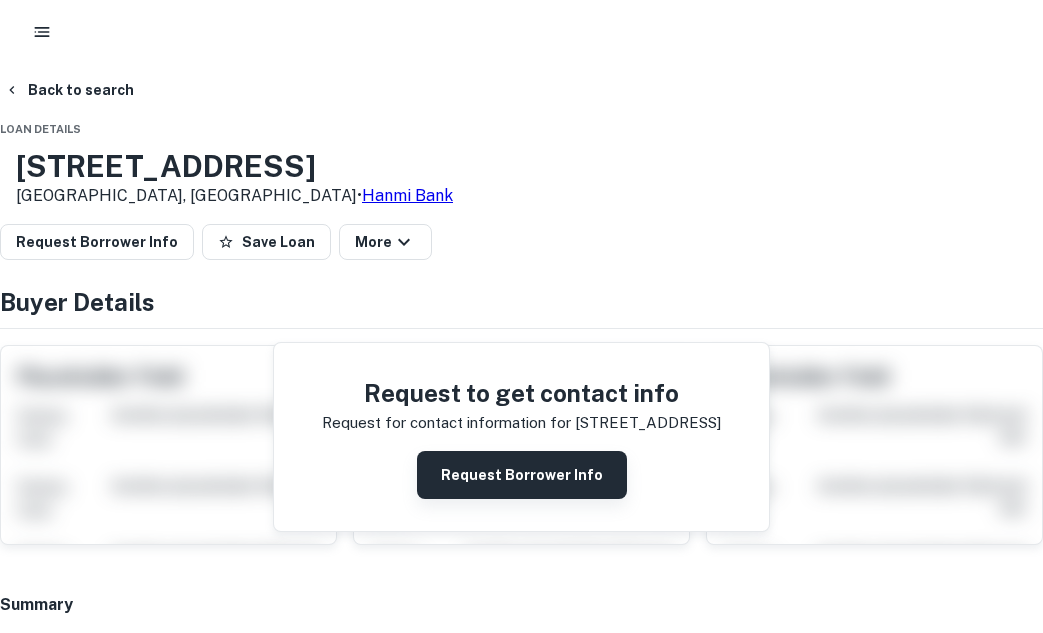 click on "Request Borrower Info" at bounding box center [522, 475] 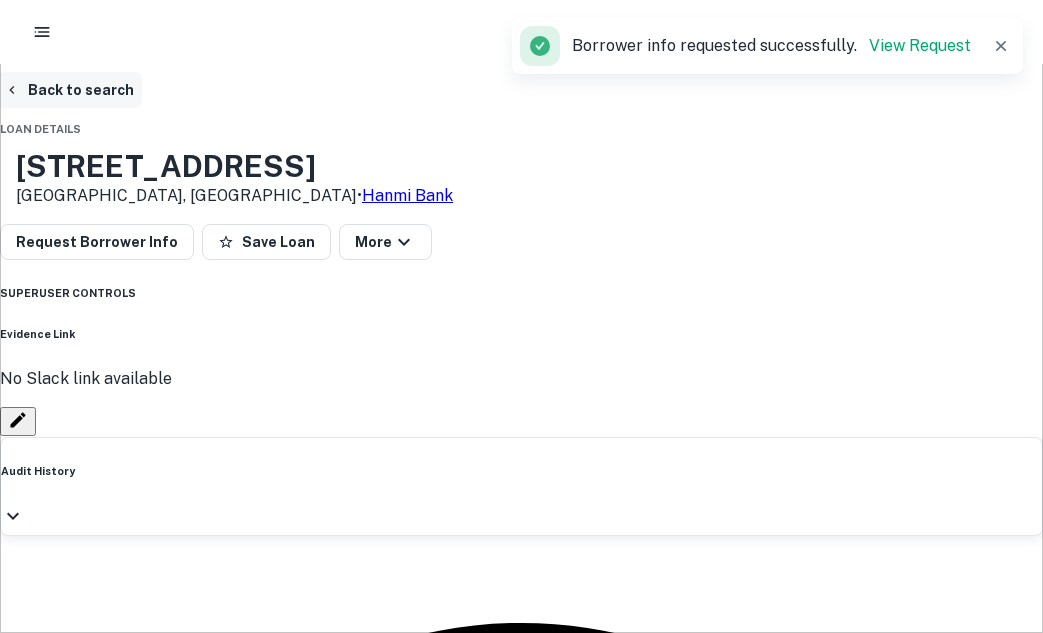 click on "Back to search" at bounding box center [69, 90] 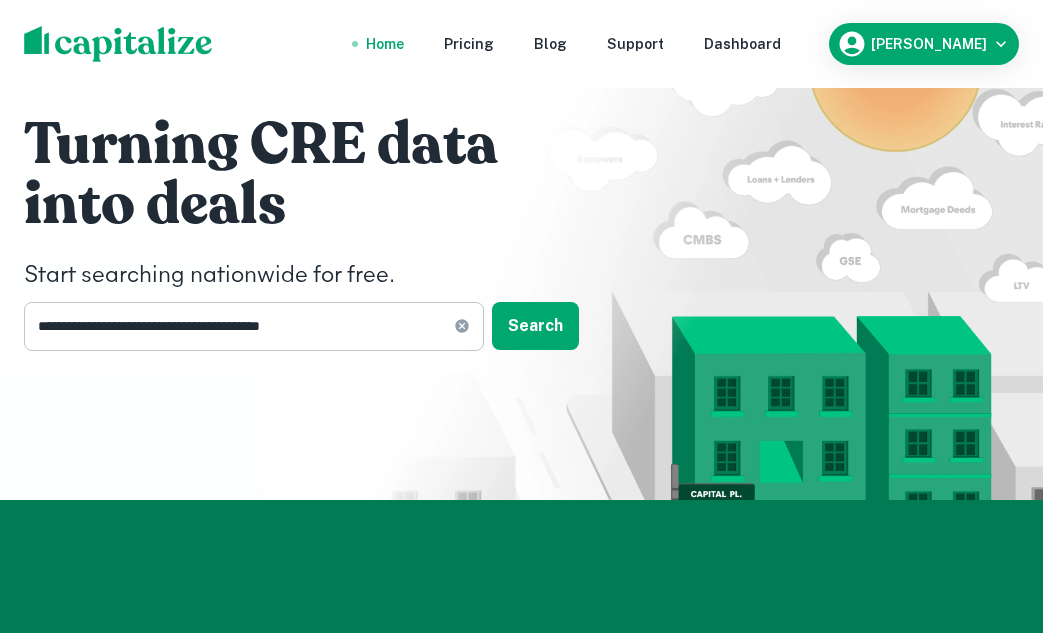 click 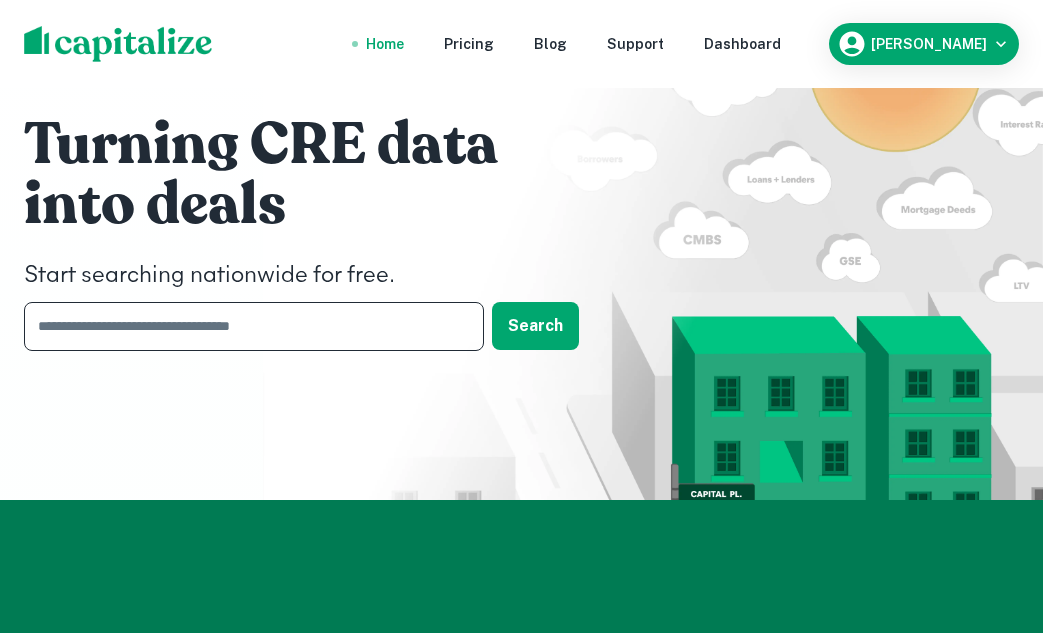 click at bounding box center [247, 326] 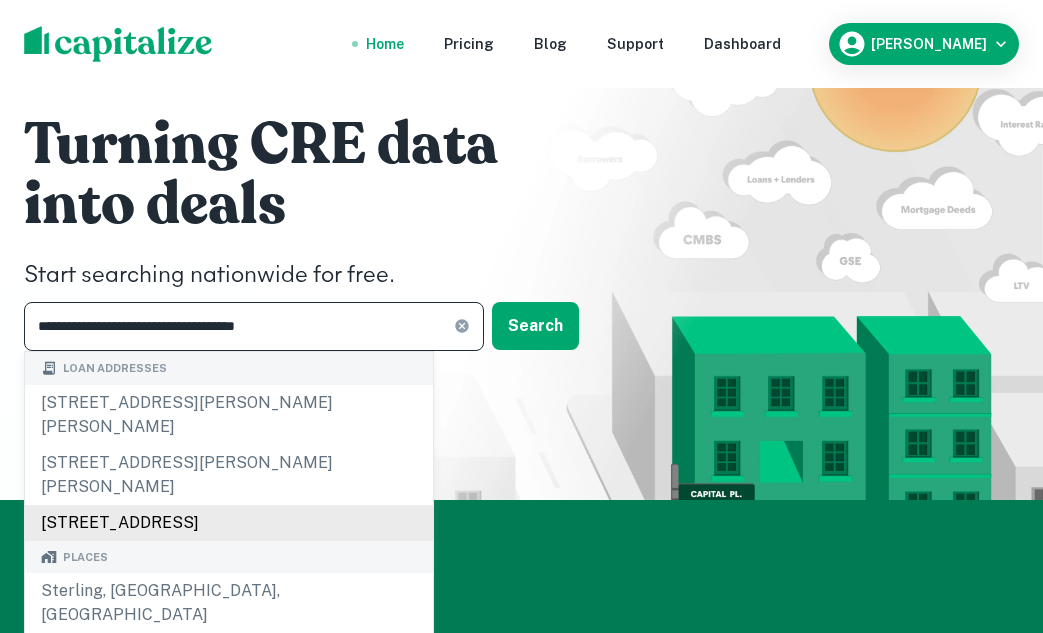 scroll, scrollTop: 0, scrollLeft: 0, axis: both 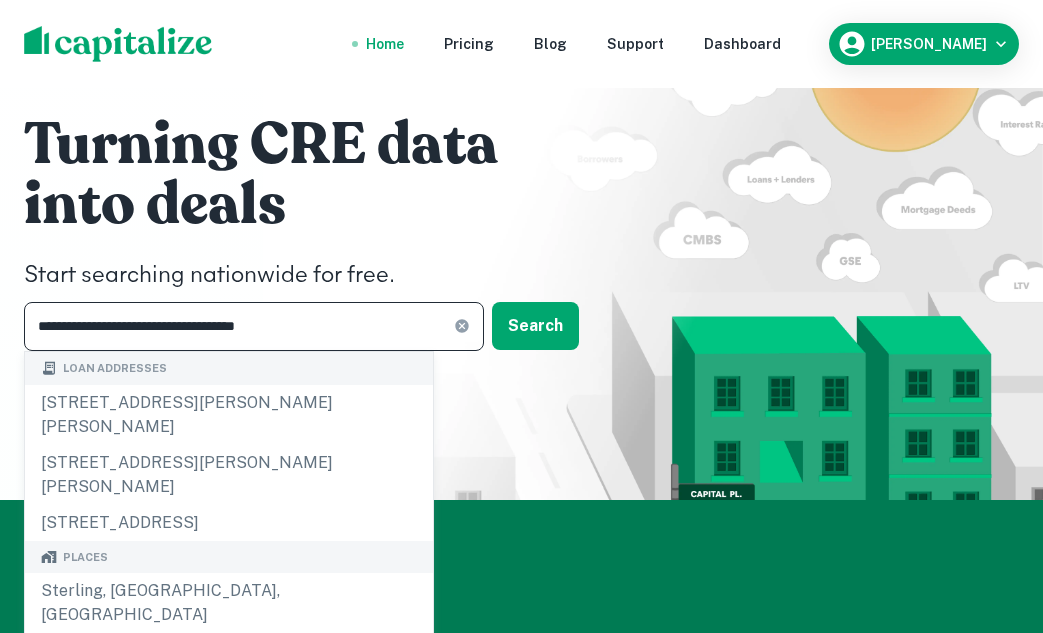 type on "**********" 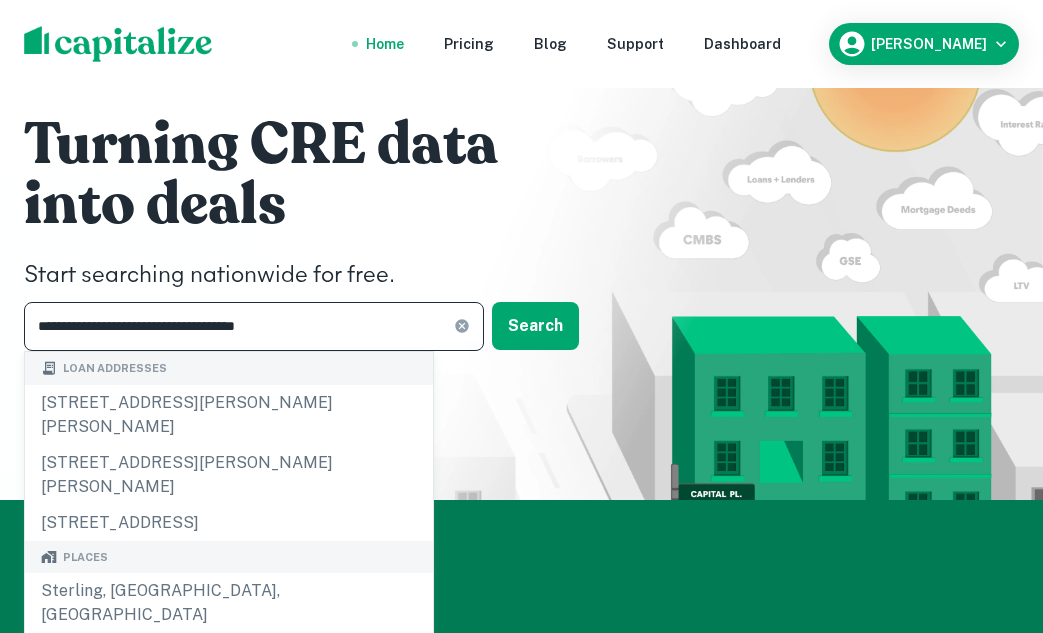 click 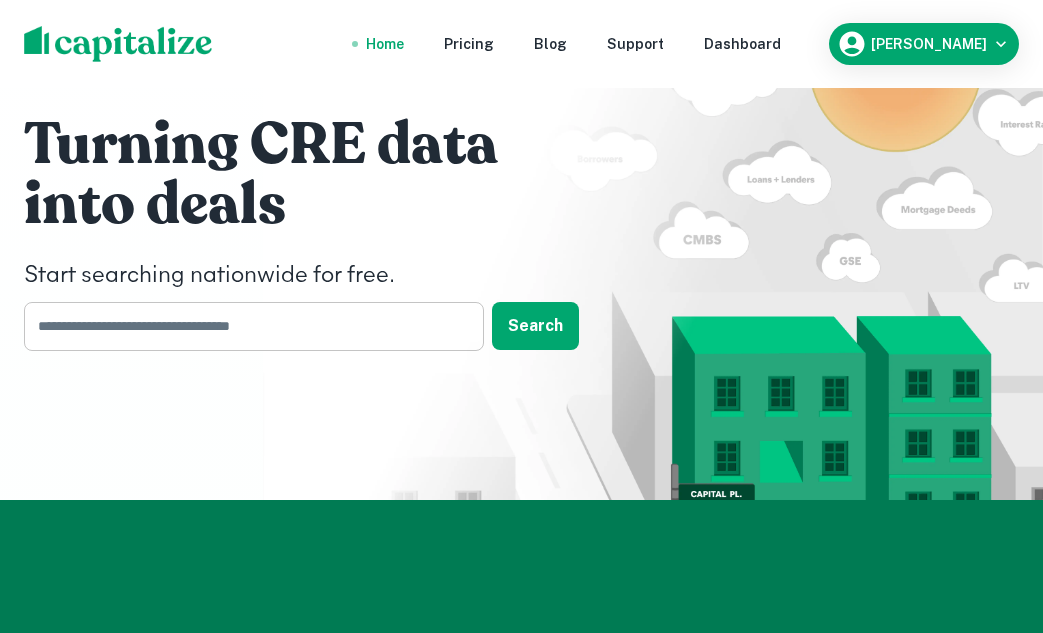 click at bounding box center (247, 326) 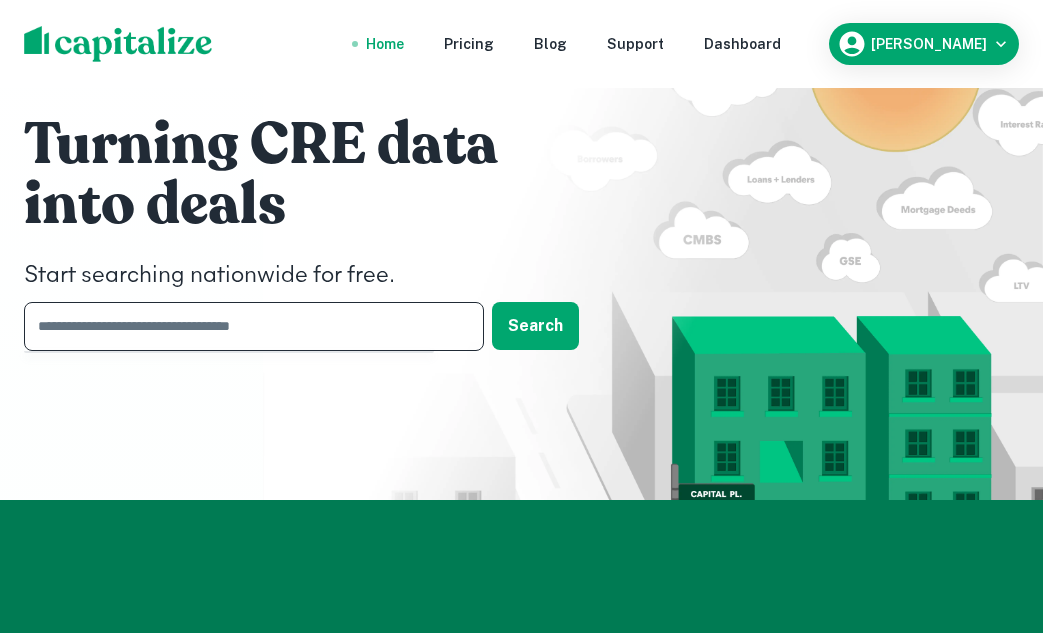 paste on "**********" 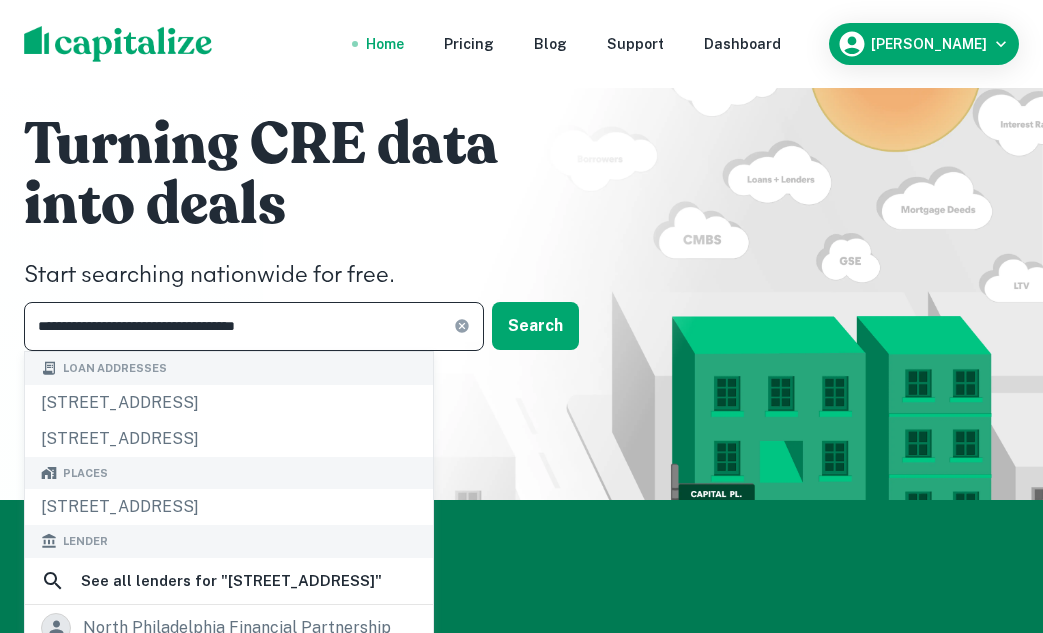 type on "**********" 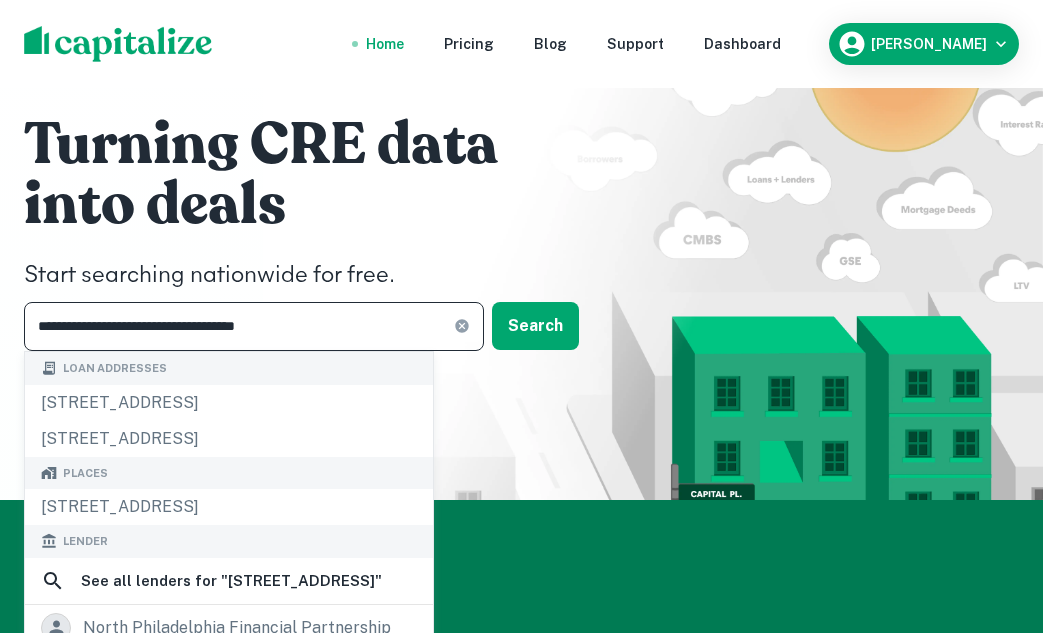 click 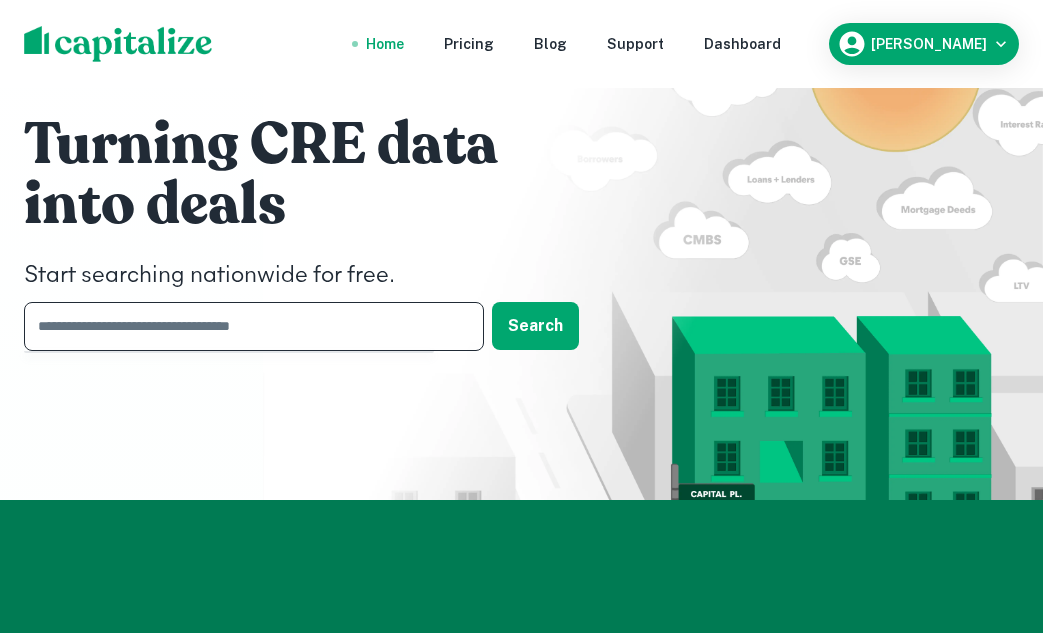 click at bounding box center [247, 326] 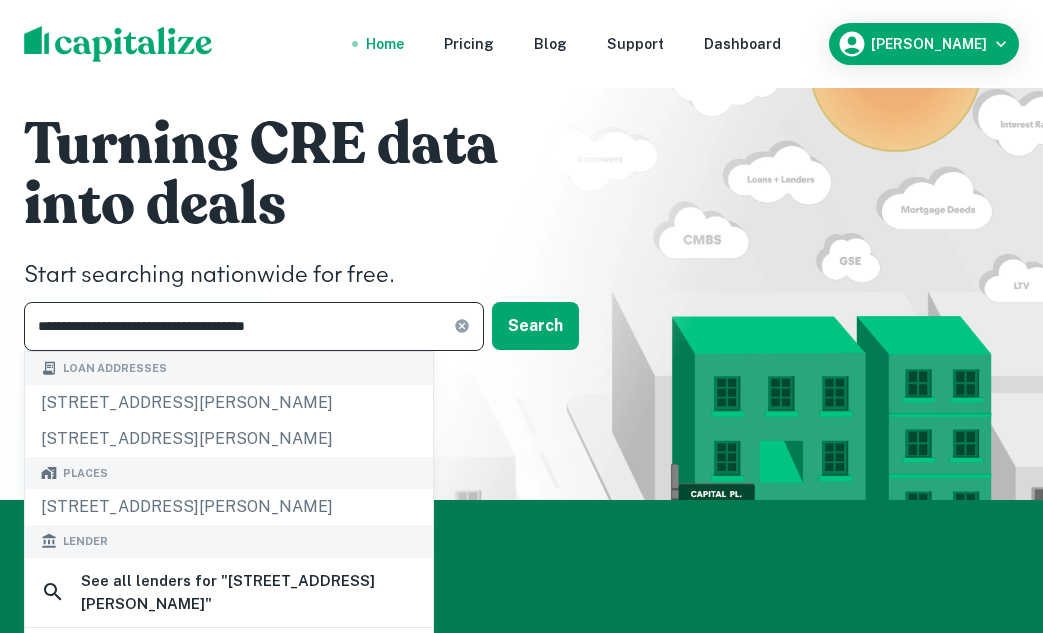 type on "**********" 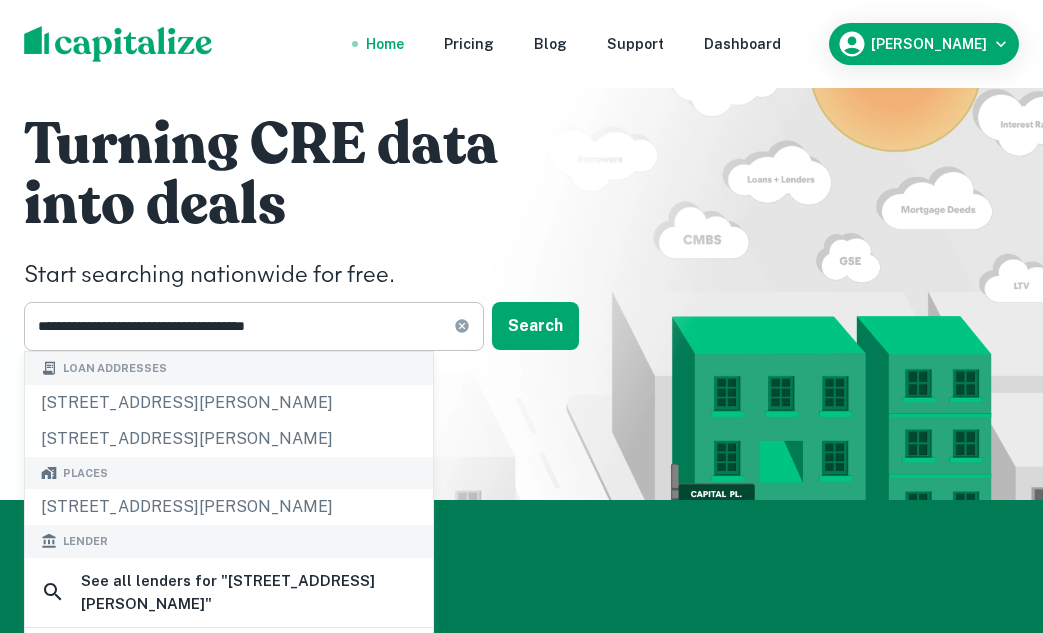 click 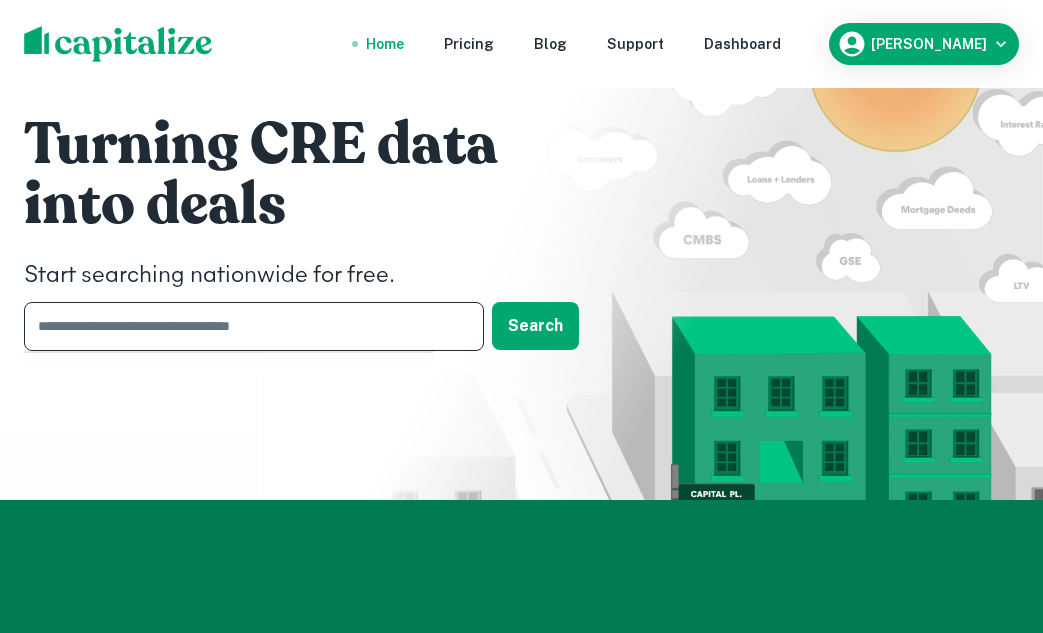 click at bounding box center [247, 326] 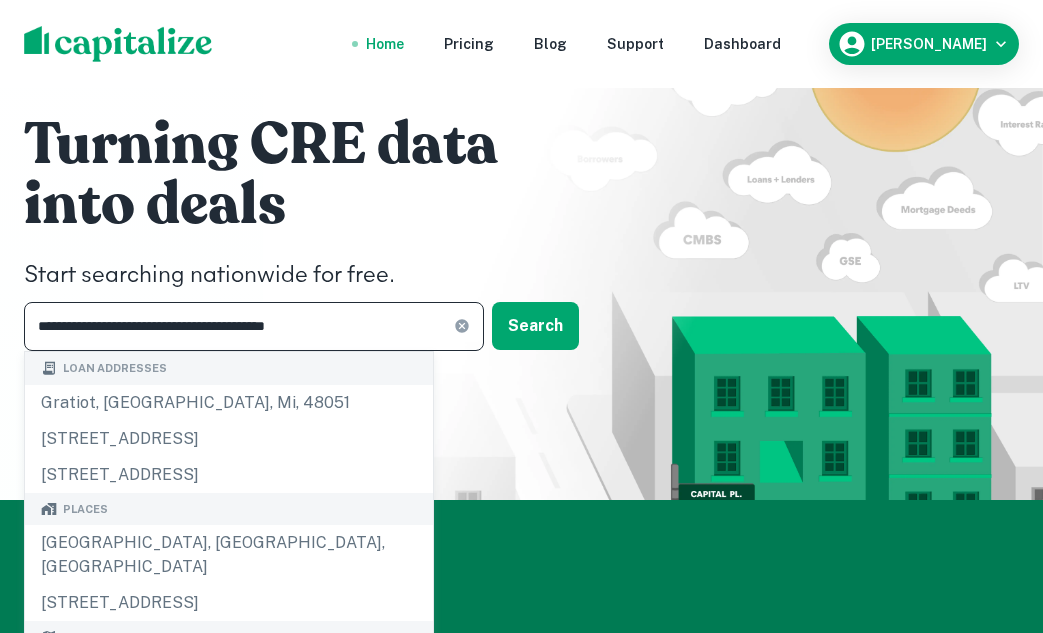type on "**********" 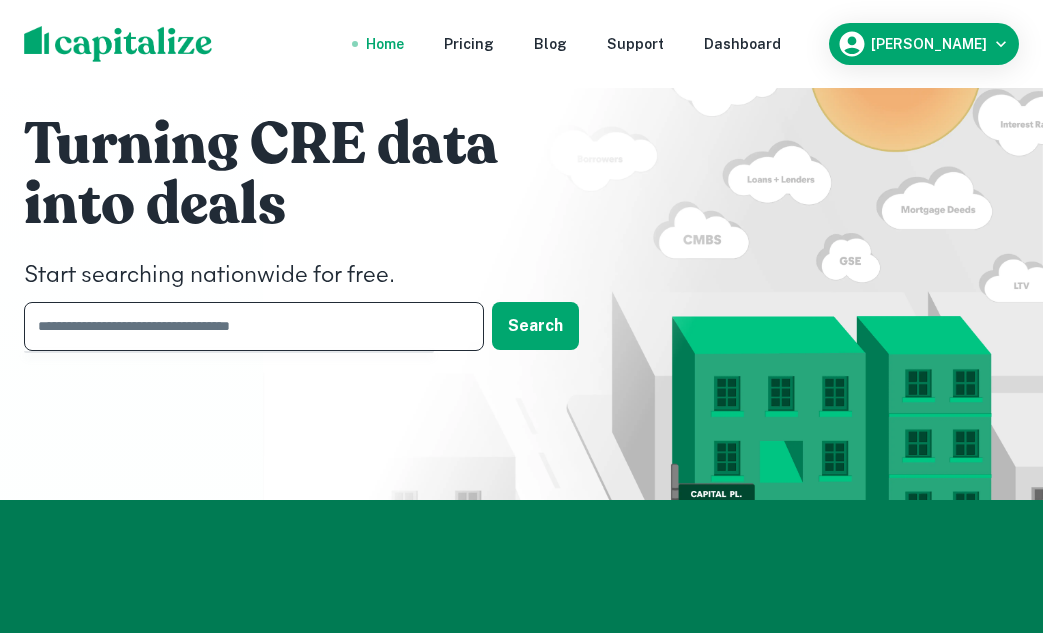 click at bounding box center (247, 326) 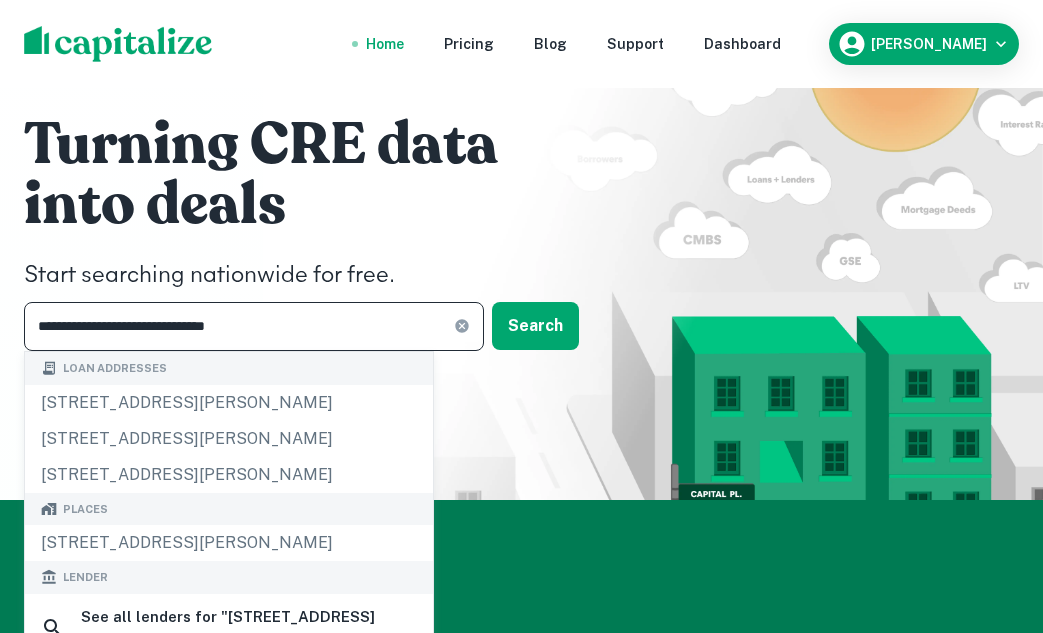 type on "**********" 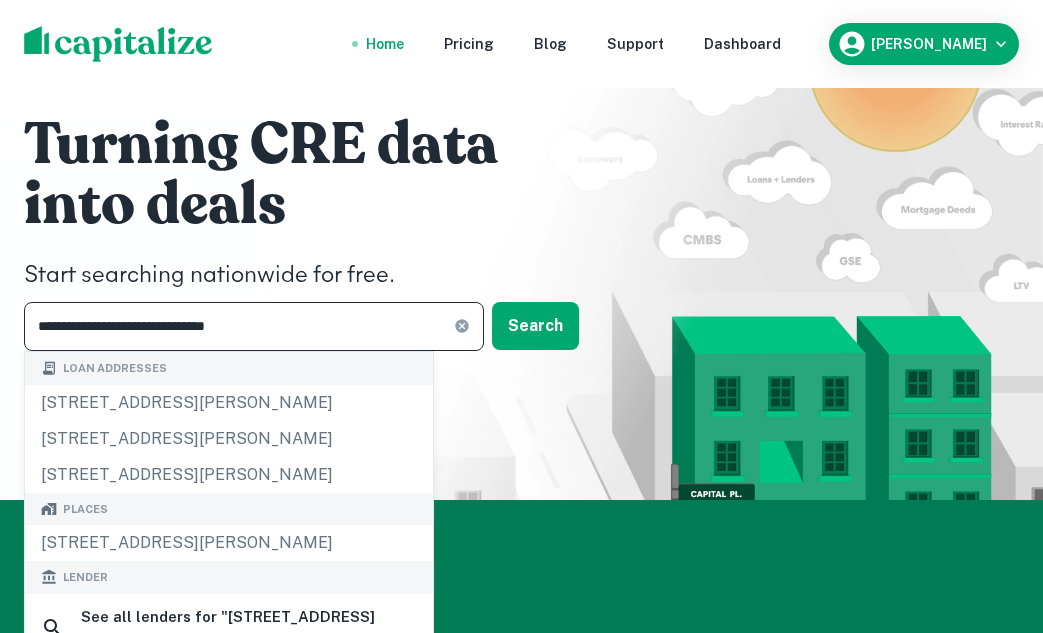 click 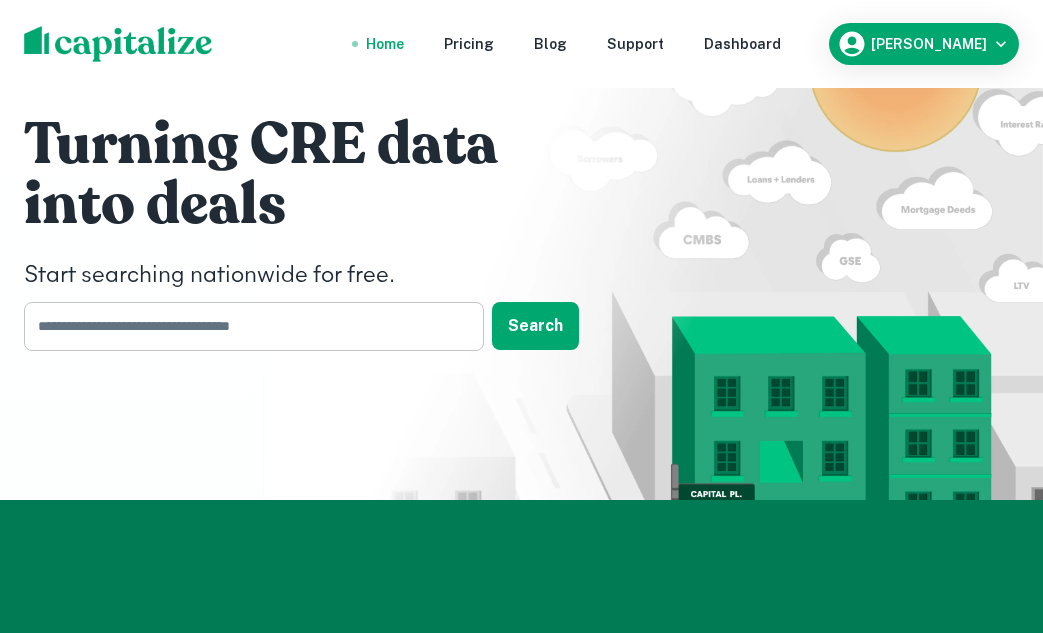 click at bounding box center [247, 326] 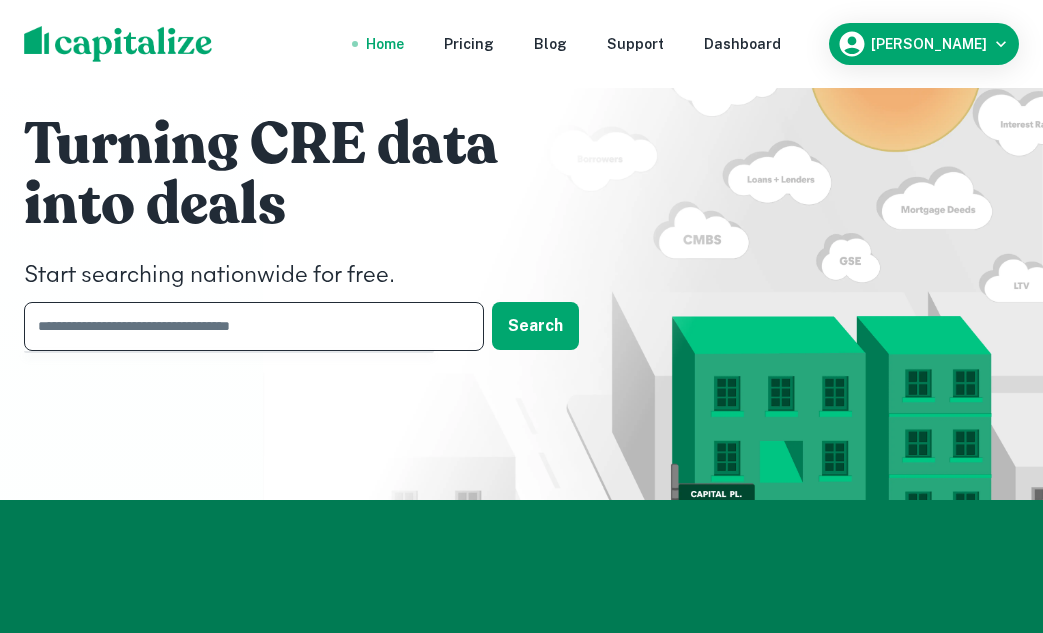 paste on "**********" 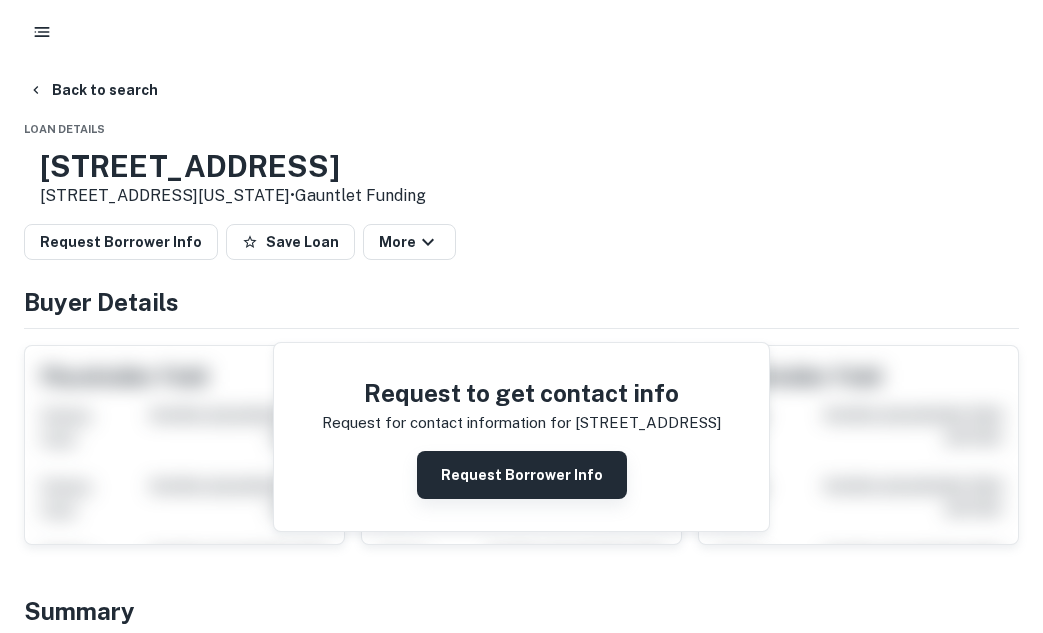 click on "Request Borrower Info" at bounding box center [522, 475] 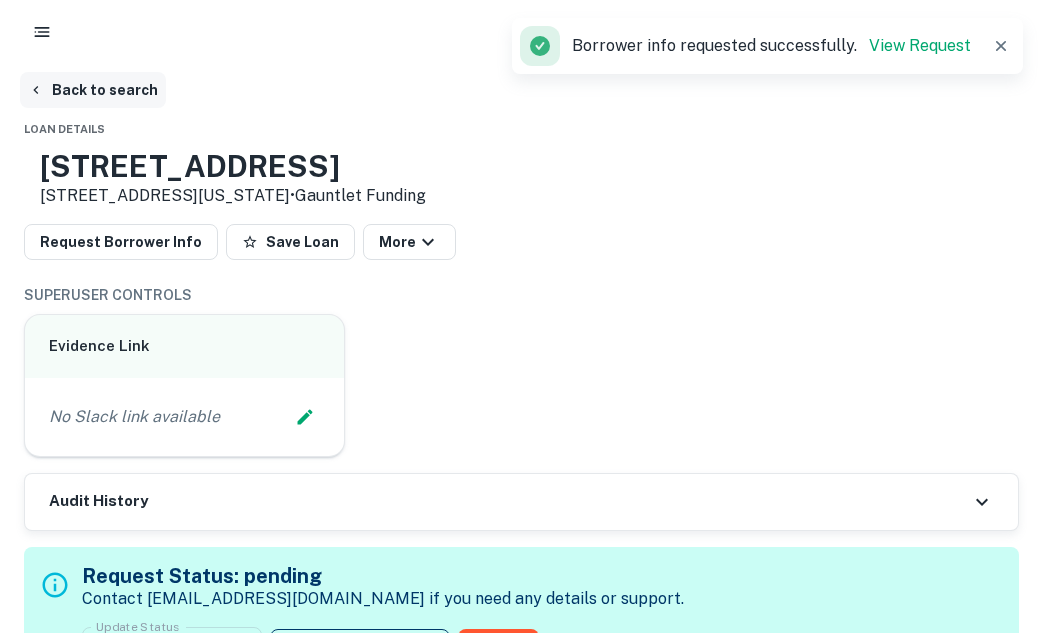 click on "Back to search" at bounding box center (93, 90) 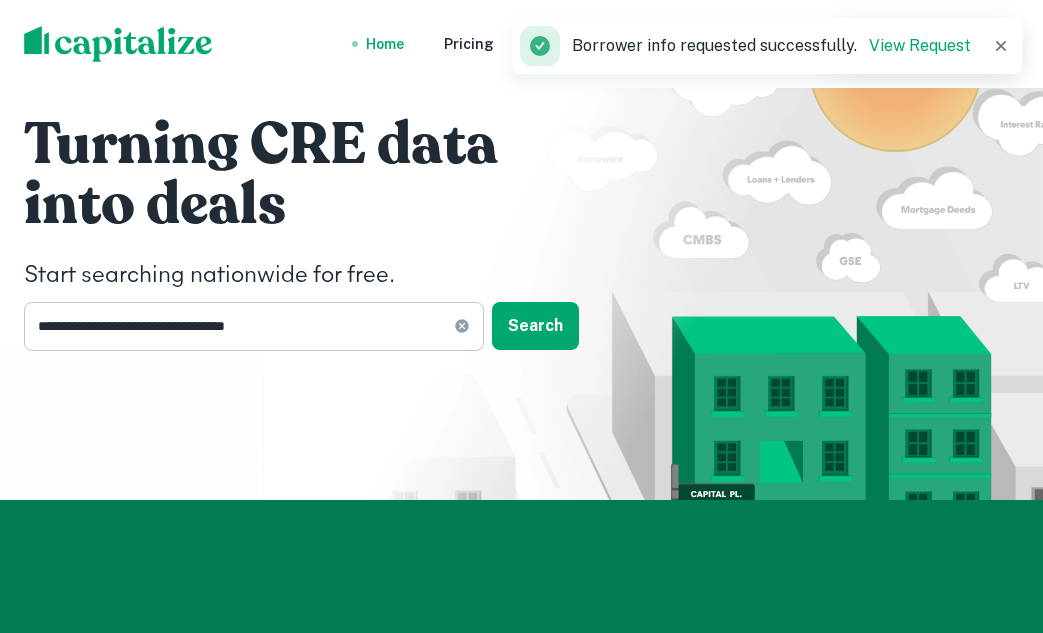 click 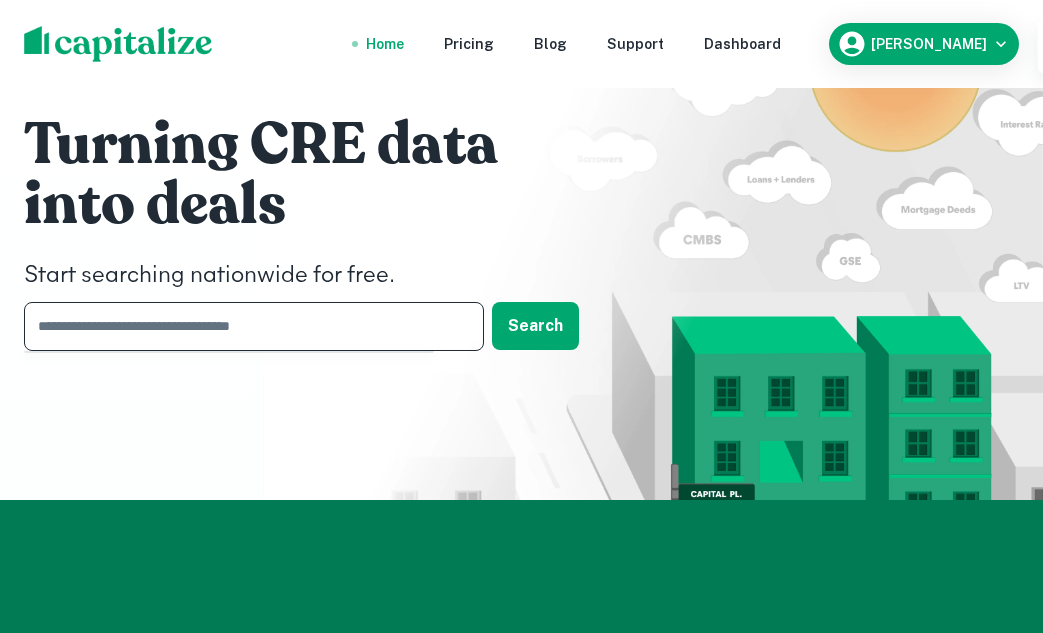 click at bounding box center [247, 326] 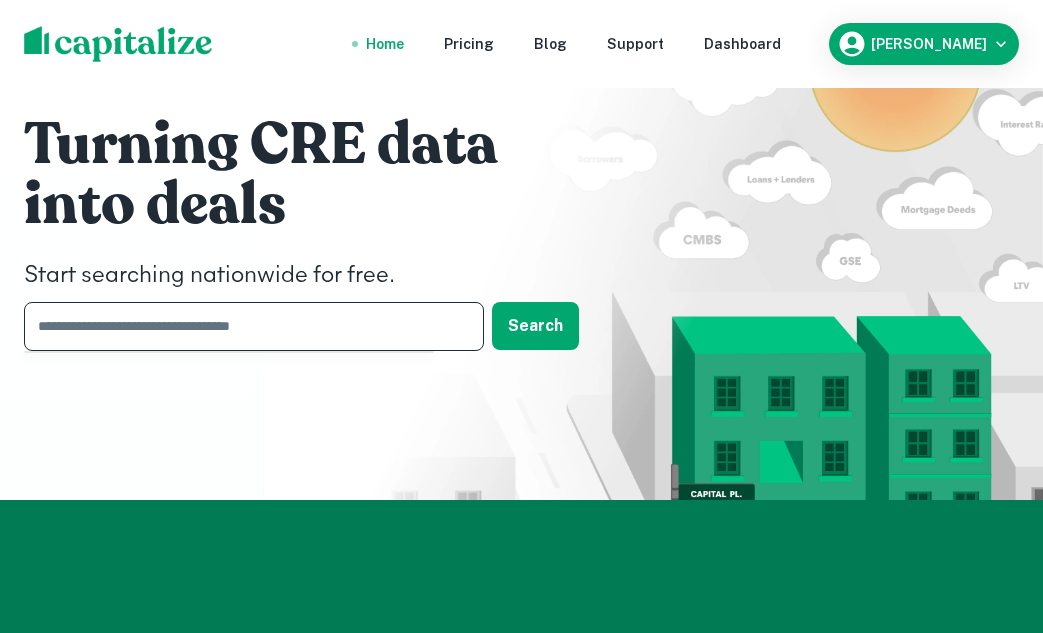 paste on "**********" 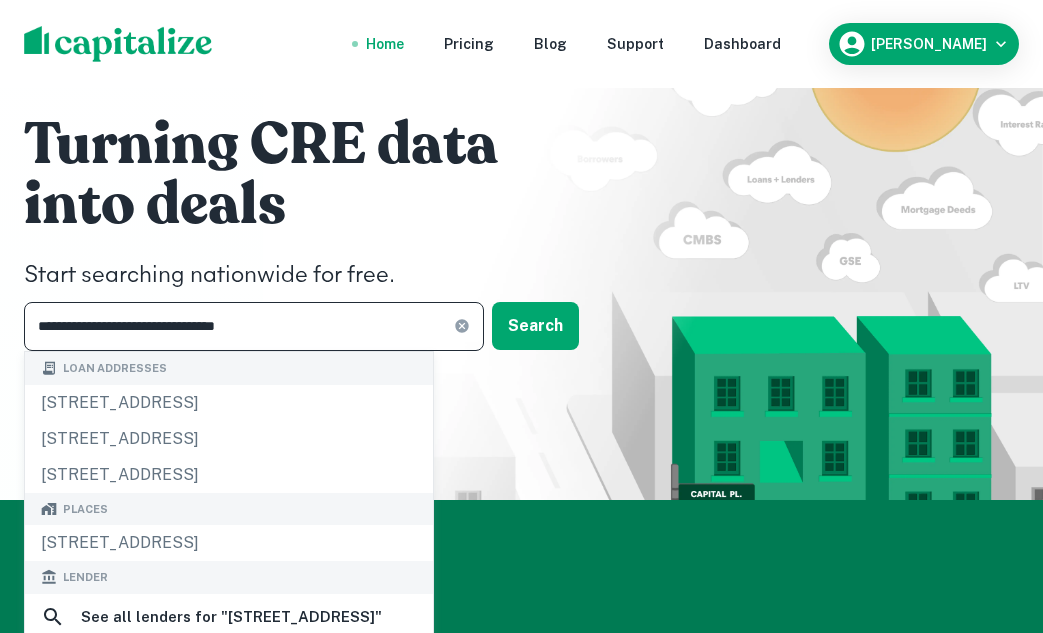 type on "**********" 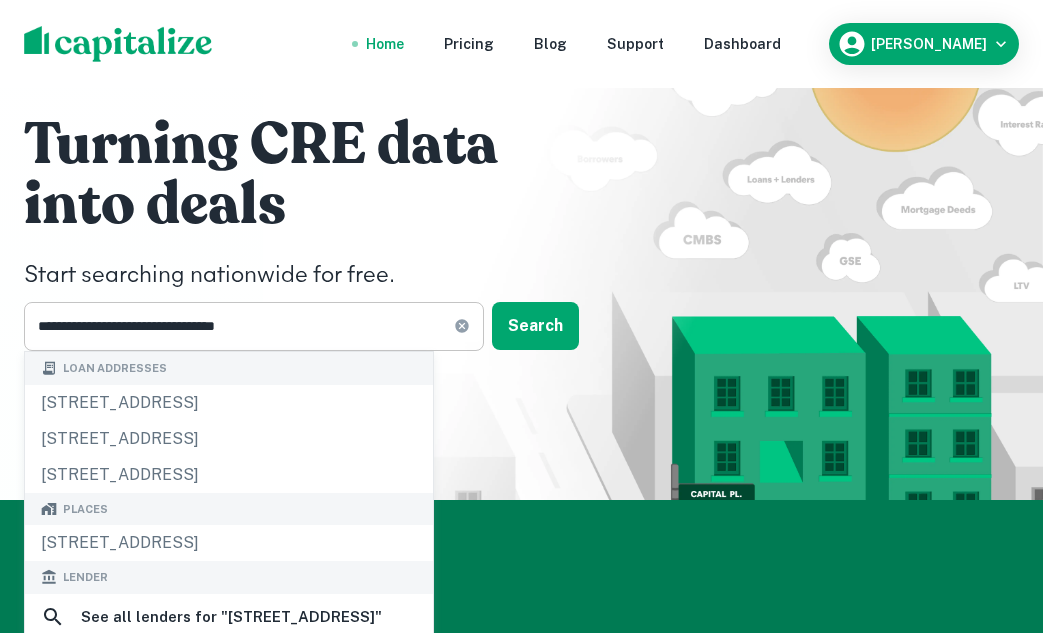 click 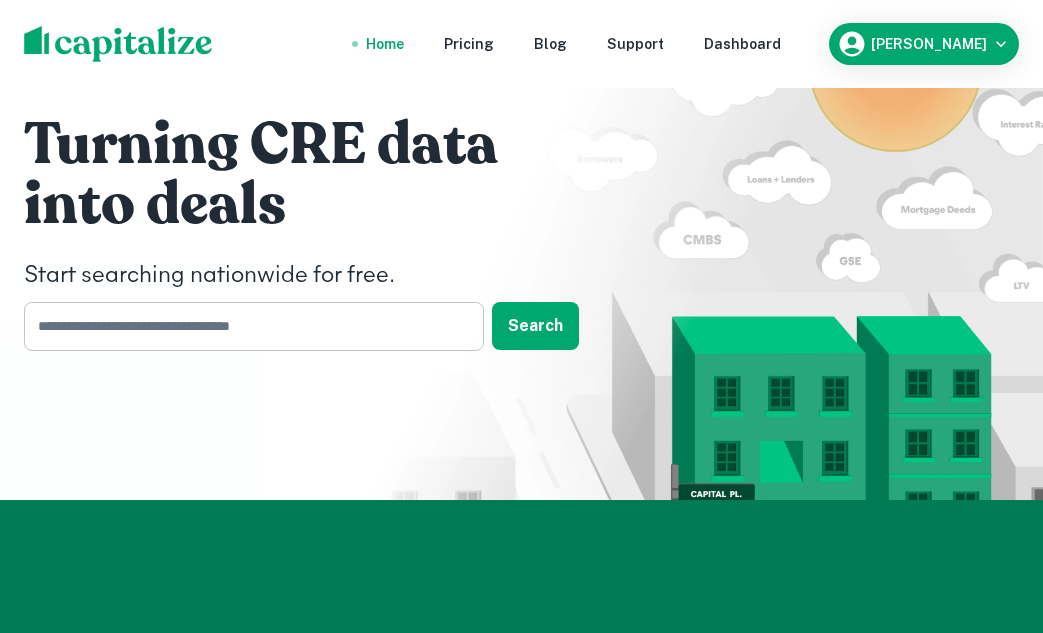 click at bounding box center (247, 326) 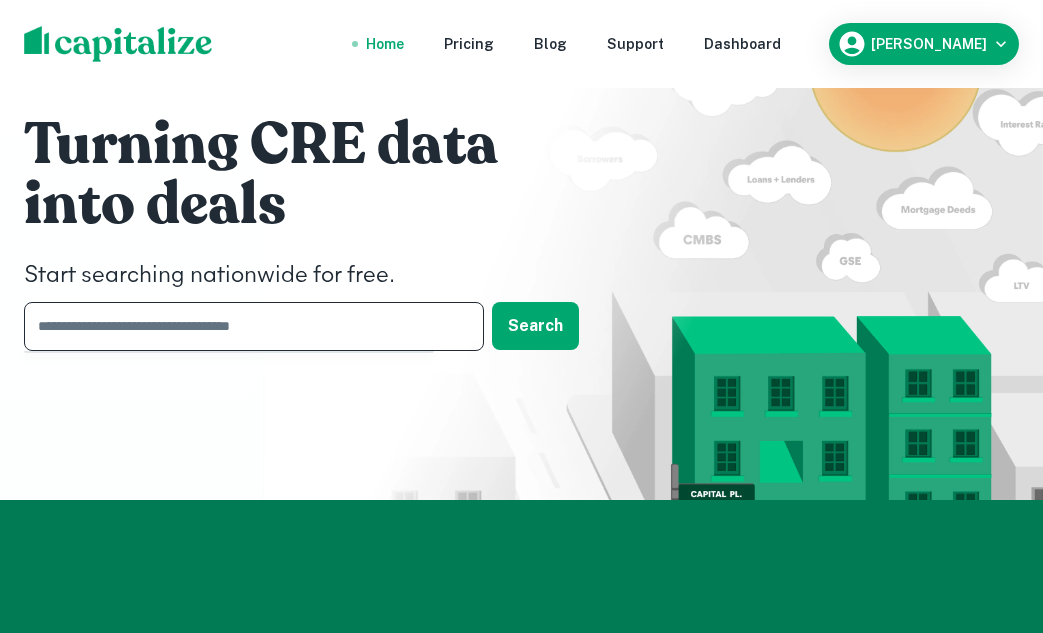 type on "*" 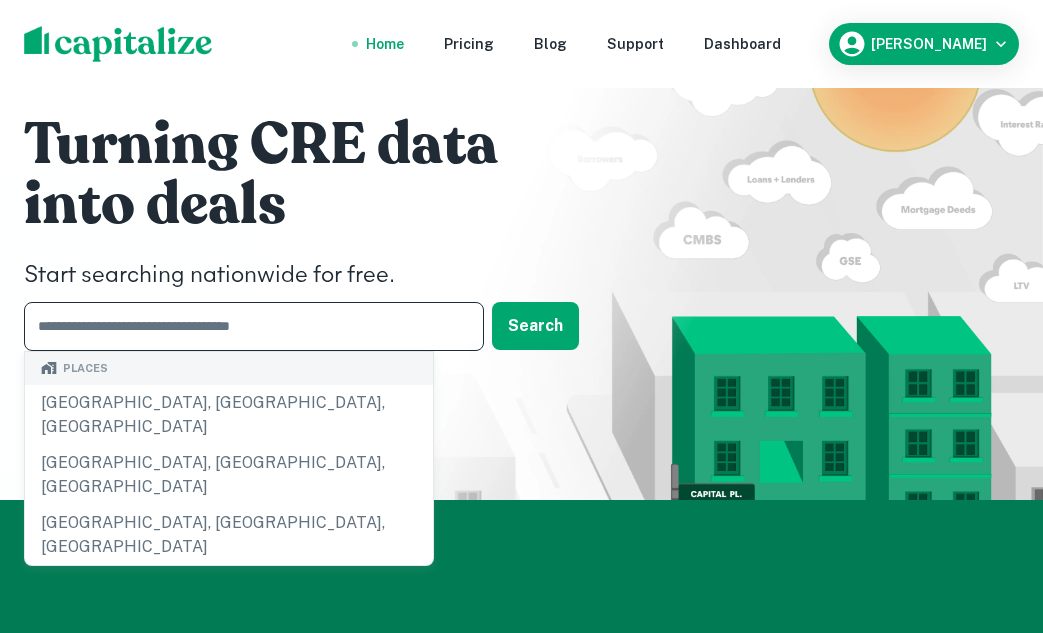 type on "*" 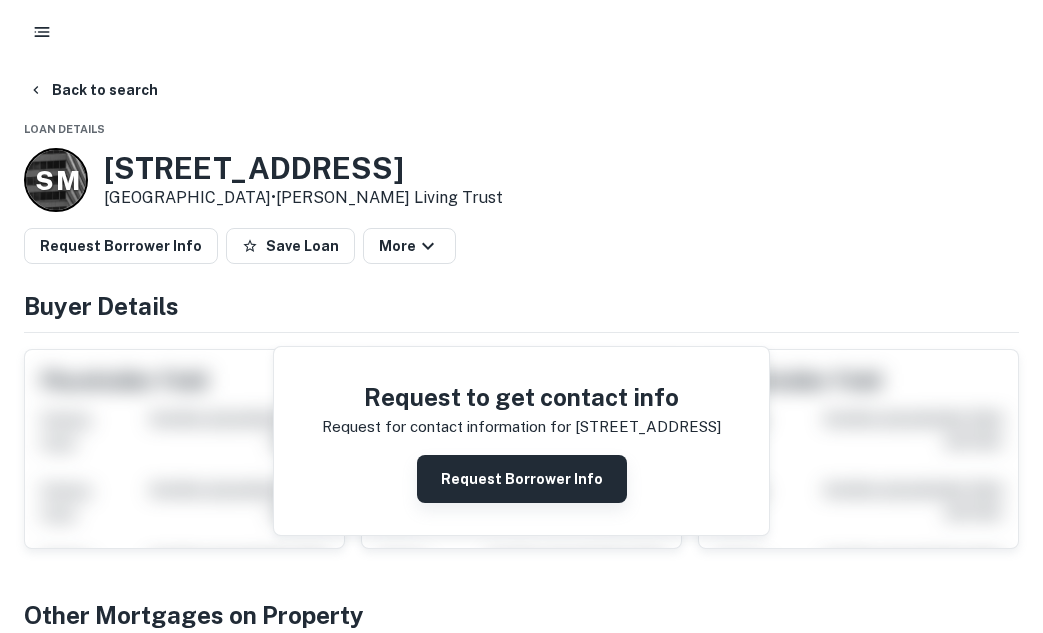 click on "Request Borrower Info" at bounding box center (522, 479) 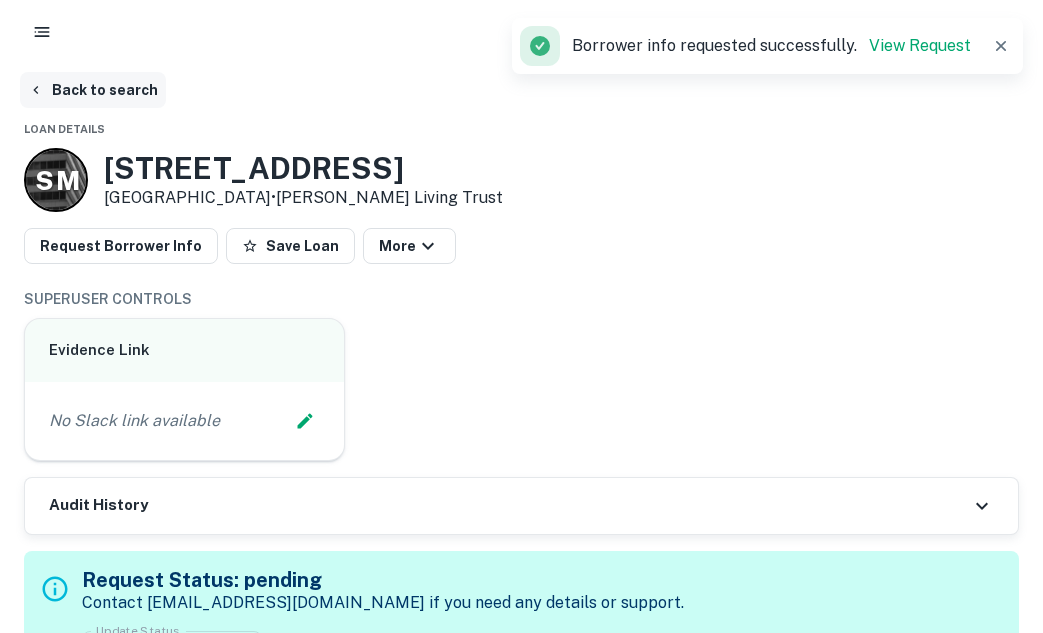 click on "Back to search" at bounding box center (93, 90) 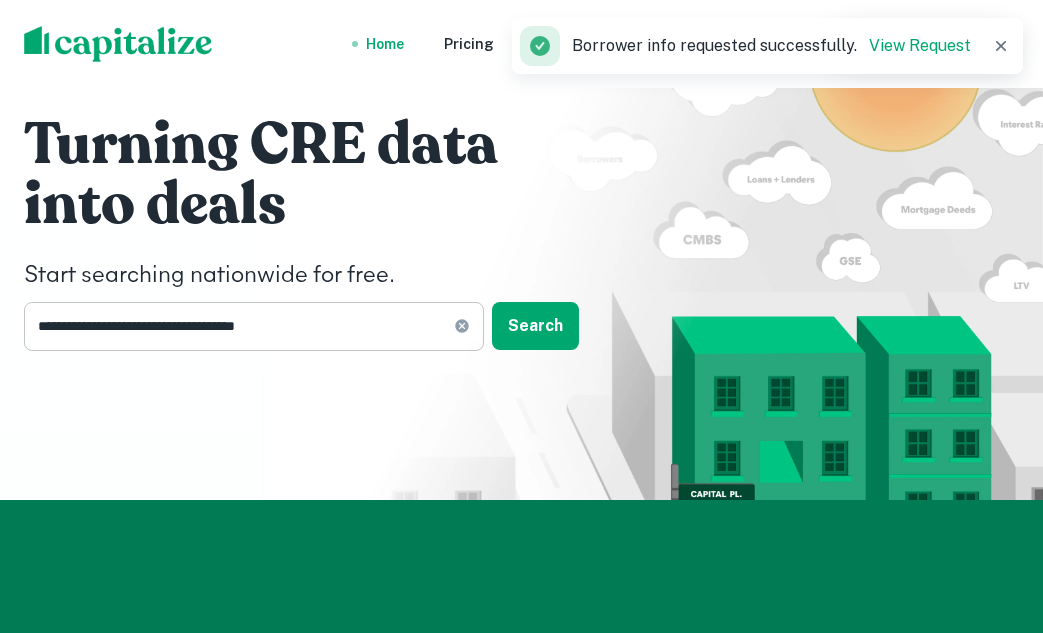 click 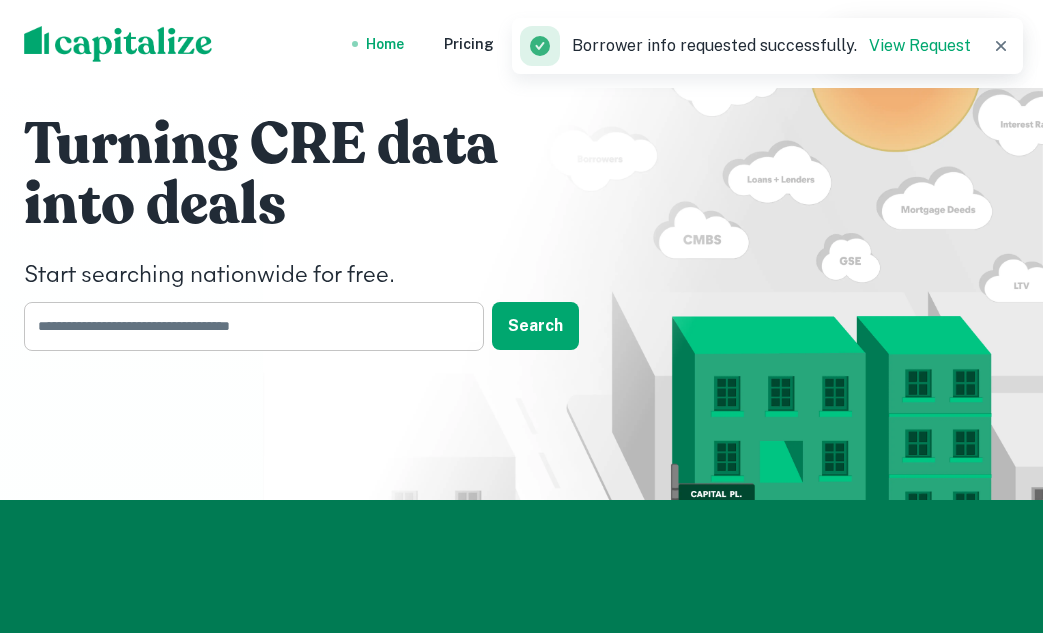 click at bounding box center (247, 326) 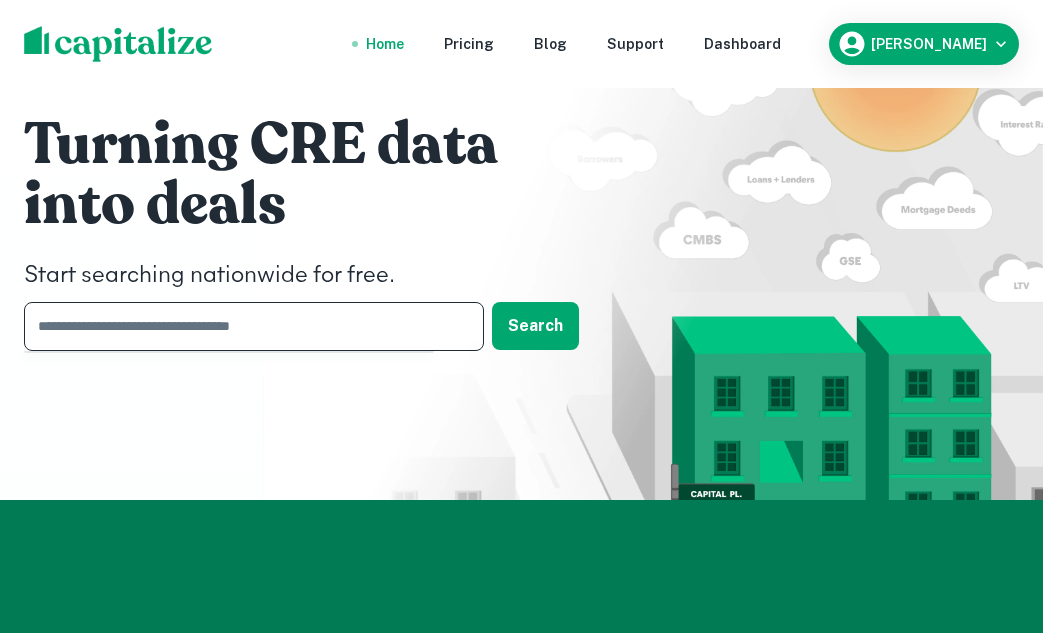paste on "**********" 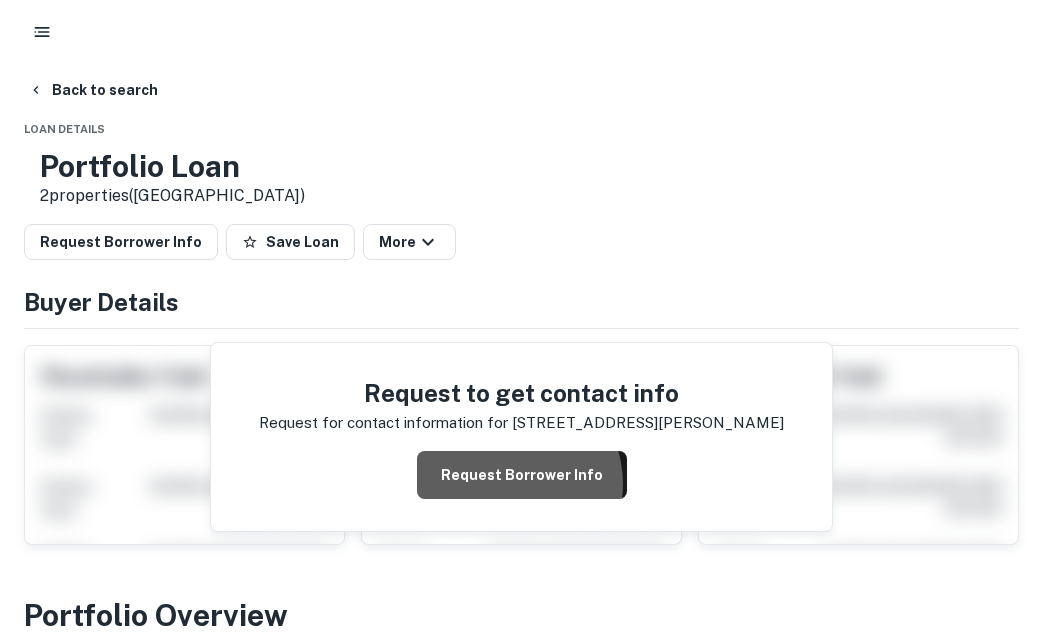 click on "Request Borrower Info" at bounding box center (522, 475) 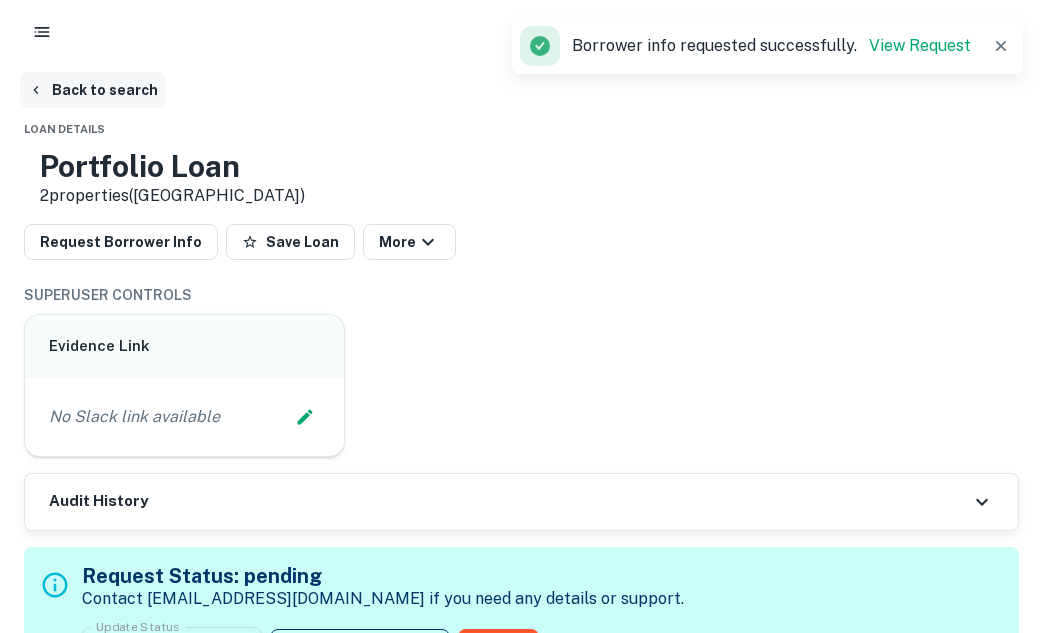 click on "Back to search" at bounding box center [93, 90] 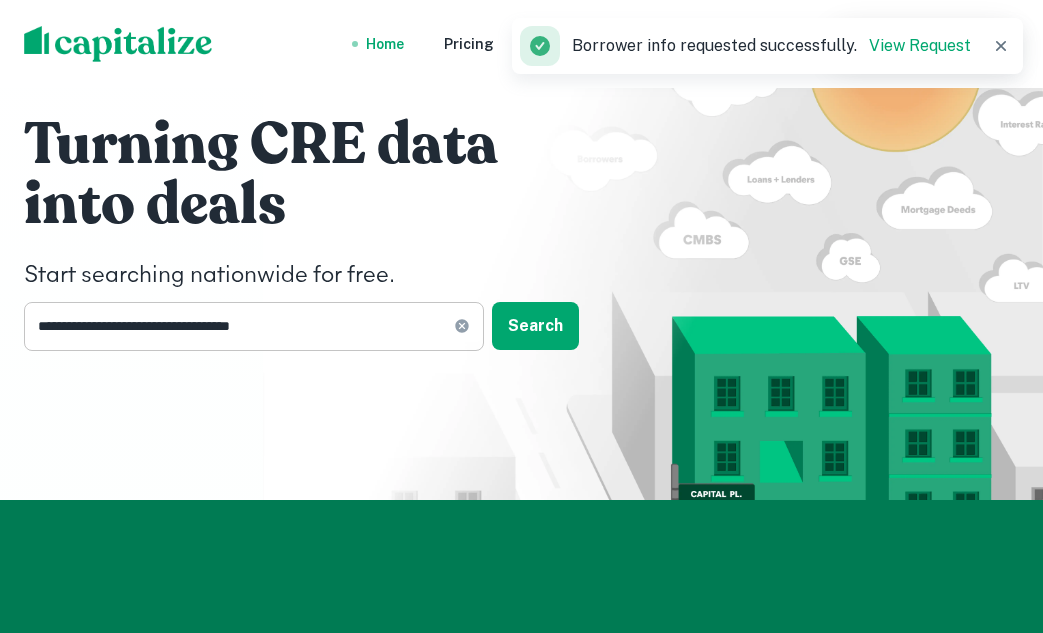click 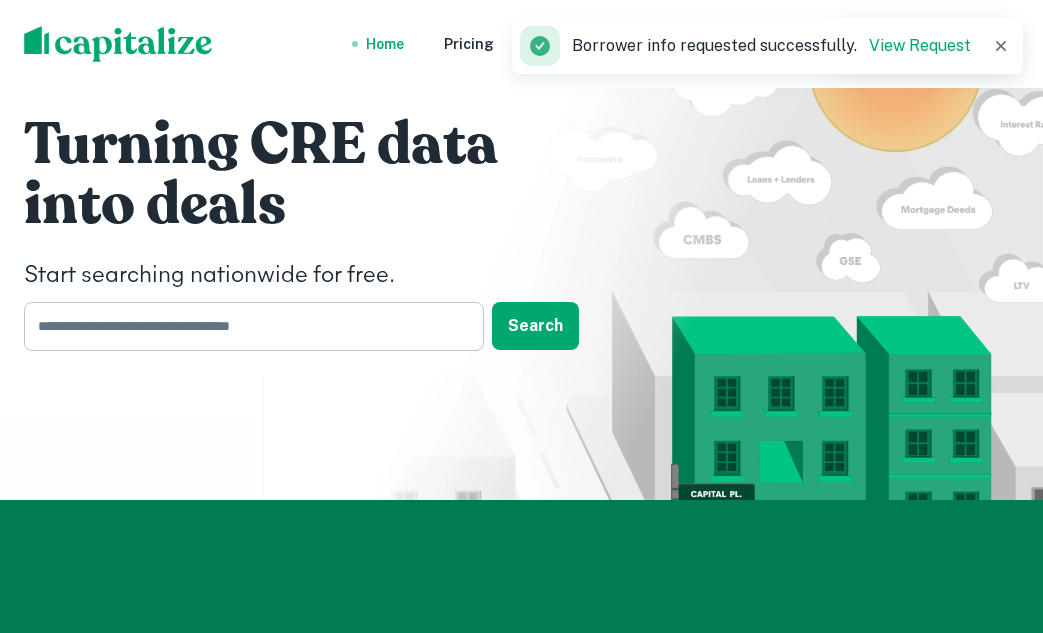 click at bounding box center (247, 326) 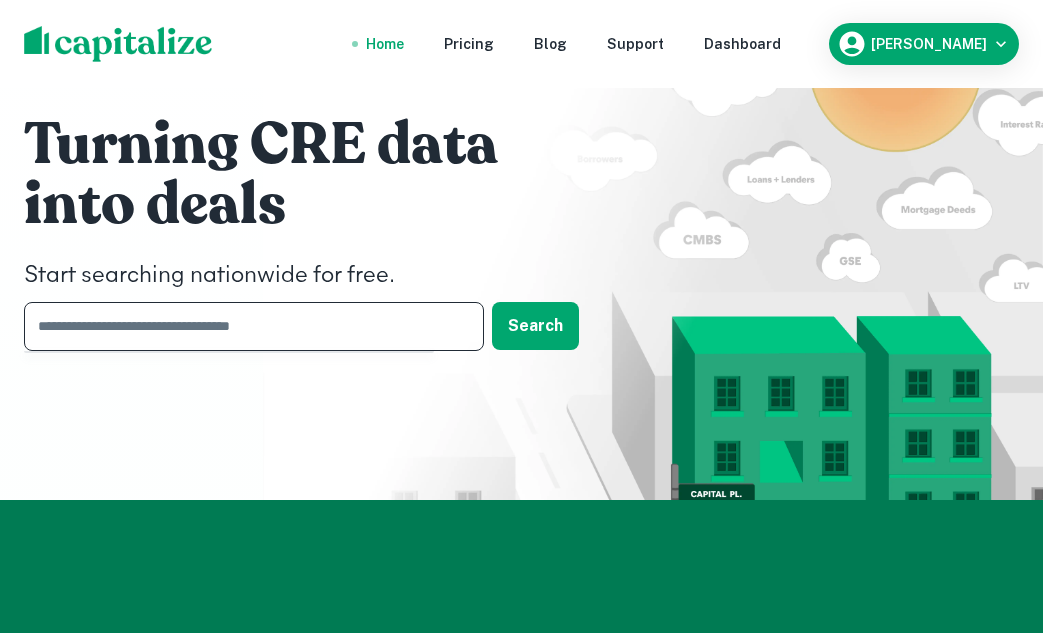 paste on "**********" 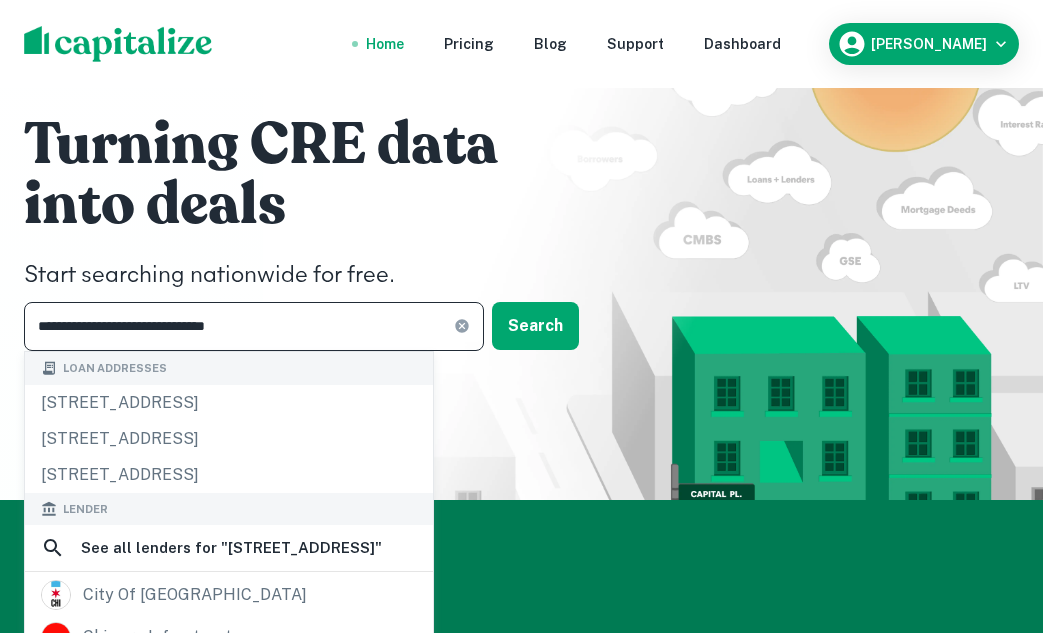 type on "**********" 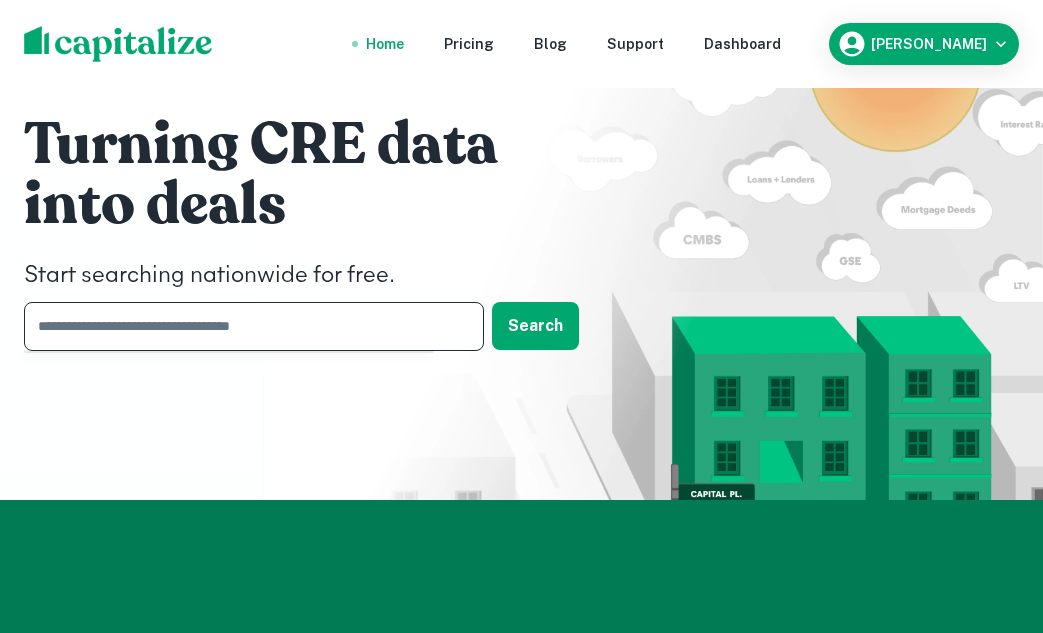 click at bounding box center (247, 326) 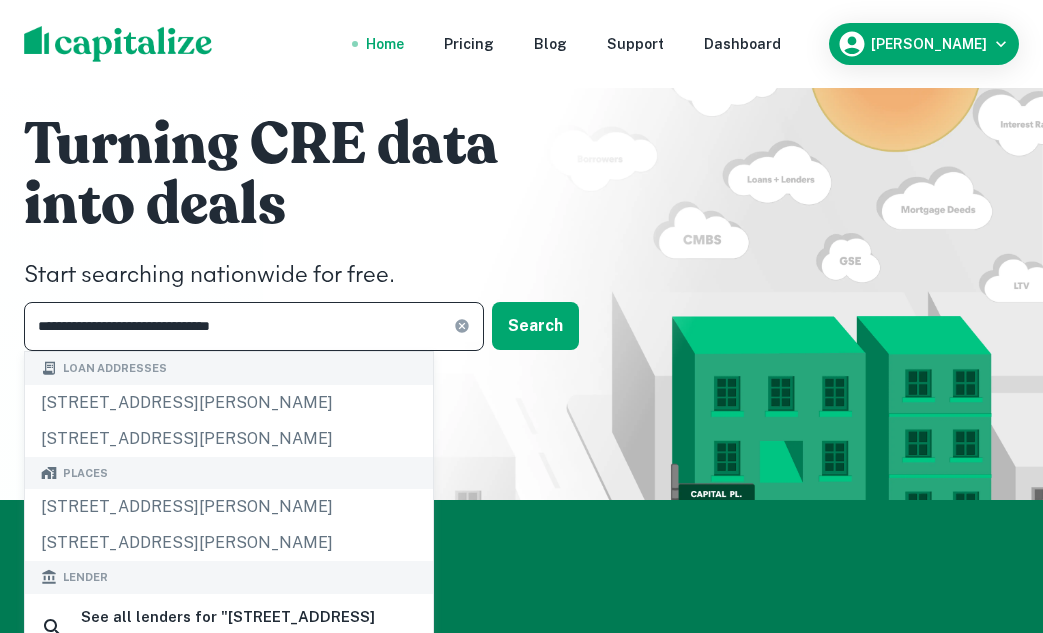 type on "**********" 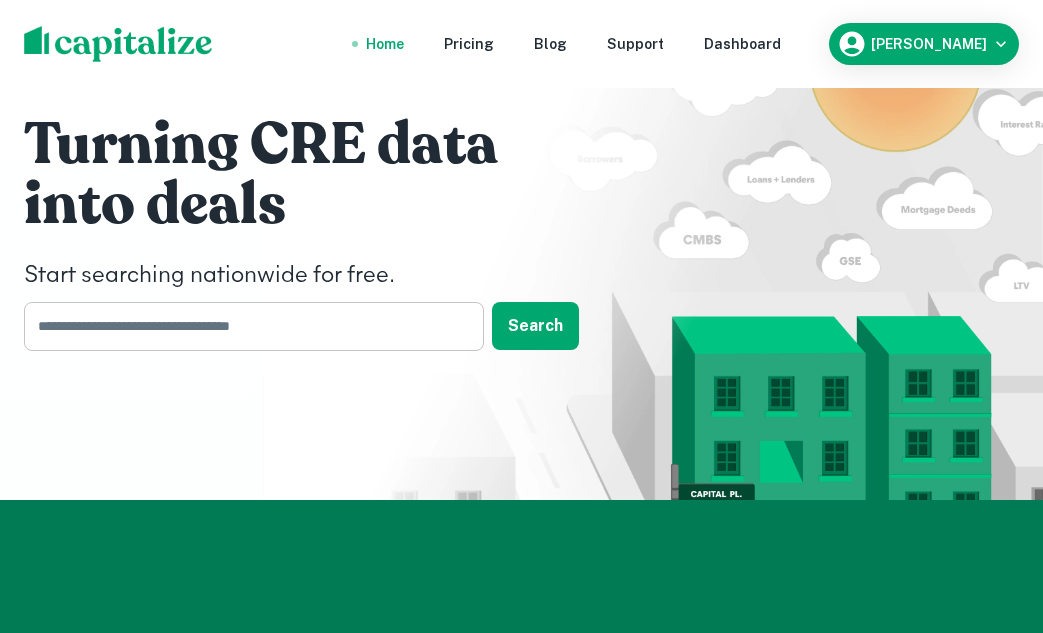 click at bounding box center [247, 326] 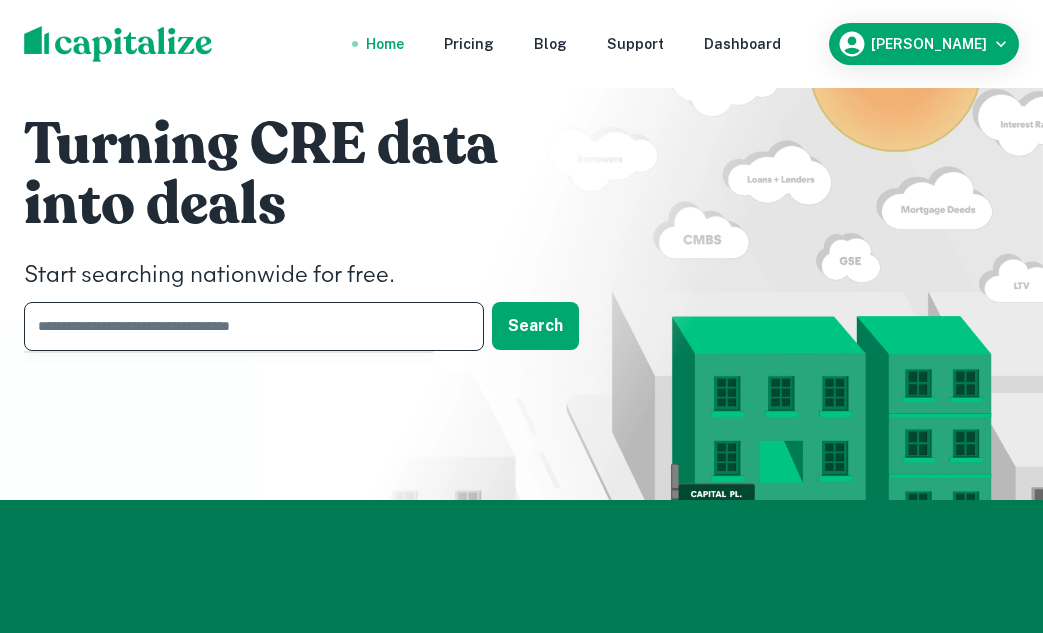 paste on "**********" 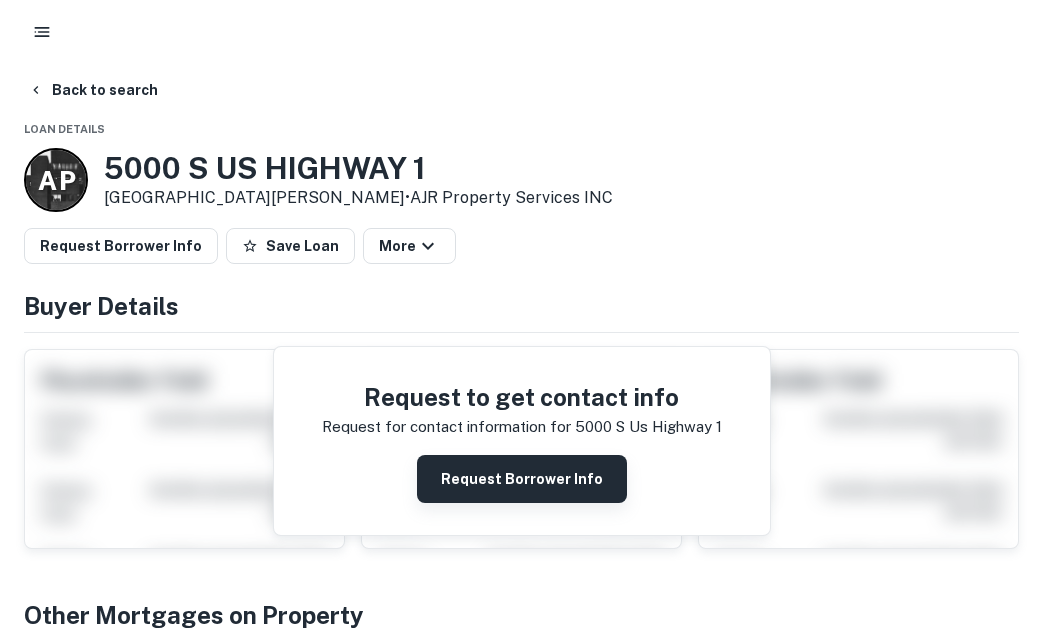 click on "Request Borrower Info" at bounding box center (522, 479) 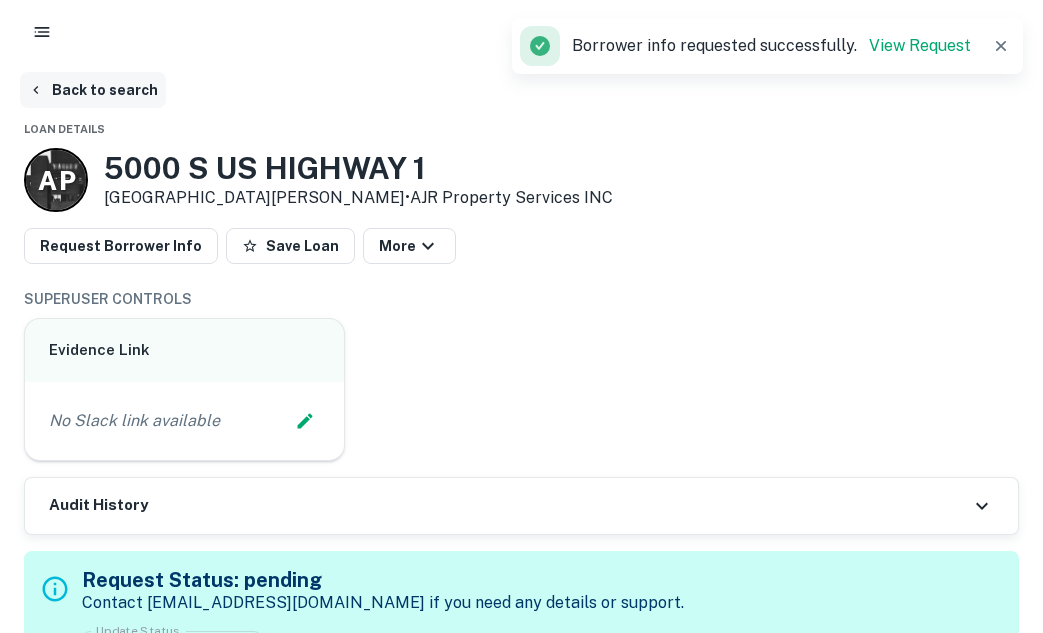 click on "Back to search" at bounding box center [93, 90] 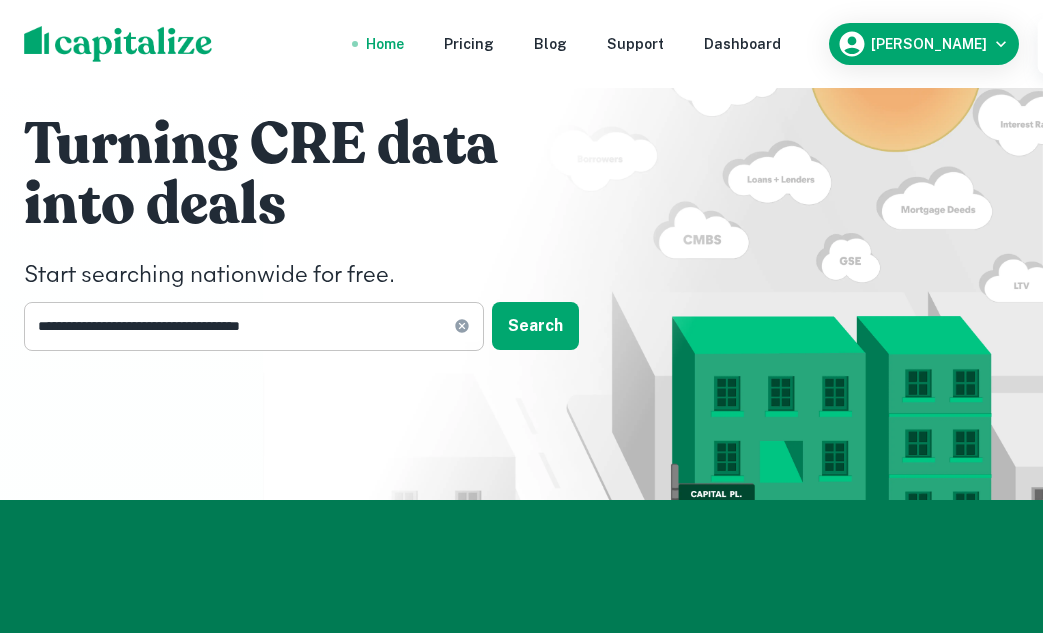 click on "**********" at bounding box center (254, 326) 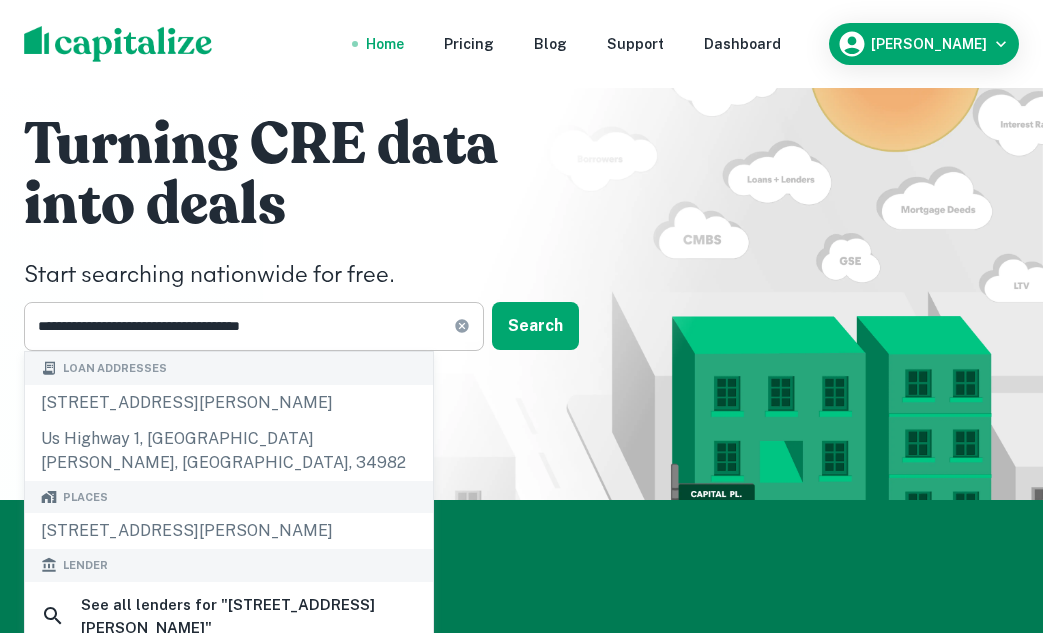 click on "**********" at bounding box center [254, 326] 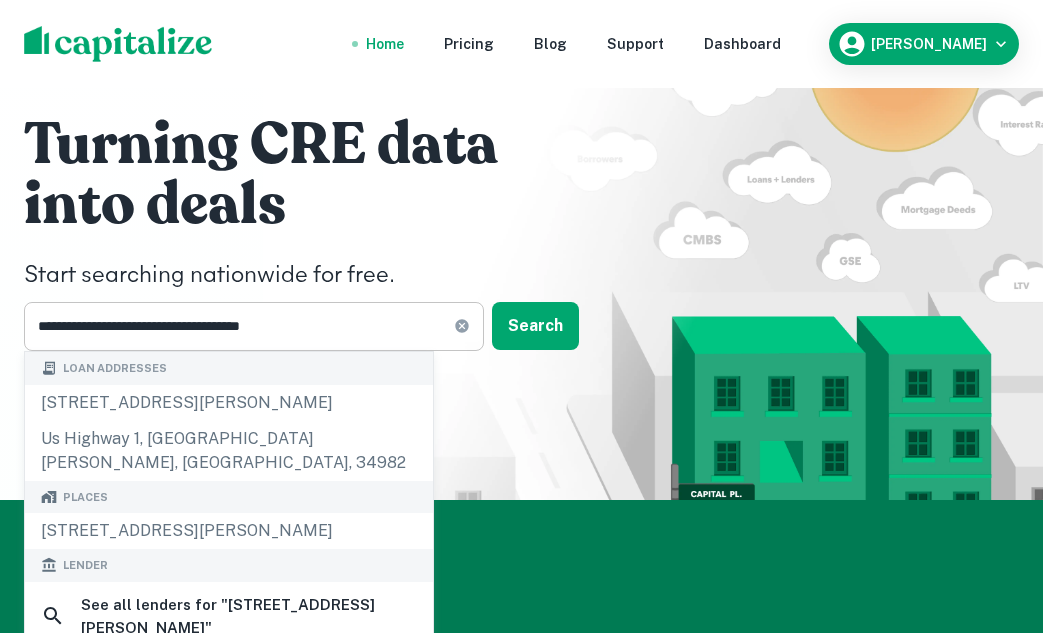 click 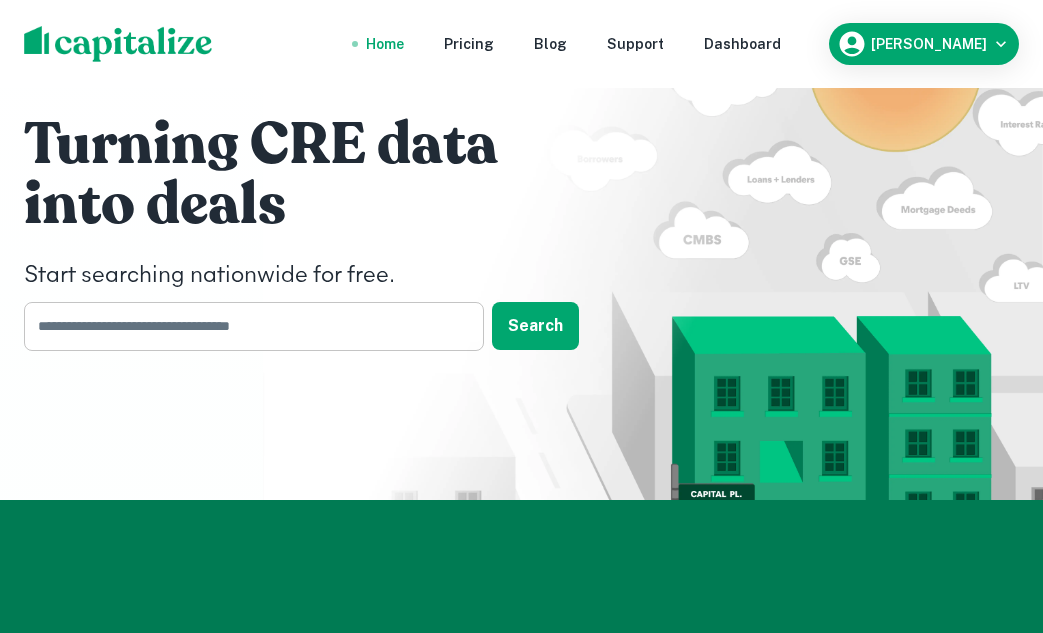 click at bounding box center [247, 326] 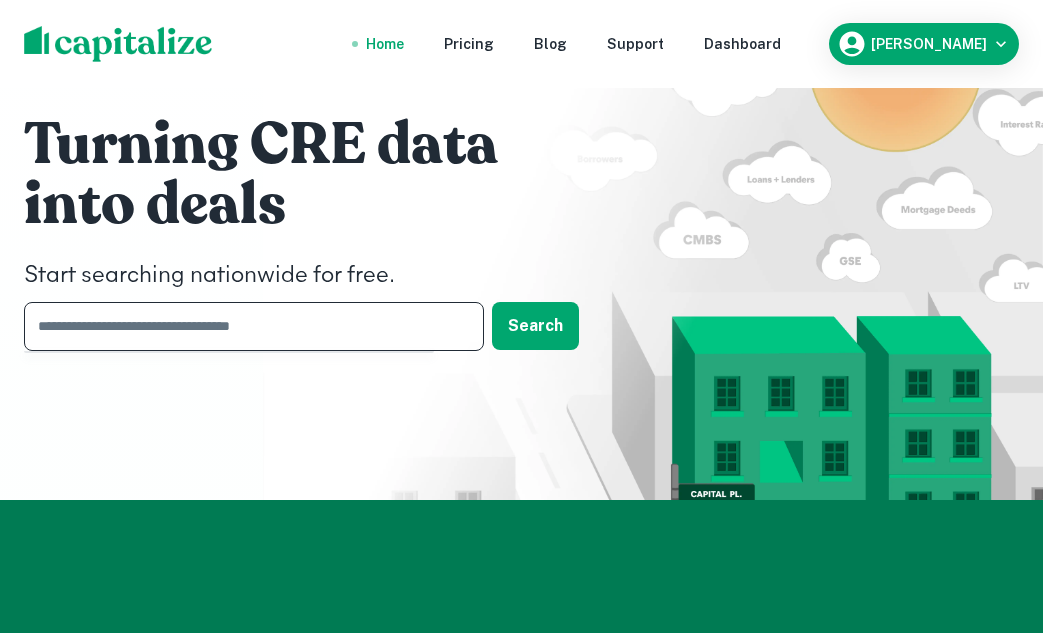 paste on "**********" 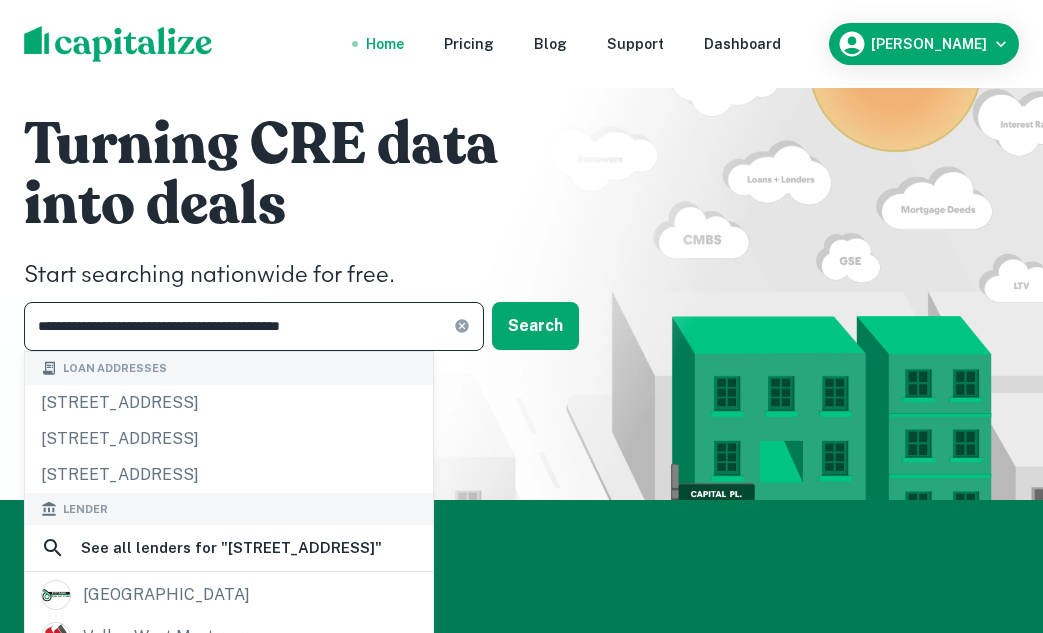 type on "**********" 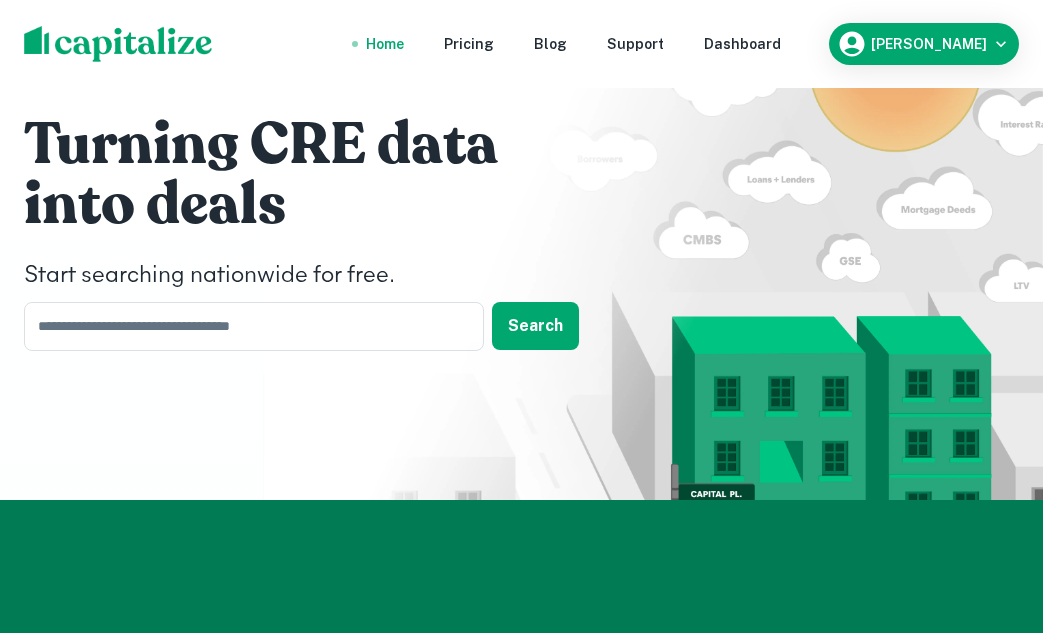 click at bounding box center [247, 326] 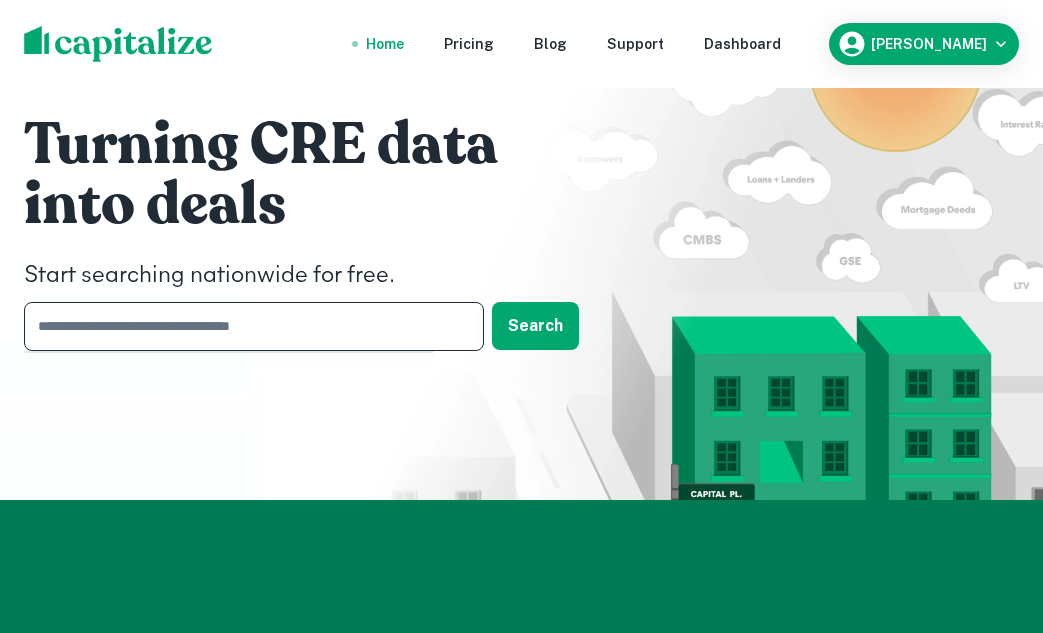 paste on "**********" 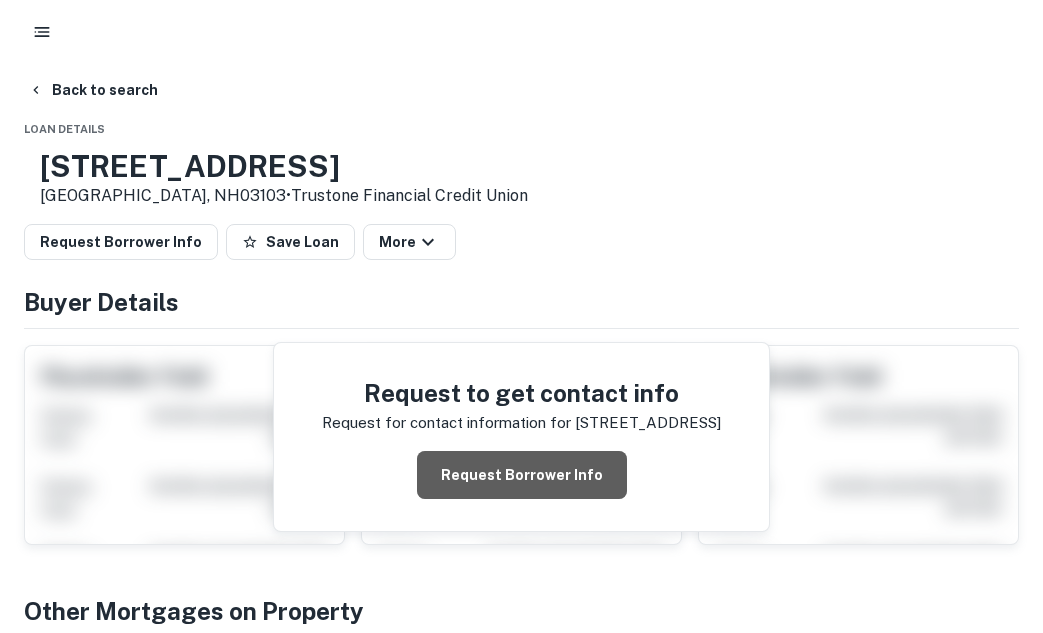 drag, startPoint x: 333, startPoint y: 406, endPoint x: 466, endPoint y: 462, distance: 144.3087 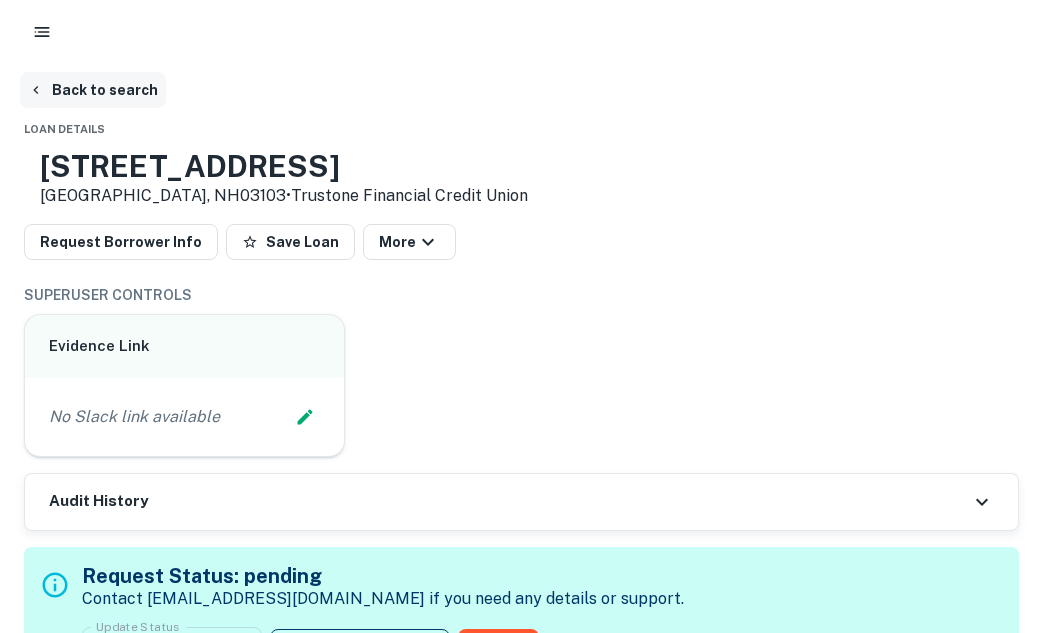click on "Back to search" at bounding box center (93, 90) 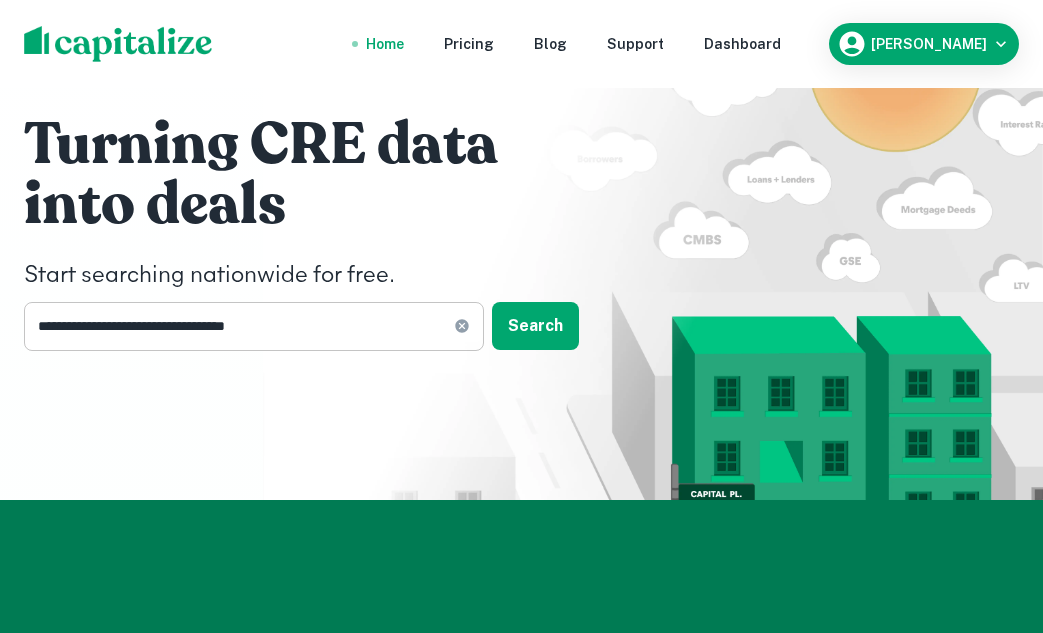 click 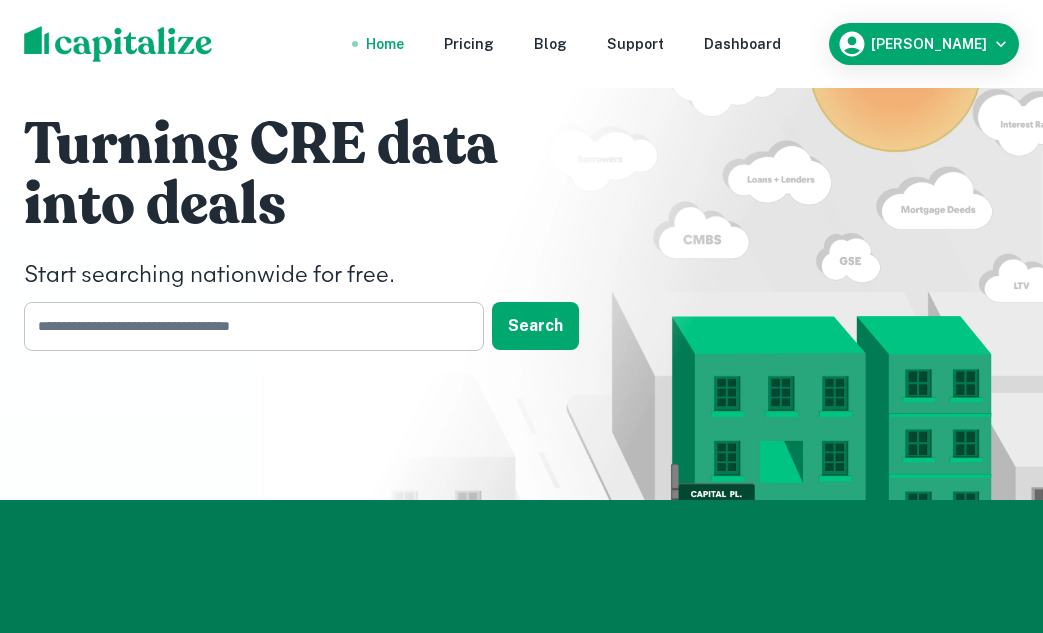click at bounding box center (247, 326) 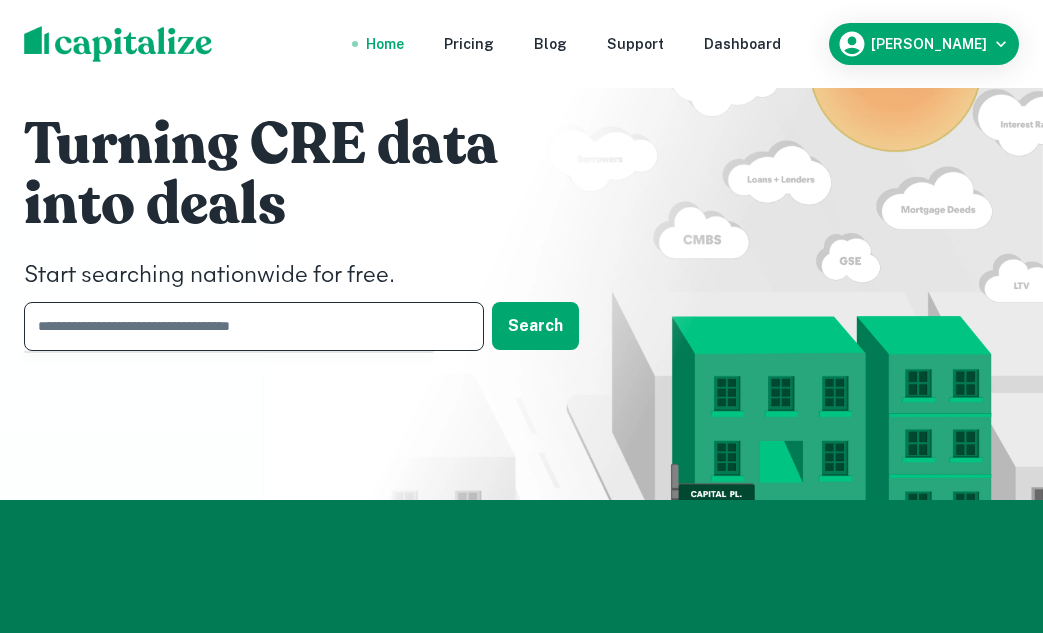 paste on "**********" 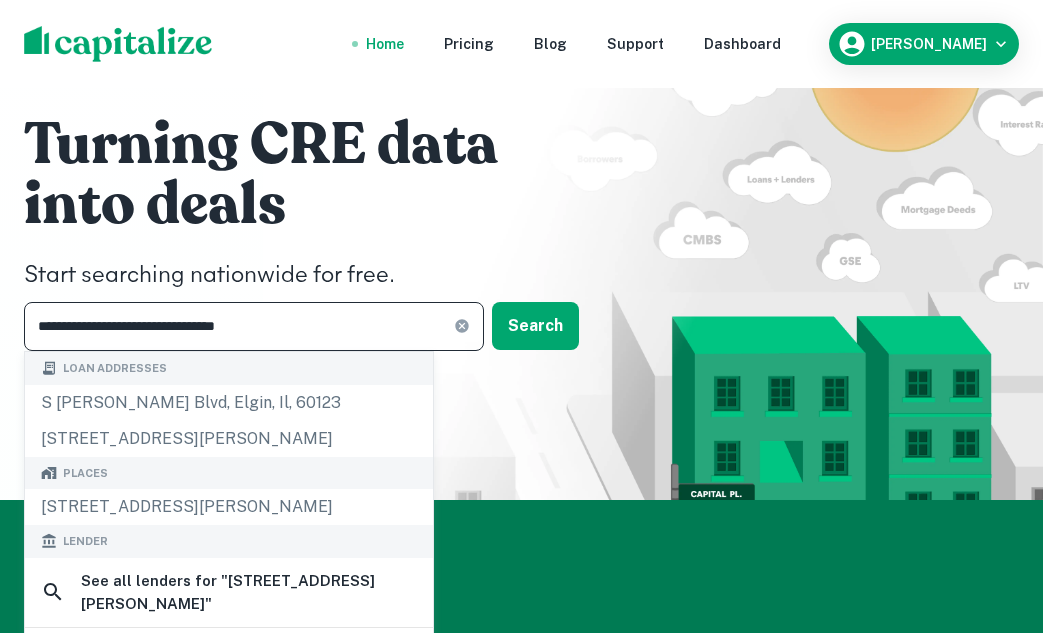 type on "**********" 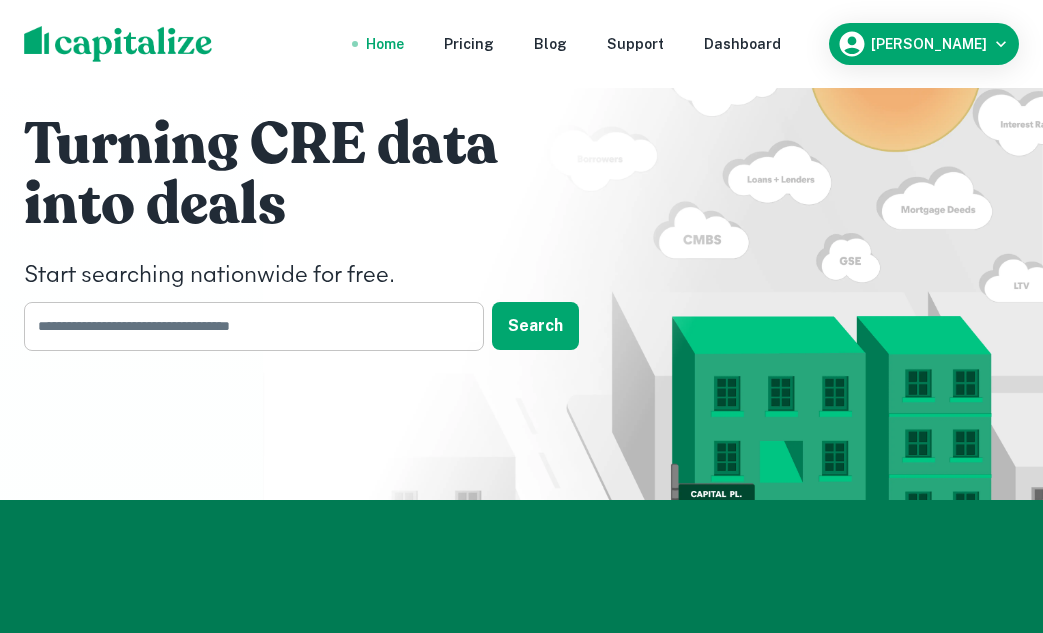 click at bounding box center (247, 326) 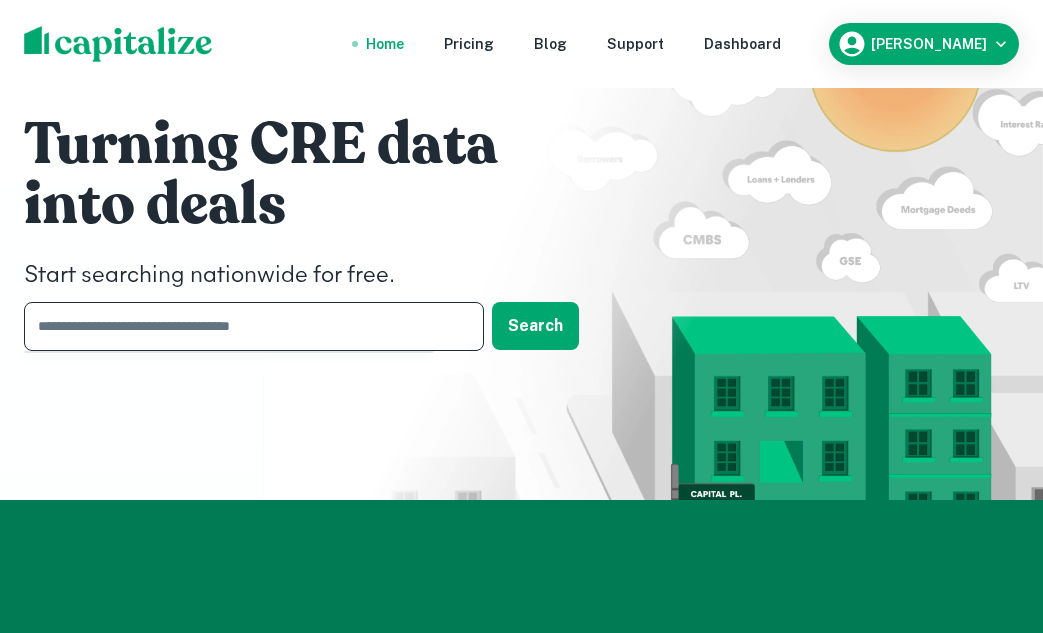 paste on "**********" 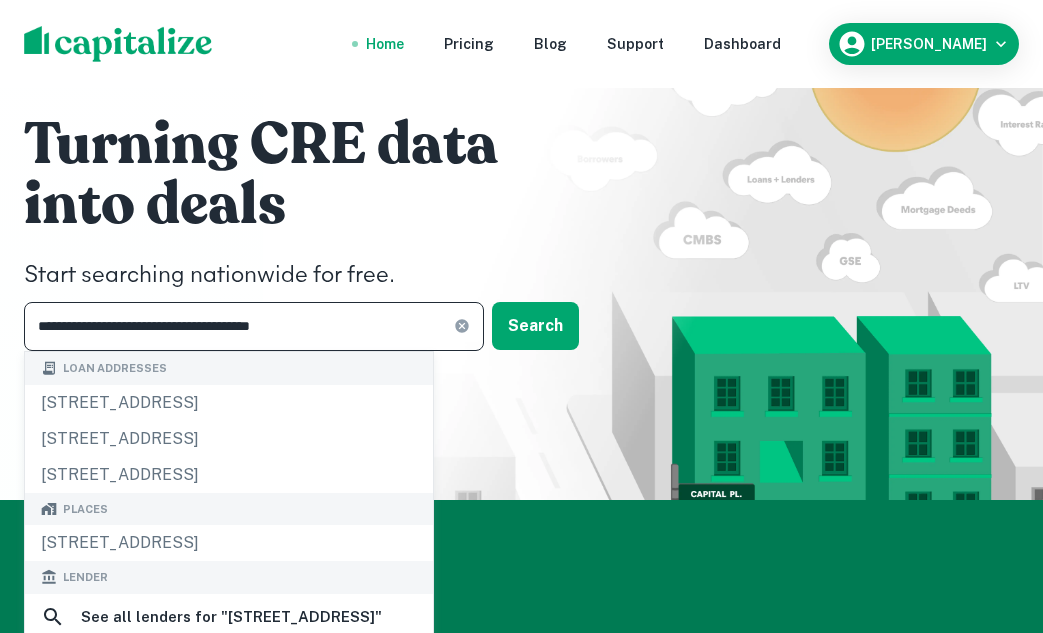 type on "**********" 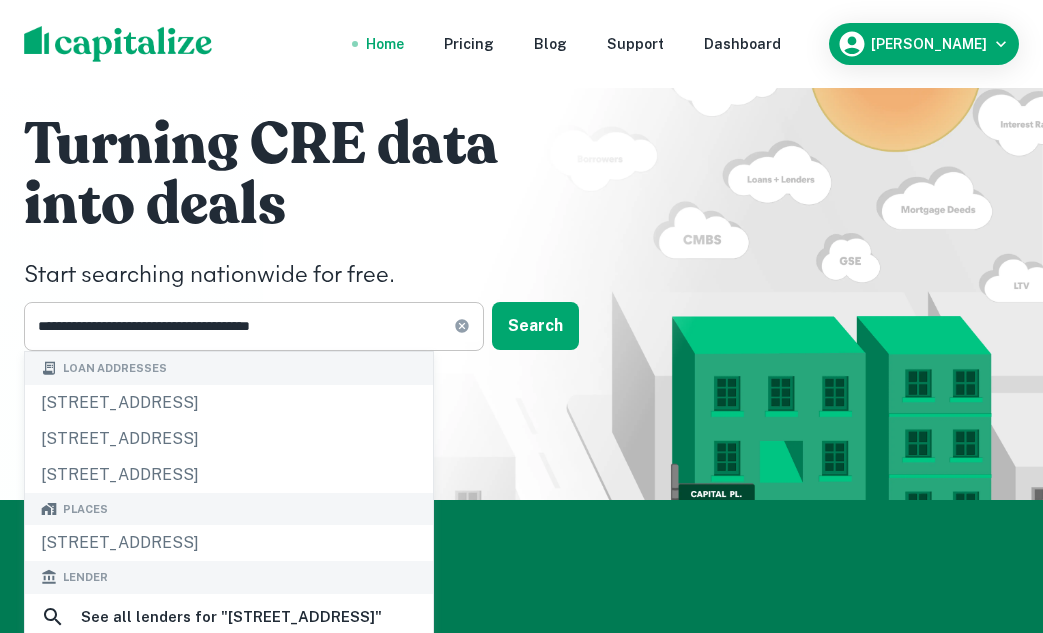 click 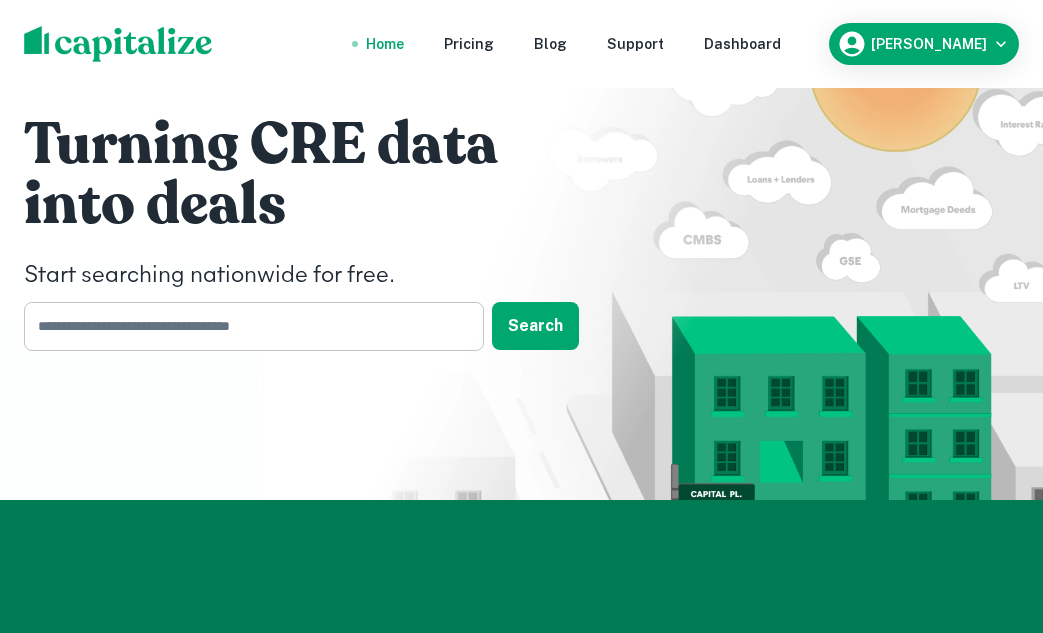 click at bounding box center (247, 326) 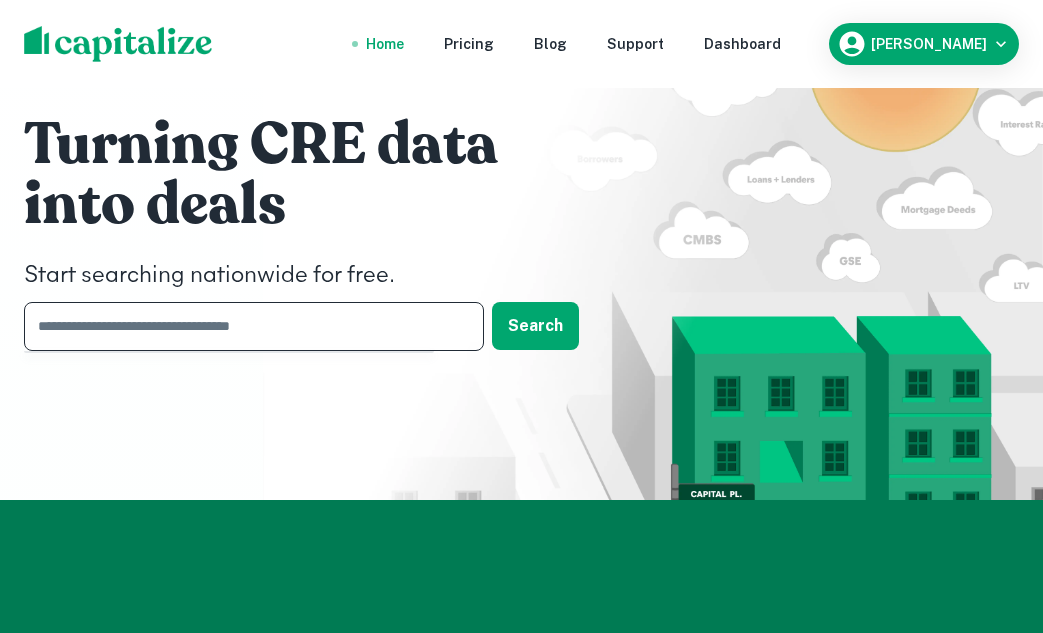 paste on "**********" 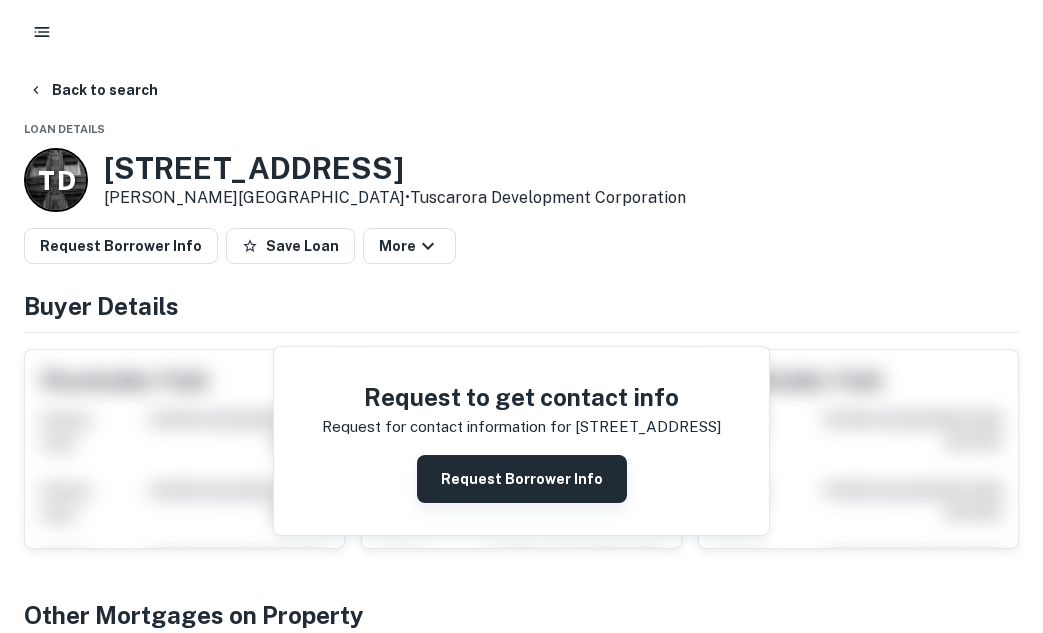 click on "Request Borrower Info" at bounding box center (522, 479) 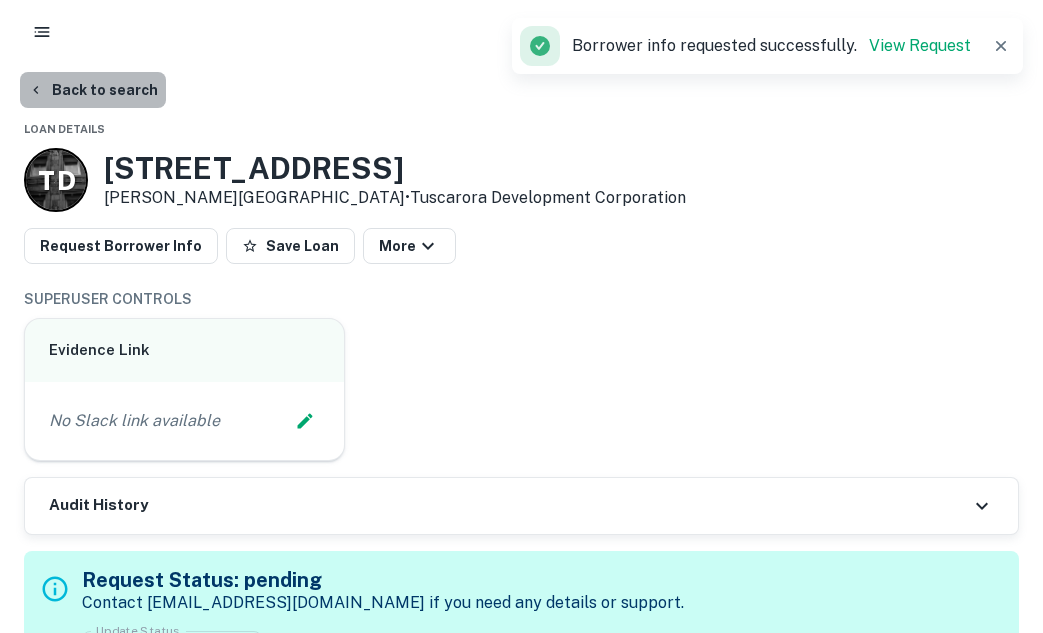 click on "Back to search" at bounding box center (93, 90) 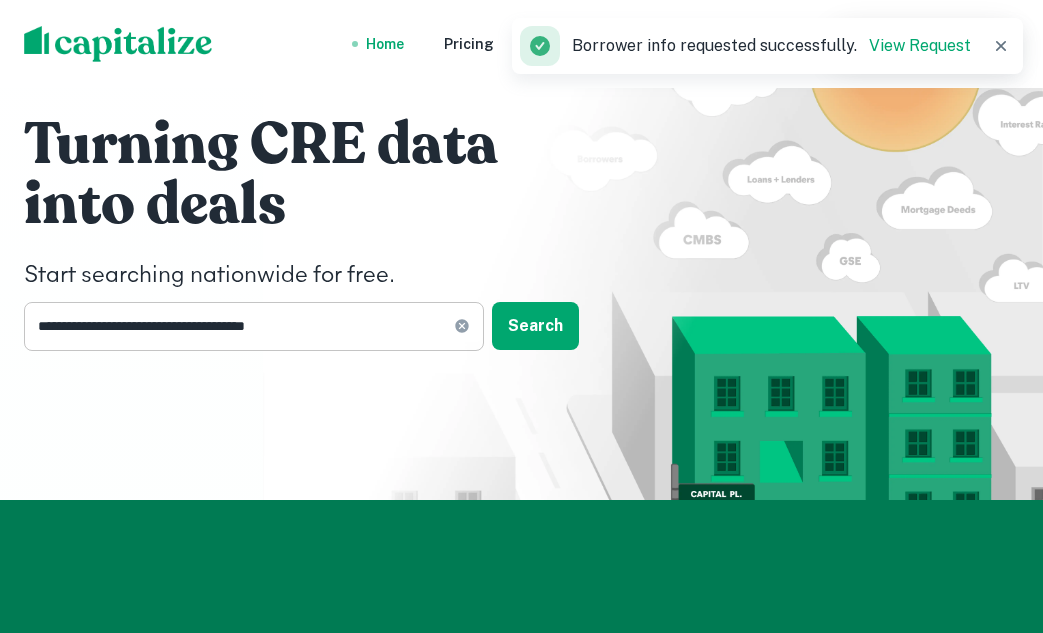 click on "**********" at bounding box center (254, 326) 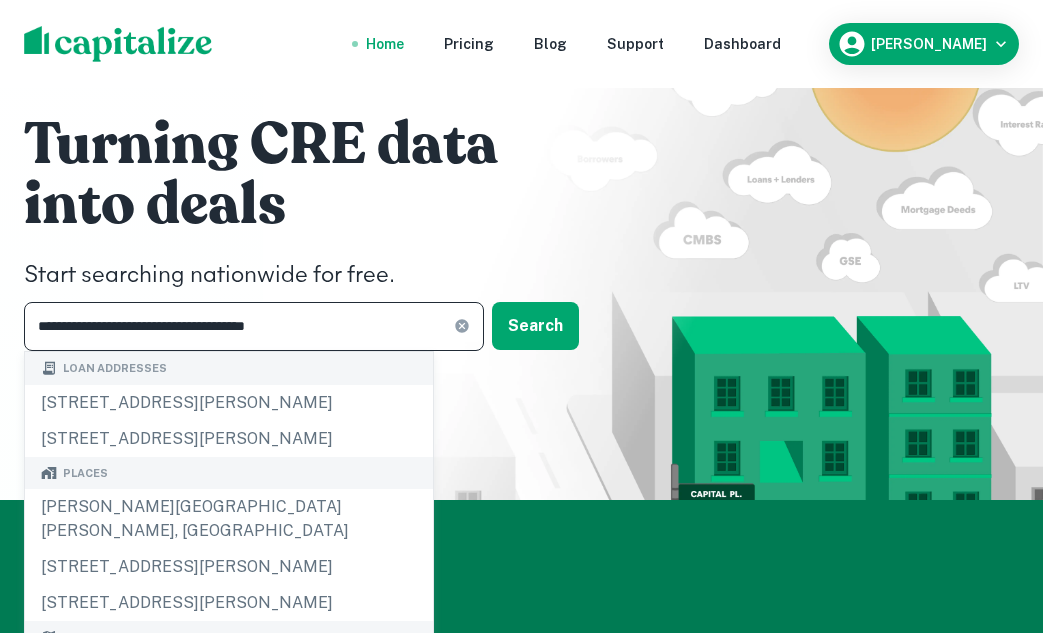 click on "**********" at bounding box center (254, 326) 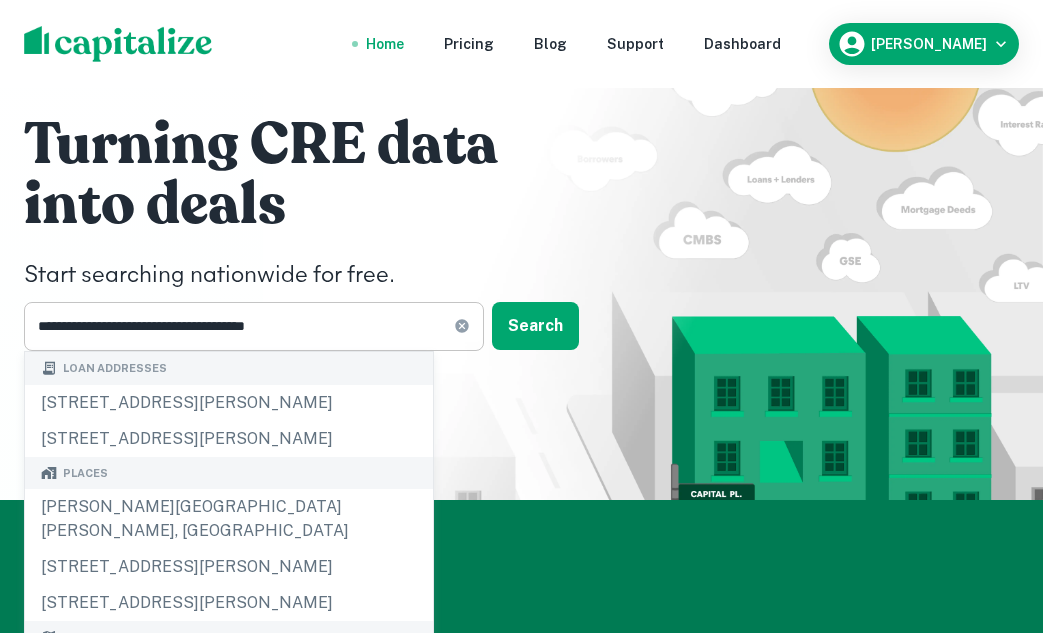click 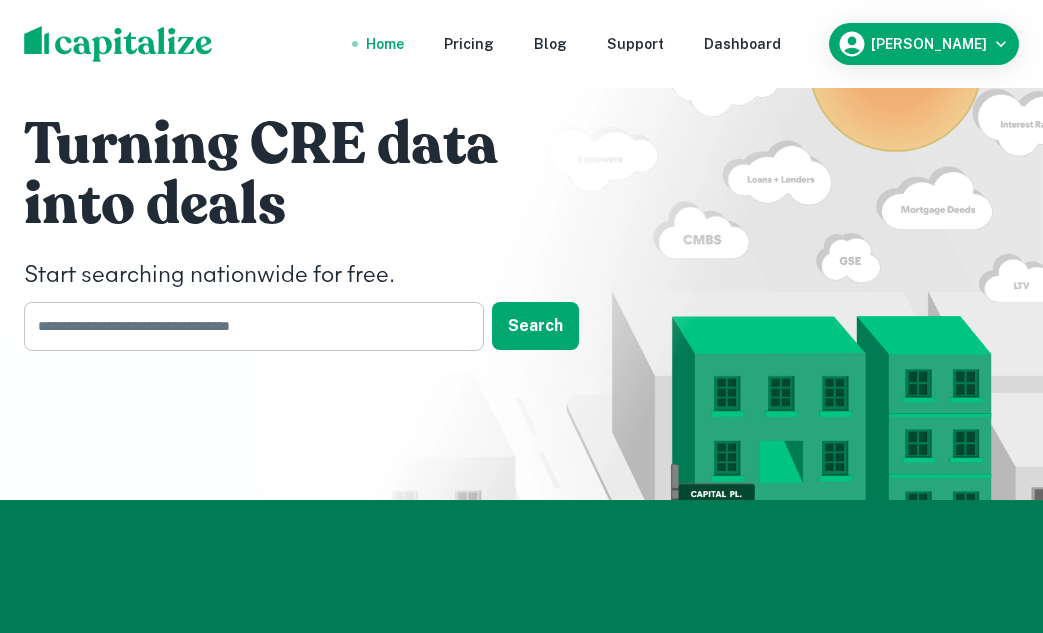 click at bounding box center (247, 326) 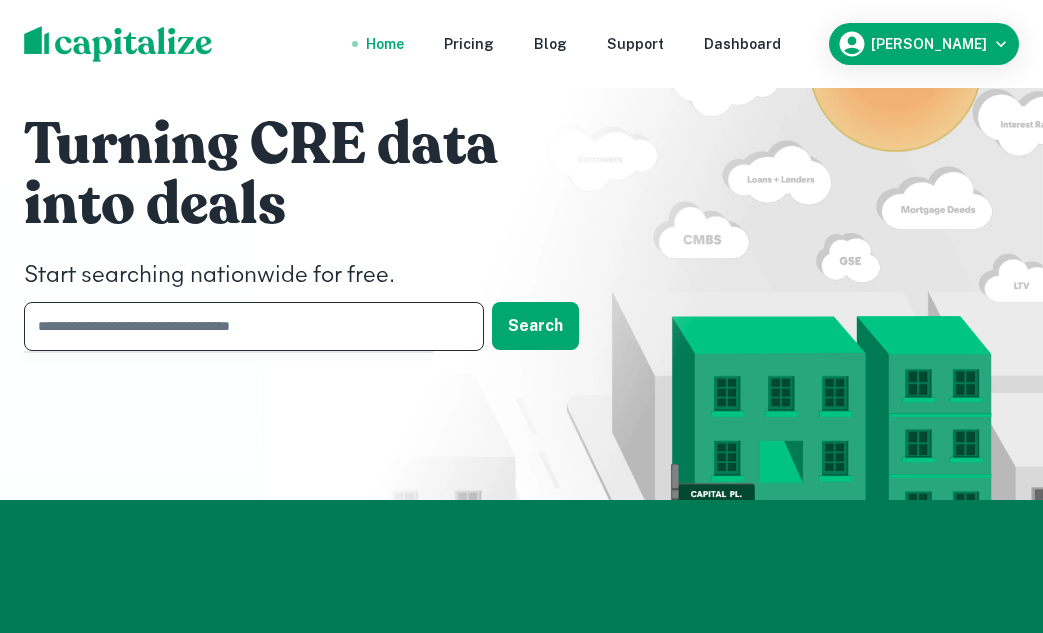 paste on "**********" 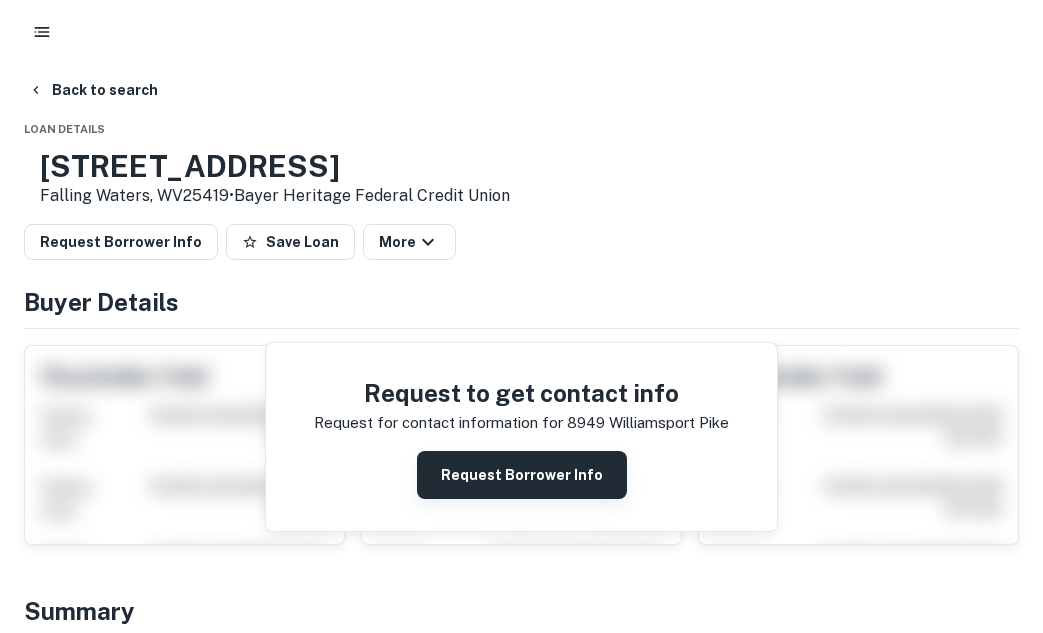 click on "Request Borrower Info" at bounding box center (522, 475) 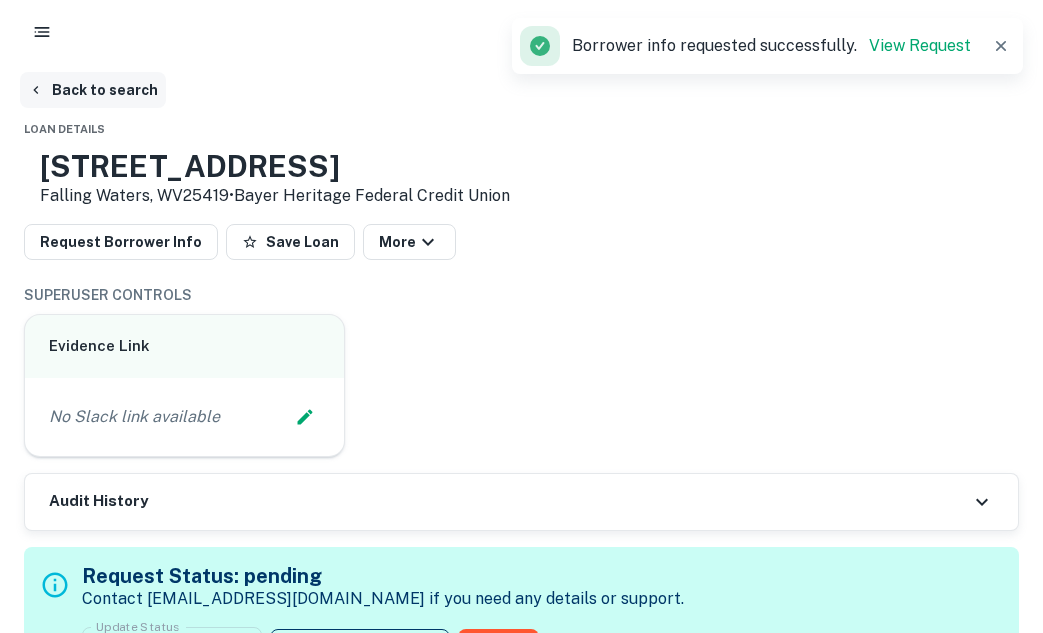 click on "Back to search" at bounding box center [93, 90] 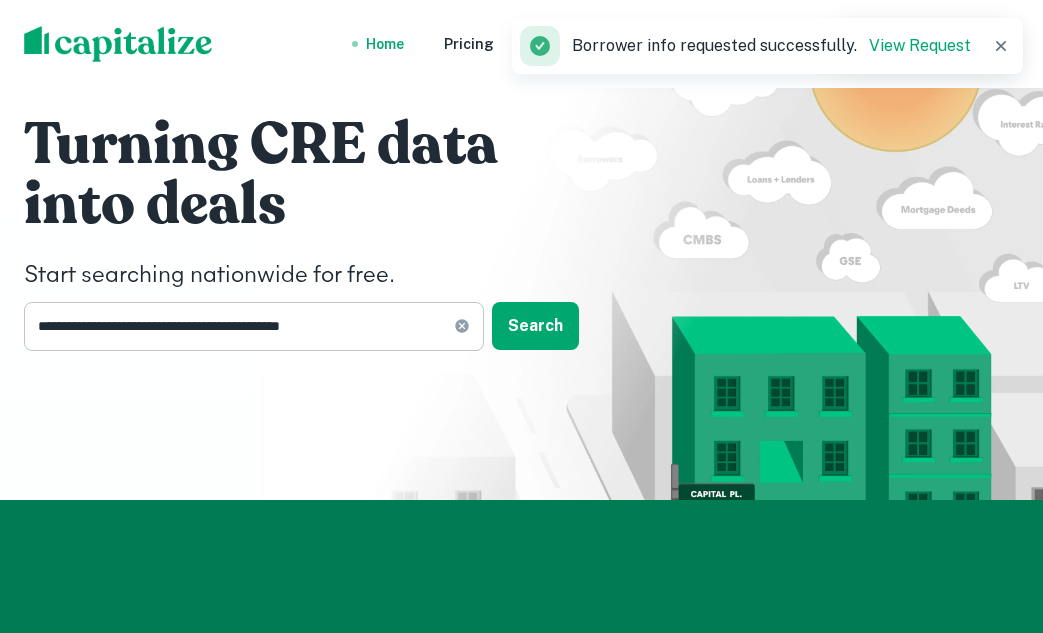 click 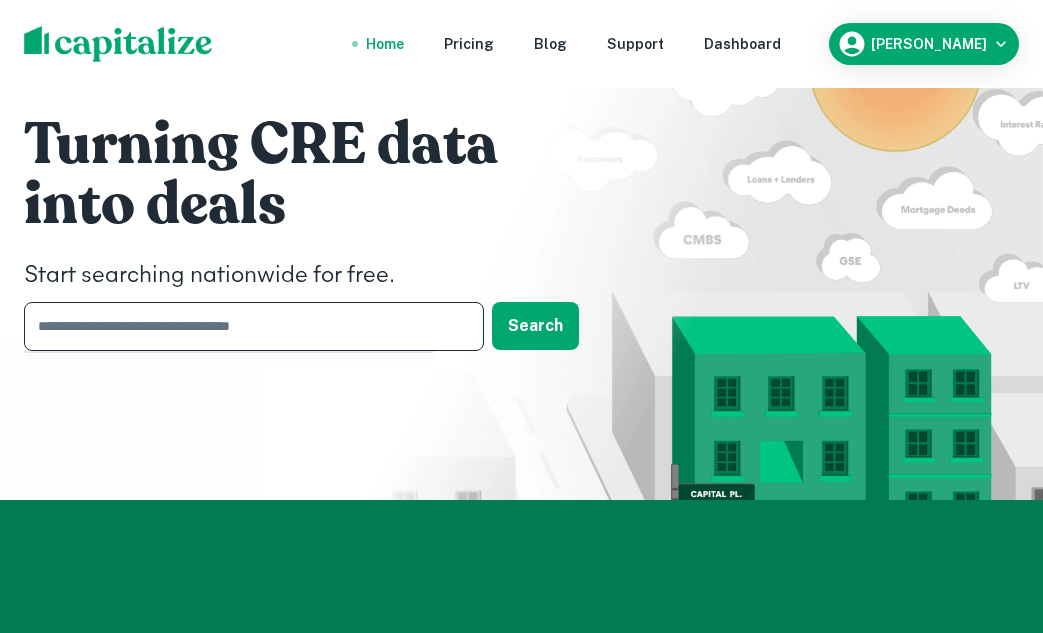 click at bounding box center (247, 326) 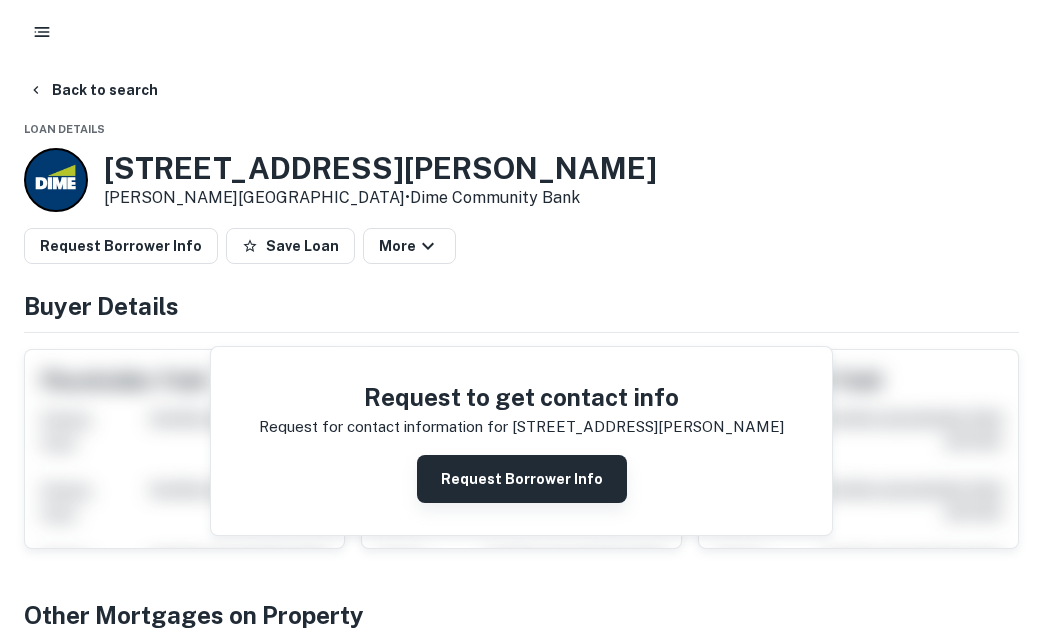 click on "Request Borrower Info" at bounding box center (522, 479) 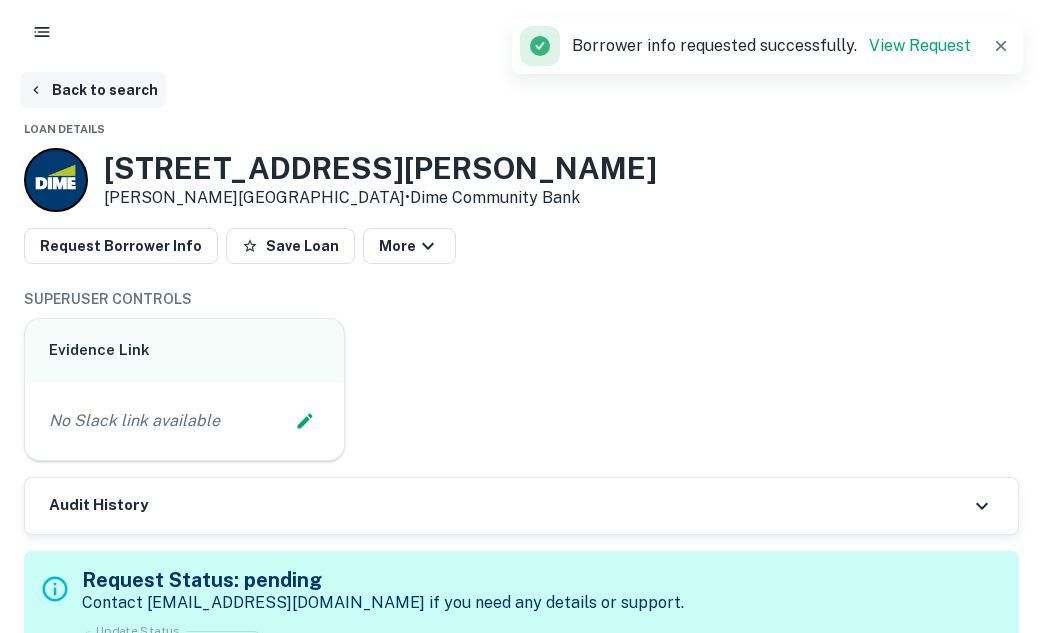 click on "Back to search" at bounding box center [93, 90] 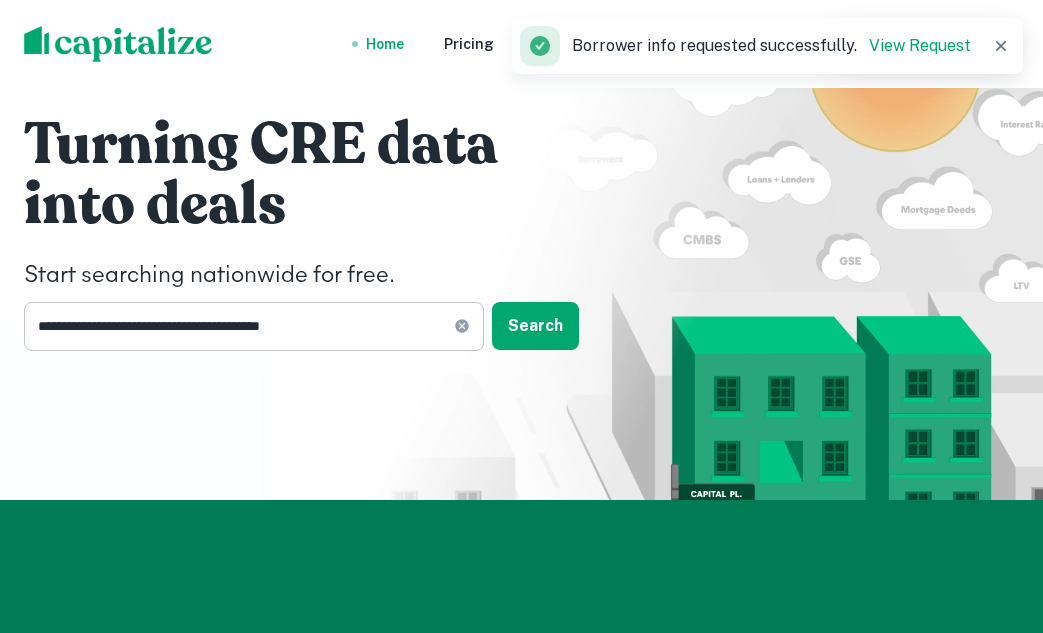 click on "**********" at bounding box center [254, 326] 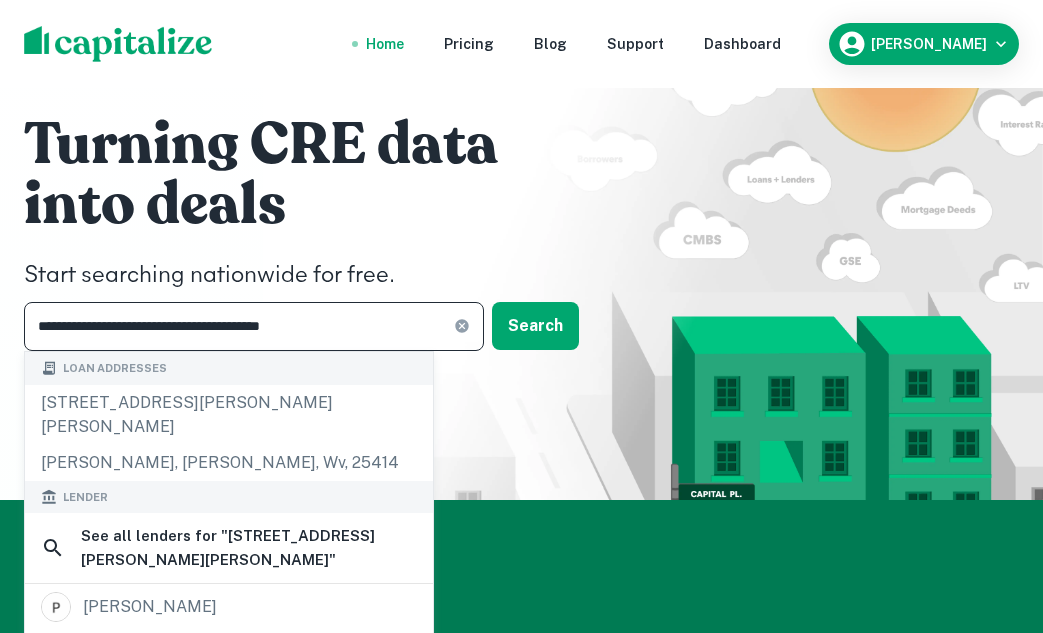 click 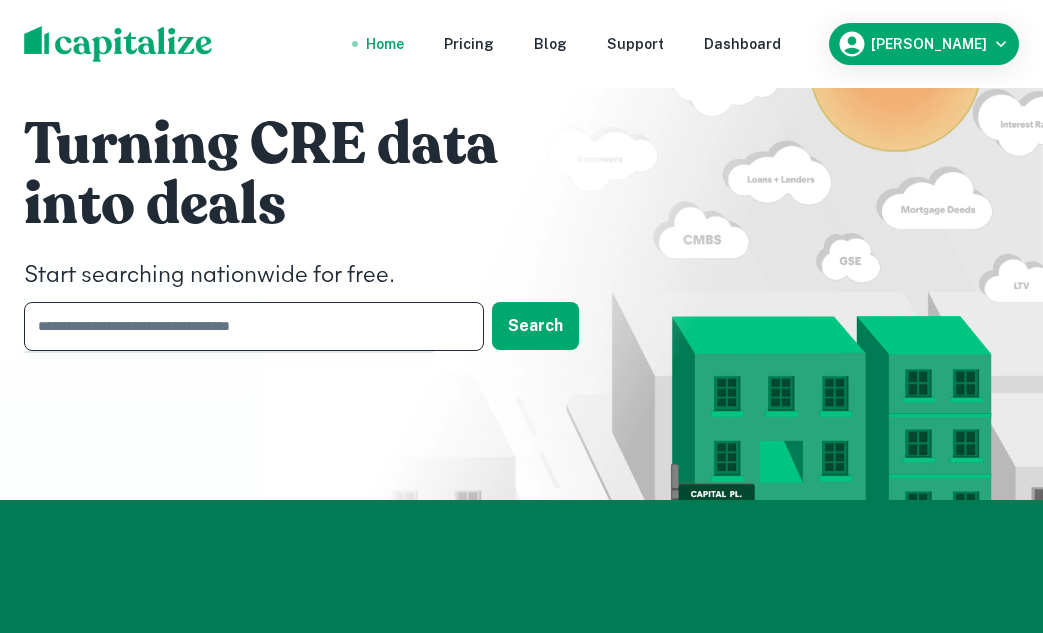 click at bounding box center (247, 326) 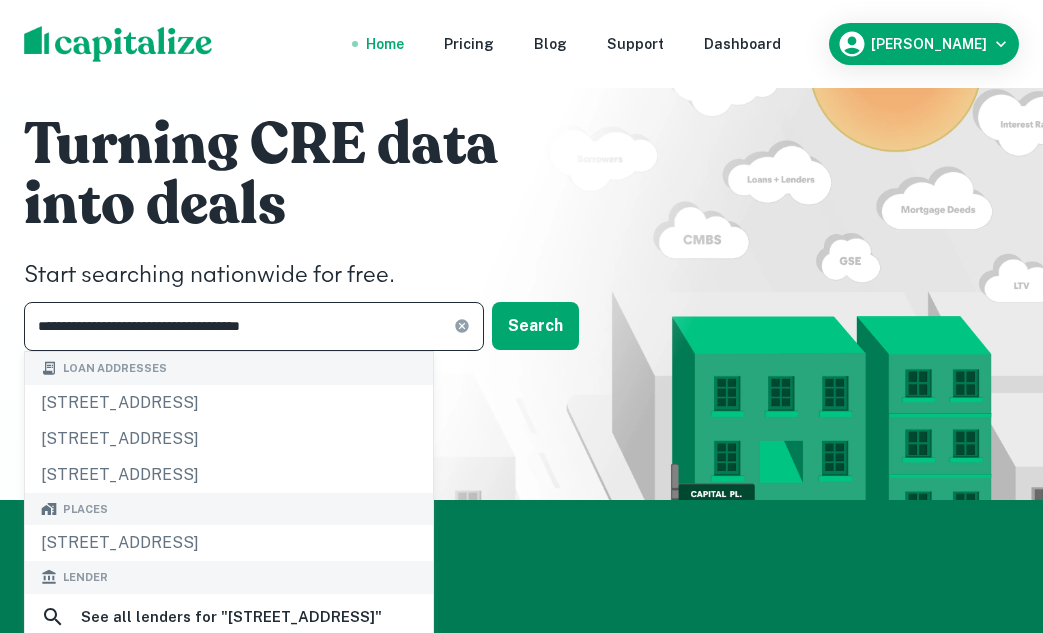 type on "**********" 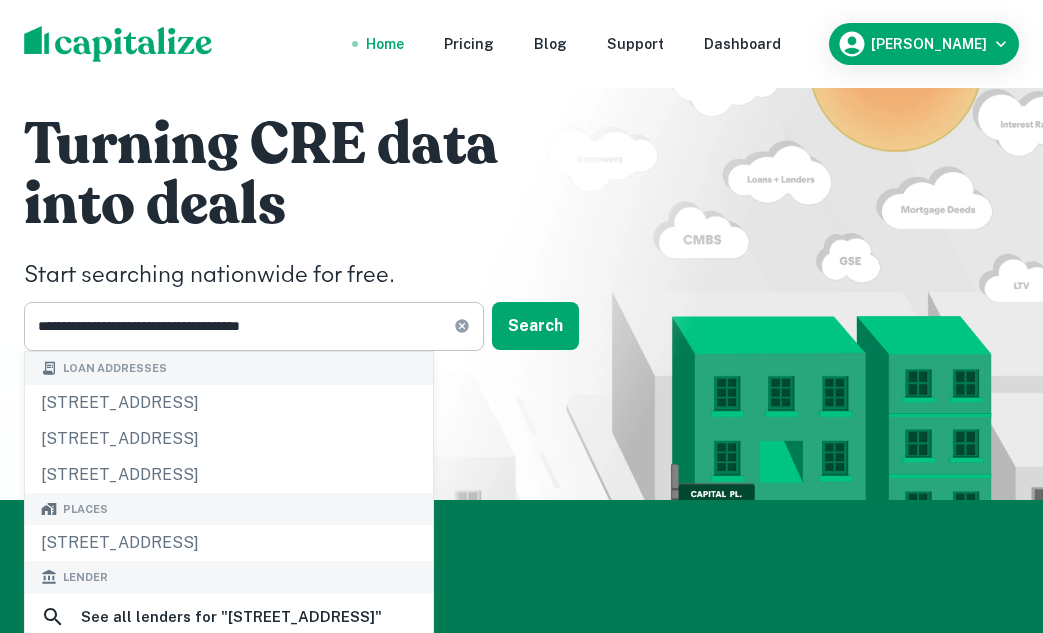 click 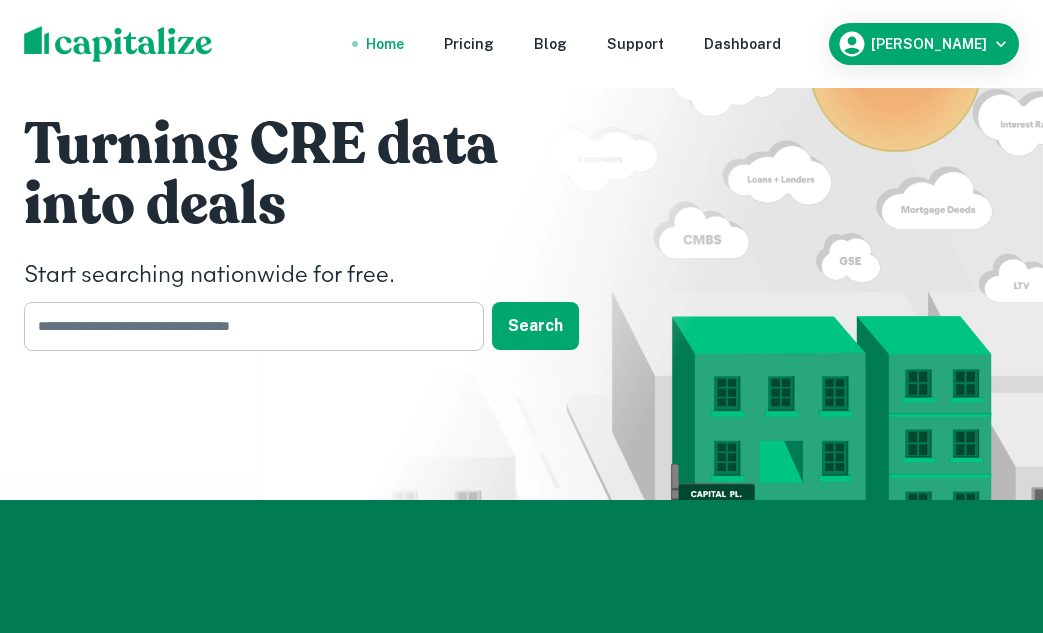 click at bounding box center (247, 326) 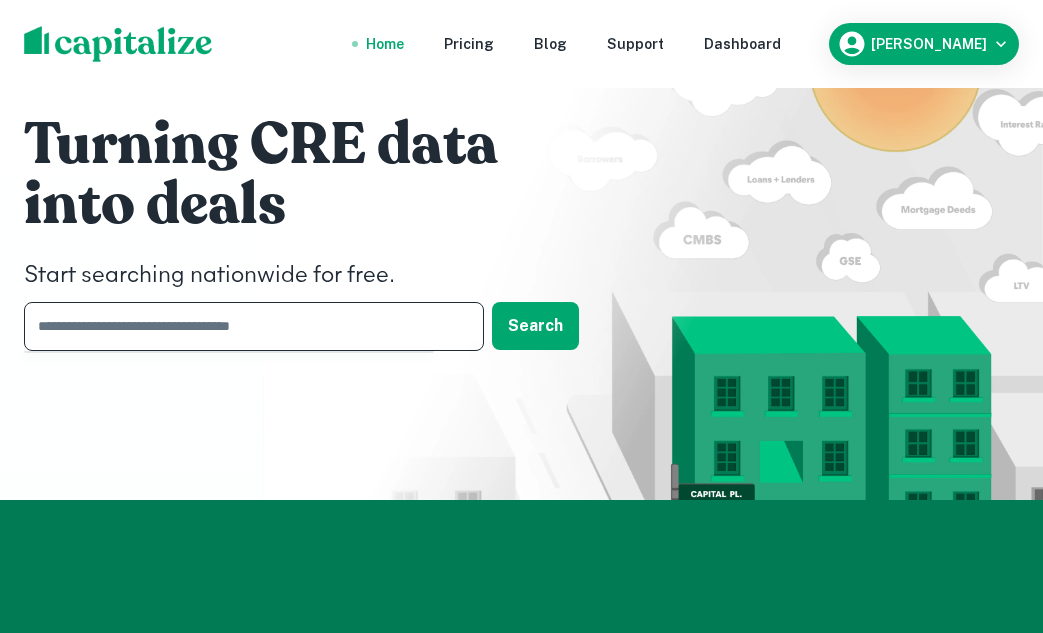 paste on "**********" 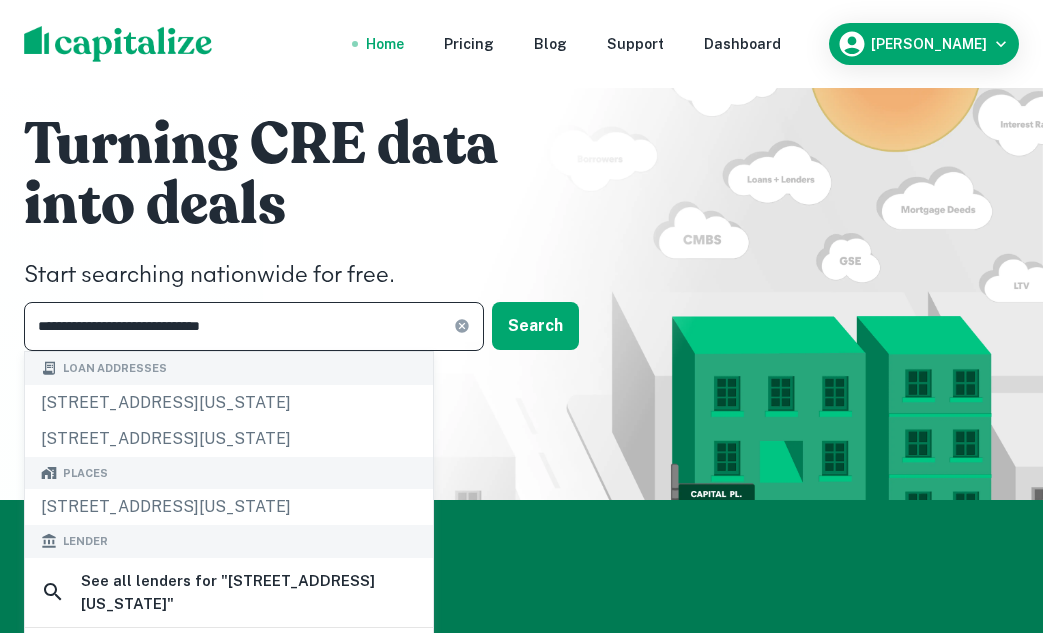 type on "**********" 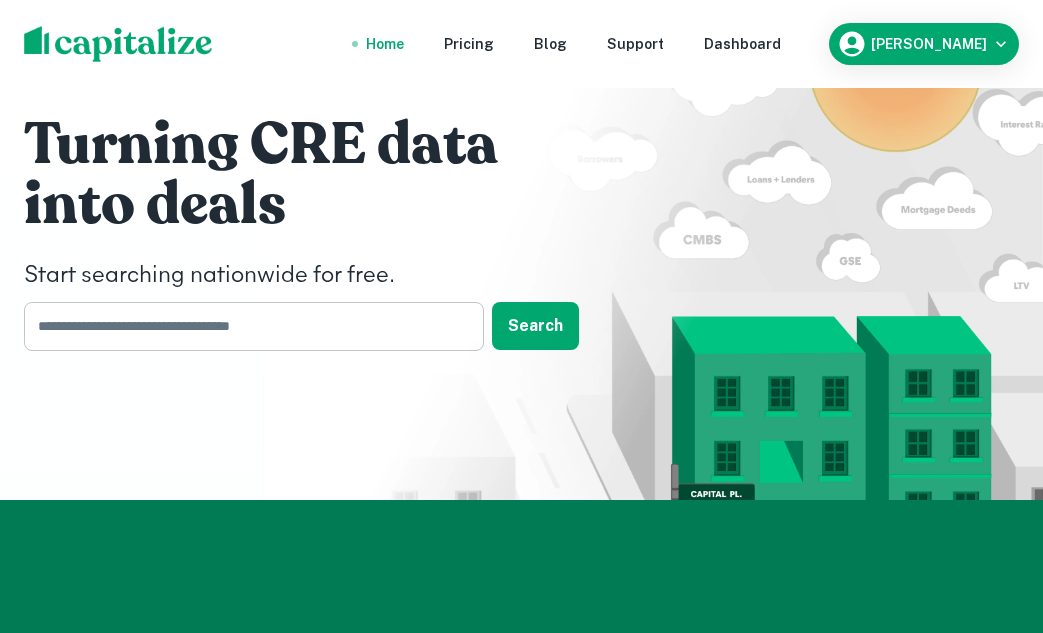click at bounding box center [247, 326] 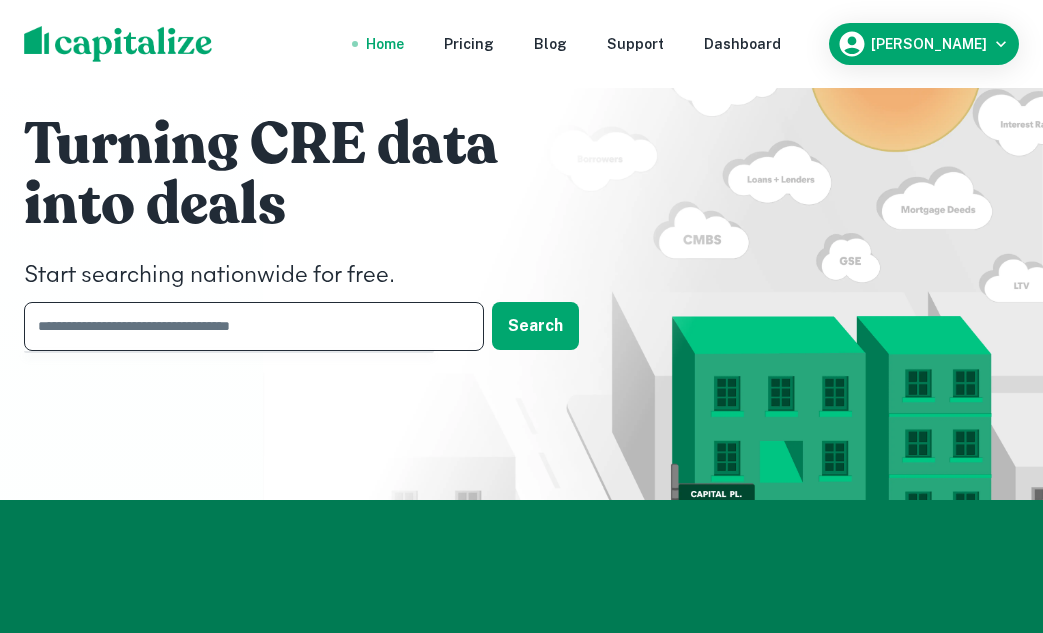 paste on "**********" 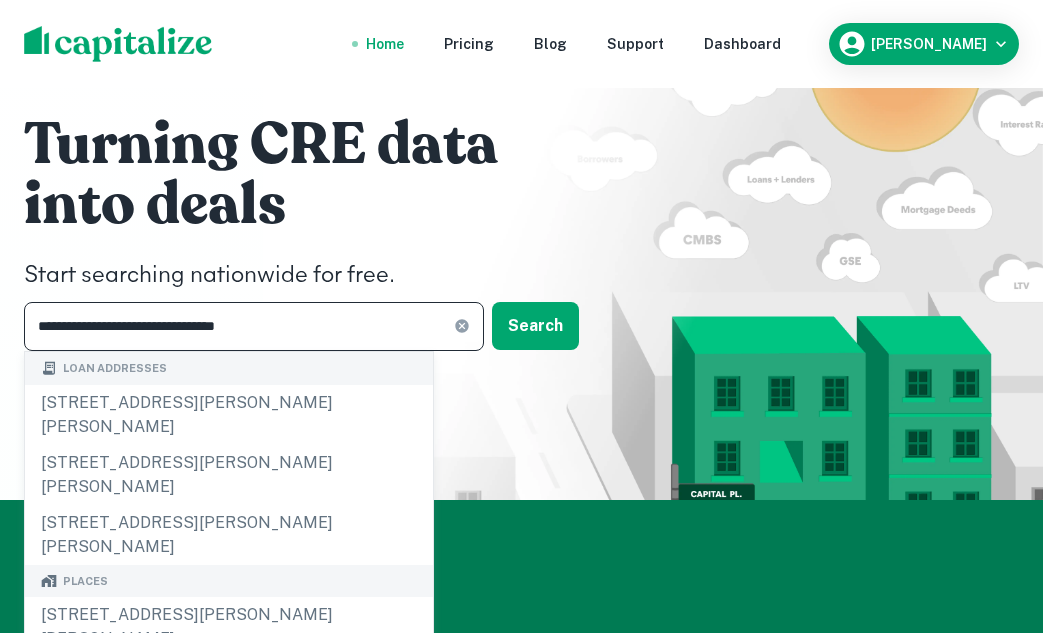 type on "**********" 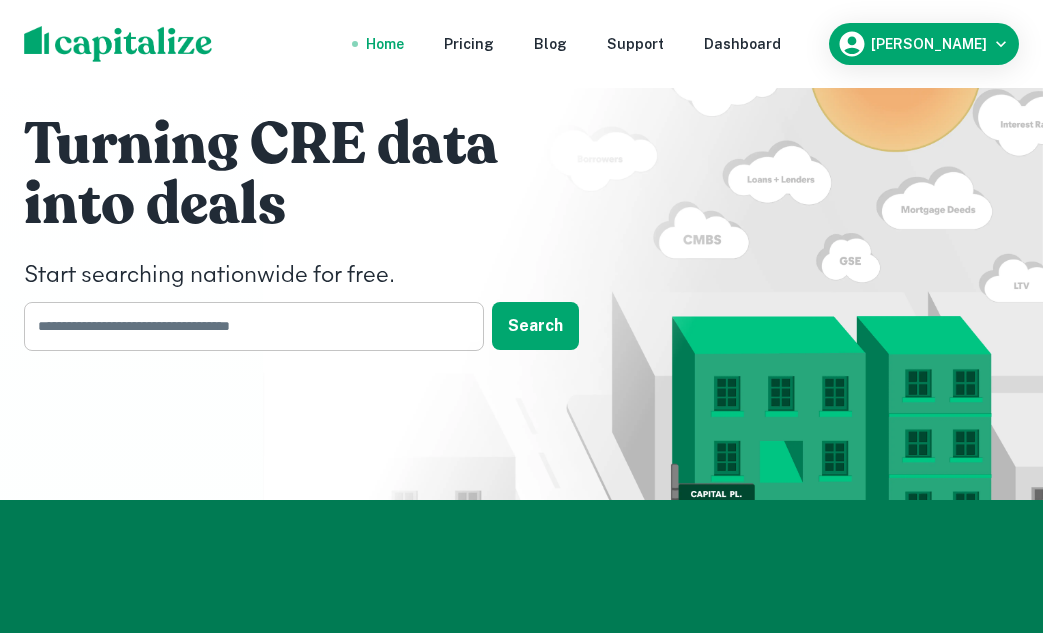 click at bounding box center (247, 326) 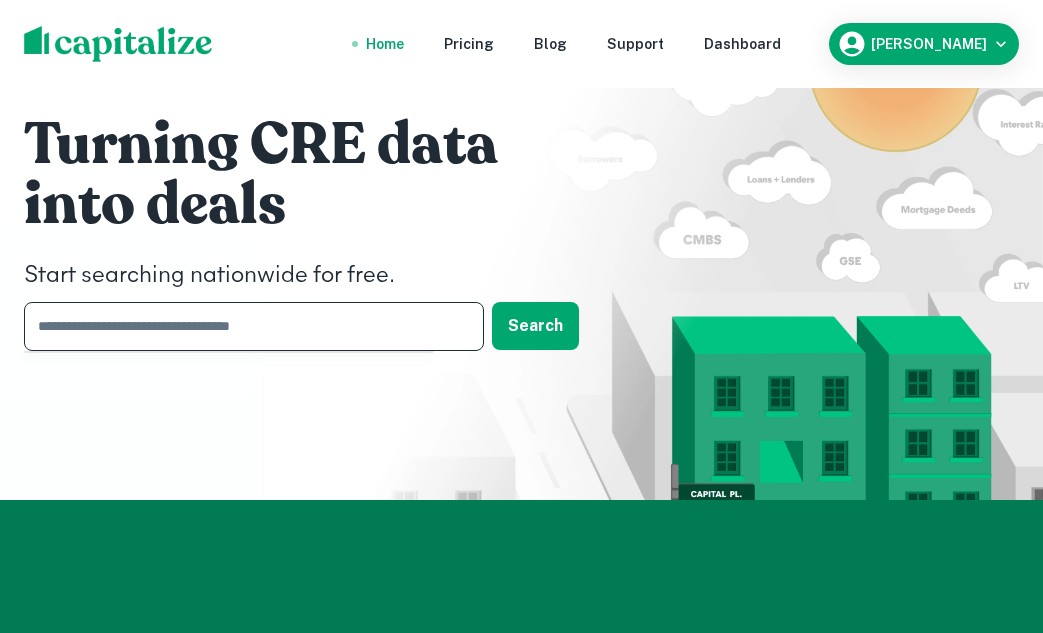 paste on "**********" 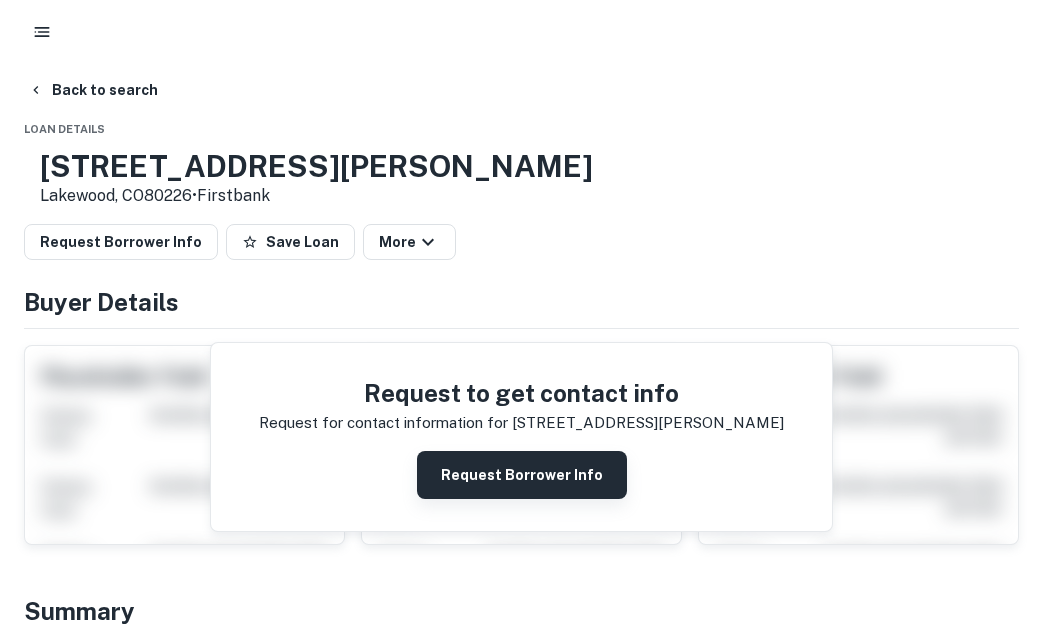 click on "Request Borrower Info" at bounding box center (522, 475) 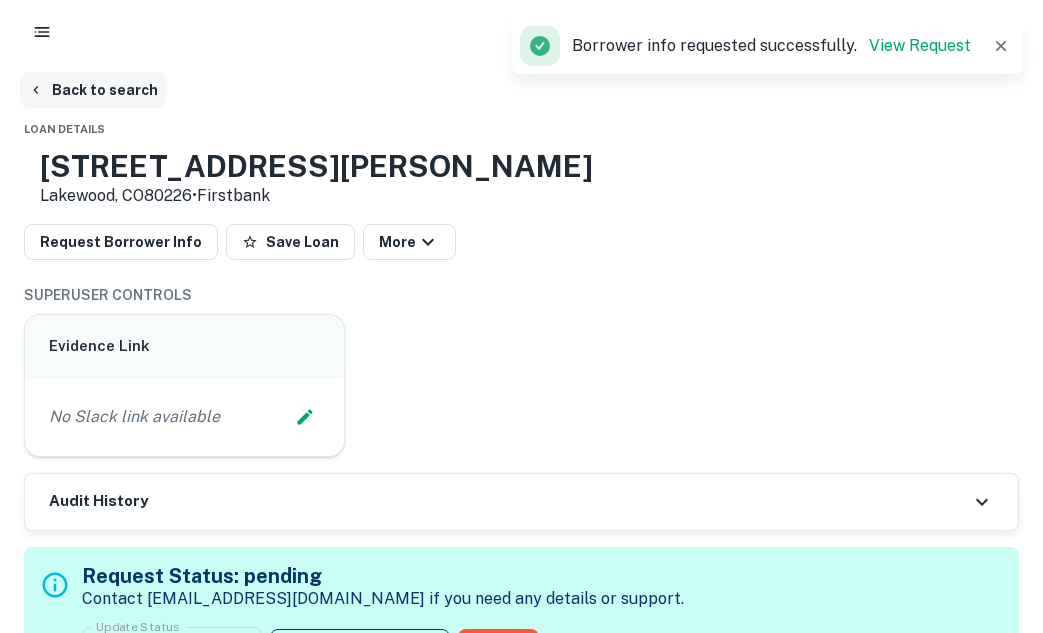 click on "Back to search" at bounding box center (93, 90) 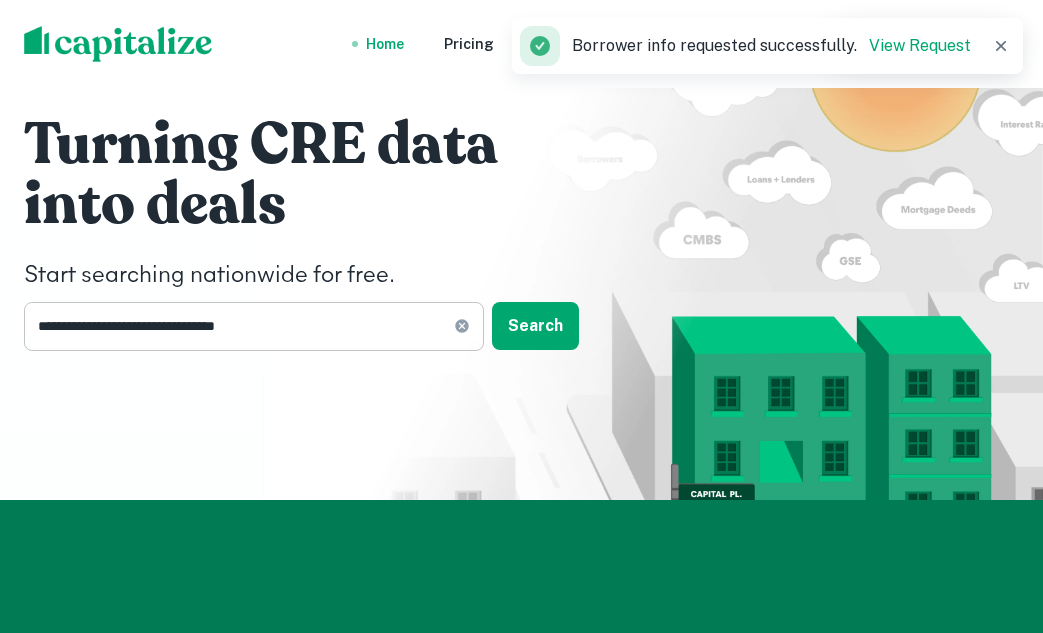 click on "**********" at bounding box center (254, 326) 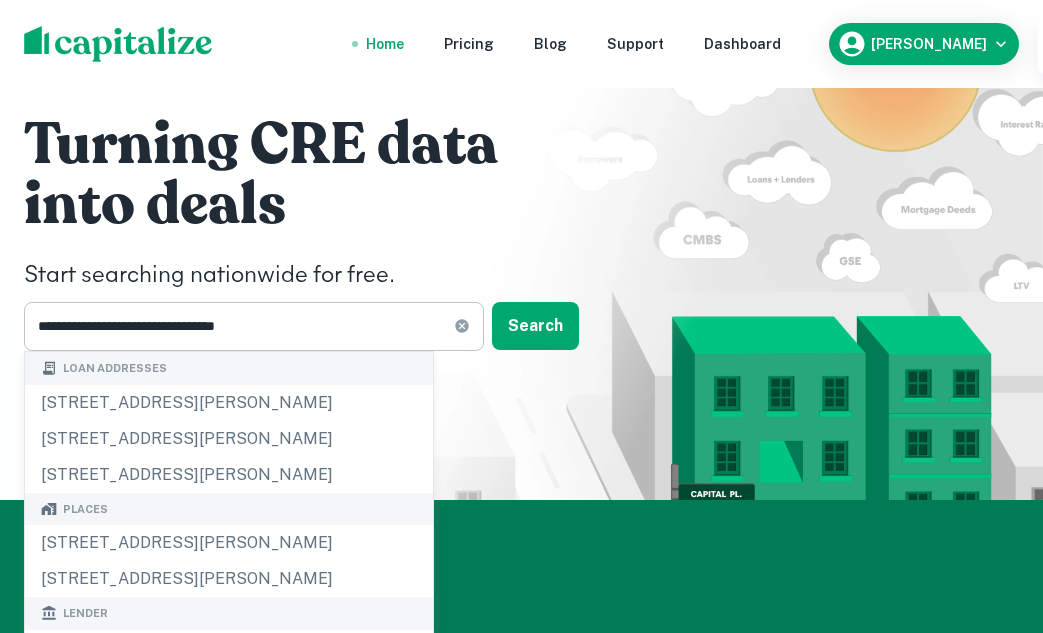 click 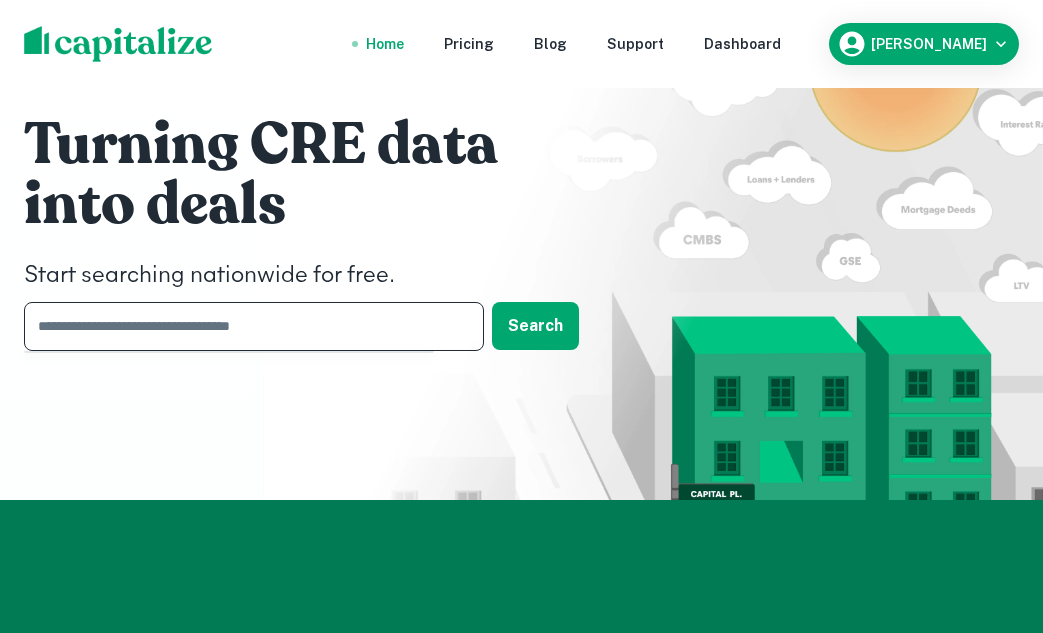 click at bounding box center [247, 326] 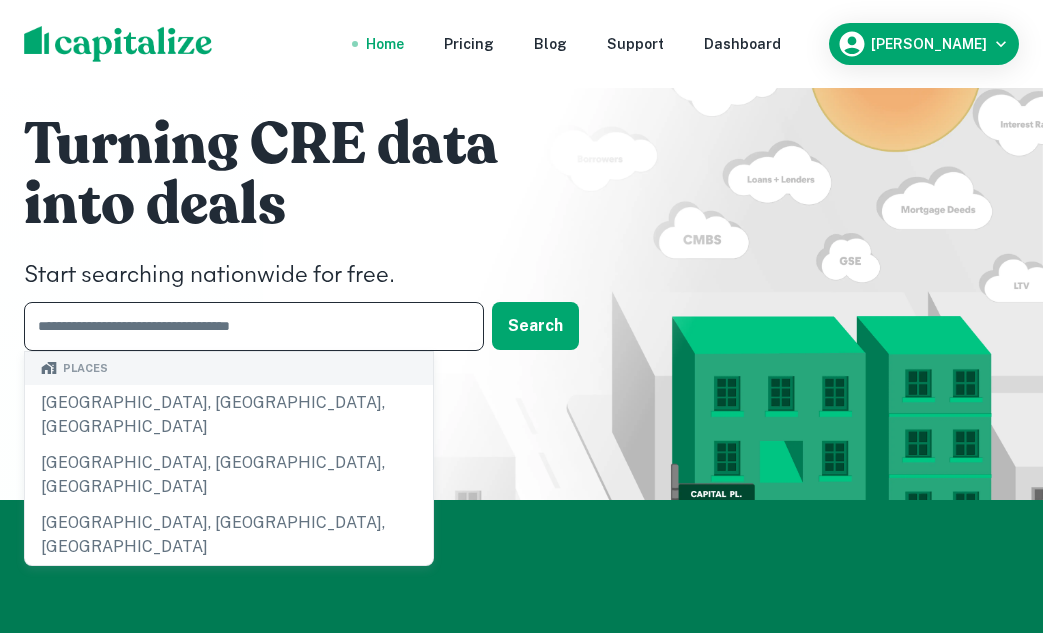 paste on "**********" 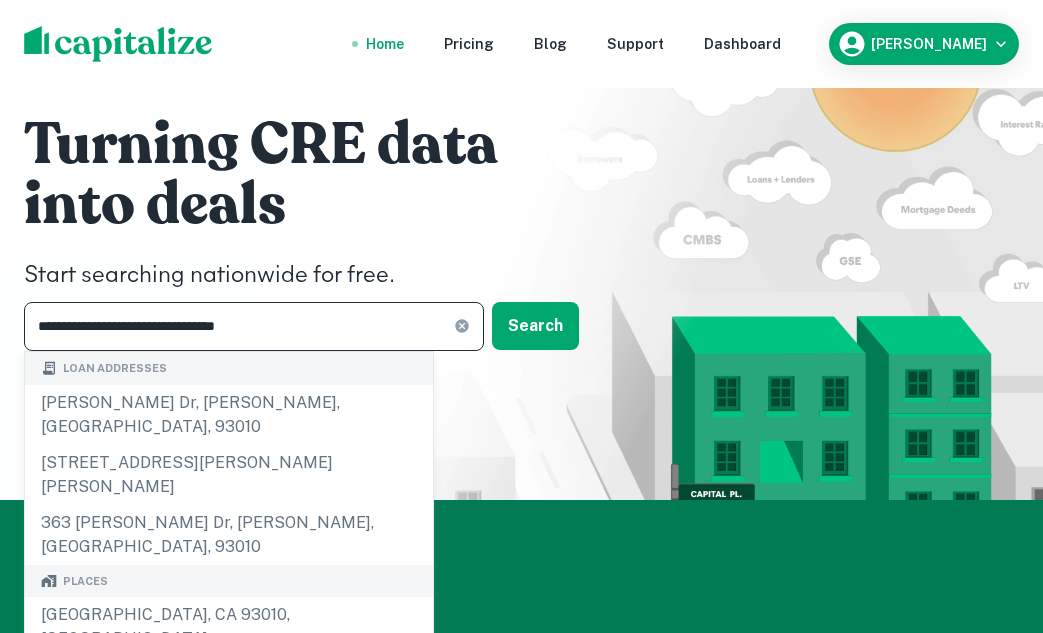 type on "**********" 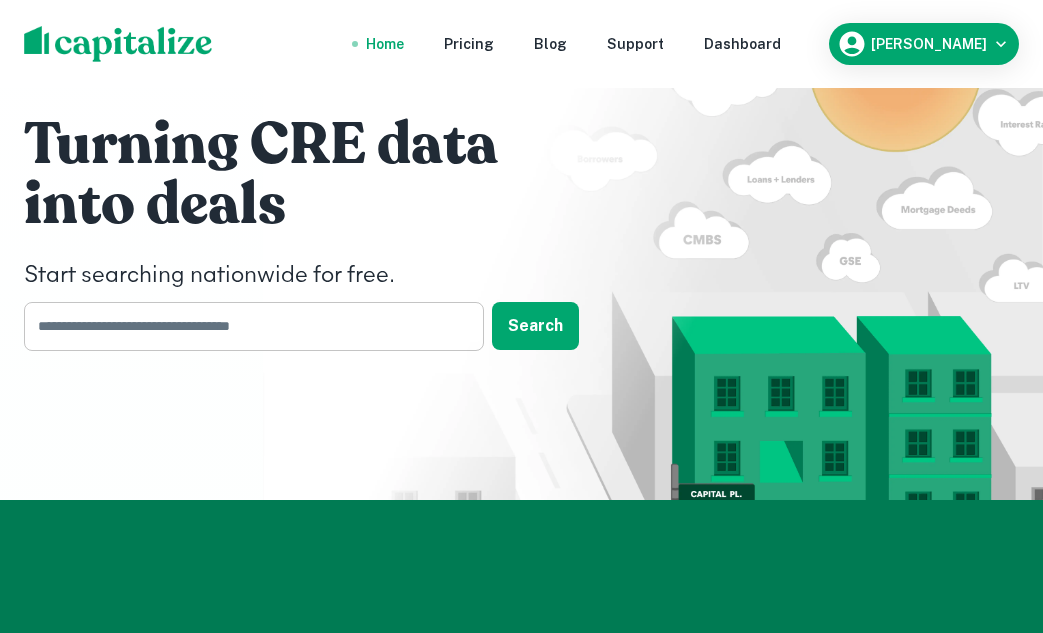 click at bounding box center (247, 326) 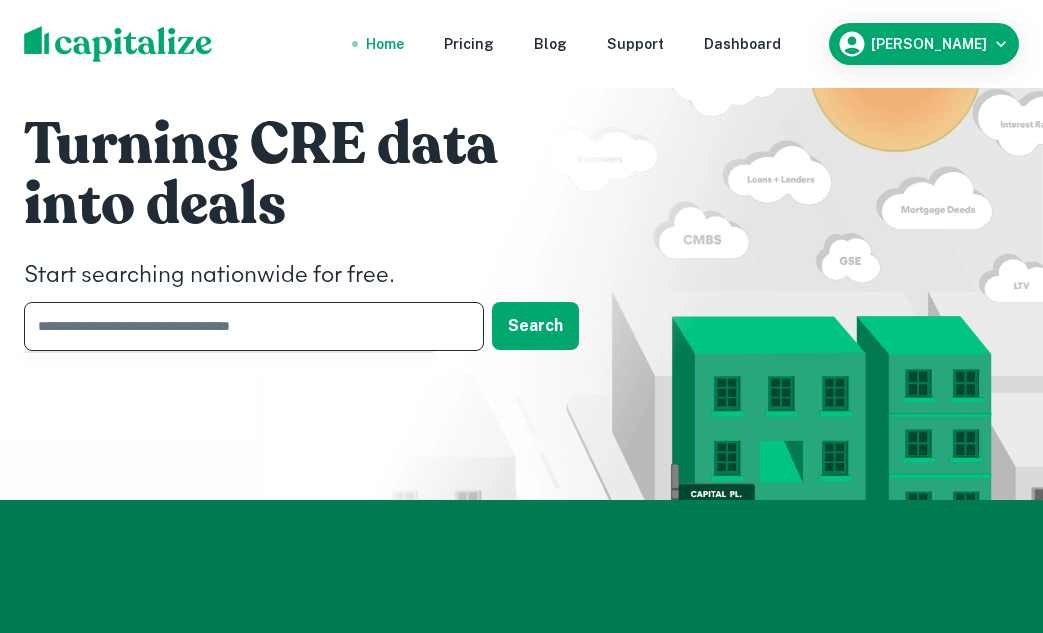 paste on "**********" 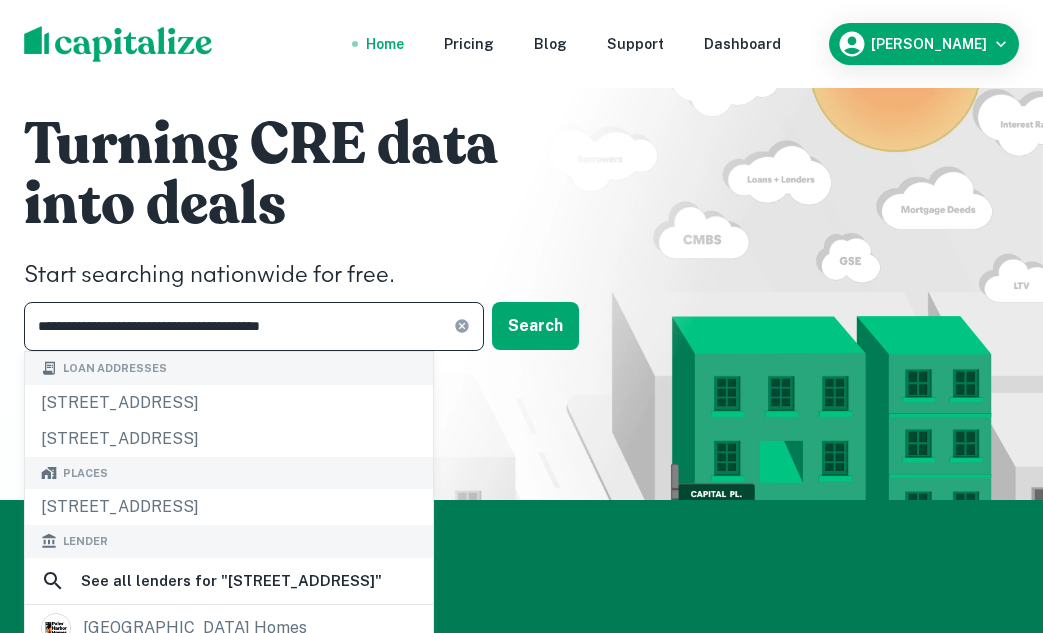 type on "**********" 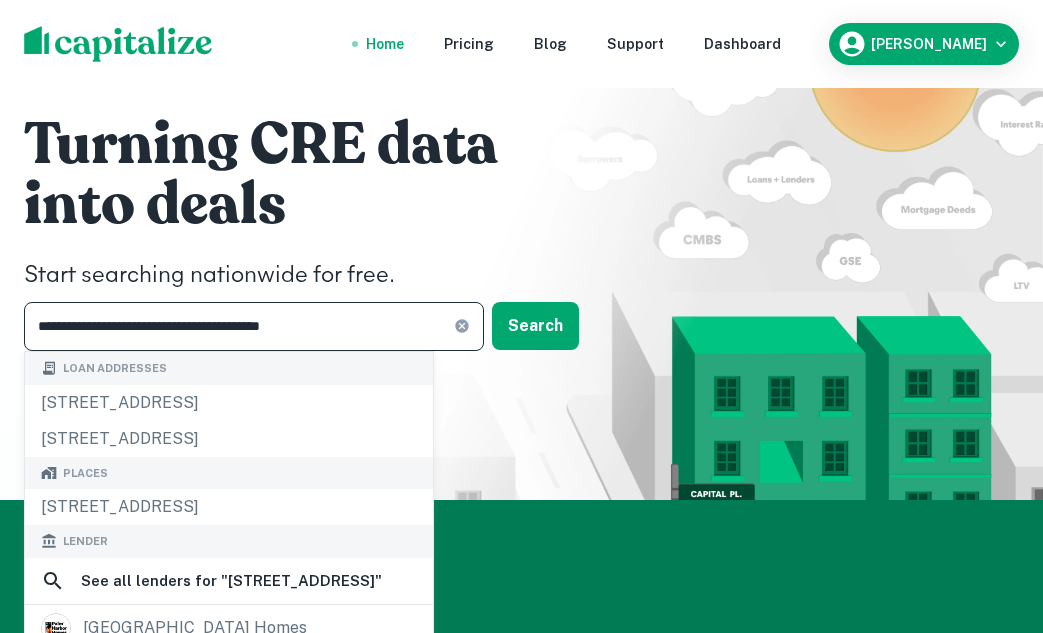 click 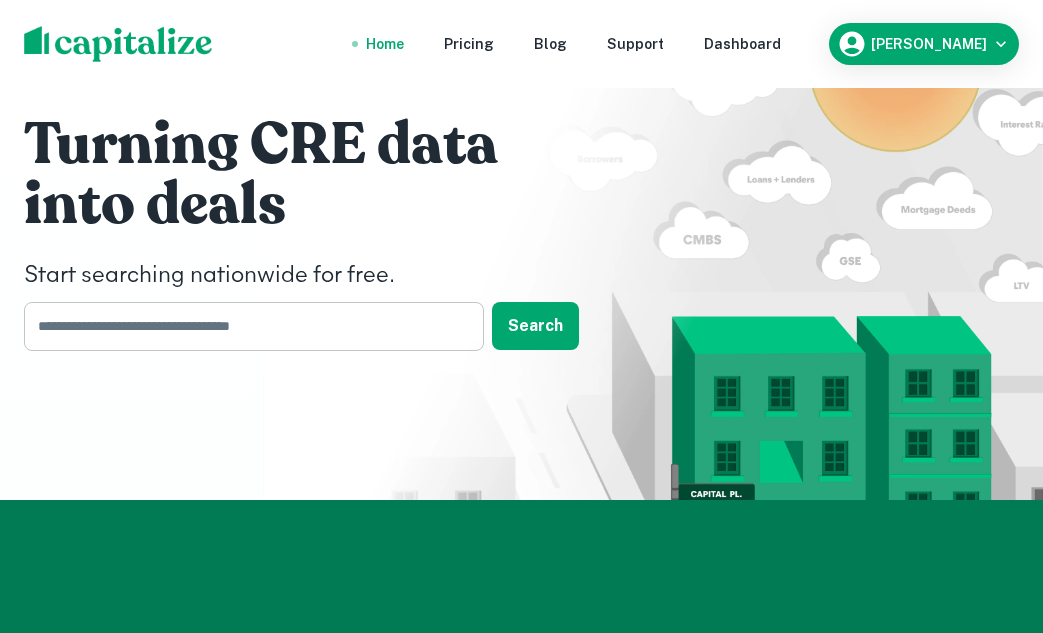 click at bounding box center [247, 326] 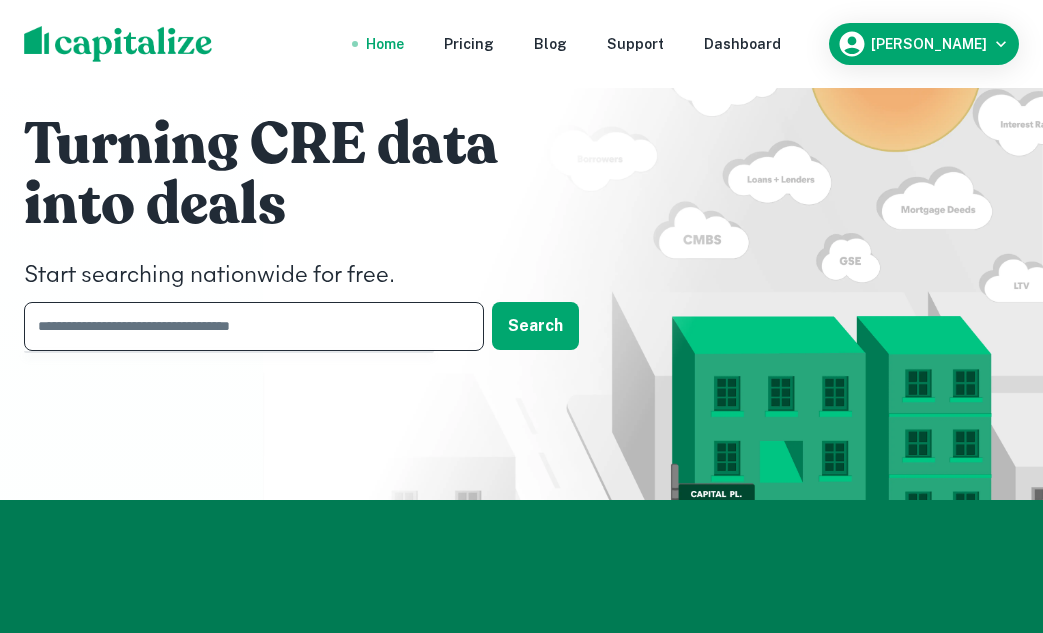 paste on "**********" 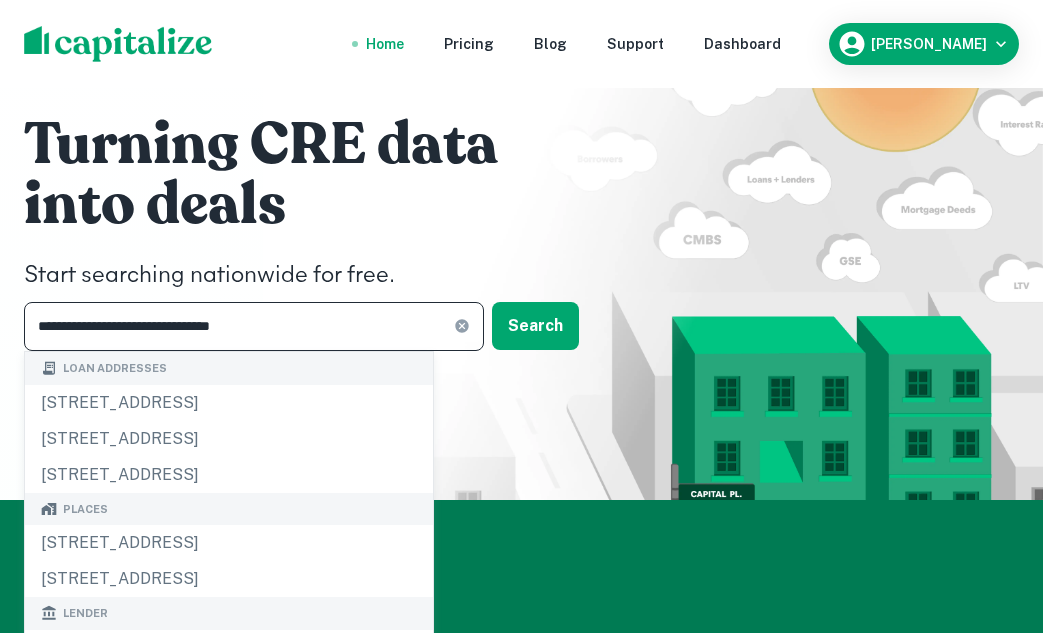 type on "**********" 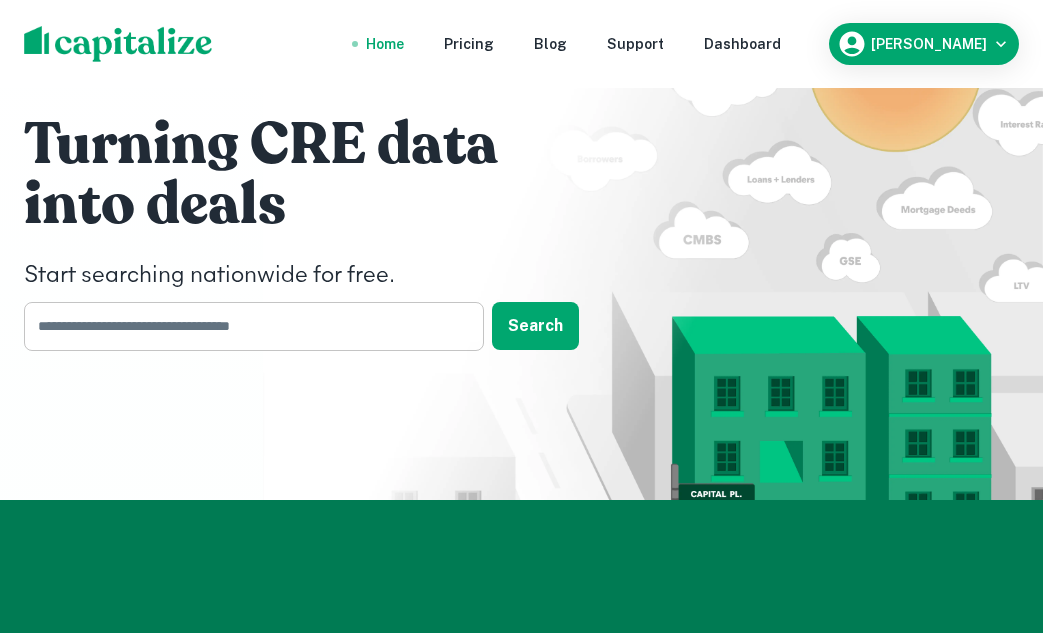 click at bounding box center (247, 326) 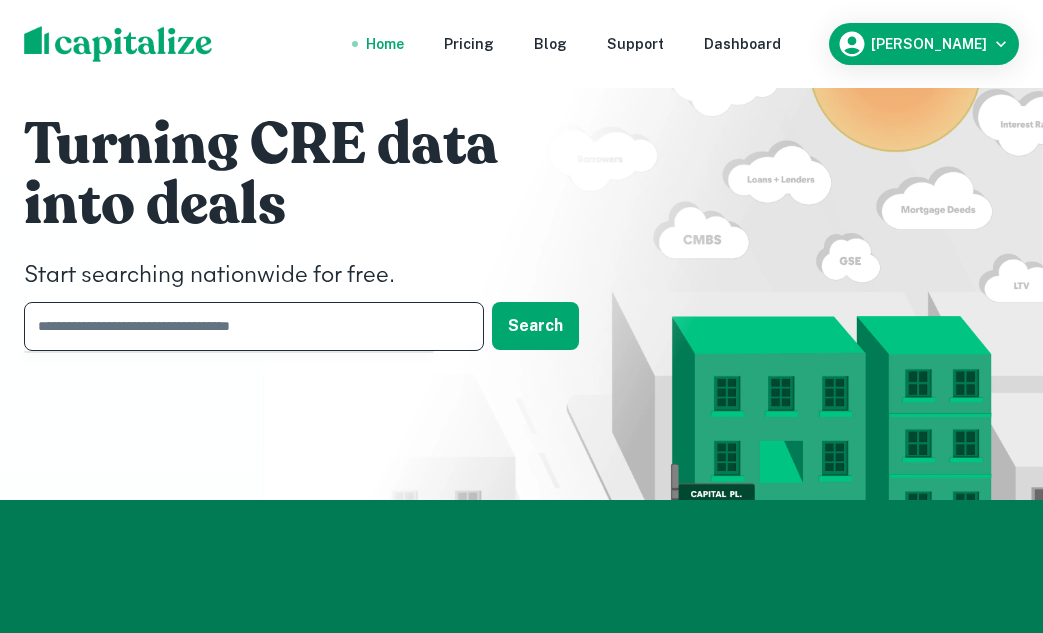 paste on "**********" 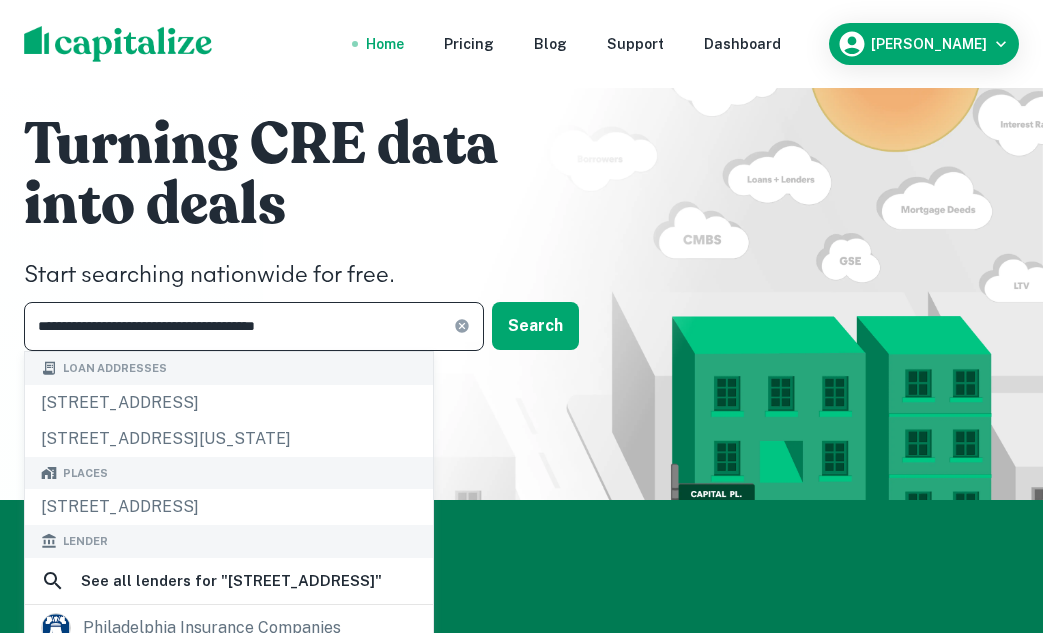 type on "**********" 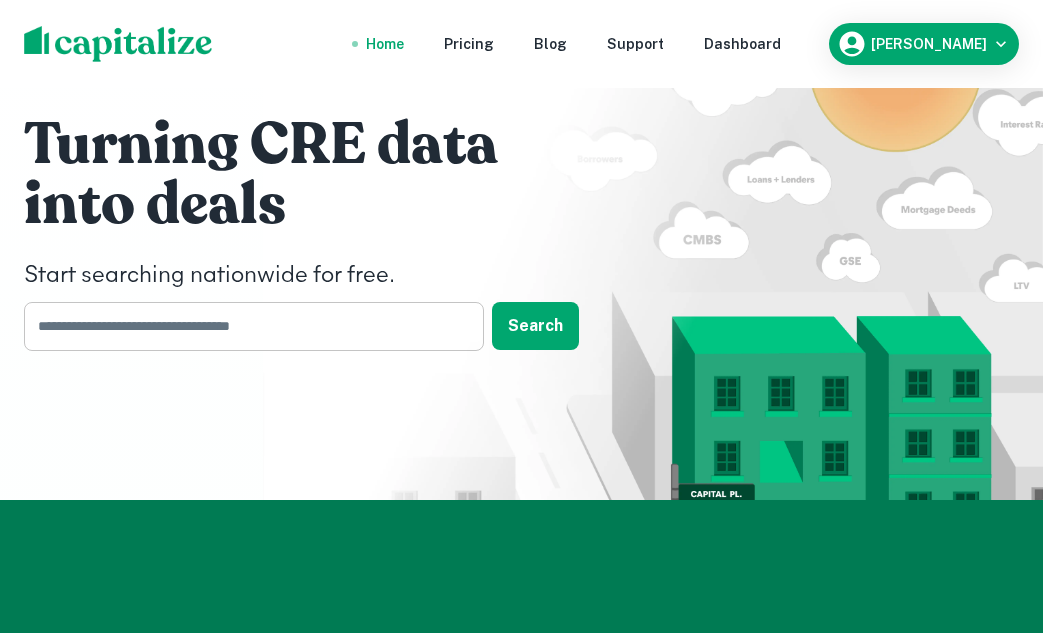 click at bounding box center (247, 326) 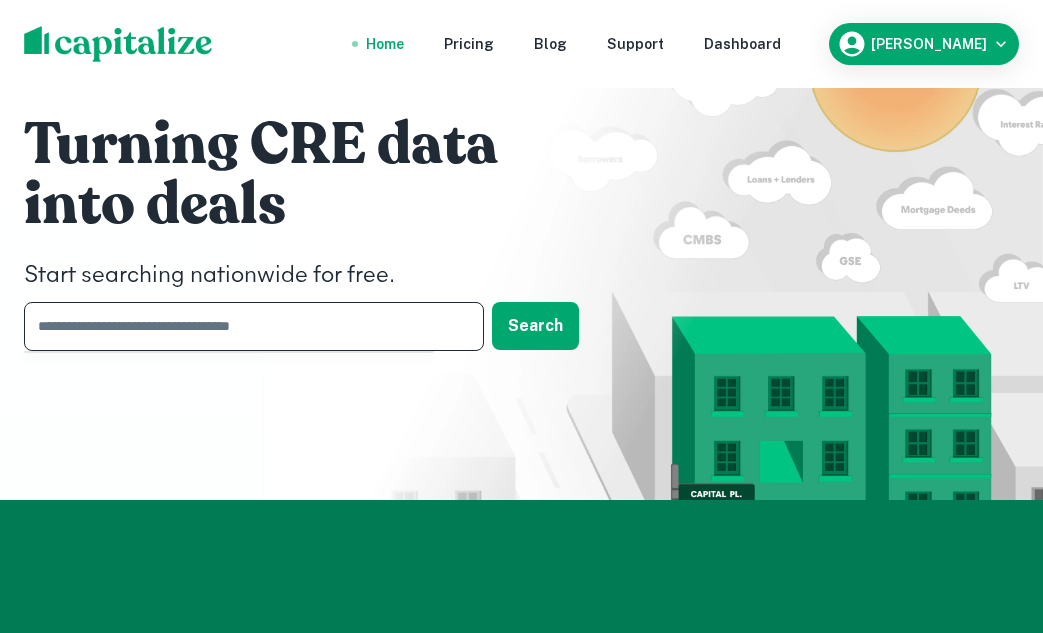 paste on "**********" 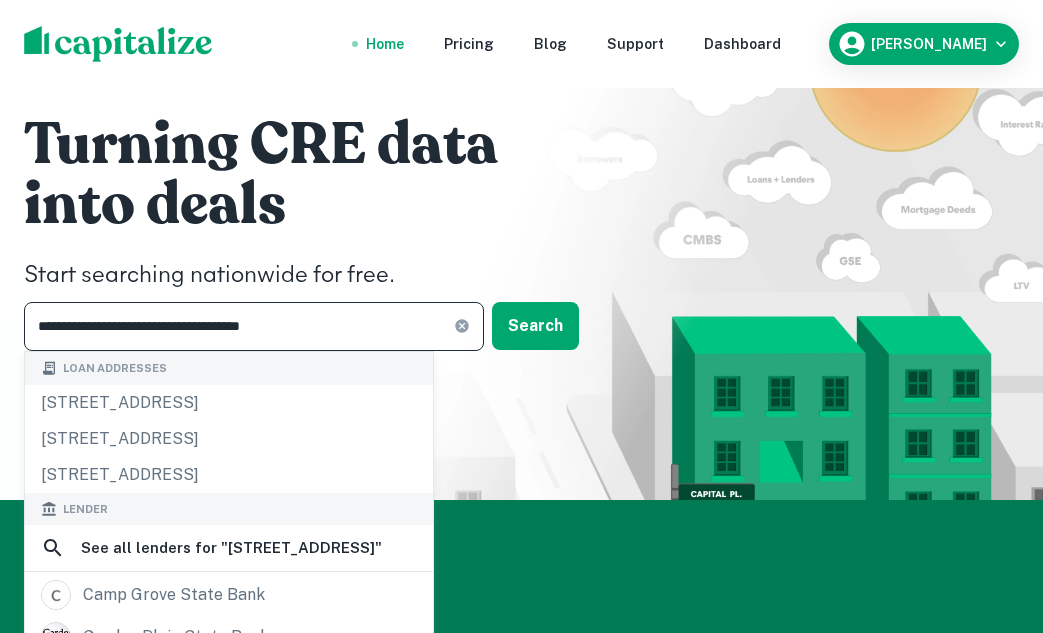 type on "**********" 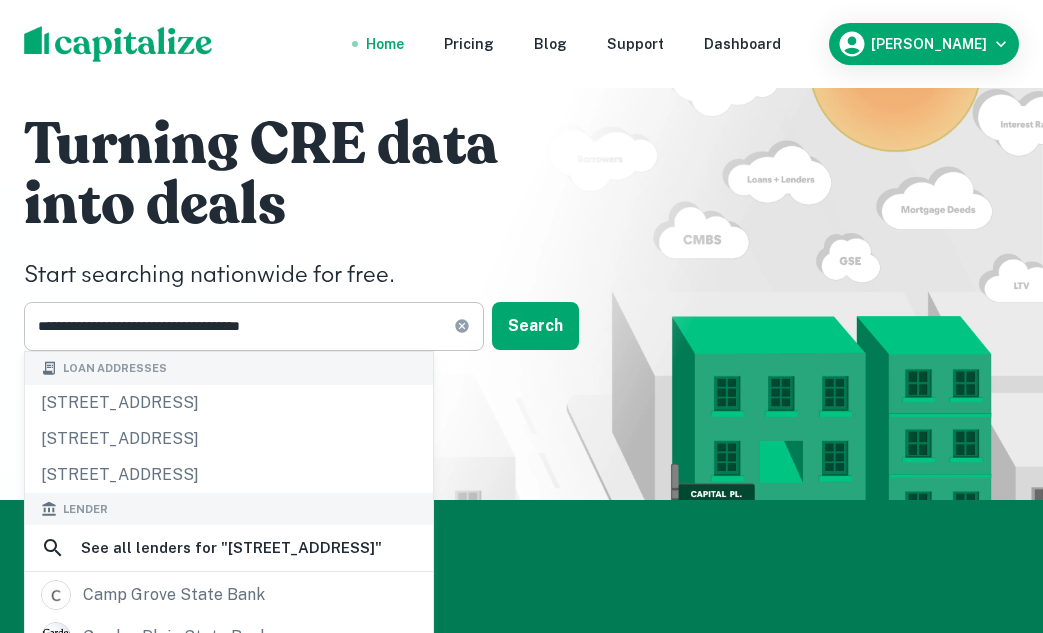 click 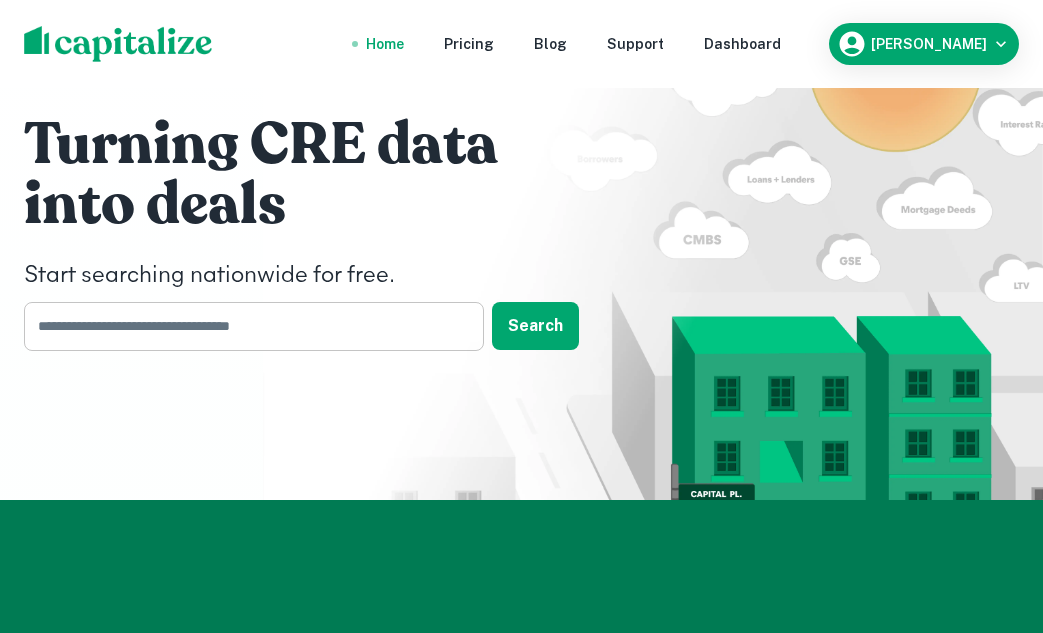 click at bounding box center (247, 326) 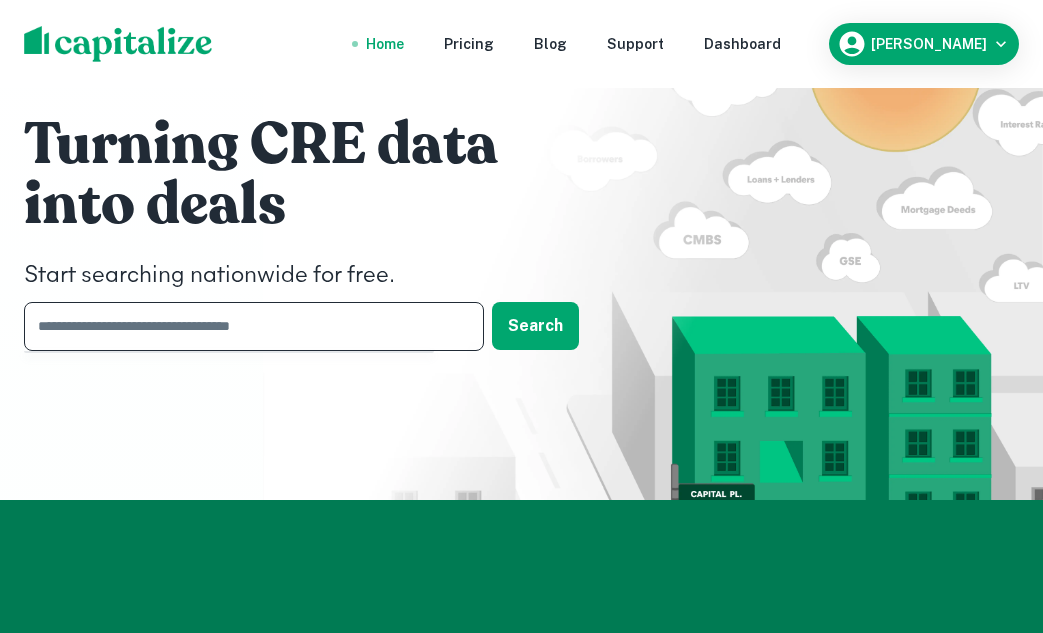 paste on "**********" 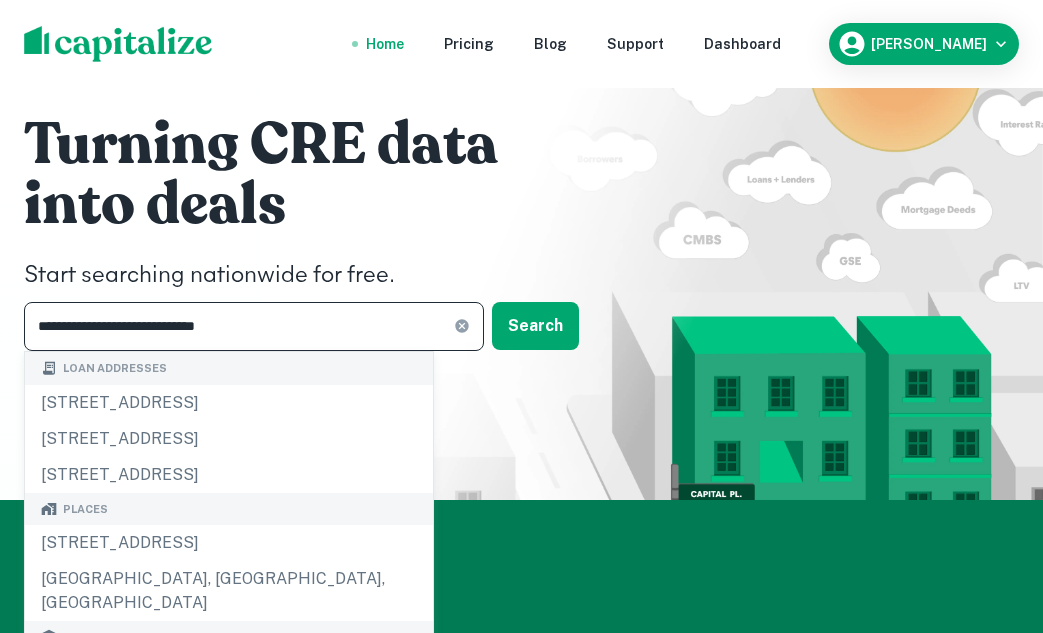 type on "**********" 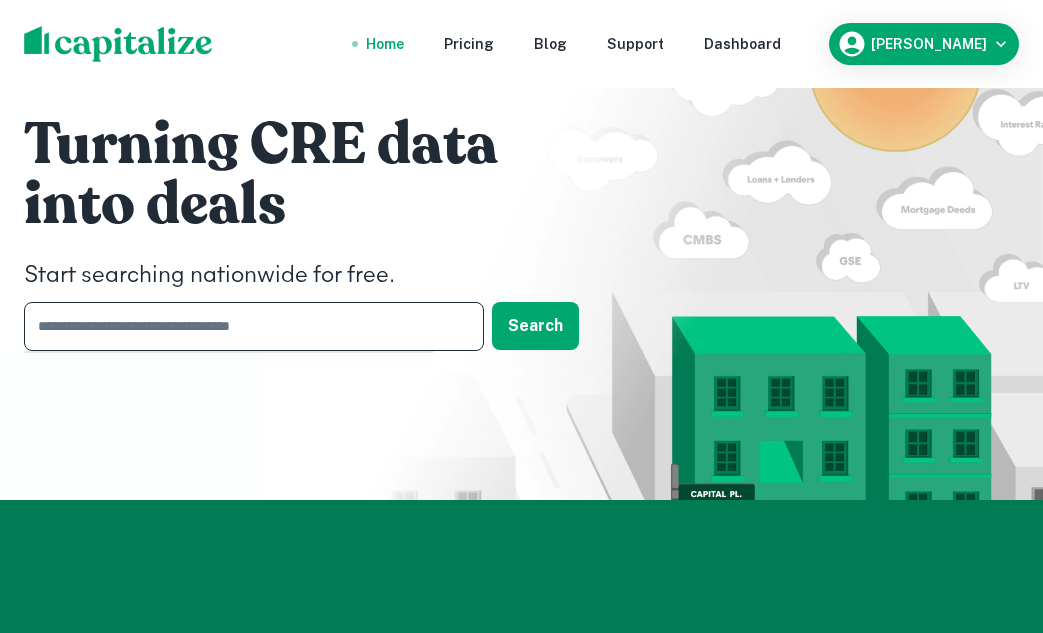 click at bounding box center (247, 326) 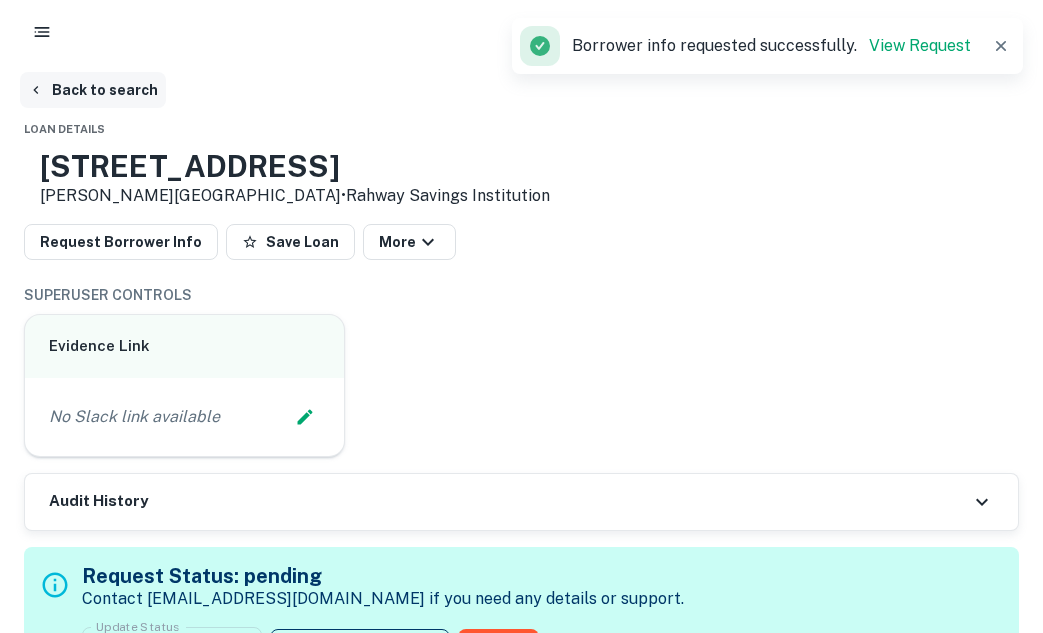 click on "Back to search" at bounding box center (93, 90) 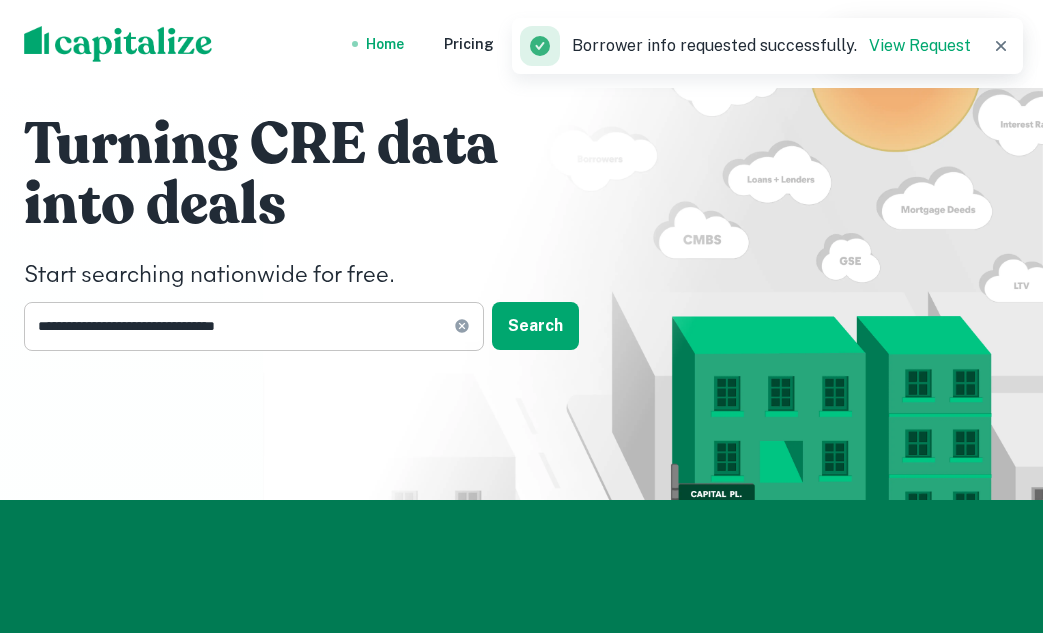 click 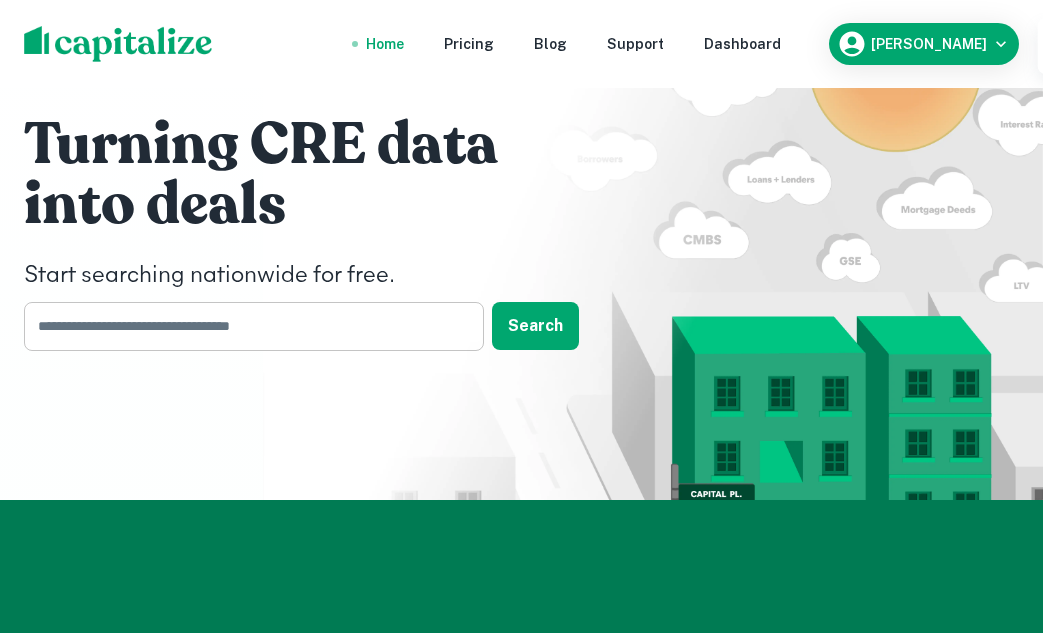 click at bounding box center (247, 326) 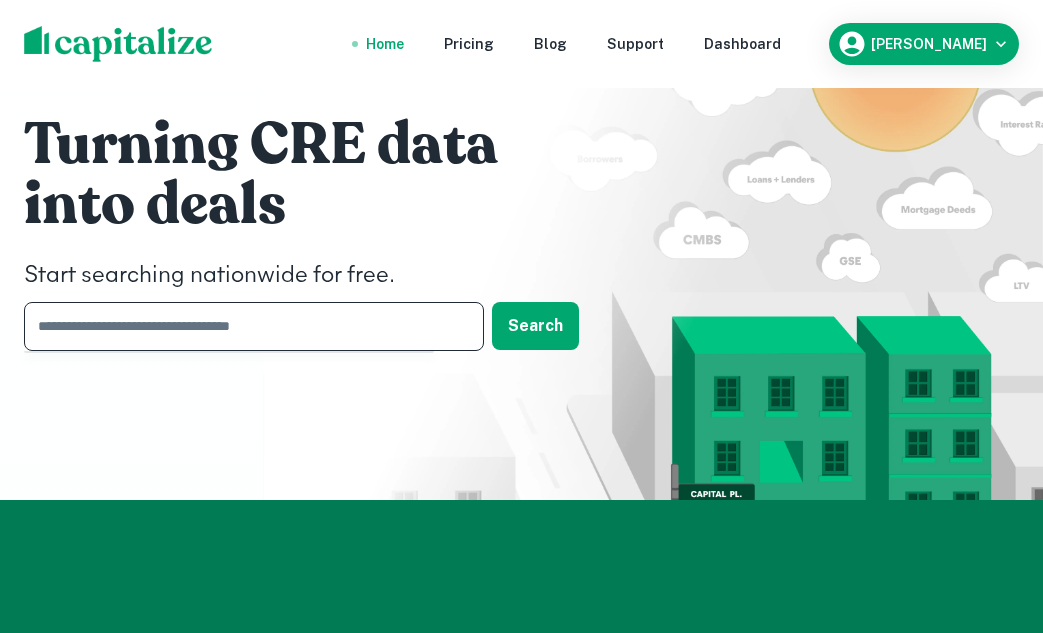 paste on "**********" 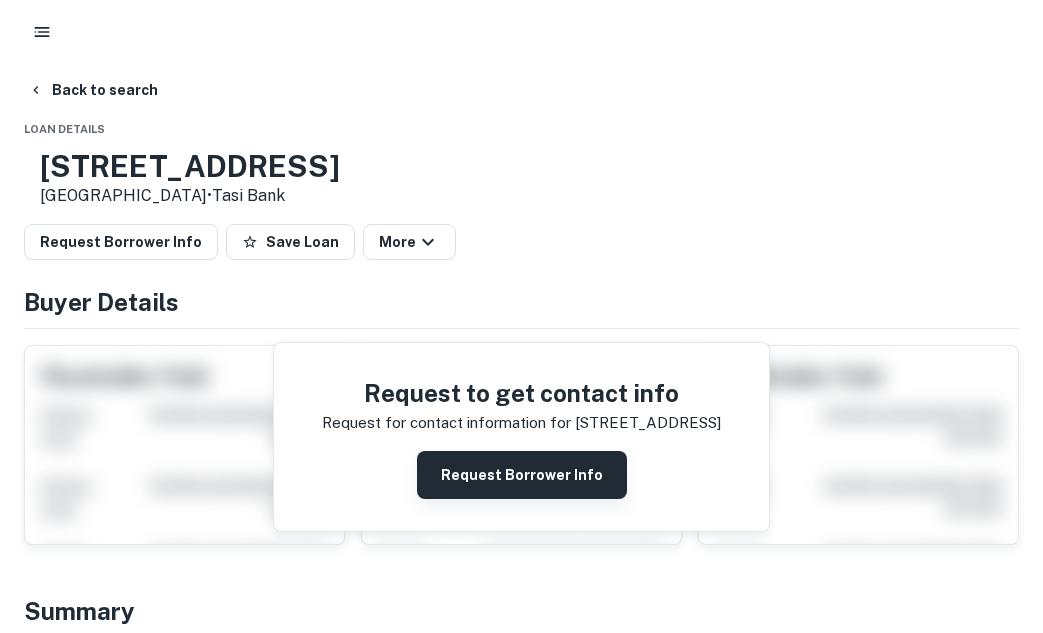 click on "Request Borrower Info" at bounding box center [522, 475] 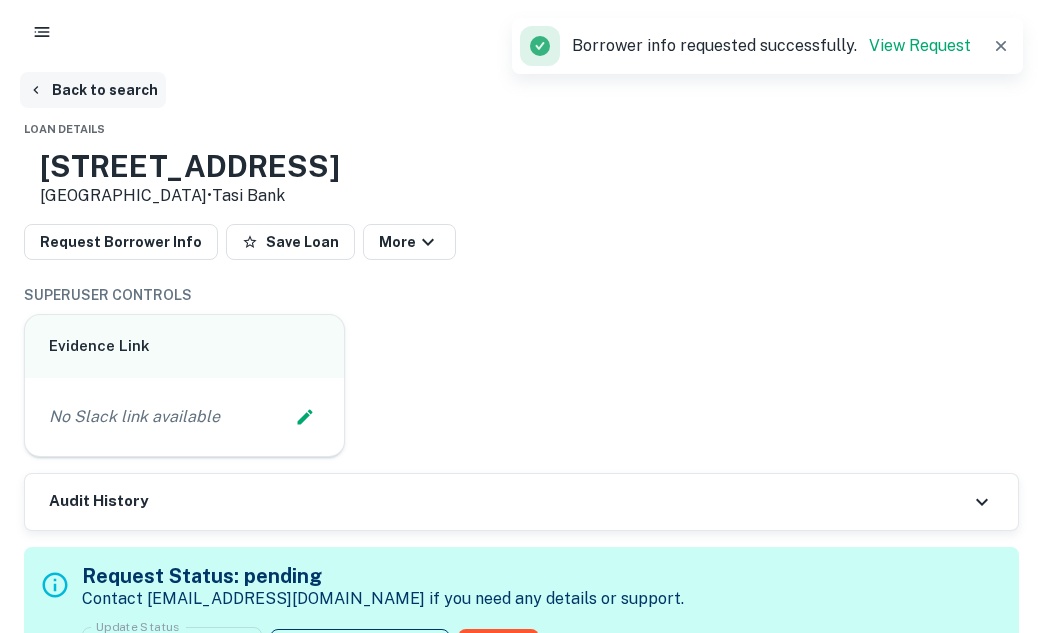 click on "Back to search" at bounding box center (93, 90) 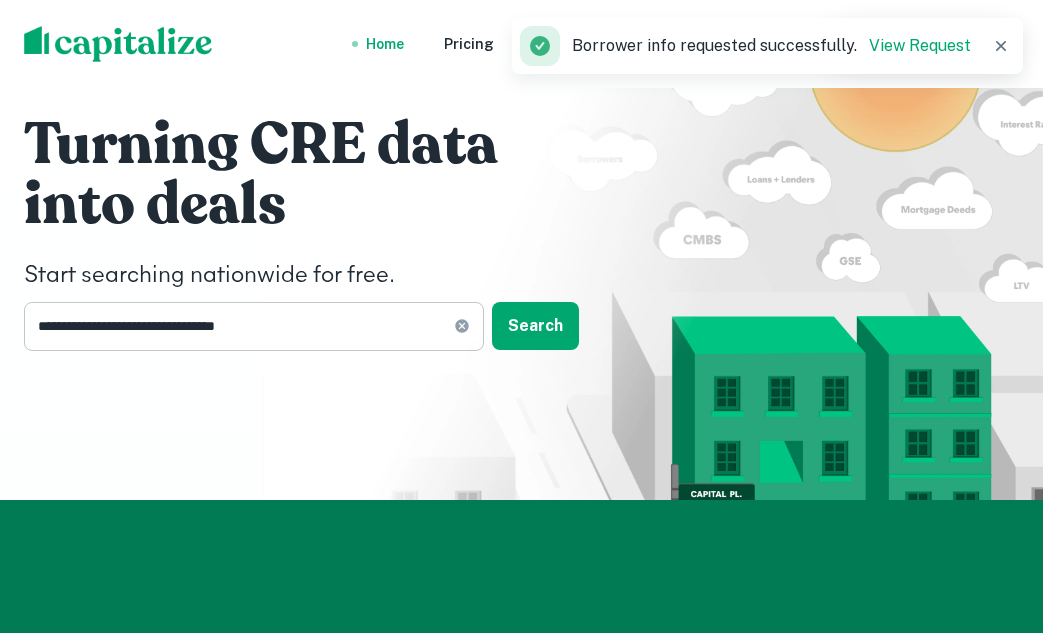 click 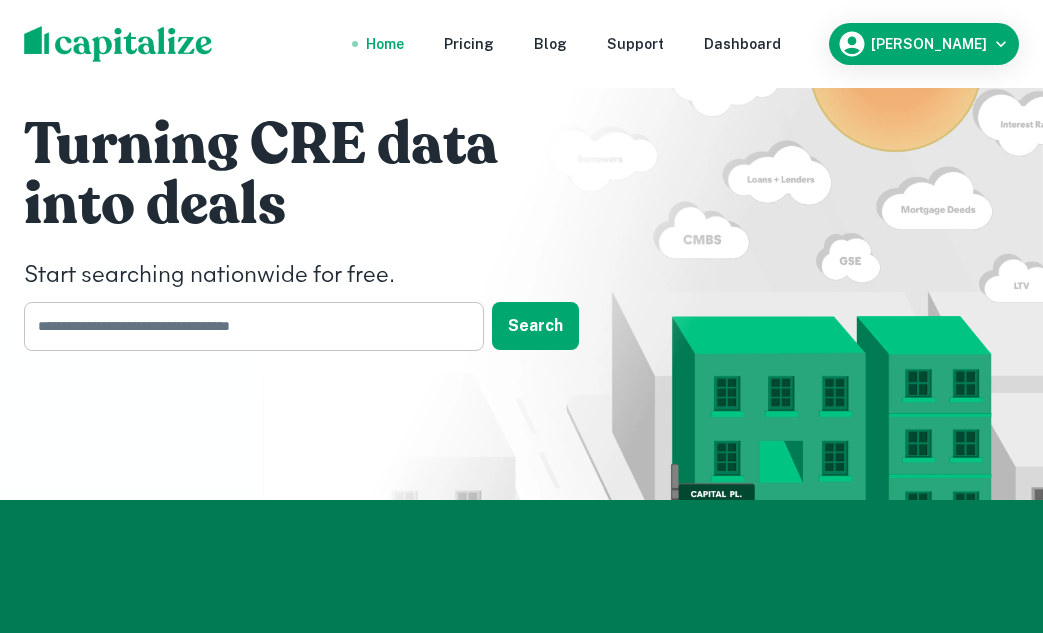 click at bounding box center (247, 326) 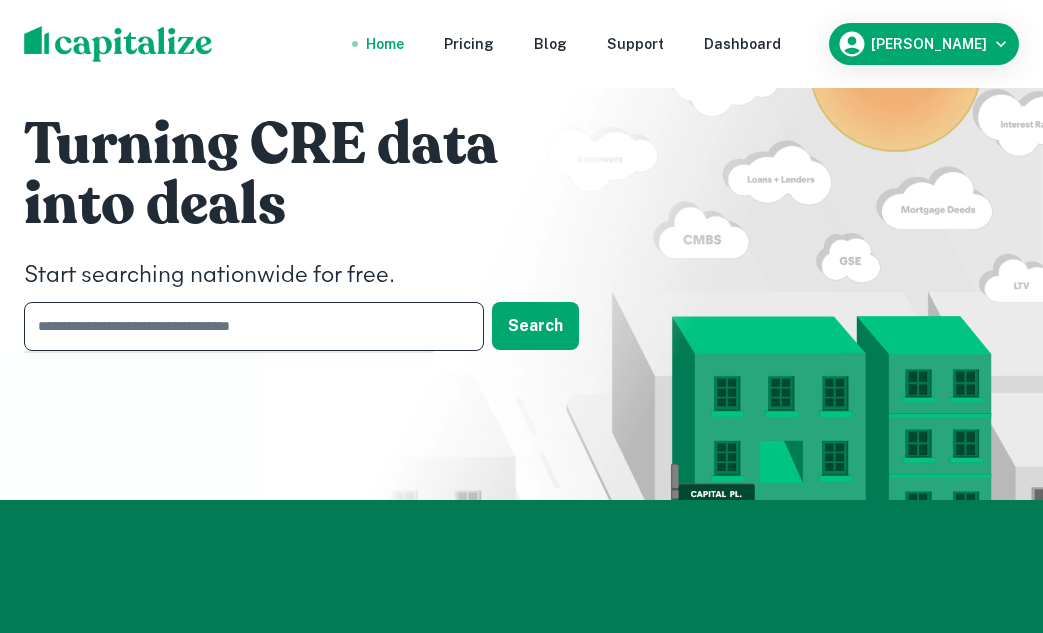 paste on "**********" 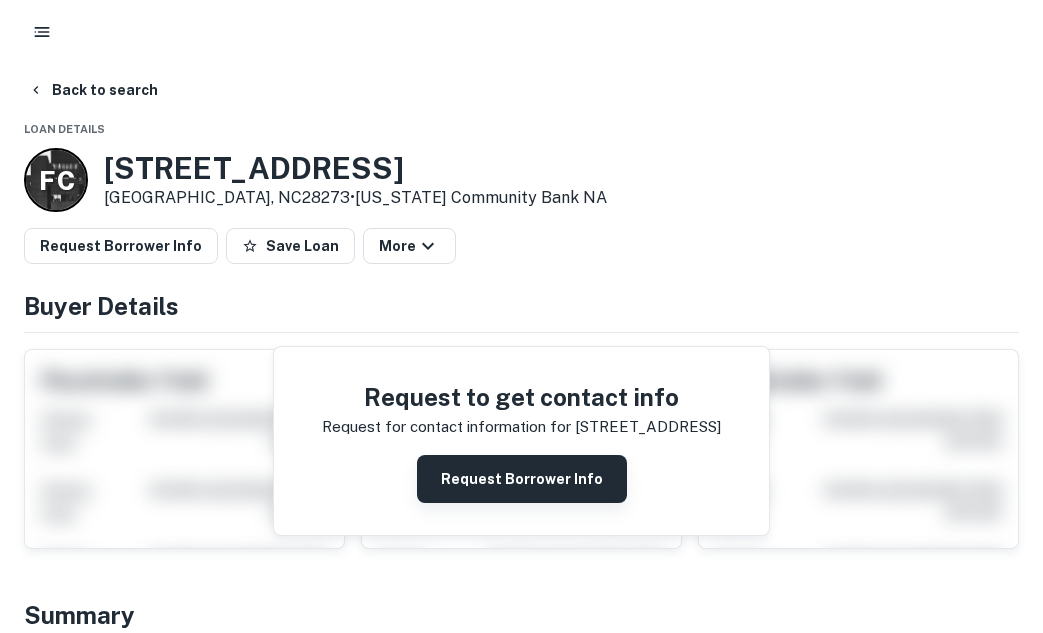 click on "Request Borrower Info" at bounding box center (522, 479) 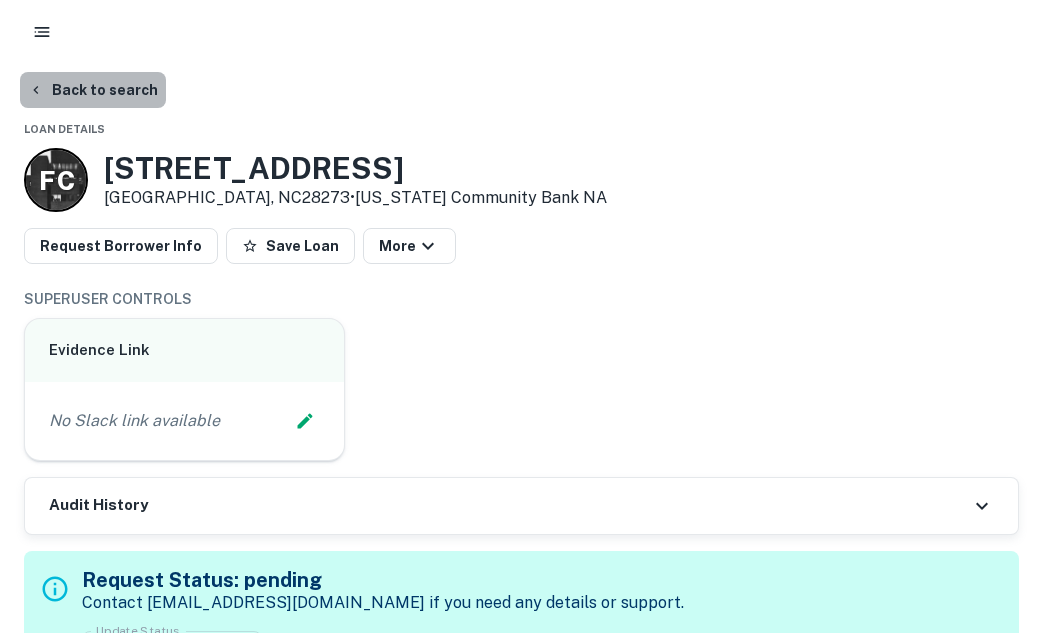 click on "Back to search" at bounding box center (93, 90) 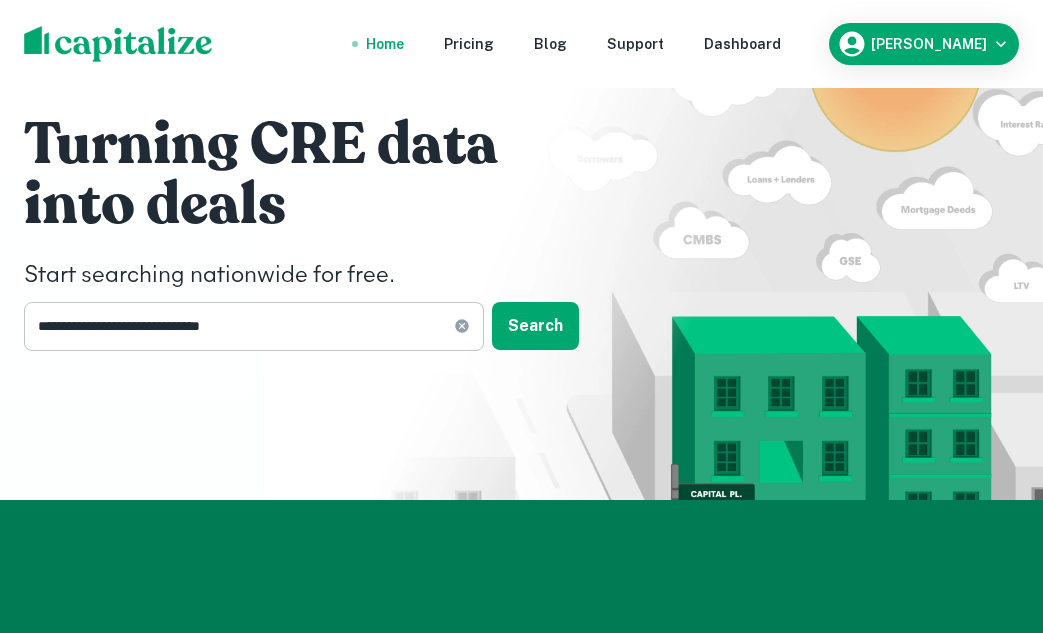 click 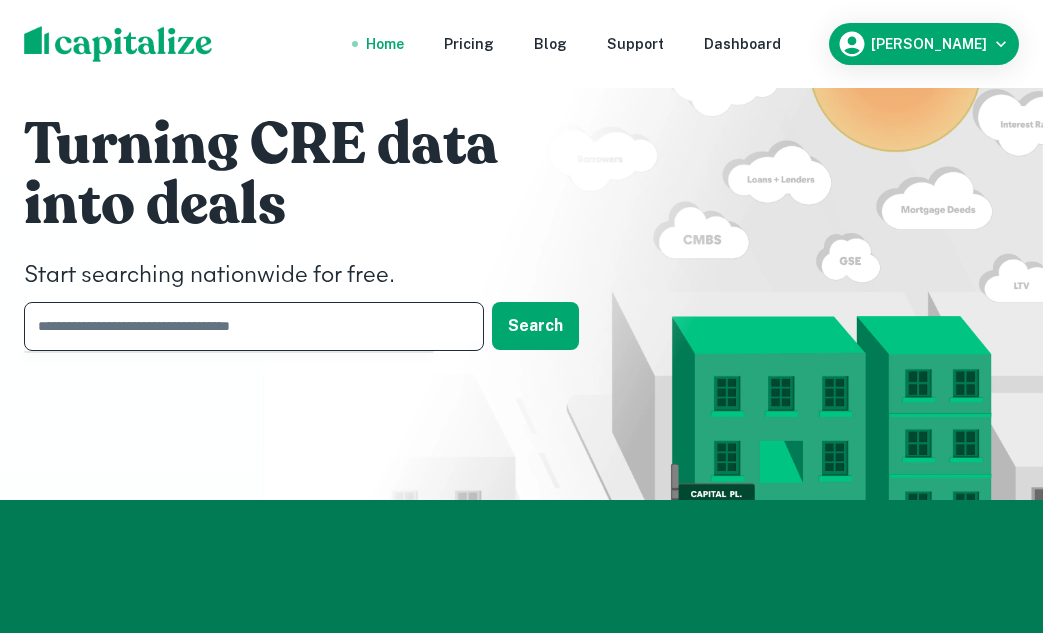 click at bounding box center [247, 326] 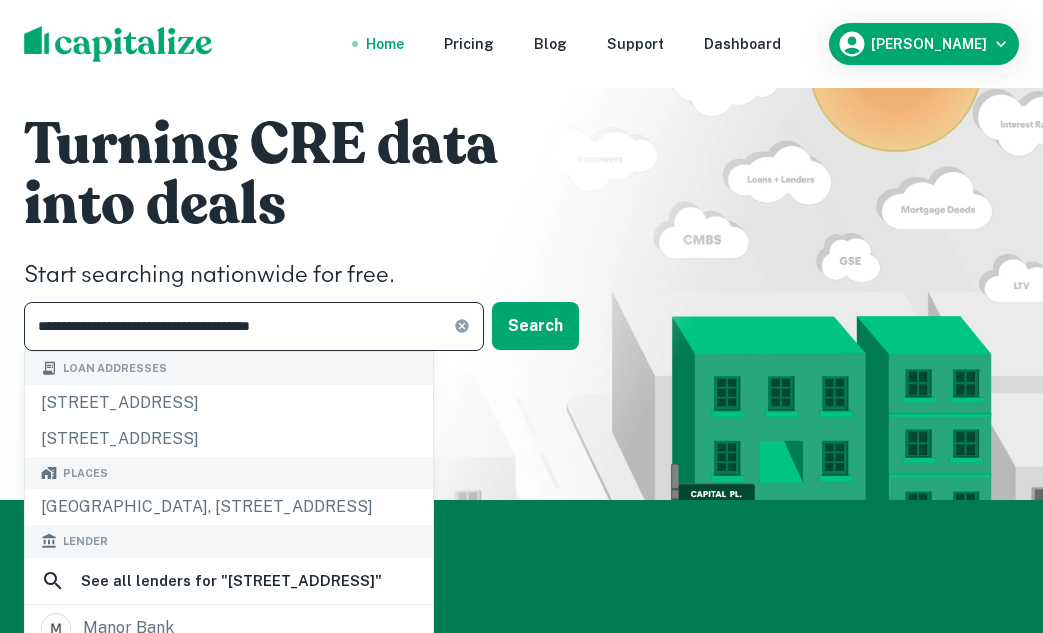 type on "**********" 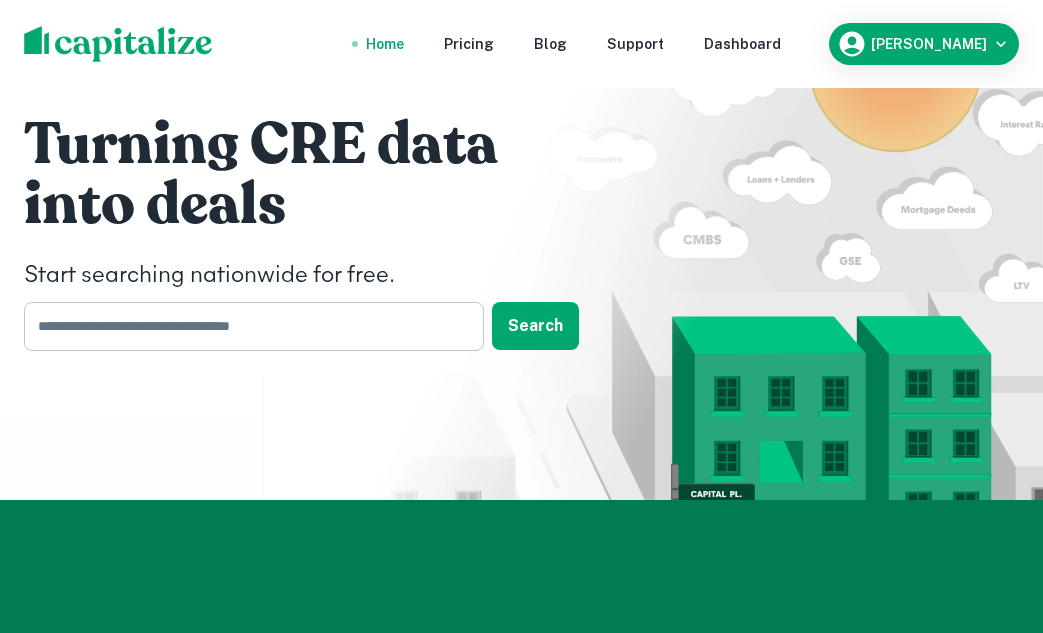 click at bounding box center (247, 326) 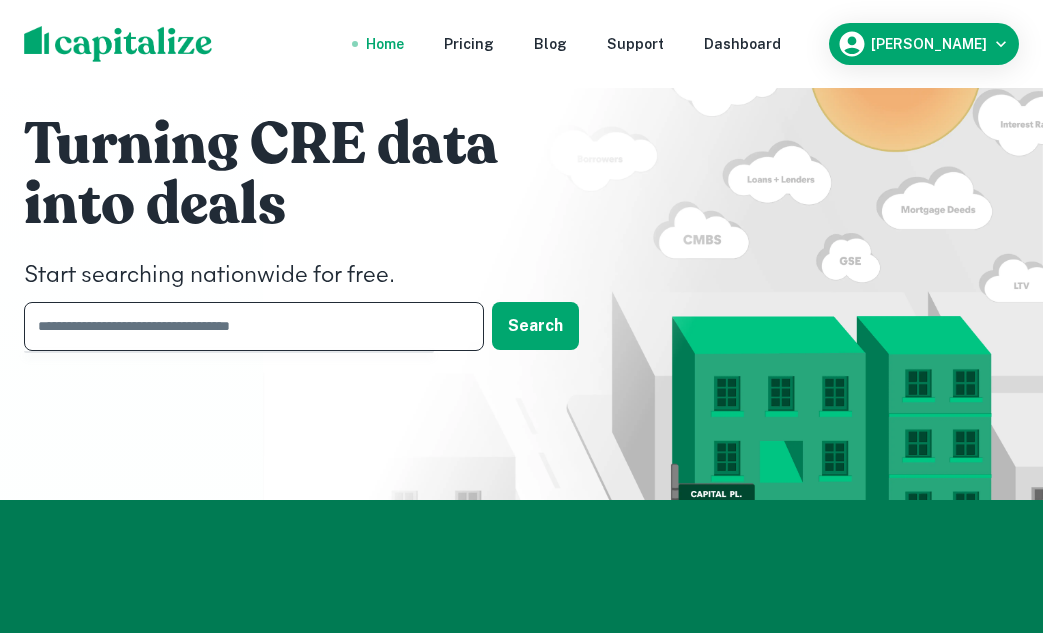 paste on "**********" 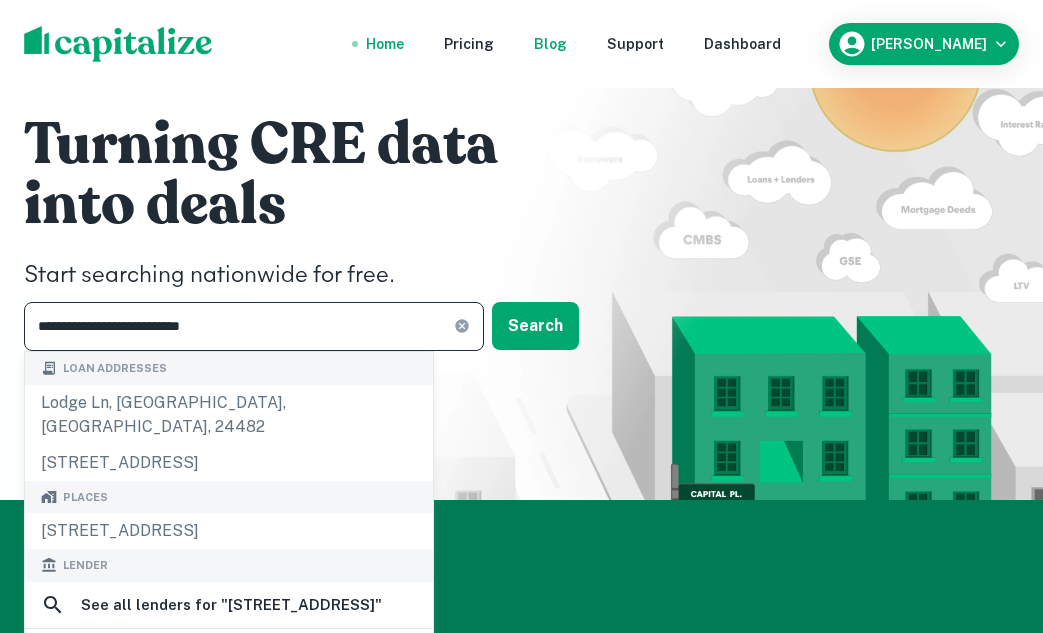 type on "**********" 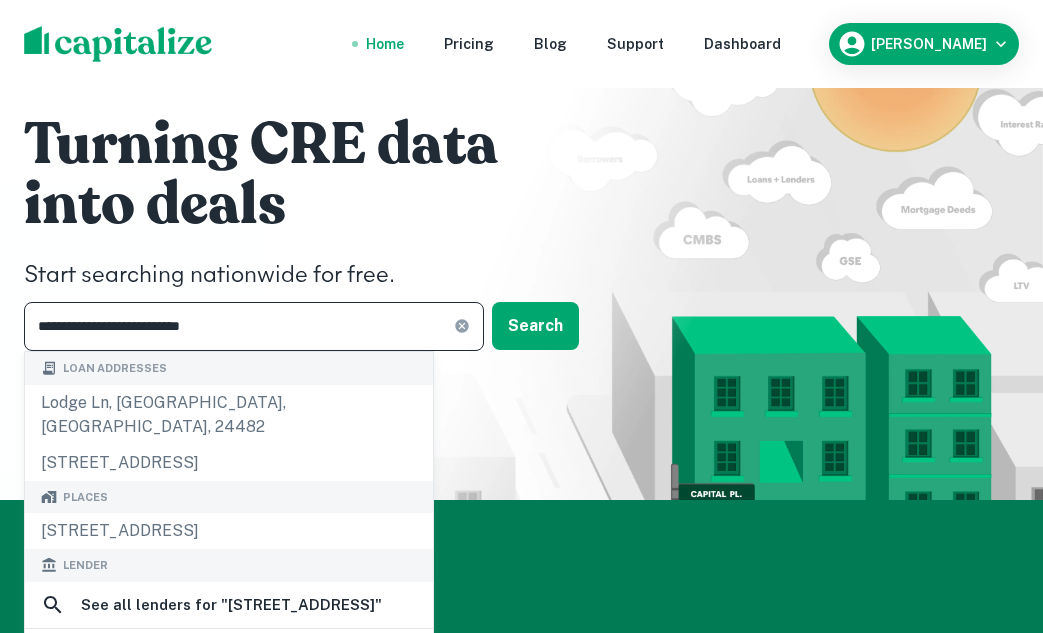 click 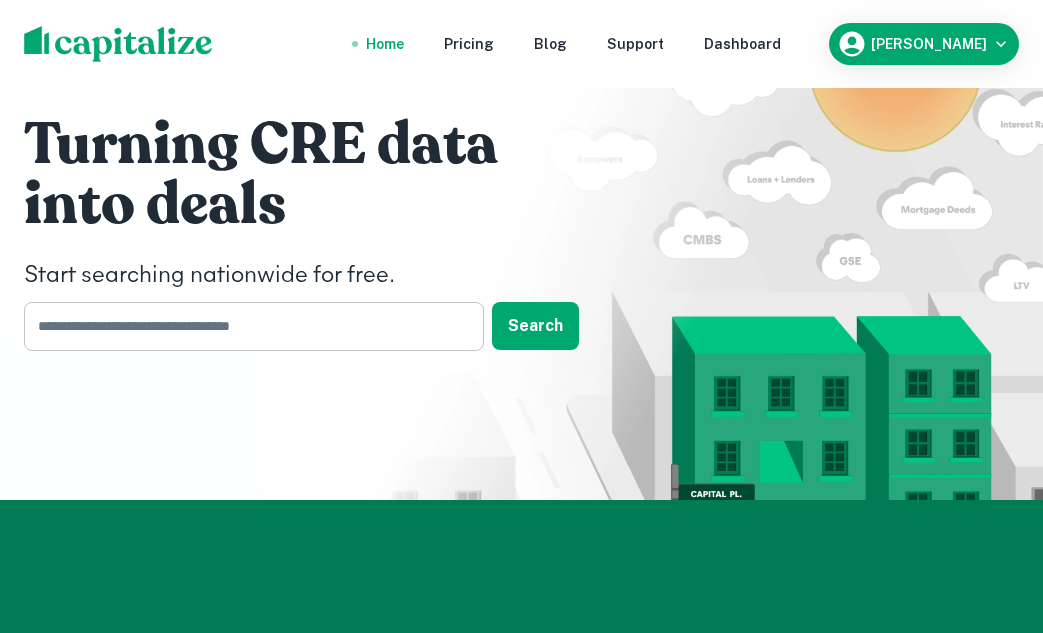 click at bounding box center [247, 326] 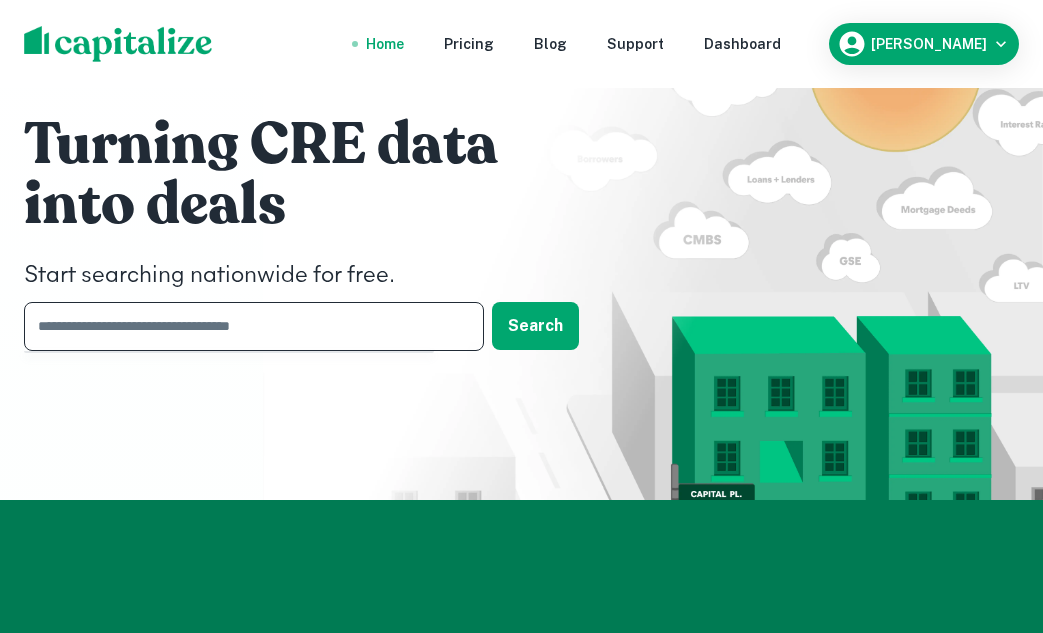 paste on "**********" 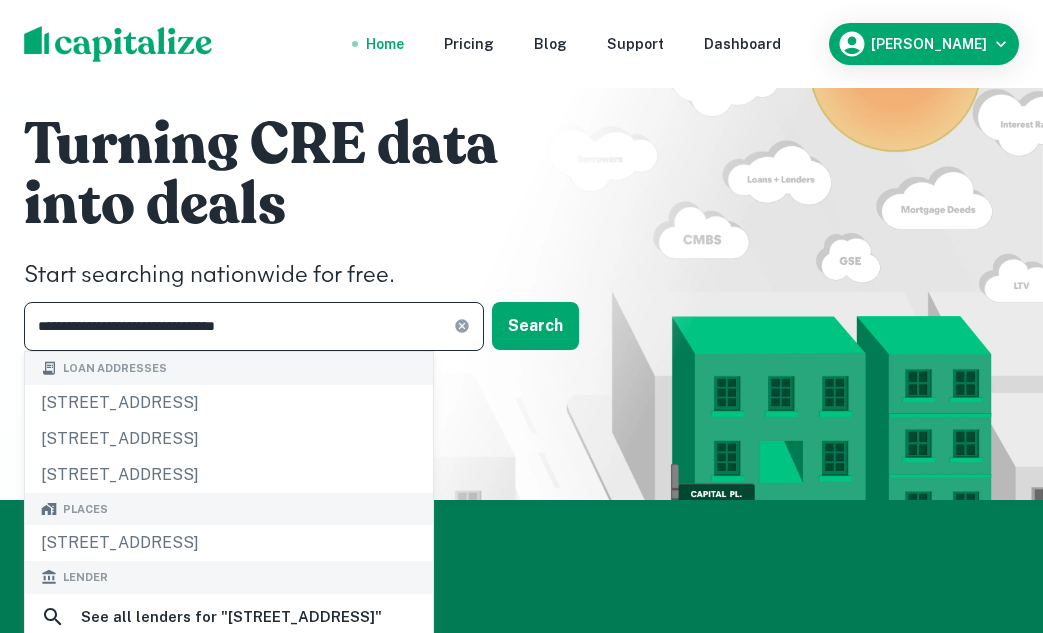 type on "**********" 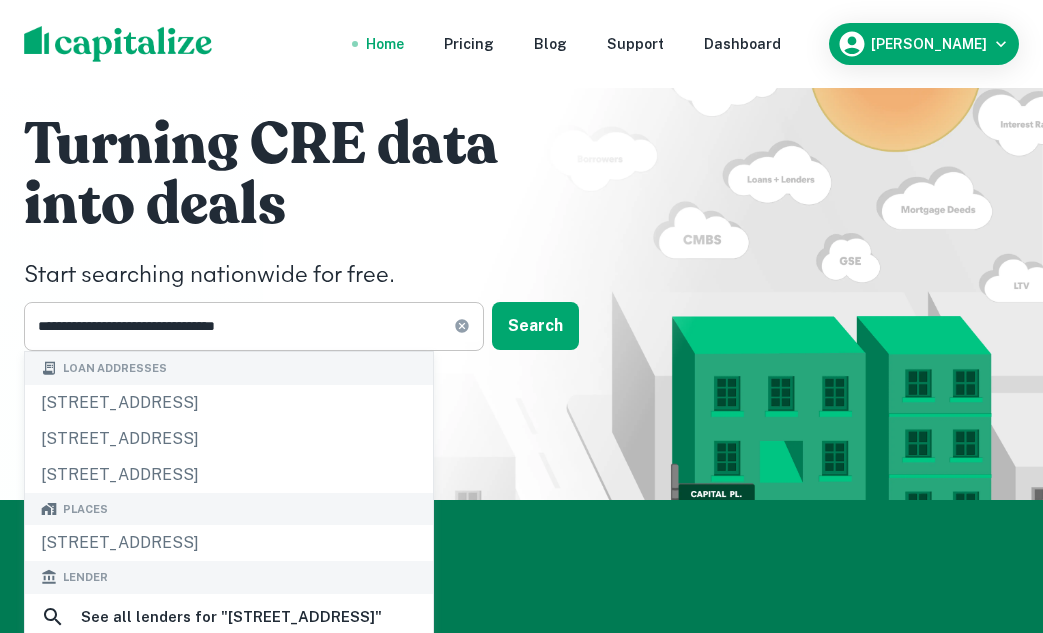 click 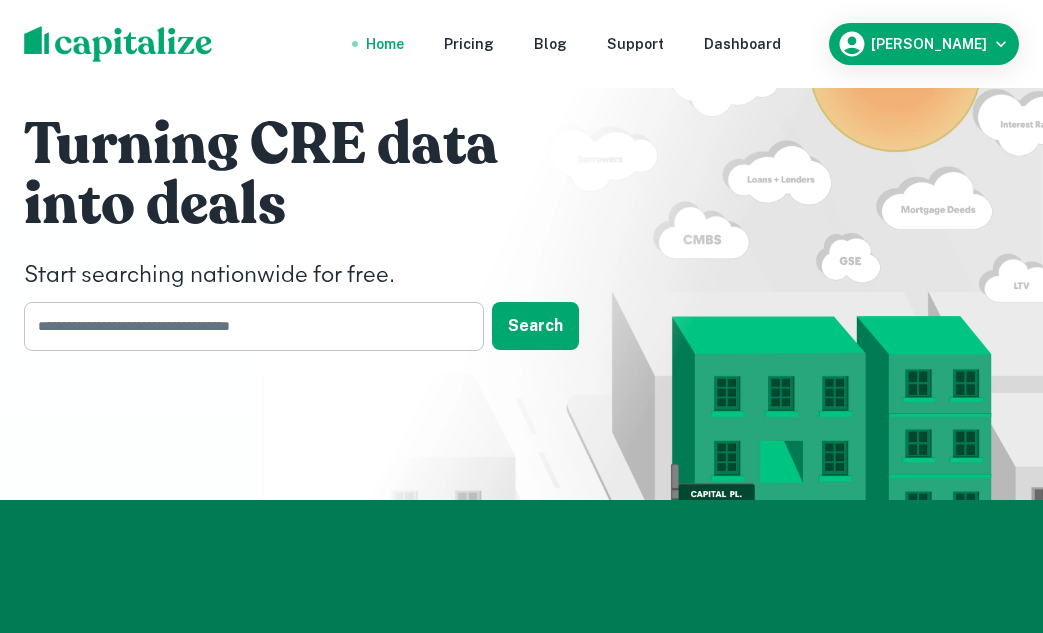 click at bounding box center (247, 326) 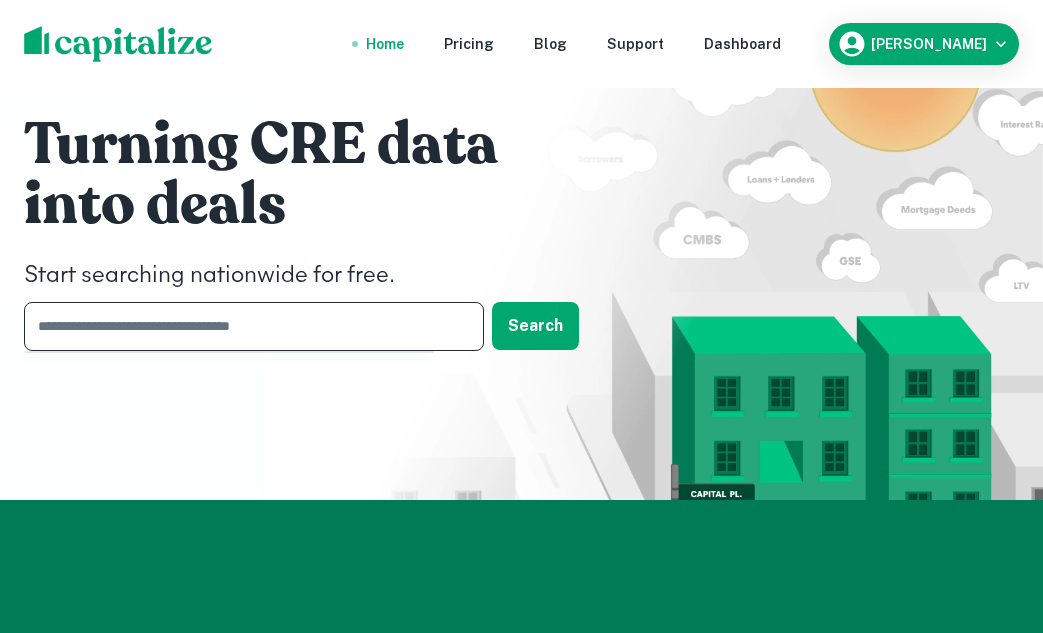 paste on "**********" 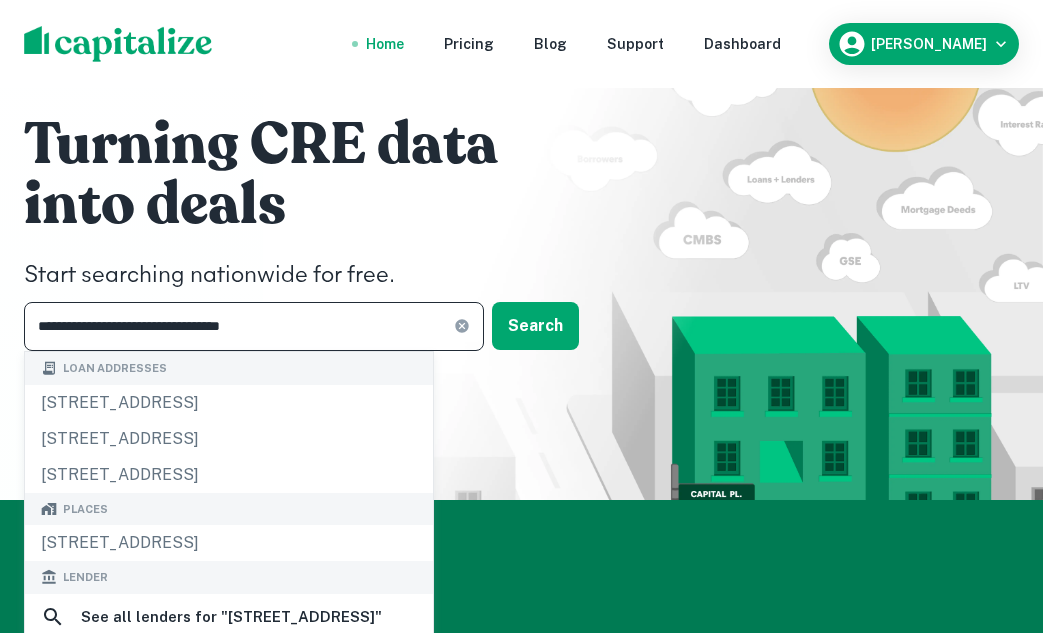 type on "**********" 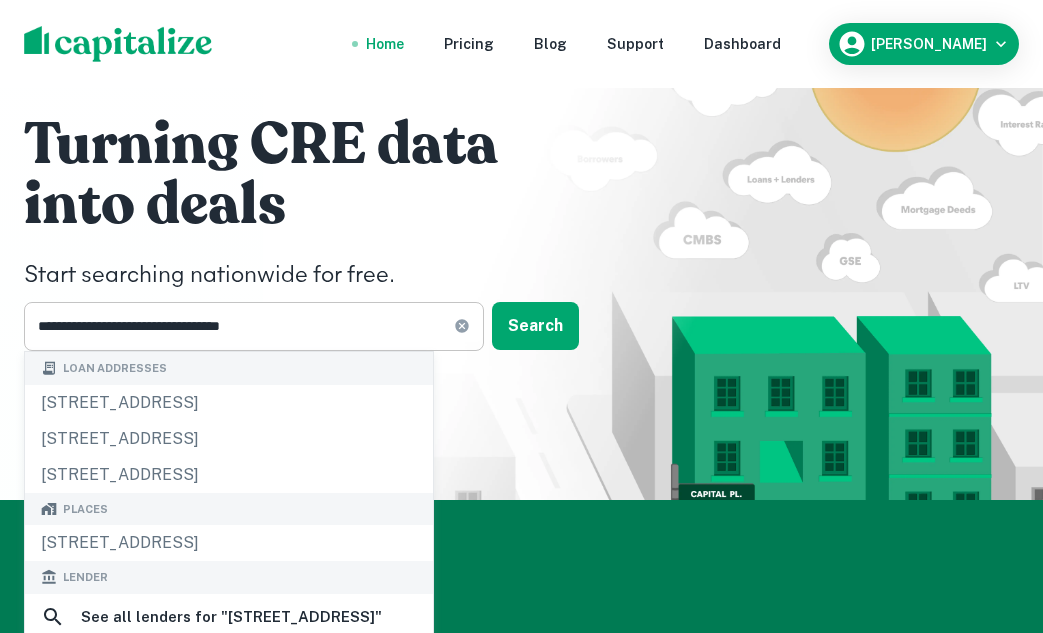click 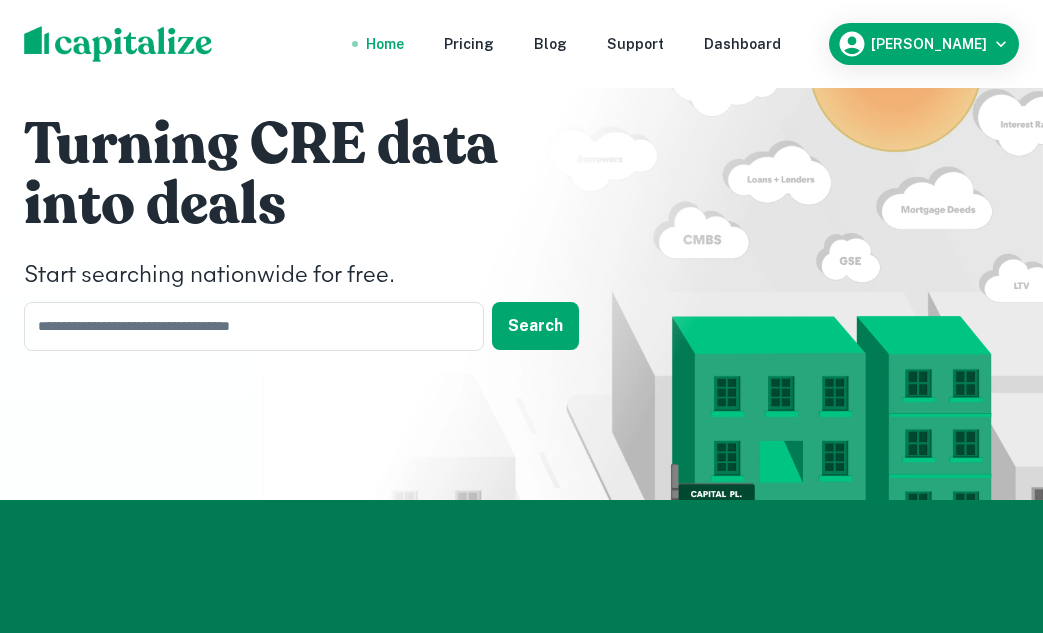 click at bounding box center (247, 326) 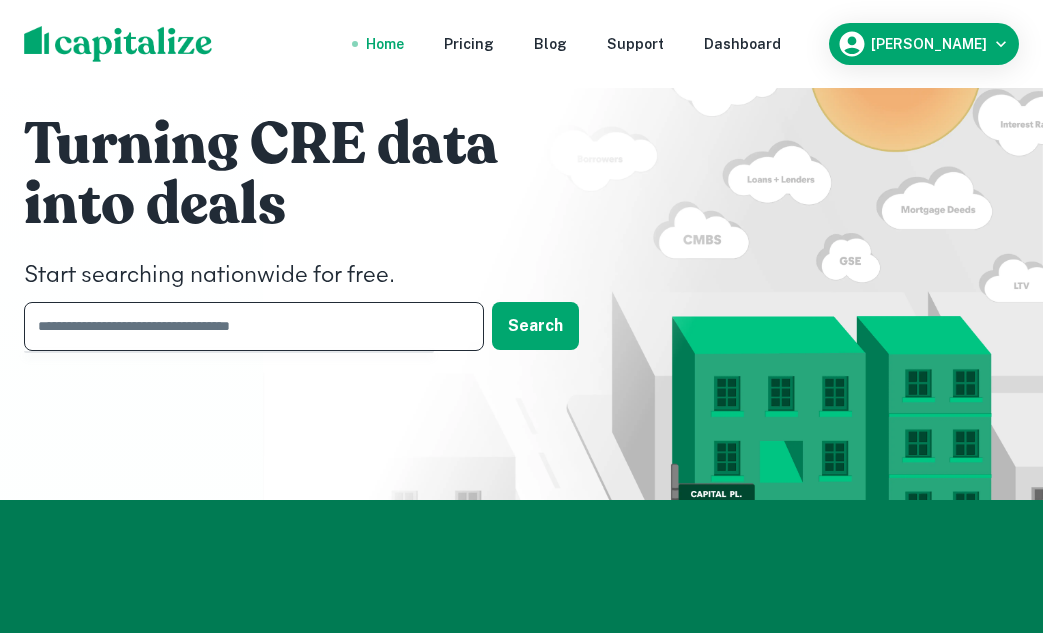 paste on "**********" 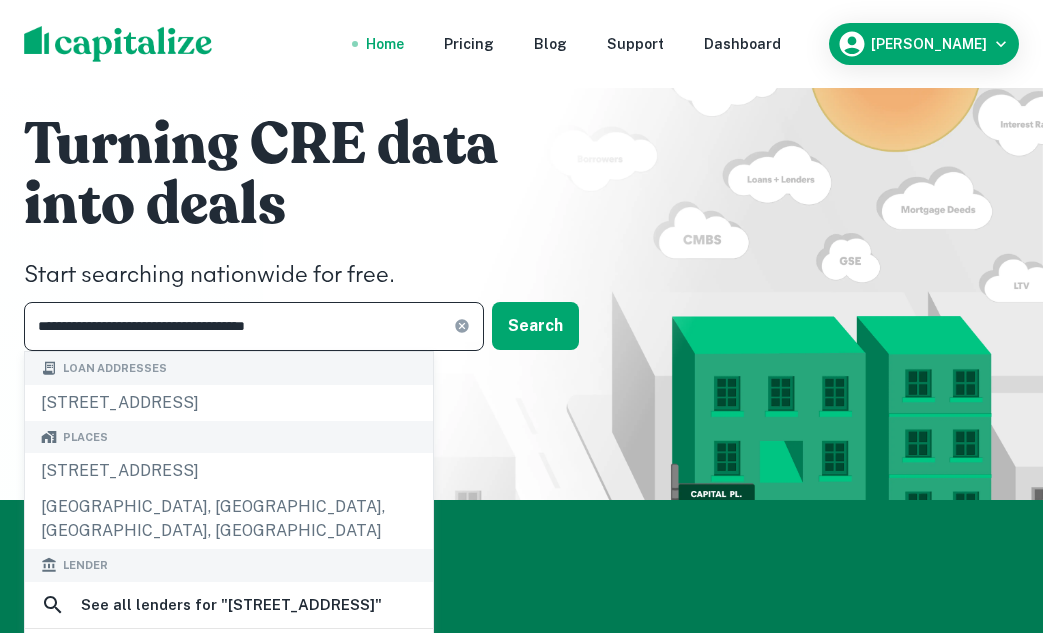 type on "**********" 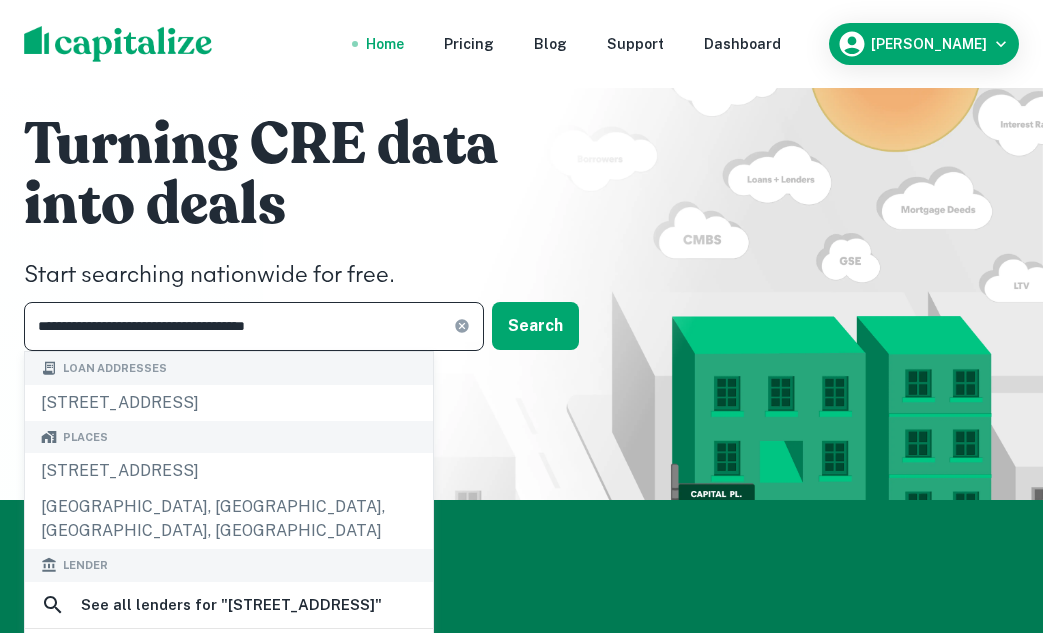 click 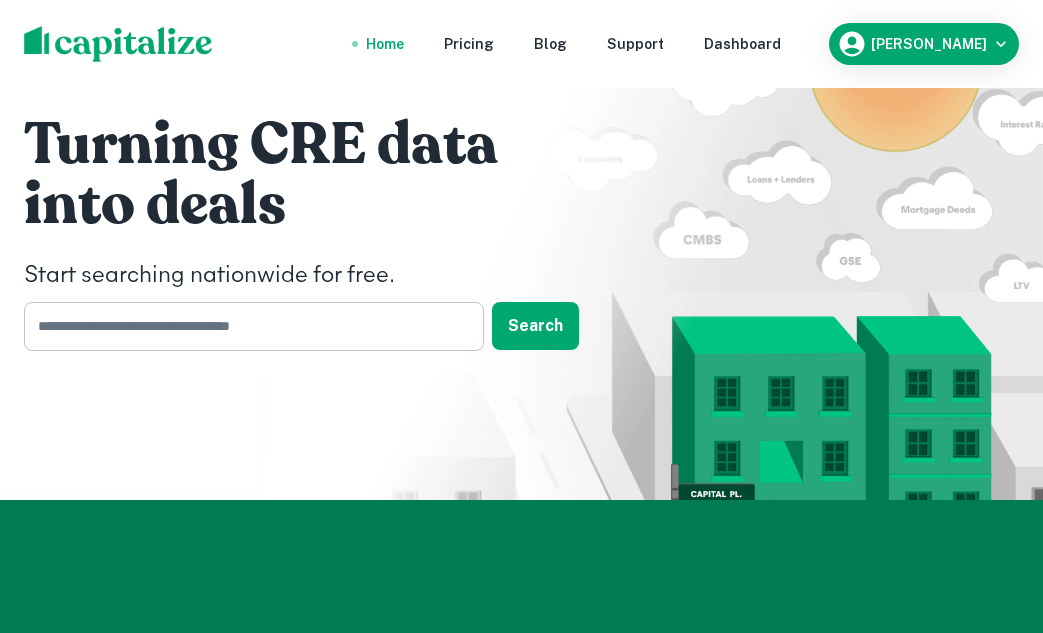 click at bounding box center (247, 326) 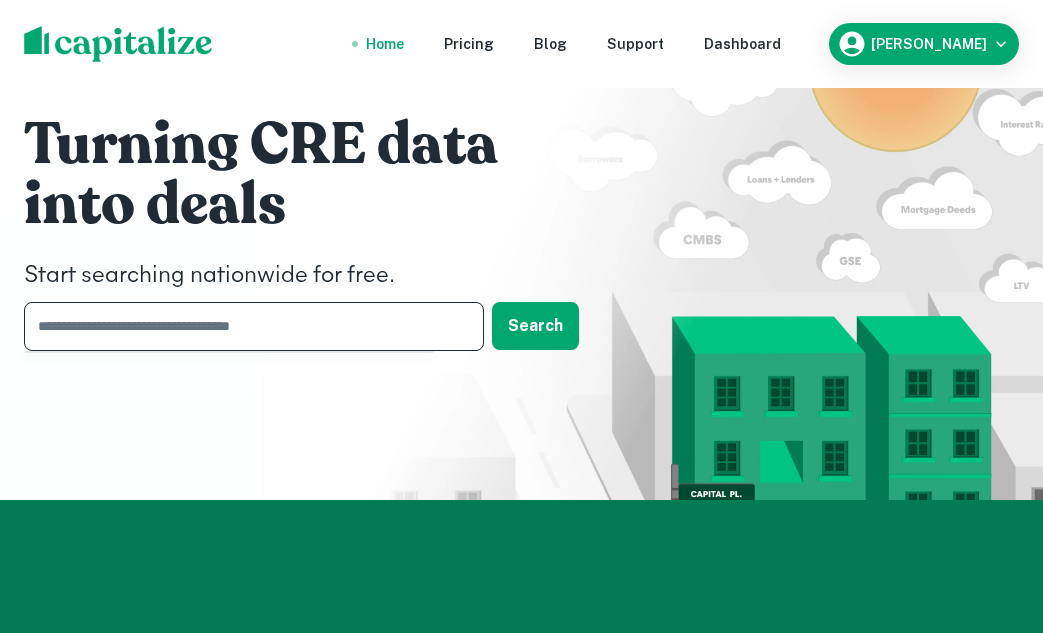 paste on "**********" 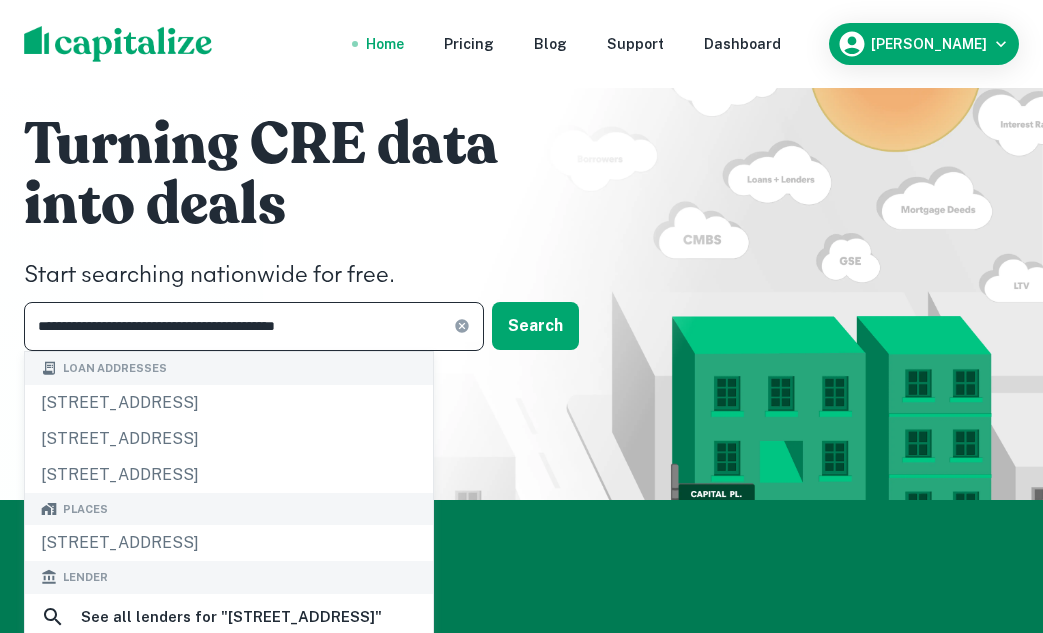 type on "**********" 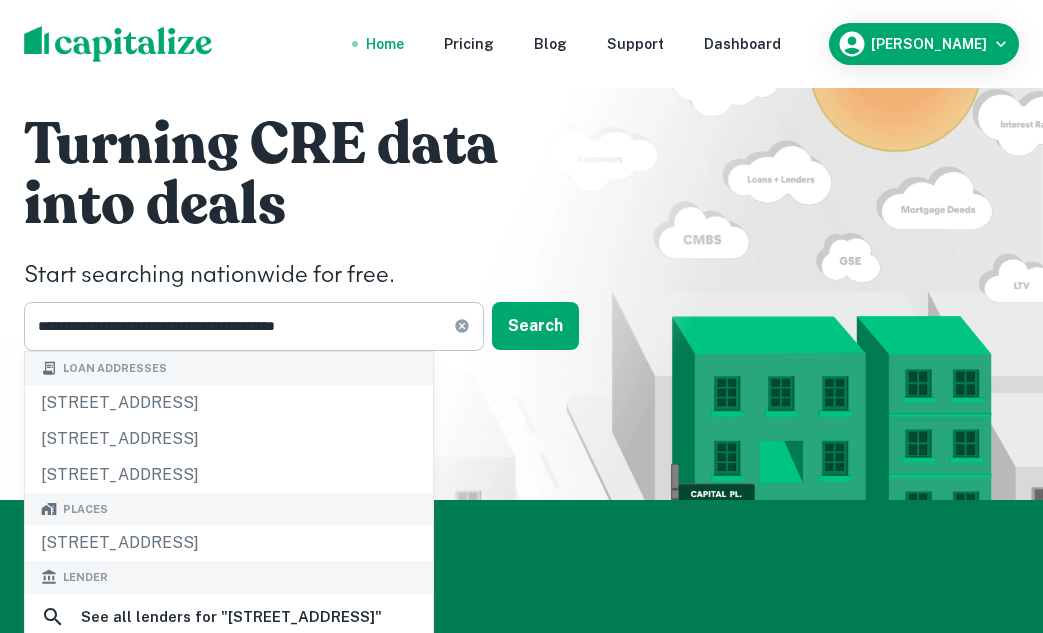 click 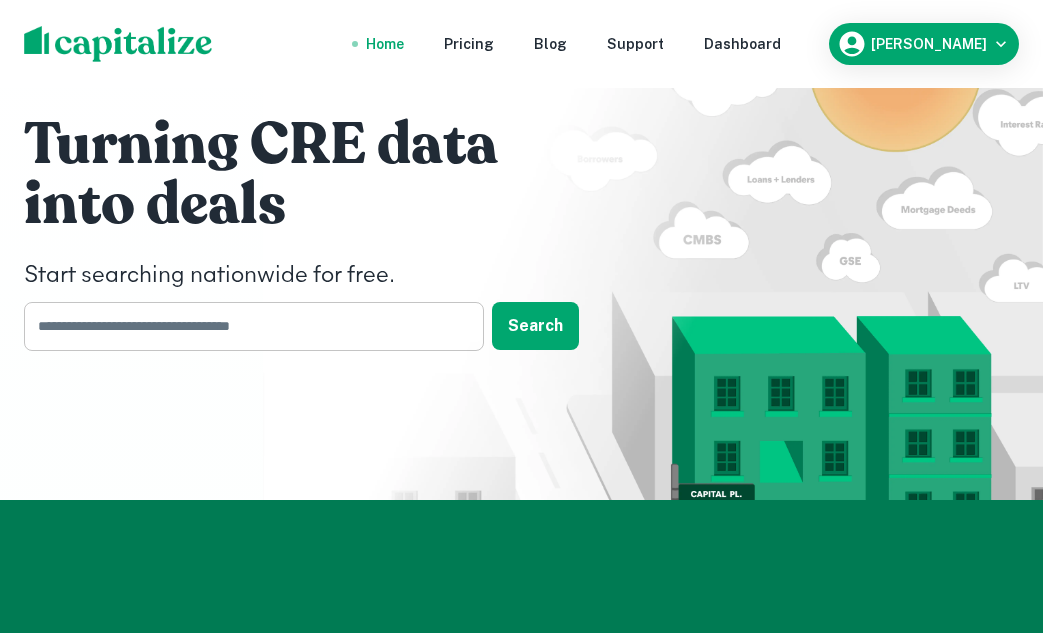 click at bounding box center (247, 326) 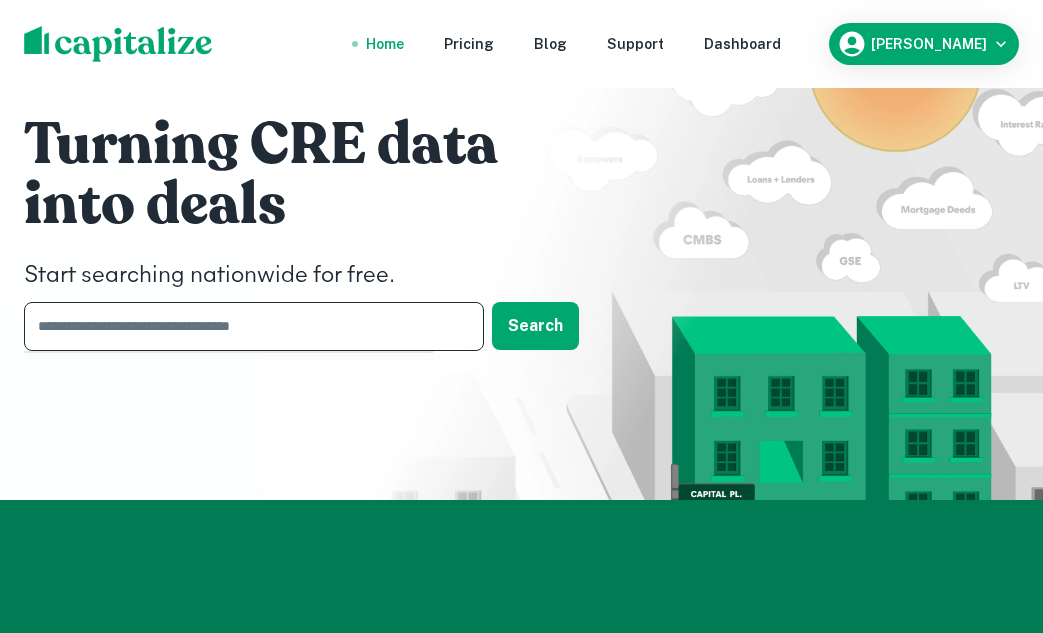 paste on "**********" 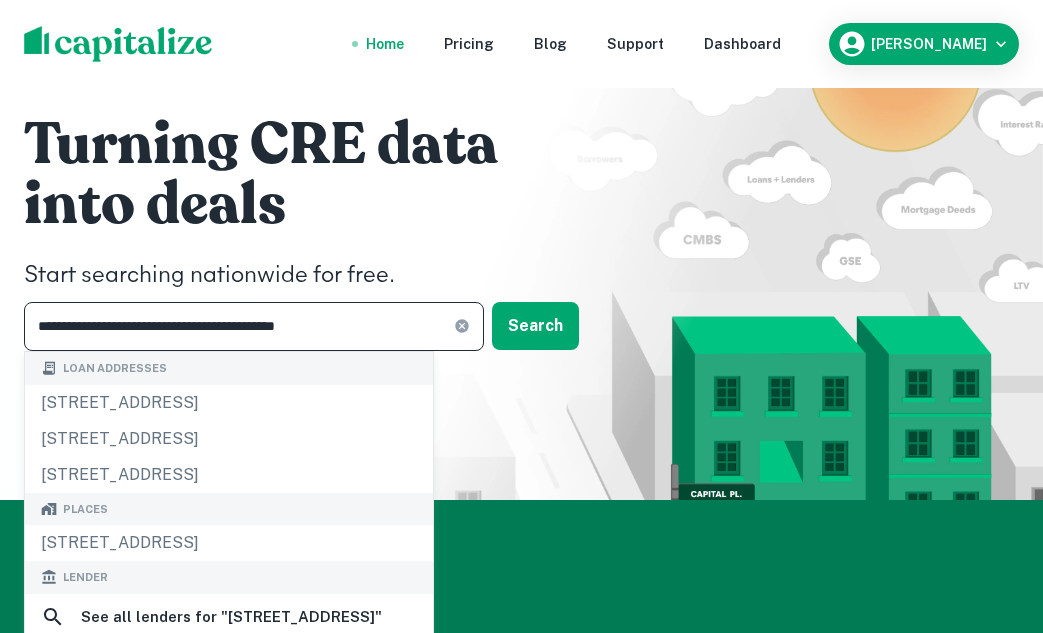 type on "**********" 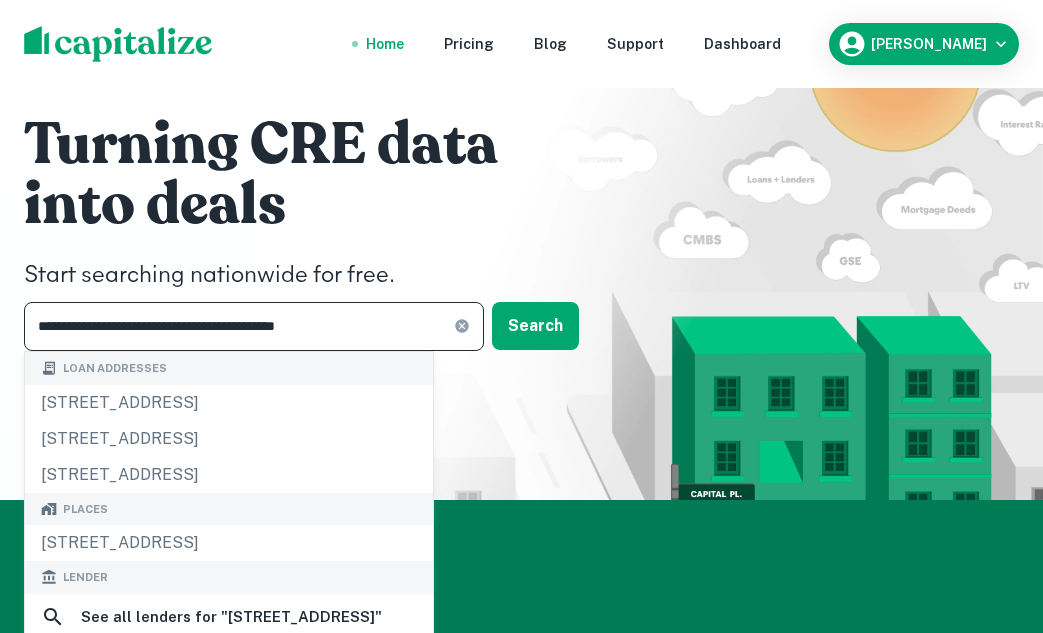 click on "**********" at bounding box center [254, 326] 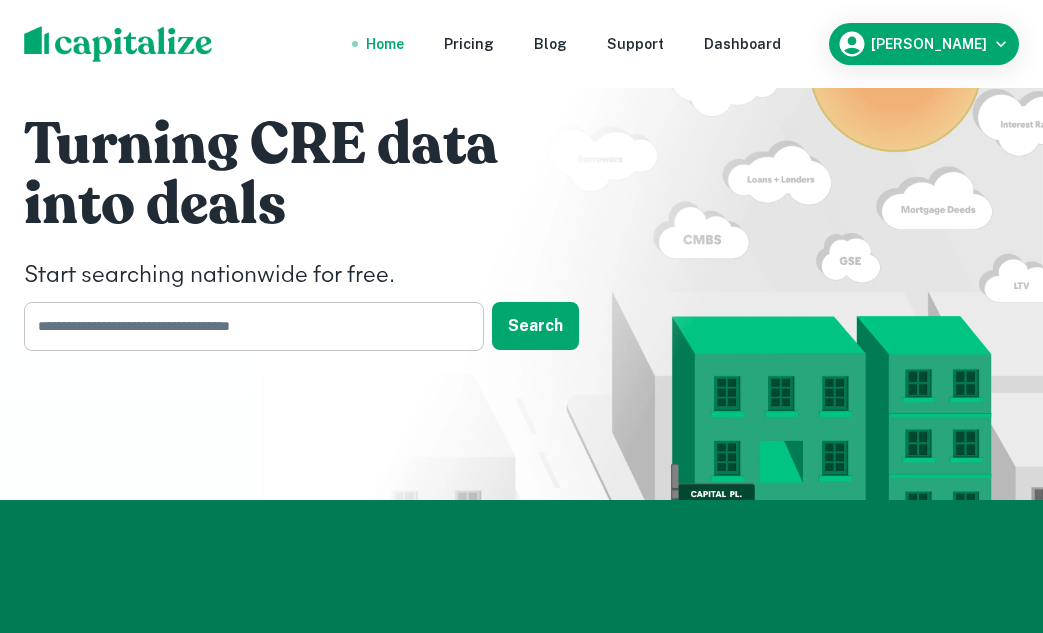 click at bounding box center (247, 326) 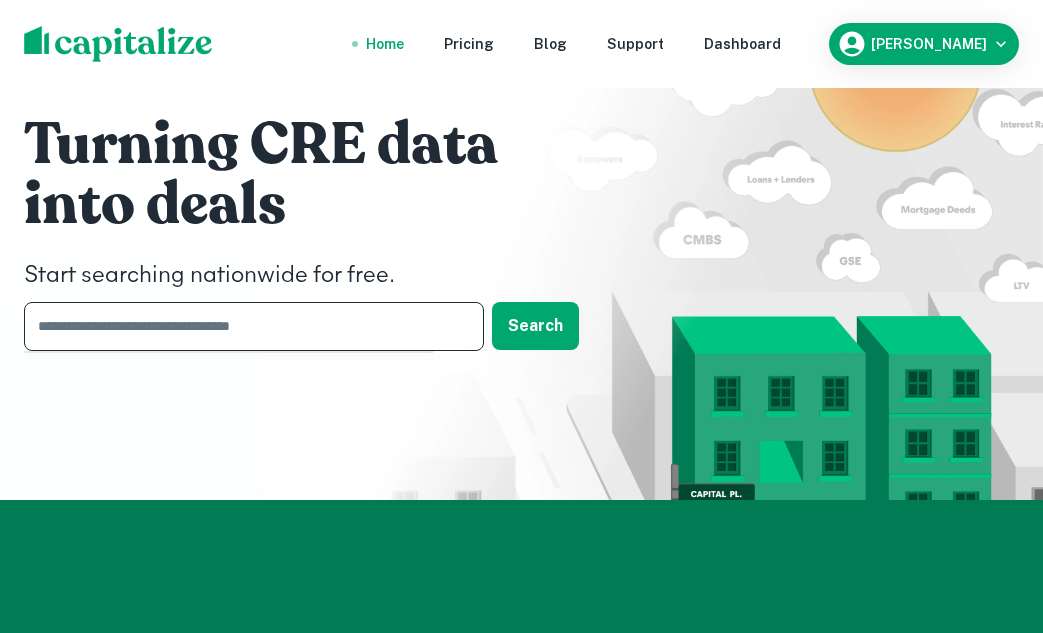 paste on "**********" 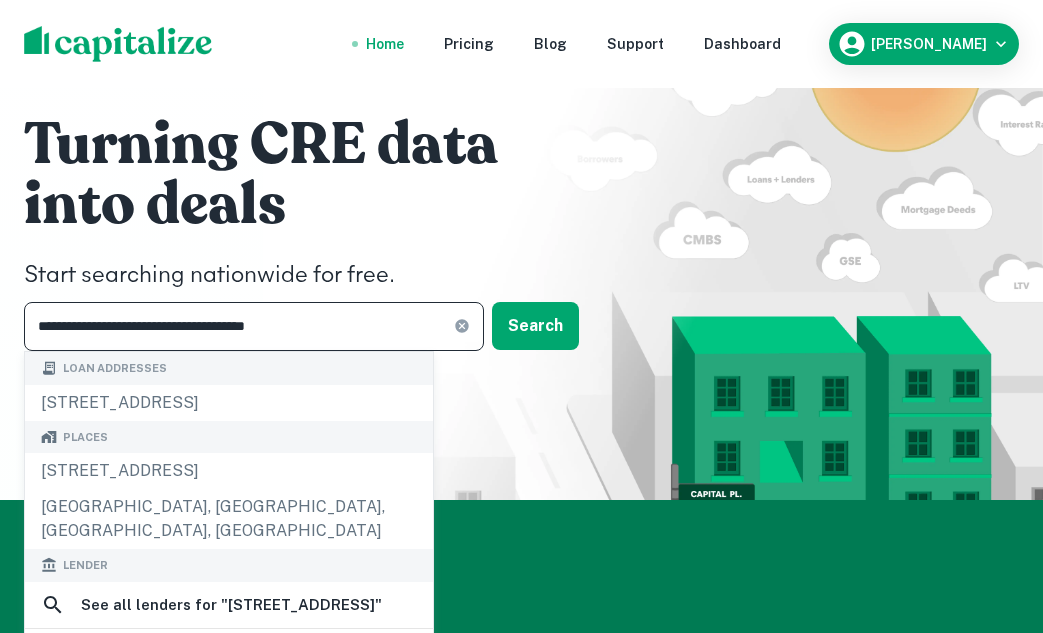 type on "**********" 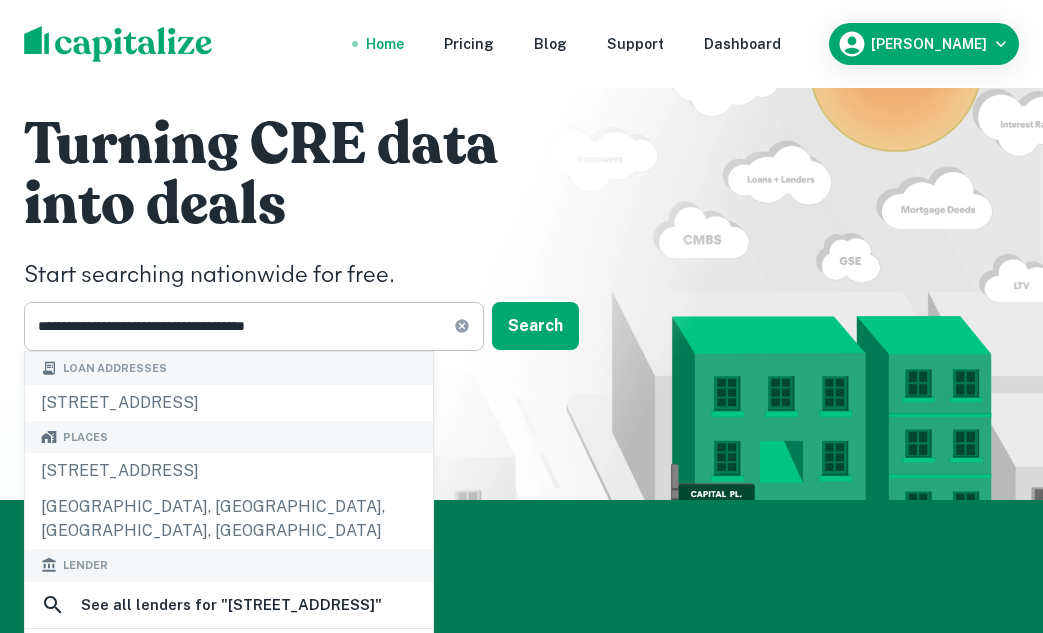 click on "**********" at bounding box center [254, 326] 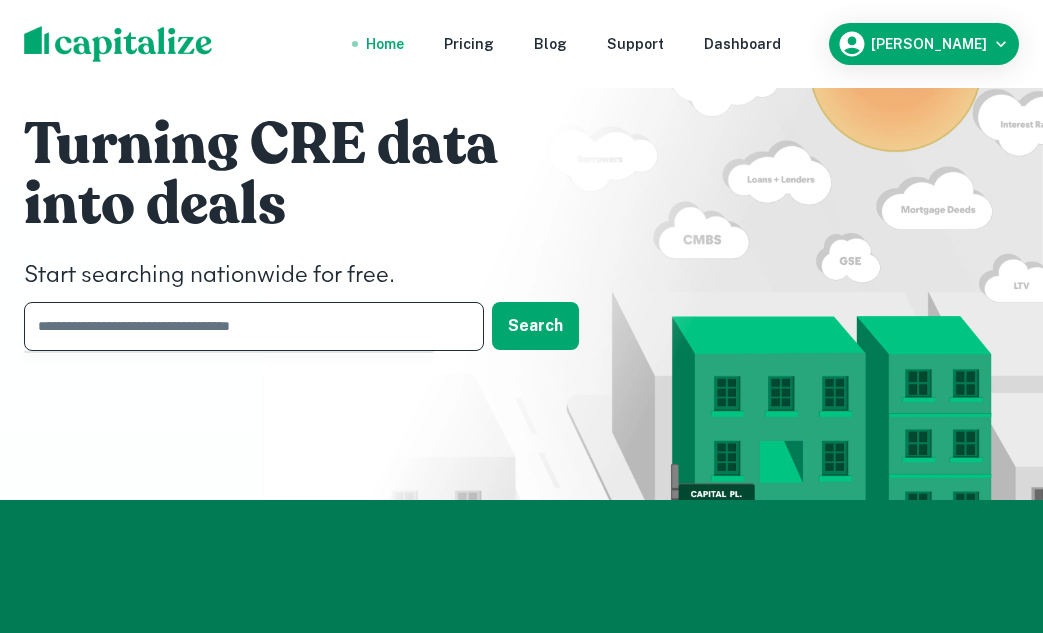 click at bounding box center (247, 326) 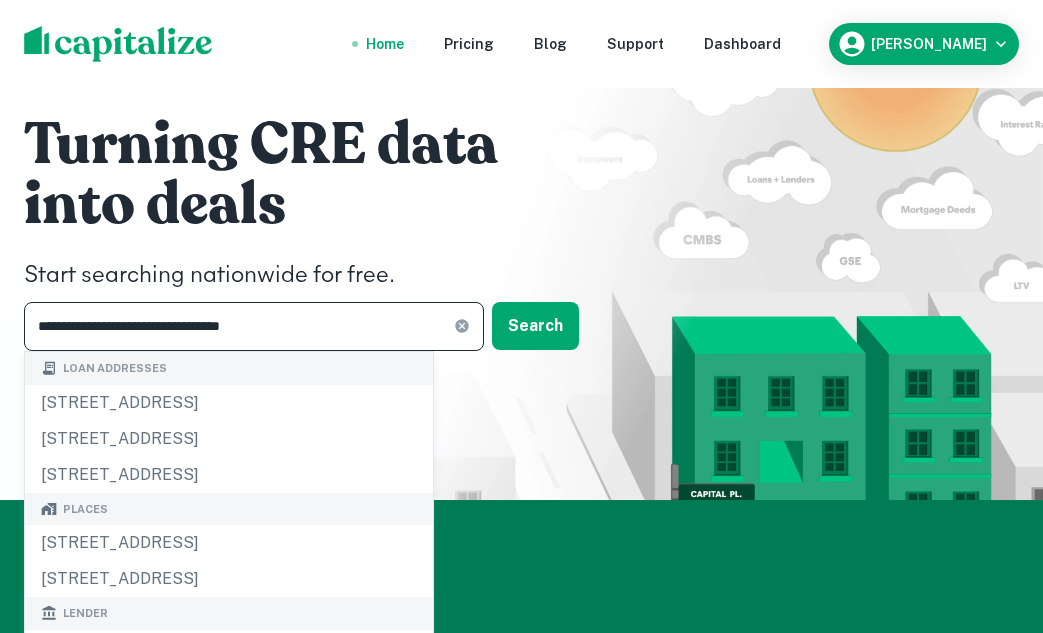 type on "**********" 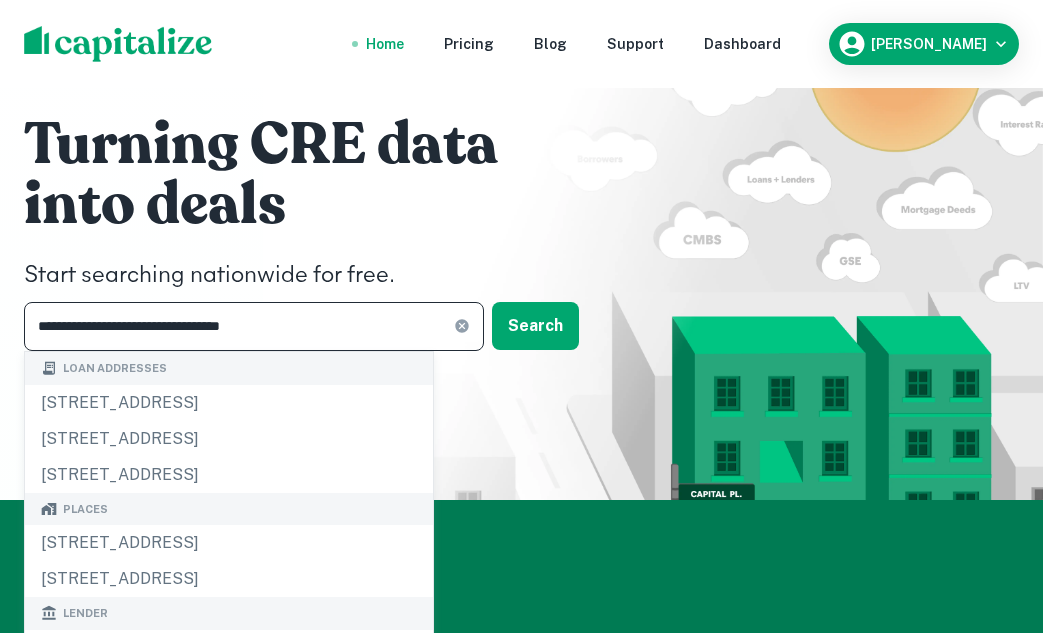 click on "**********" at bounding box center (254, 326) 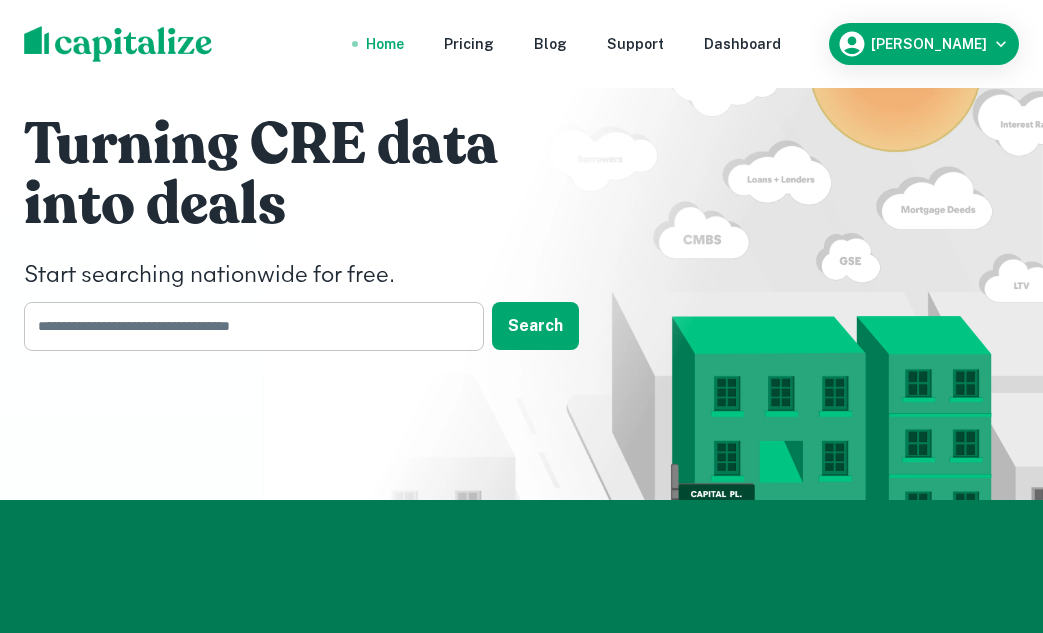 click at bounding box center (247, 326) 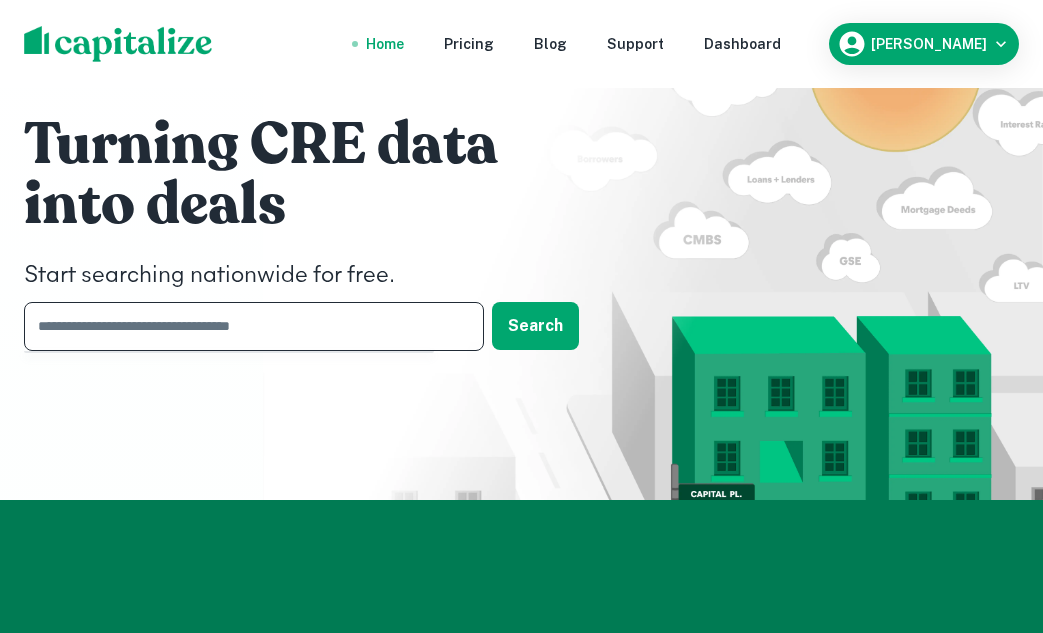 paste on "**********" 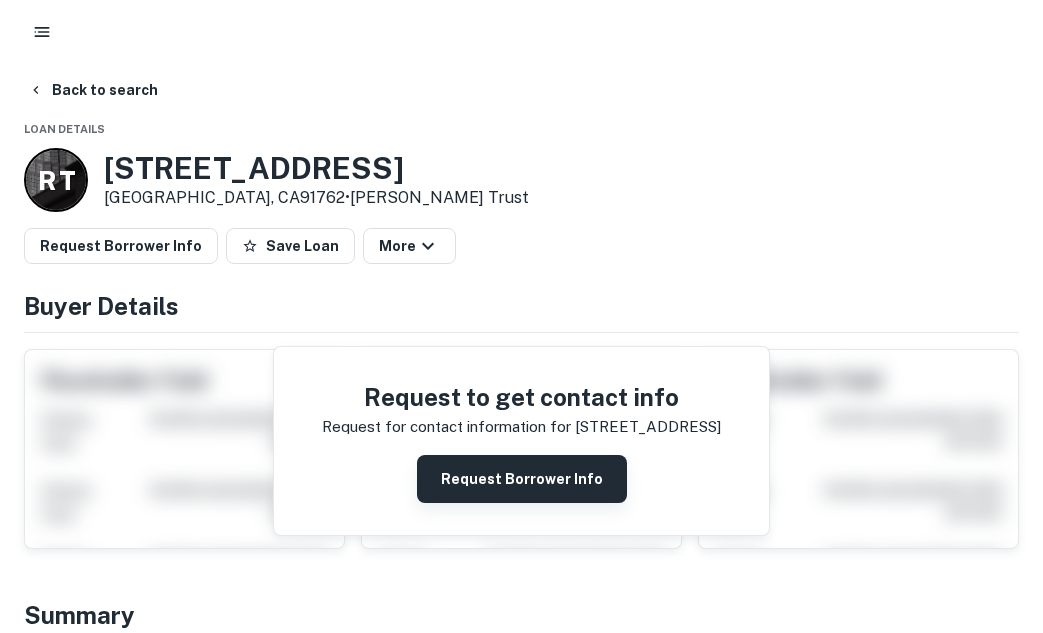 click on "Request Borrower Info" at bounding box center (522, 479) 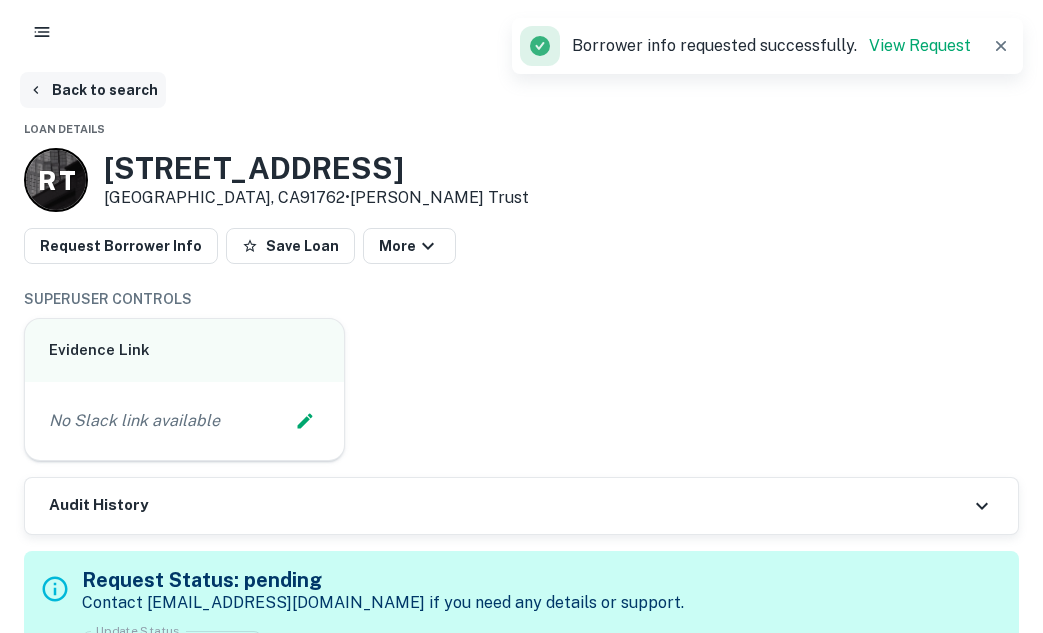 click on "Back to search" at bounding box center (93, 90) 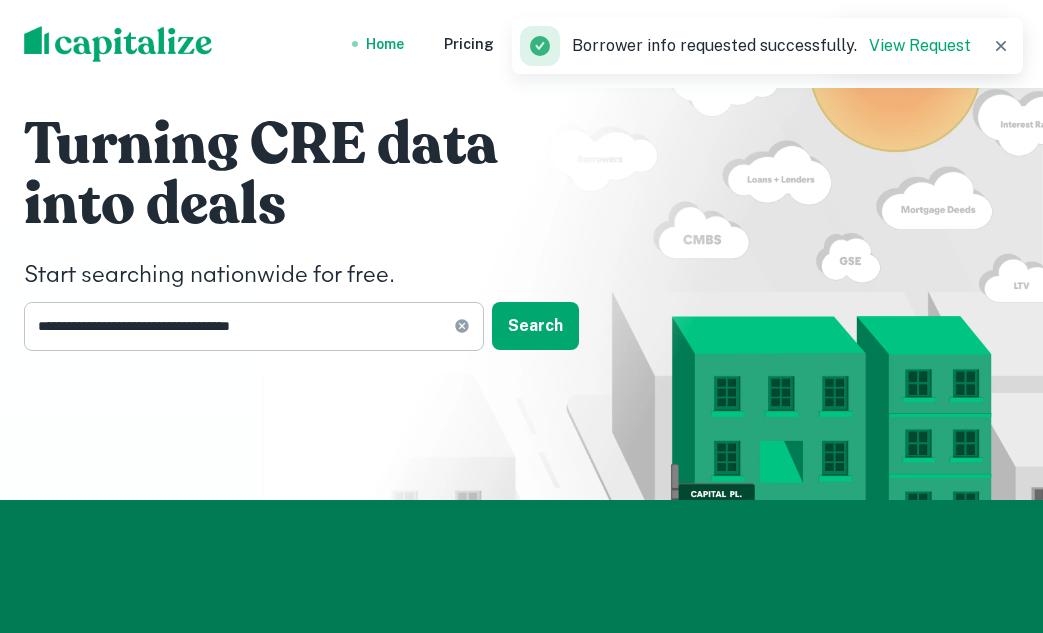 click on "**********" at bounding box center (254, 326) 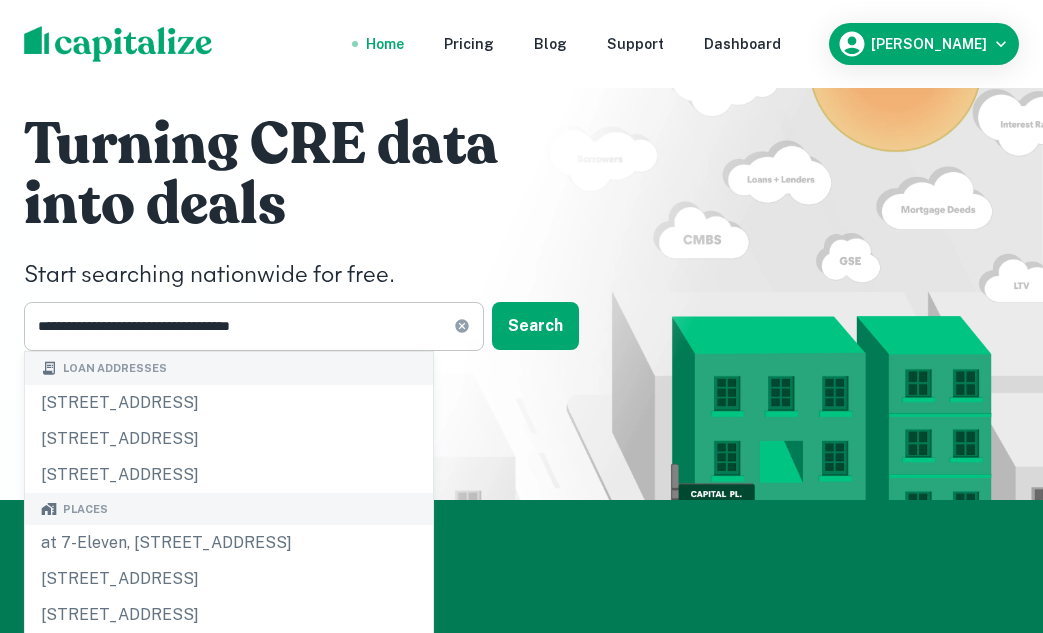 click on "**********" at bounding box center [254, 326] 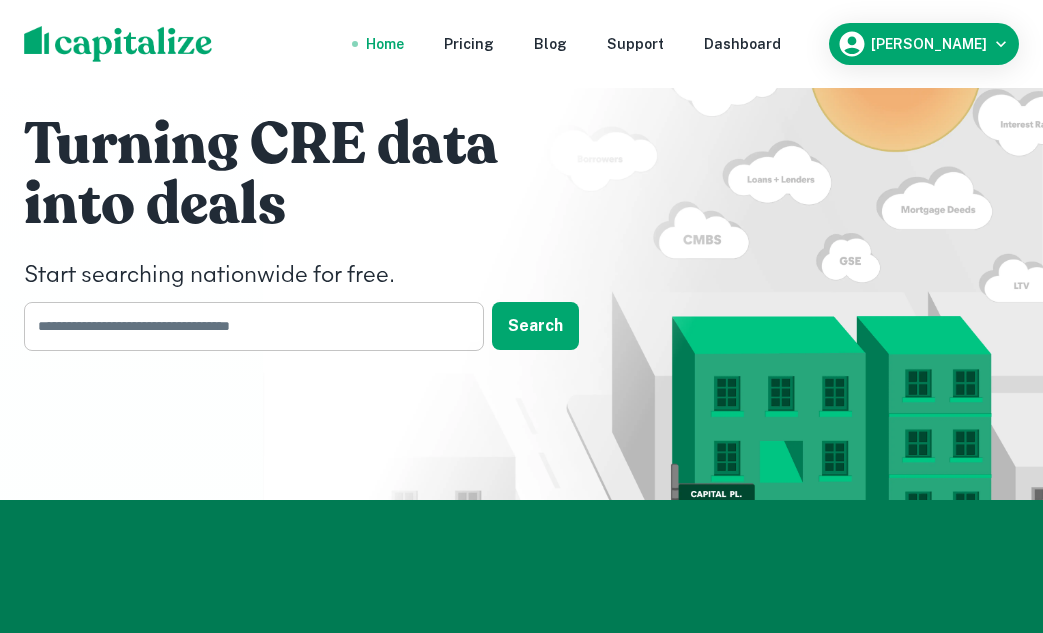 click at bounding box center (247, 326) 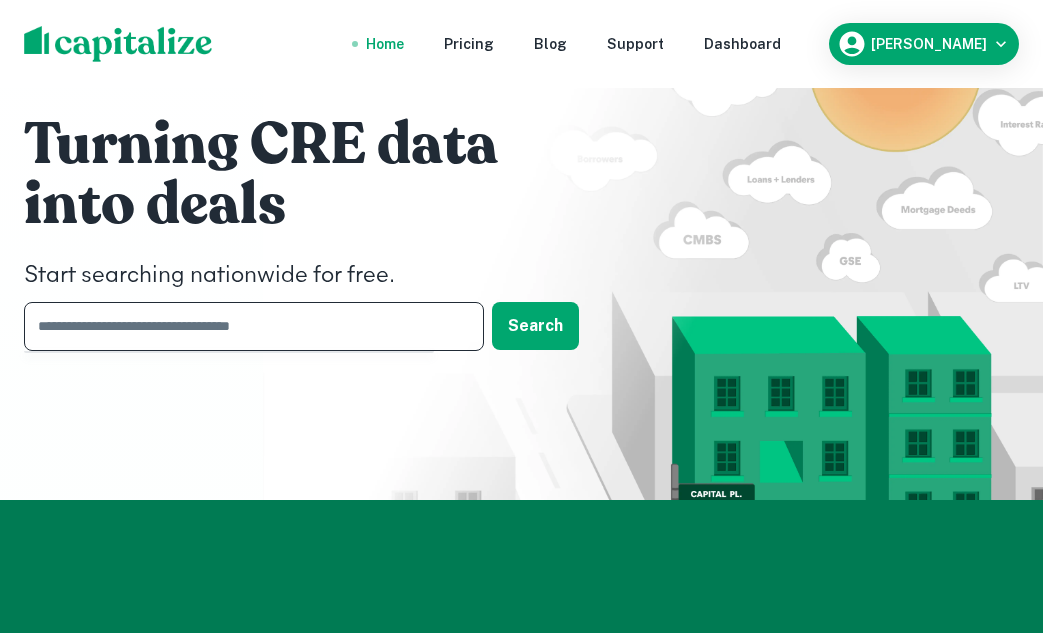 paste on "**********" 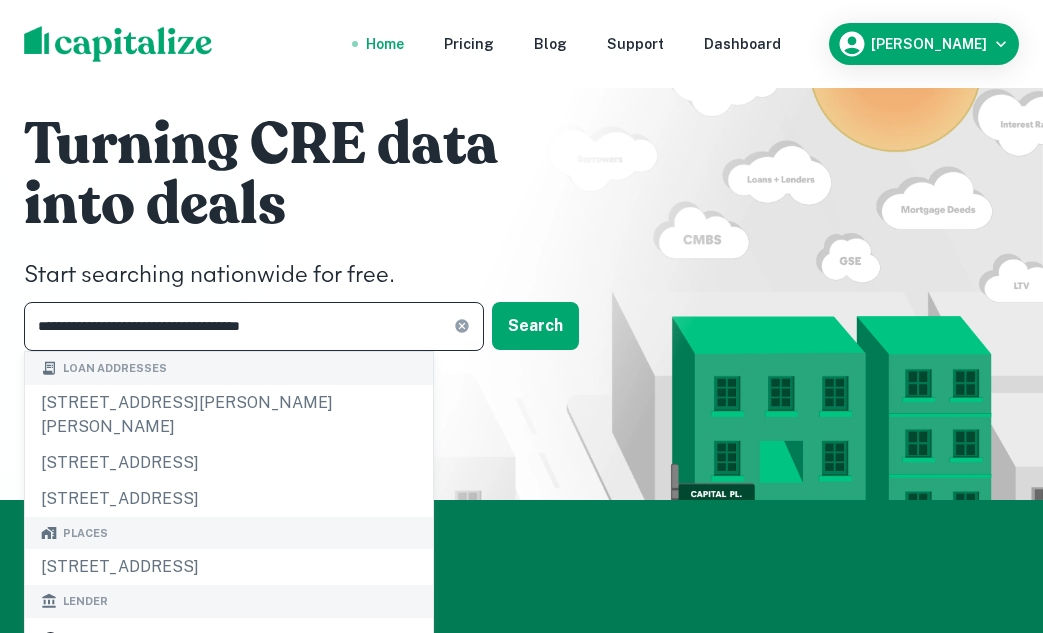type on "**********" 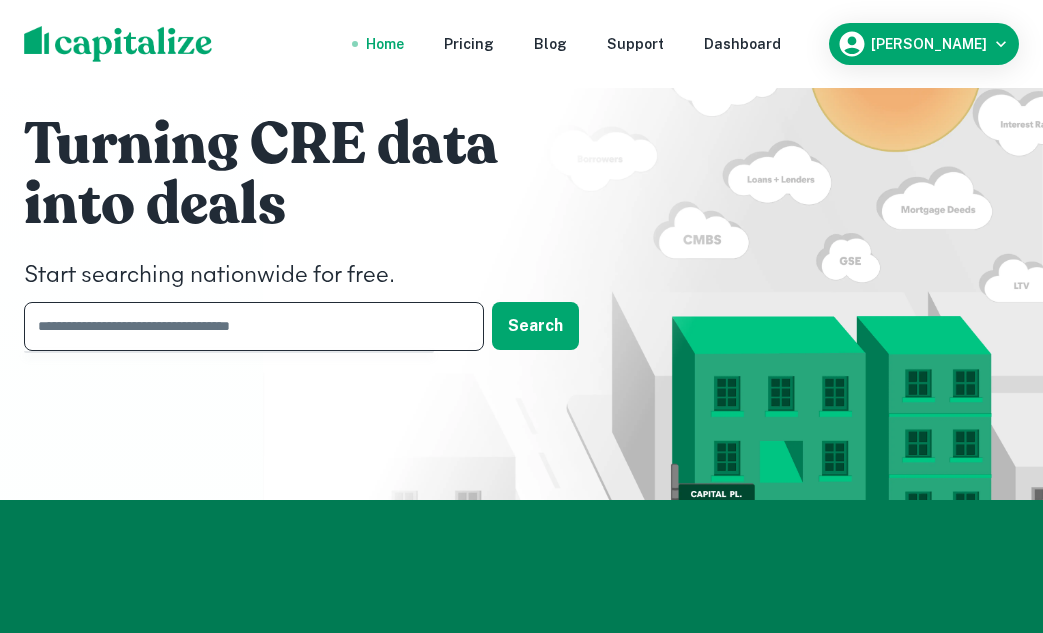 click at bounding box center [247, 326] 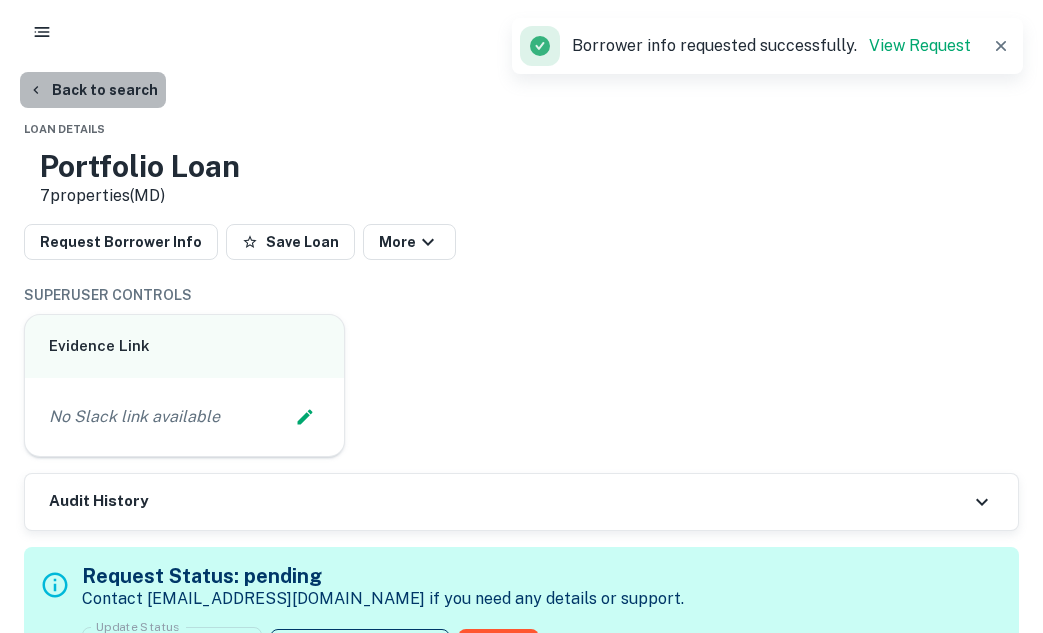 click on "Back to search" at bounding box center [93, 90] 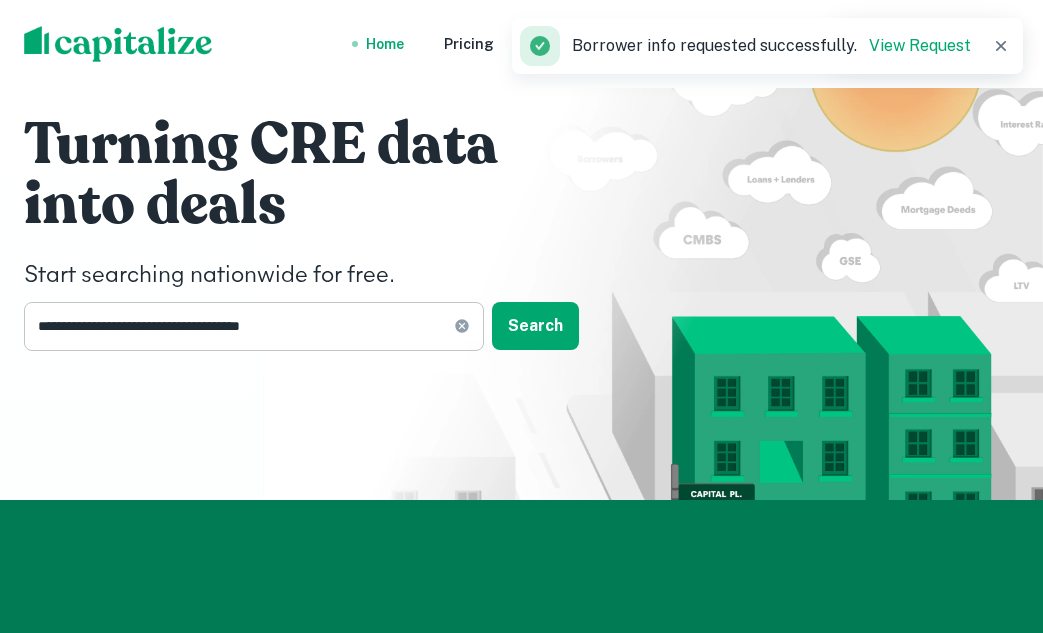 click on "**********" at bounding box center (239, 326) 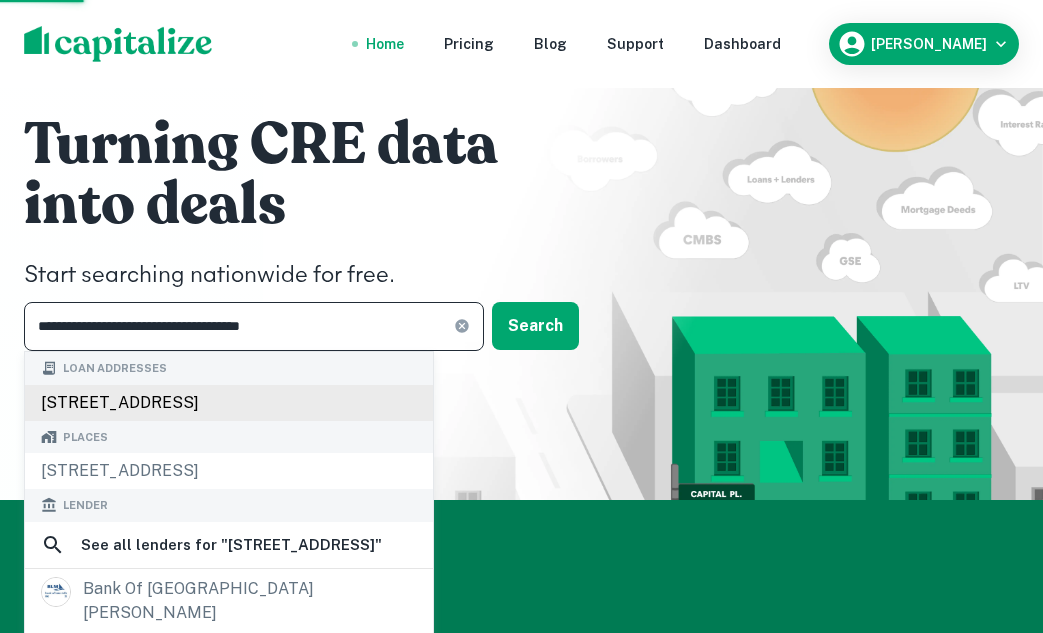 click on "8890 mcdonogh rd, owings mills, md, 21117" at bounding box center (229, 403) 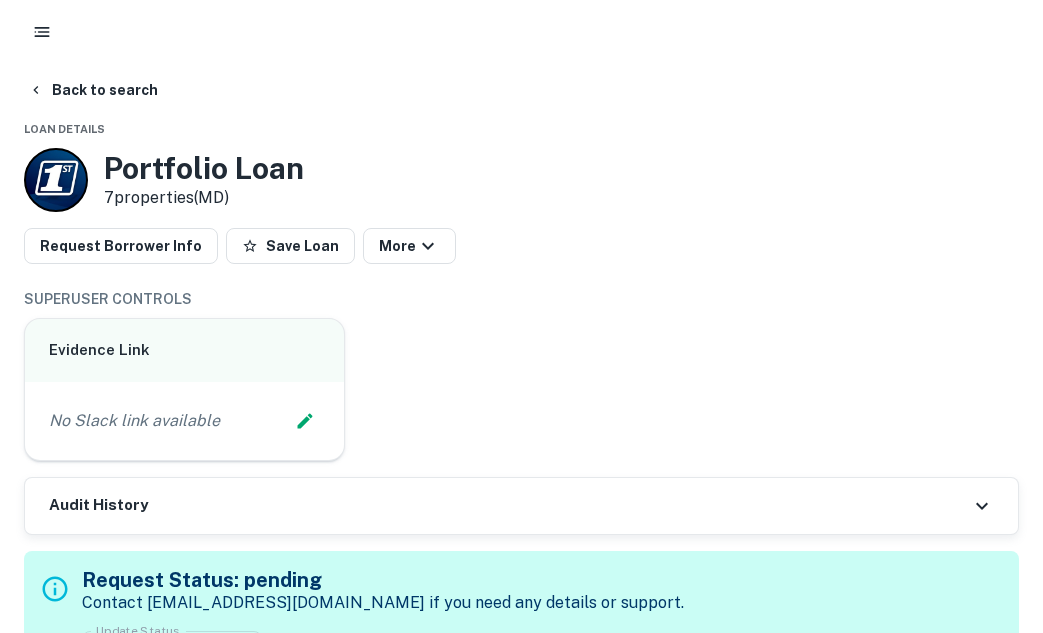 type on "******" 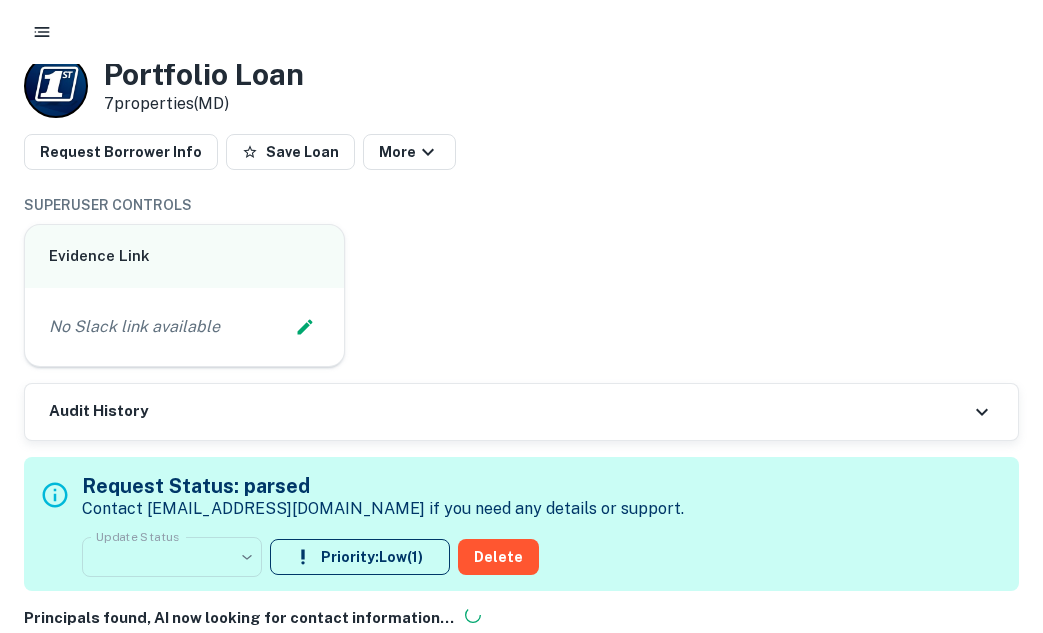 scroll, scrollTop: 0, scrollLeft: 0, axis: both 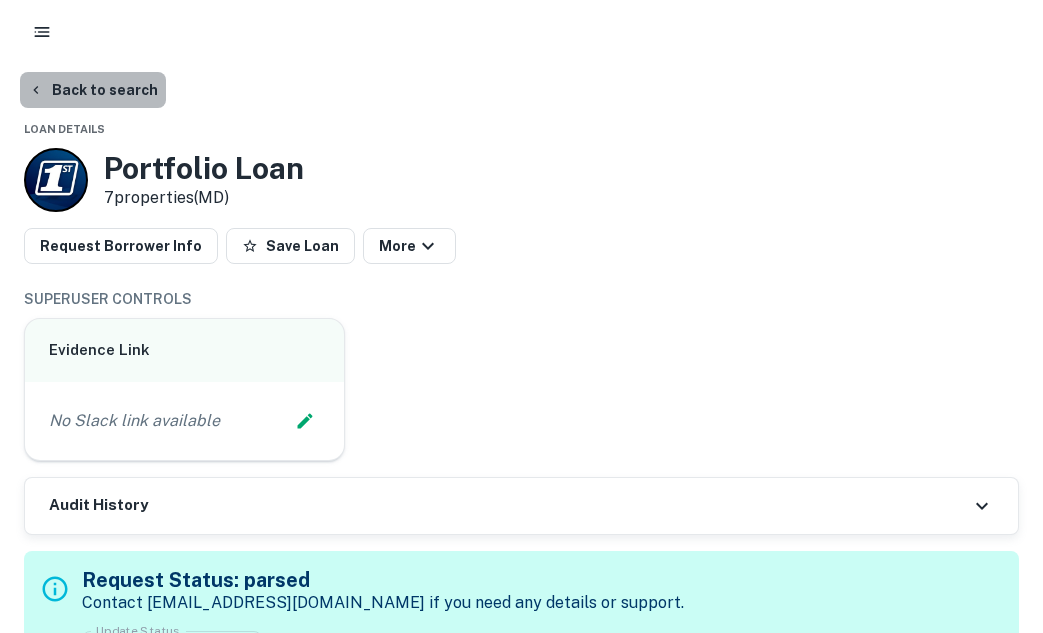 click on "Back to search" at bounding box center (93, 90) 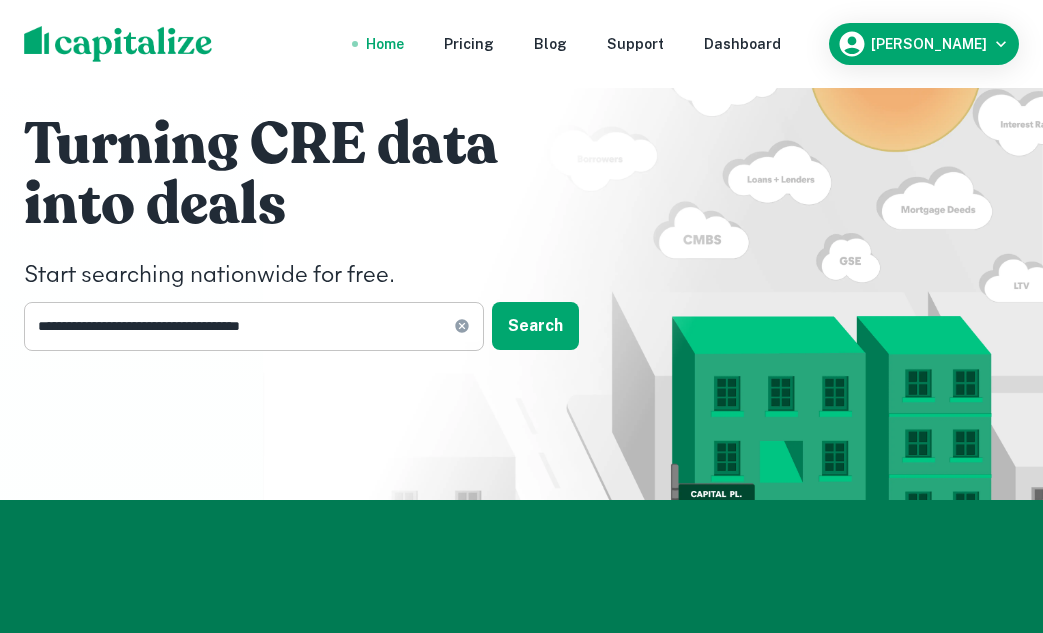 click on "**********" at bounding box center (254, 326) 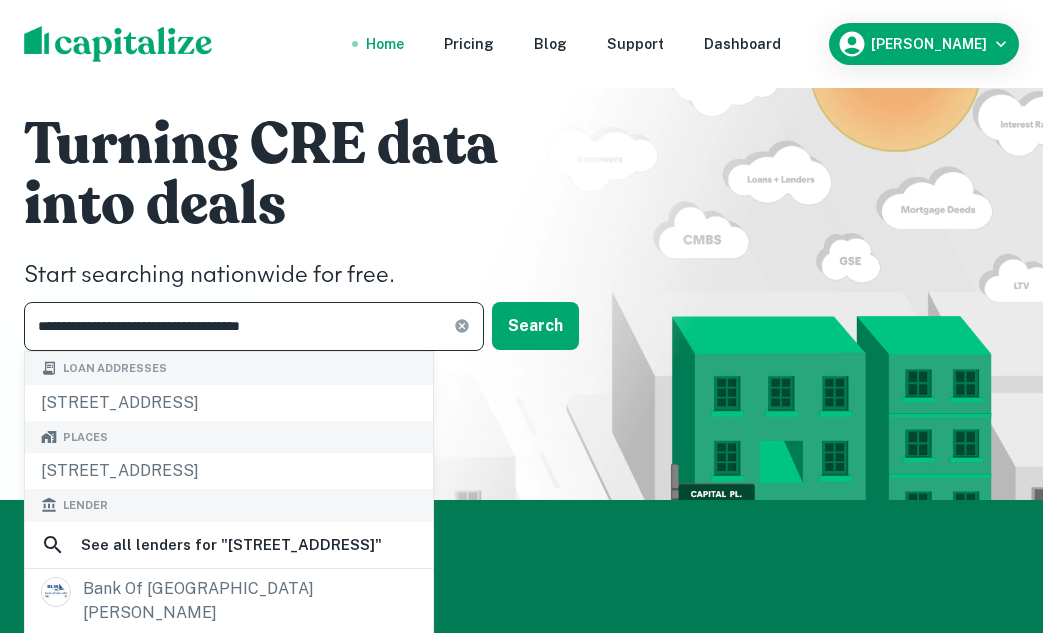 click 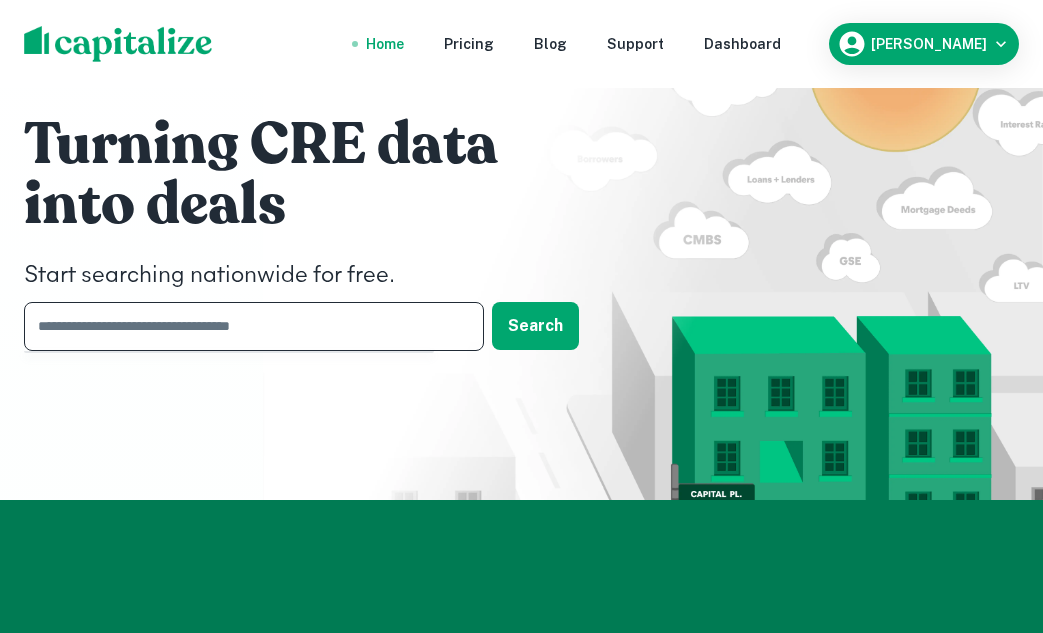 click at bounding box center [247, 326] 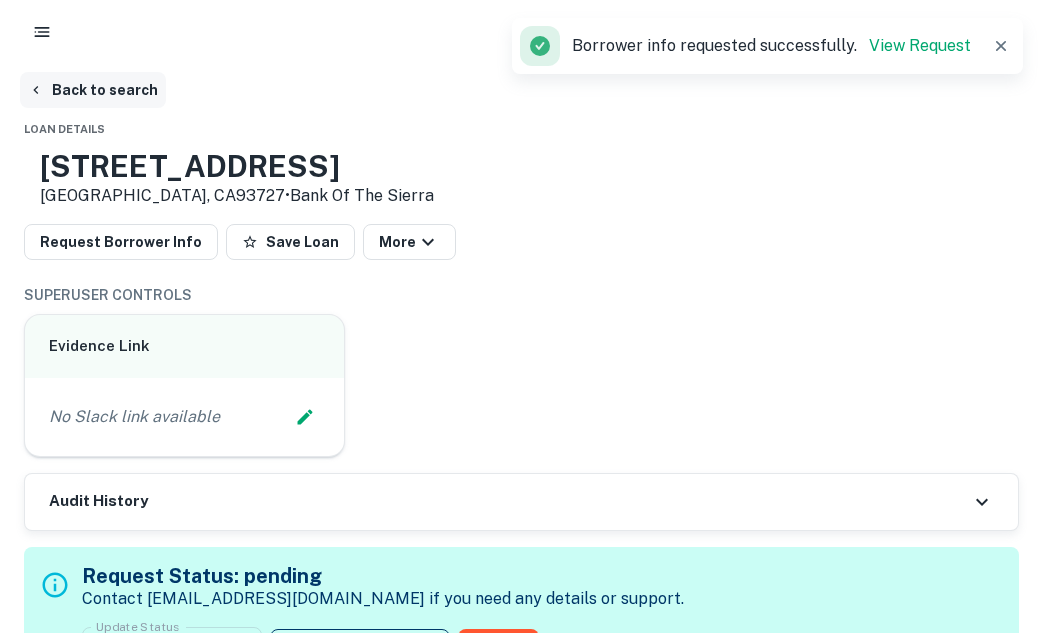 click on "Back to search" at bounding box center (93, 90) 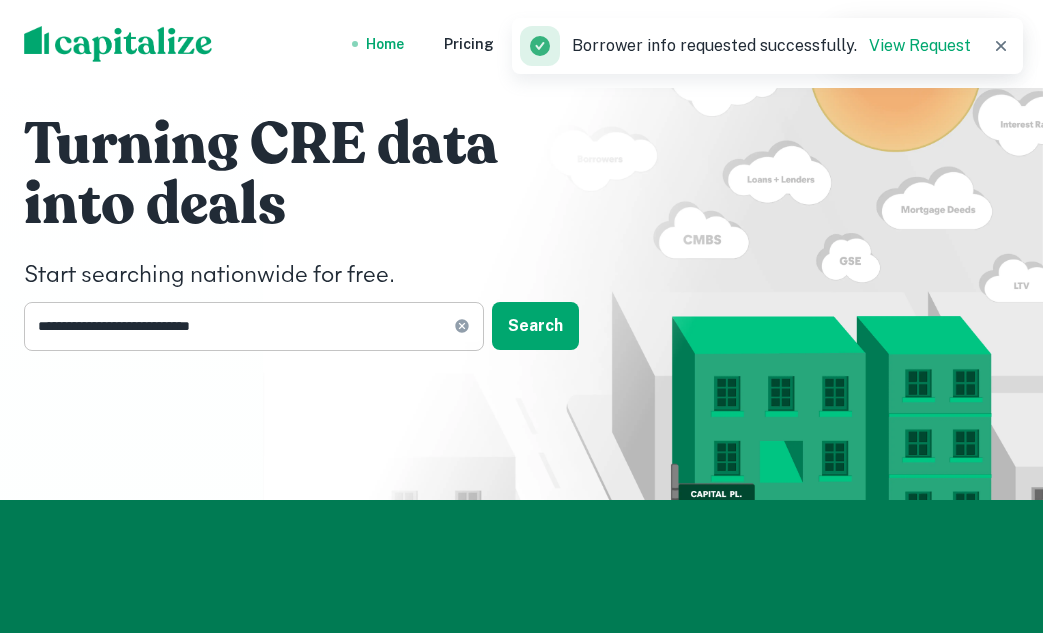 click on "**********" at bounding box center [254, 326] 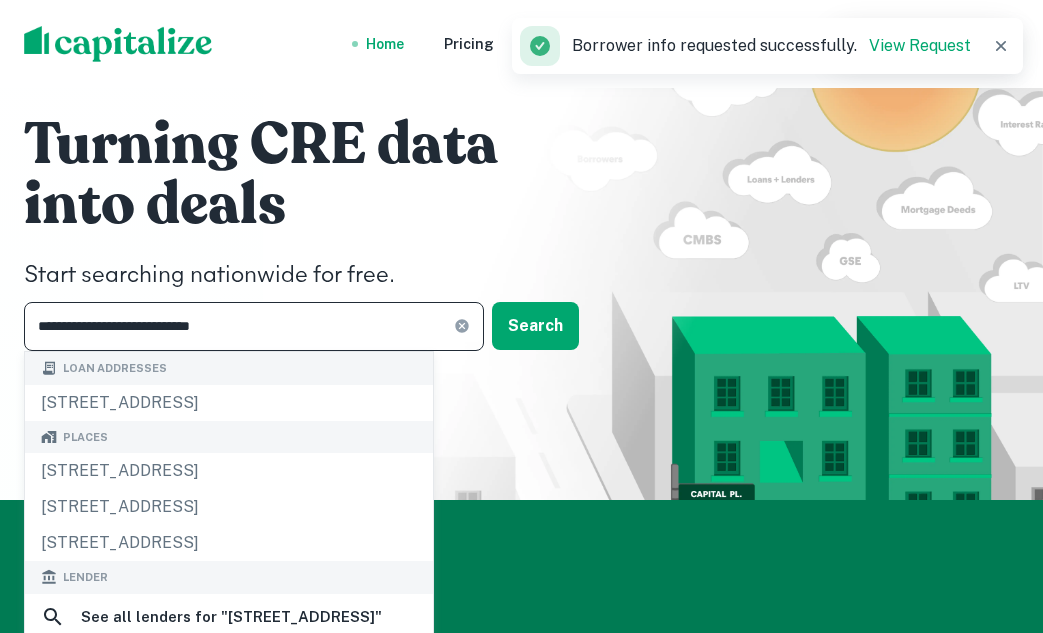 click 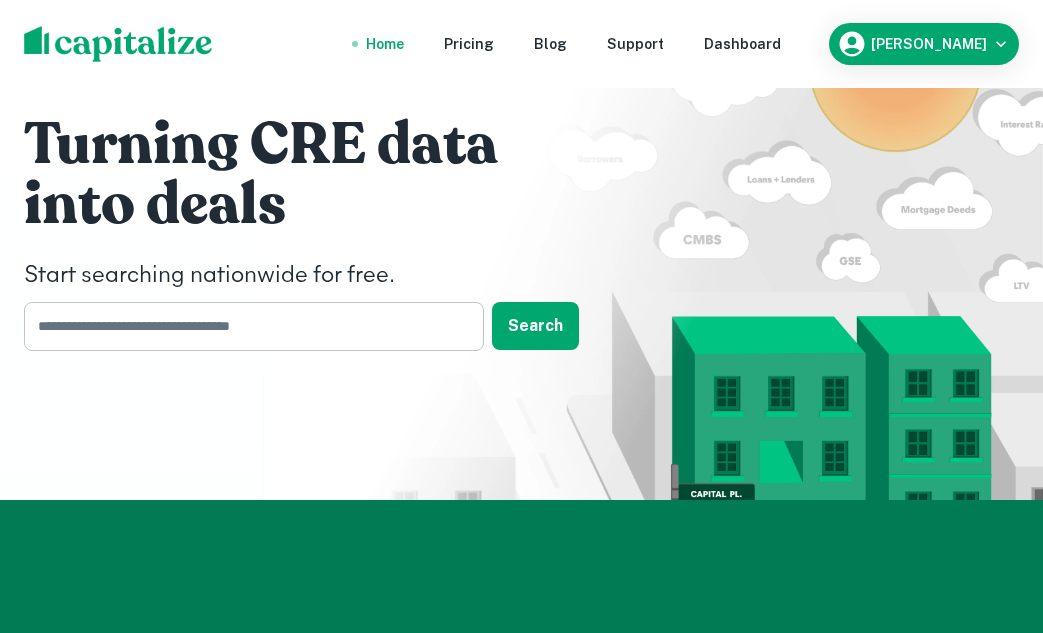 click at bounding box center [247, 326] 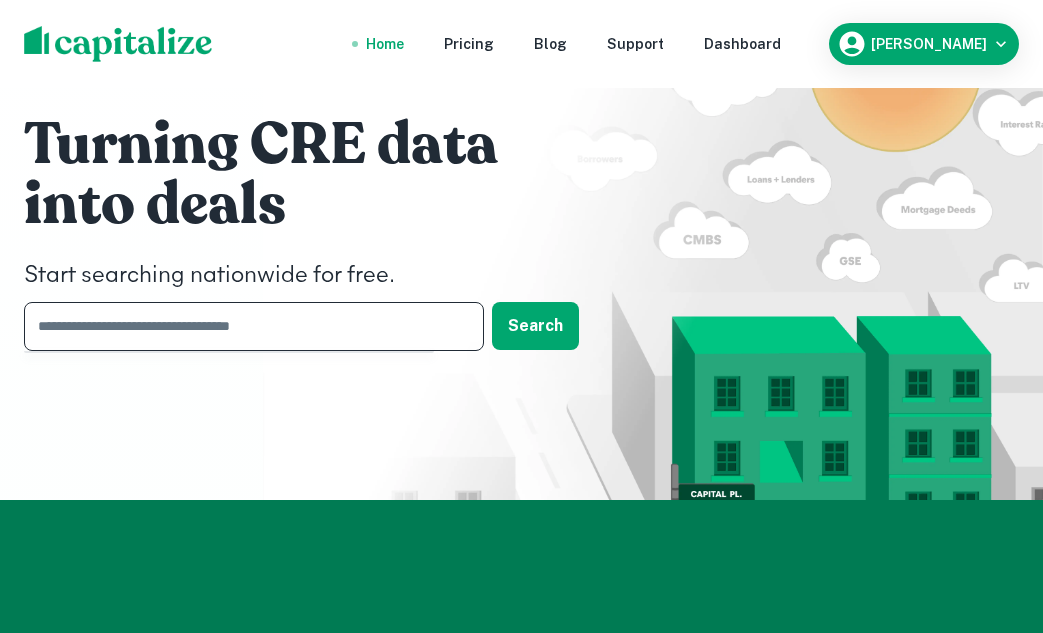 paste on "**********" 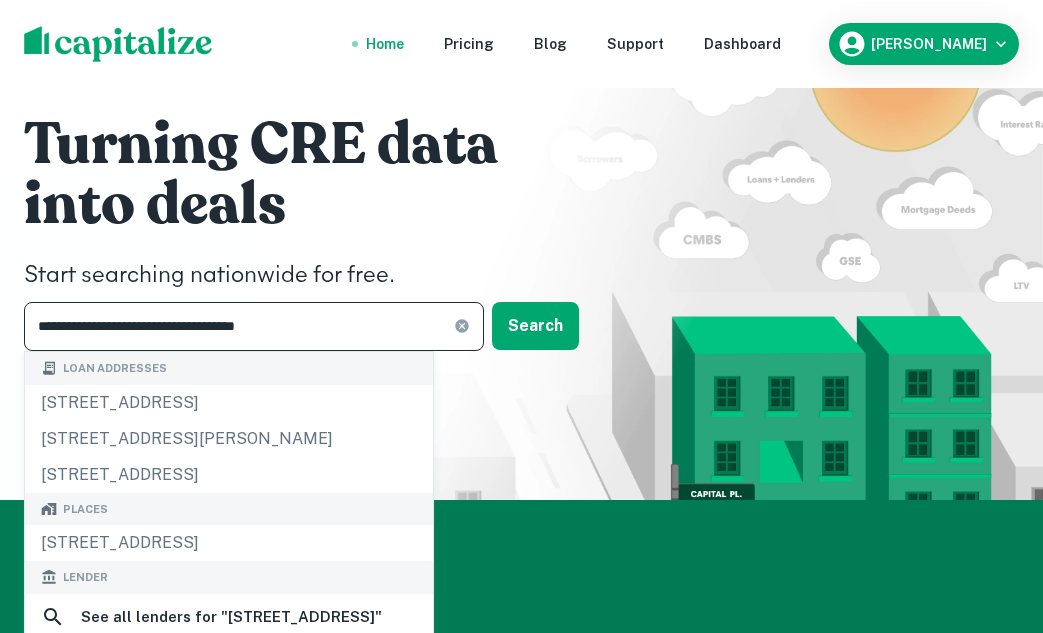 type on "**********" 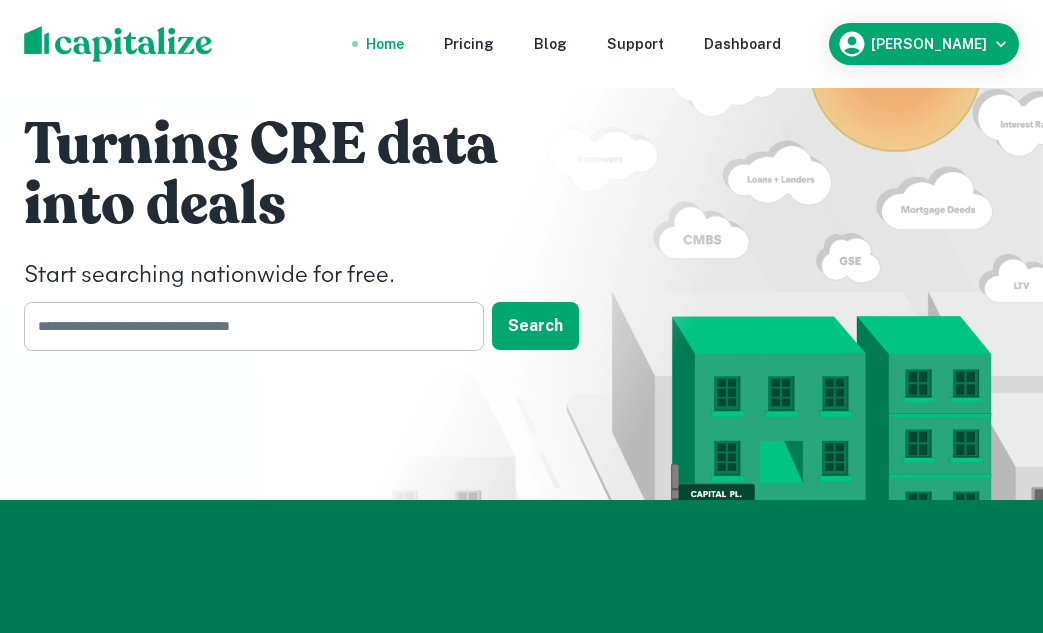 click at bounding box center (247, 326) 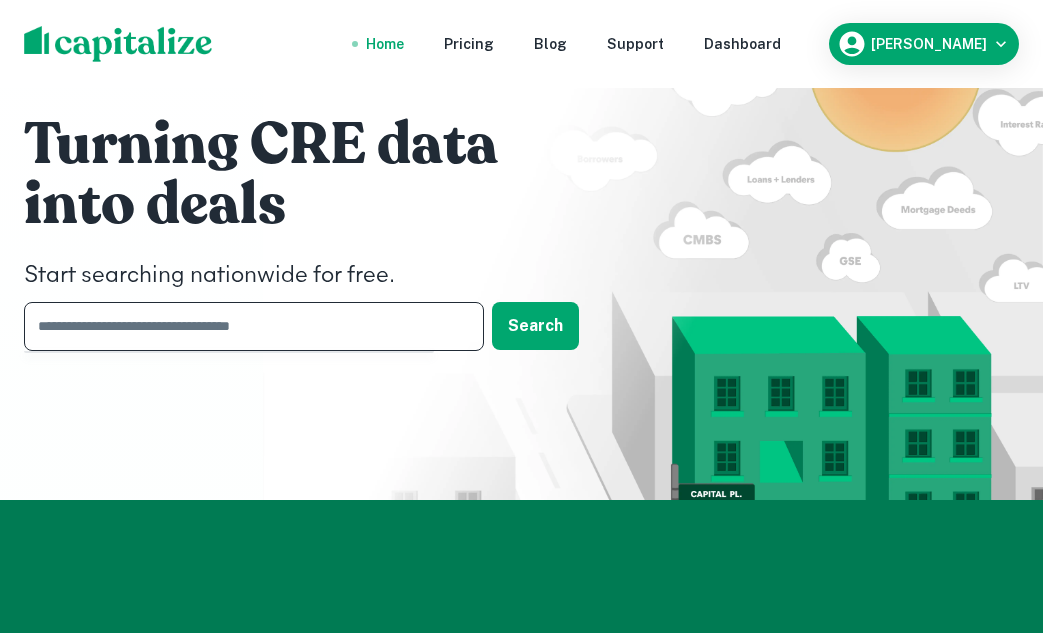 paste on "**********" 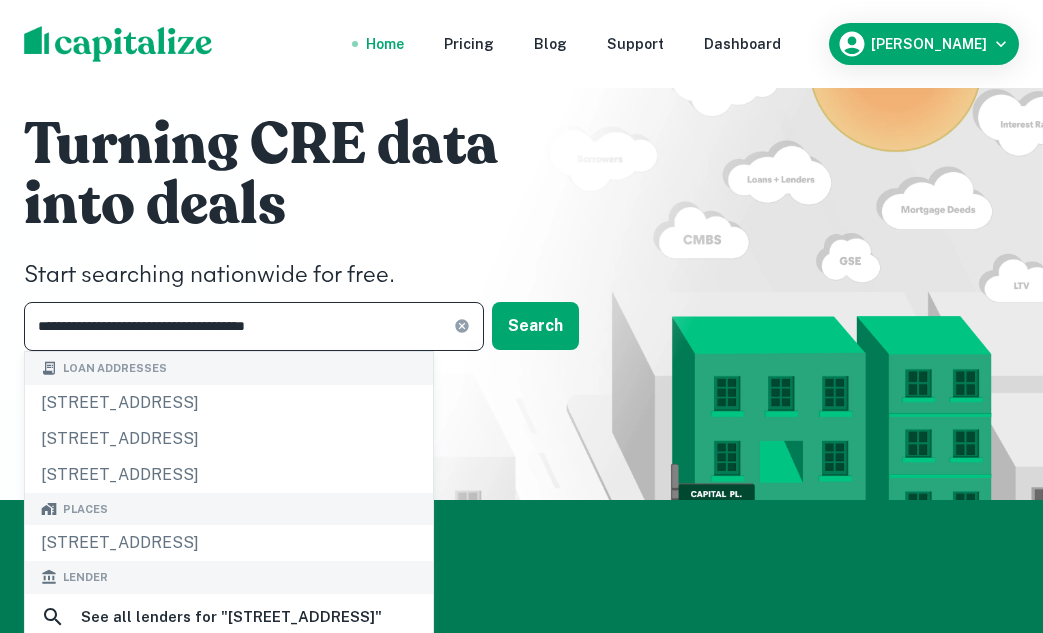 type on "**********" 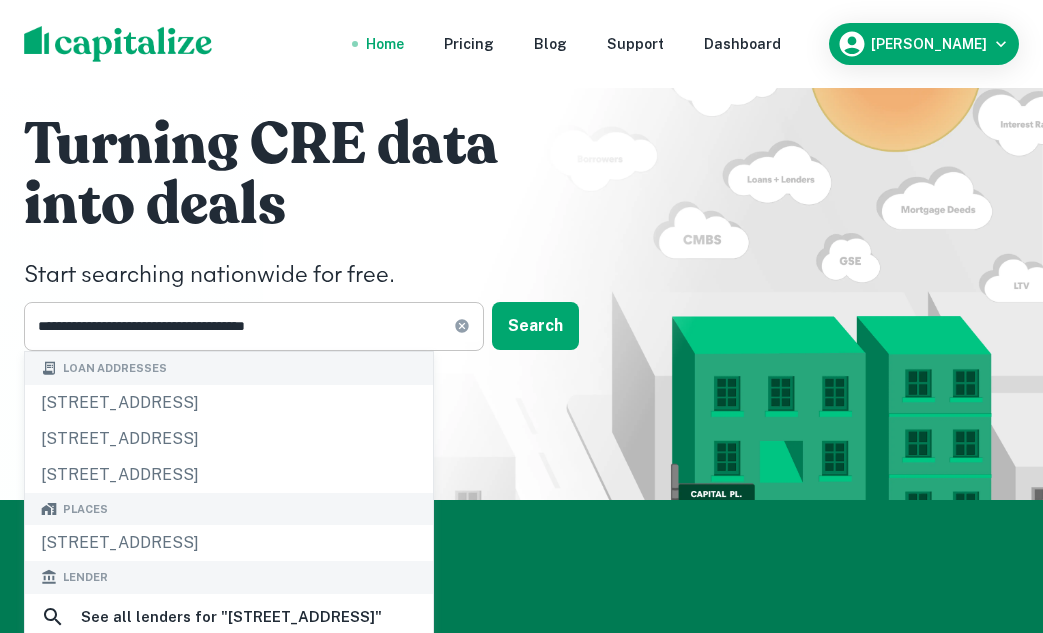 click 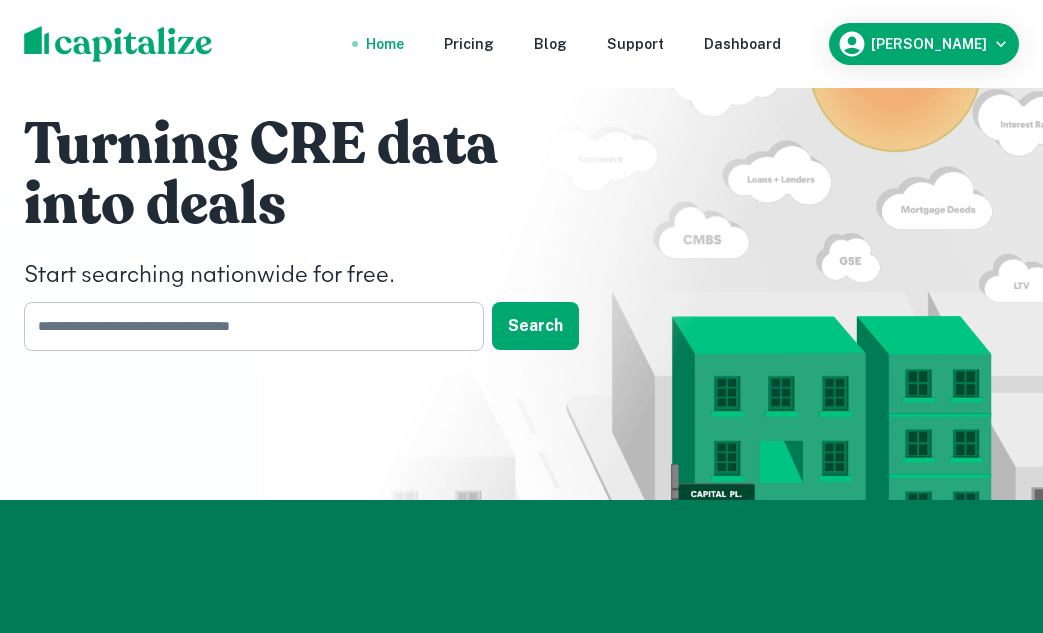 click at bounding box center [247, 326] 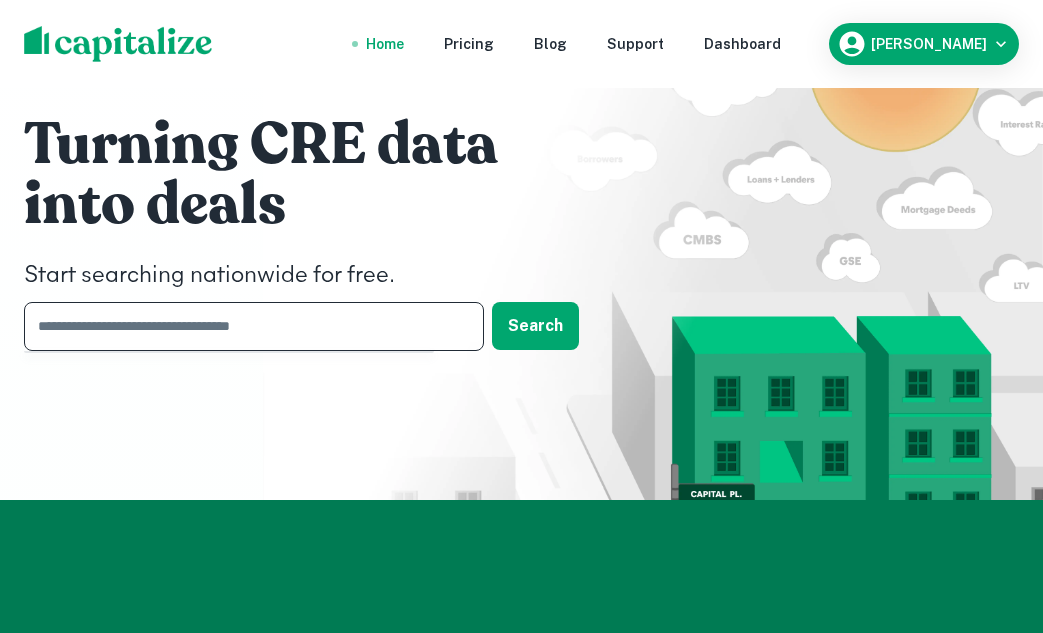 paste on "**********" 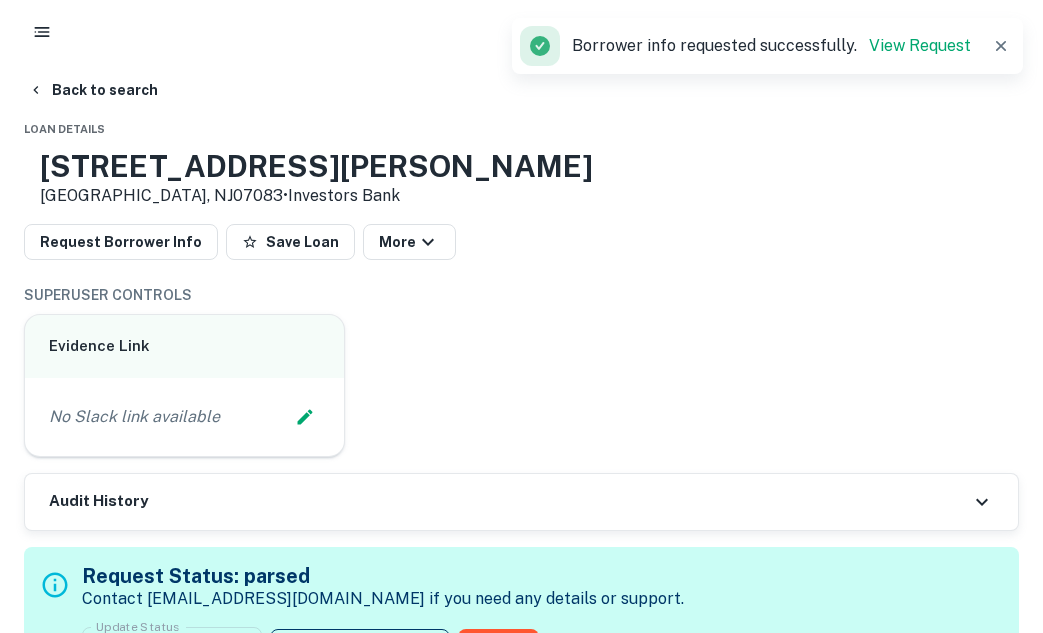 type on "**********" 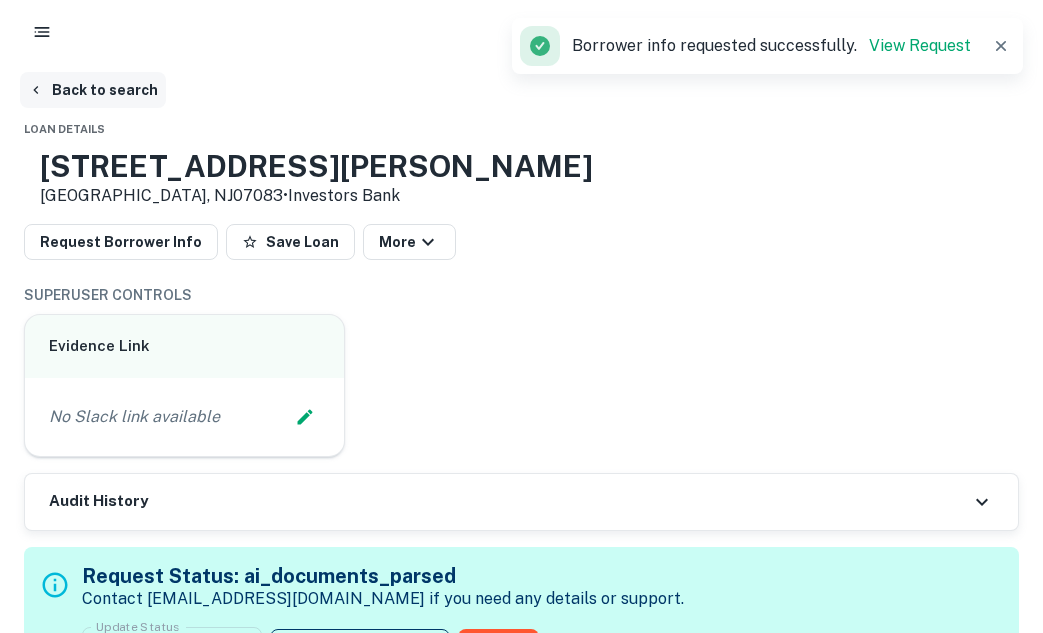 click on "Back to search" at bounding box center [93, 90] 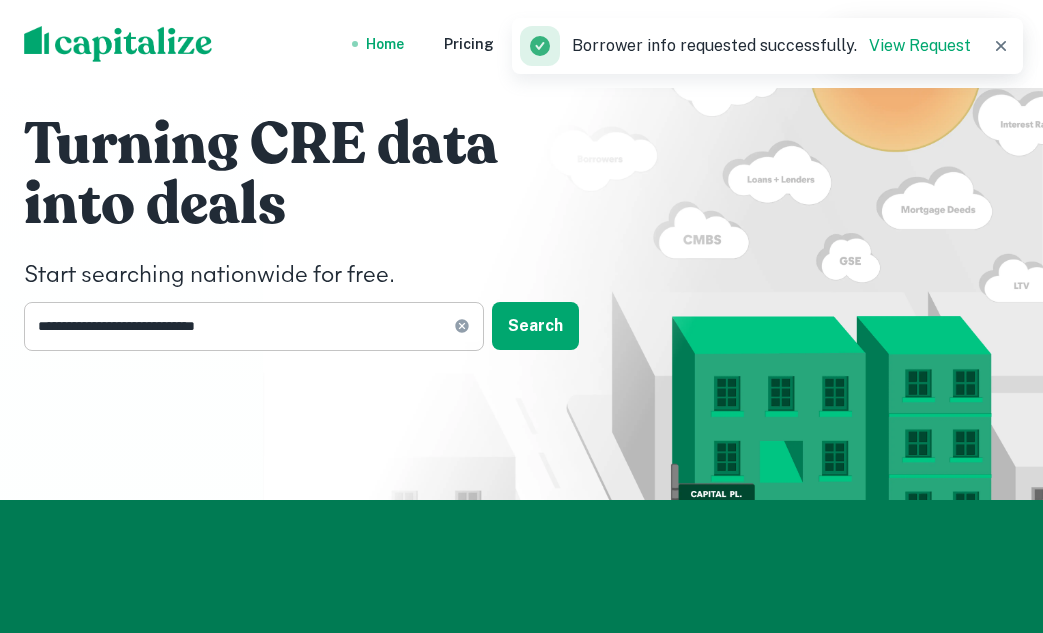 click 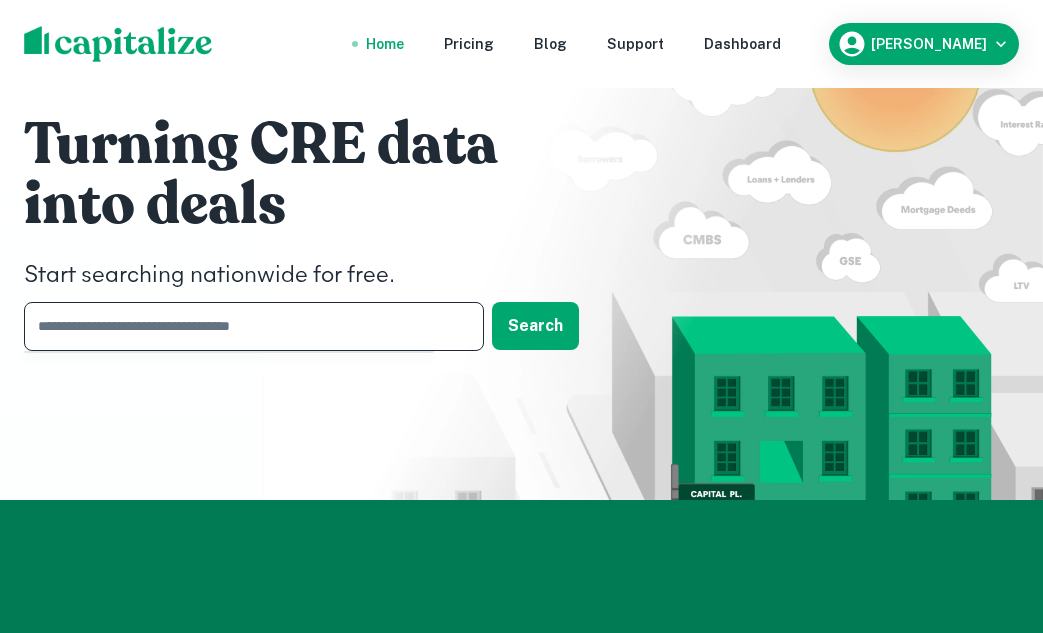 click at bounding box center (247, 326) 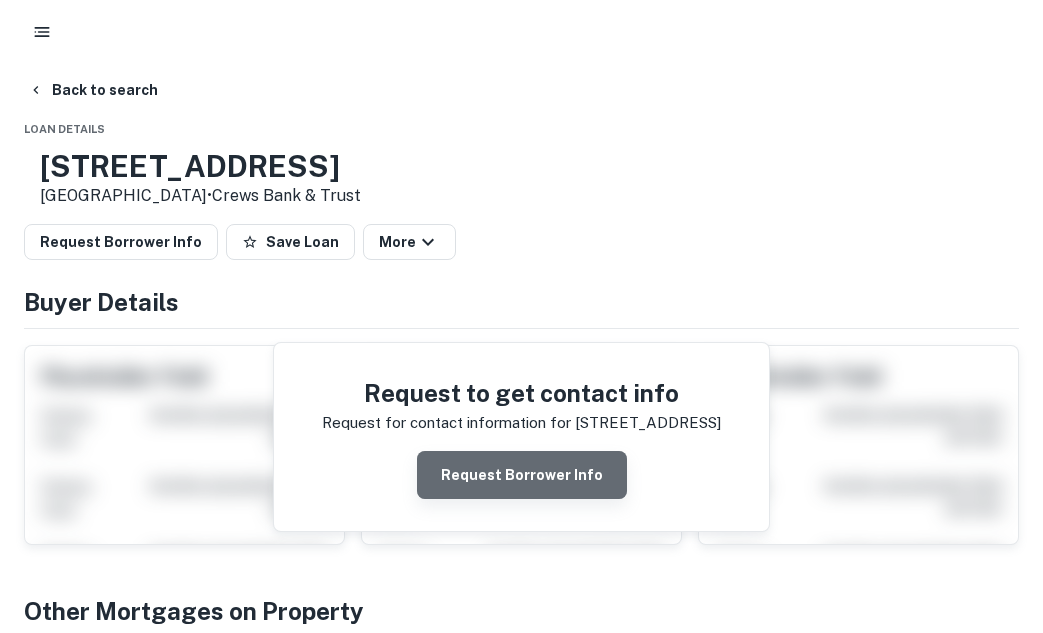 click on "Request Borrower Info" at bounding box center [522, 475] 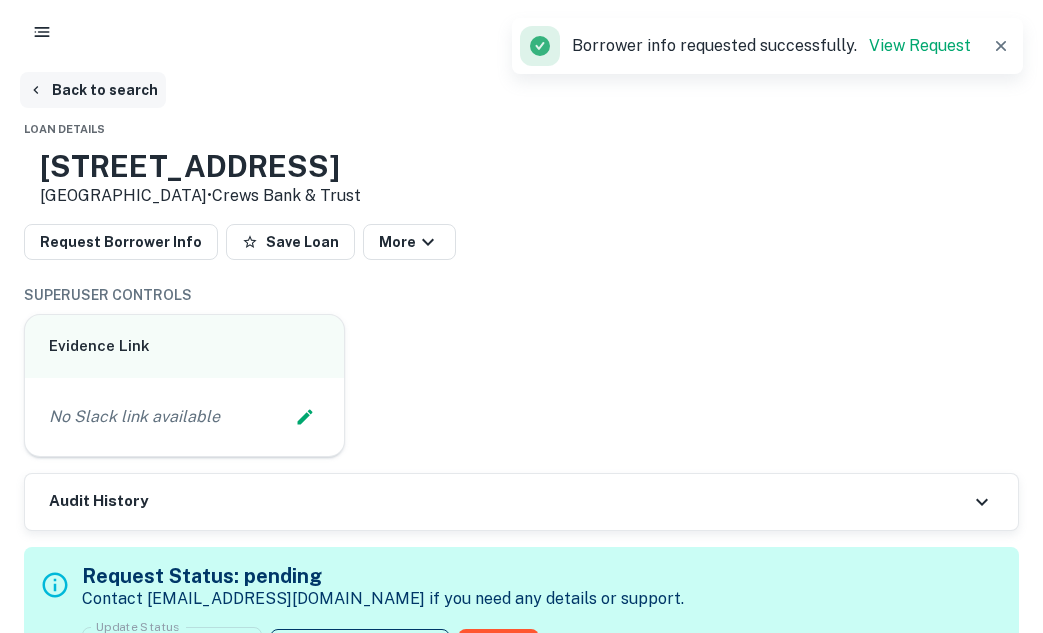 click on "Back to search" at bounding box center [93, 90] 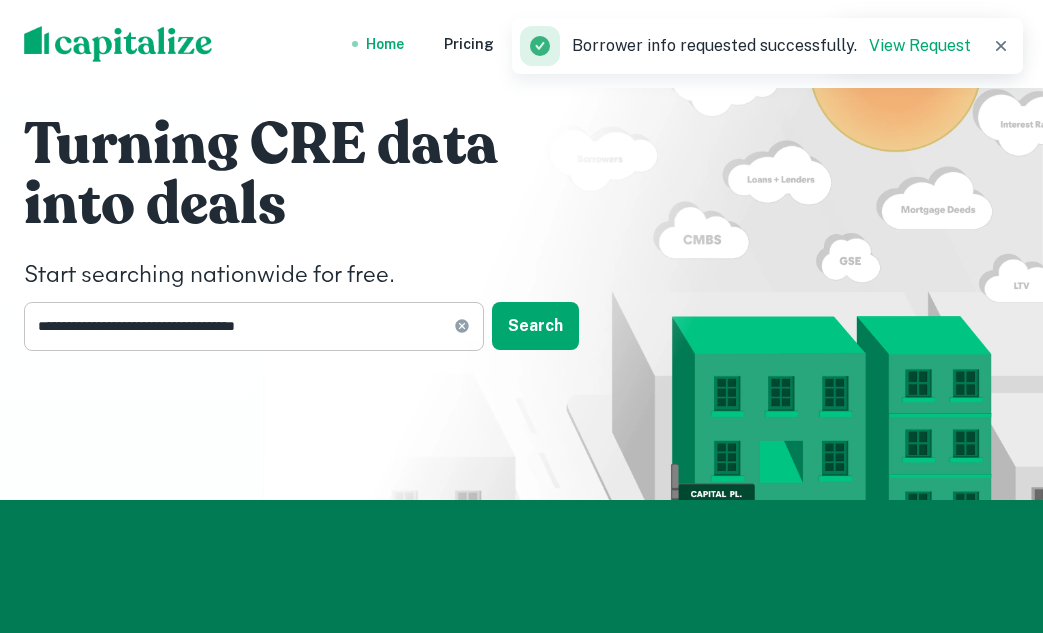 click 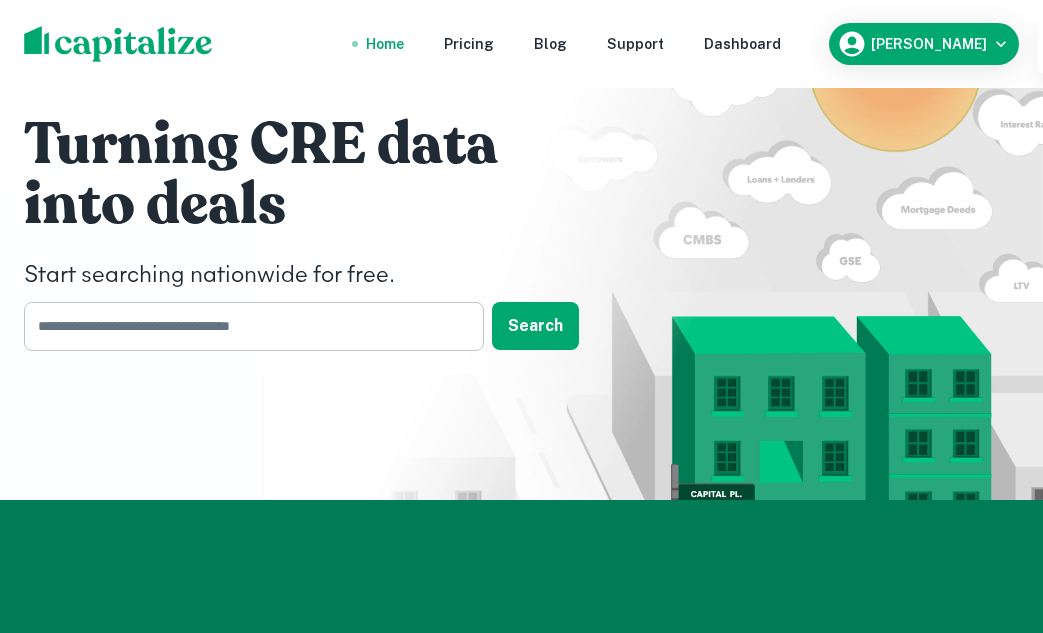 click at bounding box center (247, 326) 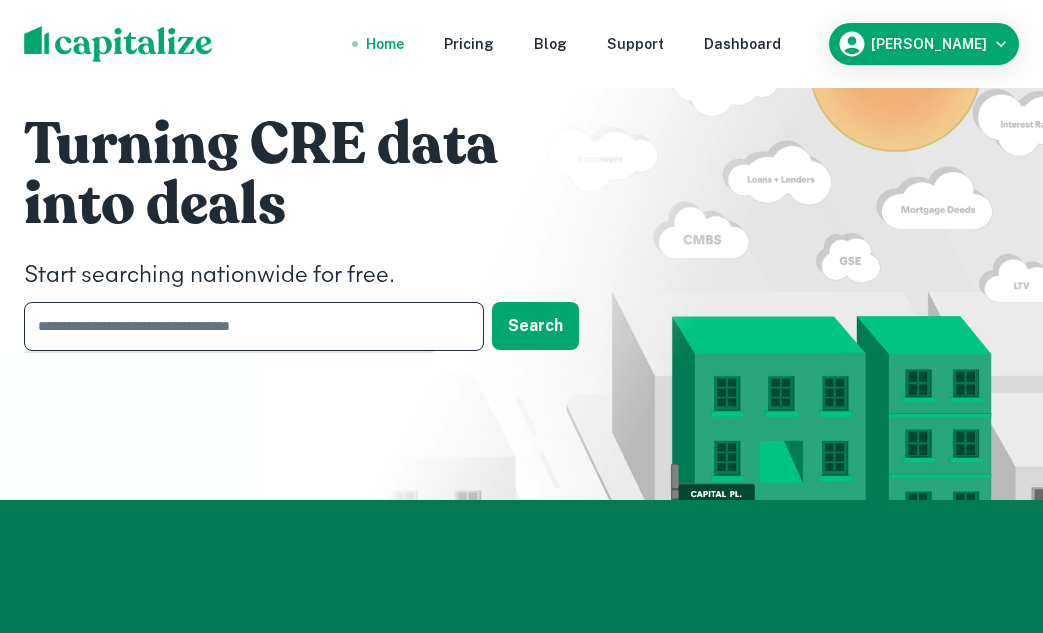 paste on "**********" 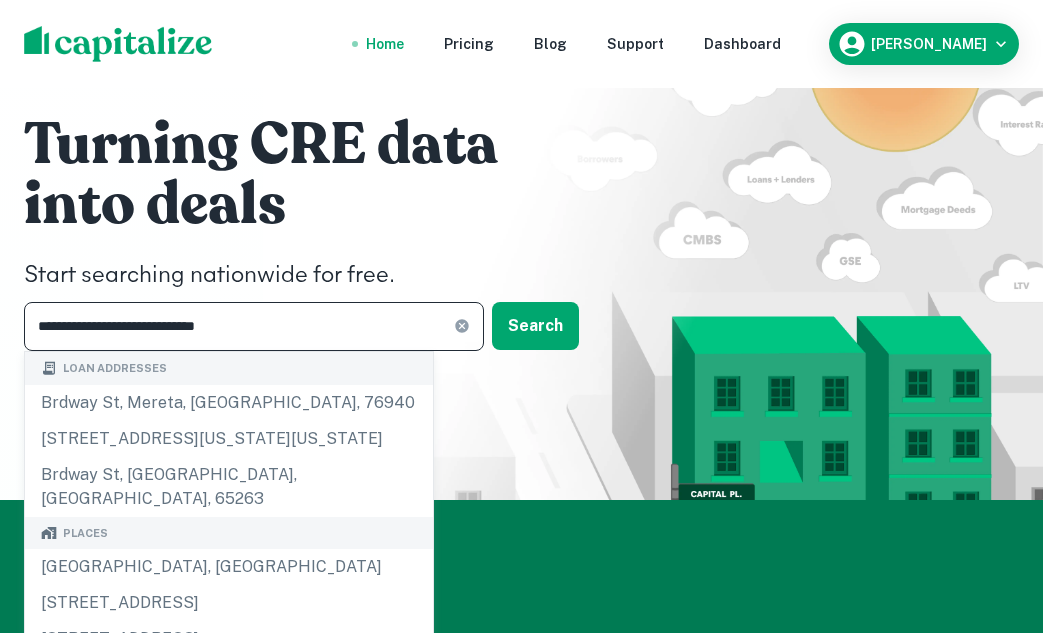 type on "**********" 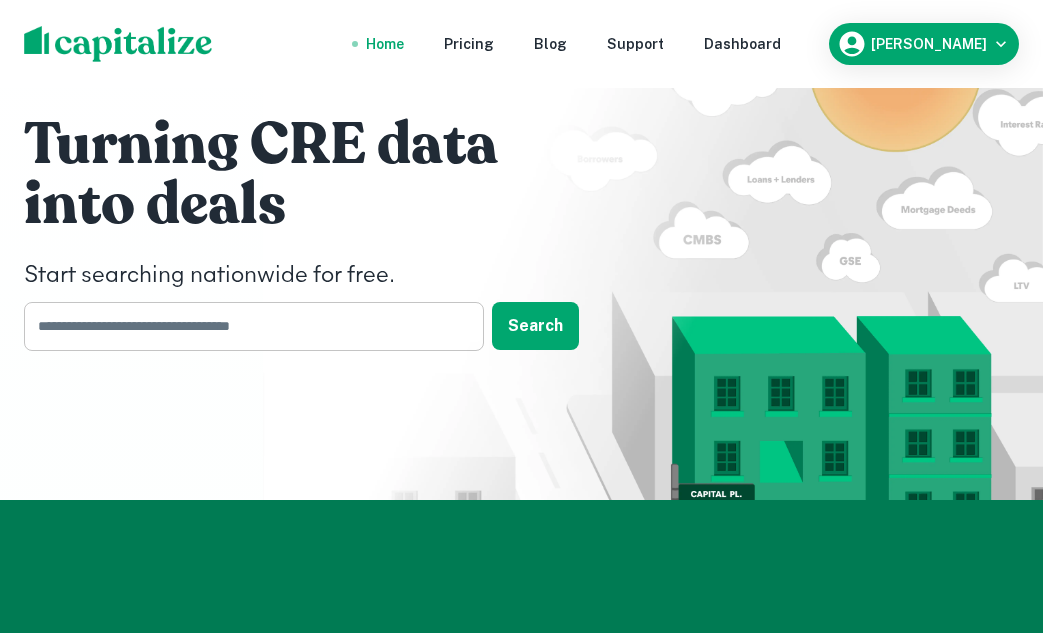 click at bounding box center [247, 326] 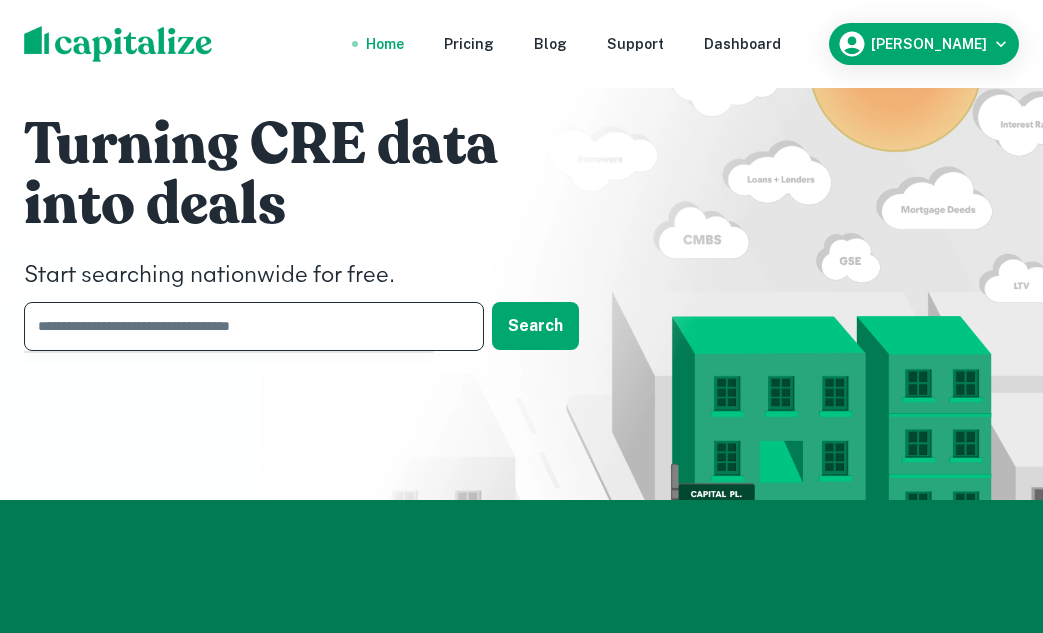 paste on "**********" 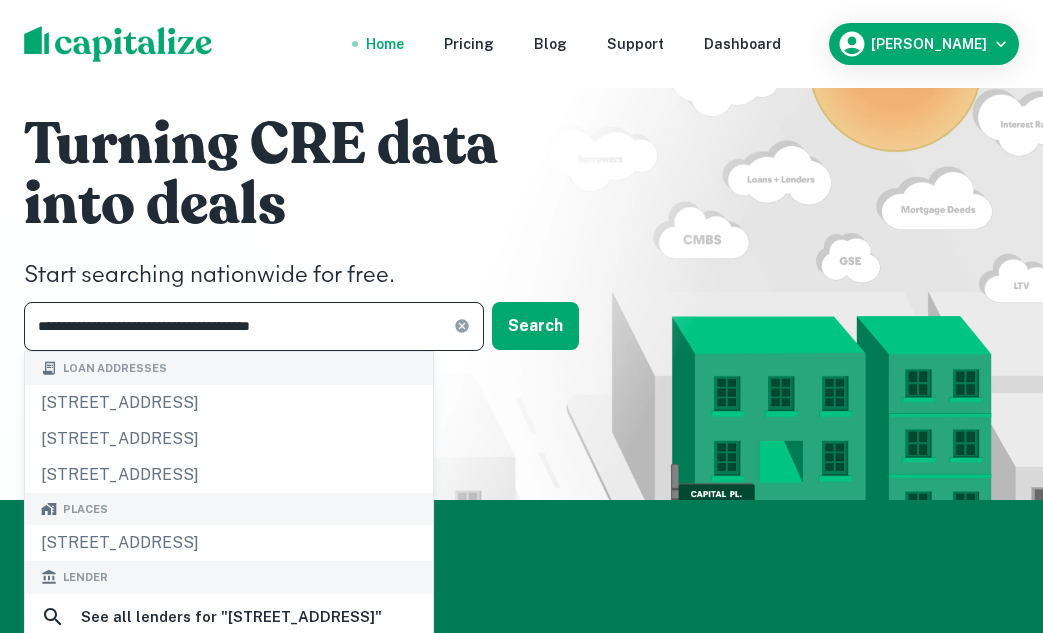 type on "**********" 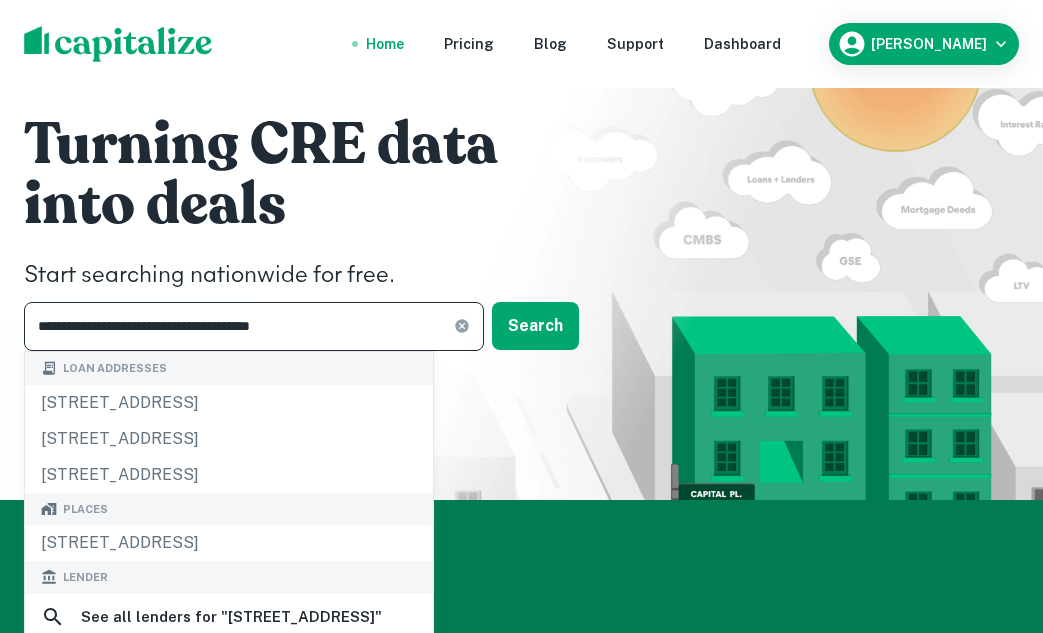 click 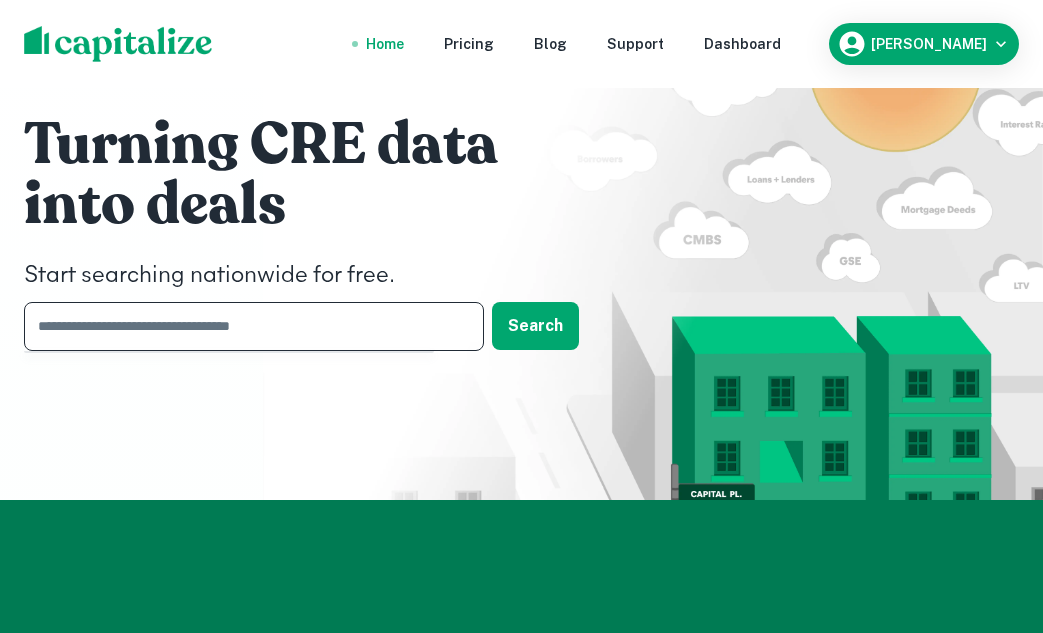 click at bounding box center (247, 326) 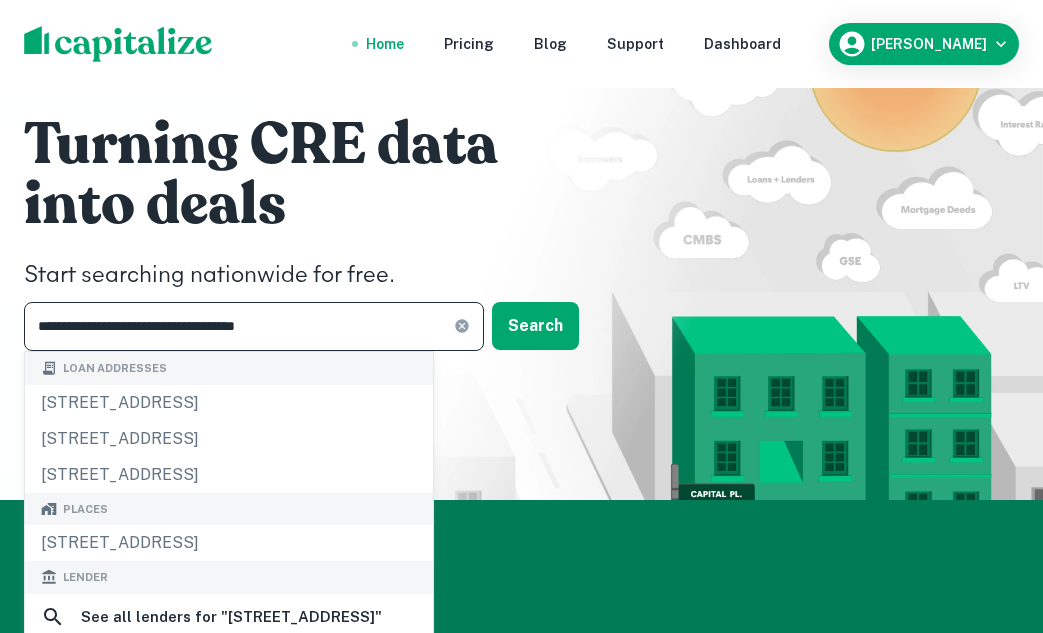 type on "**********" 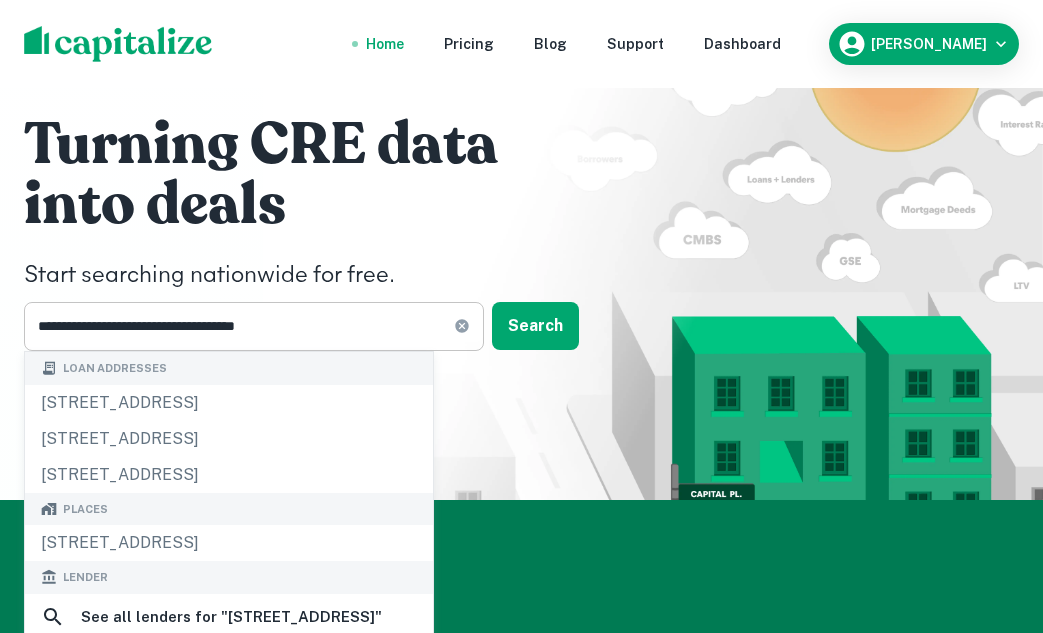 click 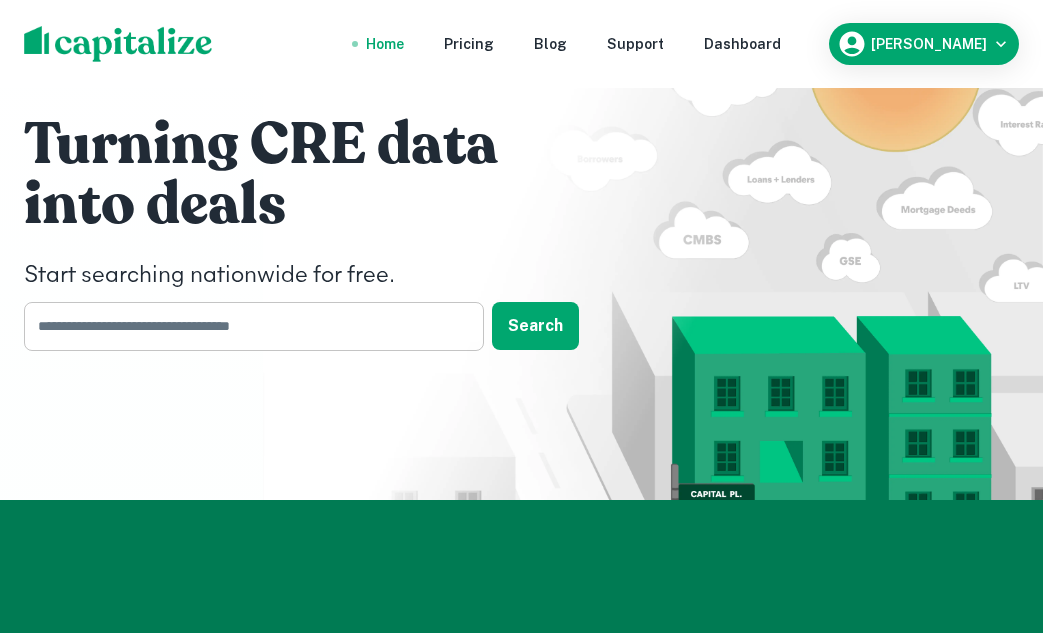 click at bounding box center [247, 326] 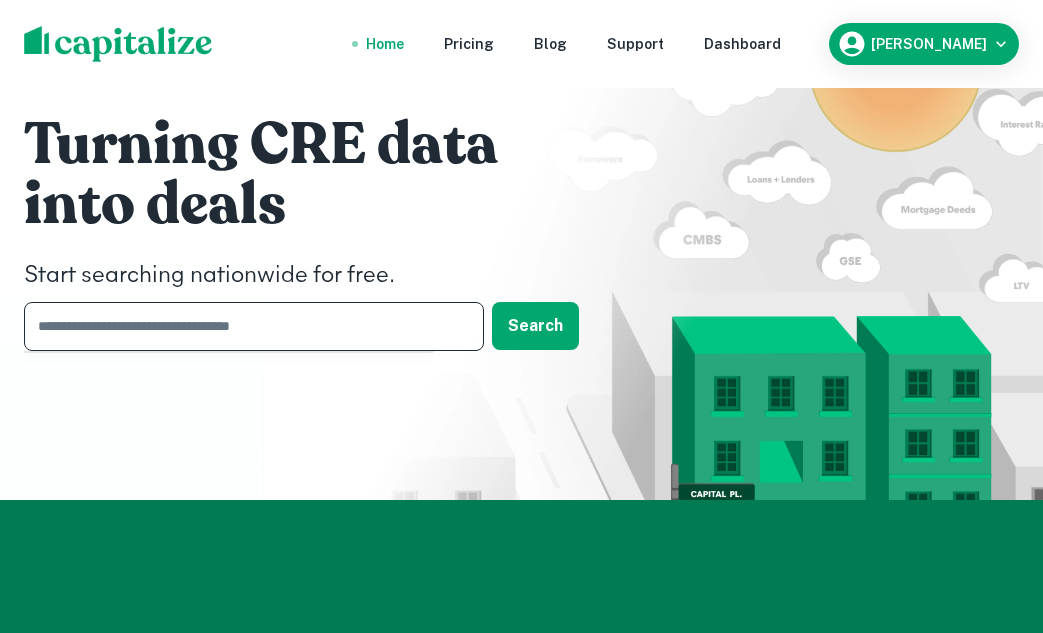 paste on "**********" 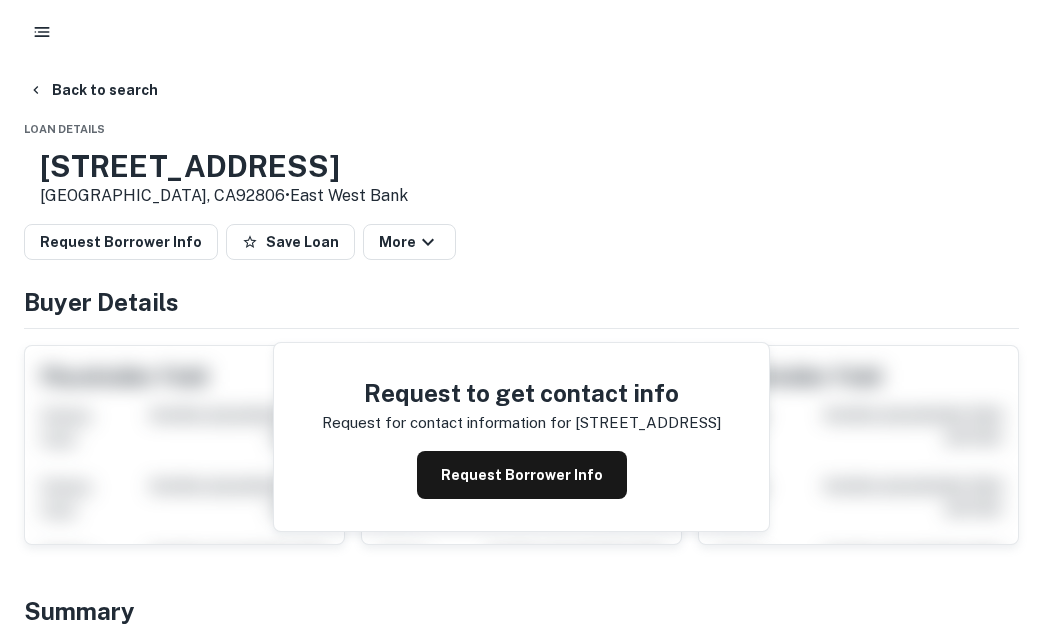 click on "Request to get contact info Request for contact information for  2790 e lincoln ave Request Borrower Info" at bounding box center (521, 437) 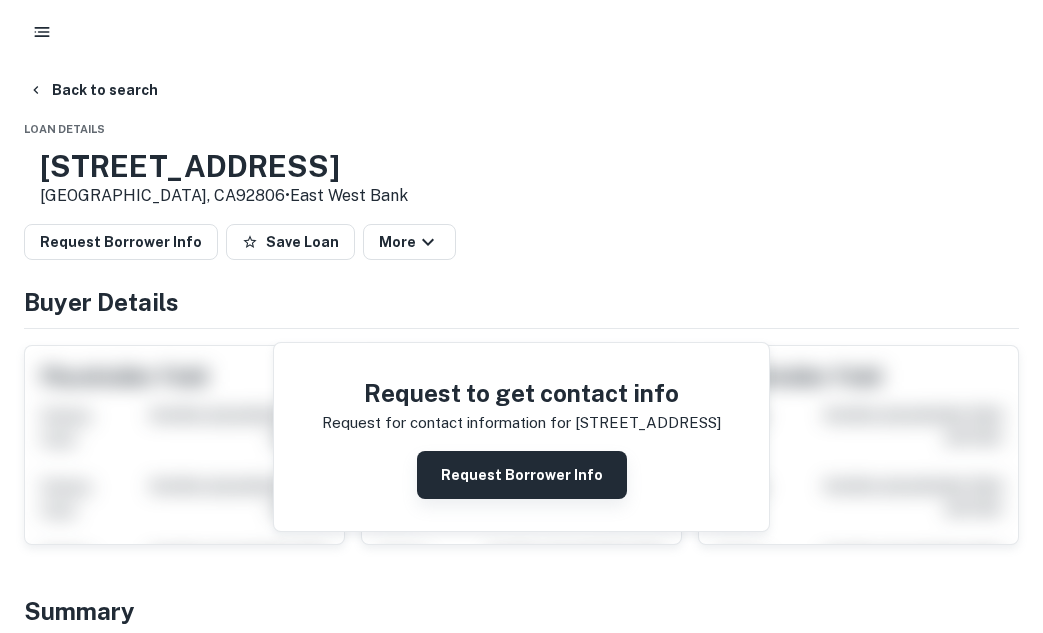 click on "Request Borrower Info" at bounding box center [522, 475] 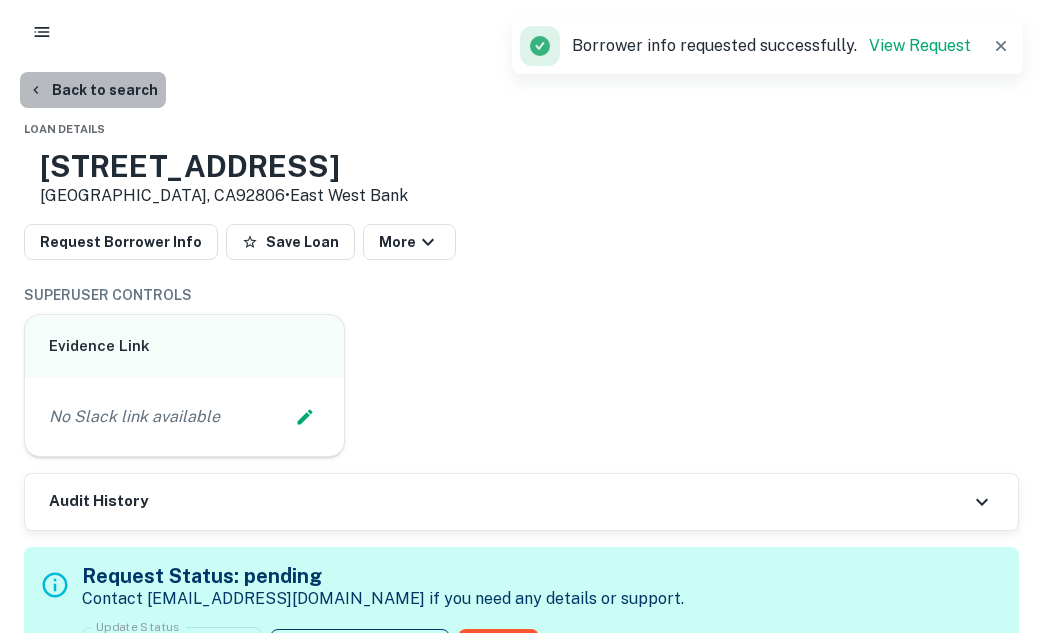 click on "Back to search" at bounding box center [93, 90] 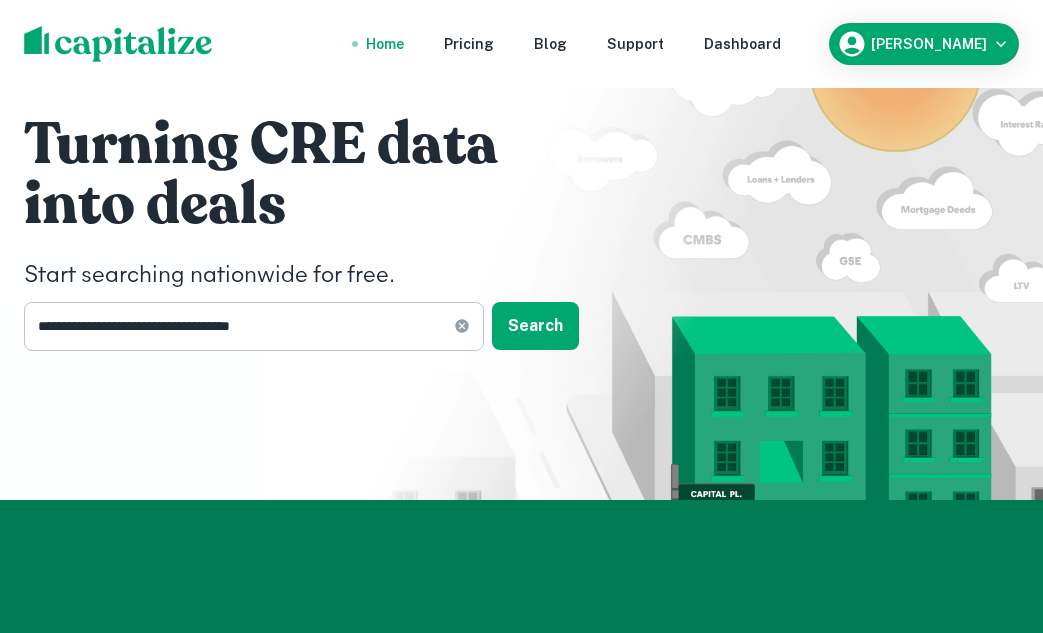 click 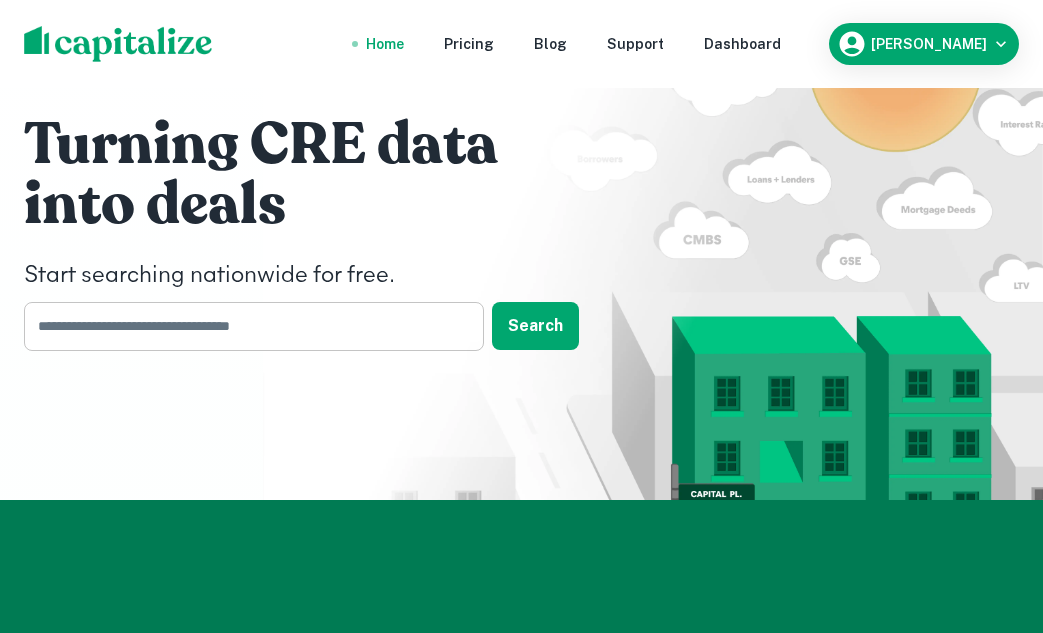 click at bounding box center [247, 326] 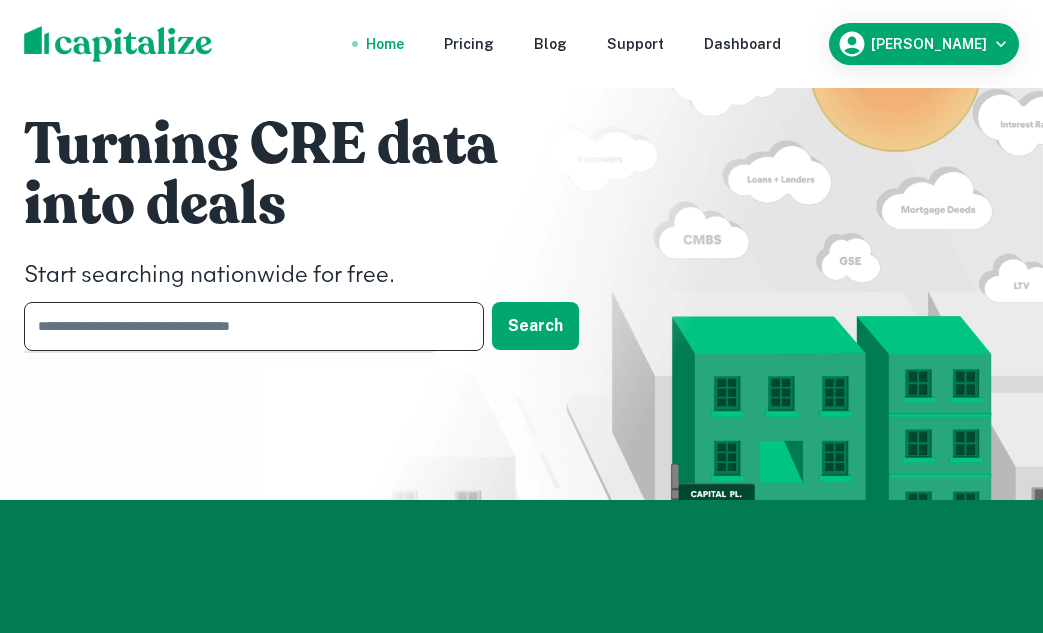paste on "**********" 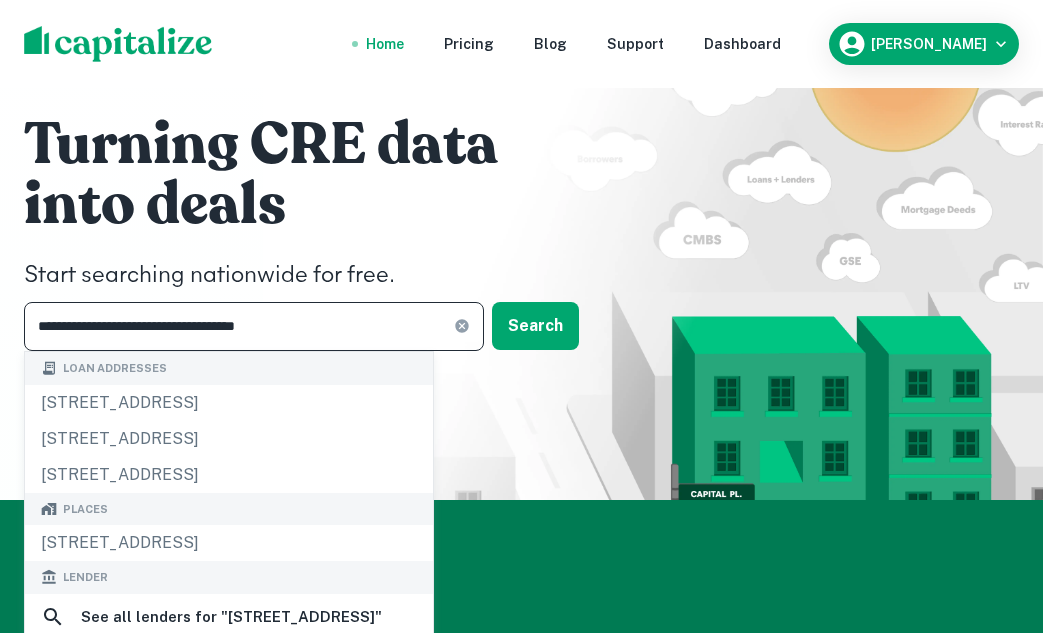 type on "**********" 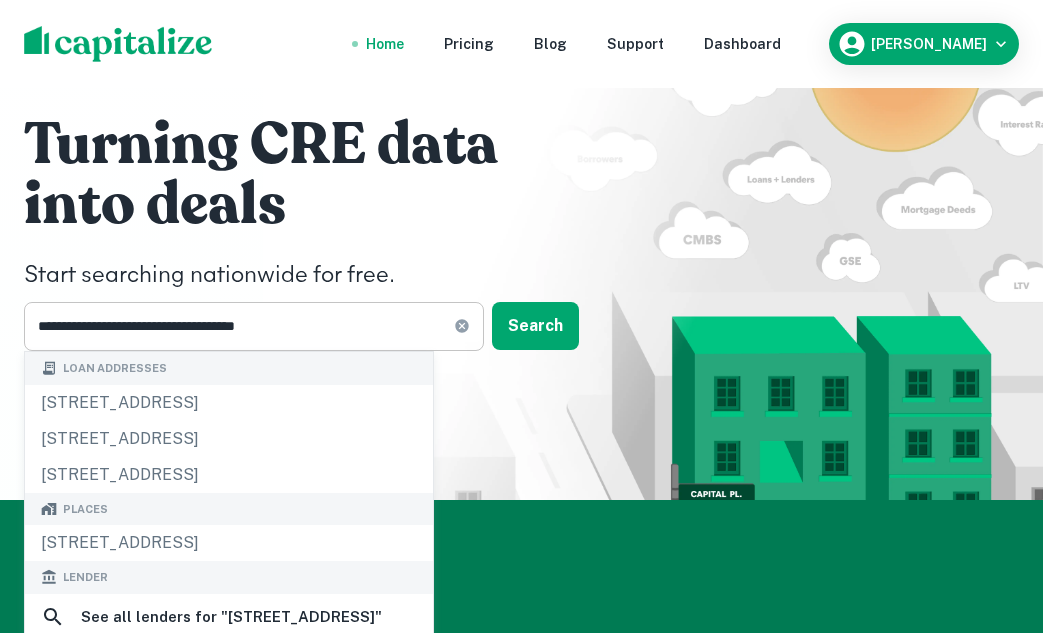 click 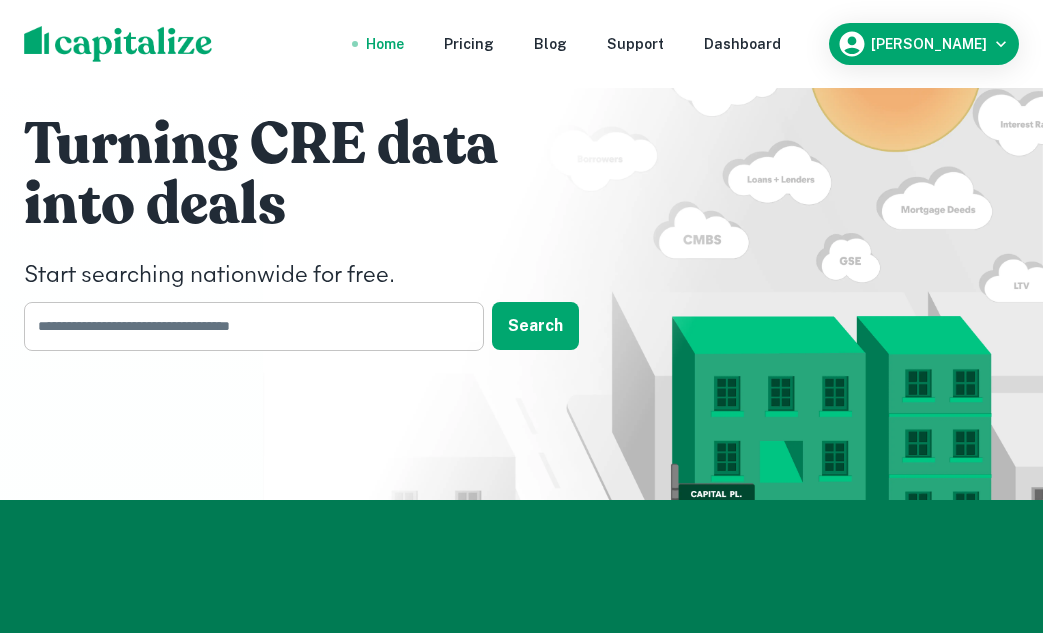 click at bounding box center (247, 326) 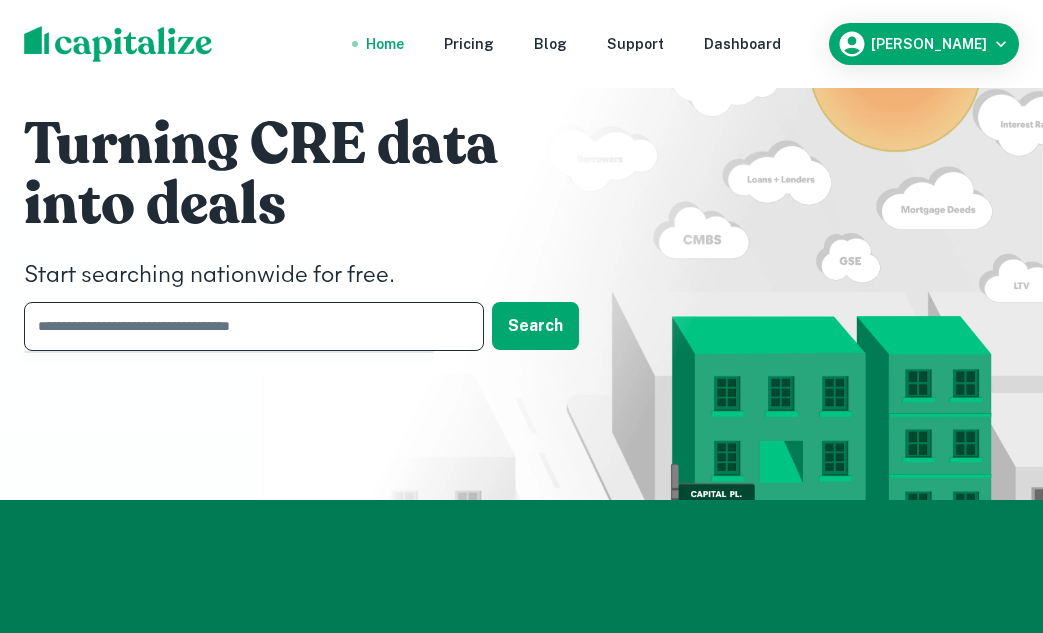 paste on "**********" 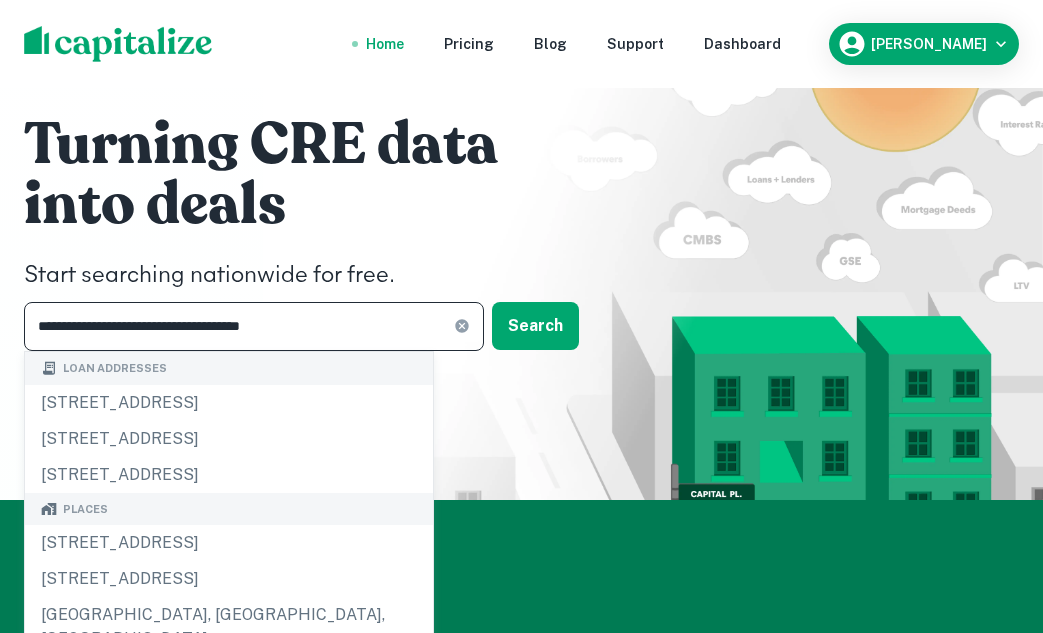 type on "**********" 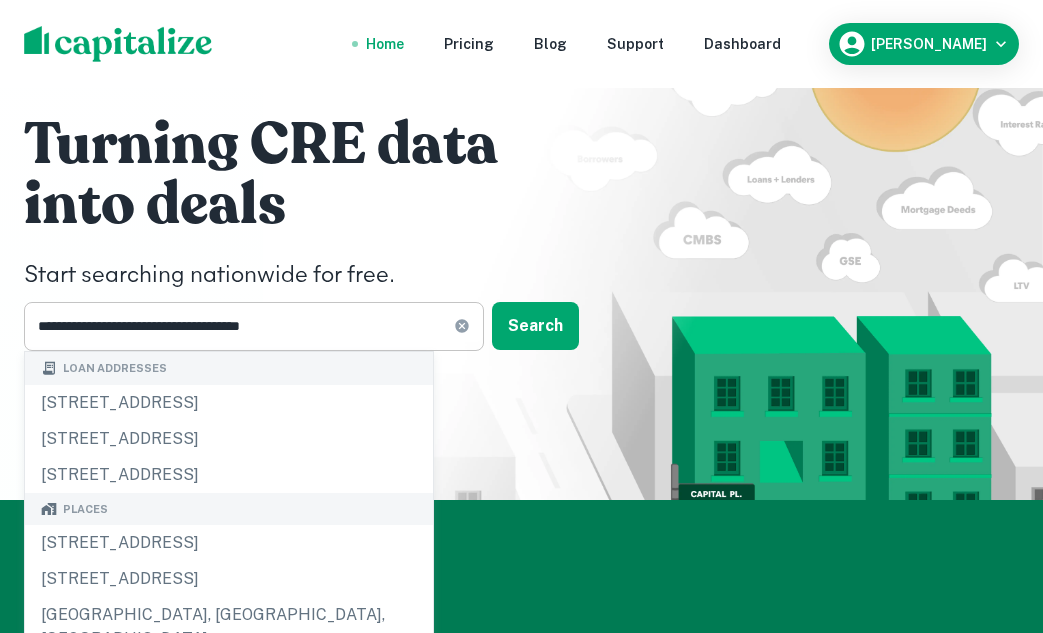 click 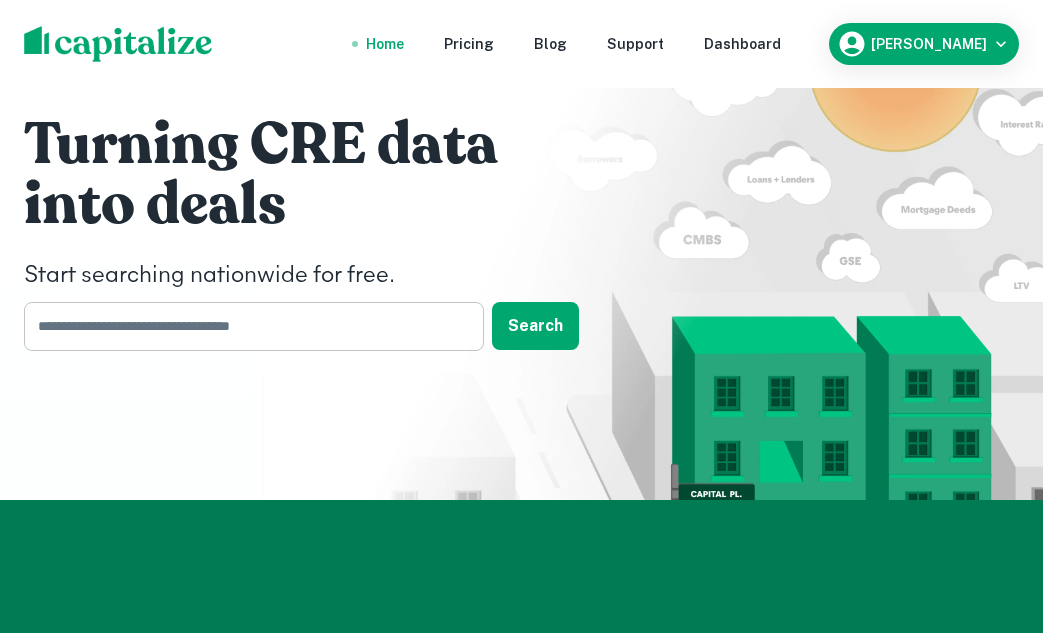 click at bounding box center (247, 326) 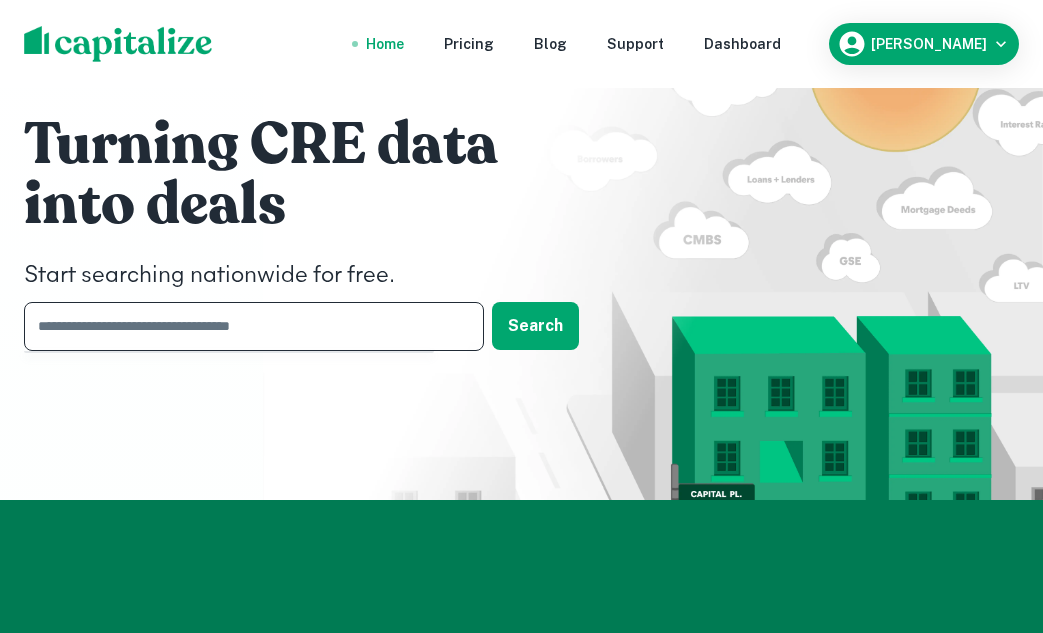 paste on "**********" 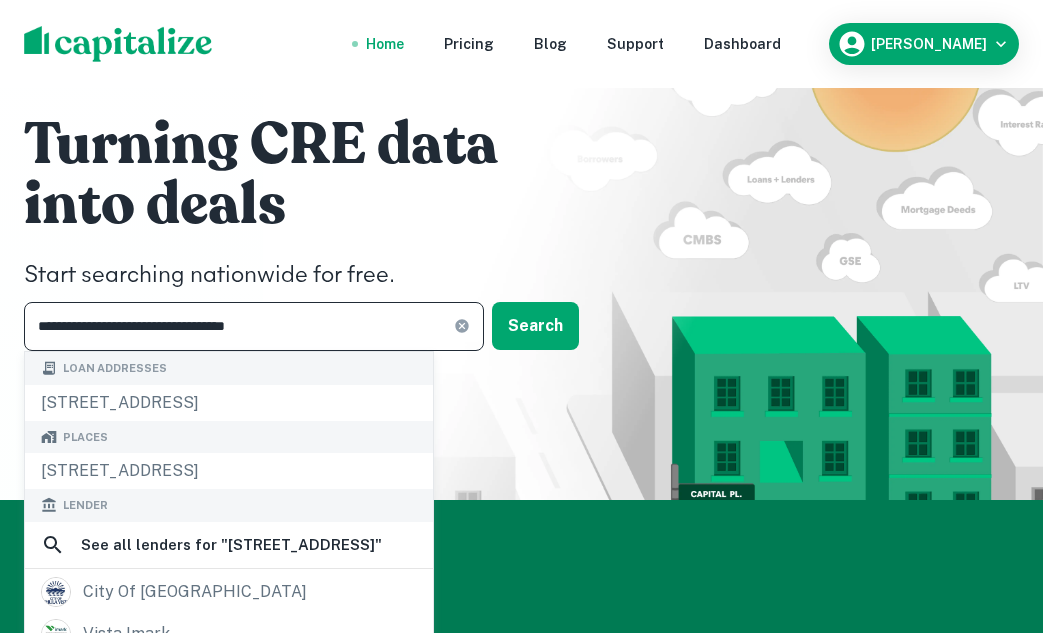 type on "**********" 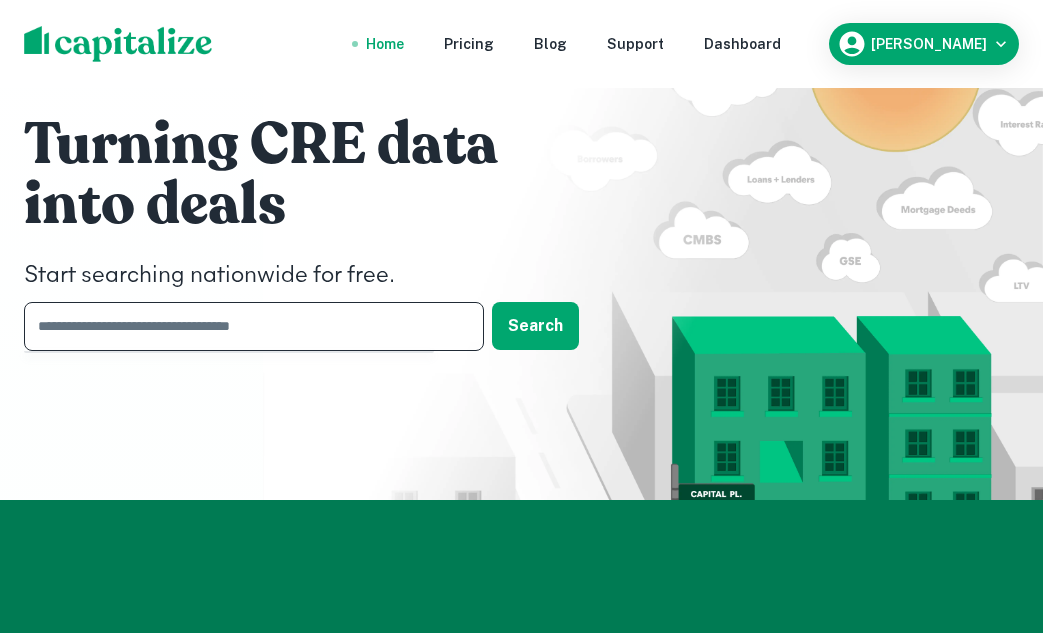 click at bounding box center (247, 326) 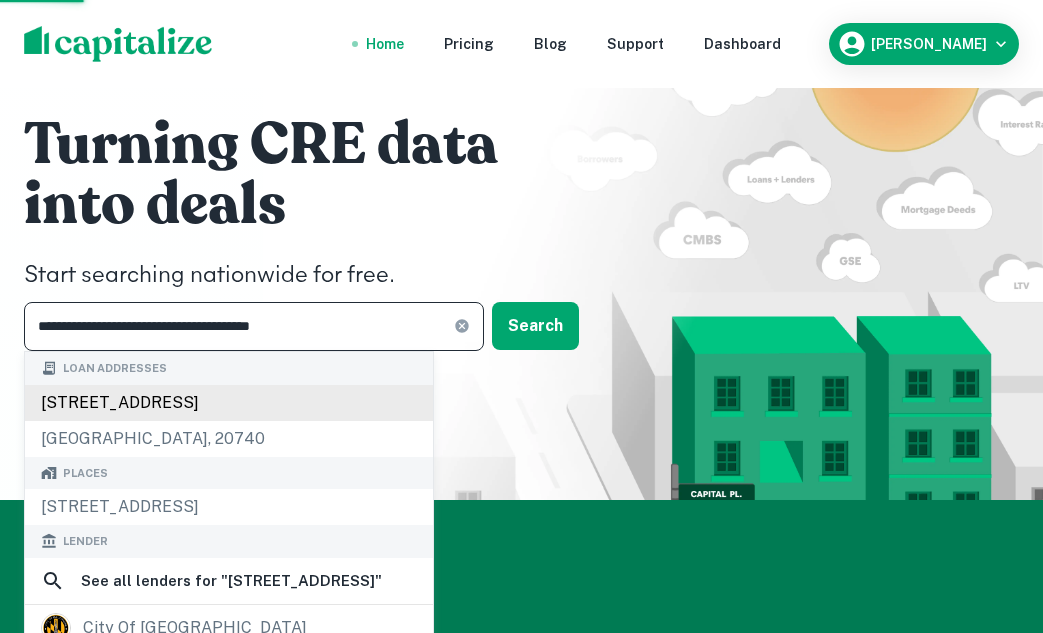 click on "8150 baltimore ave, college park, md, 20740" at bounding box center [229, 403] 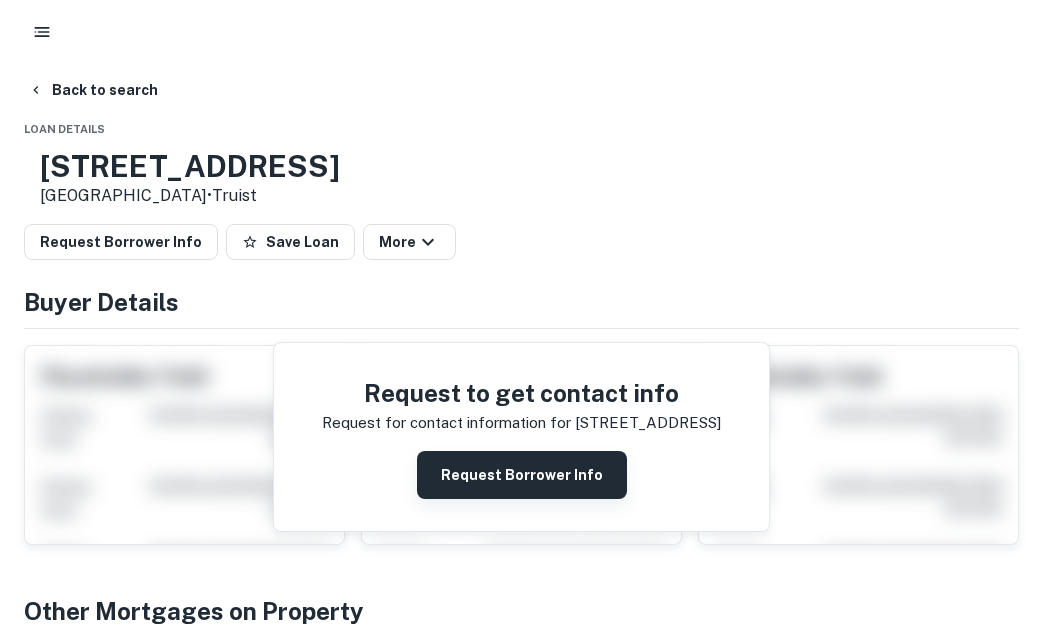 click on "Request Borrower Info" at bounding box center (522, 475) 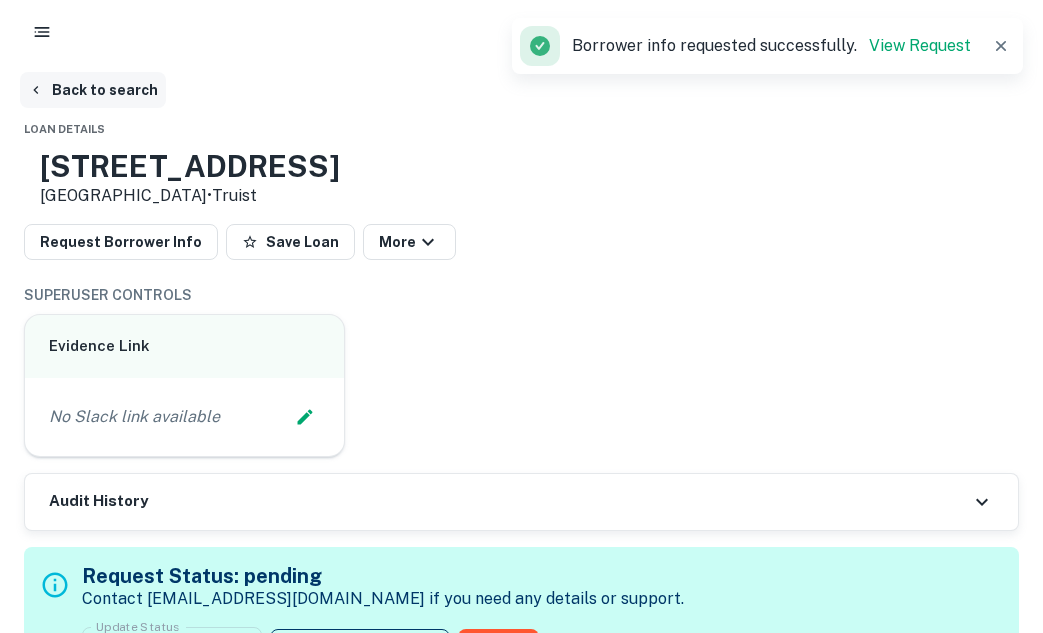 click on "Back to search" at bounding box center (93, 90) 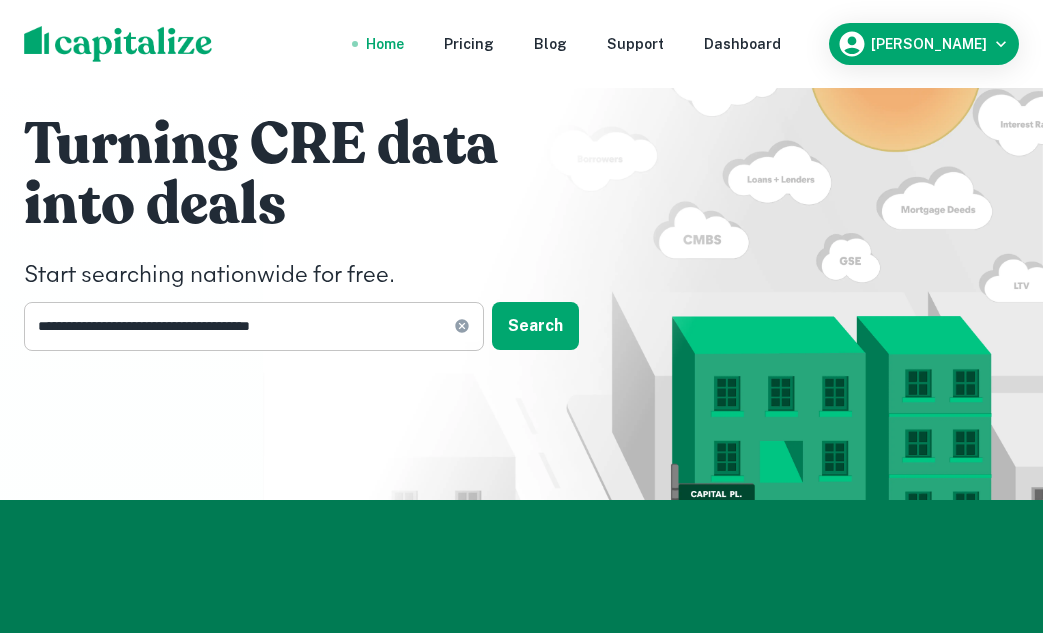 click 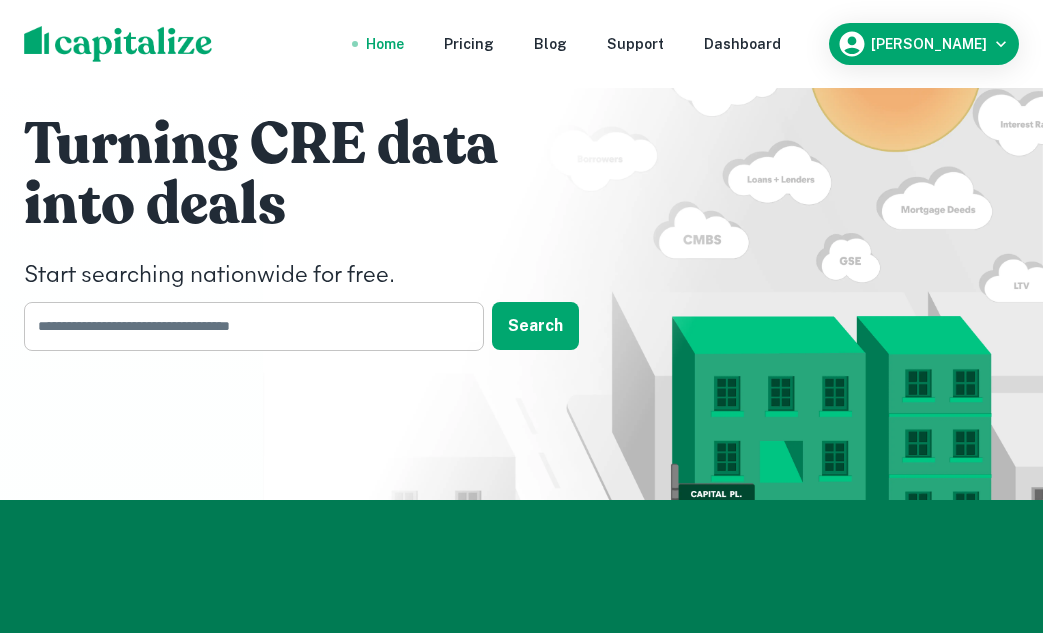 click at bounding box center (247, 326) 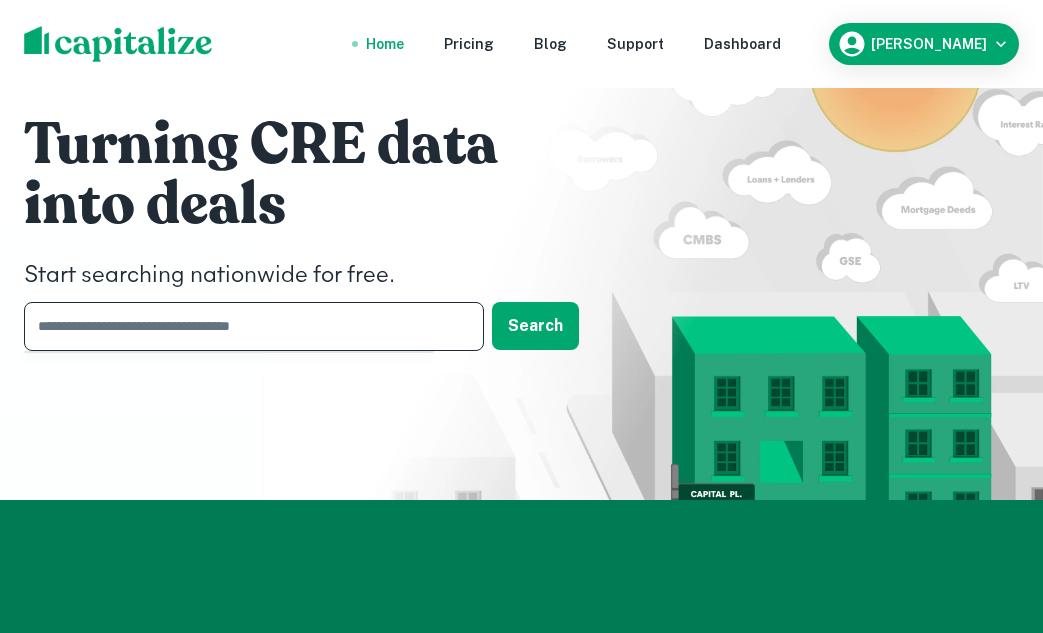 paste on "**********" 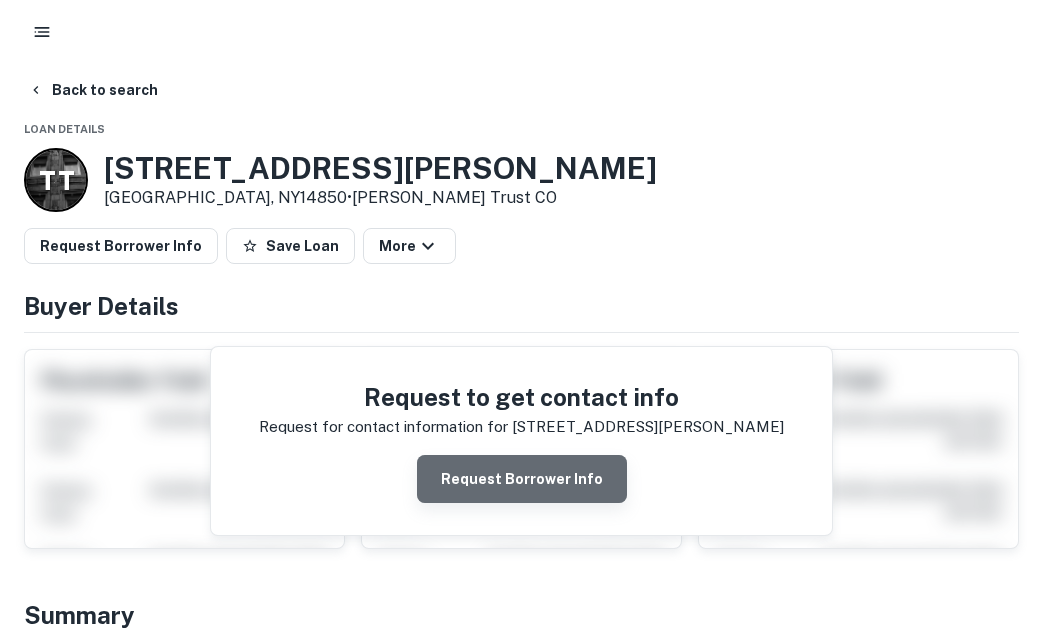 click on "Request Borrower Info" at bounding box center [522, 479] 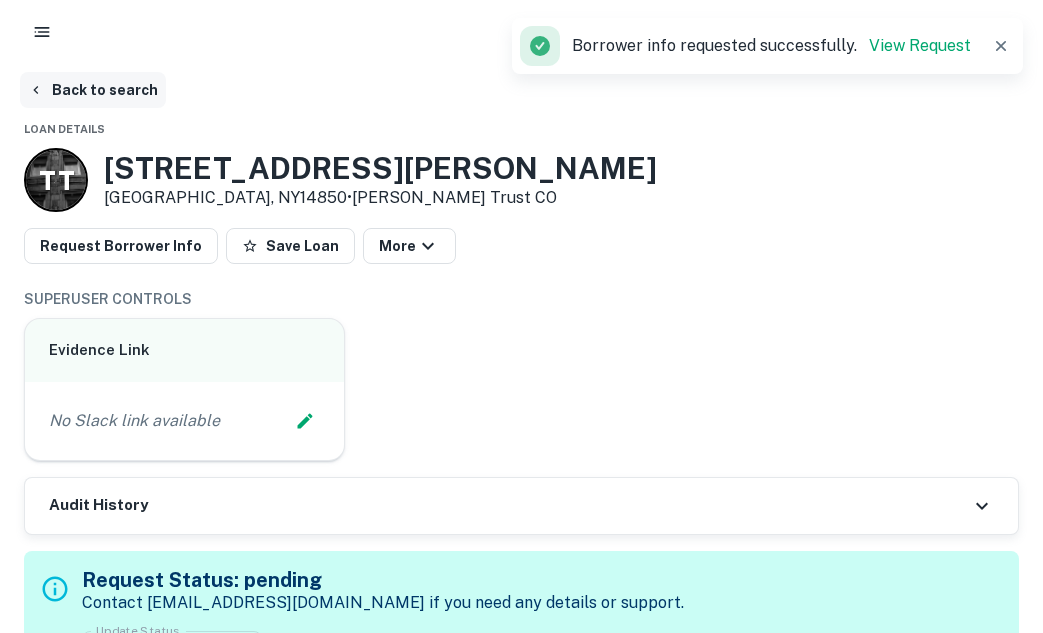 click on "Back to search" at bounding box center (93, 90) 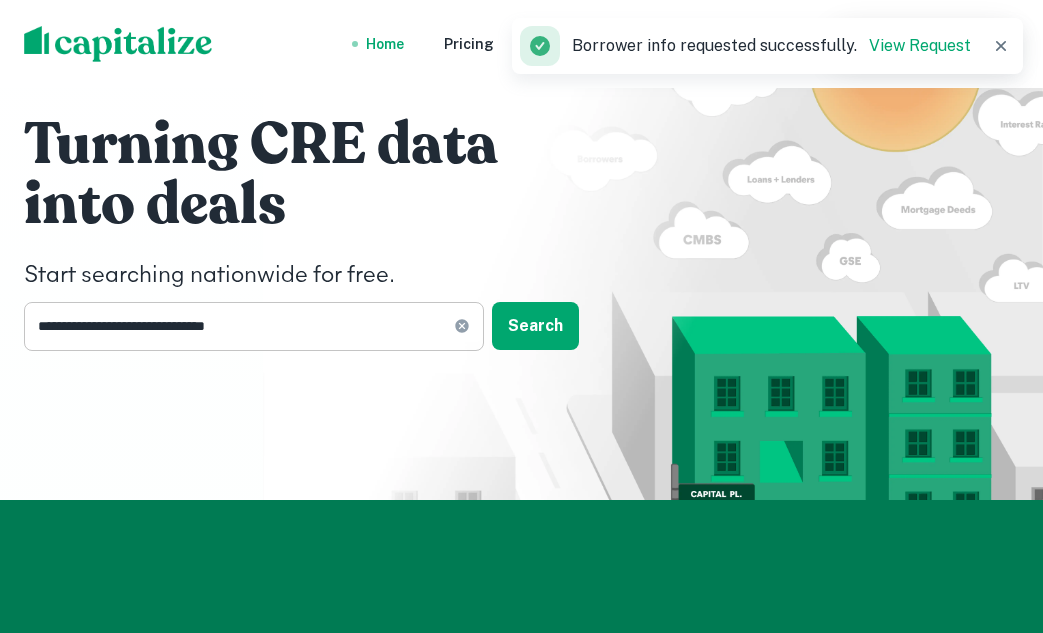 click 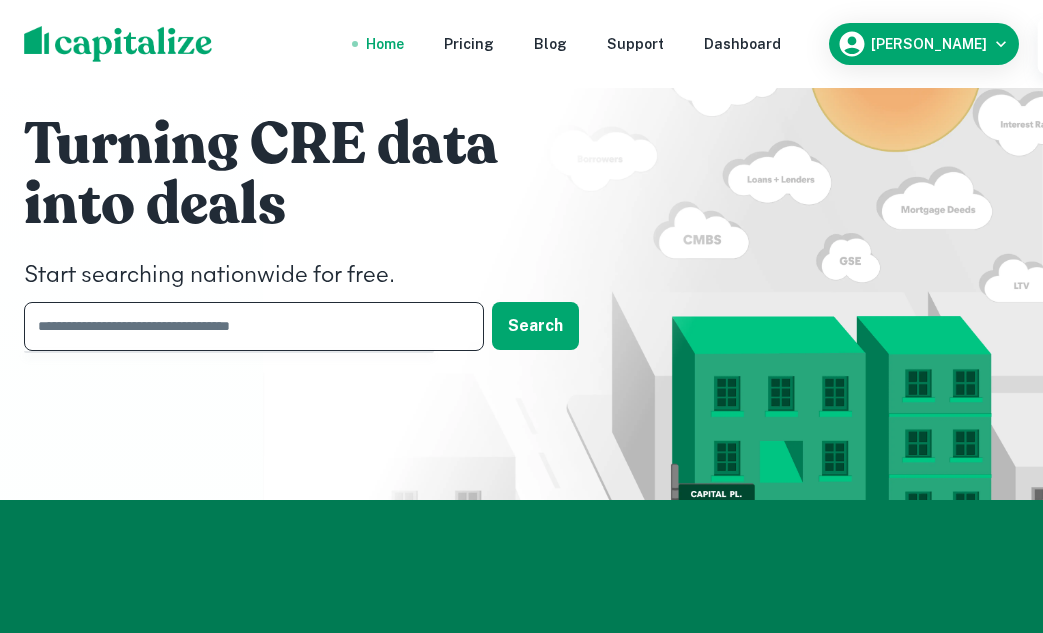 click at bounding box center [247, 326] 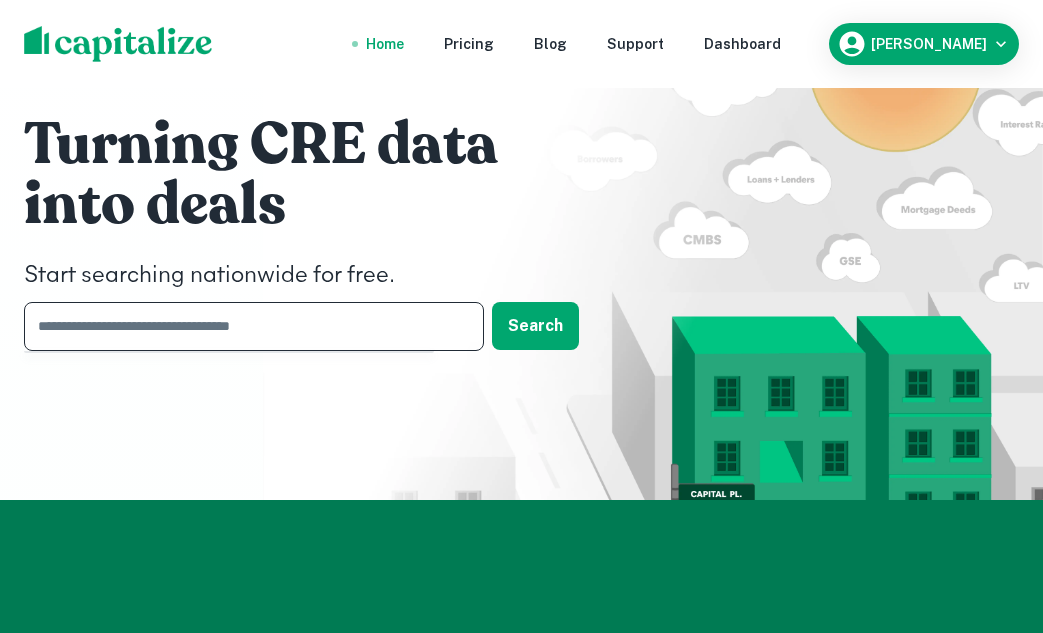 paste on "**********" 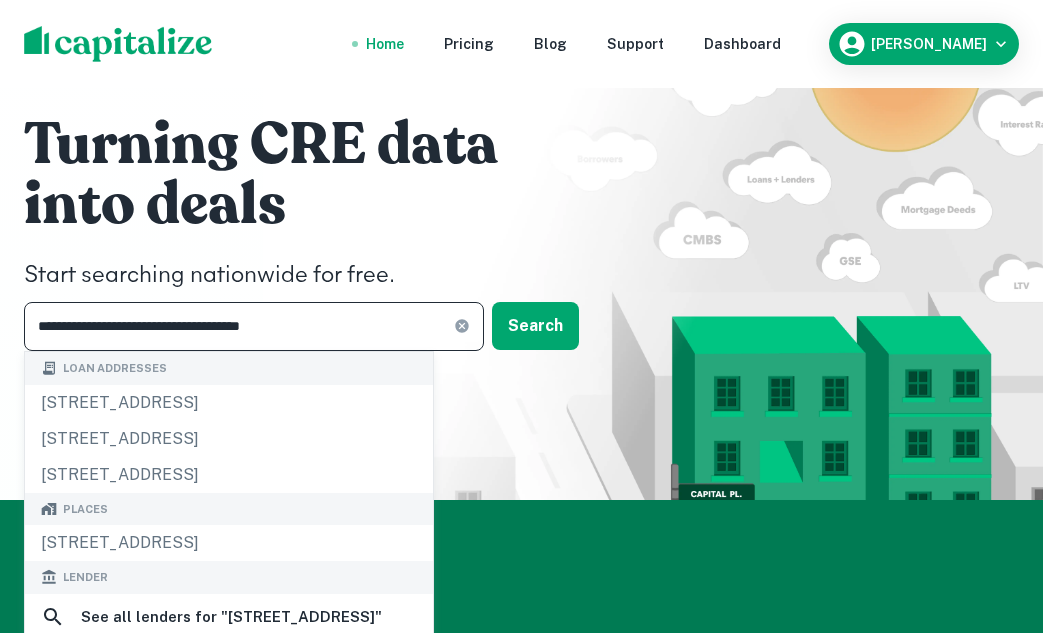 type on "**********" 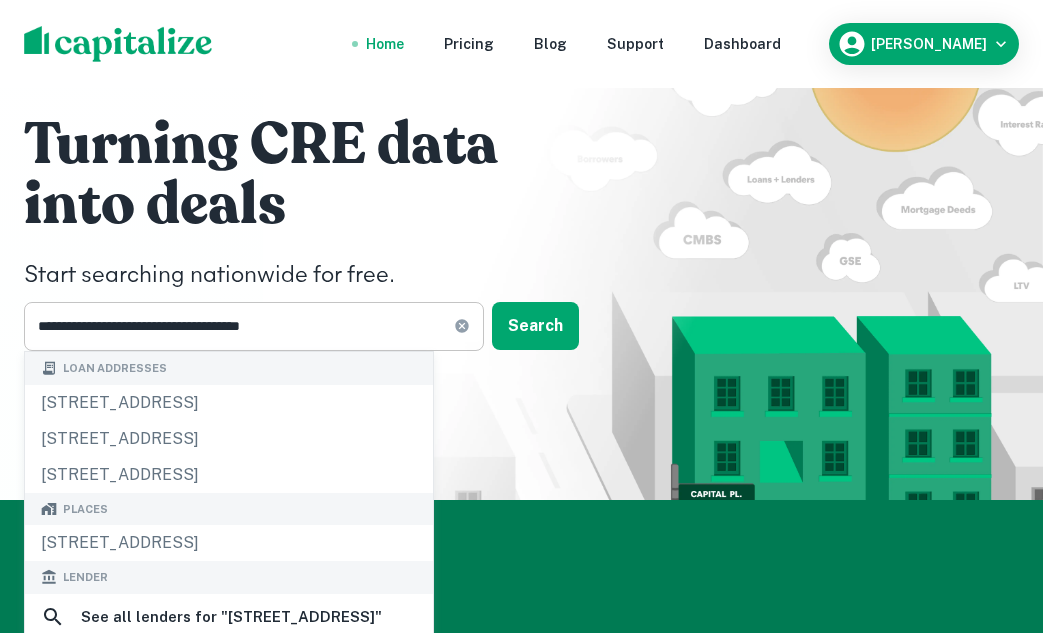 click 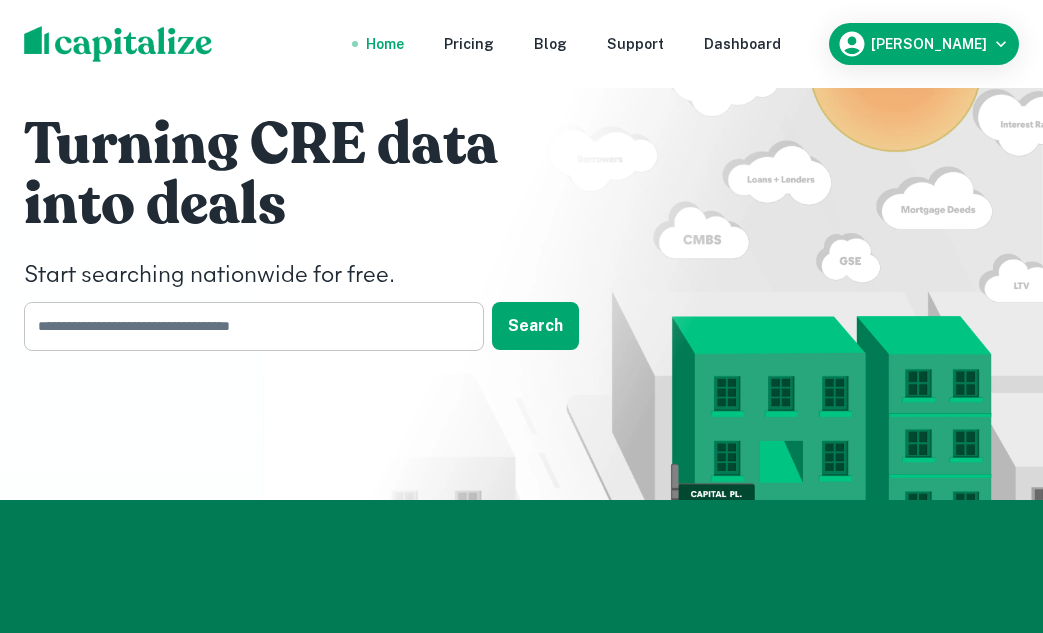 click at bounding box center [247, 326] 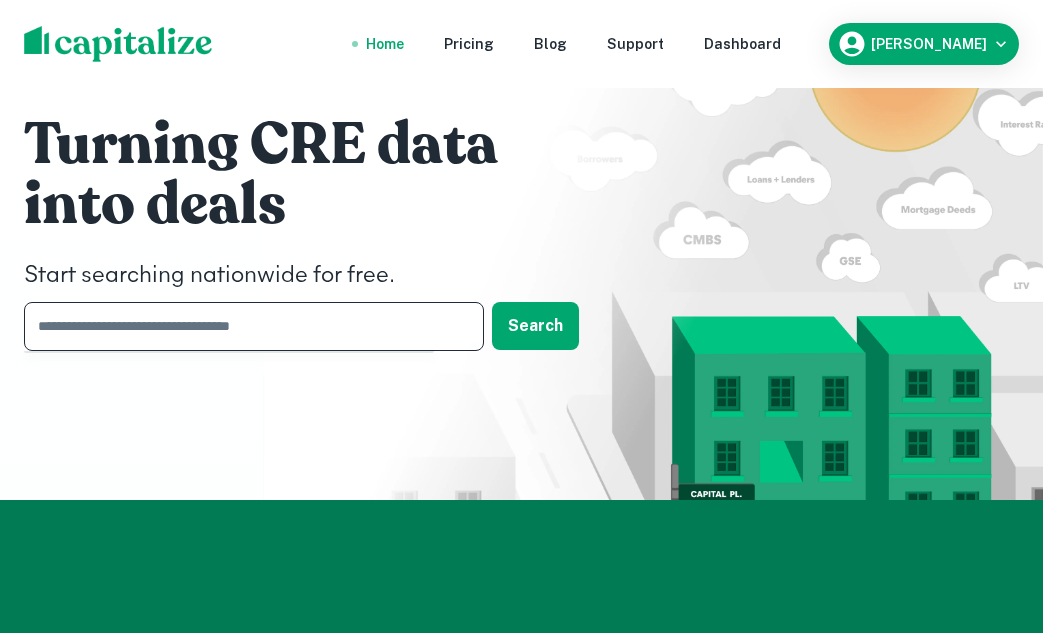 paste on "**********" 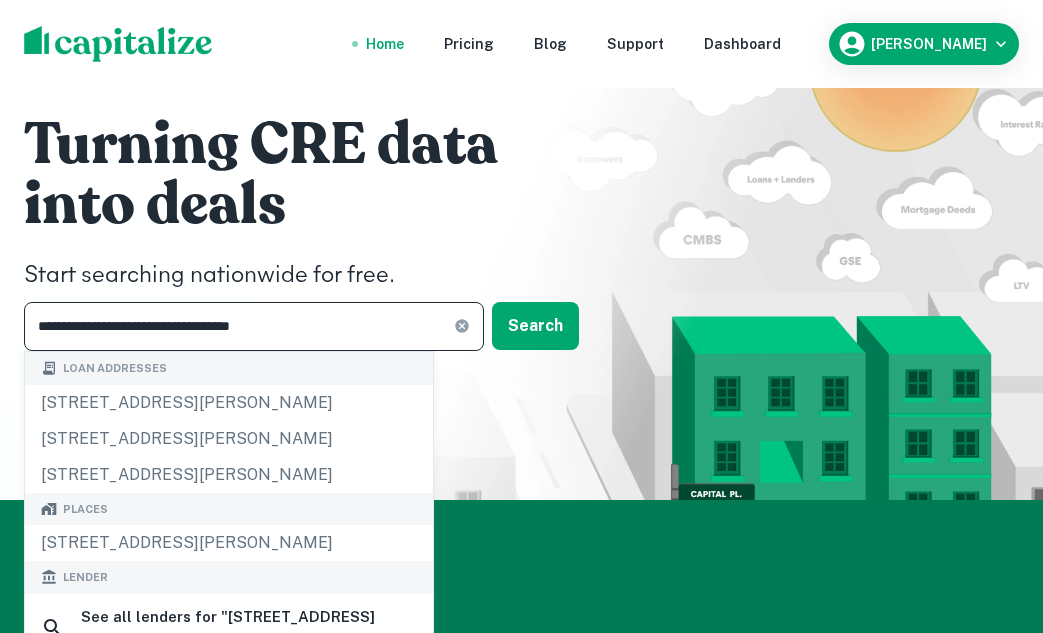 type on "**********" 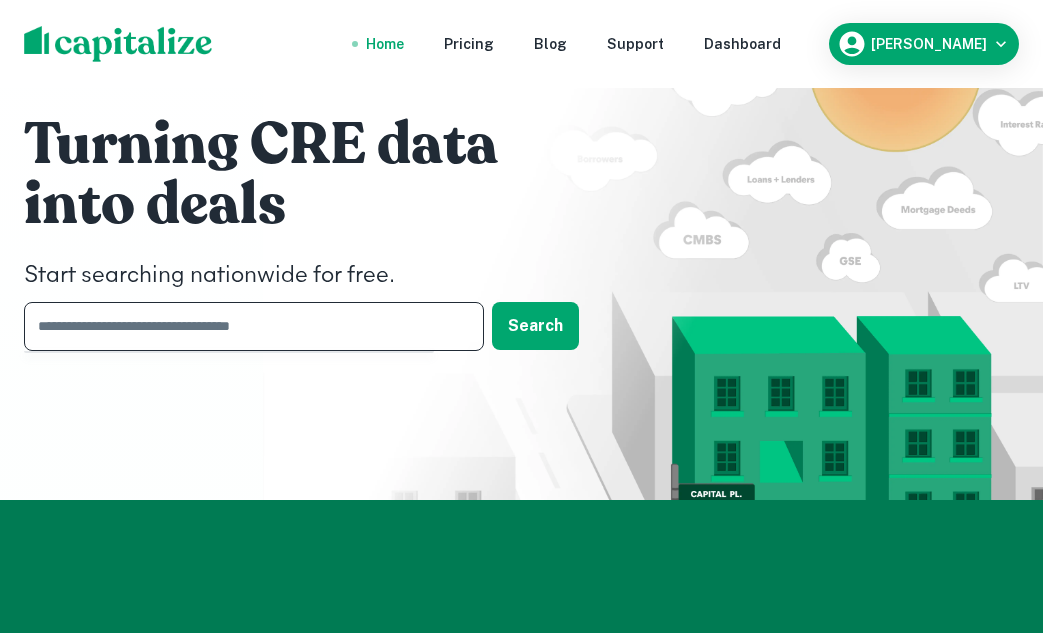 click at bounding box center (247, 326) 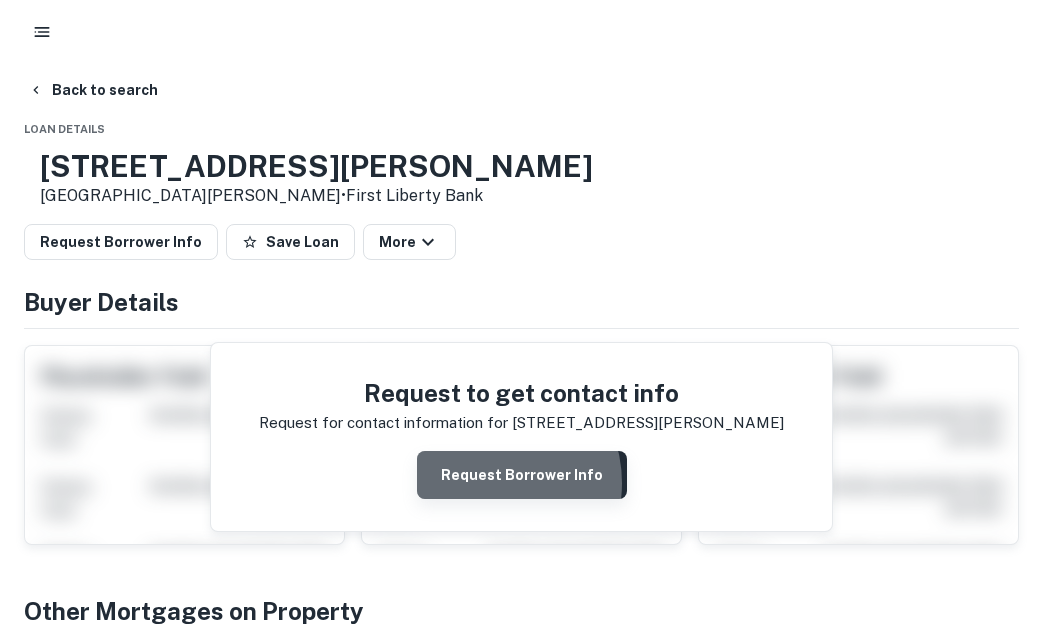 click on "Request Borrower Info" at bounding box center (522, 475) 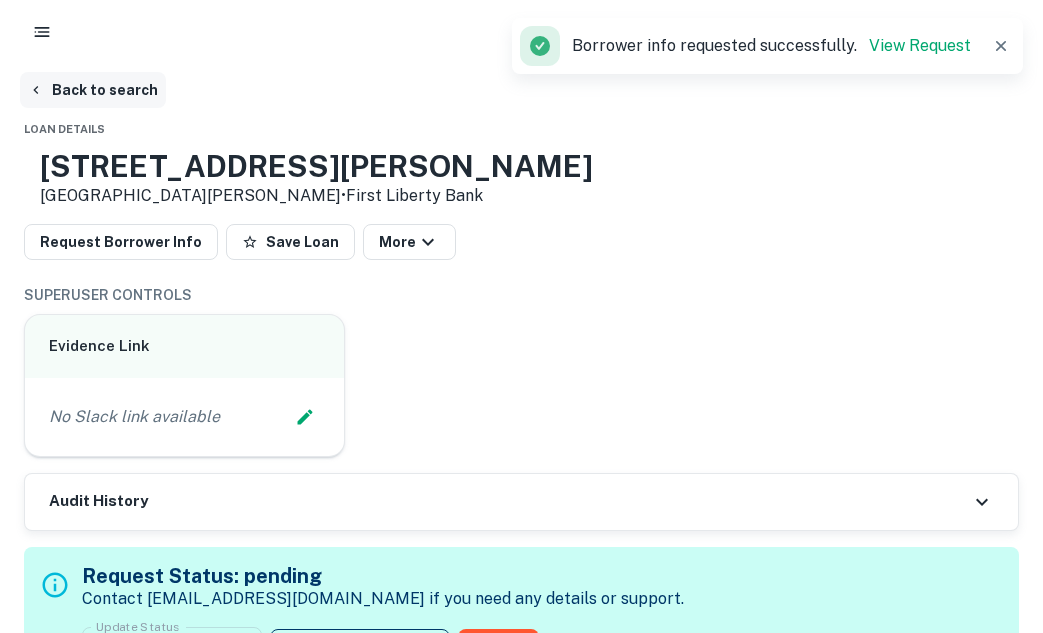 click on "Back to search" at bounding box center [93, 90] 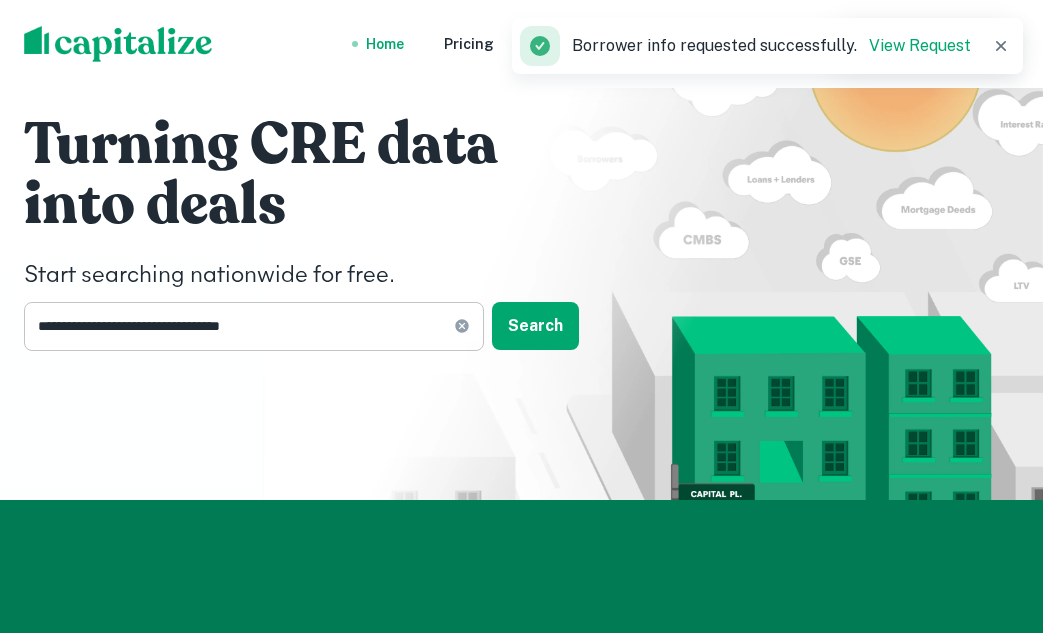 click on "**********" at bounding box center [239, 326] 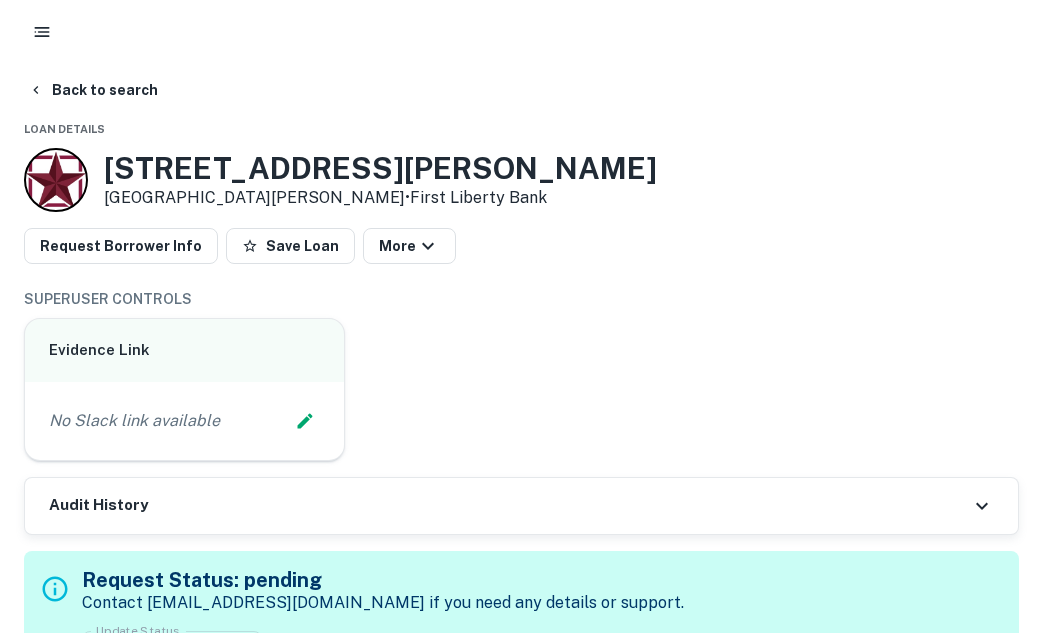 scroll, scrollTop: 0, scrollLeft: 0, axis: both 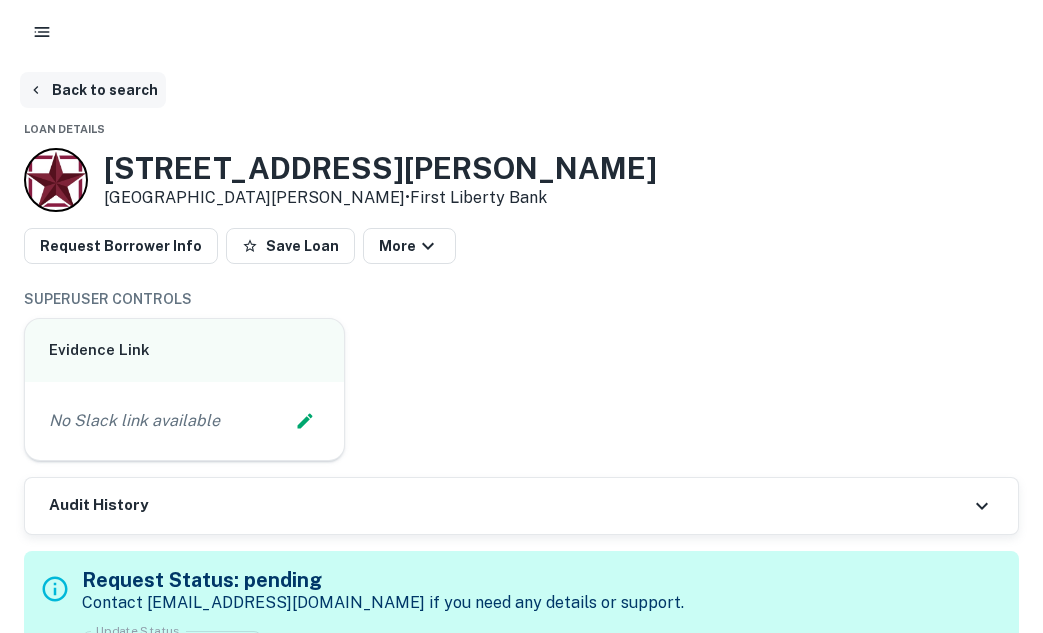 click on "Back to search" at bounding box center (93, 90) 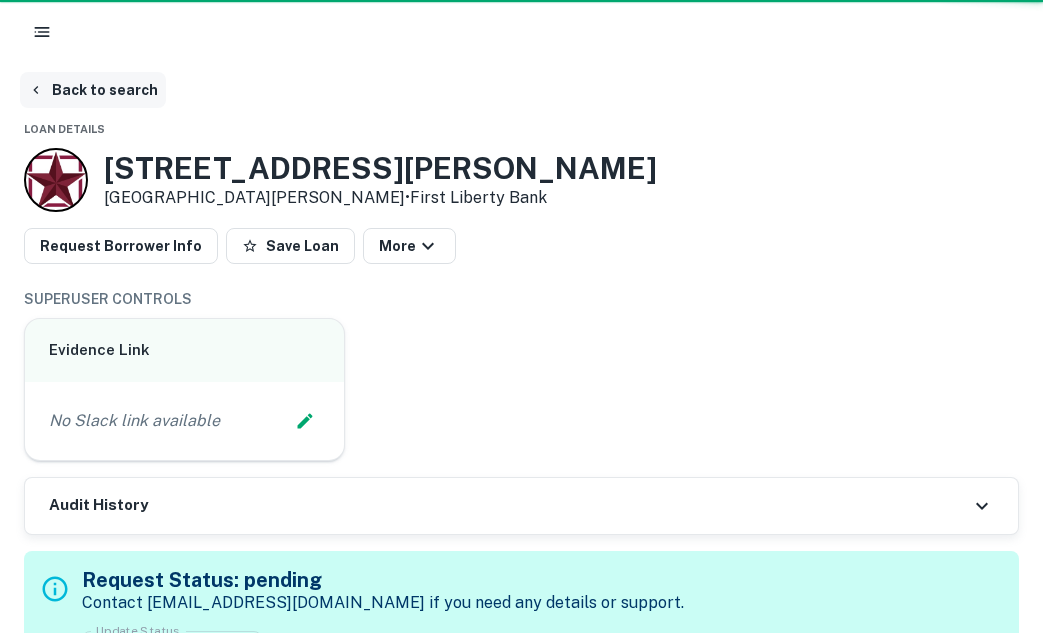 scroll, scrollTop: 0, scrollLeft: 0, axis: both 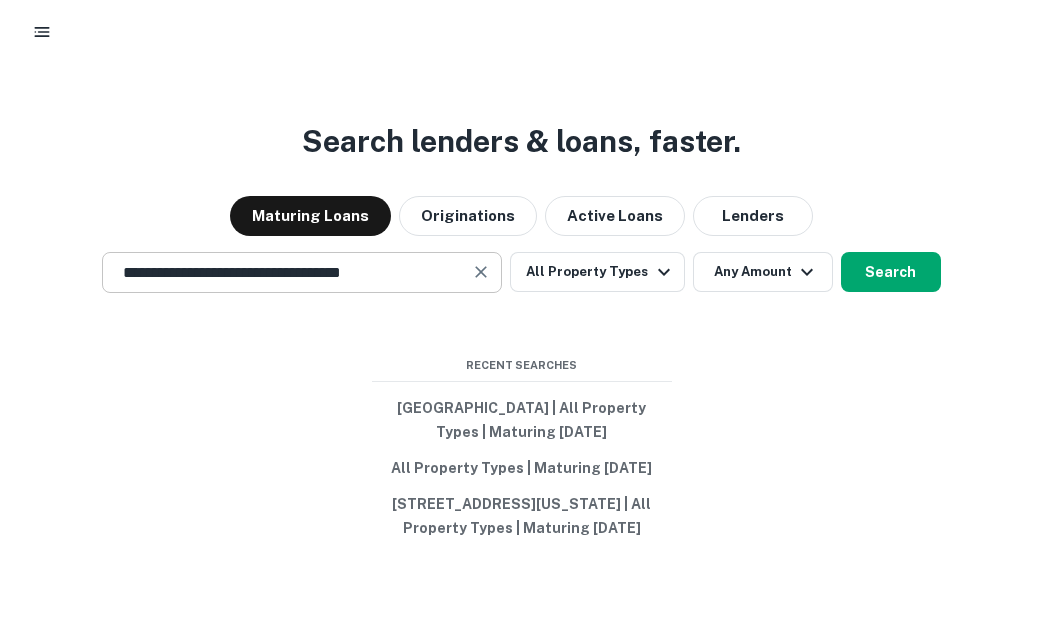 click on "**********" at bounding box center [287, 272] 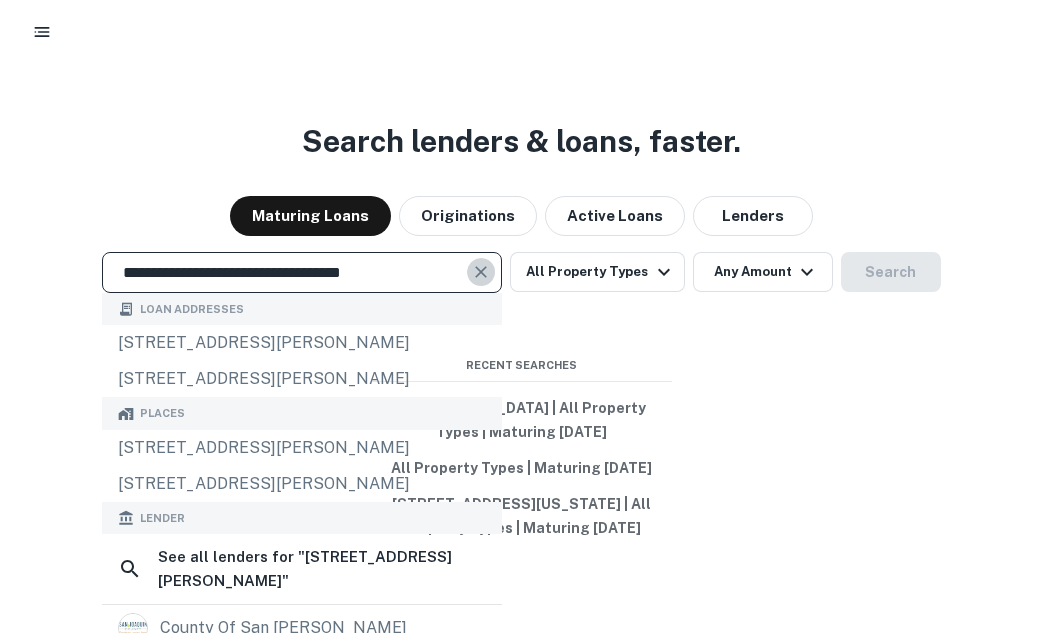 click 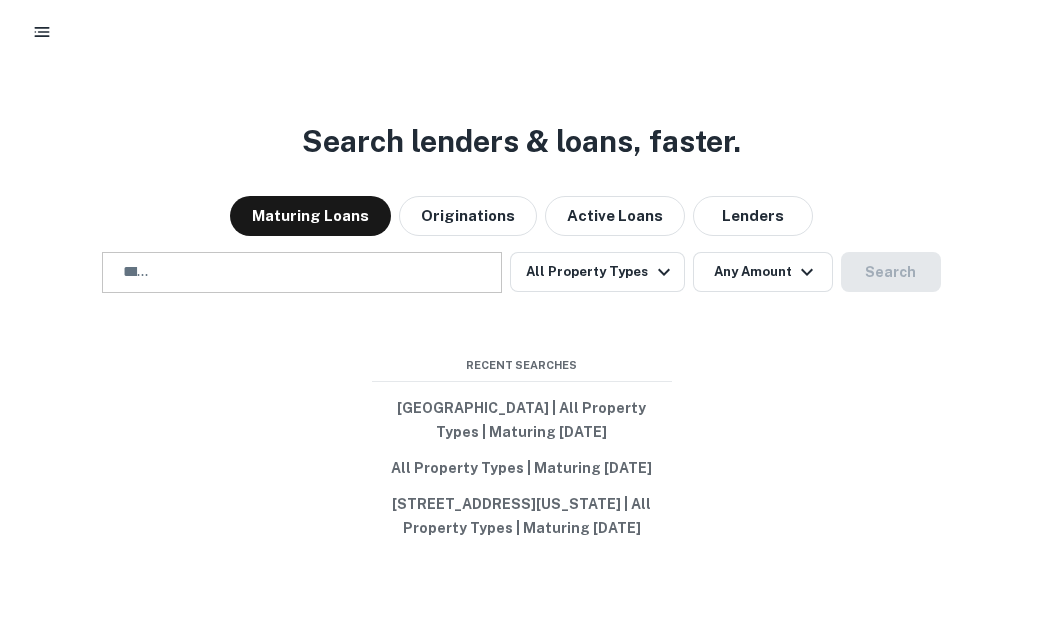click at bounding box center [138, 272] 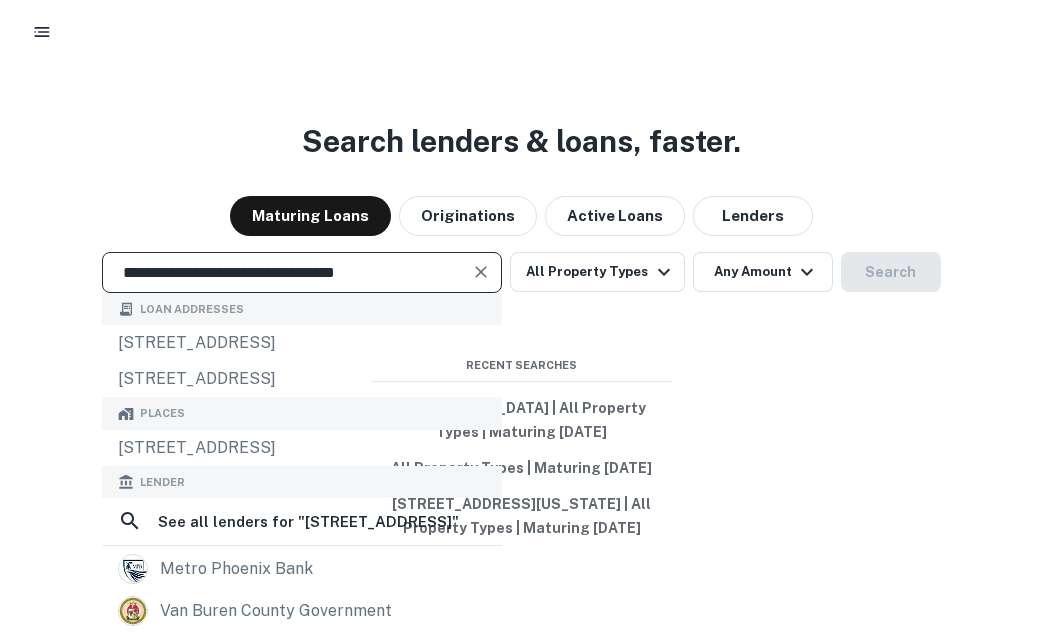 type on "**********" 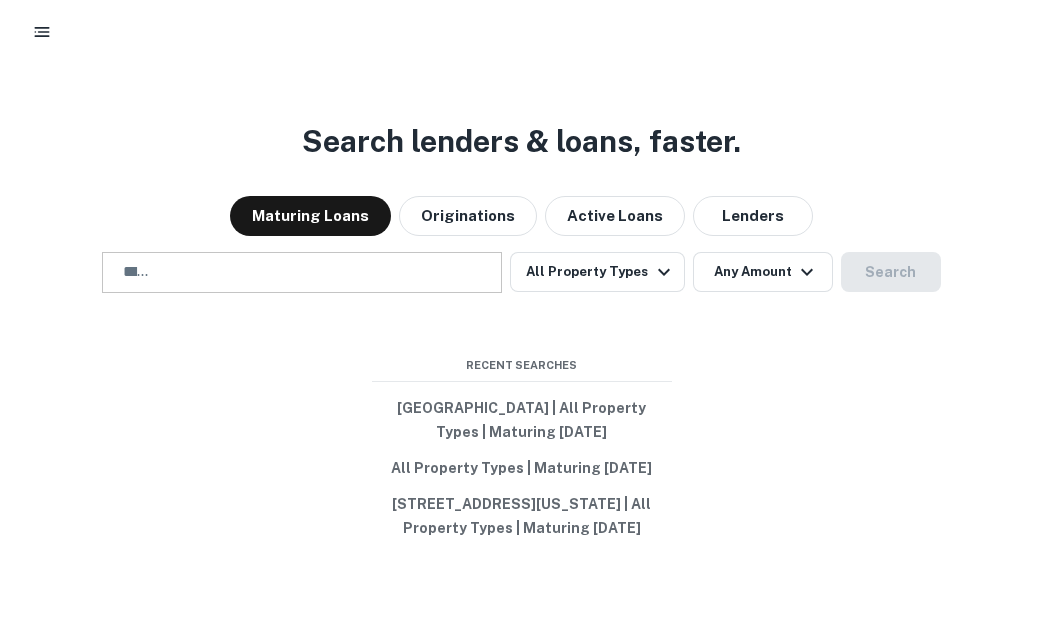 click at bounding box center [138, 272] 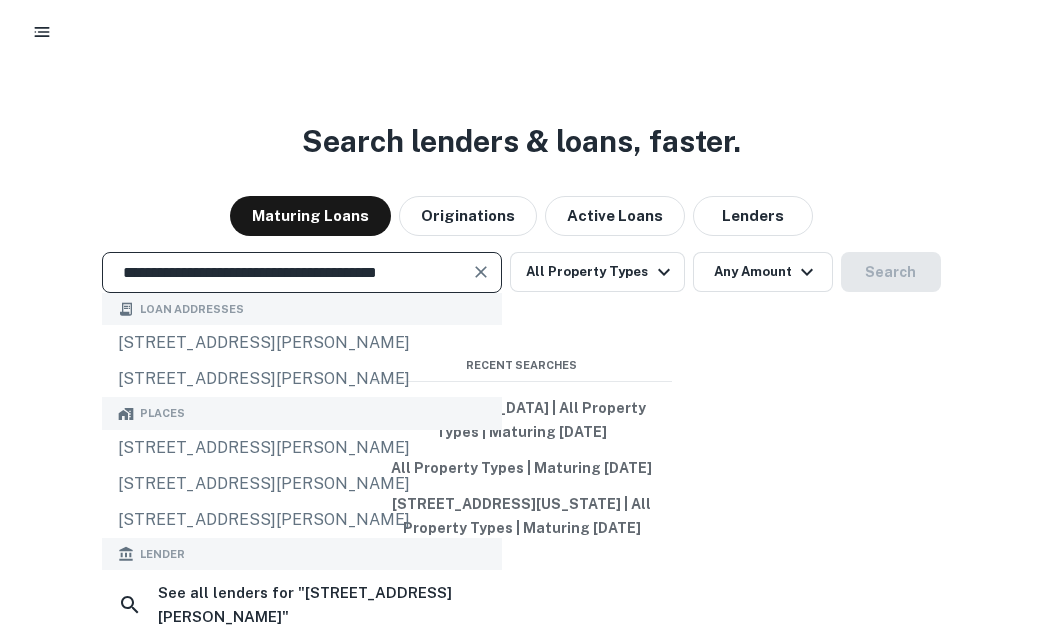 type on "**********" 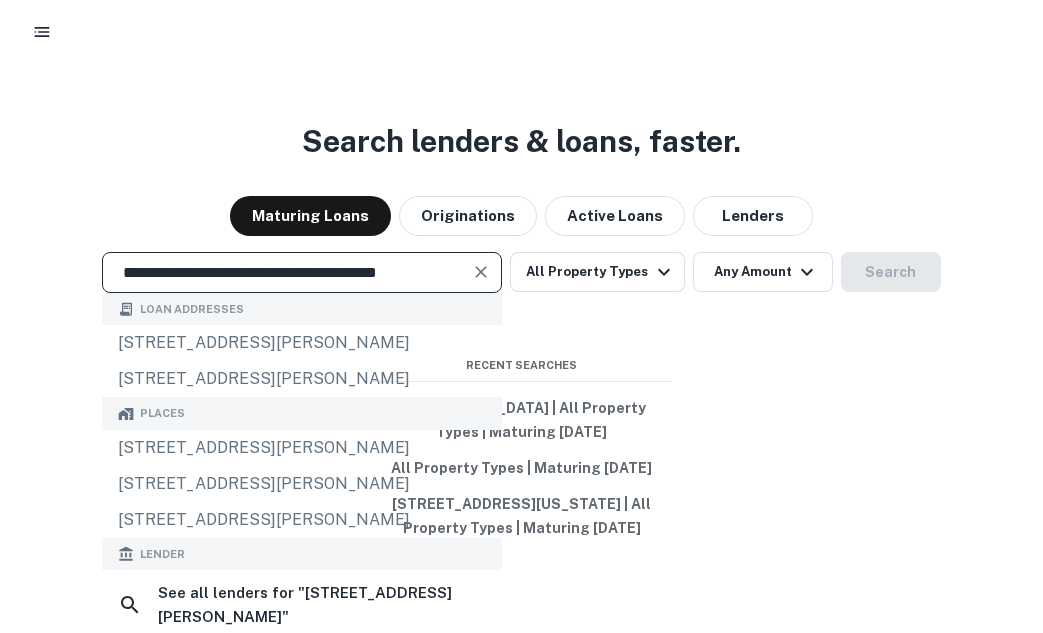 click 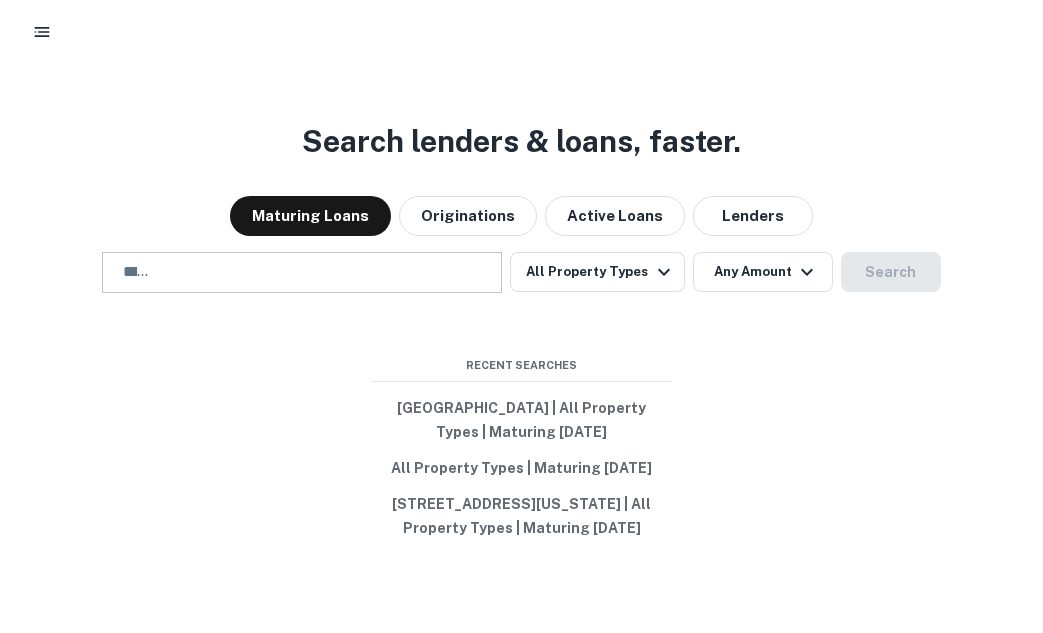 click at bounding box center (138, 272) 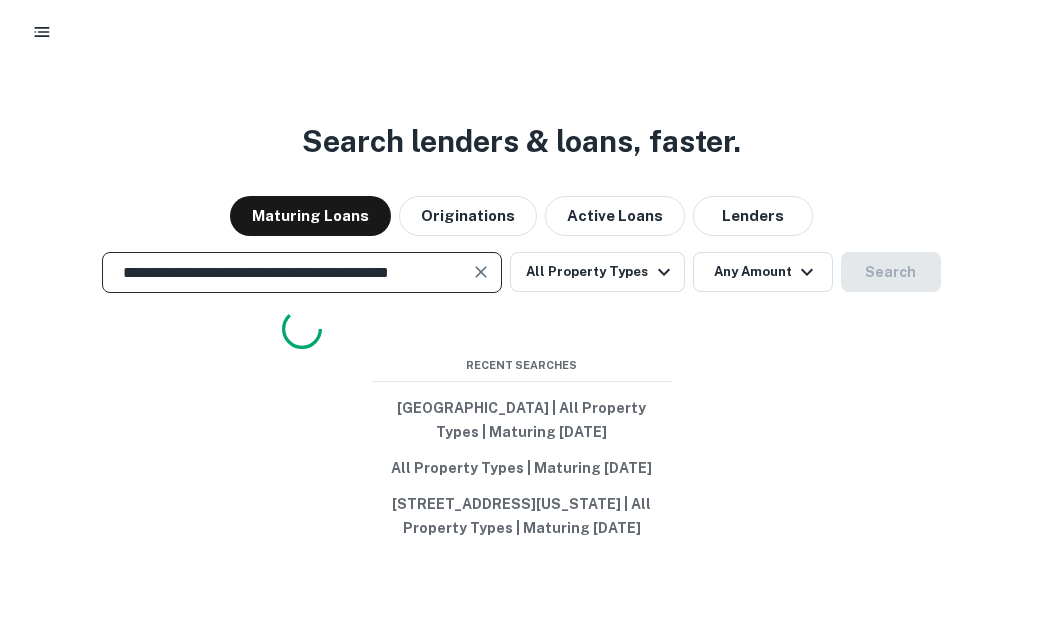 scroll, scrollTop: 0, scrollLeft: 21, axis: horizontal 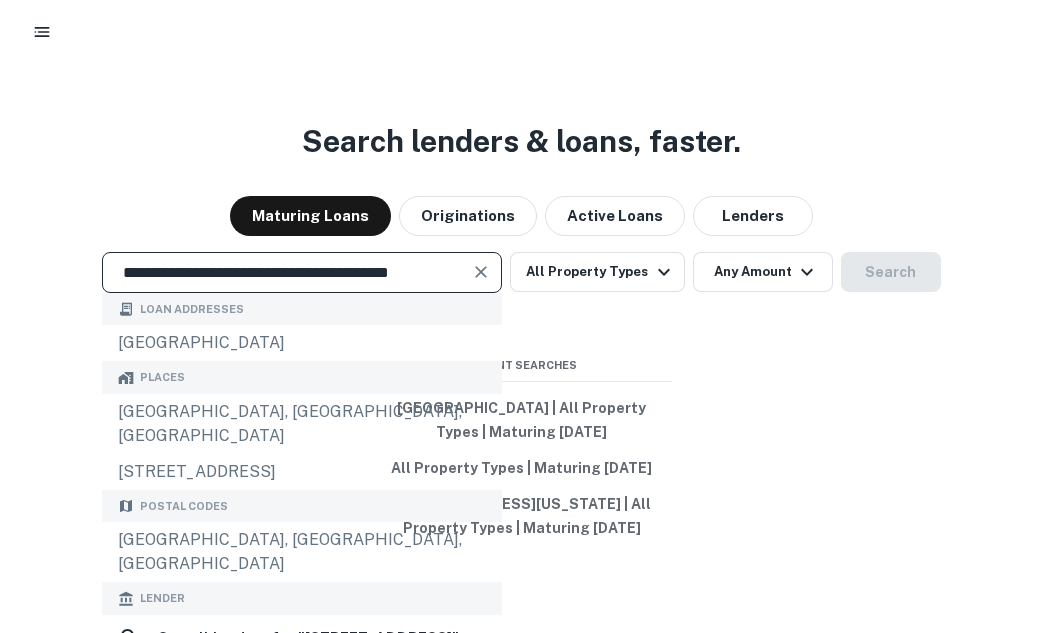 type on "**********" 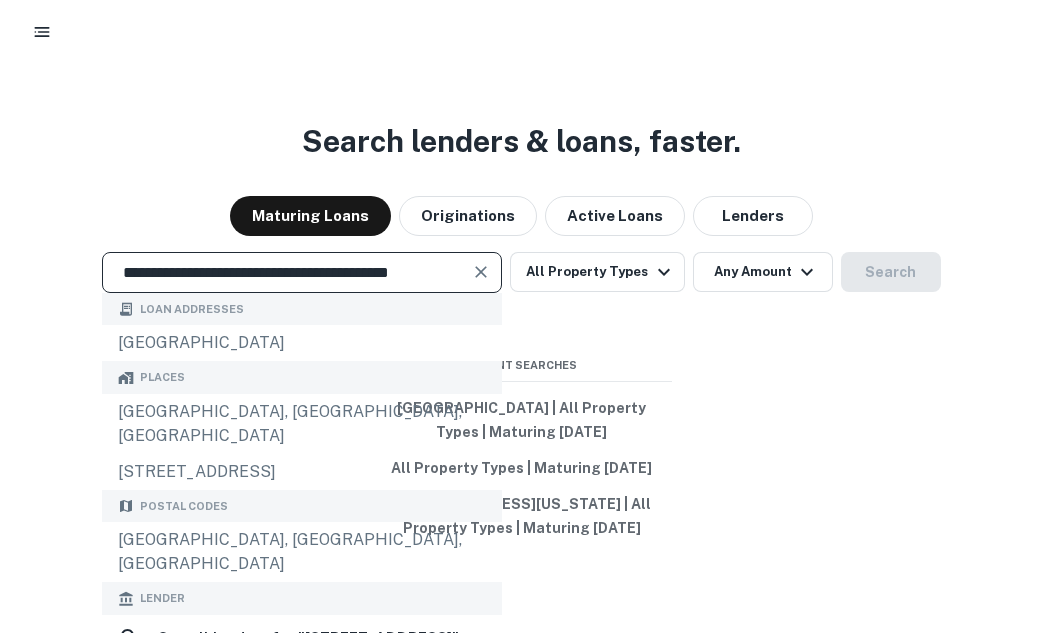 scroll, scrollTop: 0, scrollLeft: 0, axis: both 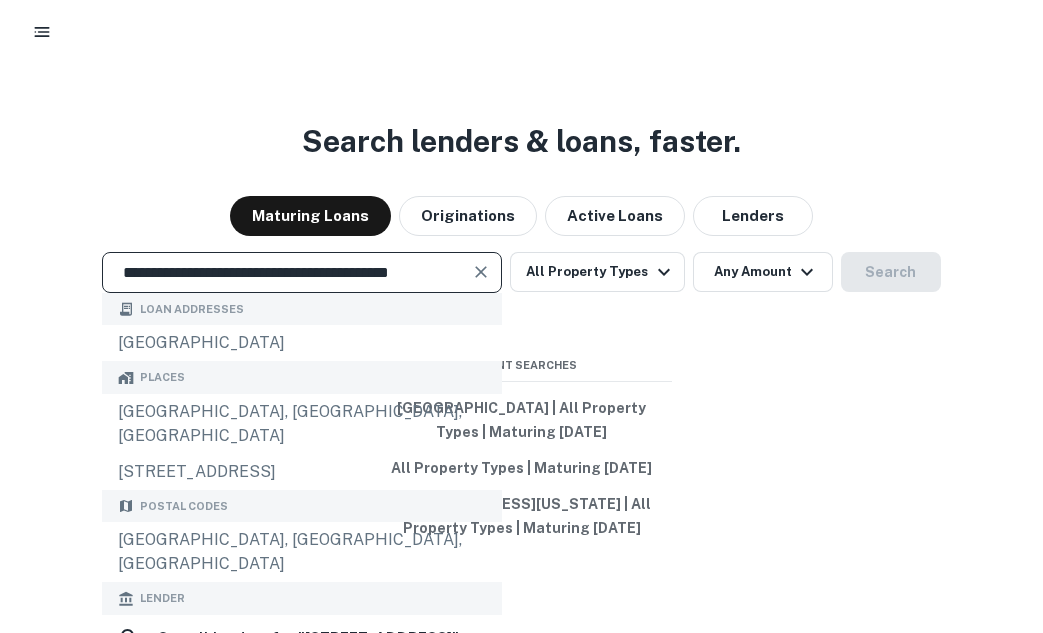 click 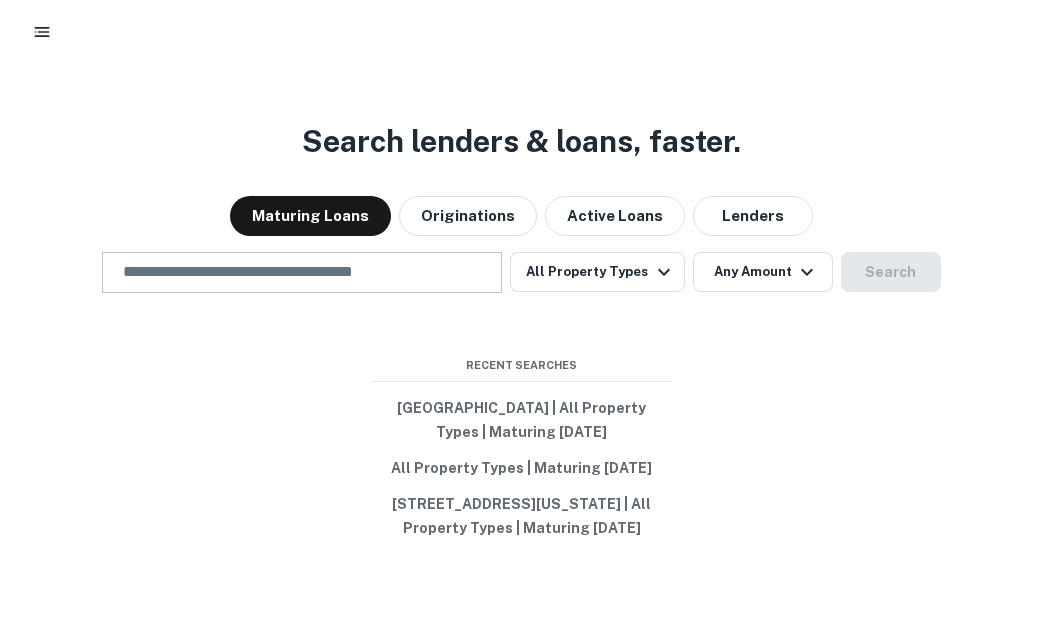 click at bounding box center [302, 272] 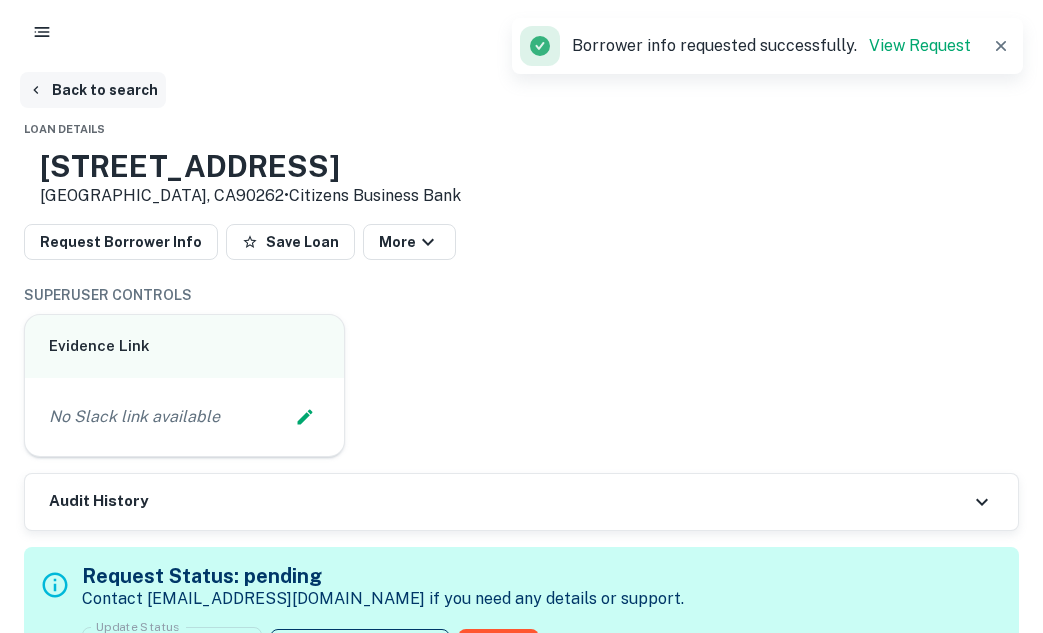click on "Back to search" at bounding box center [93, 90] 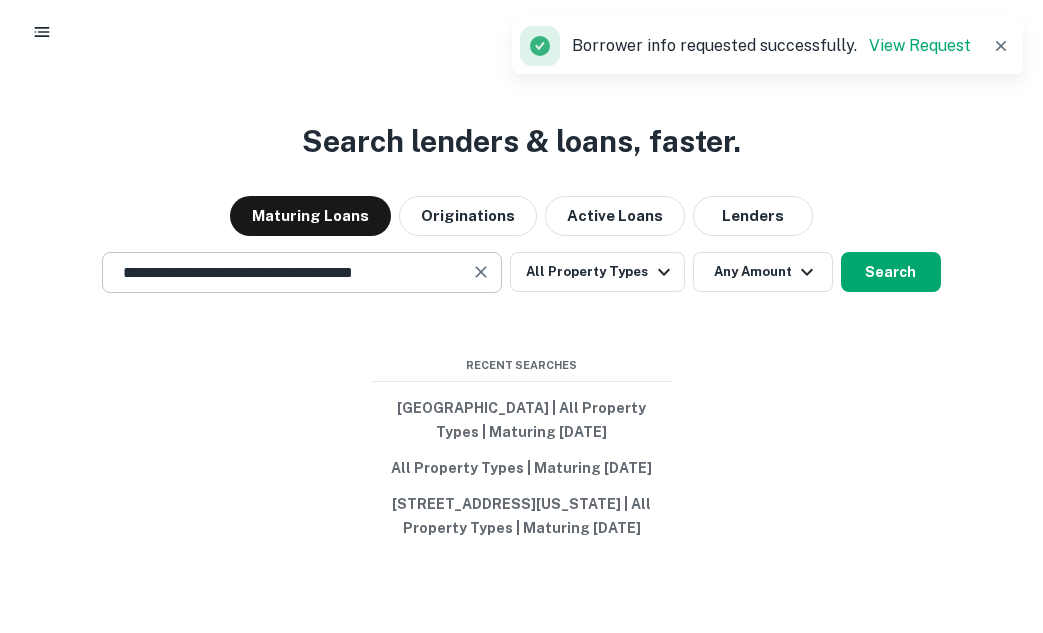 click 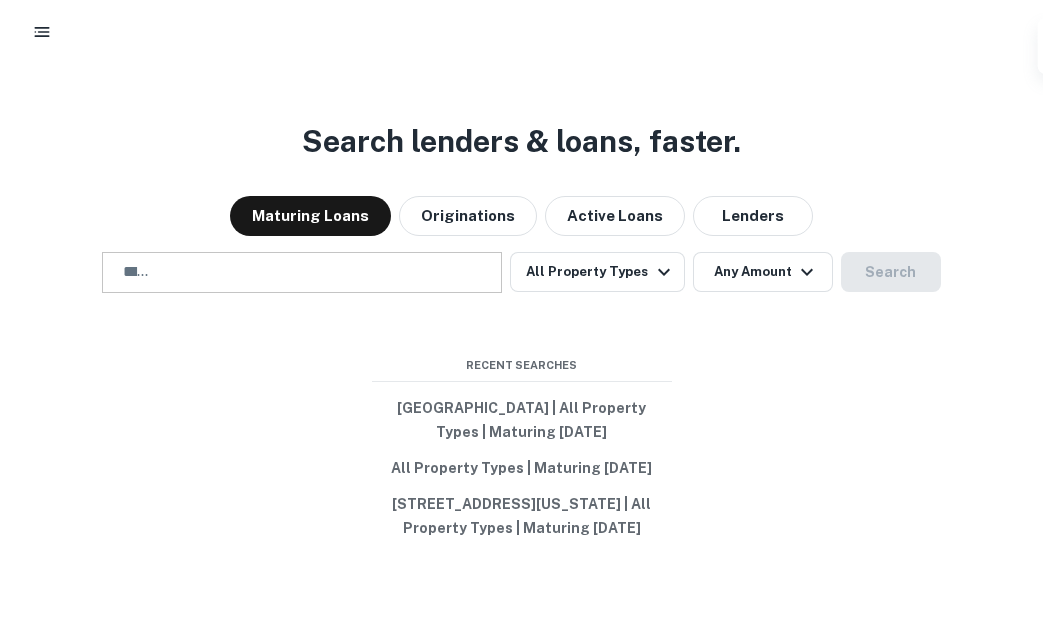 click at bounding box center [138, 272] 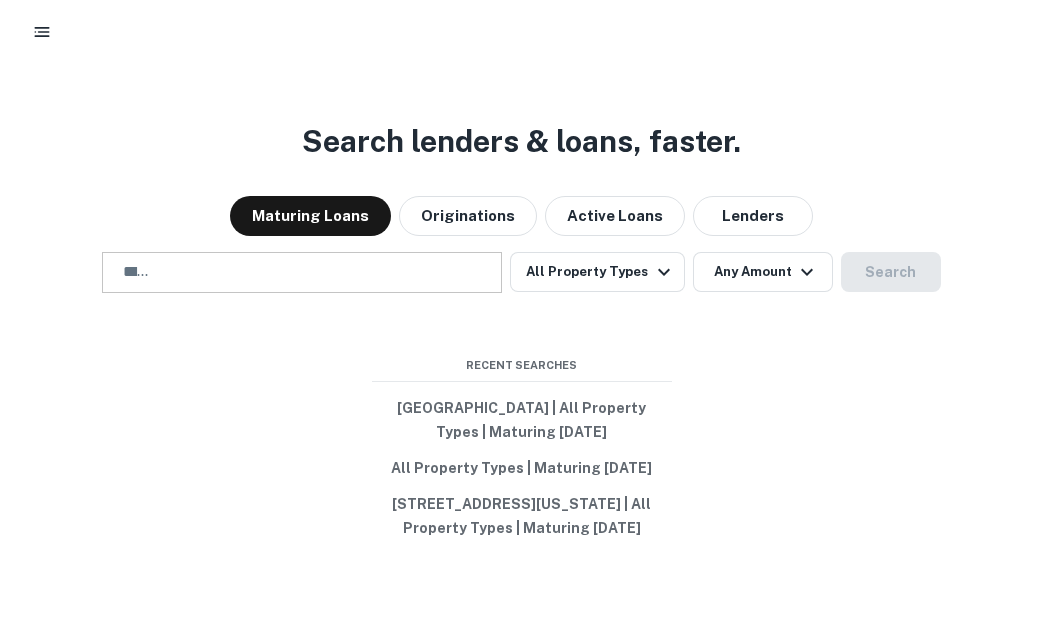 paste on "**********" 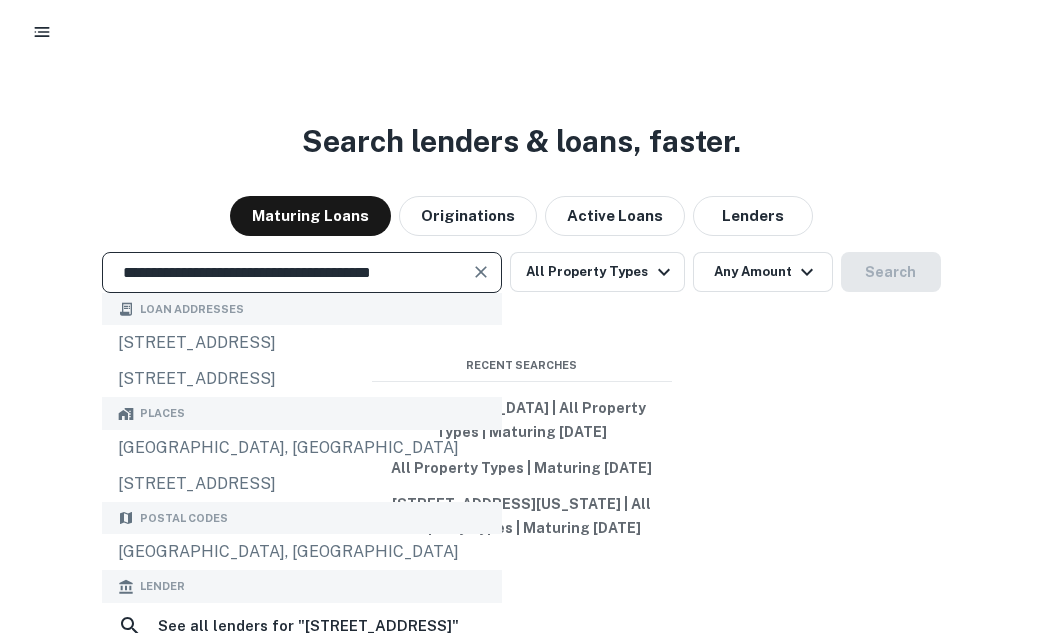 type on "**********" 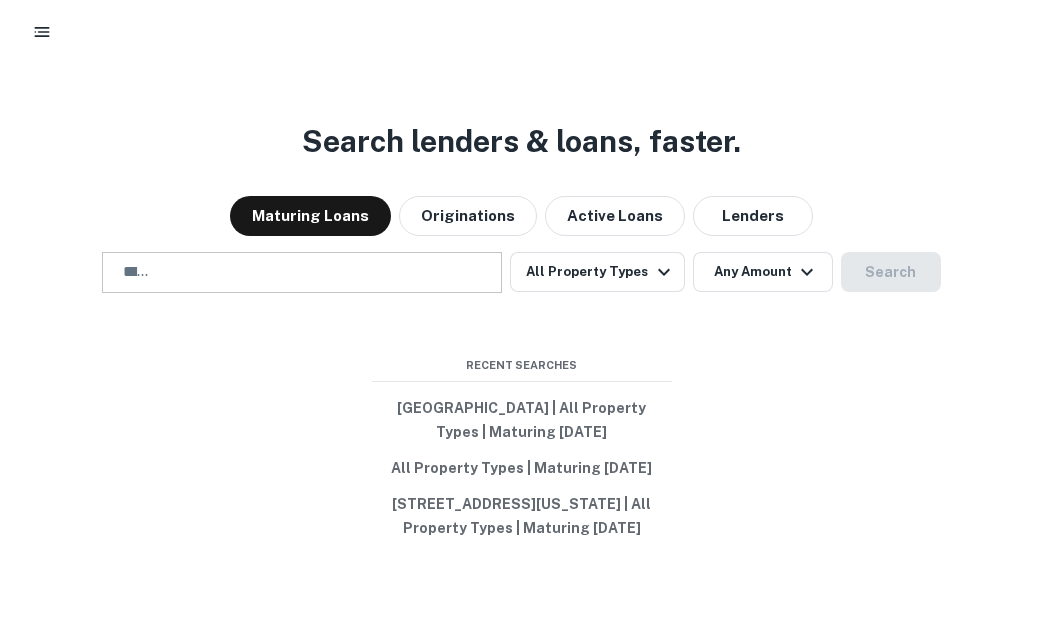 click at bounding box center (138, 272) 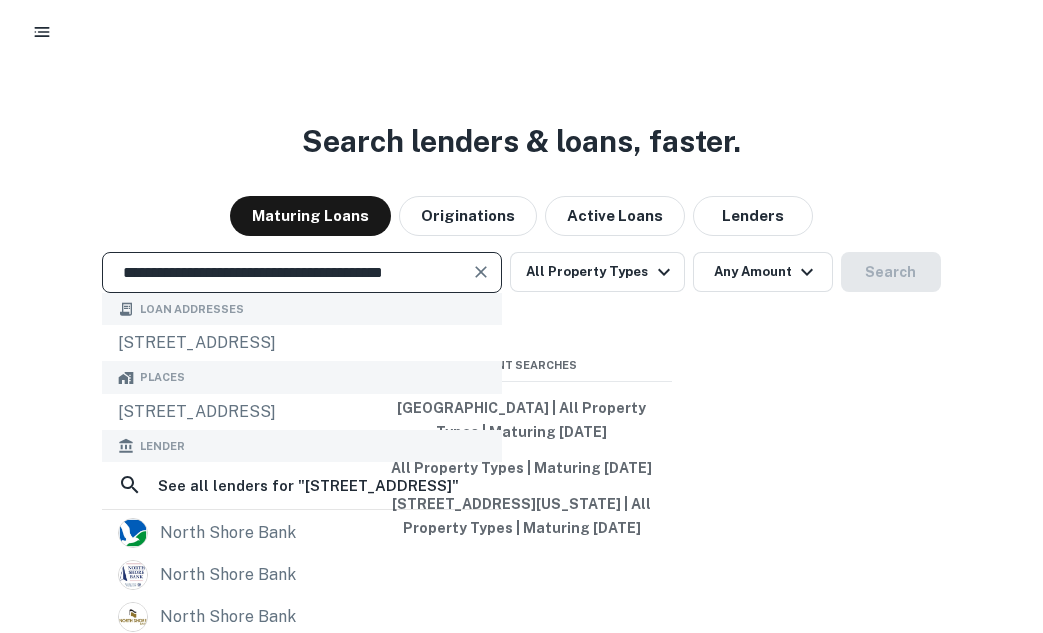 type on "**********" 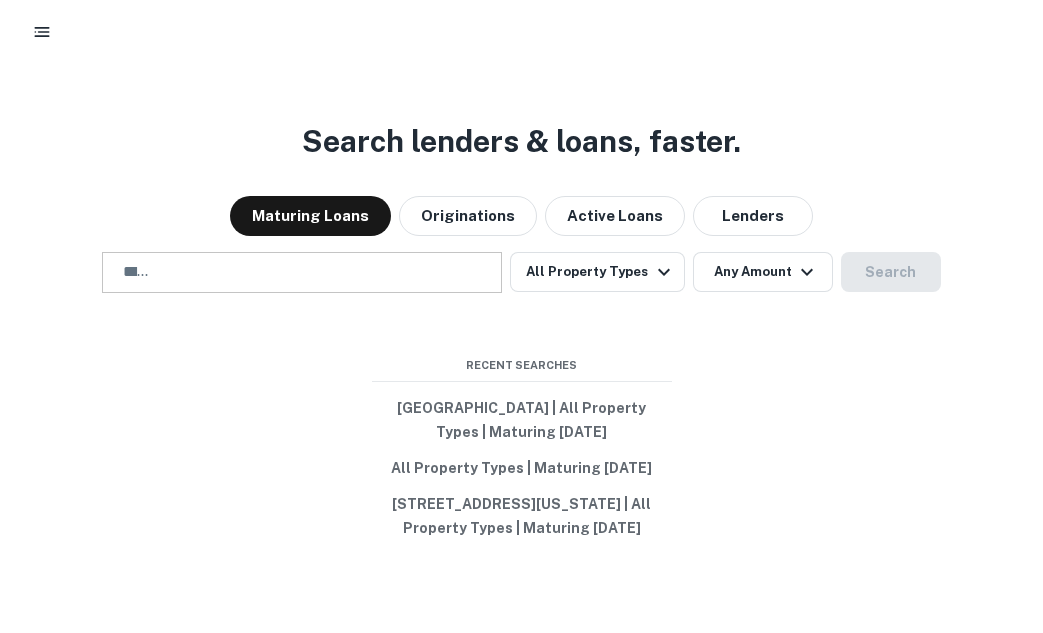 click at bounding box center [138, 272] 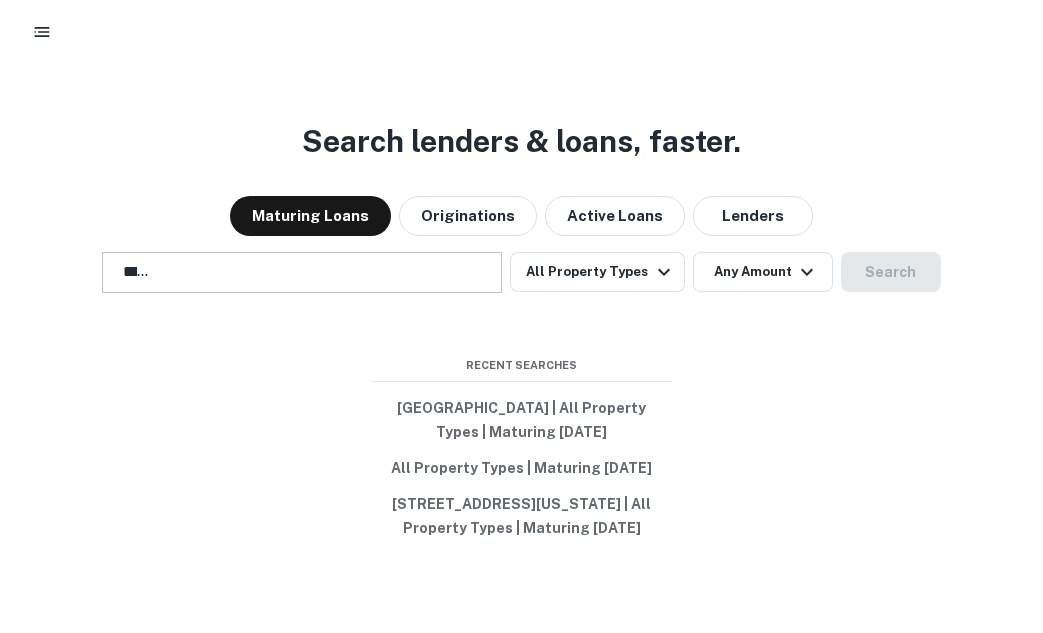 scroll, scrollTop: 0, scrollLeft: 26, axis: horizontal 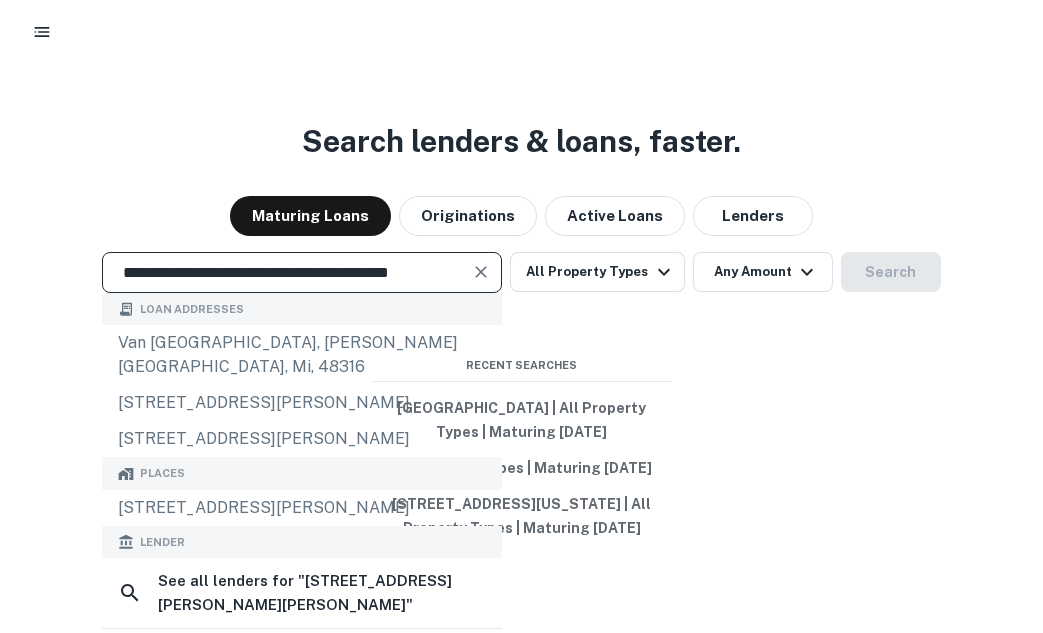 click on "**********" at bounding box center [287, 272] 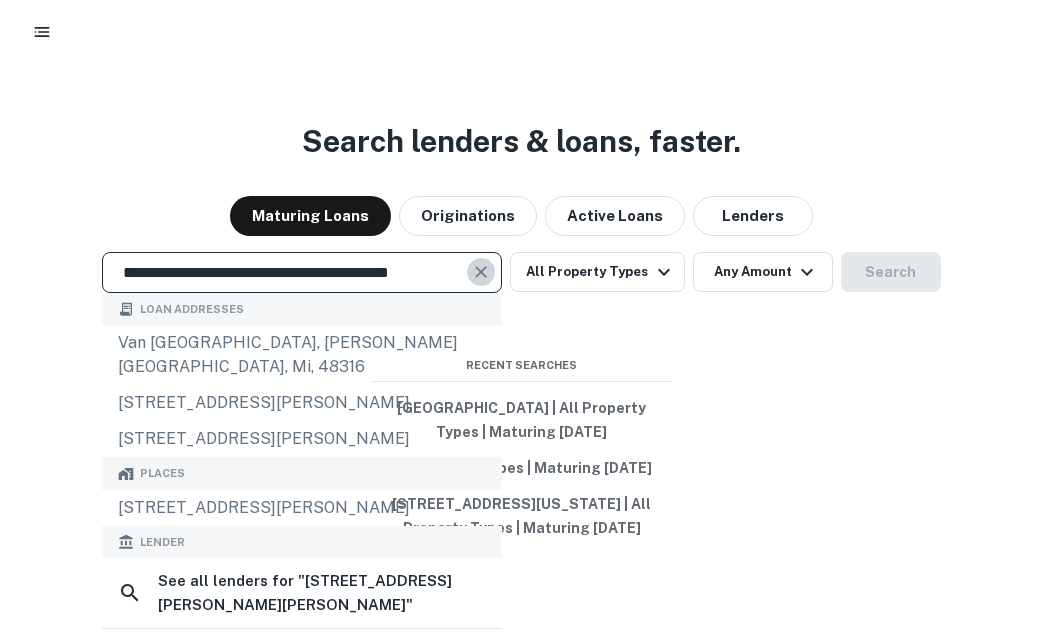 click 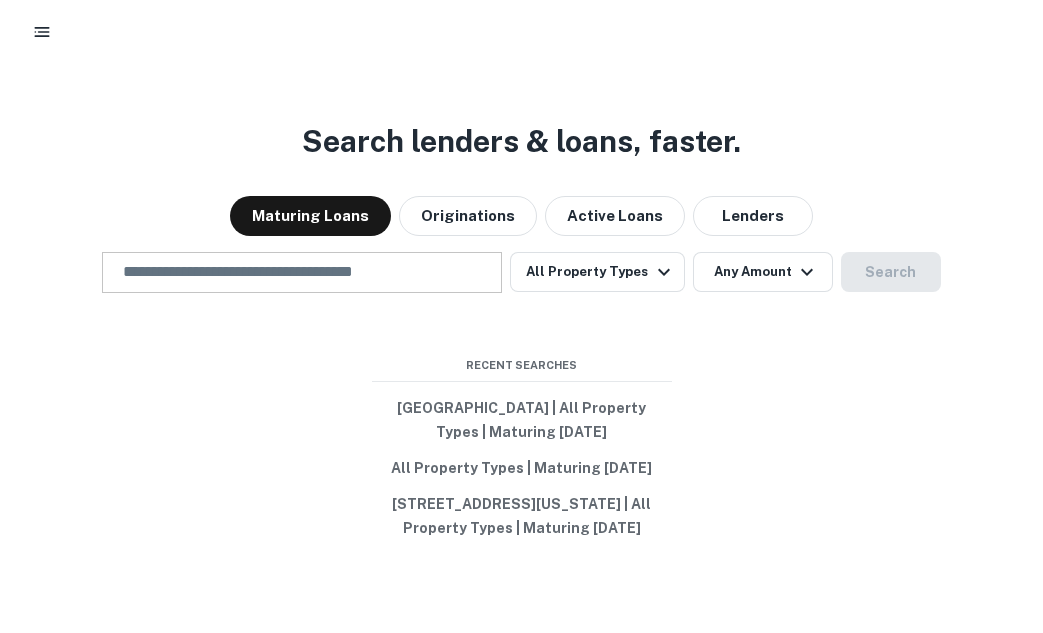 click at bounding box center [302, 272] 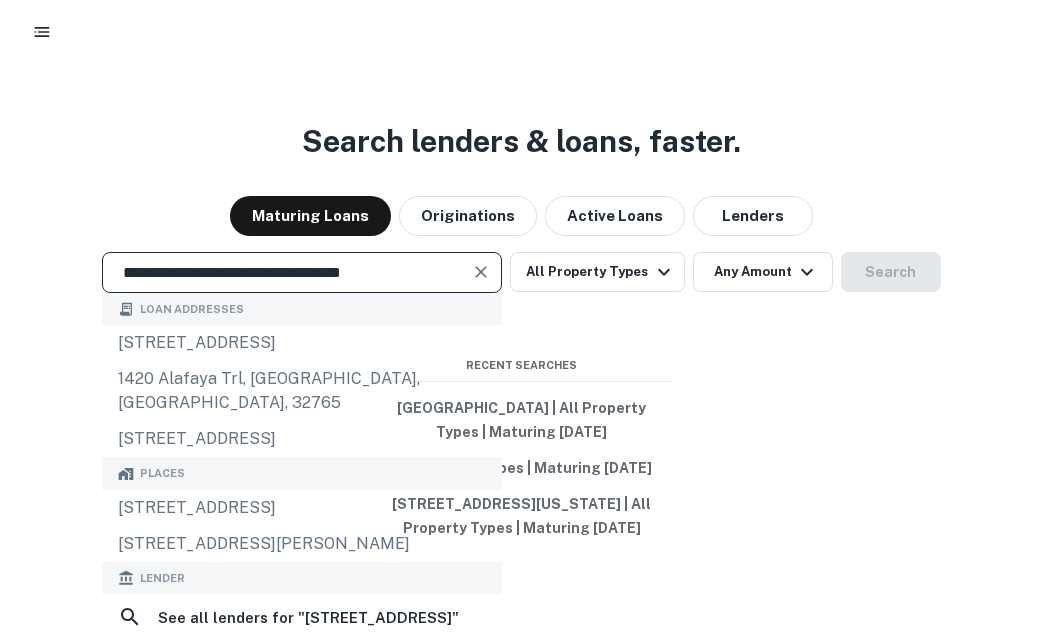 type on "**********" 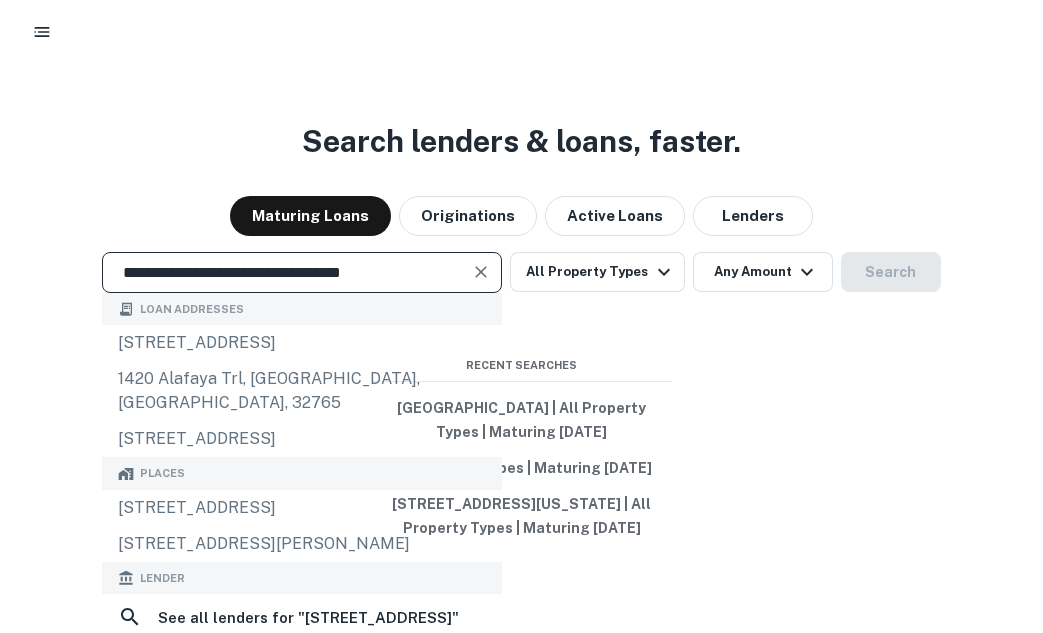 click 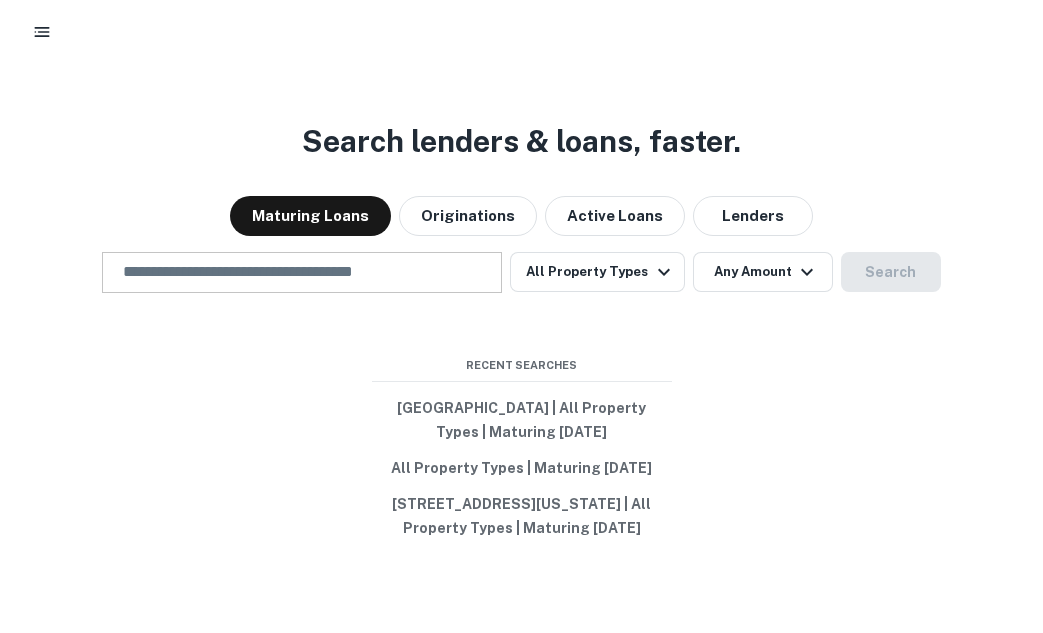click at bounding box center (302, 272) 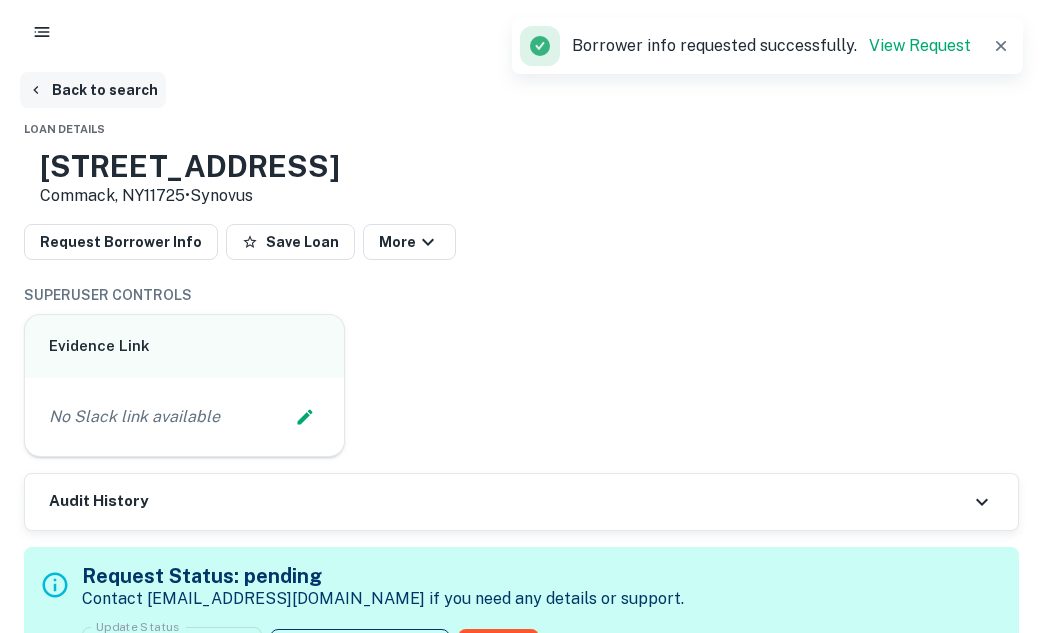 click on "Back to search" at bounding box center [93, 90] 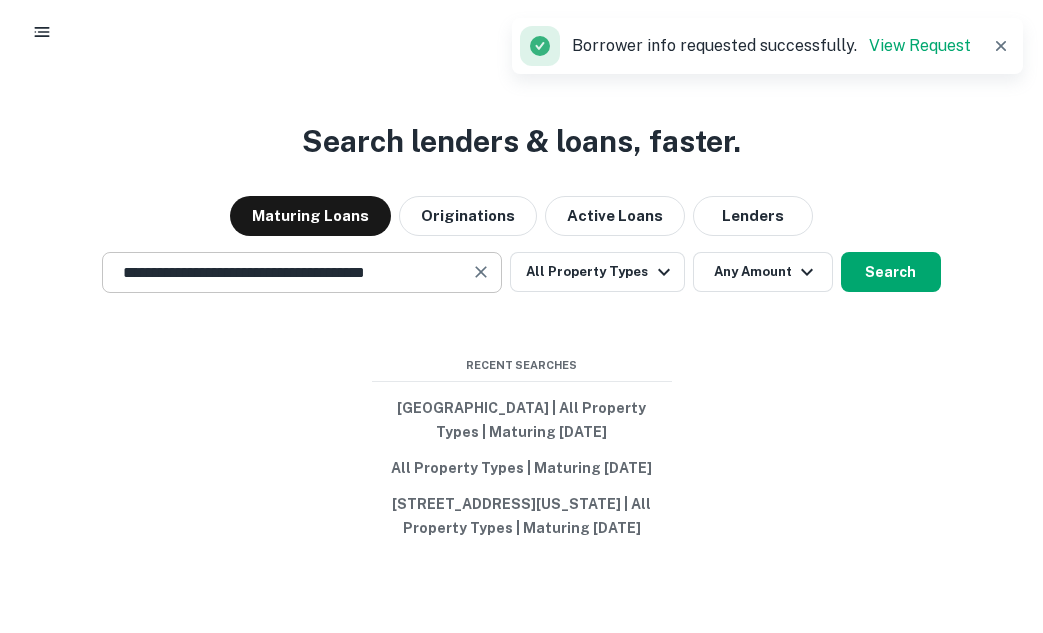 click on "**********" at bounding box center (302, 272) 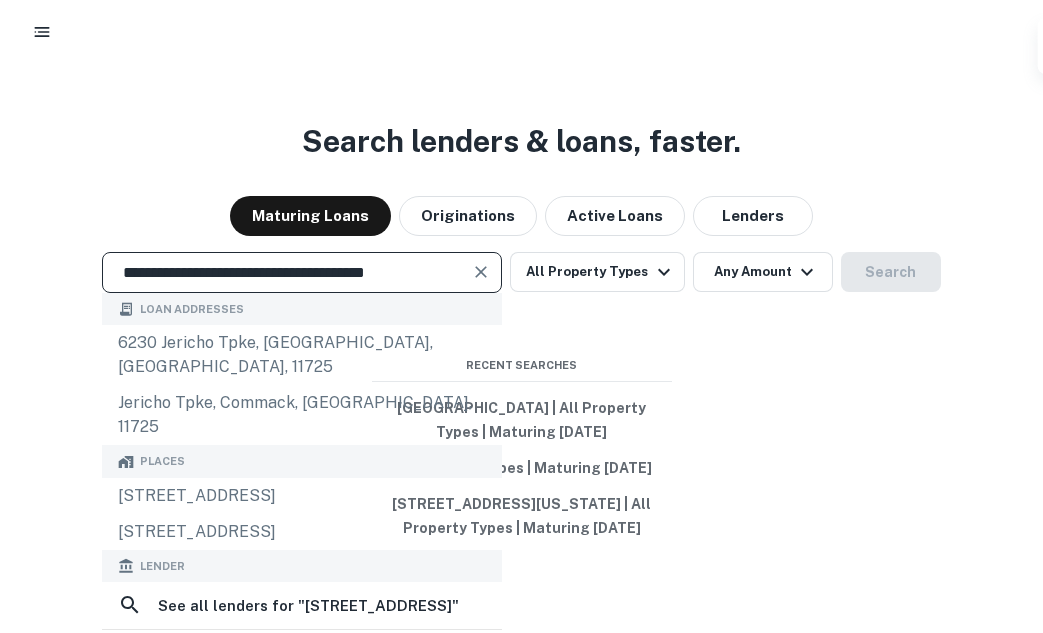 click 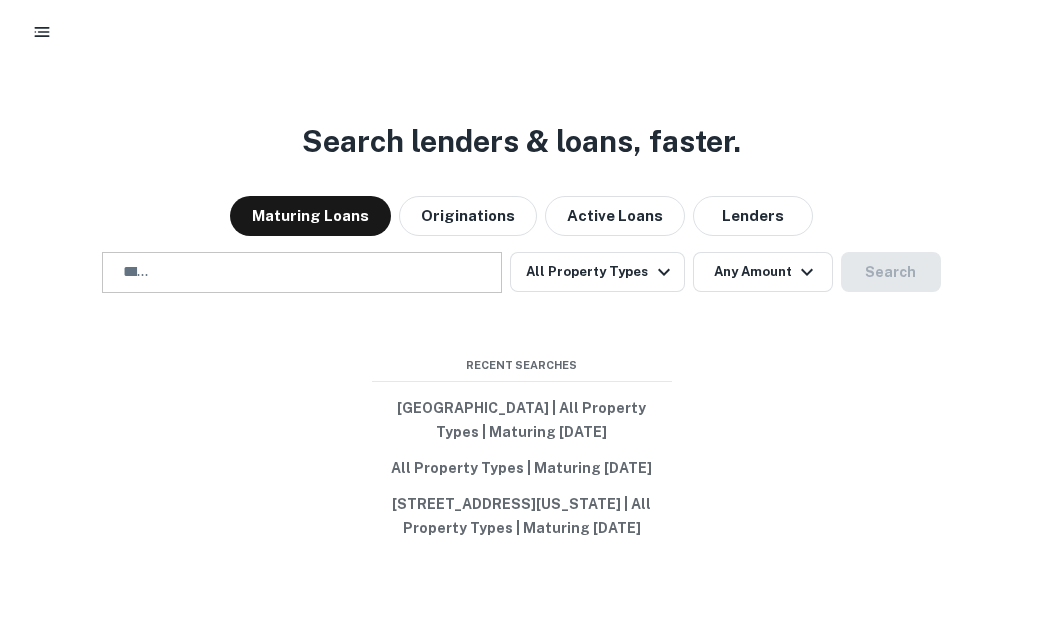 click at bounding box center [138, 272] 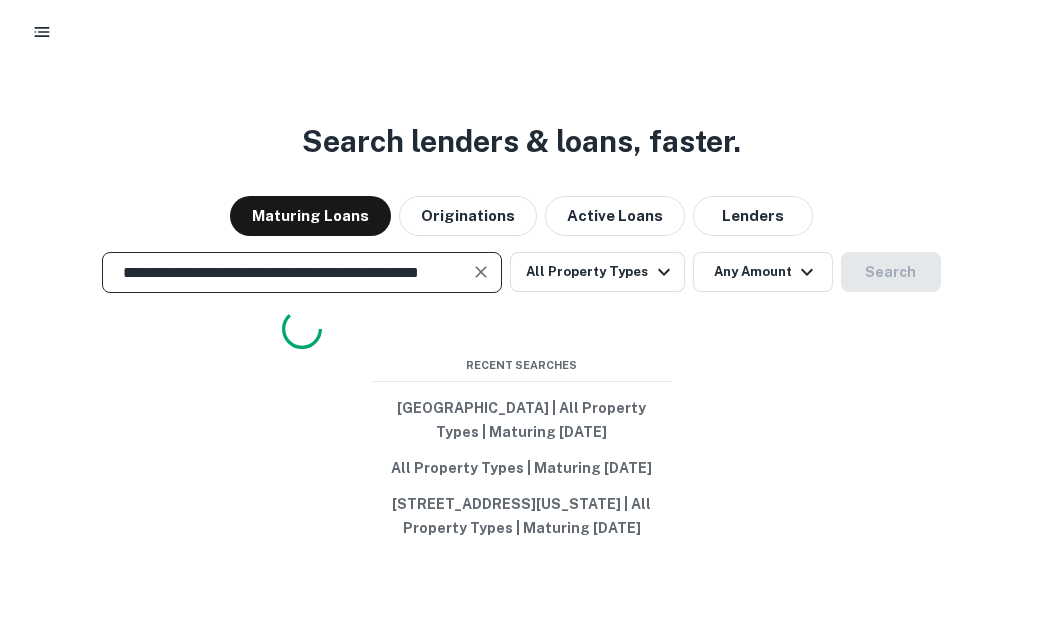scroll, scrollTop: 0, scrollLeft: 24, axis: horizontal 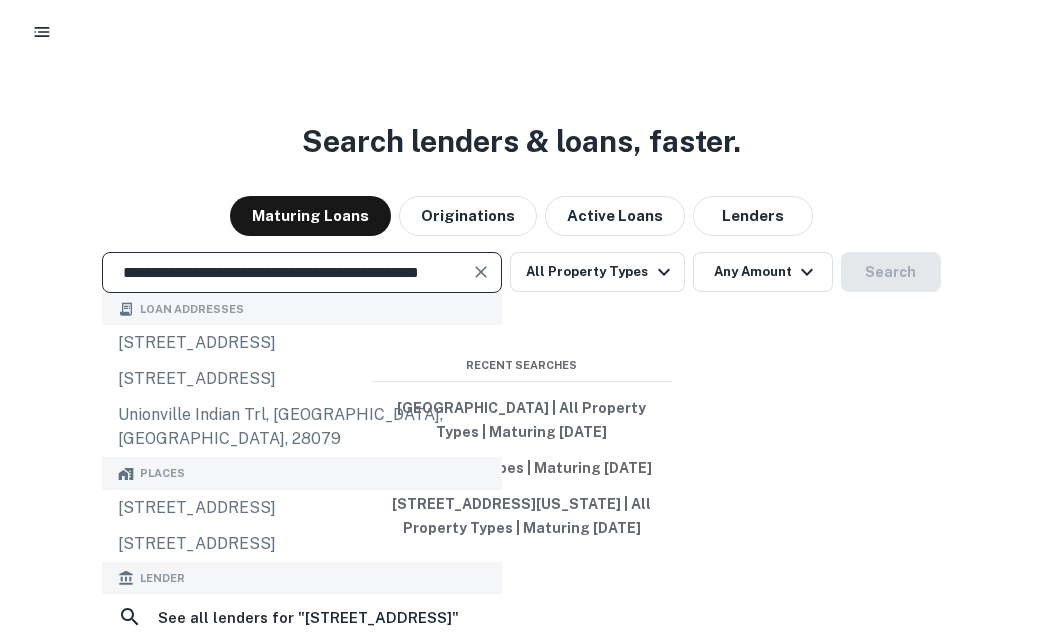 type on "**********" 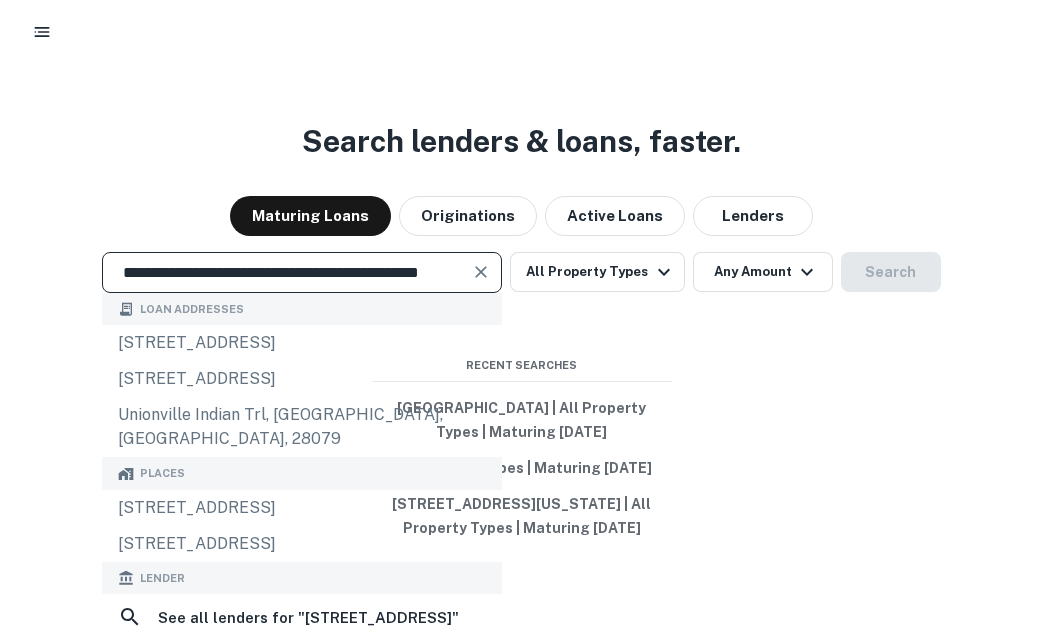 scroll, scrollTop: 0, scrollLeft: 0, axis: both 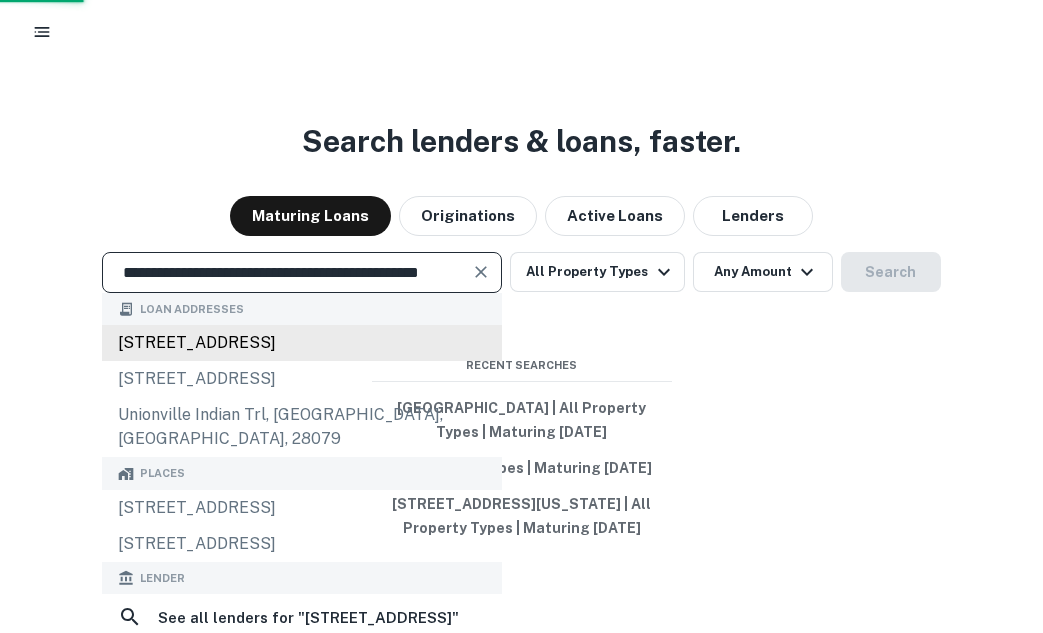click on "304 unionville-indian trail road west, indian trail, nc, 28079" at bounding box center (302, 343) 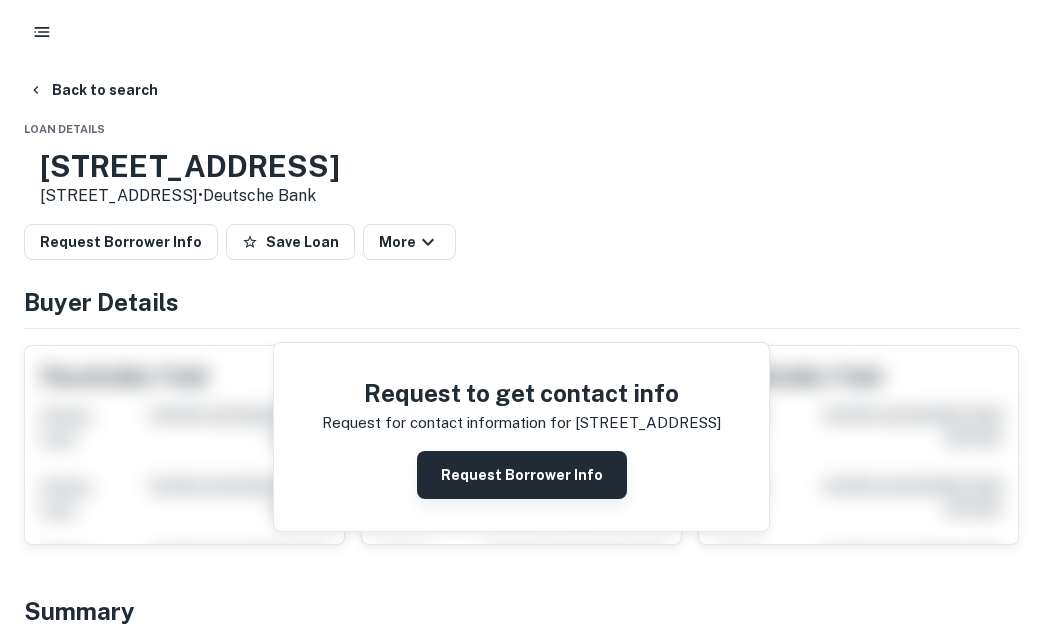click on "Request Borrower Info" at bounding box center (522, 475) 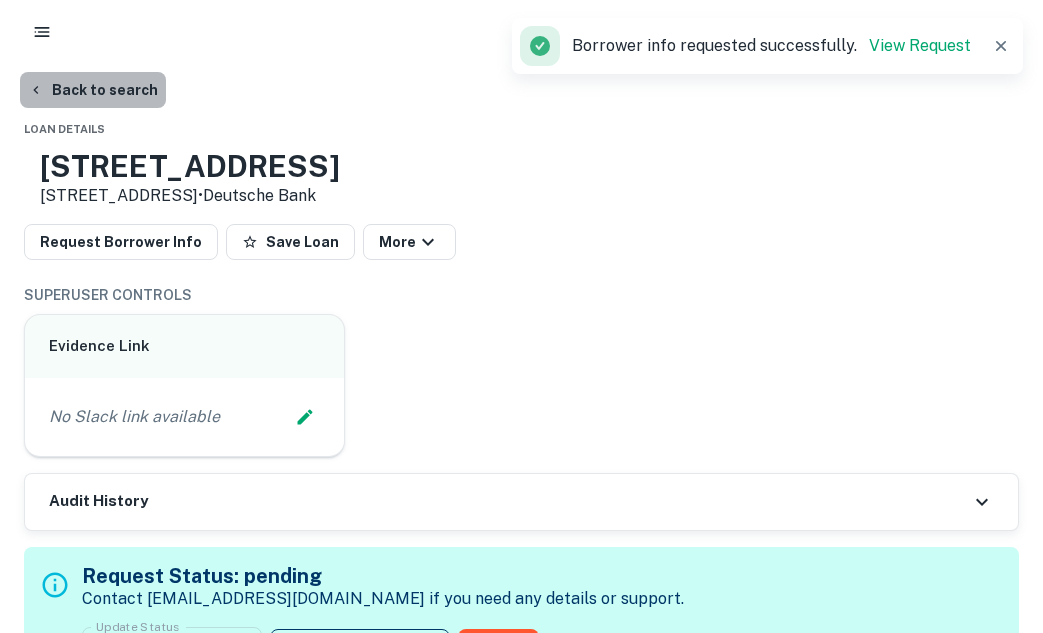 click on "Back to search" at bounding box center (93, 90) 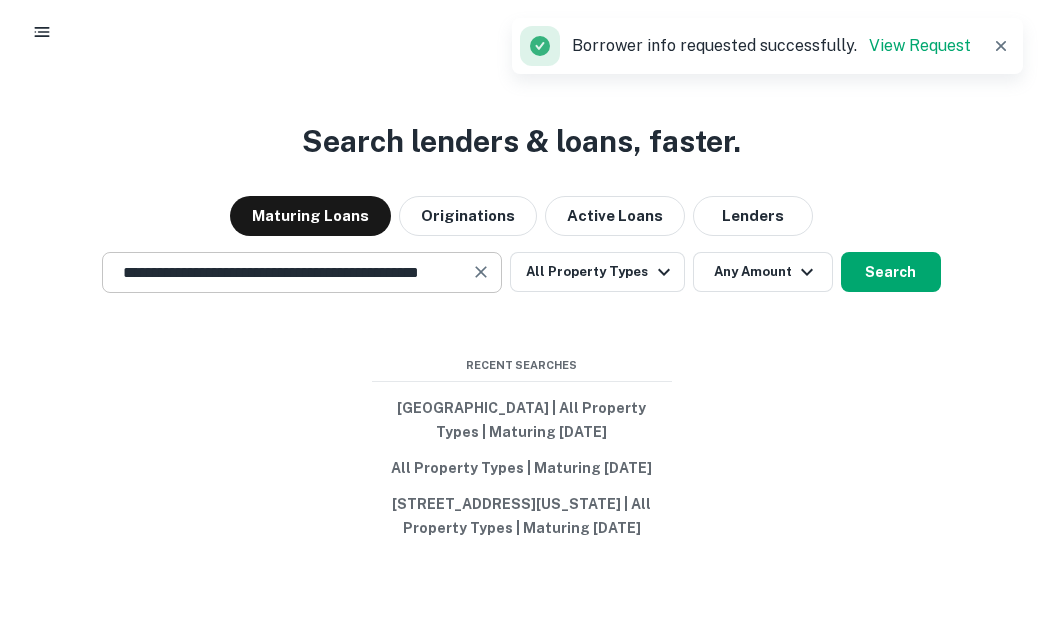 click on "**********" at bounding box center [287, 272] 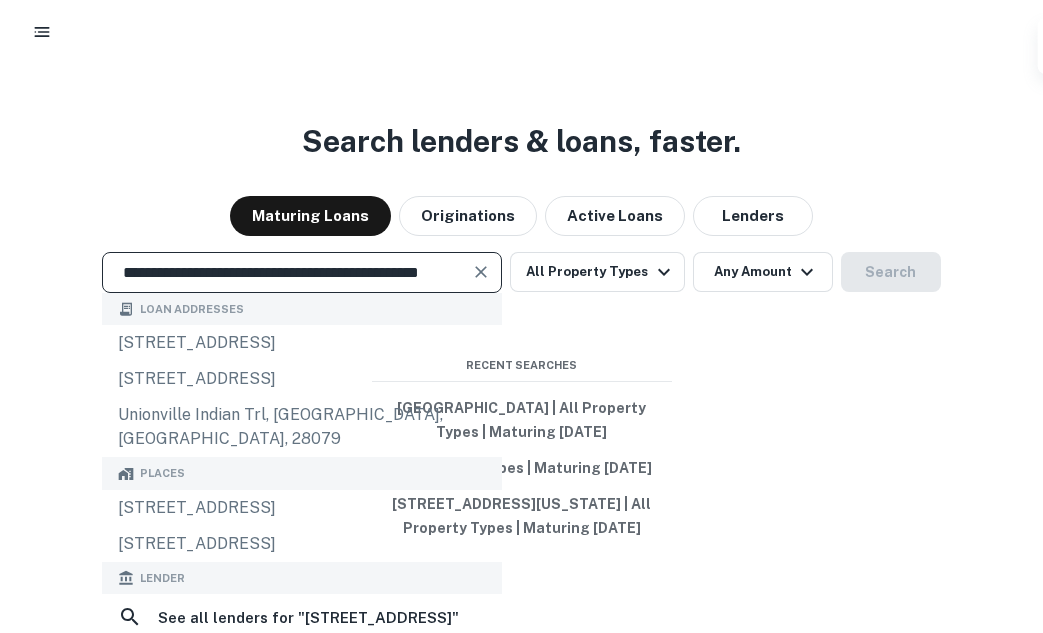 click 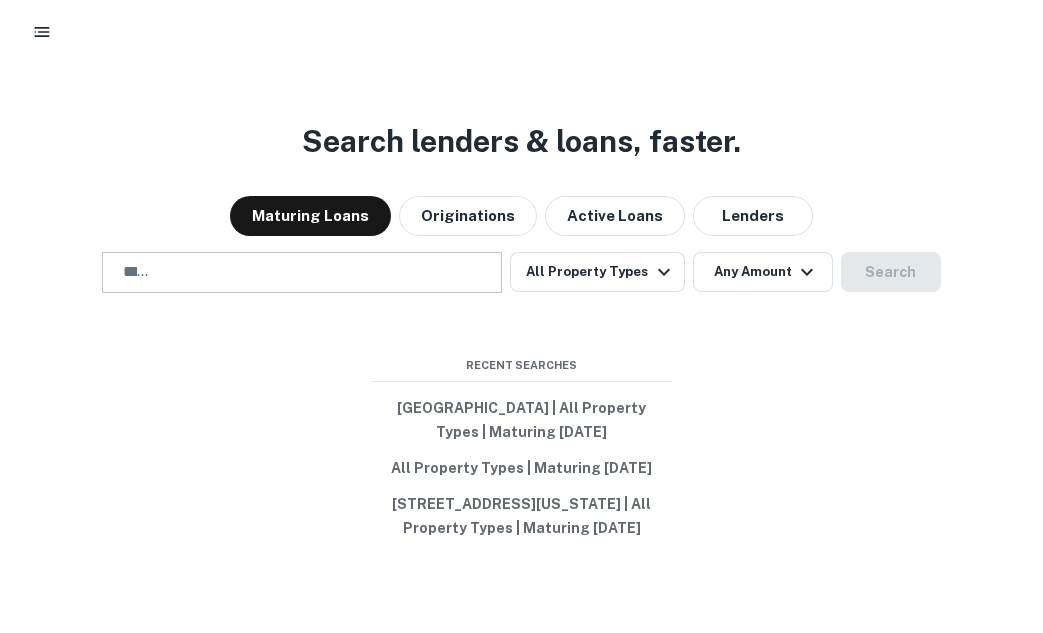 click at bounding box center (138, 272) 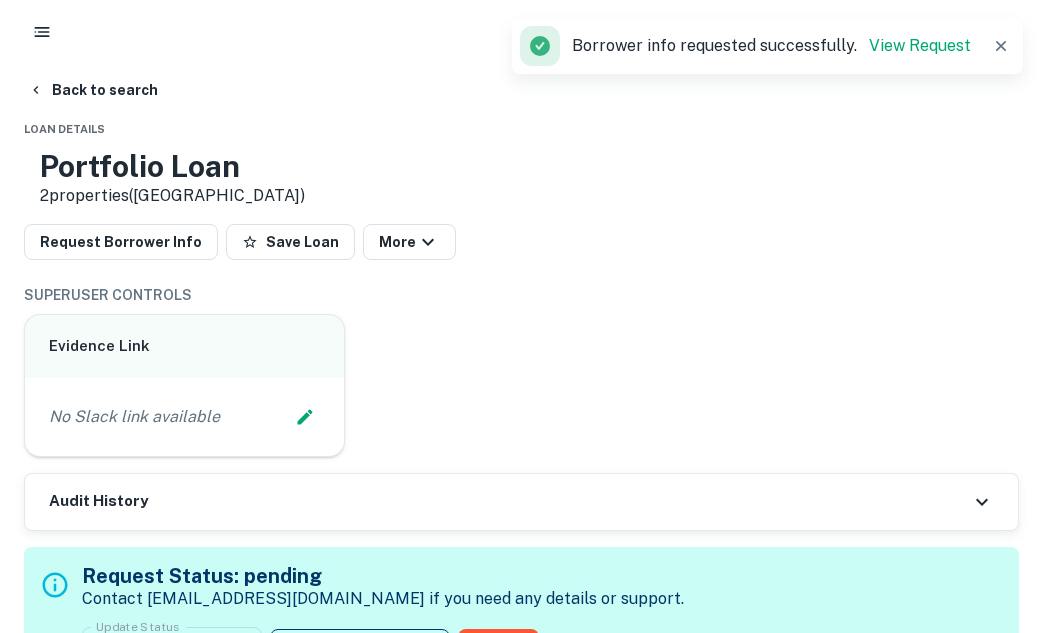 click on "Back to search" at bounding box center [93, 90] 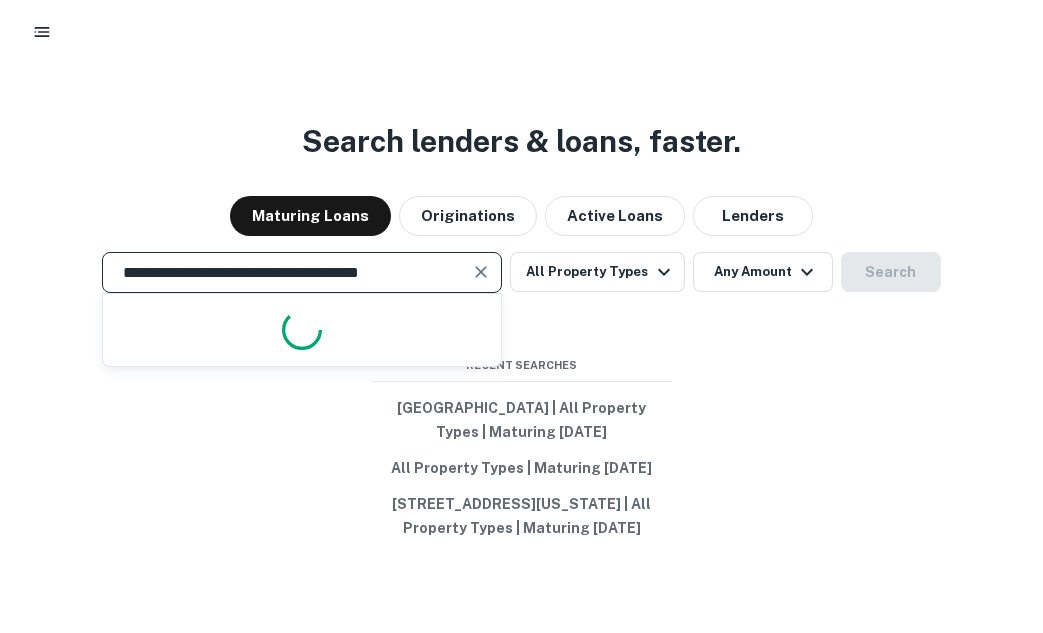scroll, scrollTop: 0, scrollLeft: 0, axis: both 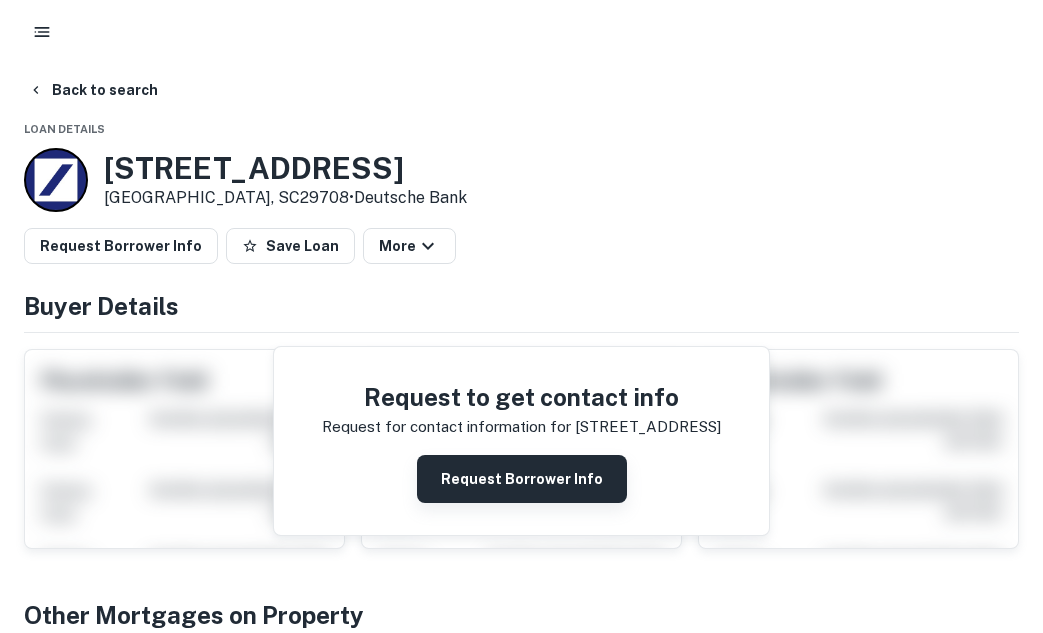 click on "Request Borrower Info" at bounding box center (522, 479) 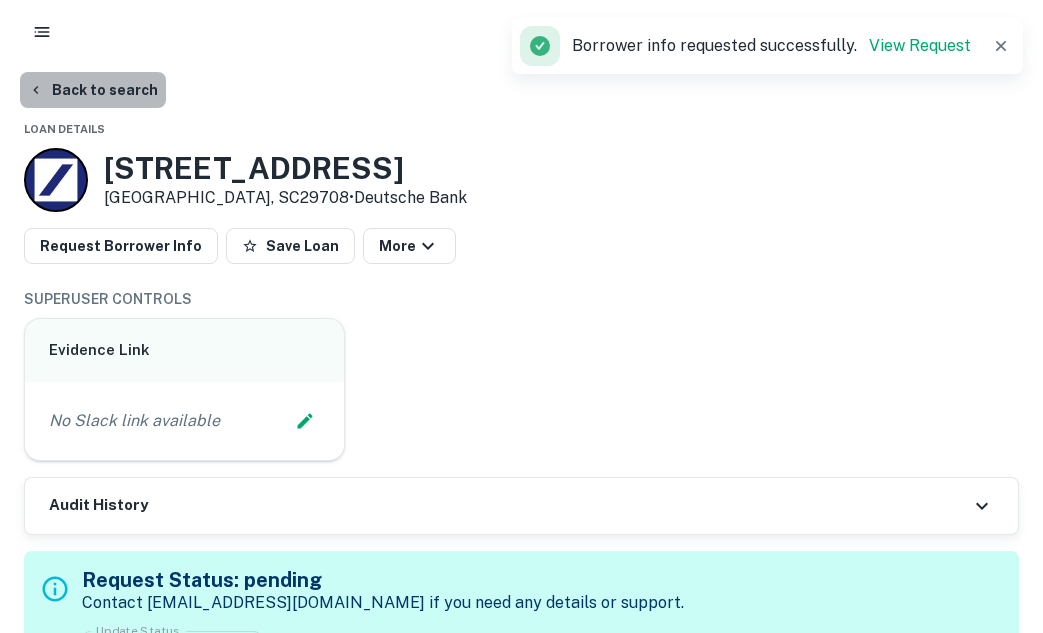 click on "Back to search" at bounding box center (93, 90) 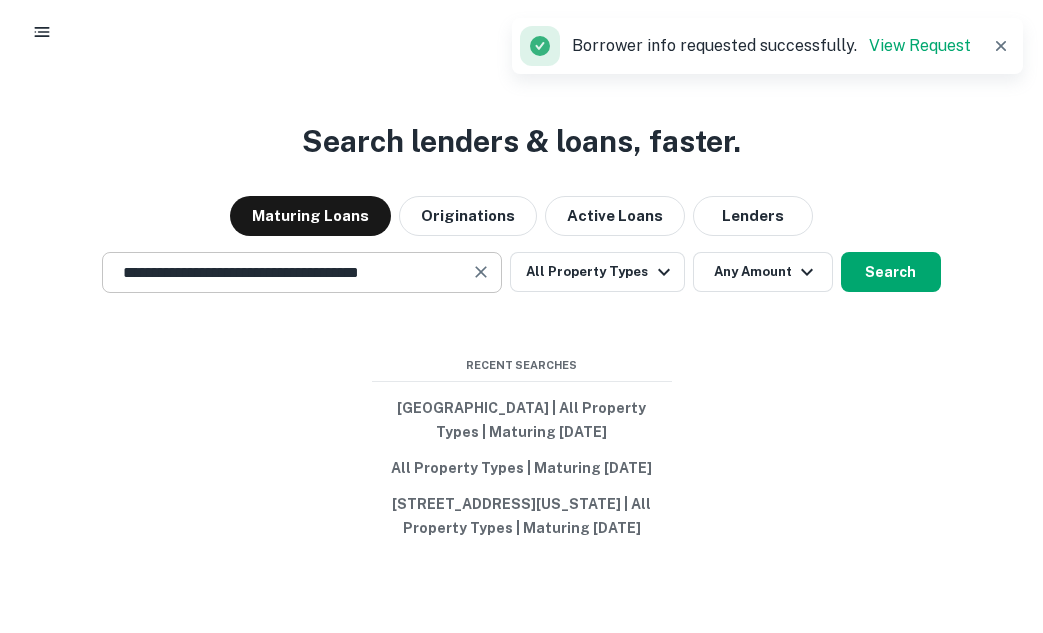 click 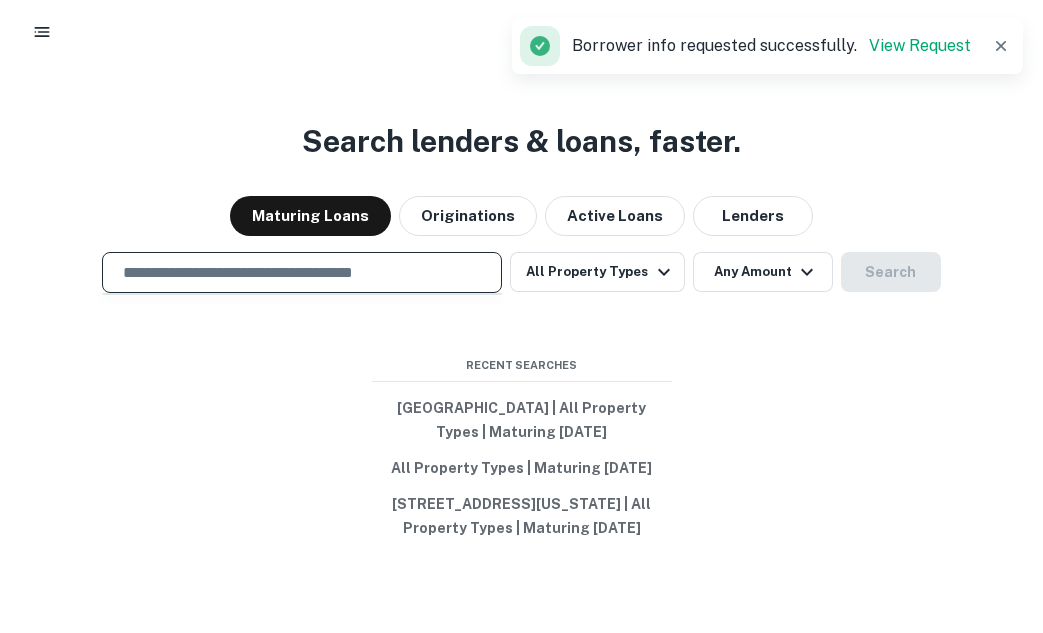 click at bounding box center (302, 272) 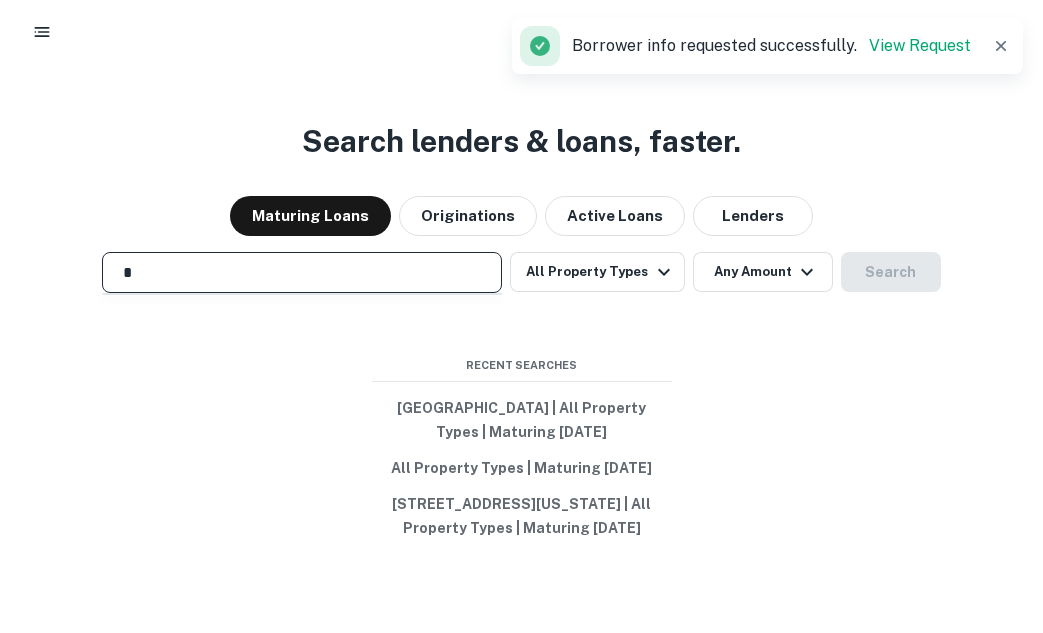 paste on "**********" 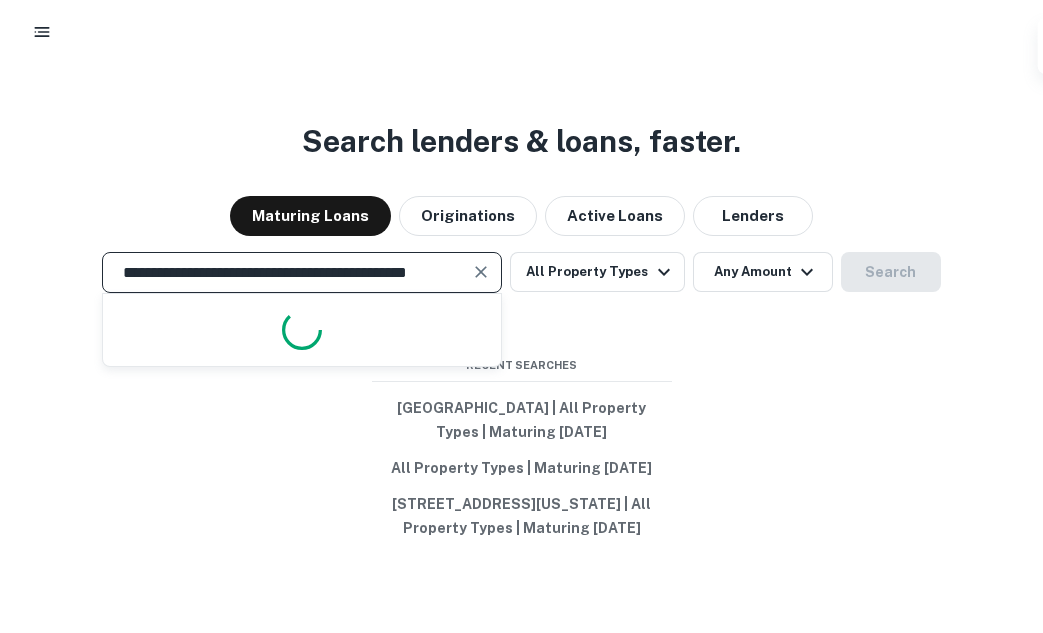 scroll, scrollTop: 0, scrollLeft: 24, axis: horizontal 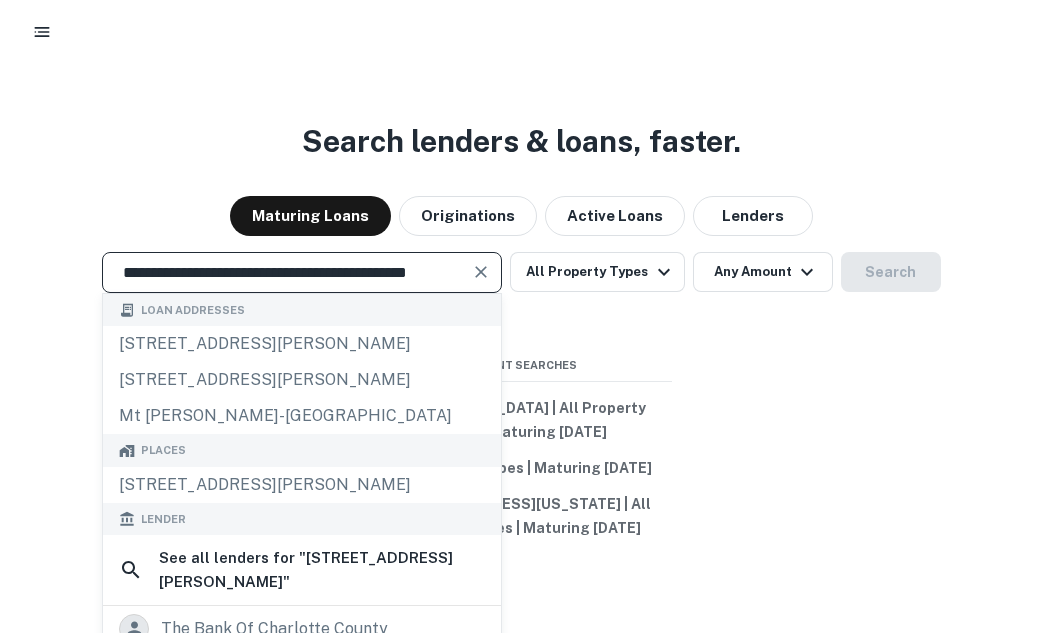click 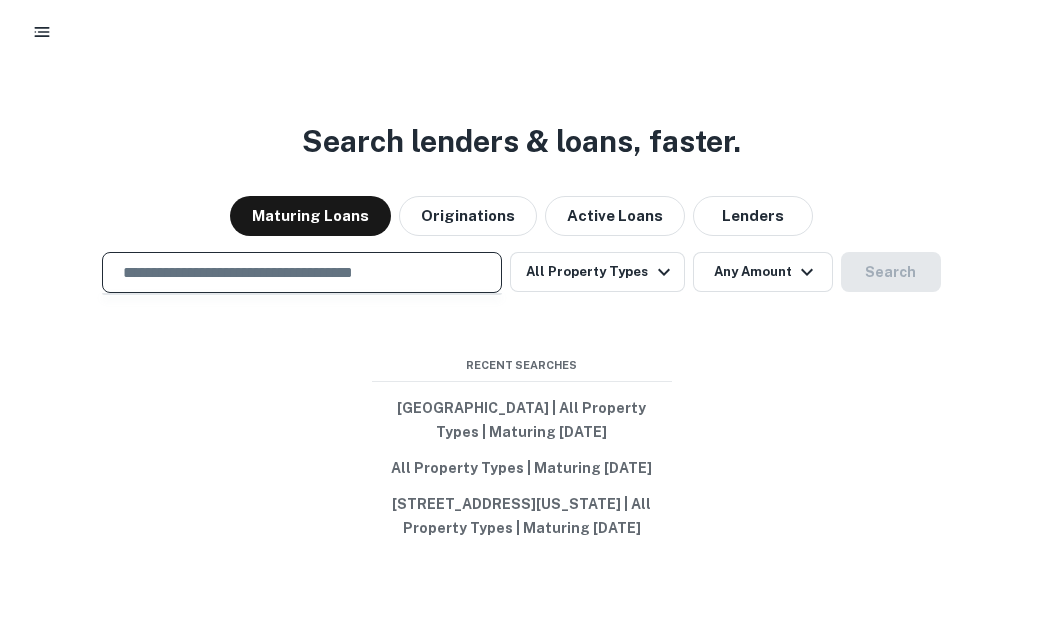 scroll, scrollTop: 0, scrollLeft: 0, axis: both 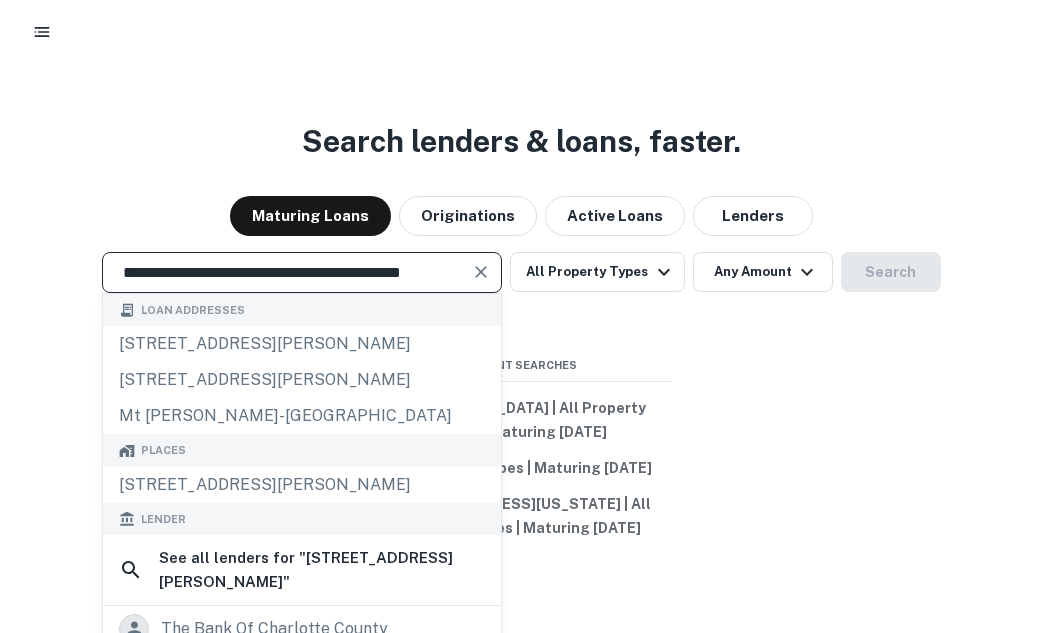click on "**********" at bounding box center (287, 272) 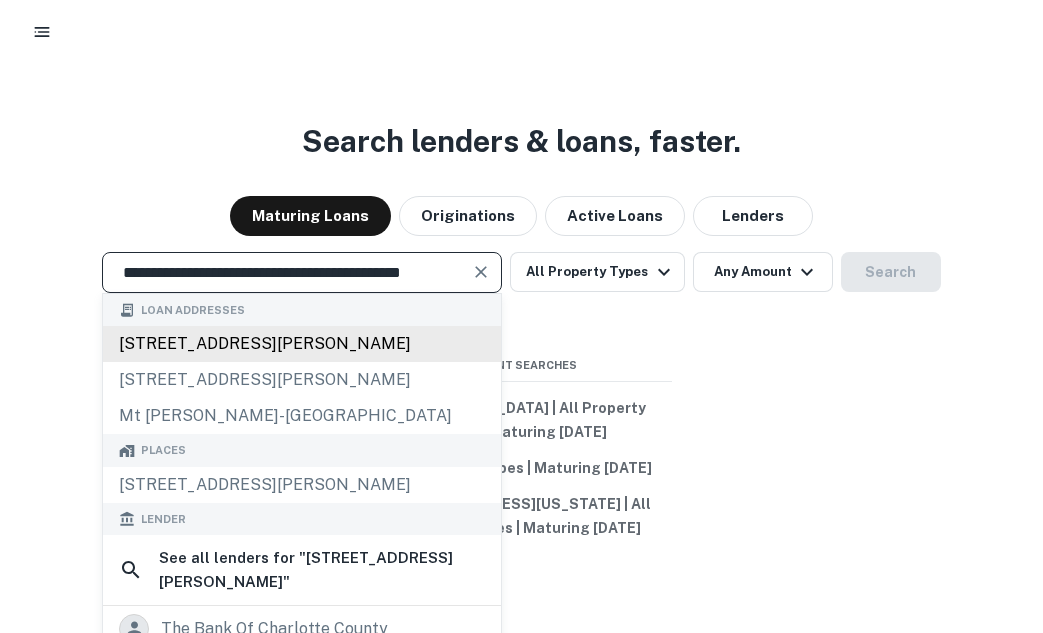 click on "9502 mount holly huntersville road, charlotte, nc, 28216" at bounding box center (302, 344) 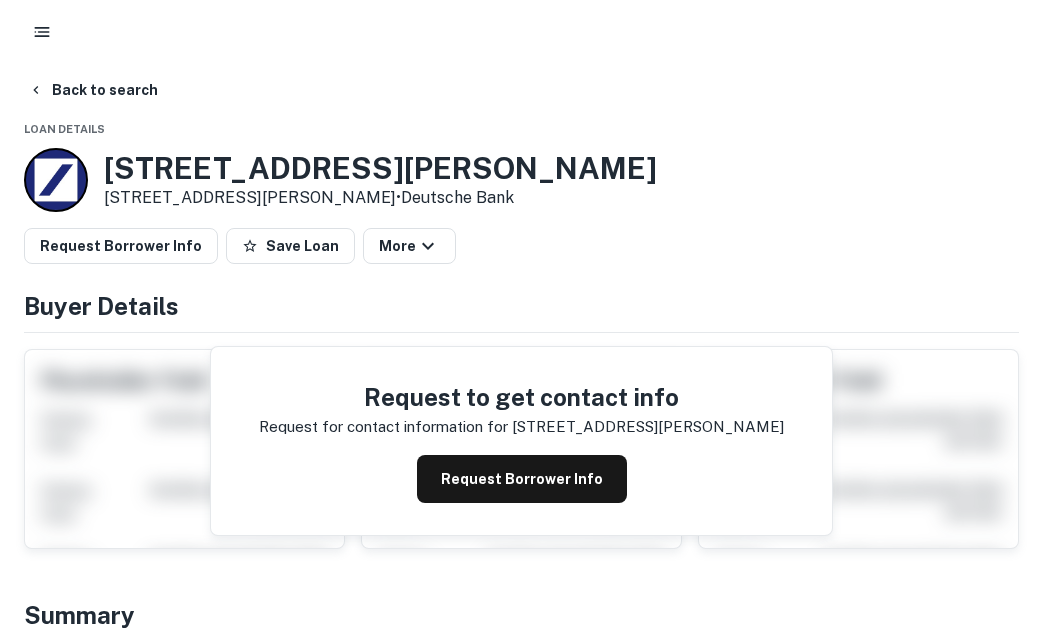 click on "Request Borrower Info" at bounding box center [522, 479] 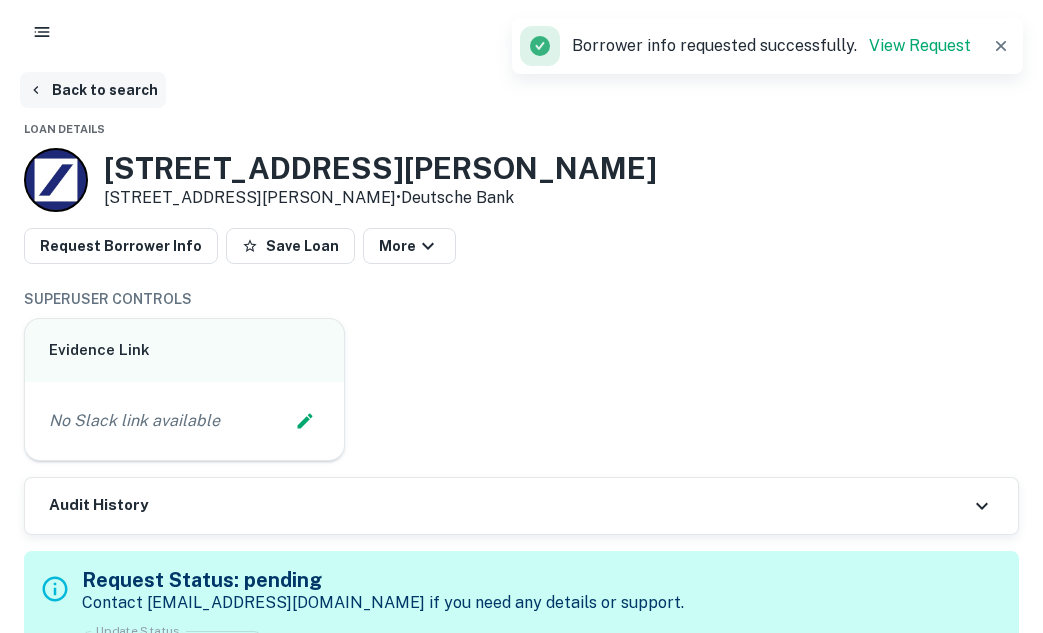 click on "Back to search" at bounding box center (93, 90) 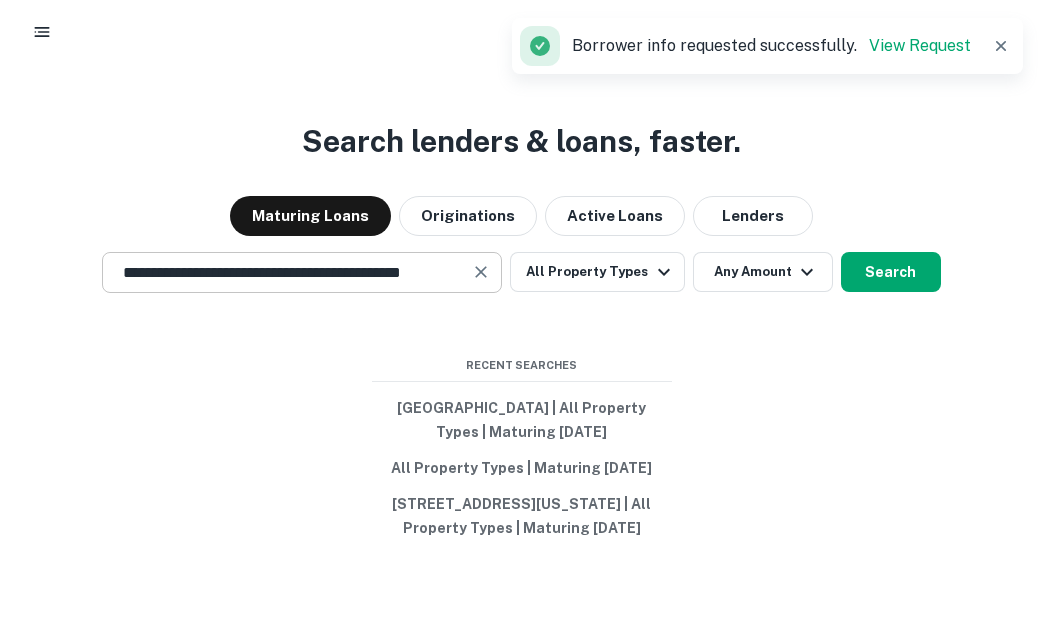 click 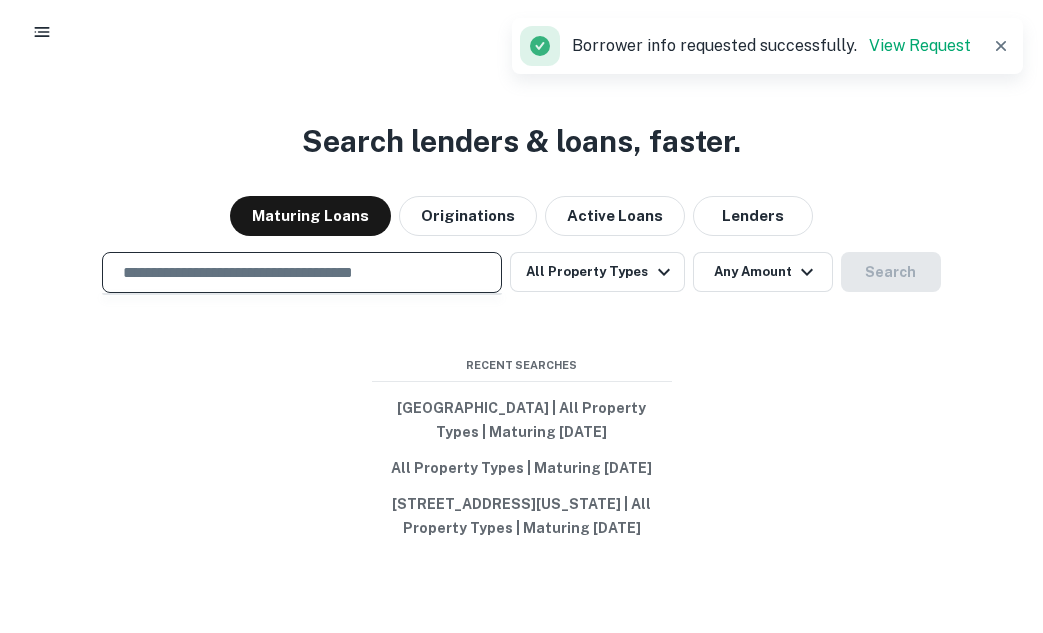 scroll, scrollTop: 0, scrollLeft: 0, axis: both 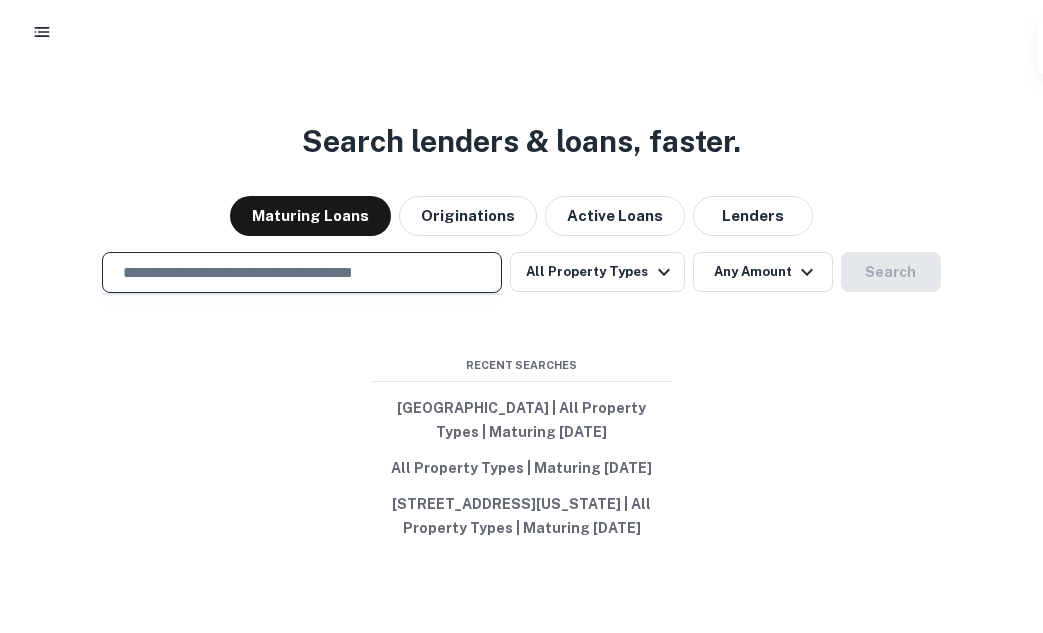 click on "​" at bounding box center [302, 272] 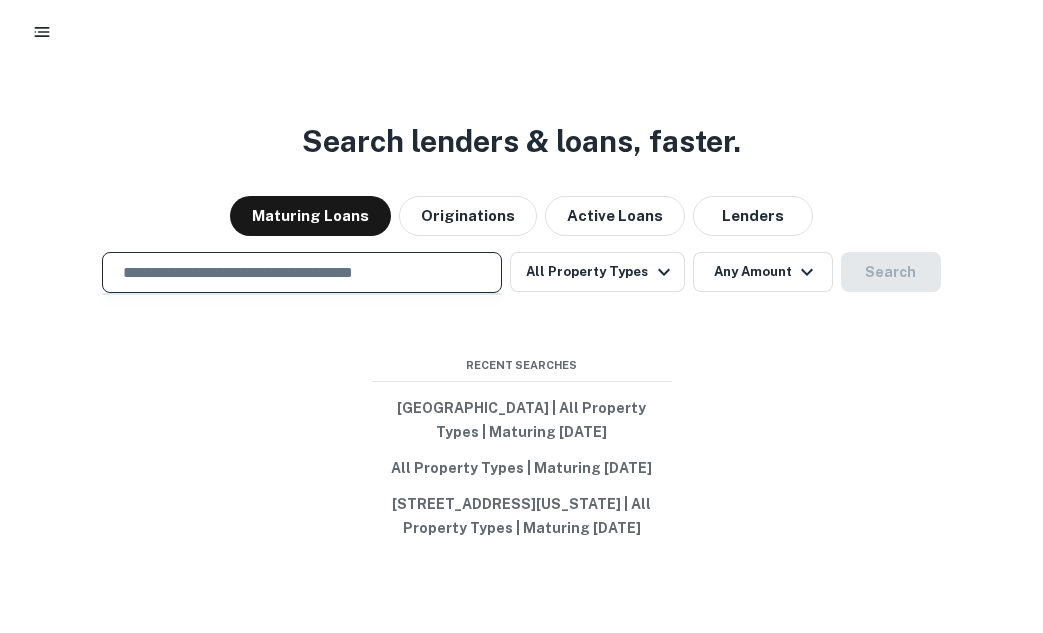 paste on "**********" 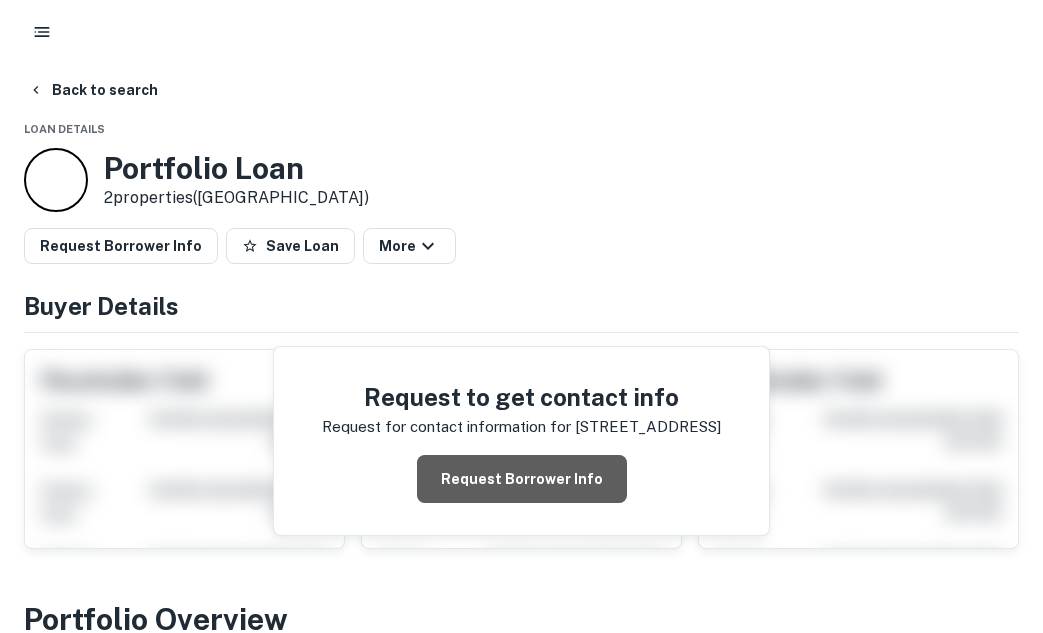 drag, startPoint x: 298, startPoint y: 343, endPoint x: 578, endPoint y: 437, distance: 295.35742 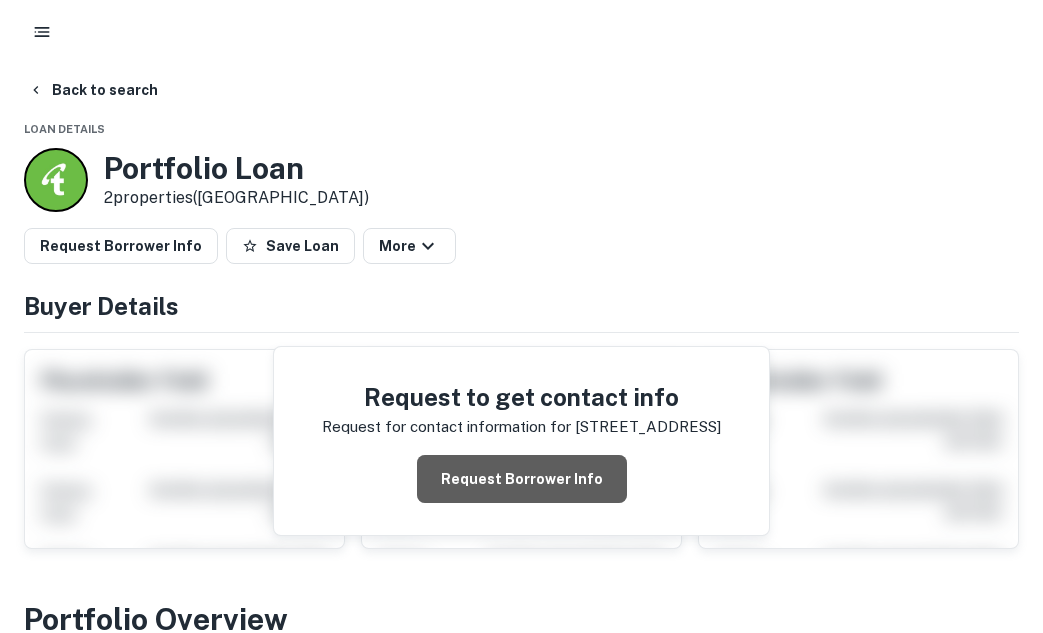click on "Request Borrower Info" at bounding box center [522, 479] 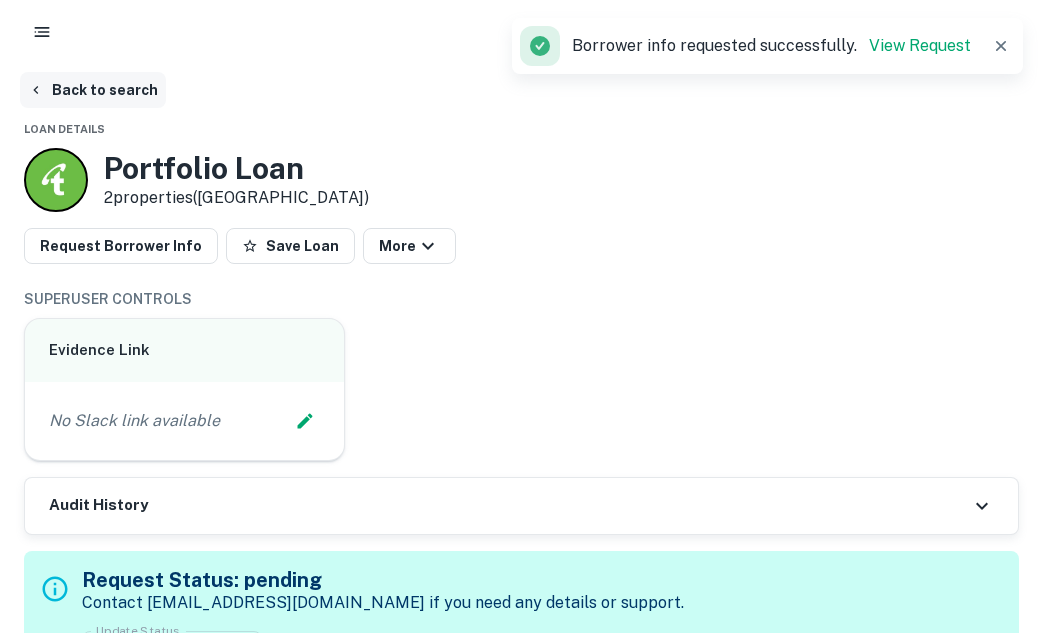 click on "Back to search" at bounding box center [93, 90] 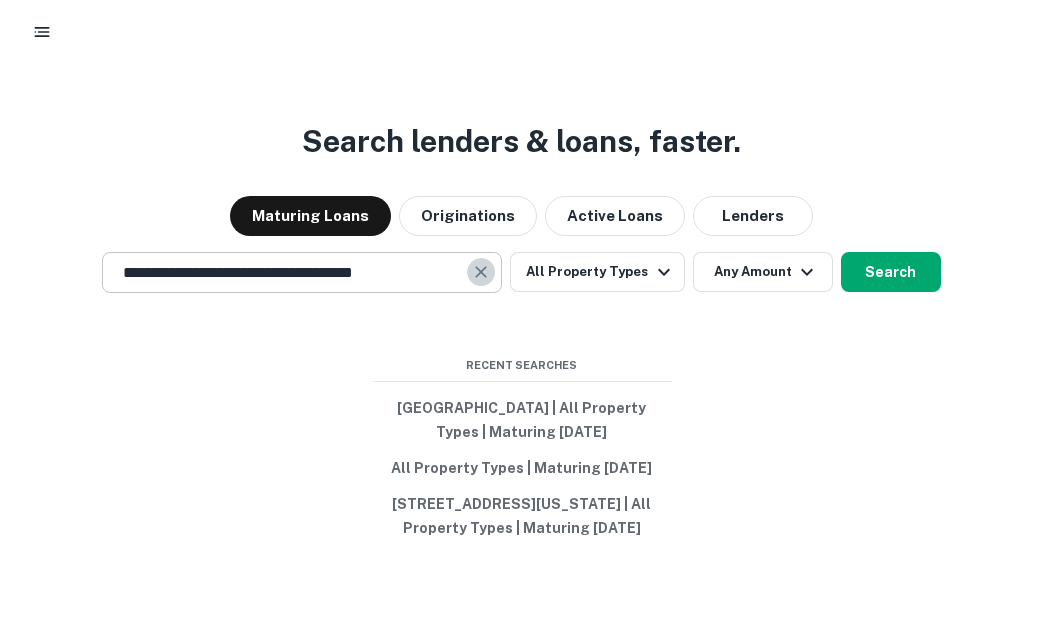 click 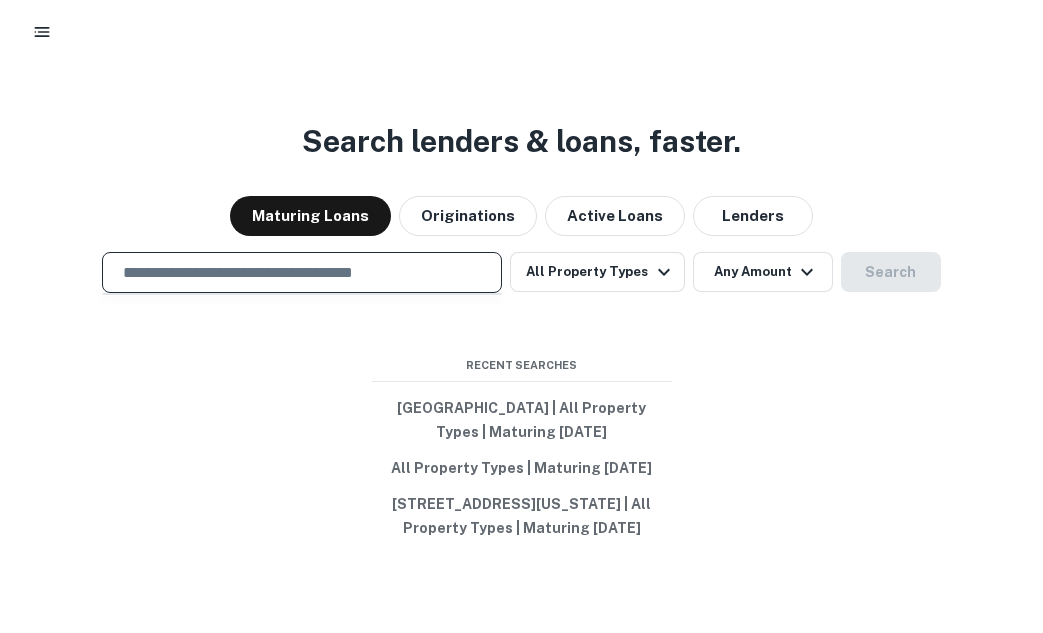 click at bounding box center (302, 272) 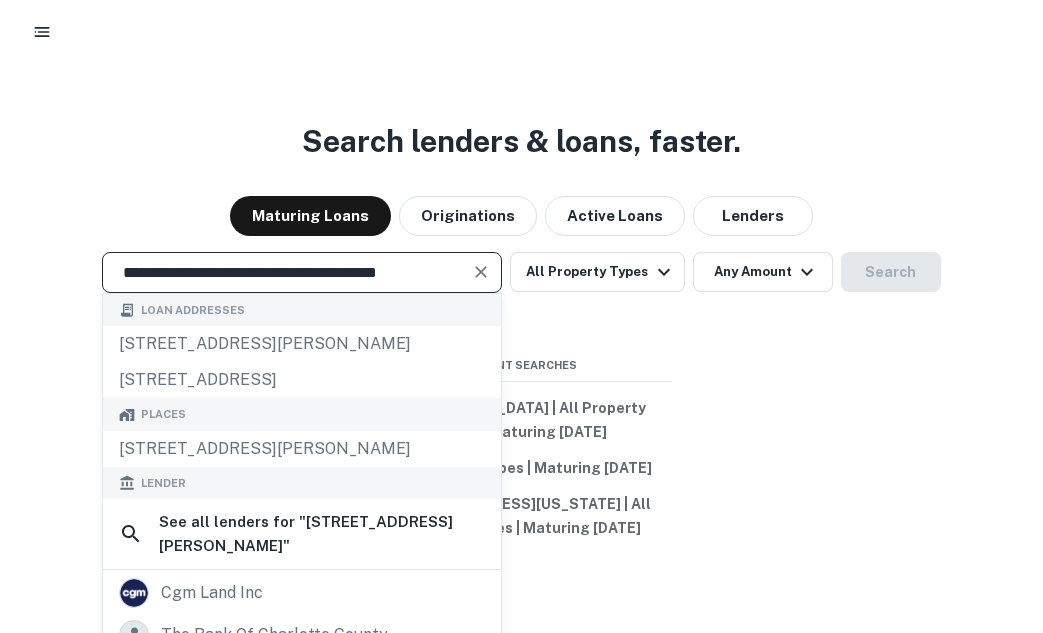 type on "**********" 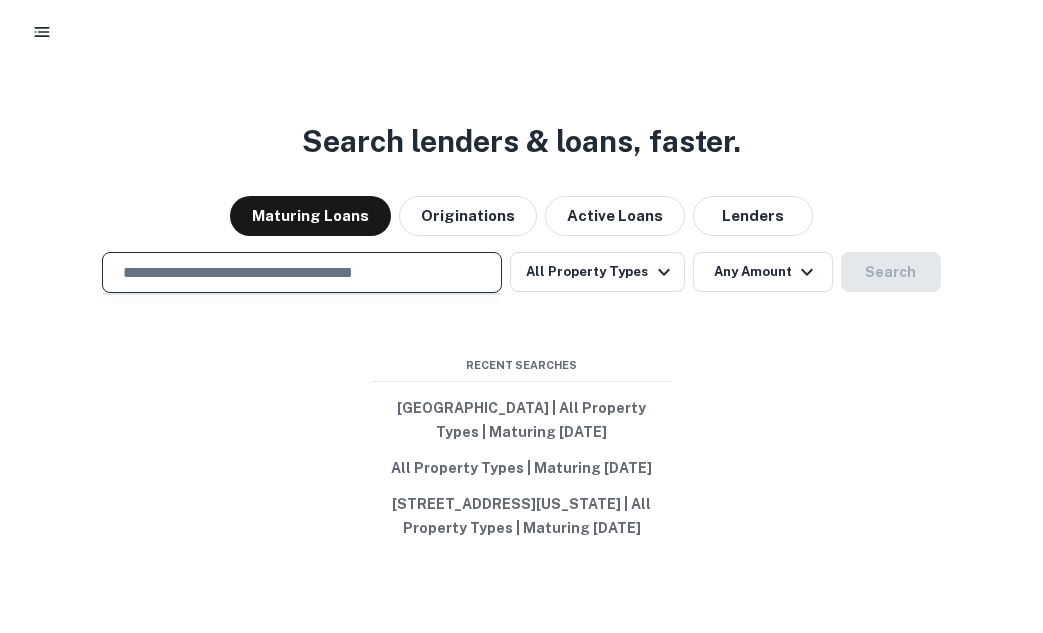 click at bounding box center [302, 272] 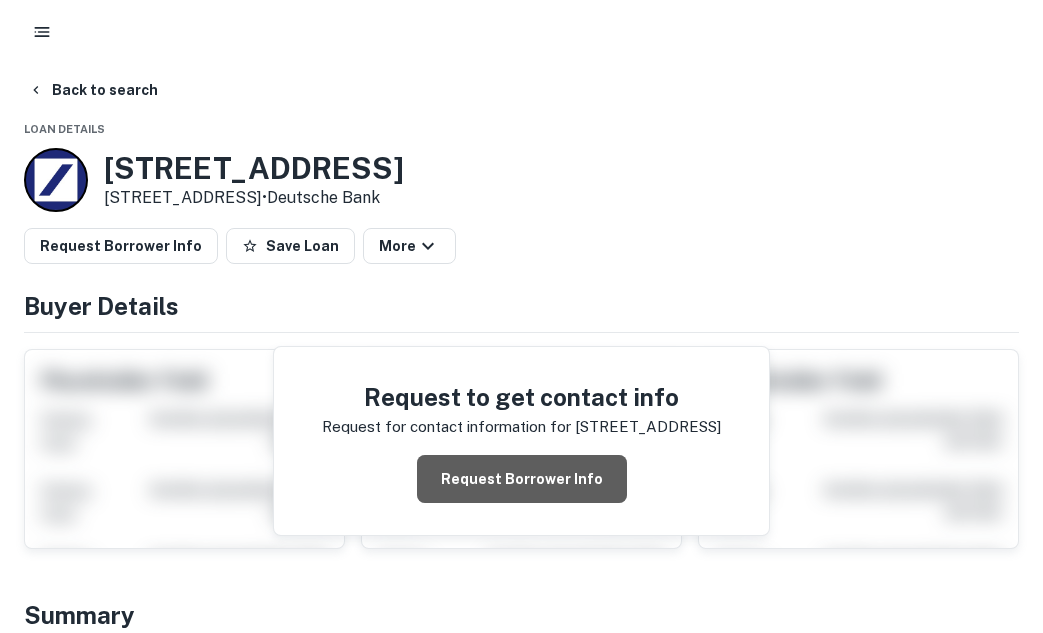 drag, startPoint x: 463, startPoint y: 348, endPoint x: 536, endPoint y: 509, distance: 176.7767 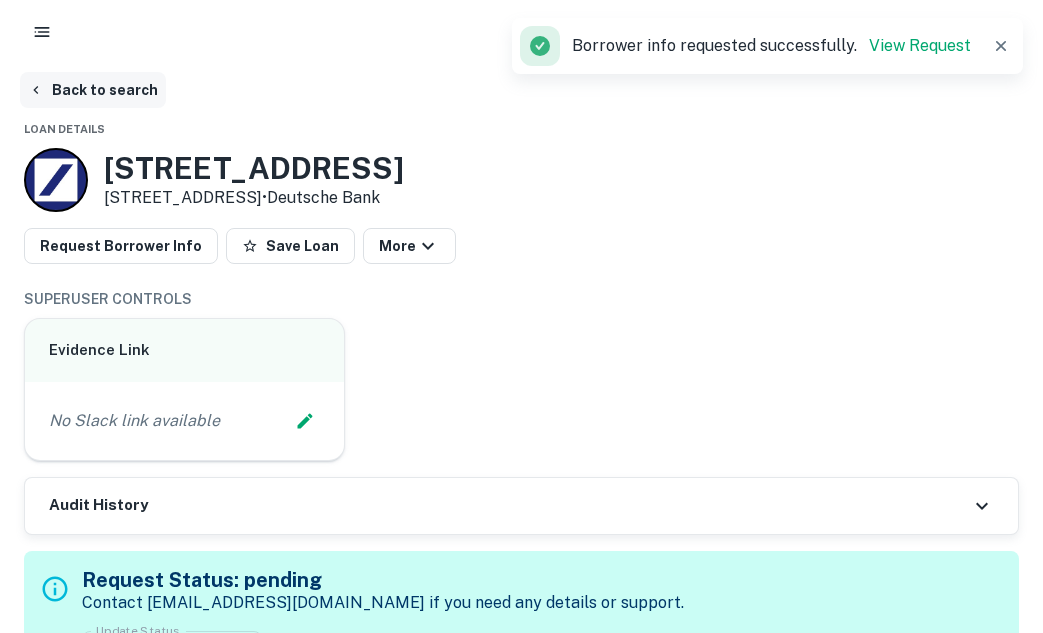 click on "Back to search" at bounding box center (93, 90) 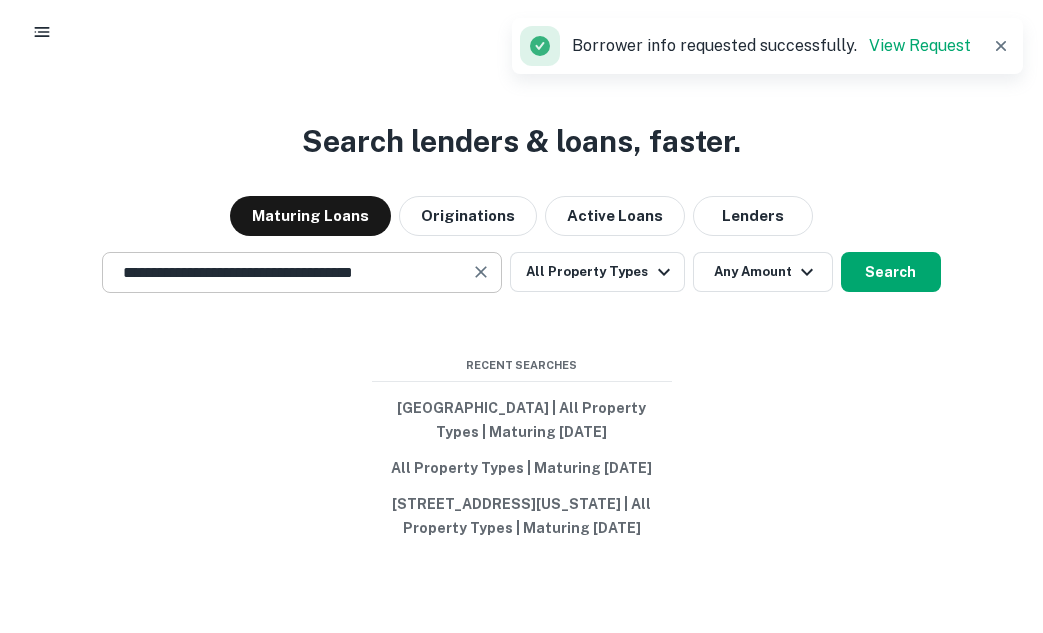 click 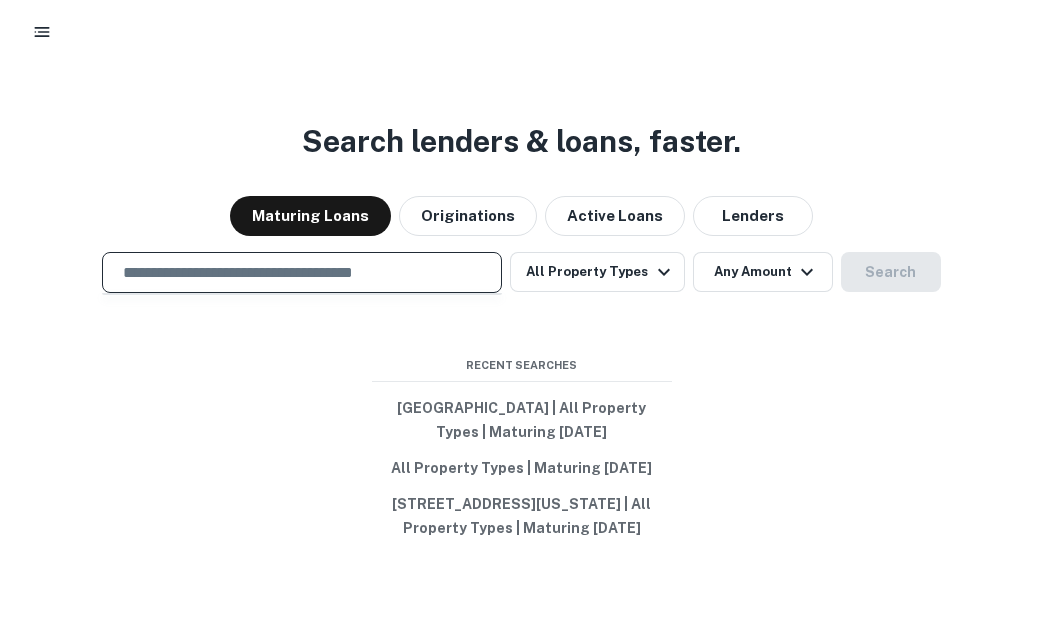 click at bounding box center [302, 272] 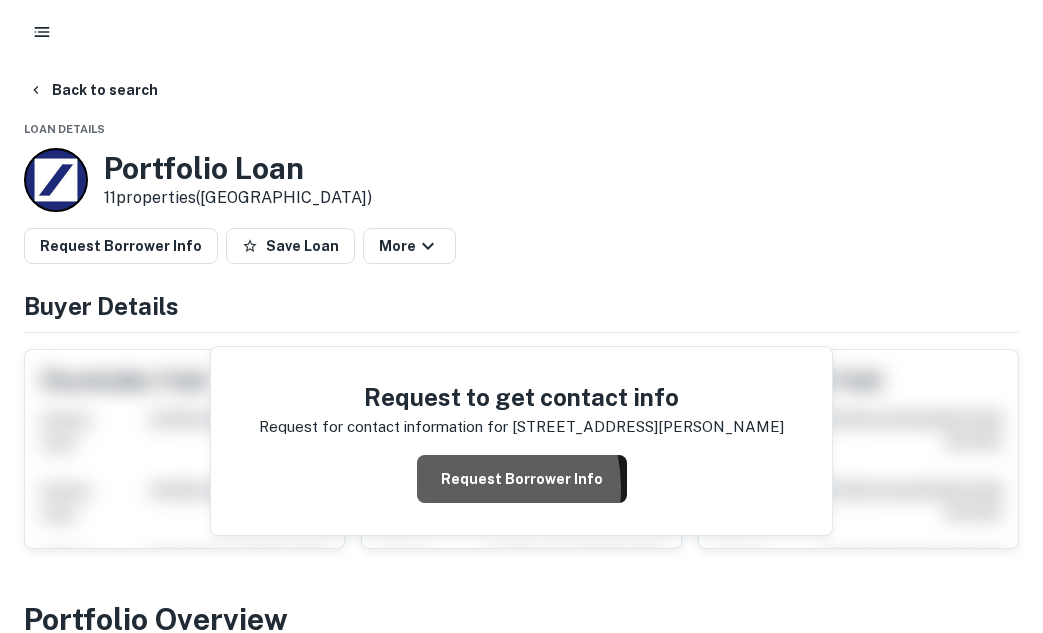 drag, startPoint x: 468, startPoint y: 341, endPoint x: 378, endPoint y: 524, distance: 203.9338 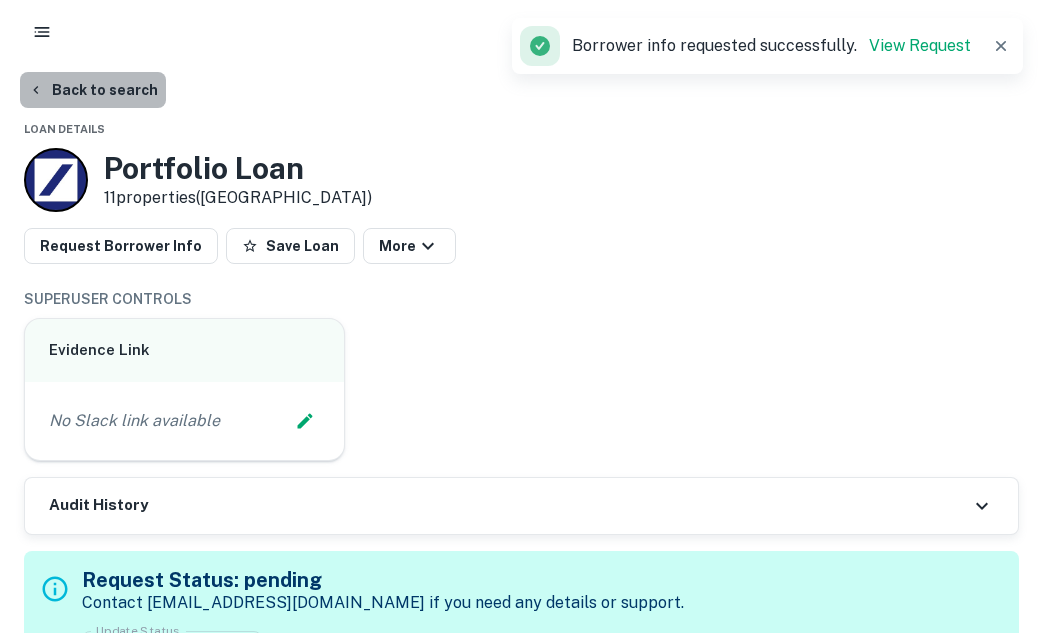 click on "Back to search" at bounding box center [93, 90] 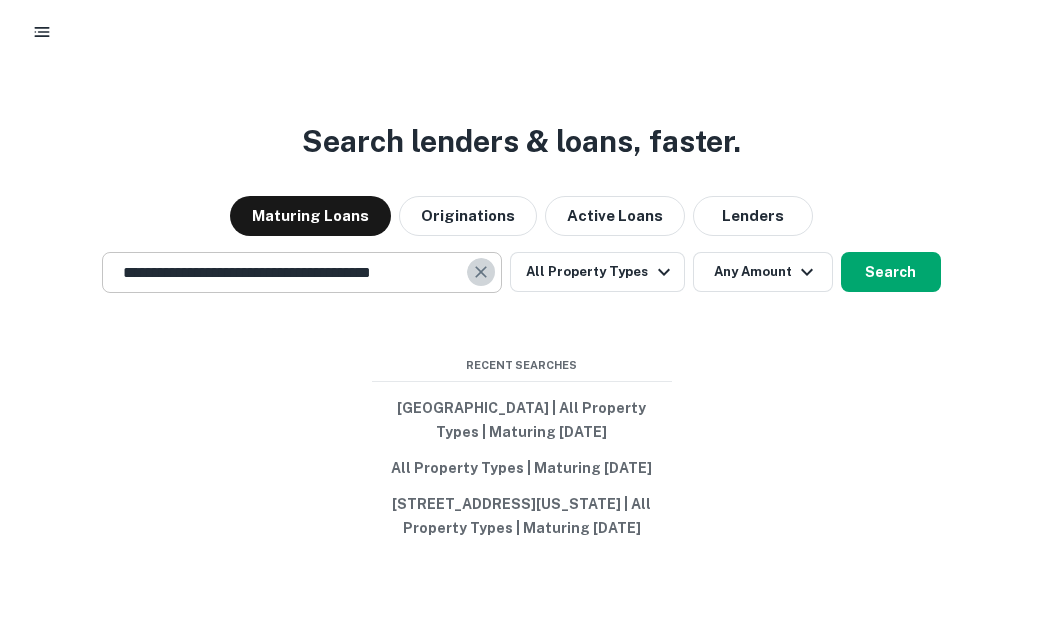 click 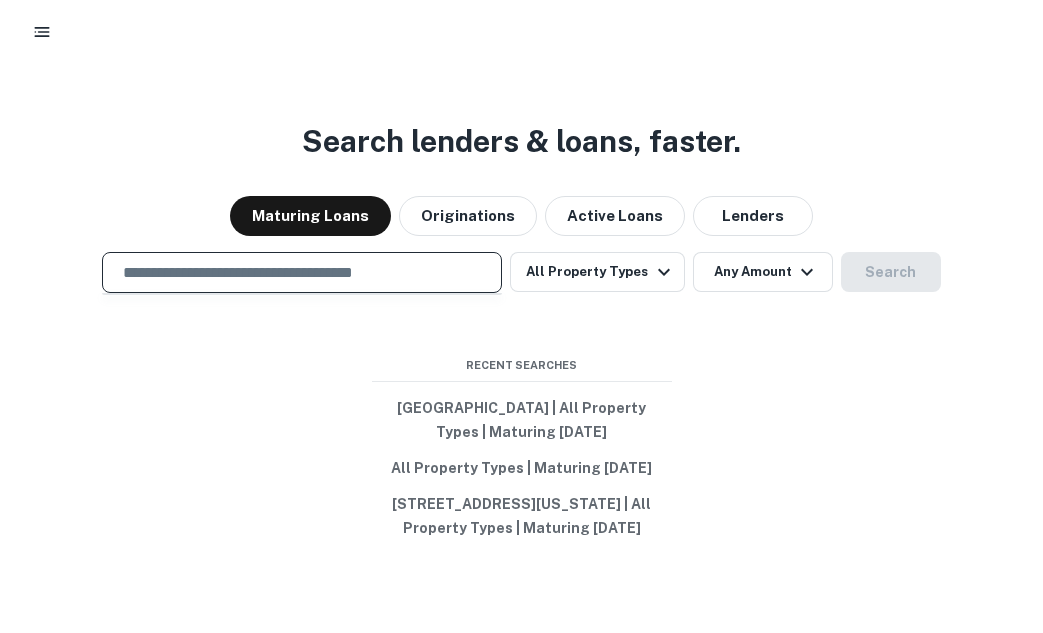click at bounding box center [302, 272] 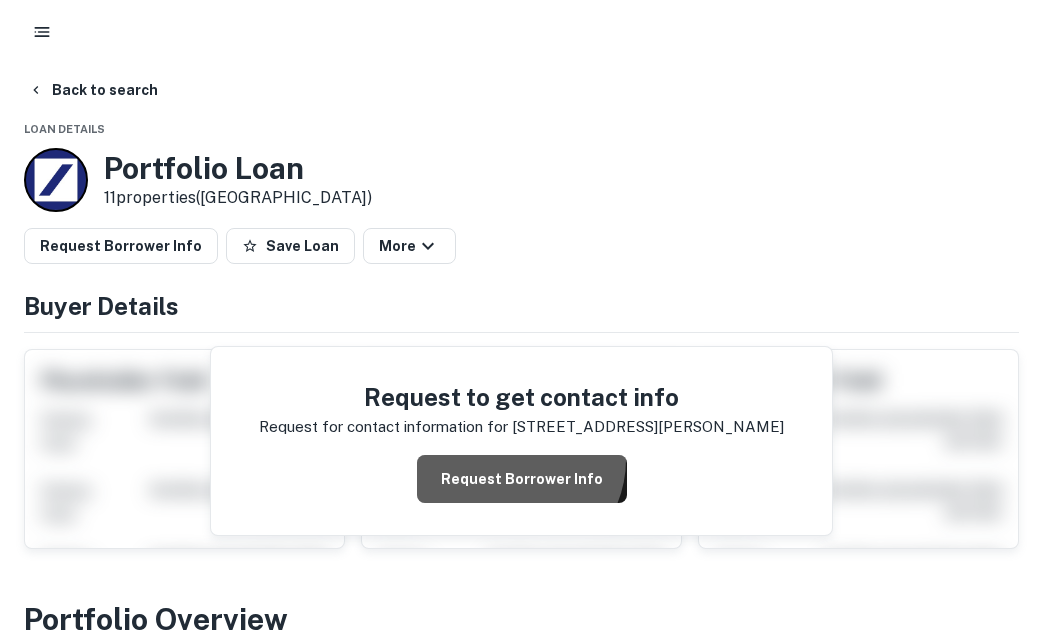 drag, startPoint x: 343, startPoint y: 349, endPoint x: 407, endPoint y: 389, distance: 75.47185 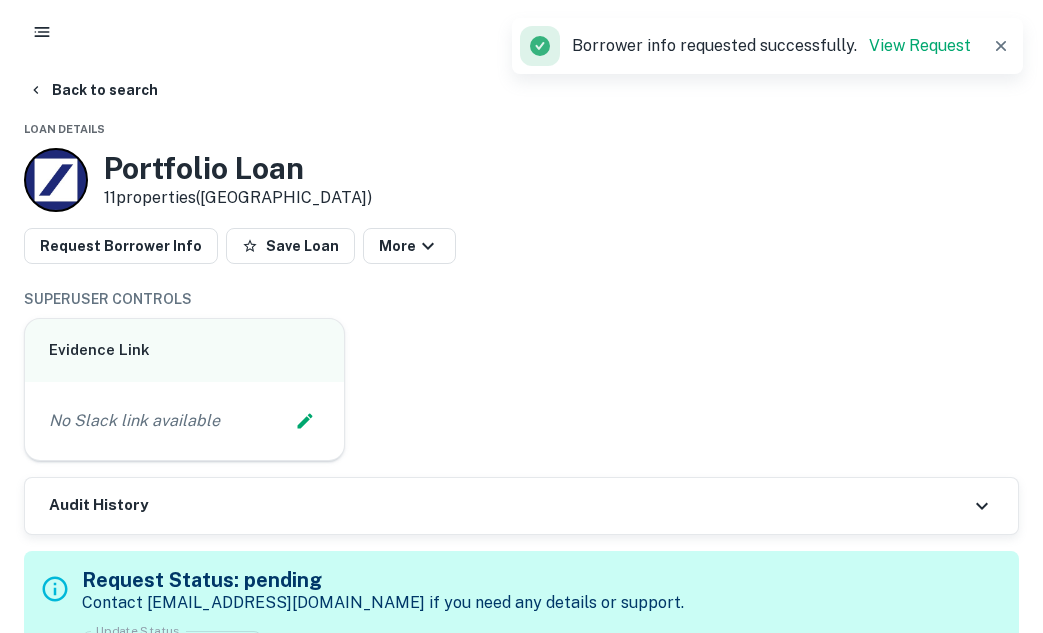 click on "Back to search Loan Details Portfolio Loan 11  properties  (NC) Request Borrower Info Save Loan More SUPERUSER CONTROLS Evidence Link No Slack link available Audit History Request Status: pending Contact help@capitalize.io if you need any details or support. Update Status ​ ******* Update Status Priority:  Low  ( 1 ) Delete Sending request to AI...   Buyer Details + Add Owner Principals + Add Principal Corporate Hierarchy sams investments viii llc nc Portfolio Overview Mortgage Details Borrower Name sams investments viii llc Mortgage Amount $75m Lender Name deutsche bank Term 5 years Estimated Due Date 8/9/2023 Interest Rate 4.50% Sales Details Buyer Name sams investments viii llc Recording Date 8/9/2018 Sale Date 7/30/2018 Document Number 2018.101376 Document Type special warranty deed Seller Name sams mart llc Is Corporate Seller true Sales Price Code 11 Locations ← Move left → Move right ↑ Move up ↓ Move down + Zoom in - Zoom out Home Jump left by 75% End Jump right by 75% Page Up Jump up by 75%" at bounding box center (521, 316) 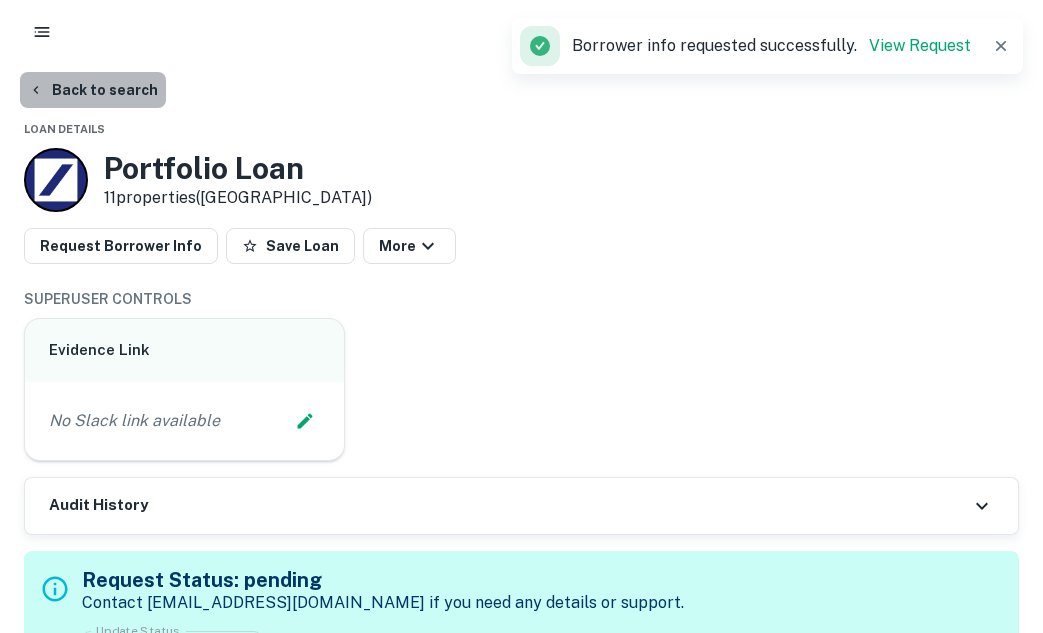 click on "Back to search" at bounding box center [93, 90] 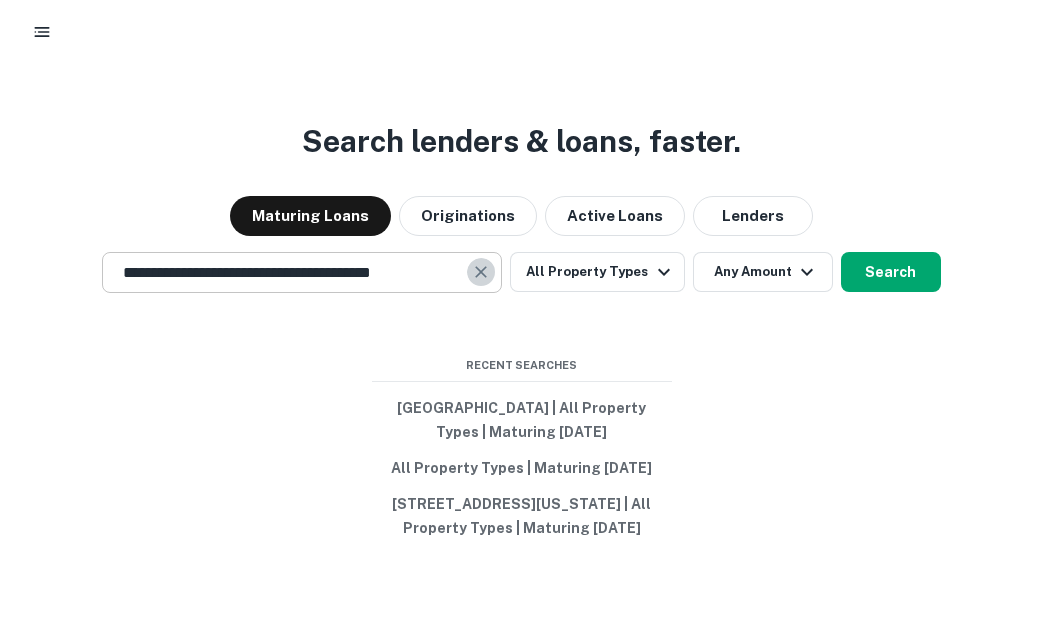 click 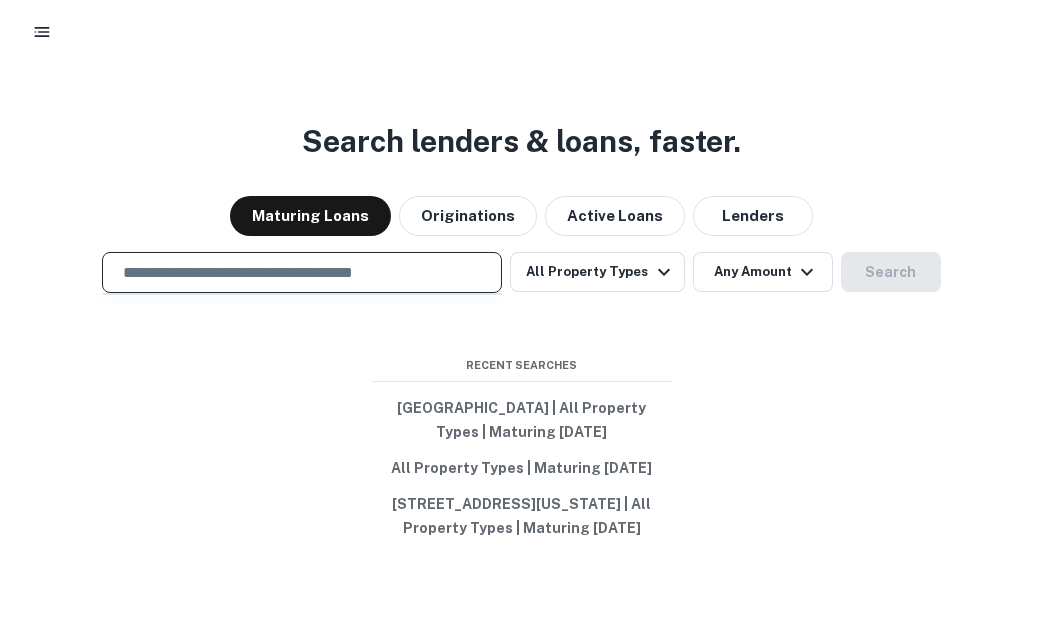 click at bounding box center [302, 272] 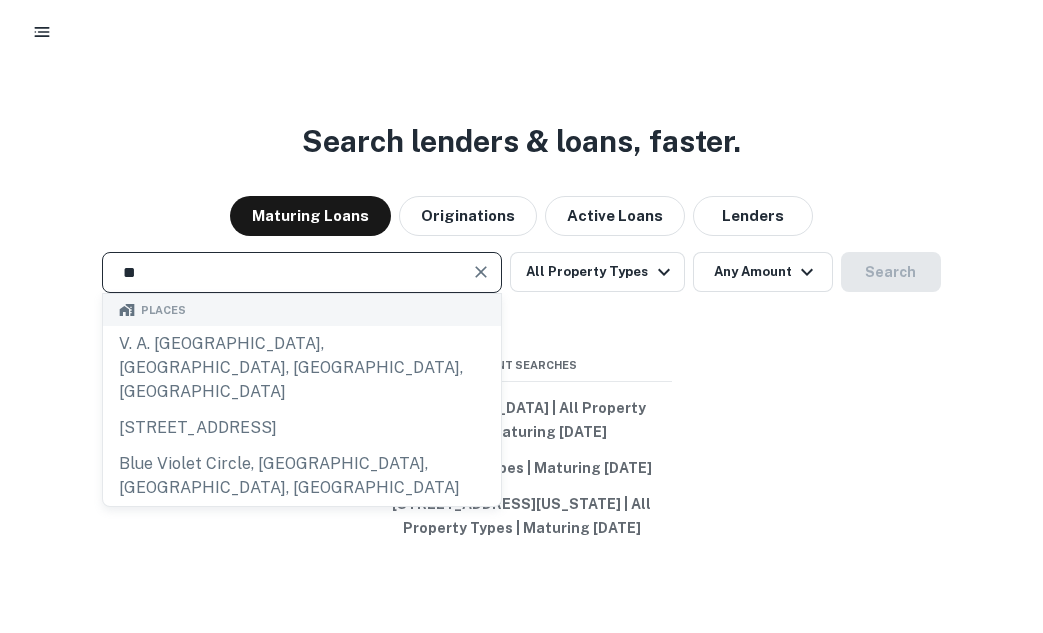type on "*" 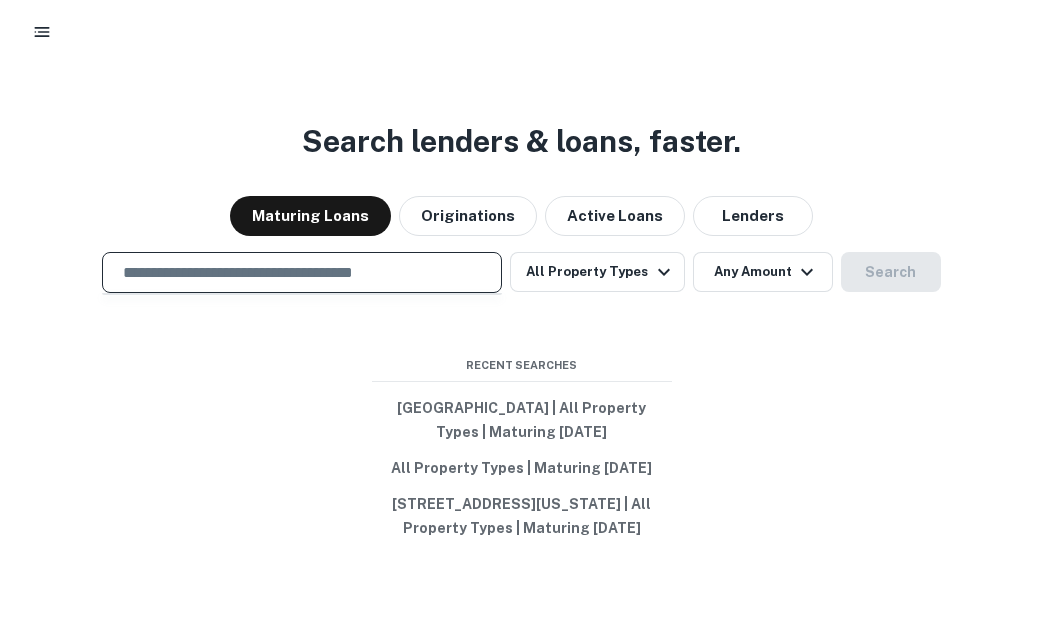 paste on "**********" 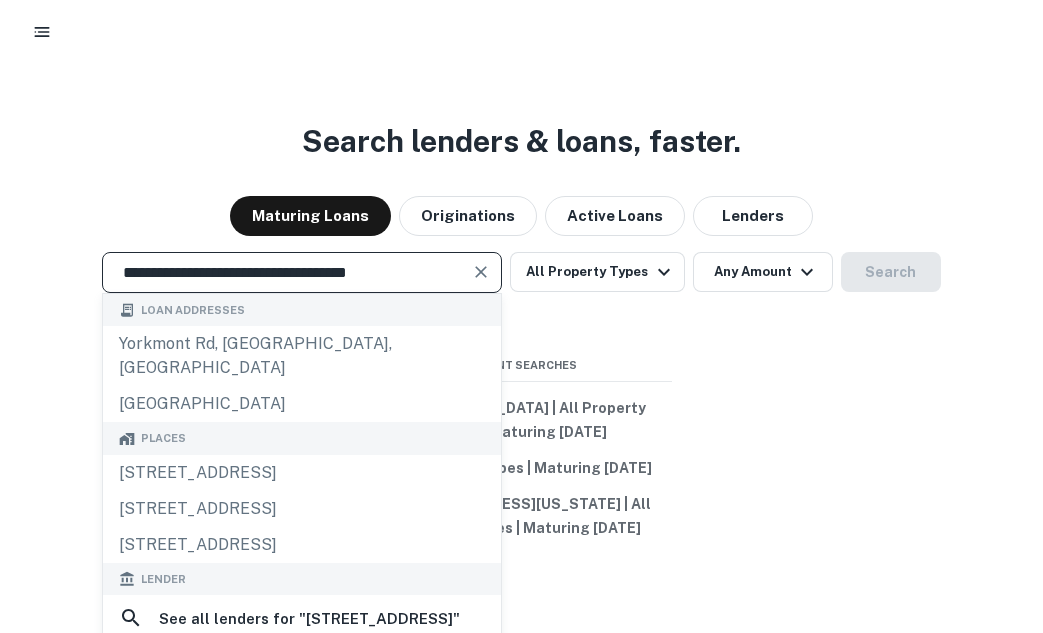 type on "**********" 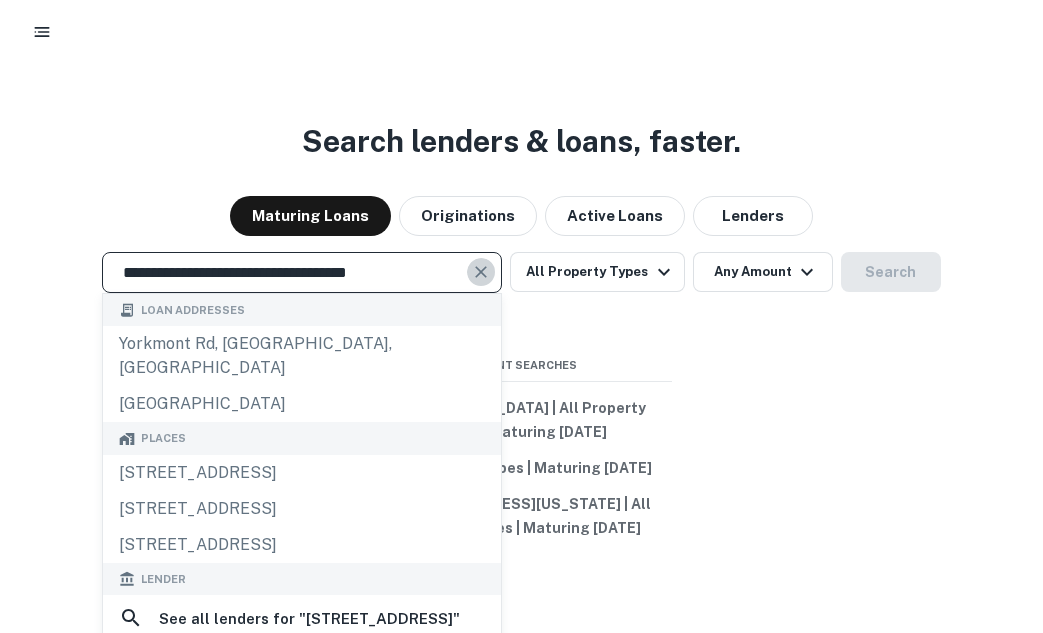 click 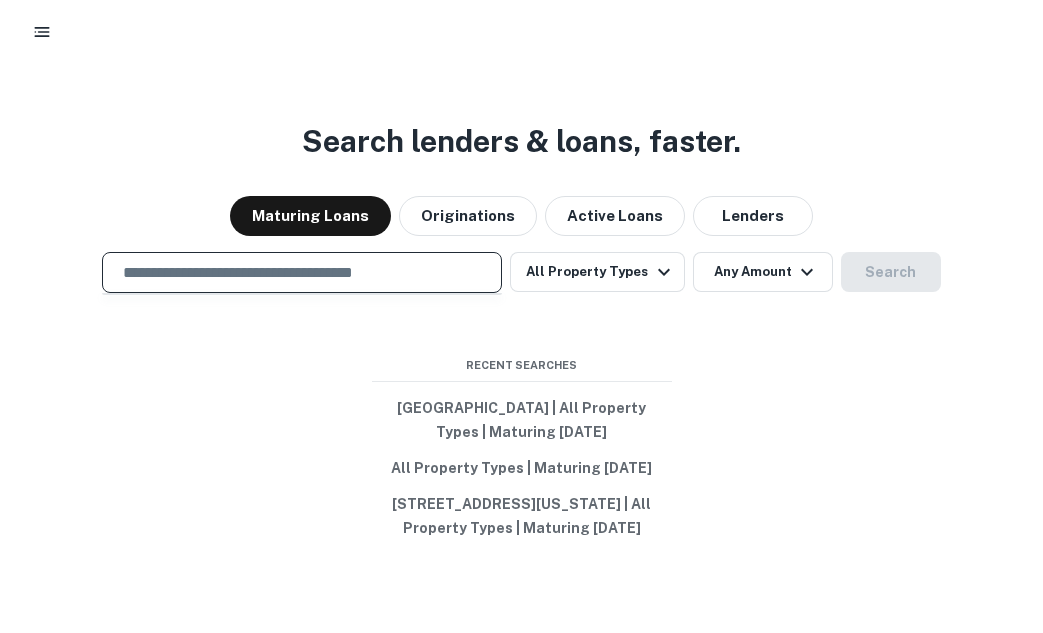 click at bounding box center [302, 272] 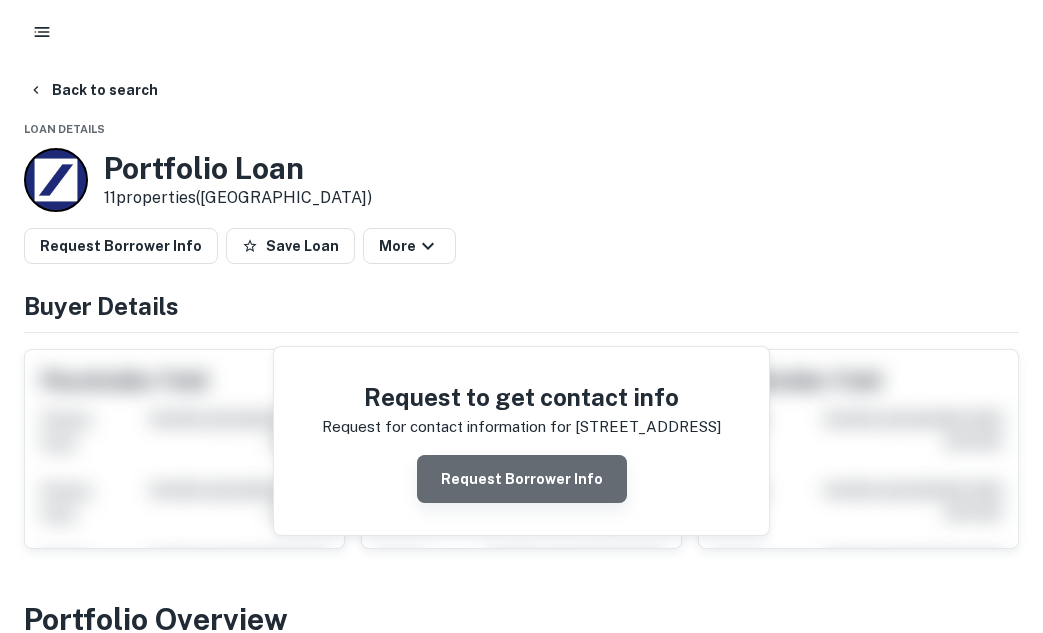 drag, startPoint x: 441, startPoint y: 342, endPoint x: 532, endPoint y: 476, distance: 161.9784 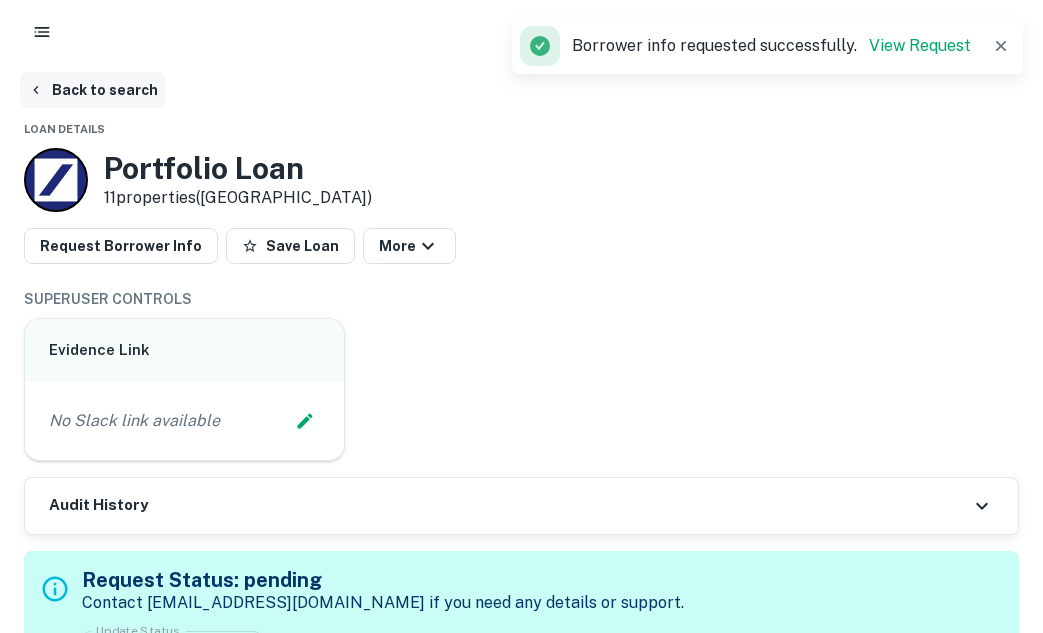 click on "Back to search" at bounding box center [93, 90] 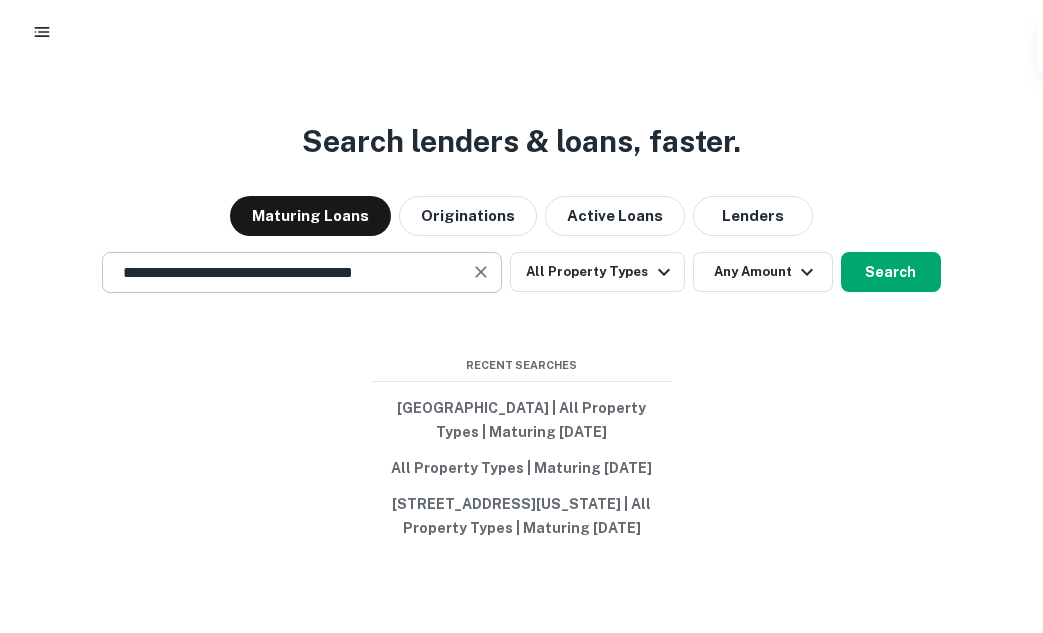 click 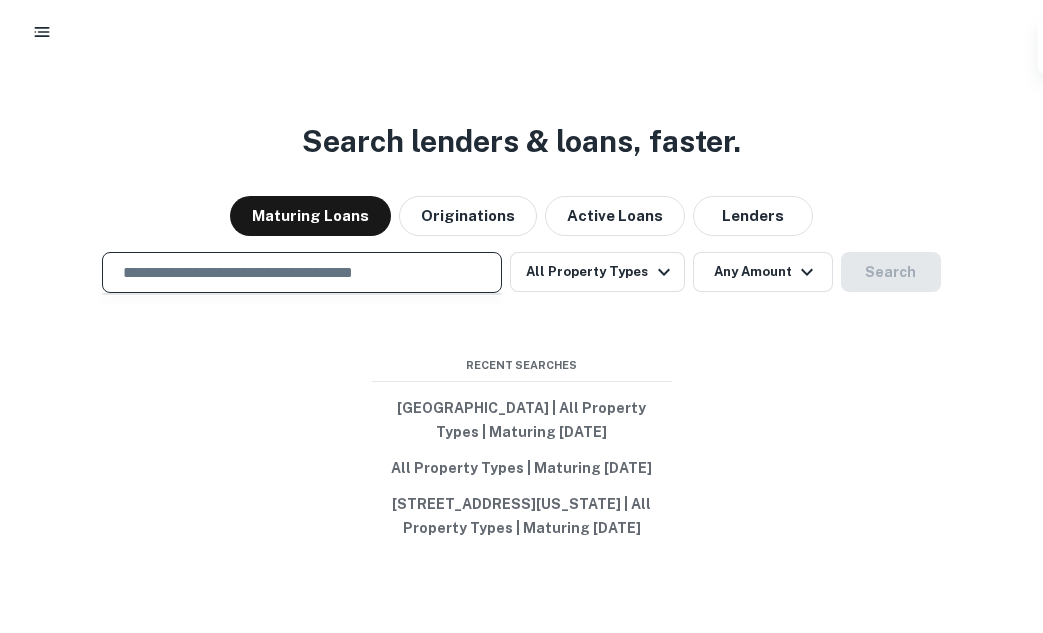 click at bounding box center [302, 272] 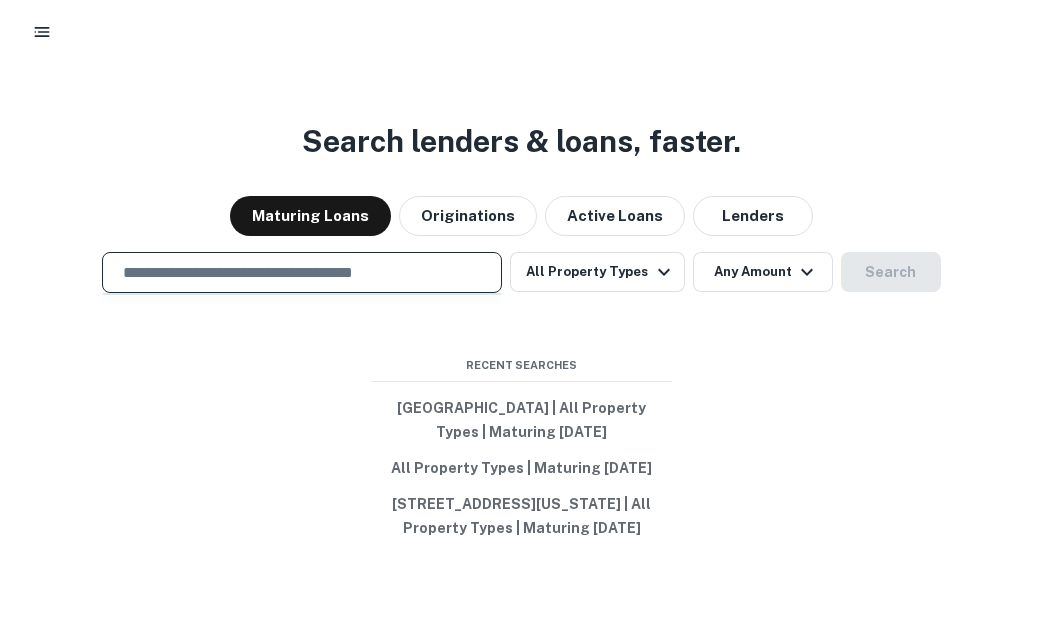 paste on "**********" 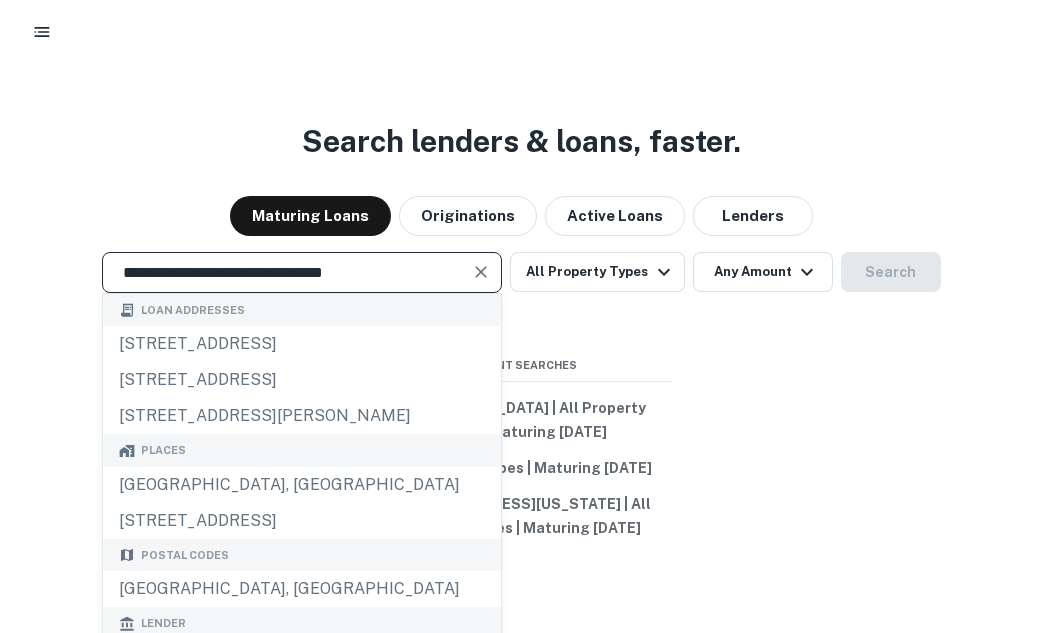 type on "**********" 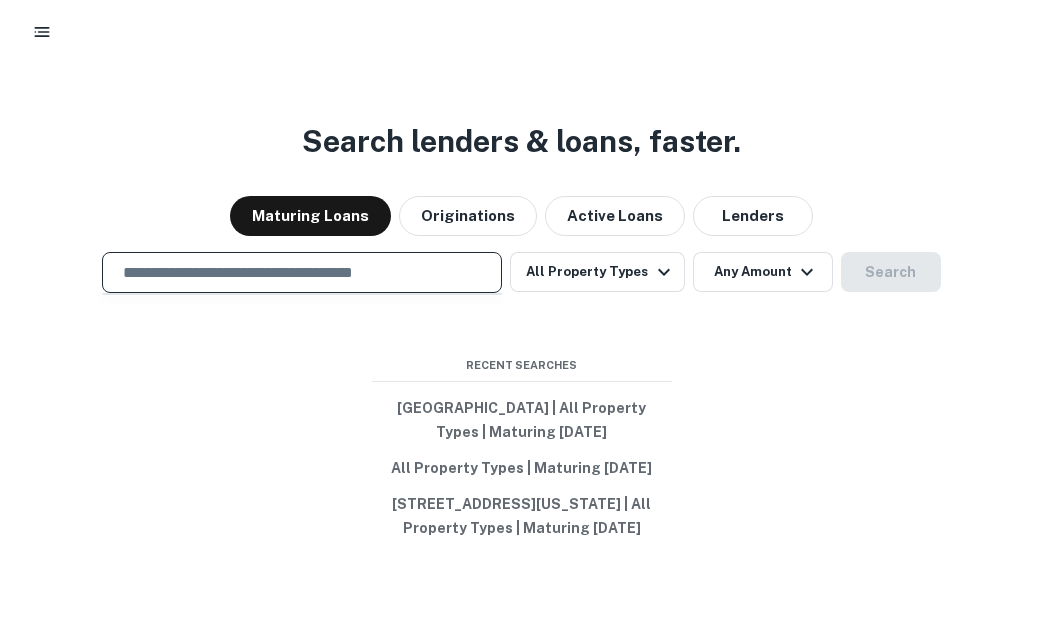 click at bounding box center [302, 272] 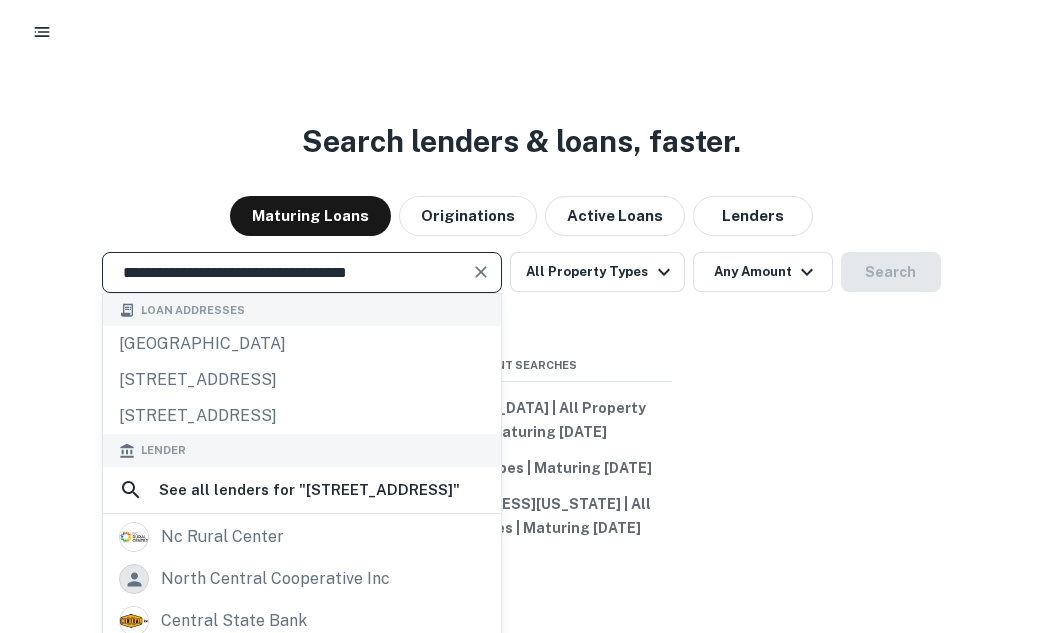 type on "**********" 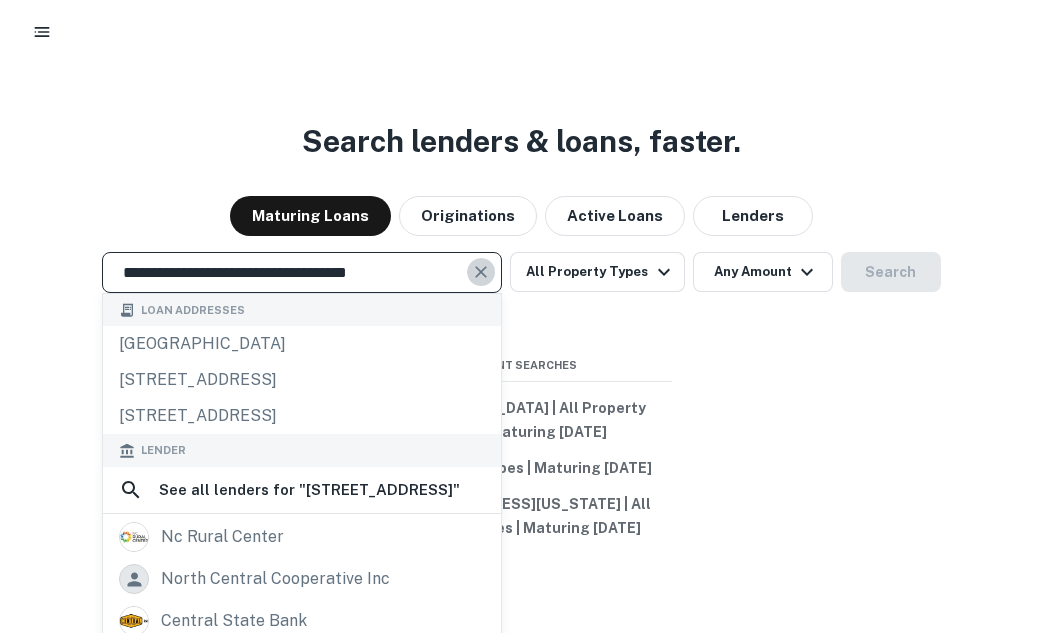 click 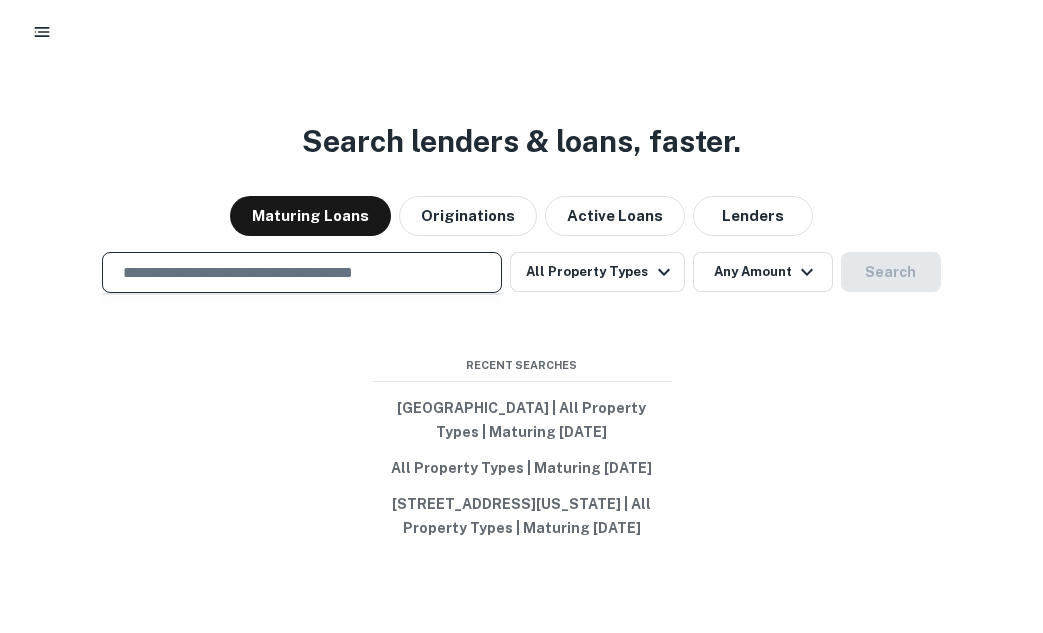 click at bounding box center (302, 272) 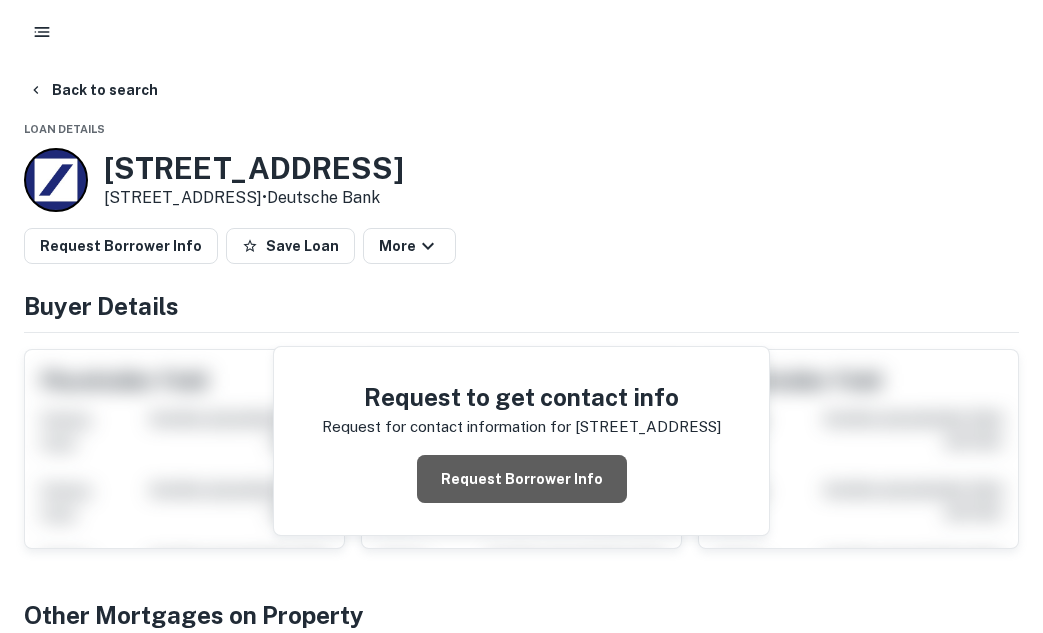 drag, startPoint x: 204, startPoint y: 346, endPoint x: 535, endPoint y: 438, distance: 343.54767 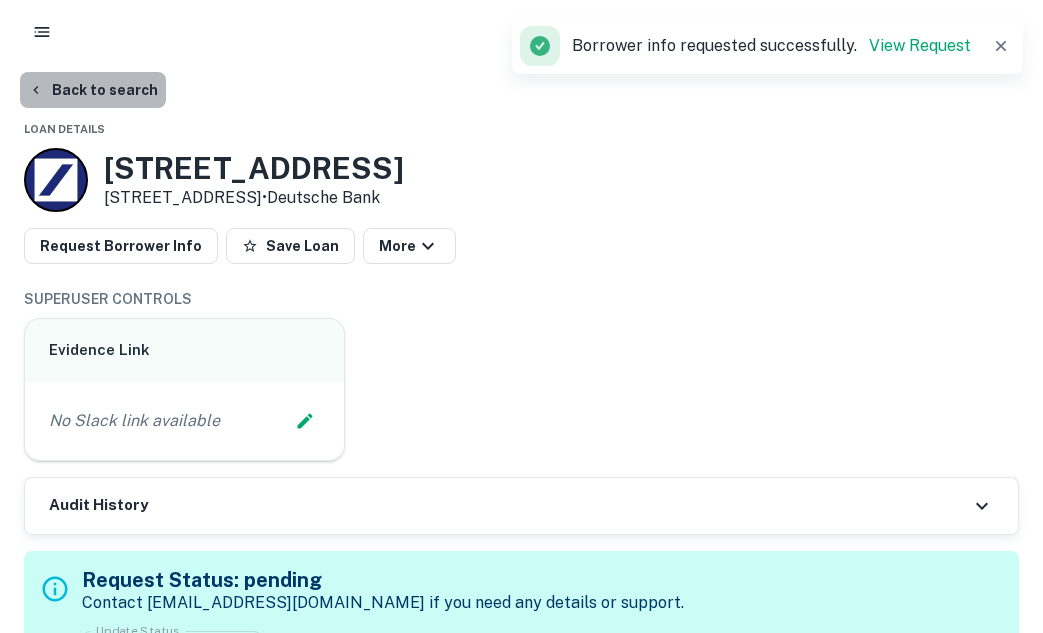 click on "Back to search" at bounding box center (93, 90) 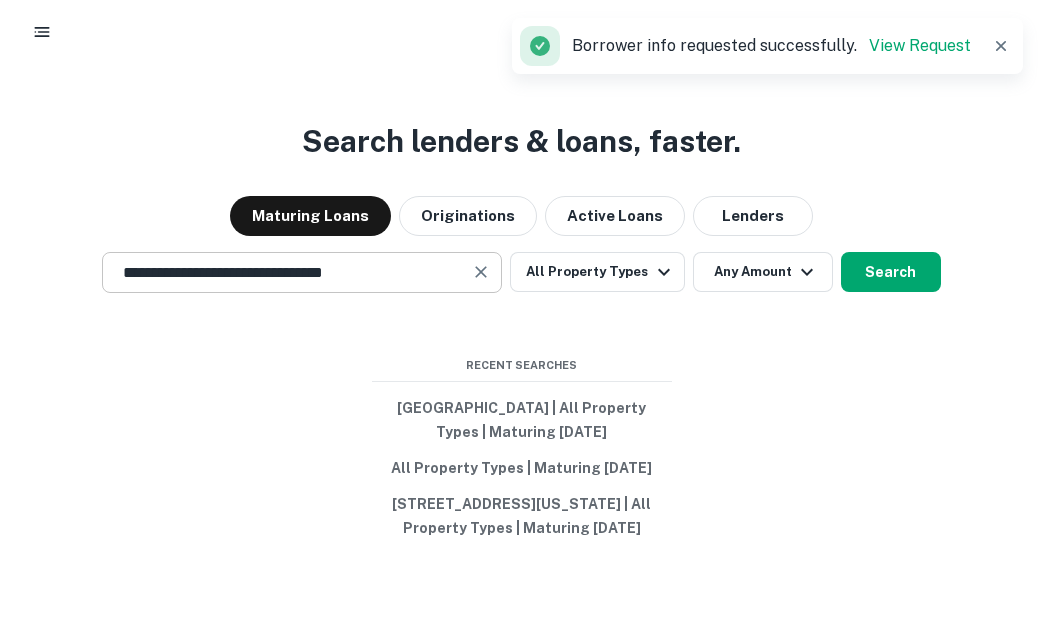 click 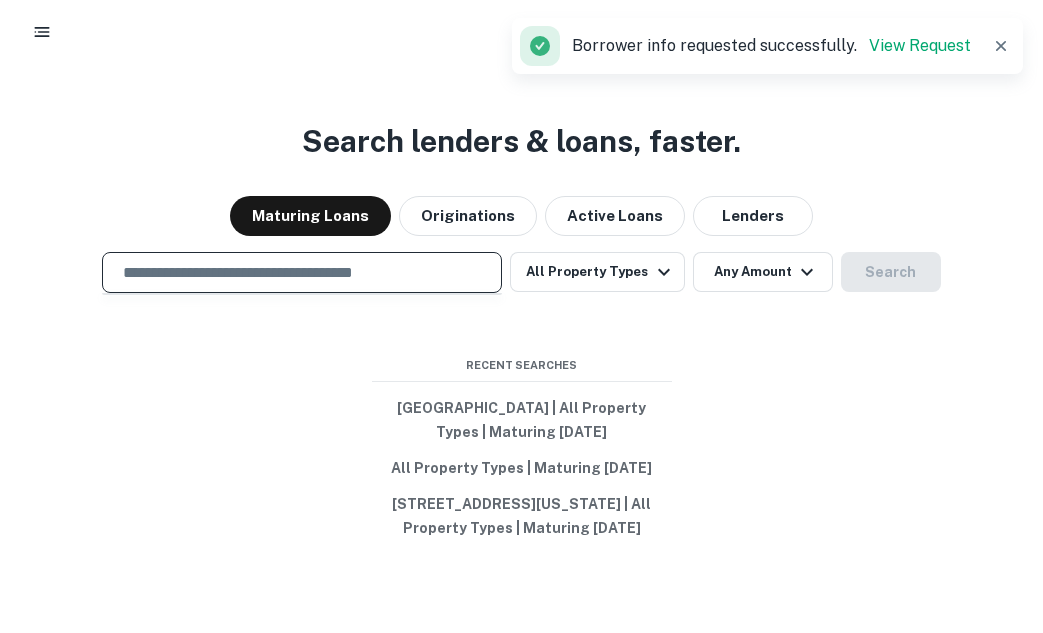 click at bounding box center (302, 272) 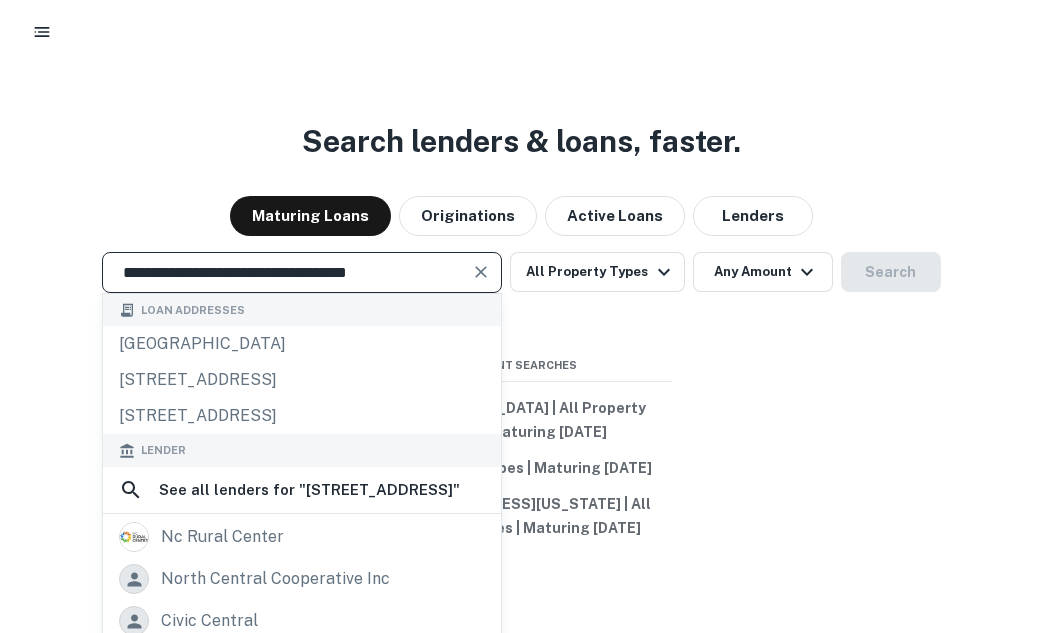 type on "**********" 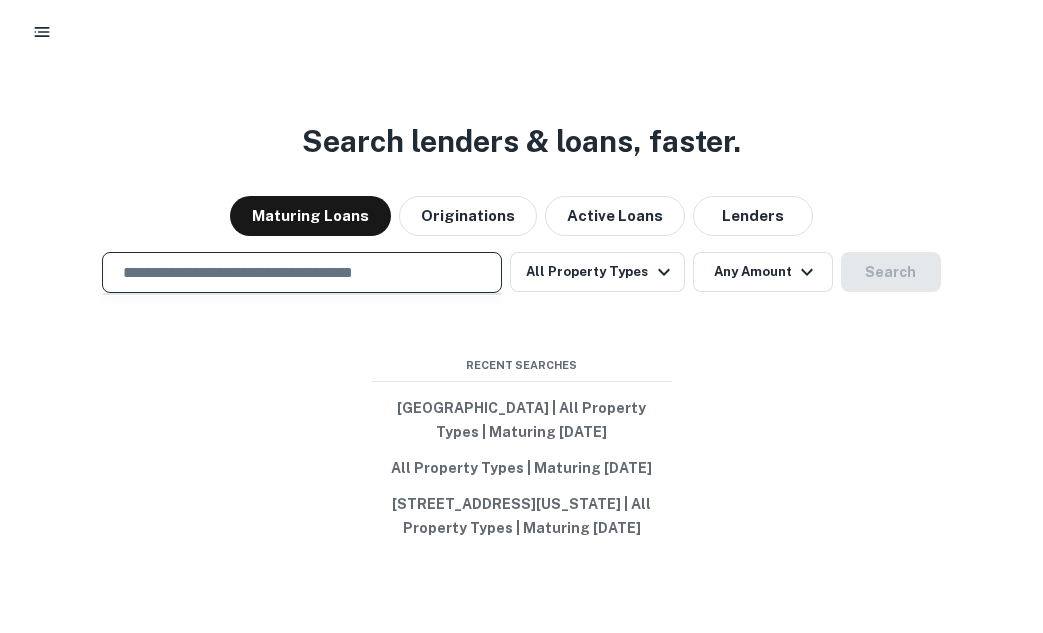 click at bounding box center [302, 272] 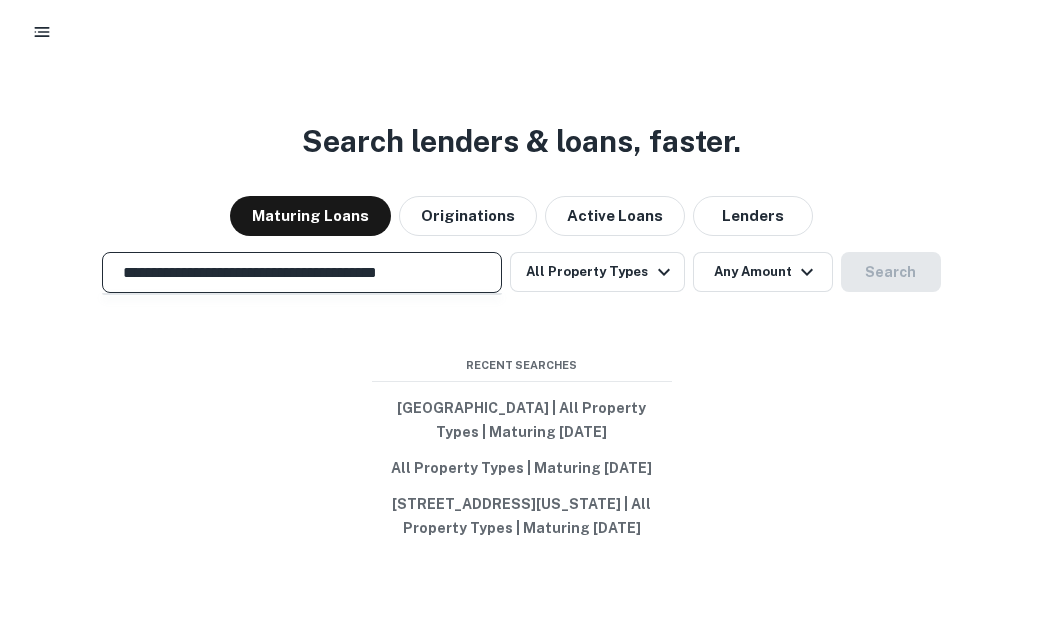 scroll, scrollTop: 0, scrollLeft: 4, axis: horizontal 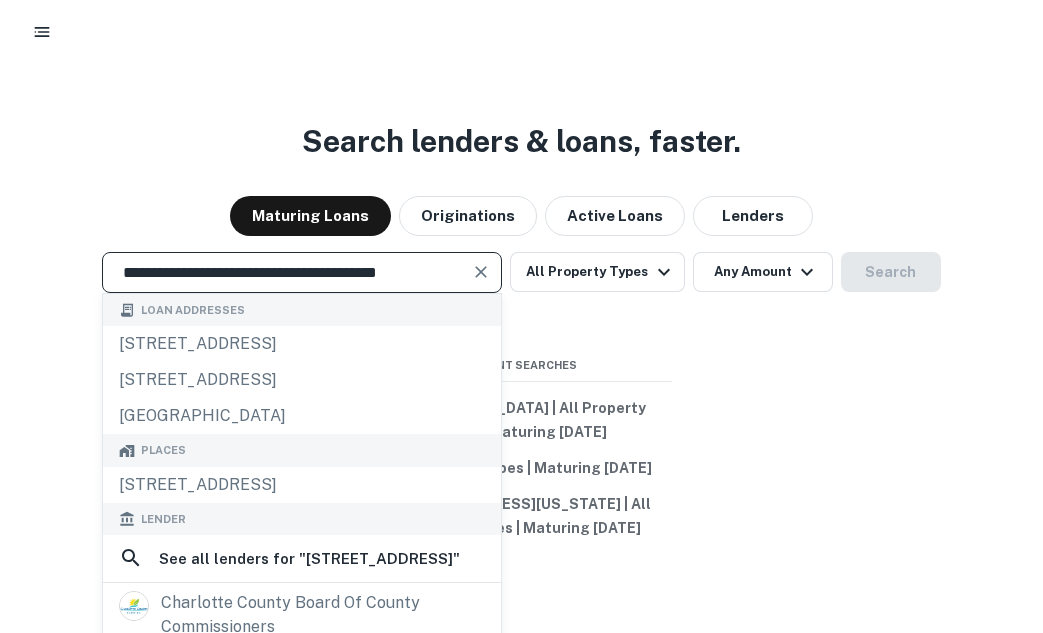 click on "**********" at bounding box center [287, 272] 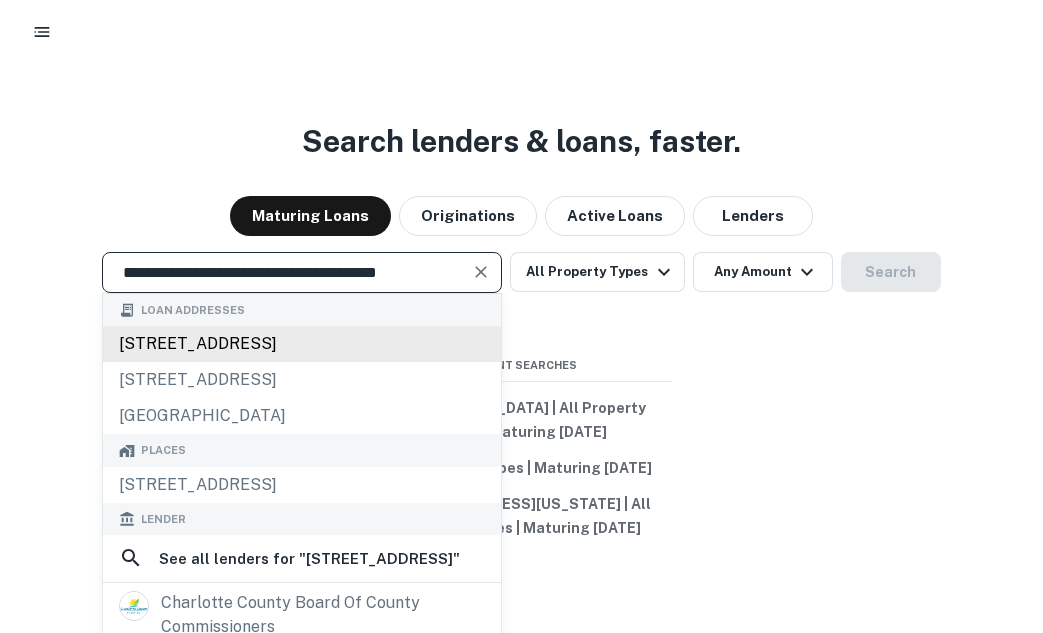 click on "9025 mallard creek road, charlotte, nc, 28262" at bounding box center [302, 344] 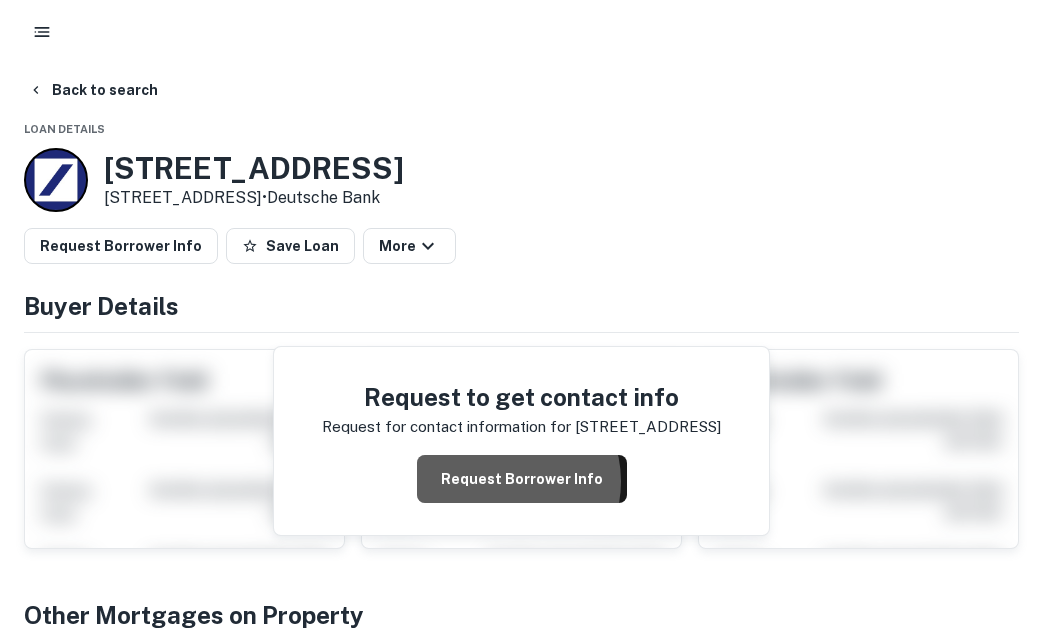 click on "Request Borrower Info" at bounding box center [522, 479] 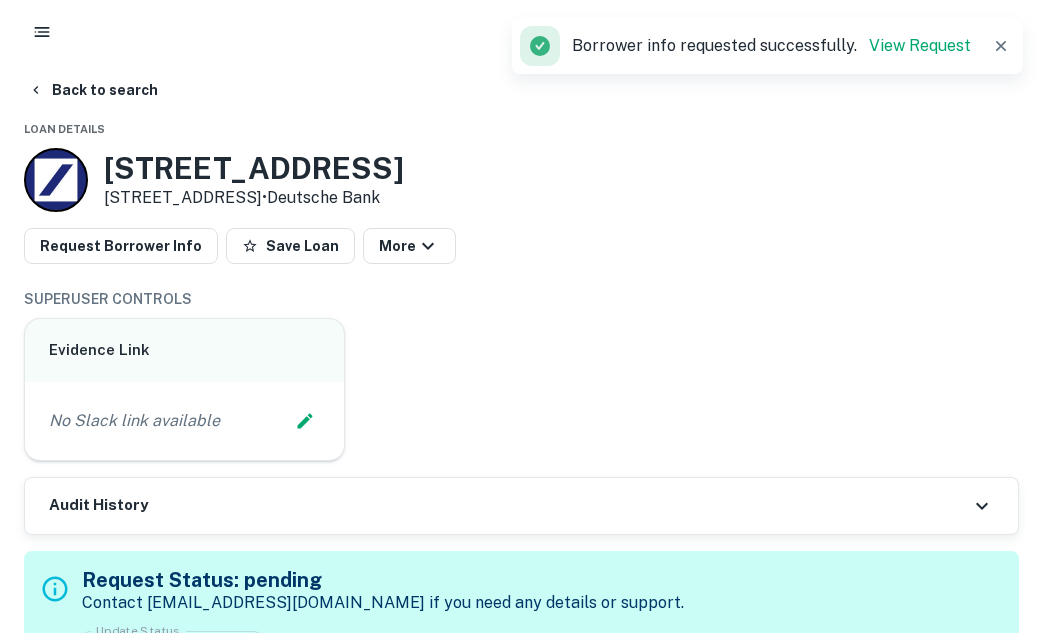 click on "Back to search Loan Details 9025 mallard creek road 9025 mallard creek road Charlotte, NC28262   •  Deutsche Bank Request Borrower Info Save Loan More SUPERUSER CONTROLS Evidence Link No Slack link available Audit History Request Status: pending Contact help@capitalize.io if you need any details or support. Update Status ​ ******* Update Status Priority:  Low  ( 1 ) Delete Sending request to AI...   Buyer Details + Add Owner Other Mortgages on Property You are currently looking at an older transaction on this property. There may be transactions on this property that are more recent. Transaction Date Buyer Name Seller Name Sale Amount Mortgage Amount 08/09/2018 Most Recent sams investments viii llc sams mart llc - $75M View Summary Mortgage Details Borrower Name Transaction Date   8/8/2018 Land Use Category   retail Loan Purpose   1 Mortgage Amount   $40m Interest Rate   4.16% Interest Rate Type   fixed Term 61 months Due Date 9/5/2023 LTV   - Property Details Sale Amount - Asset Type retail Year Built ←" at bounding box center [521, 1975] 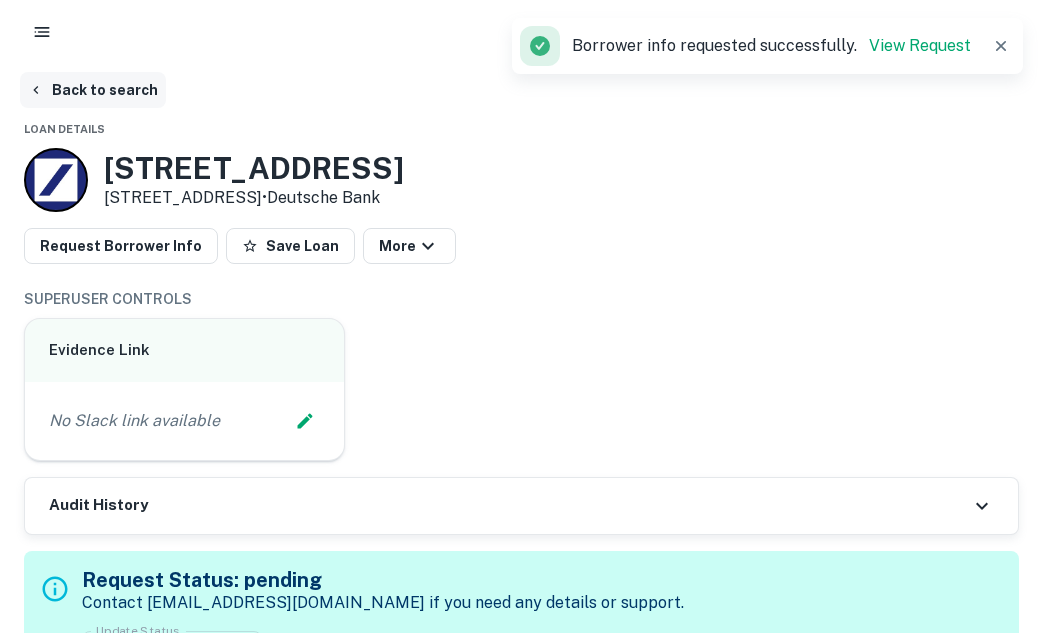 click on "Back to search" at bounding box center [93, 90] 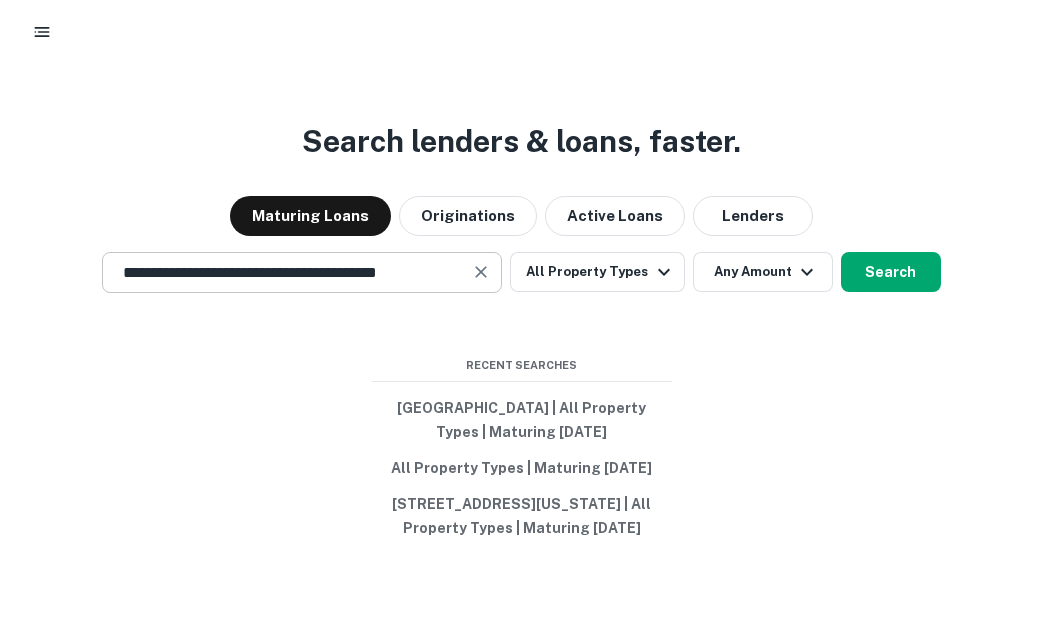 click at bounding box center (481, 272) 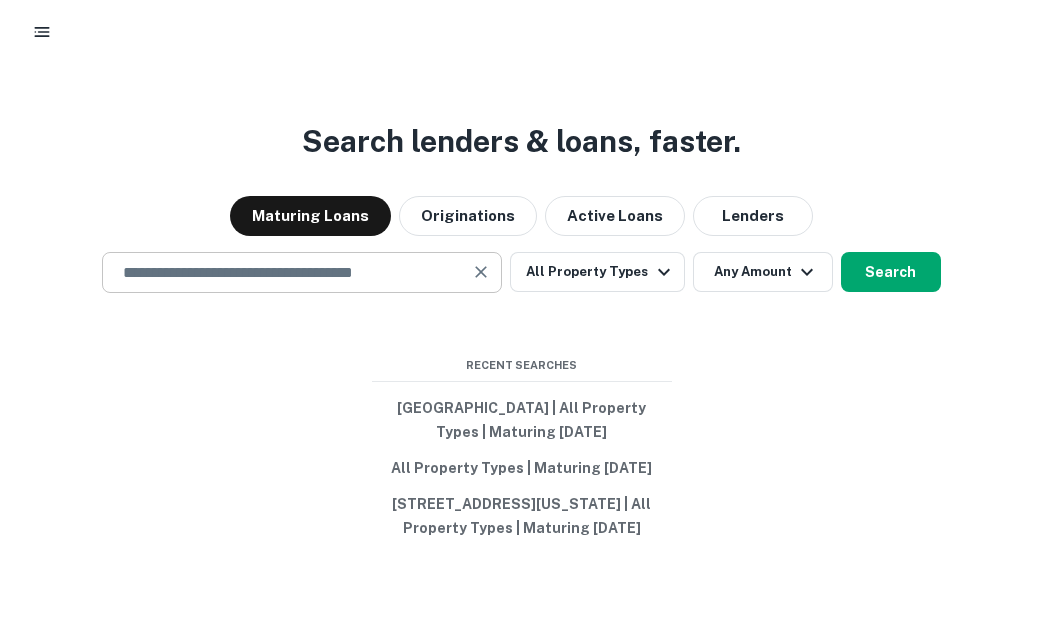 scroll, scrollTop: 0, scrollLeft: 0, axis: both 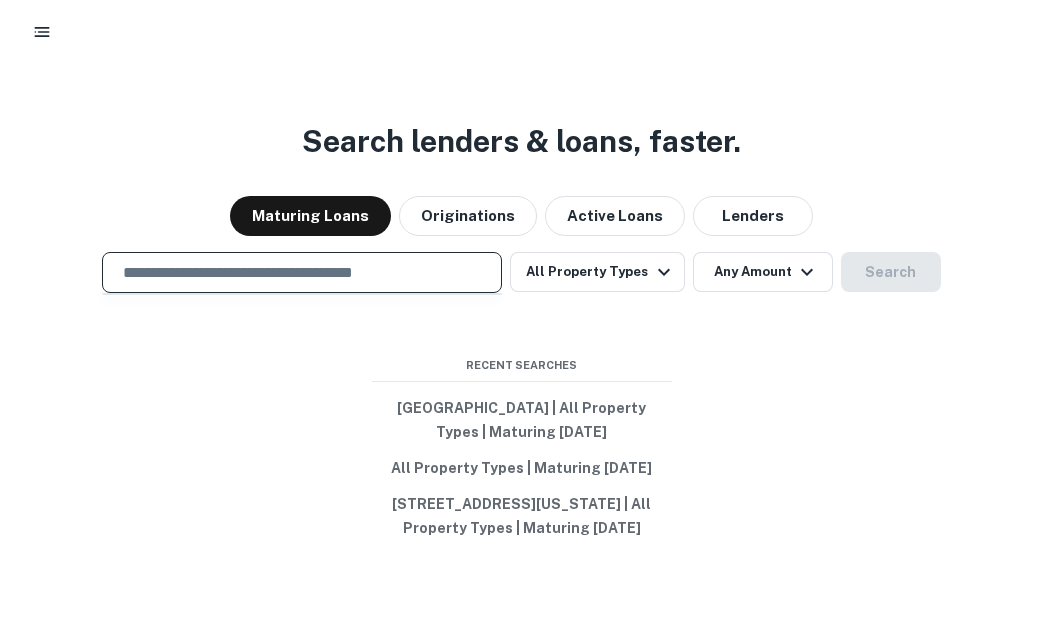 click at bounding box center [302, 272] 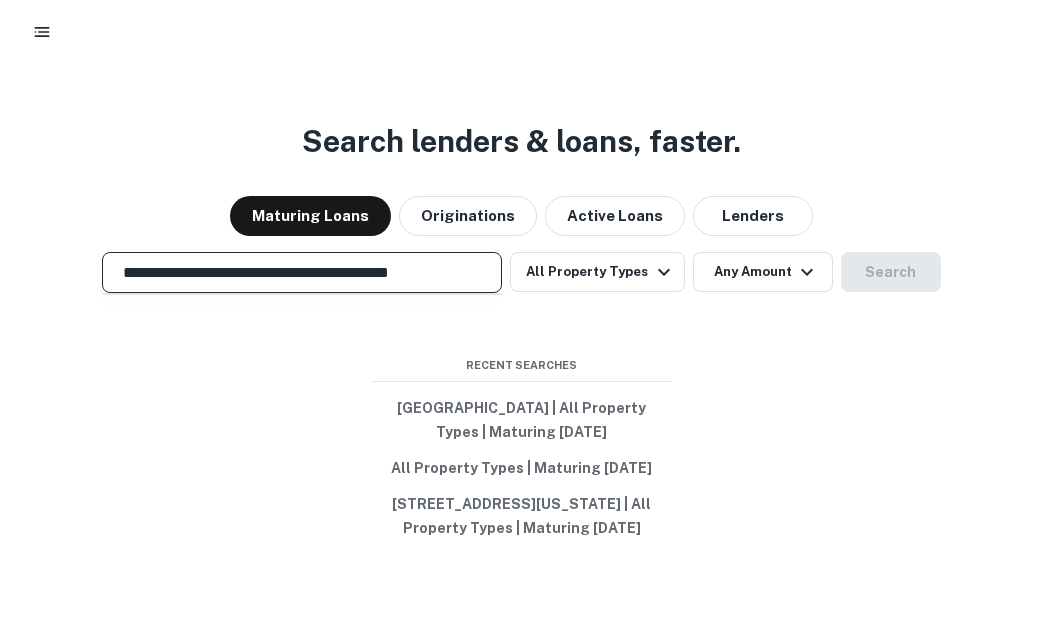 scroll, scrollTop: 0, scrollLeft: 7, axis: horizontal 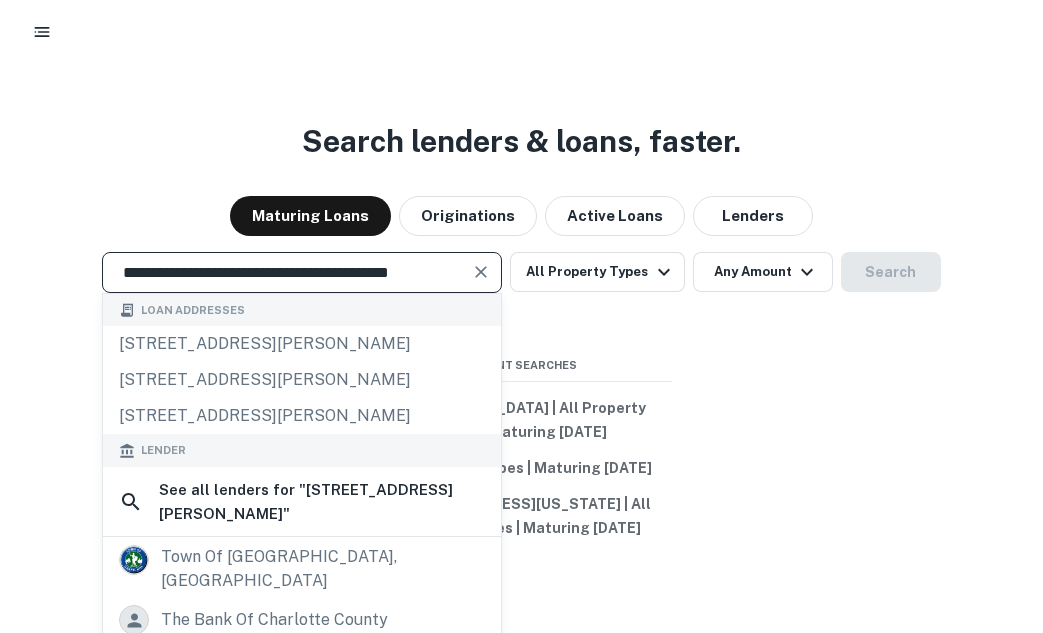 click on "**********" at bounding box center (287, 272) 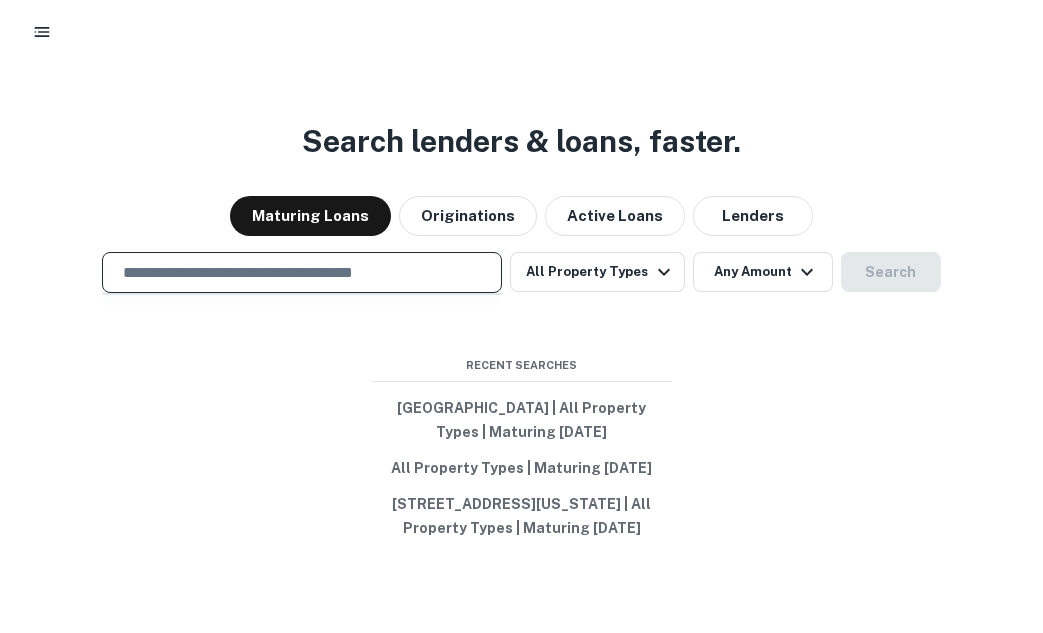 paste on "**********" 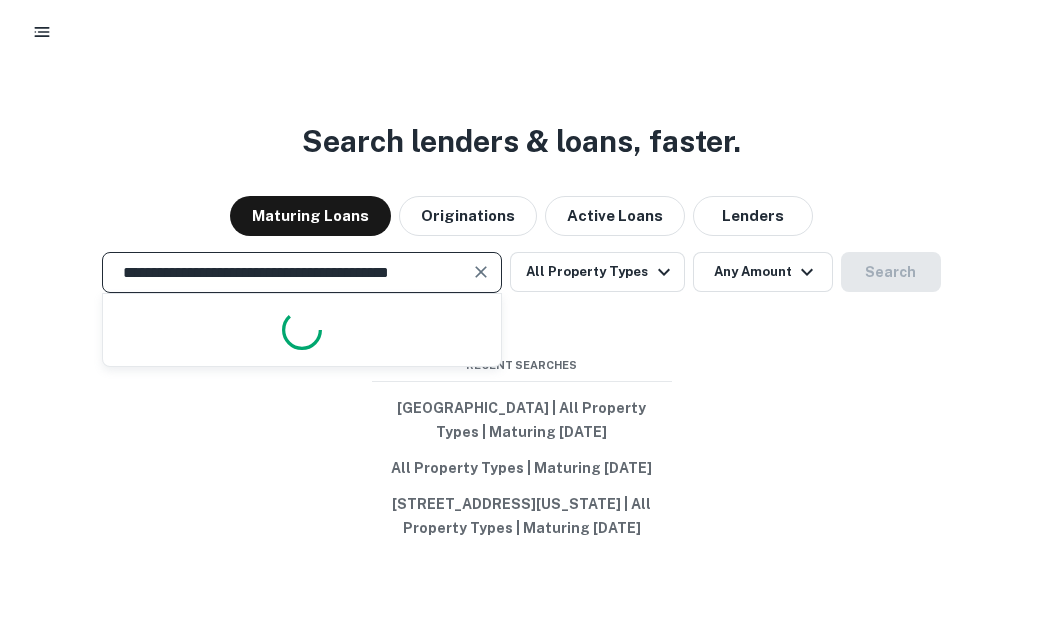 scroll, scrollTop: 0, scrollLeft: 7, axis: horizontal 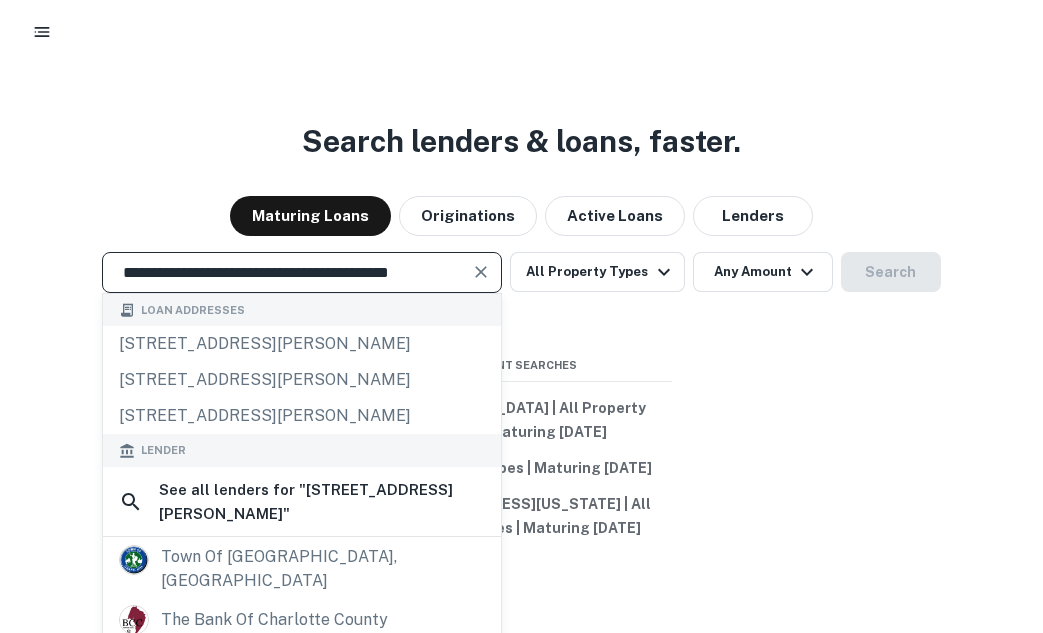click on "**********" at bounding box center [287, 272] 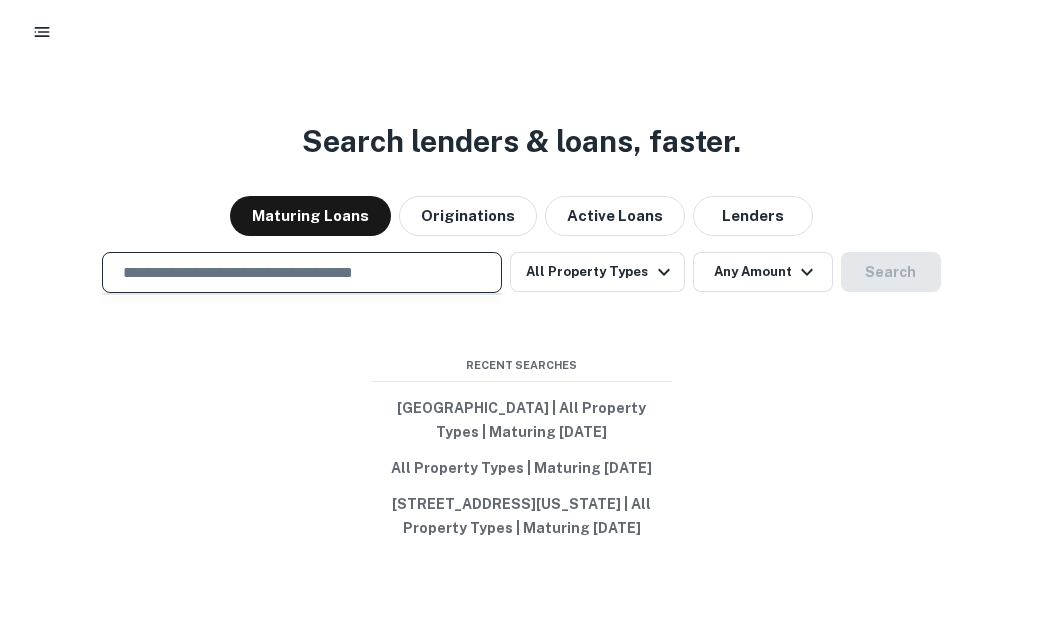 paste on "**********" 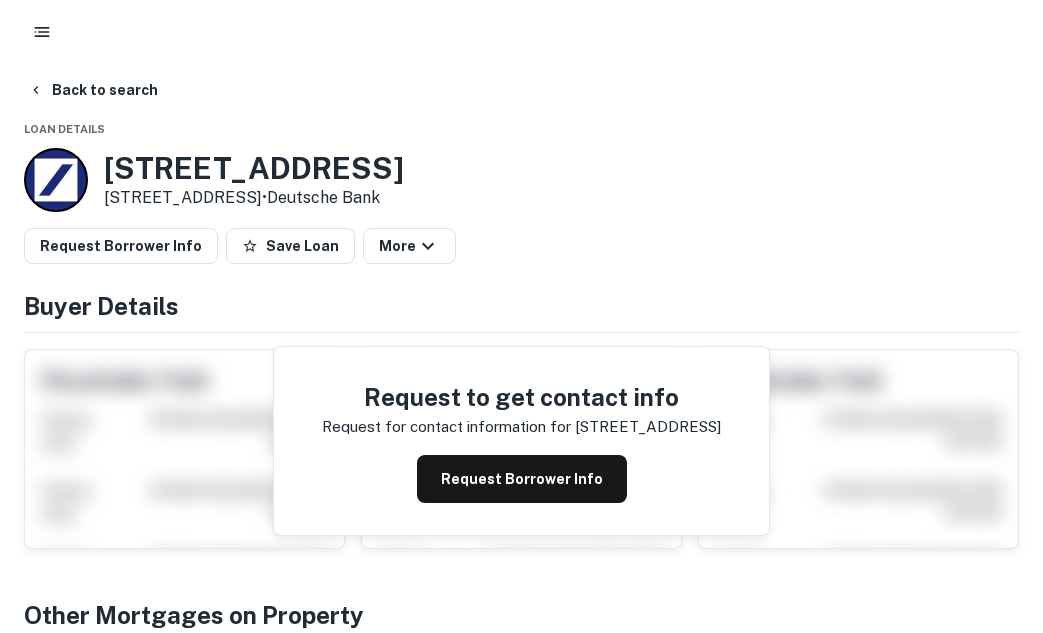 click on "Request to get contact info Request for contact information for  8925 nations ford road Request Borrower Info" at bounding box center (521, 441) 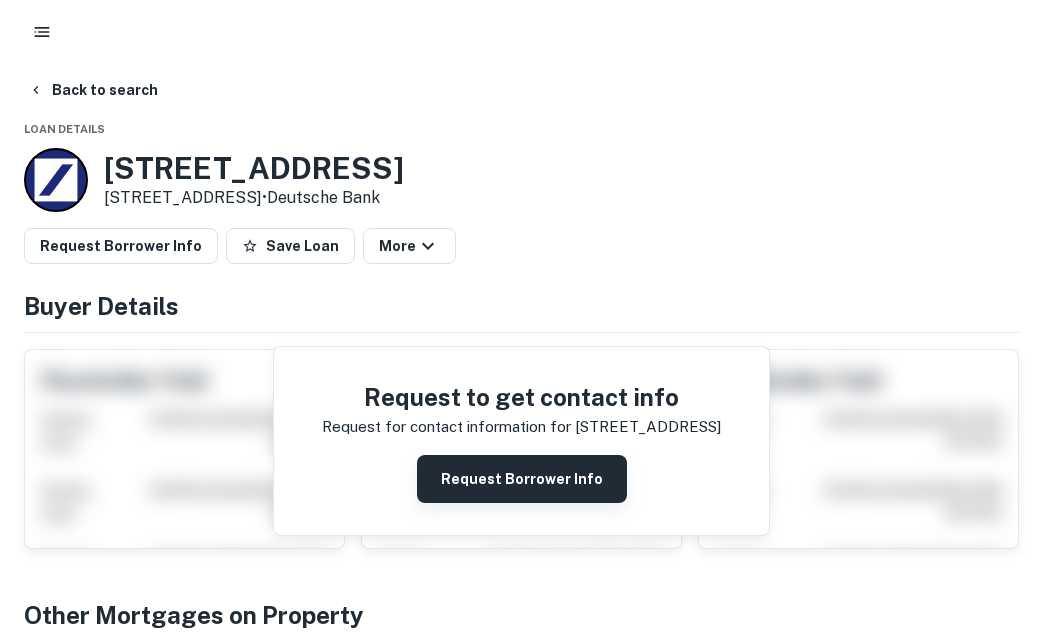 click on "Request Borrower Info" at bounding box center [522, 479] 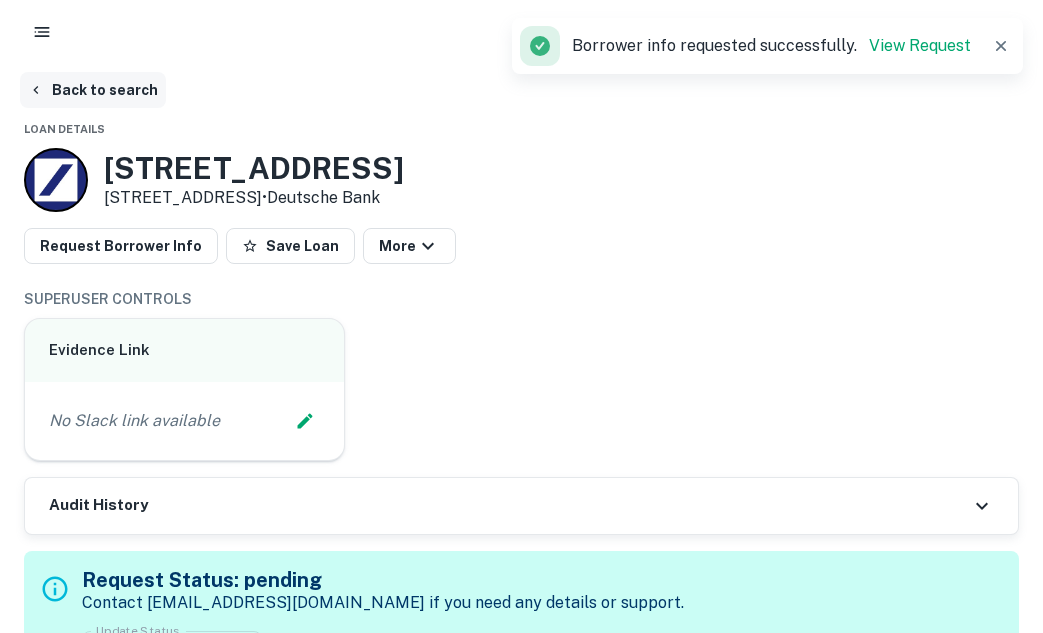 click on "Back to search" at bounding box center [93, 90] 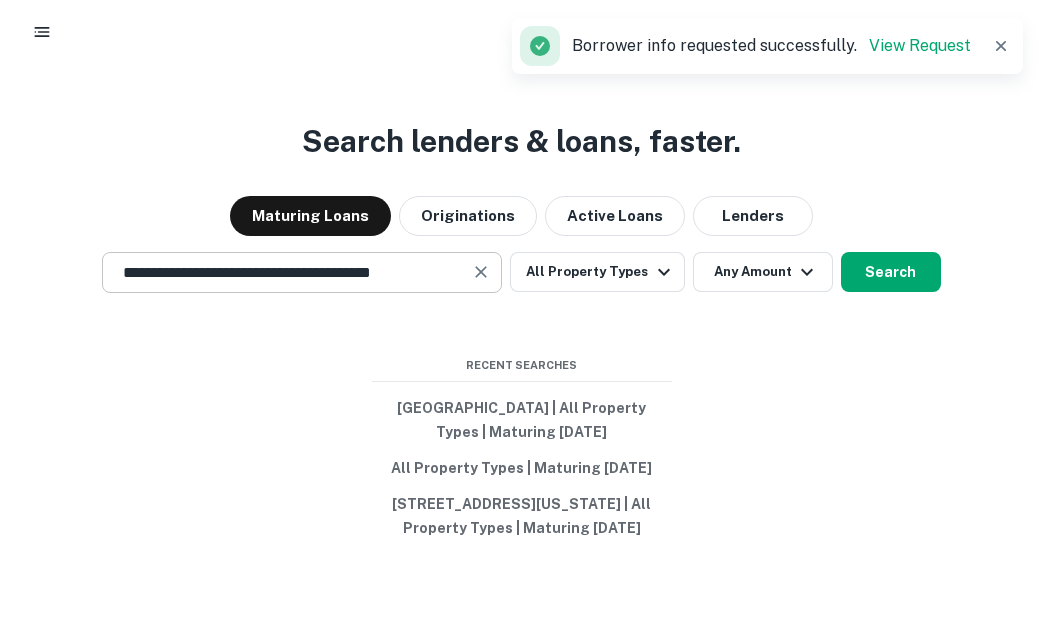 click 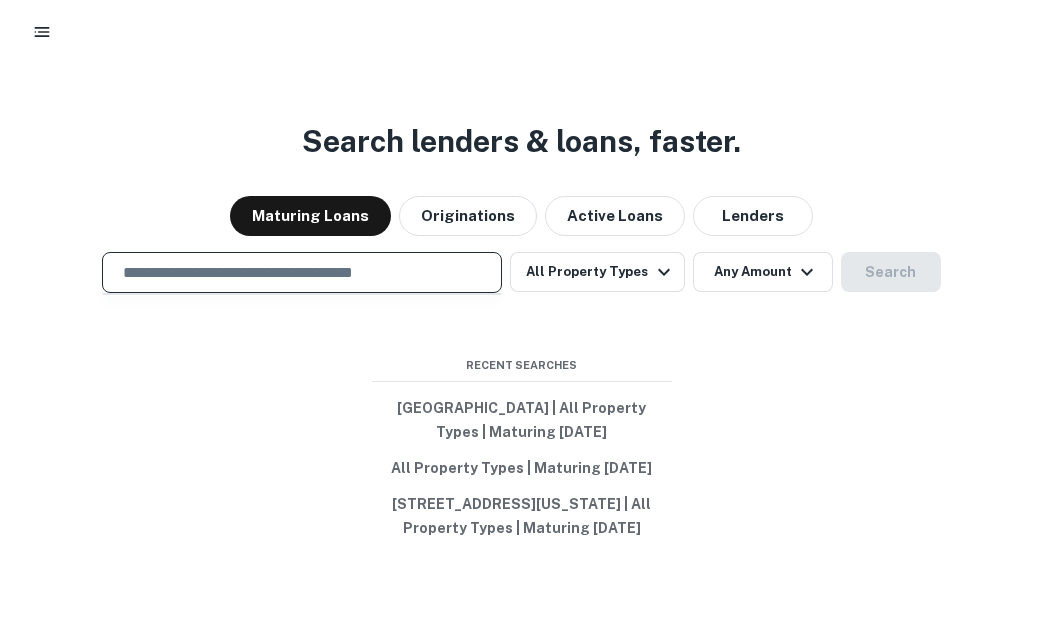 click at bounding box center [302, 272] 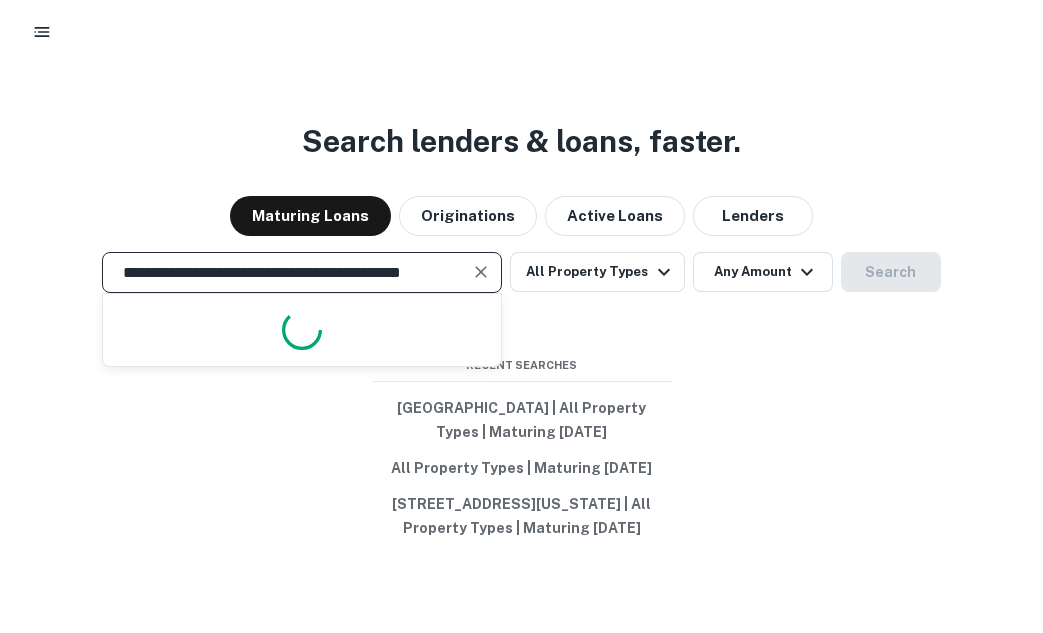 scroll, scrollTop: 0, scrollLeft: 20, axis: horizontal 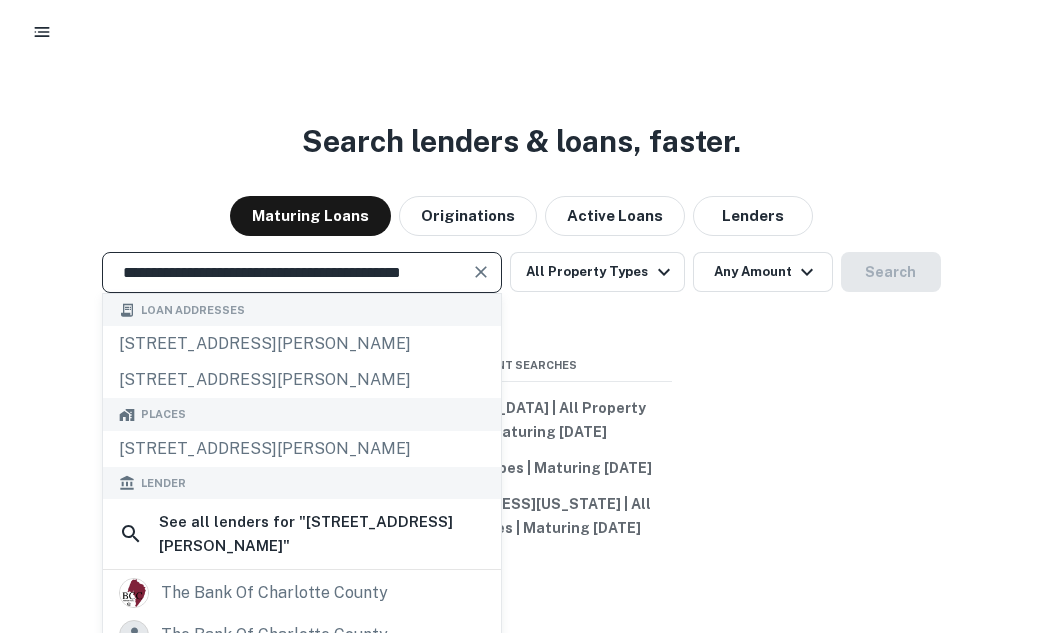 click on "**********" at bounding box center [287, 272] 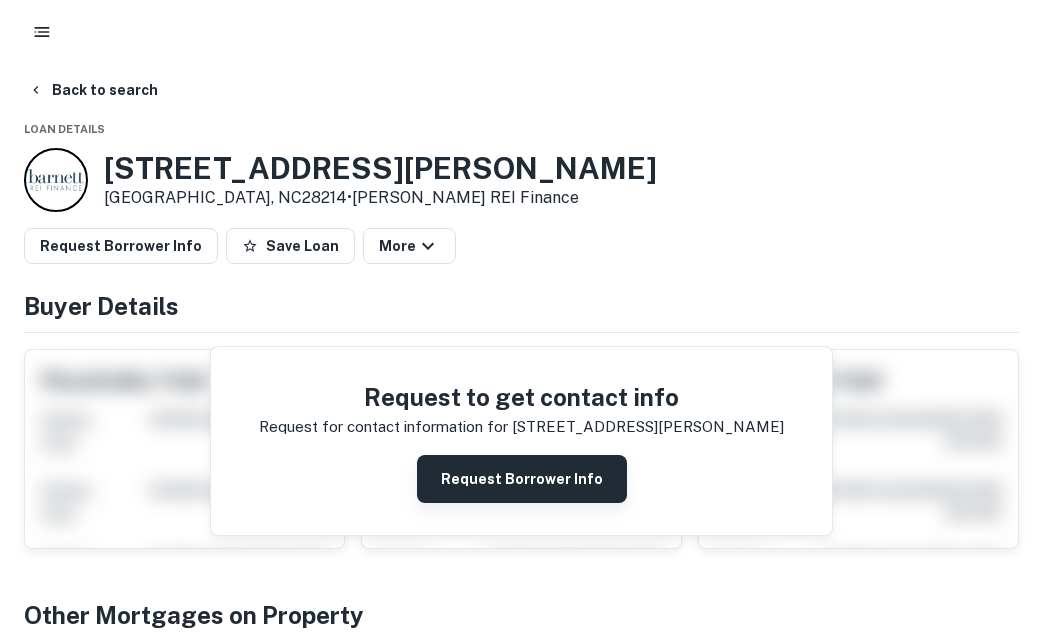 click on "Request Borrower Info" at bounding box center [522, 479] 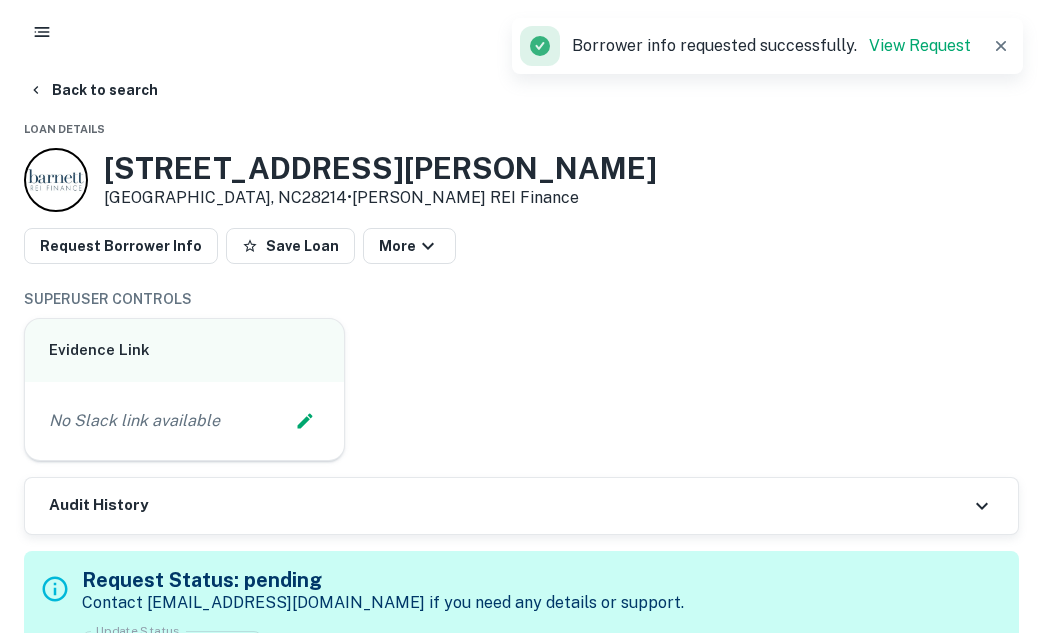 click on "Back to search Loan Details 2932 Mt Holly Huntersville Rd Charlotte, NC28214   •  Barnett REI Finance Request Borrower Info Save Loan More SUPERUSER CONTROLS Evidence Link No Slack link available Audit History Request Status: pending Contact help@capitalize.io if you need any details or support. Update Status ​ ******* Update Status Priority:  Low  ( 1 ) Delete Sending request to AI...   Buyer Details + Add Owner Principals + Add Principal Corporate Hierarchy well call it 85 llc nc Other Mortgages on Property Transaction Date Buyer Name Seller Name Sale Amount Mortgage Amount 10/06/2019 2932 mt holly huntersville rd llc sams mart llc - $1.9M View Summary Mortgage Details Borrower Name well call it 85 llc Transaction Date   1/25/2022 Loan Purpose   sale Mortgage Amount   $2.7m Interest Rate   3.22% Estimated Term 60 months Estimated Due Date 1/25/2027 LTV   100.00% Property Details Sale Amount $2.7m Asset Type retail Square Footage 2400  sq ft Number of Residential Units 1 Number of Buildings 1 Year Built" at bounding box center (521, 2309) 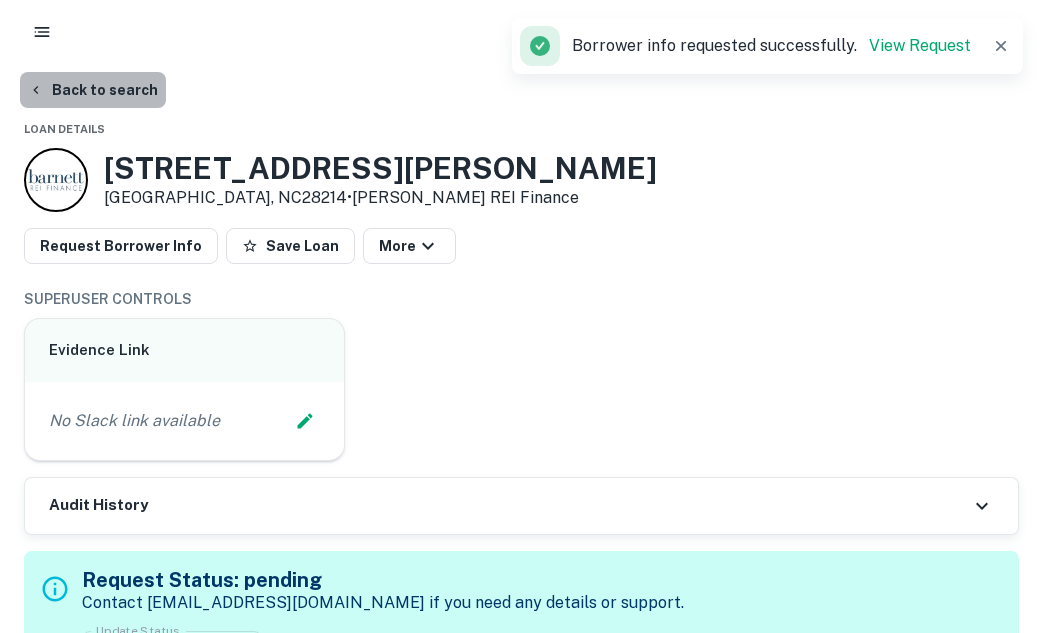 click on "Back to search" at bounding box center (93, 90) 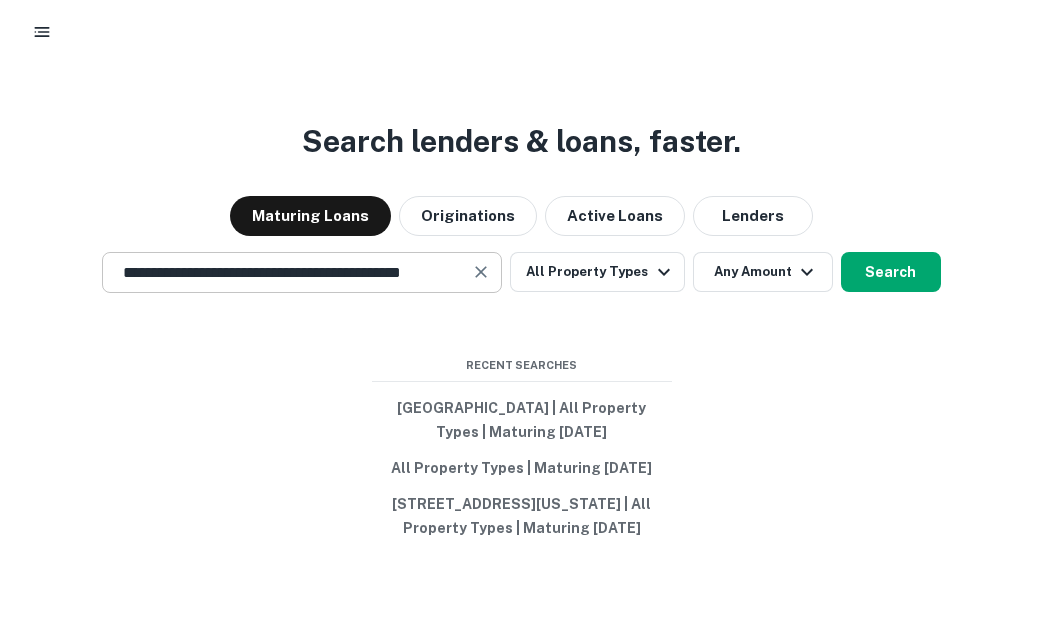 click 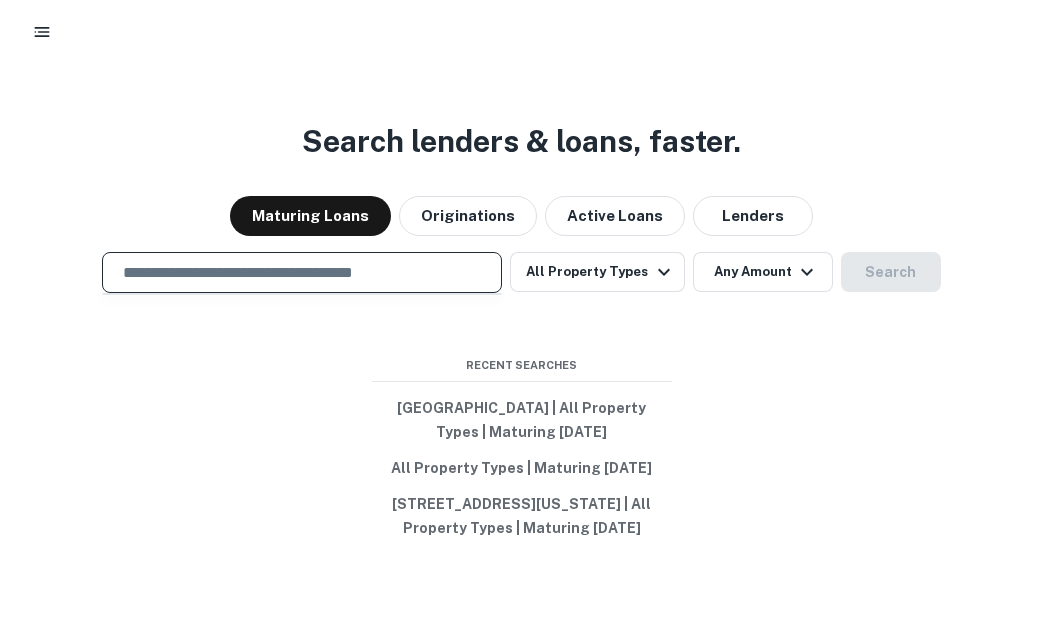 scroll, scrollTop: 0, scrollLeft: 0, axis: both 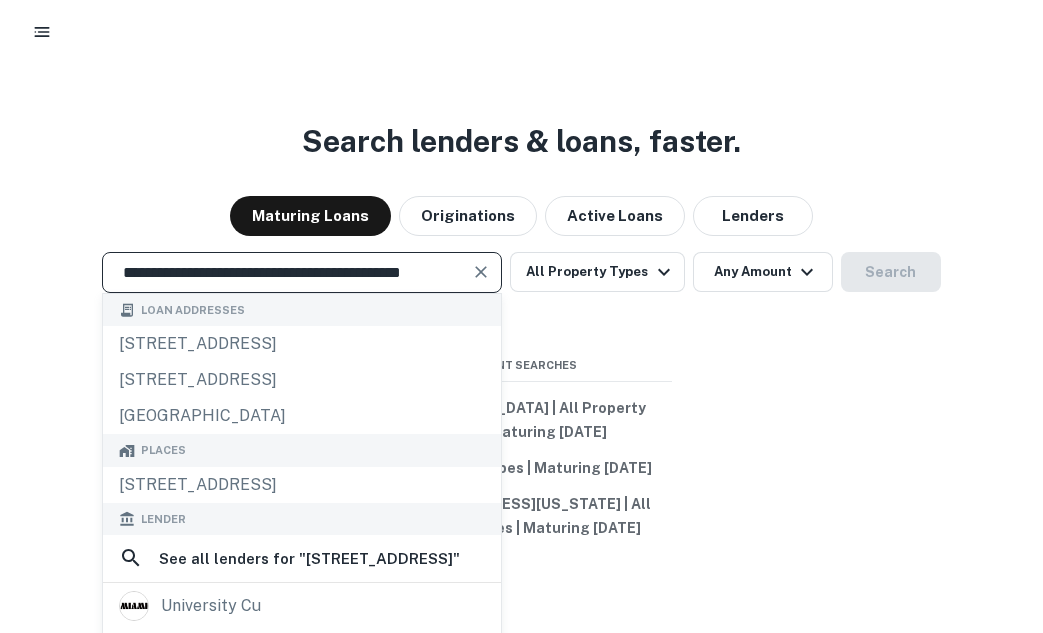 click on "**********" at bounding box center [287, 272] 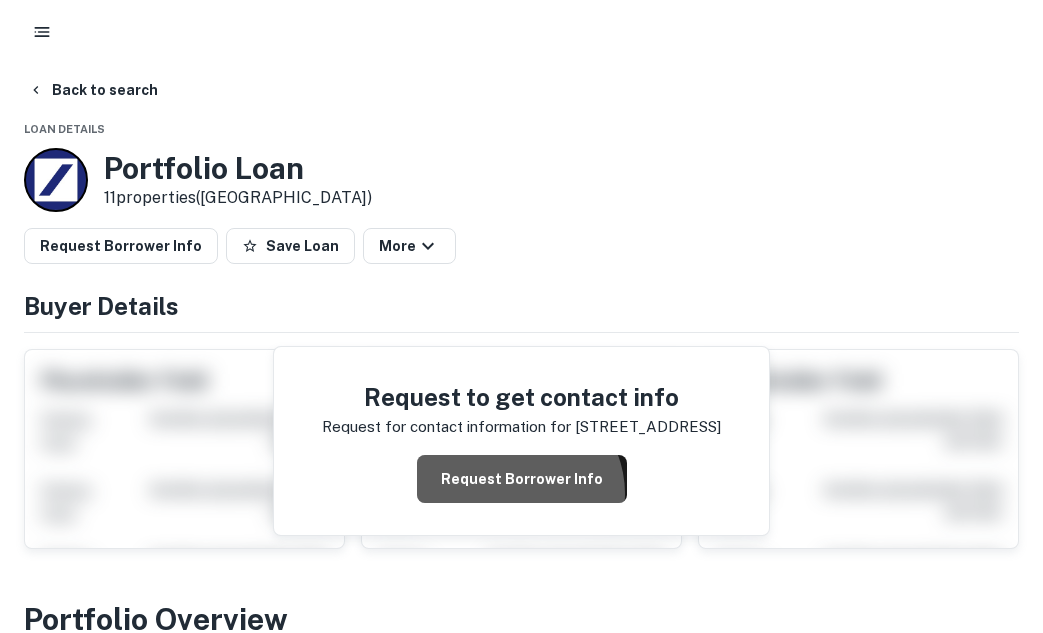 drag, startPoint x: 175, startPoint y: 346, endPoint x: 541, endPoint y: 434, distance: 376.4306 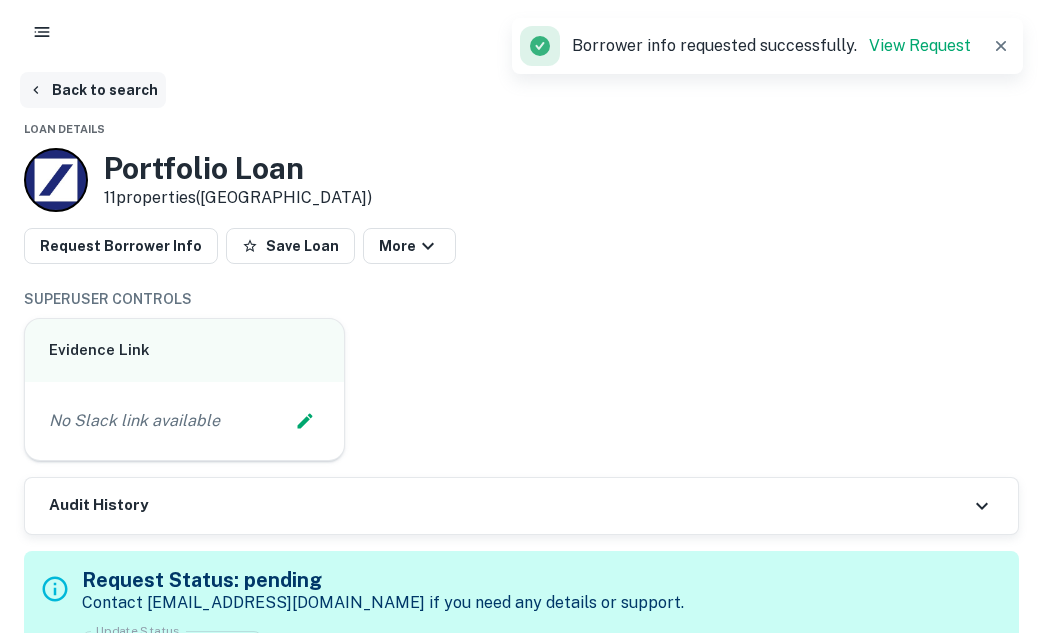 click on "Back to search" at bounding box center (93, 90) 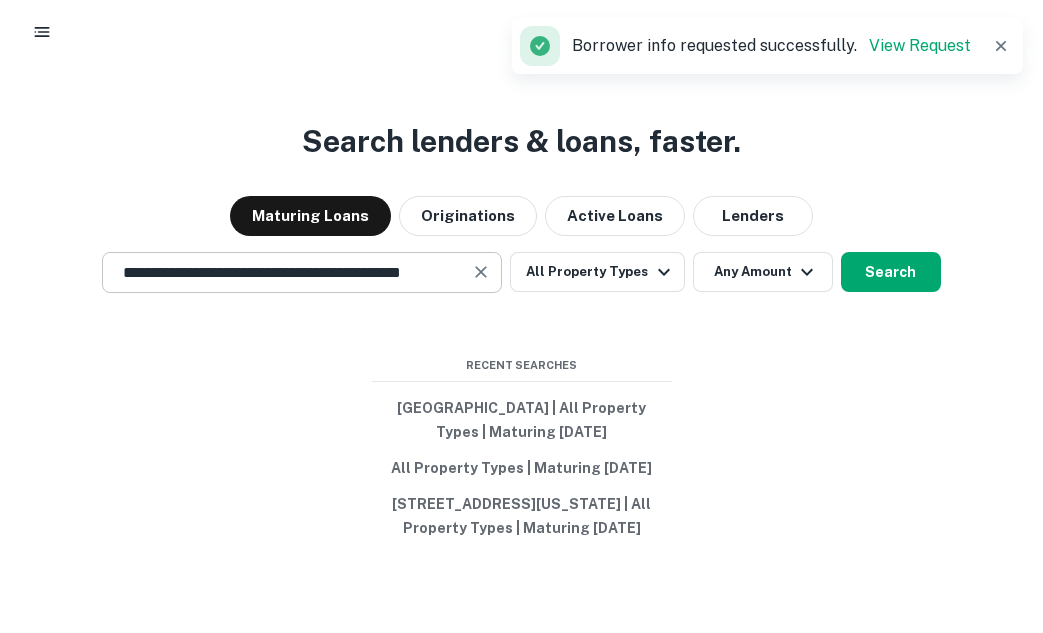 click on "**********" at bounding box center [302, 272] 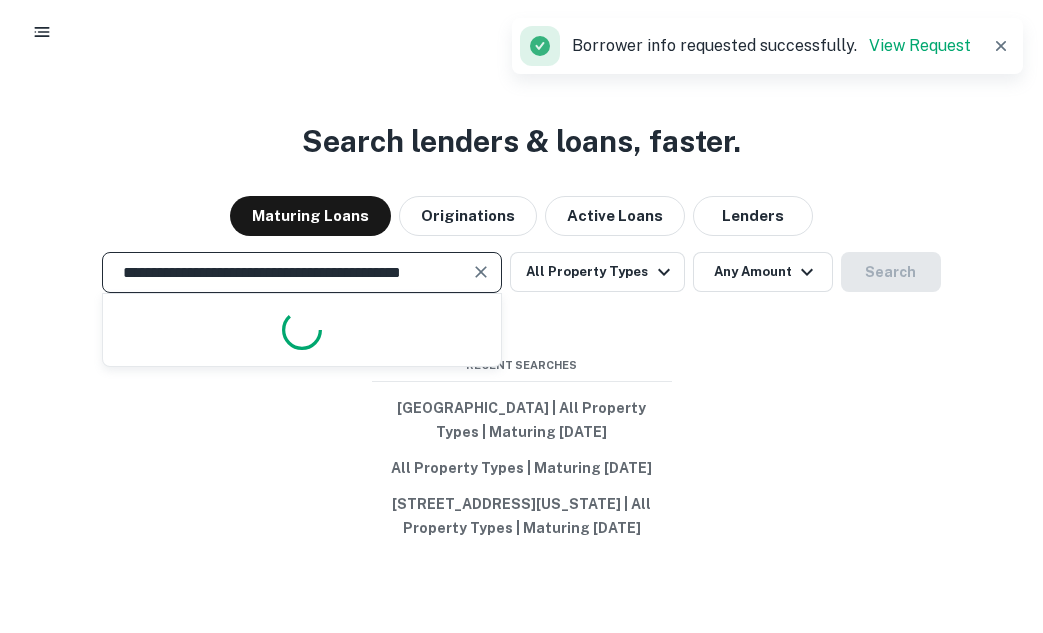 scroll, scrollTop: 0, scrollLeft: 17, axis: horizontal 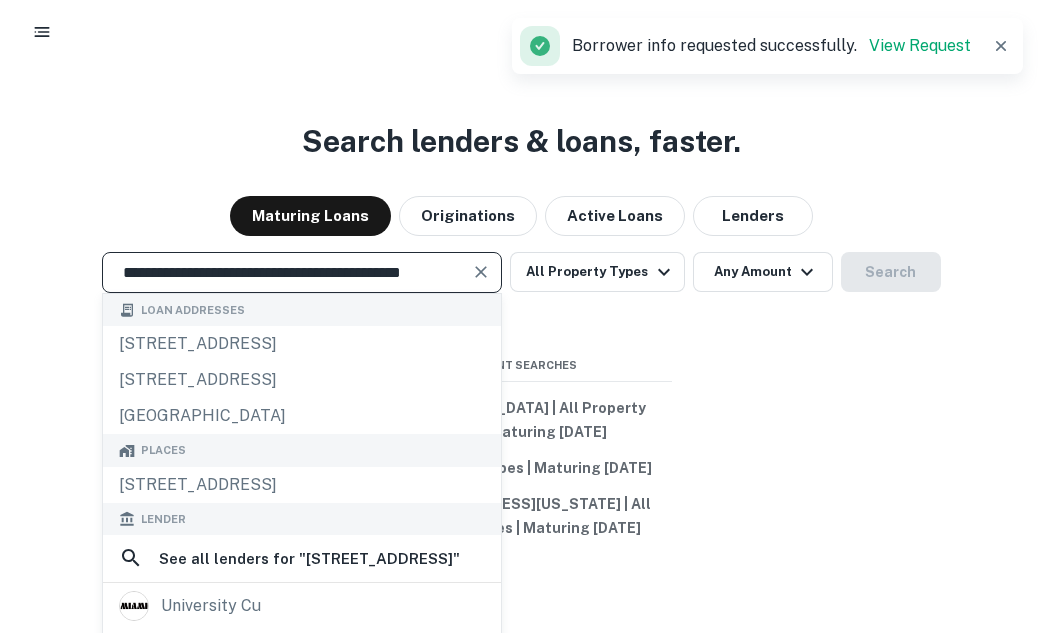 click 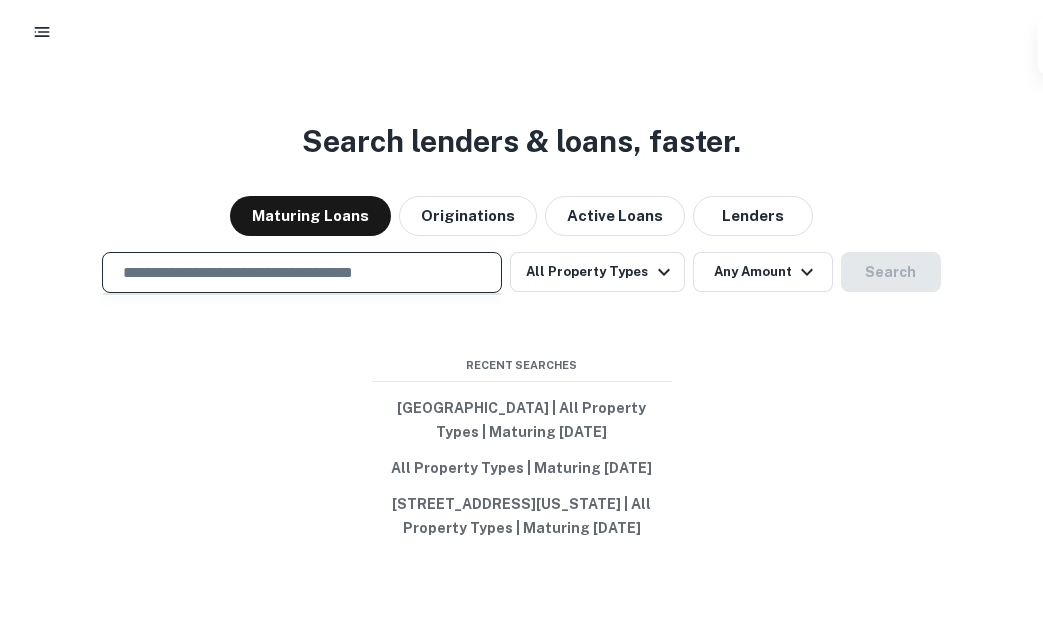 scroll, scrollTop: 0, scrollLeft: 0, axis: both 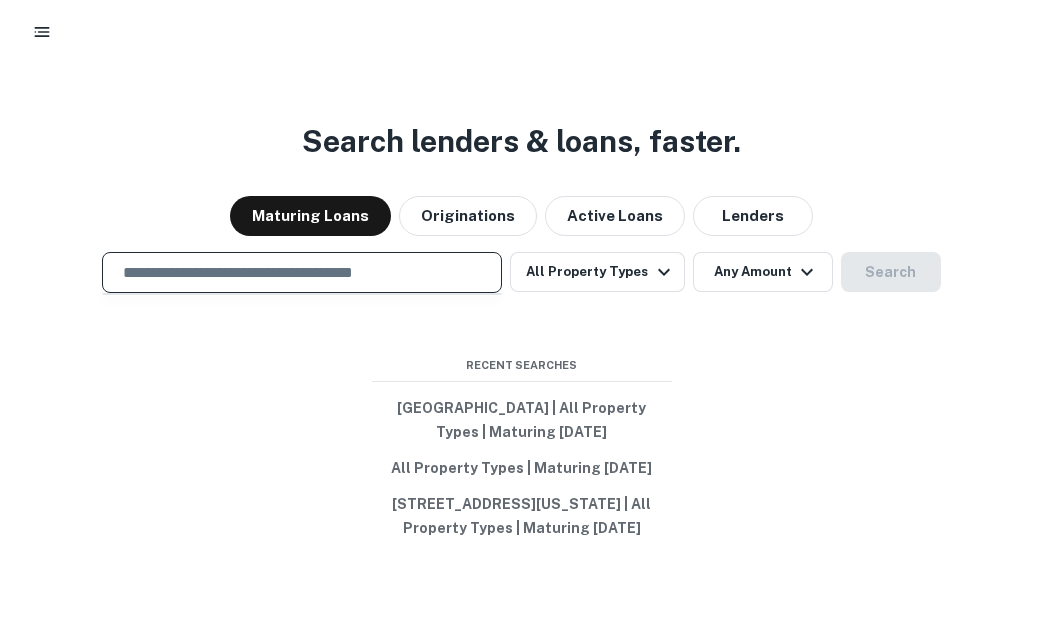 click at bounding box center (302, 272) 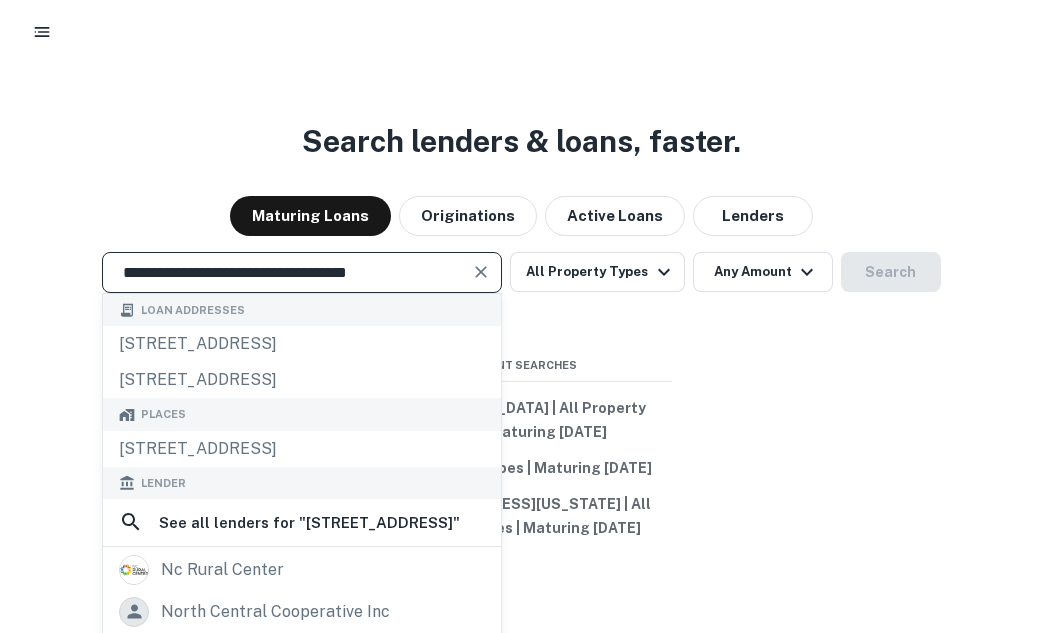 type on "**********" 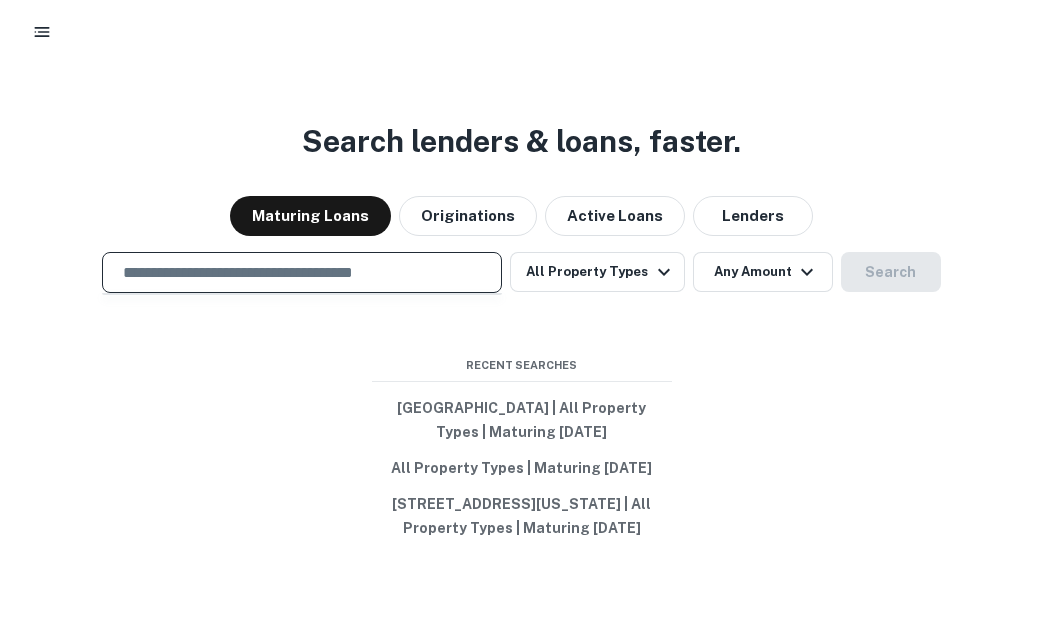 click at bounding box center [302, 272] 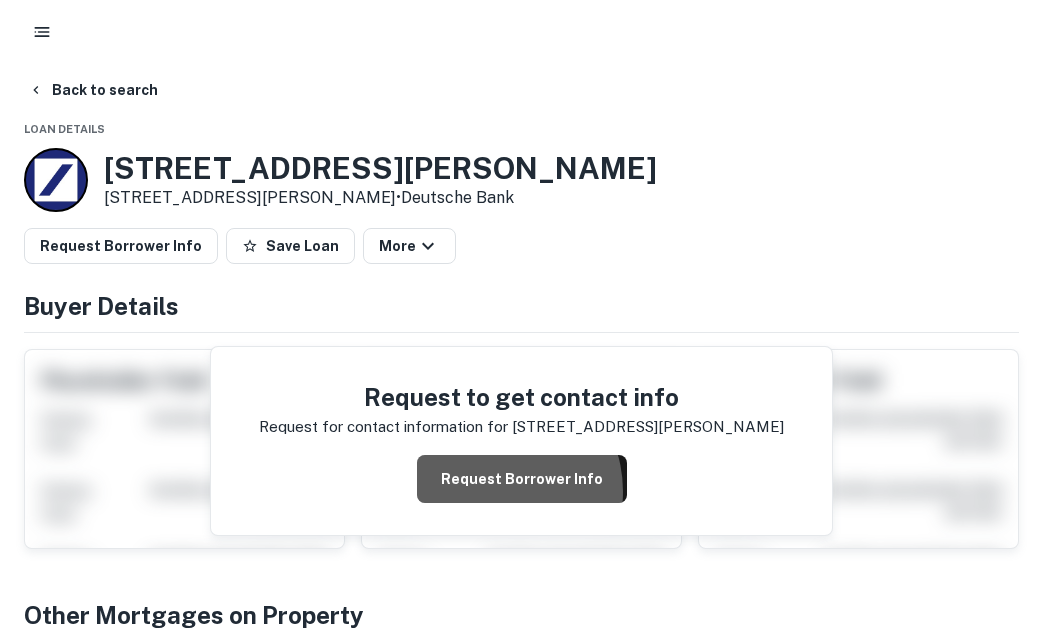click on "Request Borrower Info" at bounding box center (522, 479) 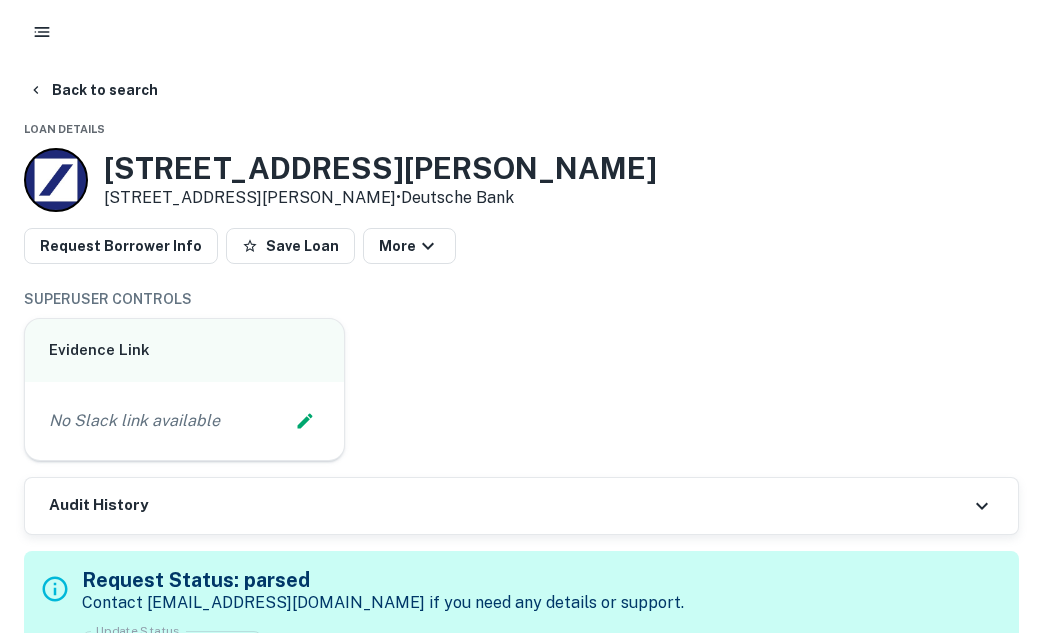 type on "**********" 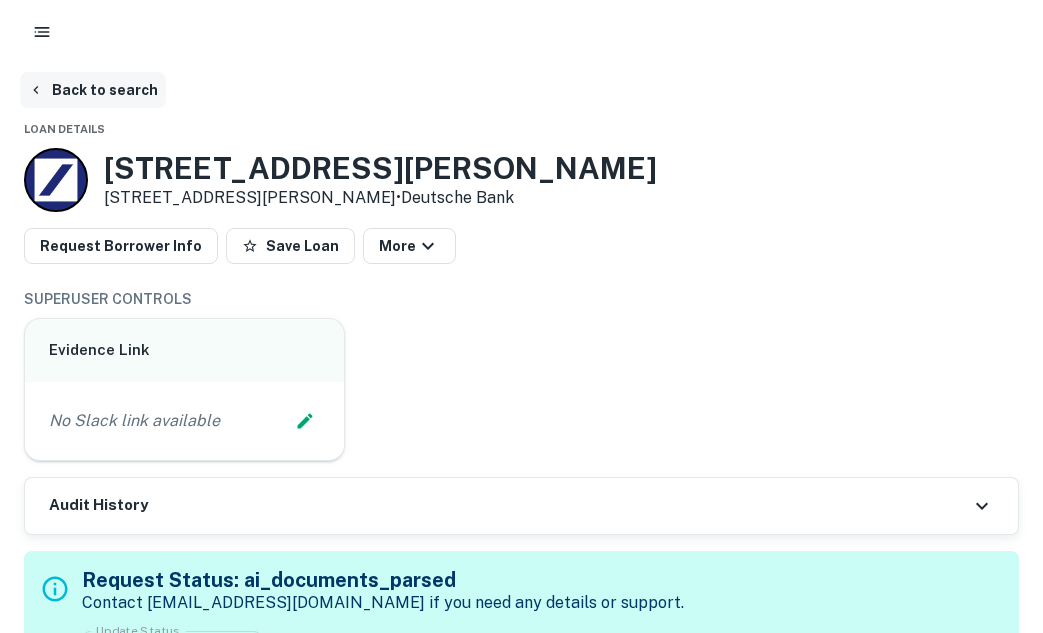 click on "Back to search" at bounding box center [93, 90] 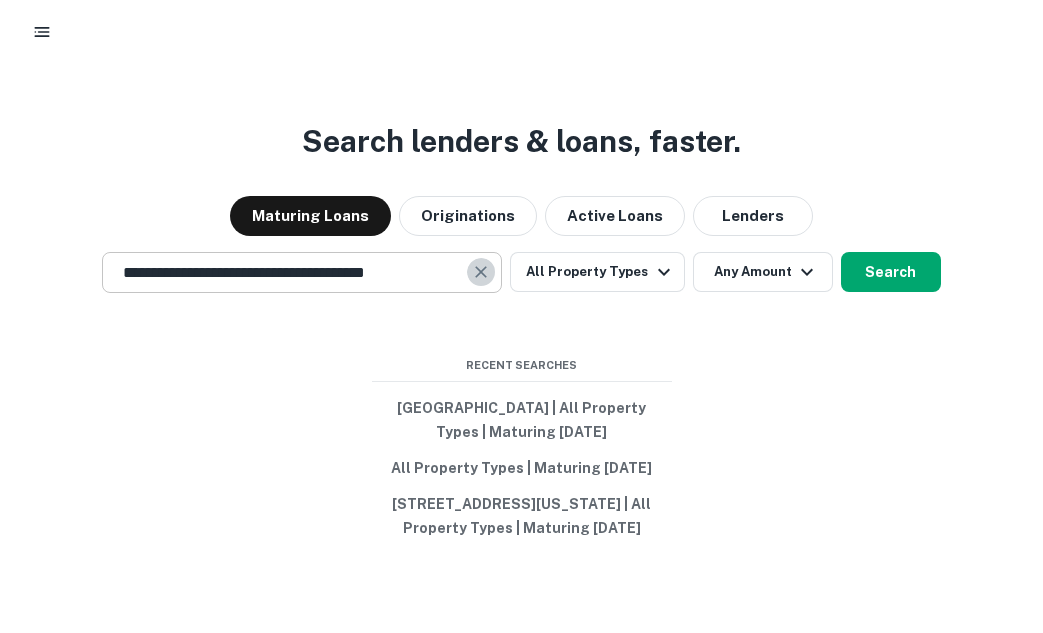 click 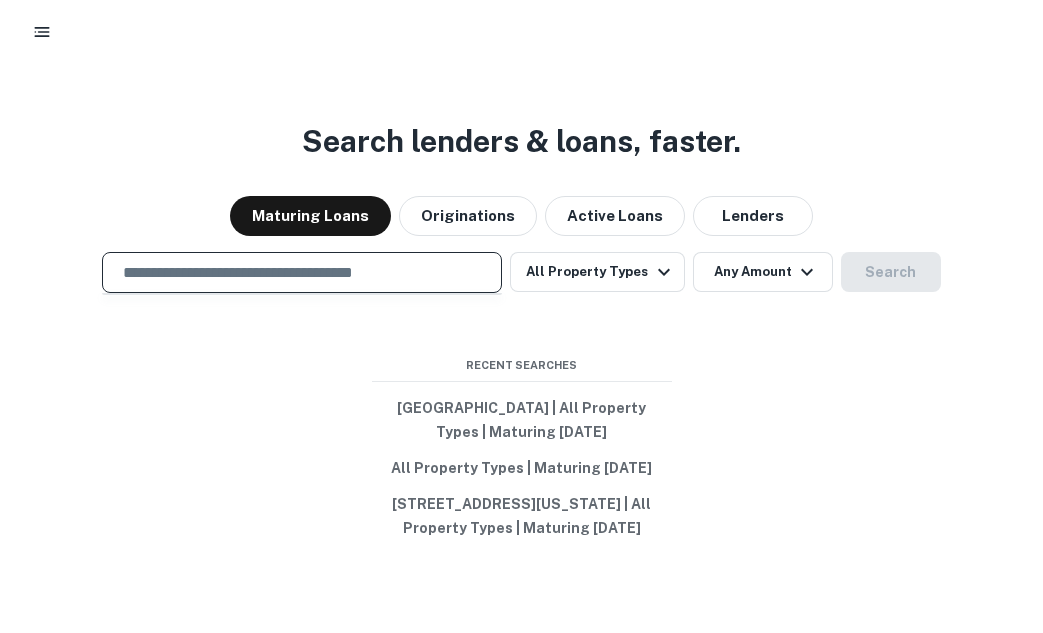 click at bounding box center (302, 272) 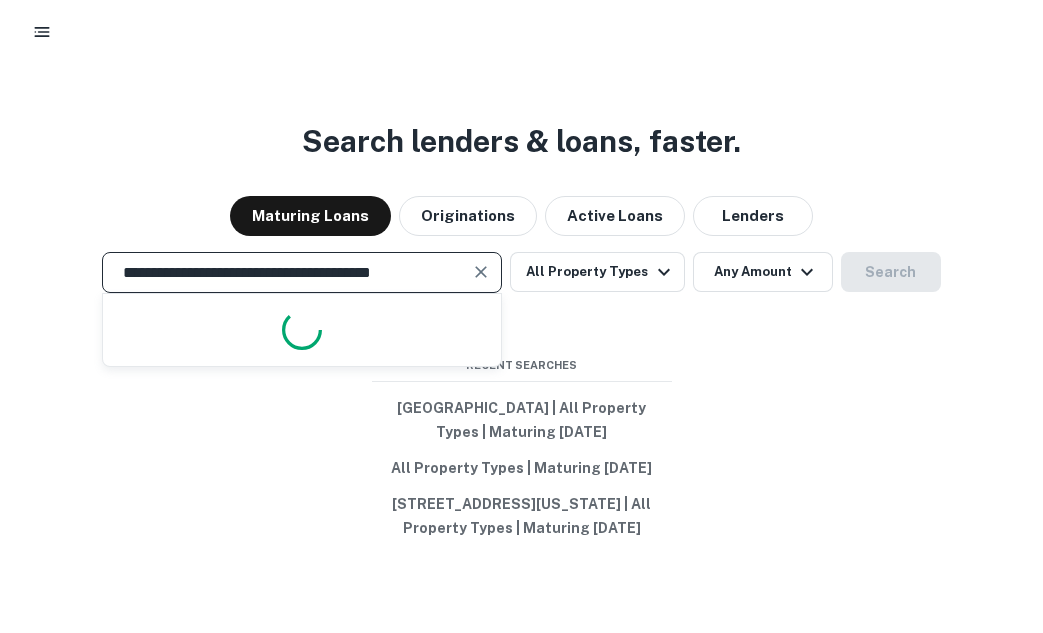 scroll, scrollTop: 0, scrollLeft: 3, axis: horizontal 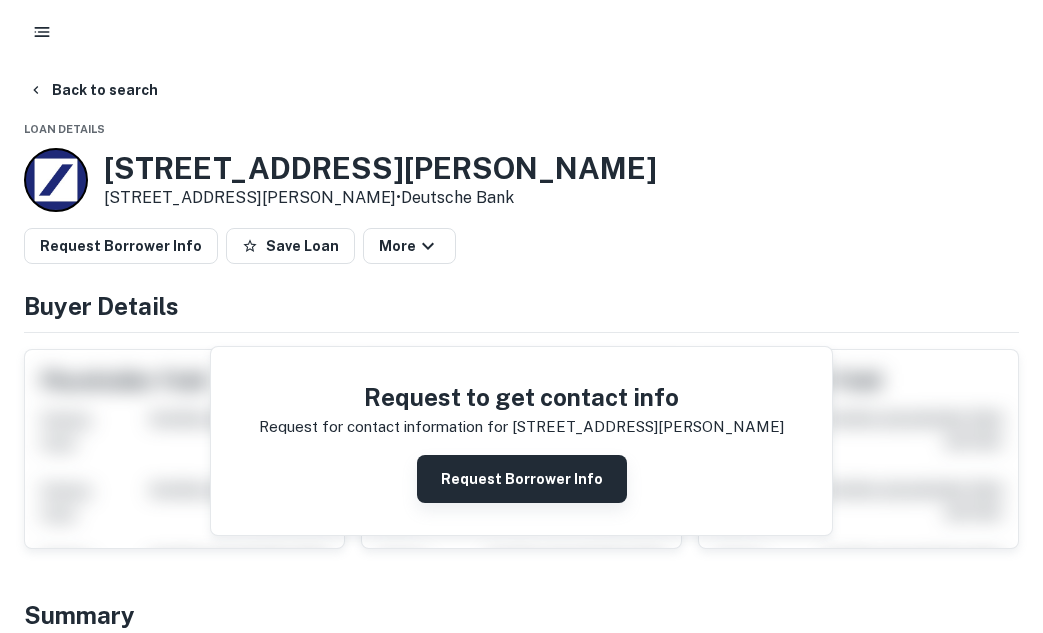 click on "Request Borrower Info" at bounding box center [522, 479] 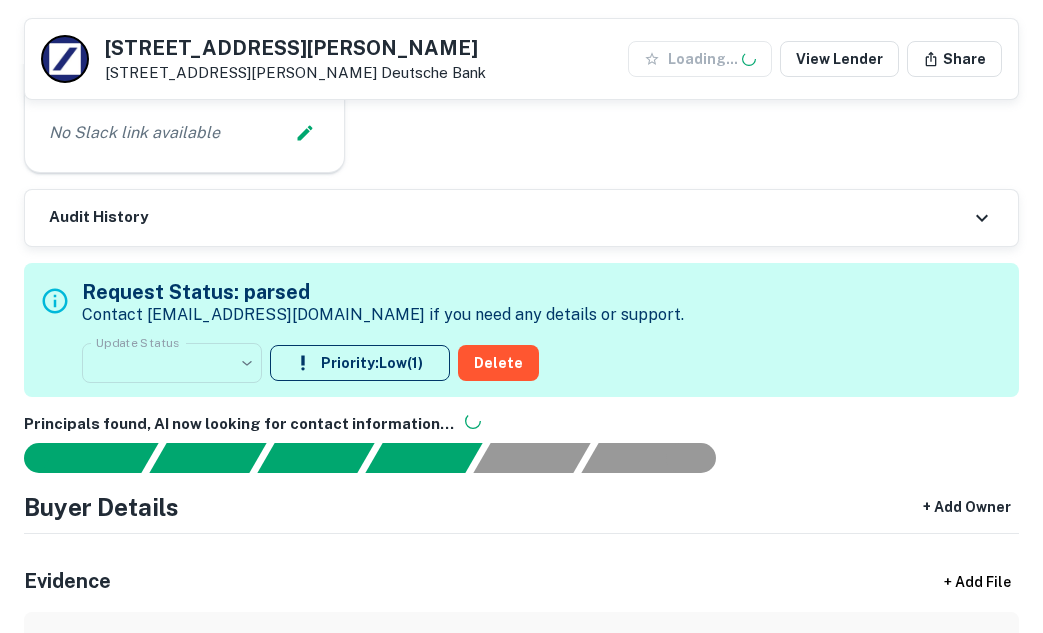 scroll, scrollTop: 0, scrollLeft: 0, axis: both 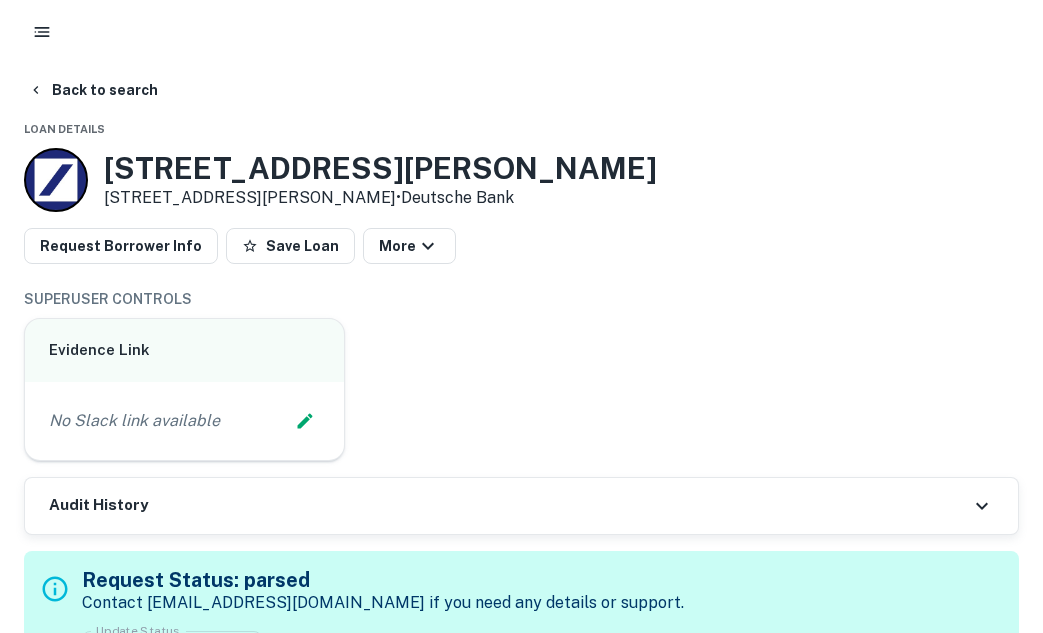 type on "**********" 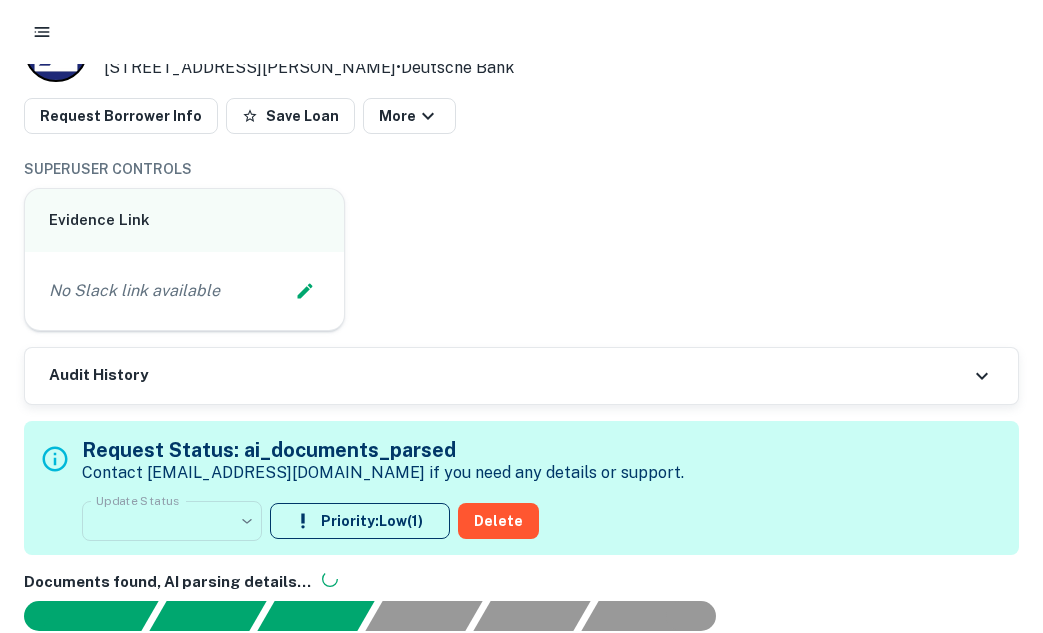 scroll, scrollTop: 0, scrollLeft: 0, axis: both 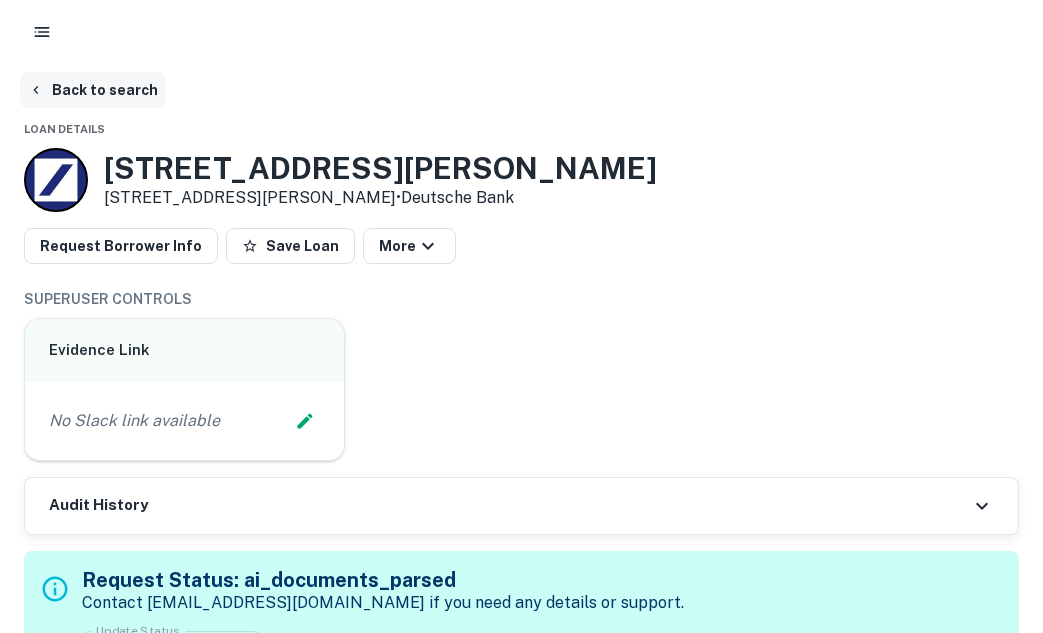 click on "Back to search" at bounding box center [93, 90] 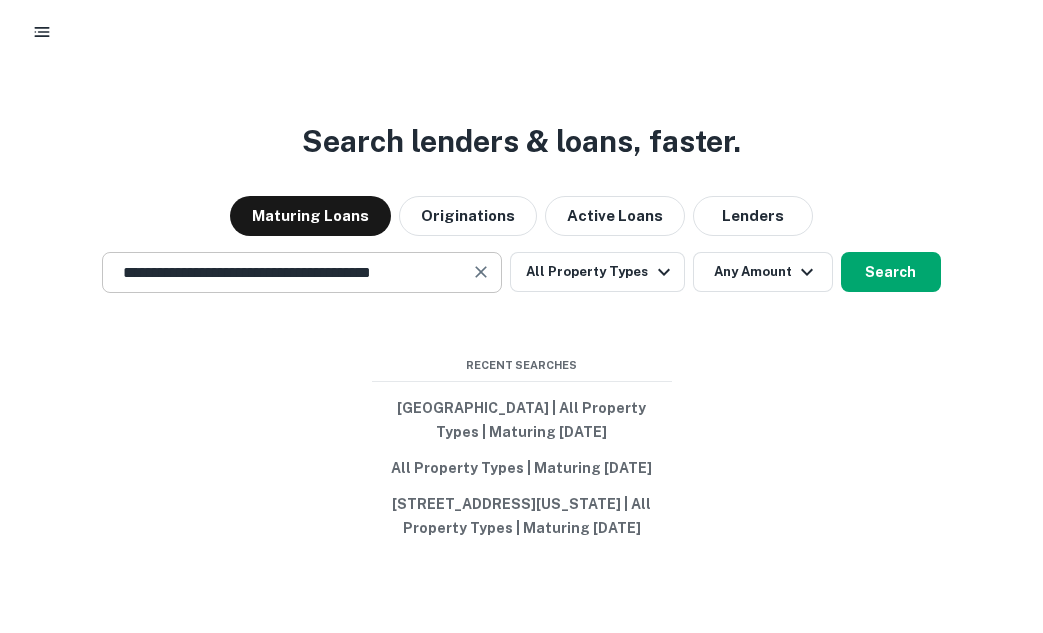 click on "**********" at bounding box center [287, 272] 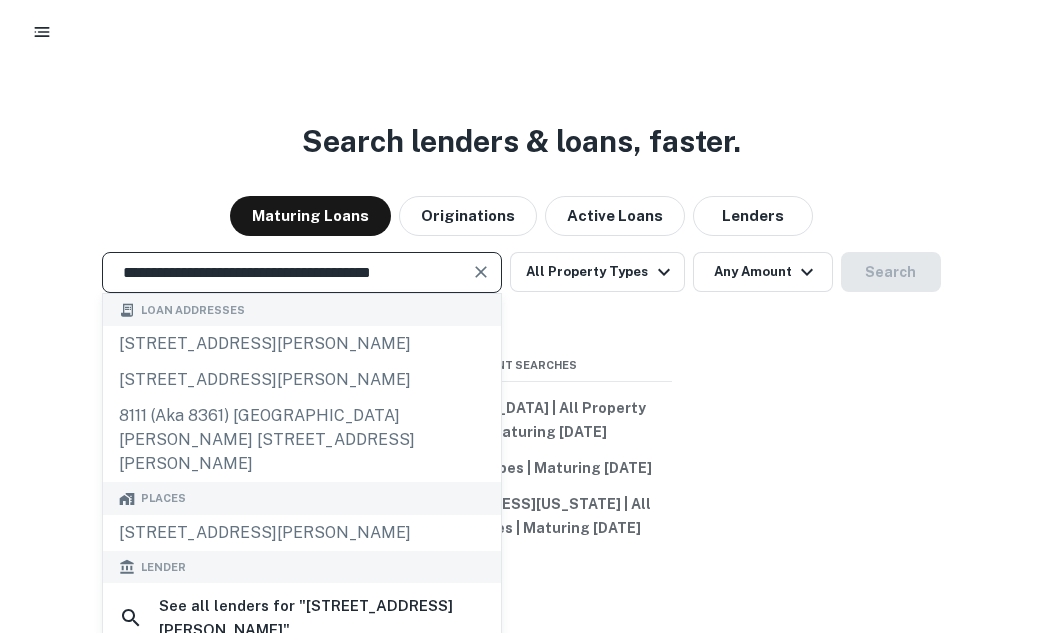 click 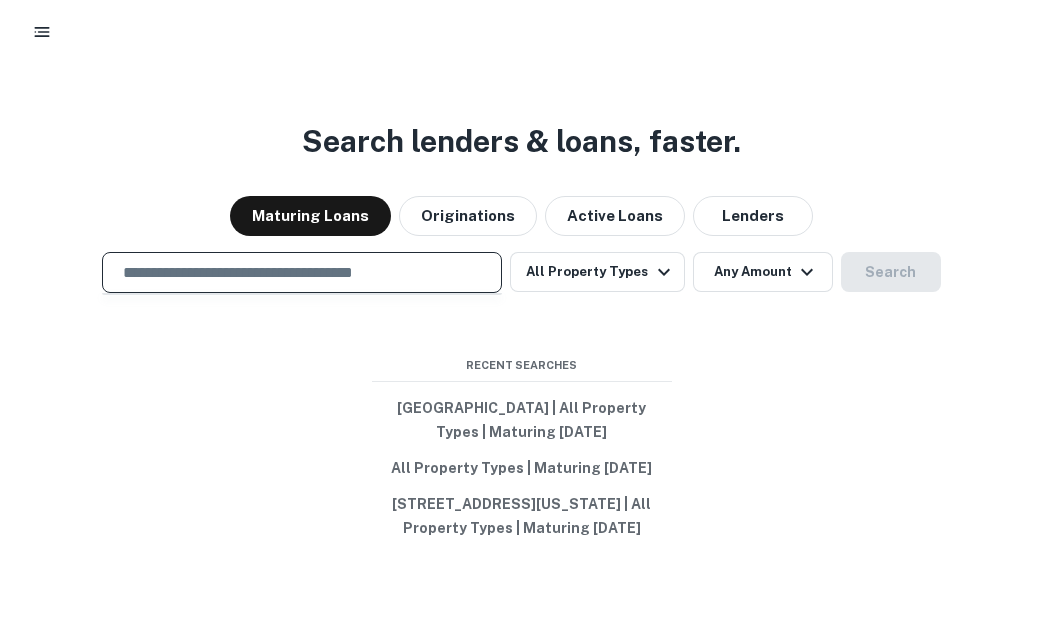 click at bounding box center [302, 272] 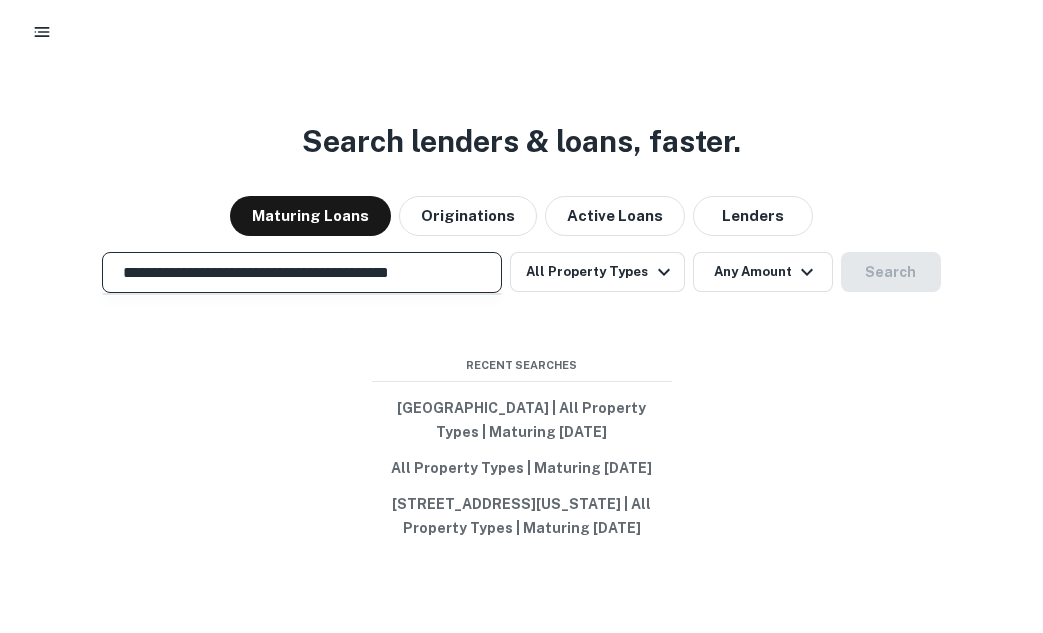 scroll, scrollTop: 0, scrollLeft: 4, axis: horizontal 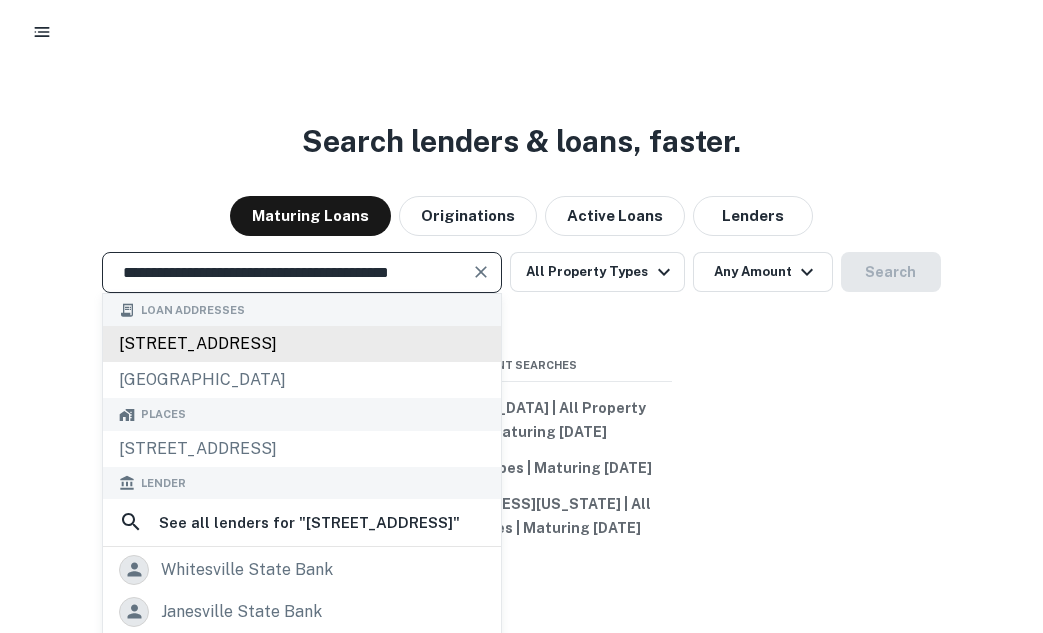 click on "6401 old statesville road, charlotte, nc, 28269" at bounding box center (302, 344) 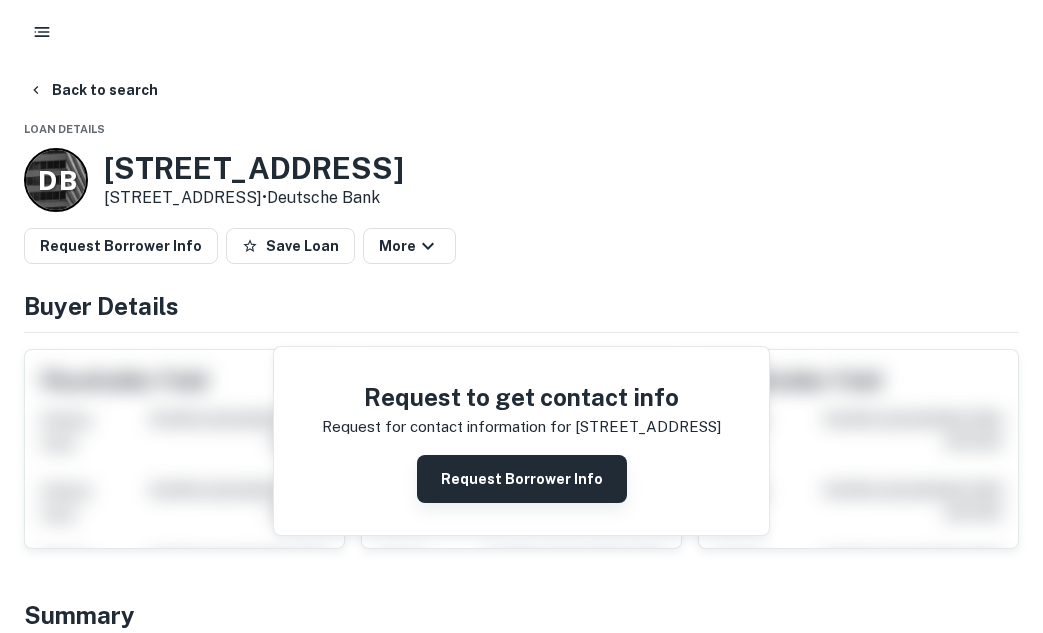 click on "Request Borrower Info" at bounding box center (522, 479) 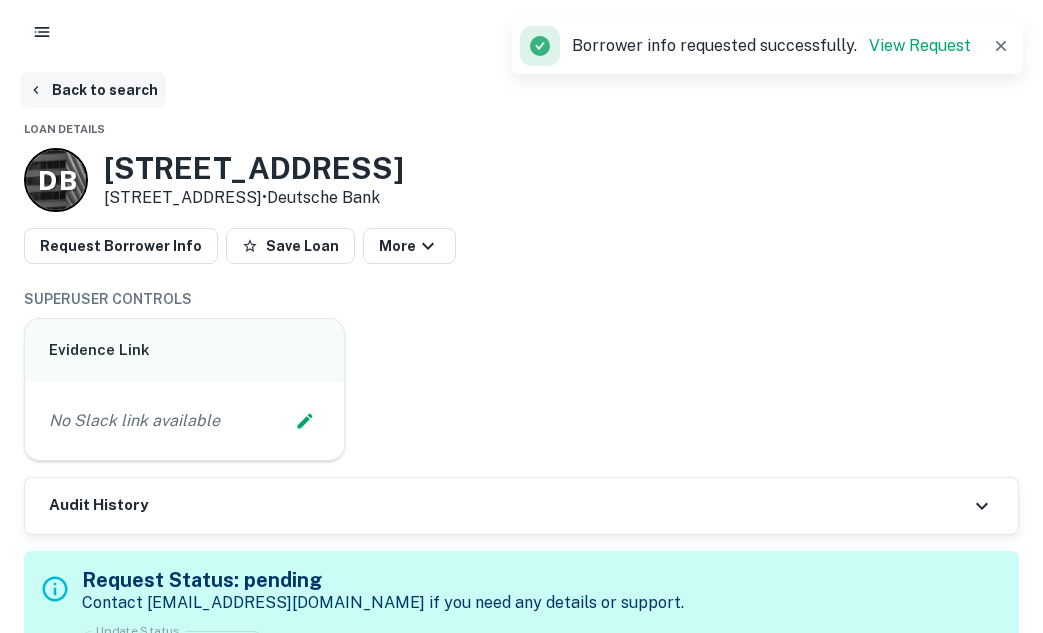 click on "Back to search" at bounding box center [93, 90] 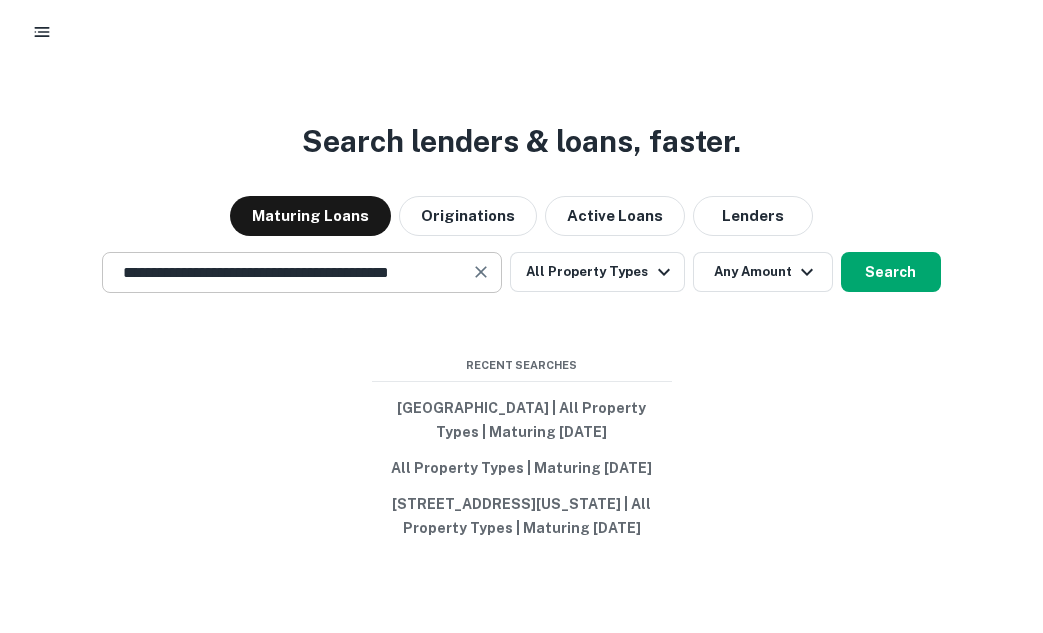 click on "**********" at bounding box center (287, 272) 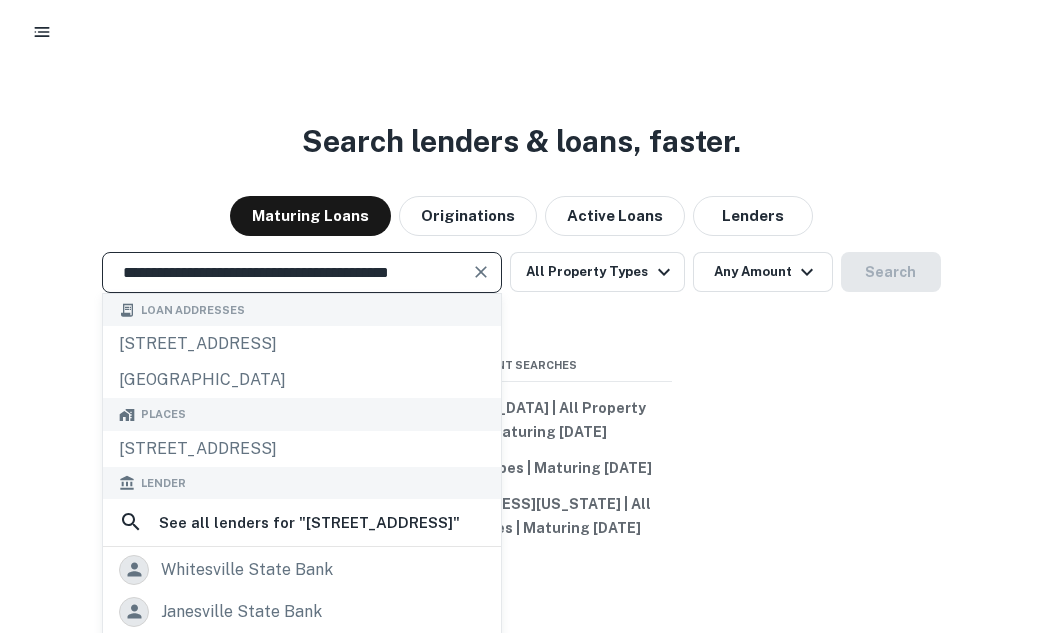 click 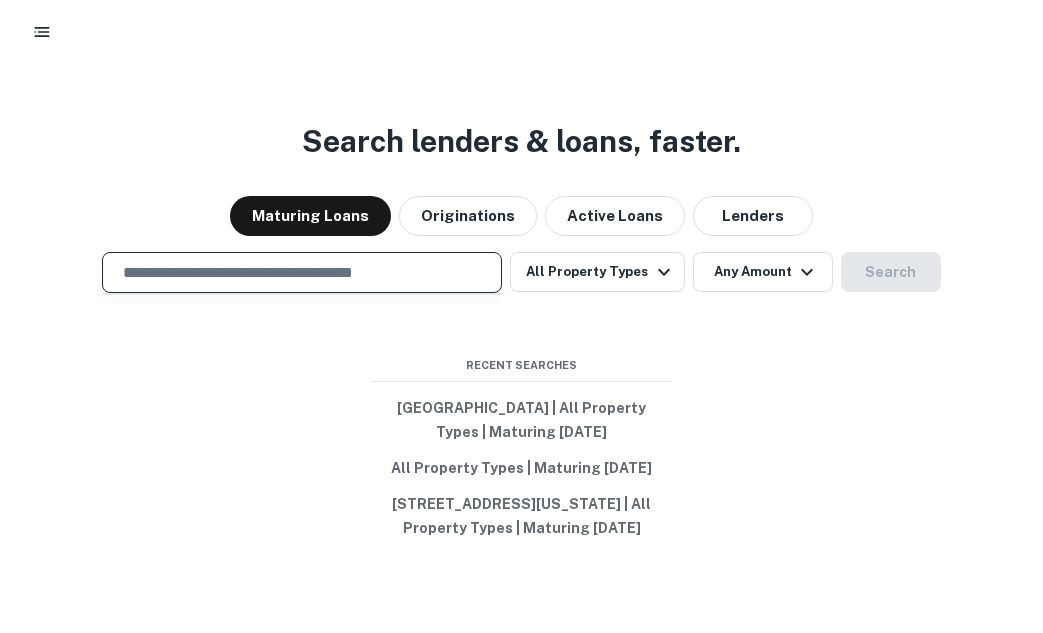 paste on "**********" 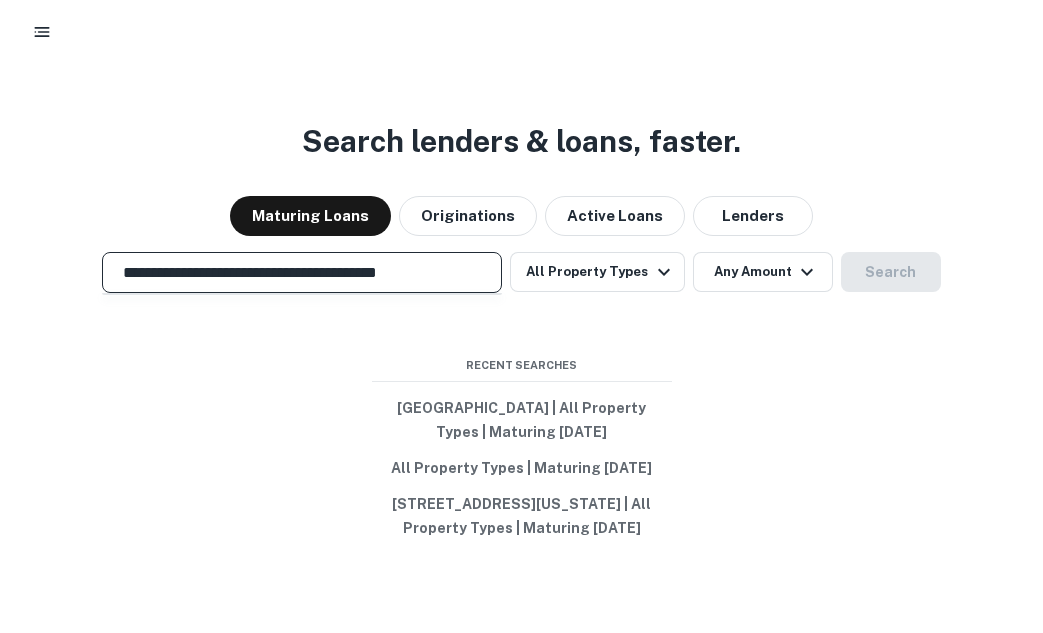 scroll, scrollTop: 0, scrollLeft: 1, axis: horizontal 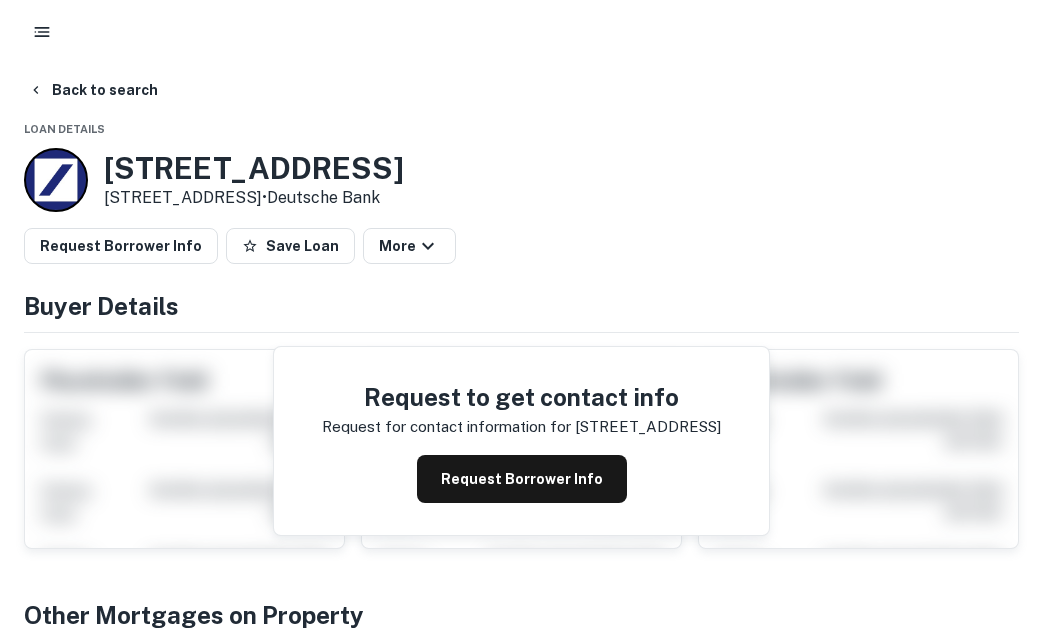 click on "Request to get contact info Request for contact information for  1120 west sugar creek road Request Borrower Info" at bounding box center (521, 441) 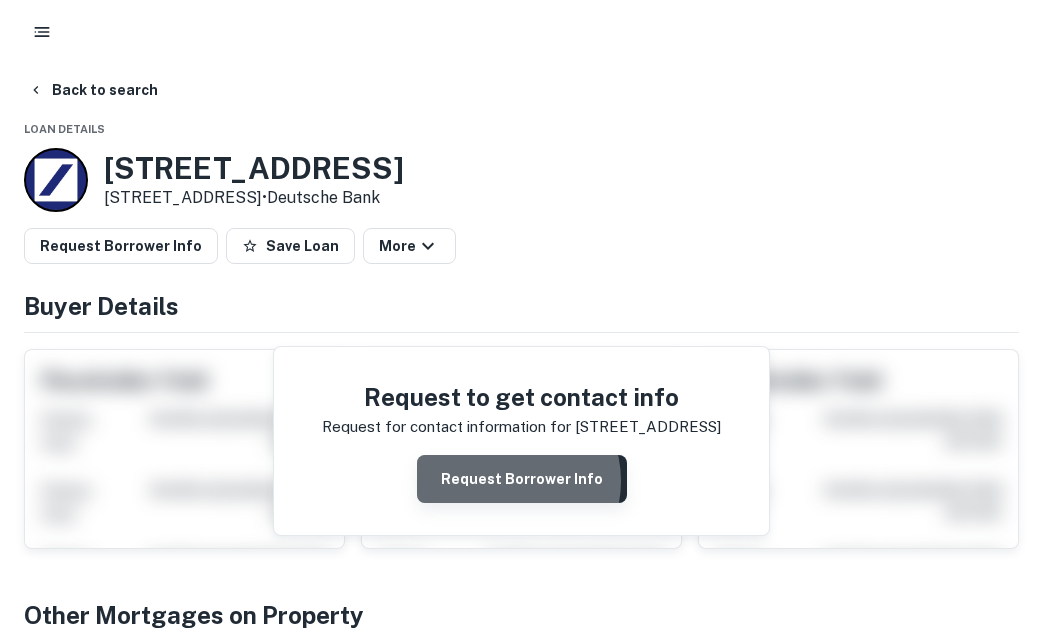 click on "Request Borrower Info" at bounding box center (522, 479) 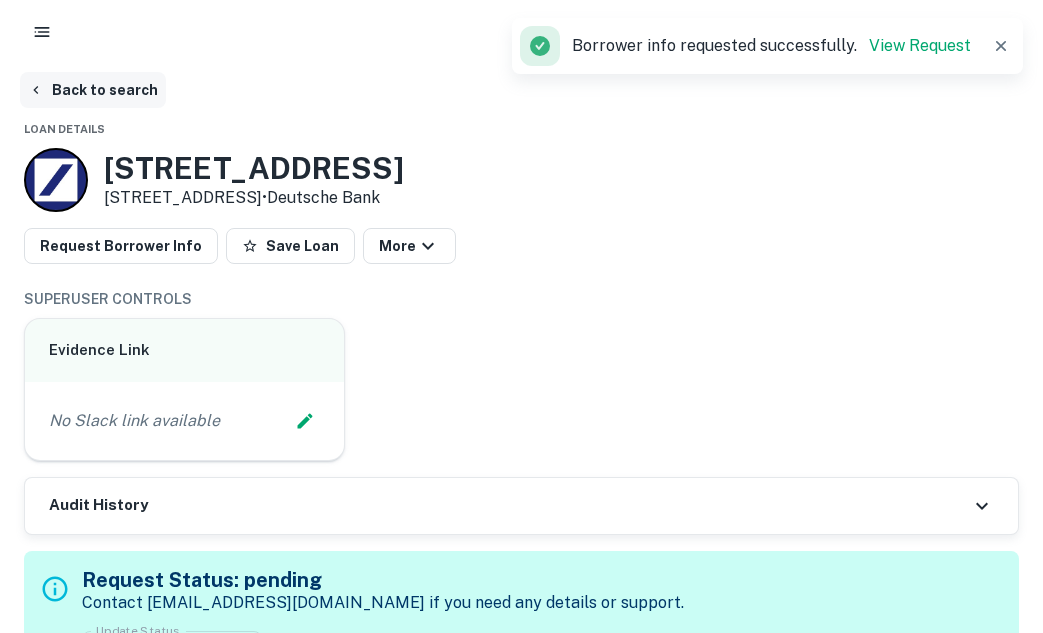 click on "Back to search" at bounding box center (93, 90) 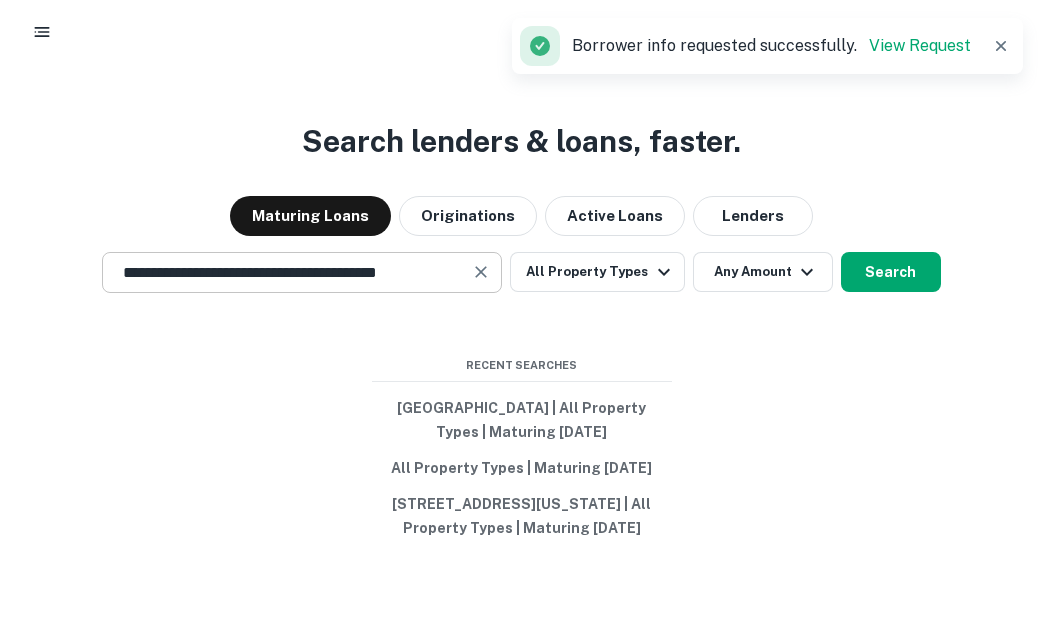 click on "**********" at bounding box center (302, 272) 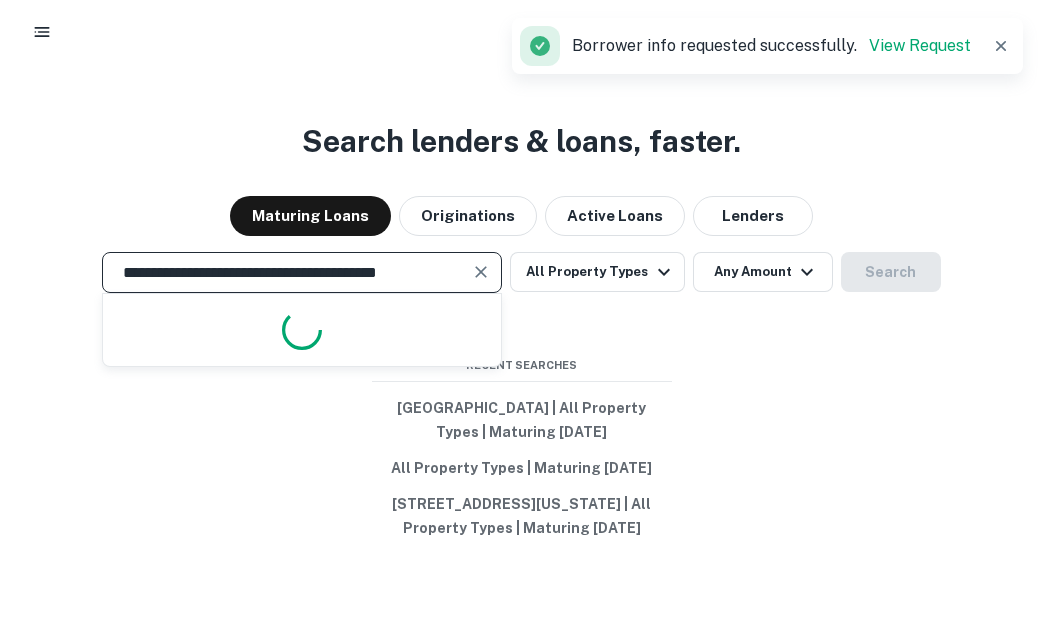 scroll, scrollTop: 0, scrollLeft: 1, axis: horizontal 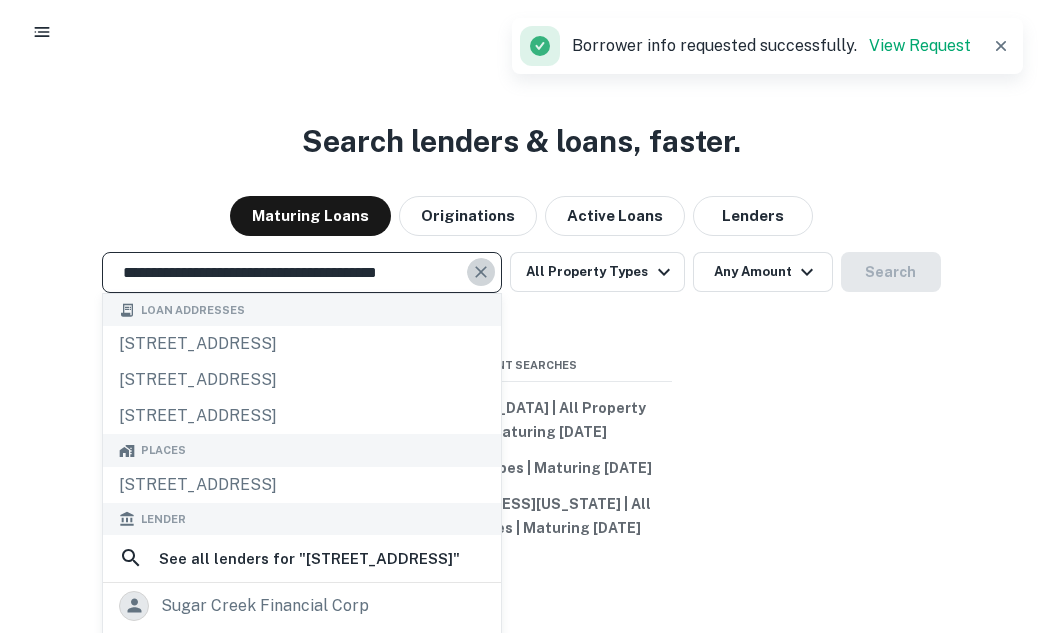 click 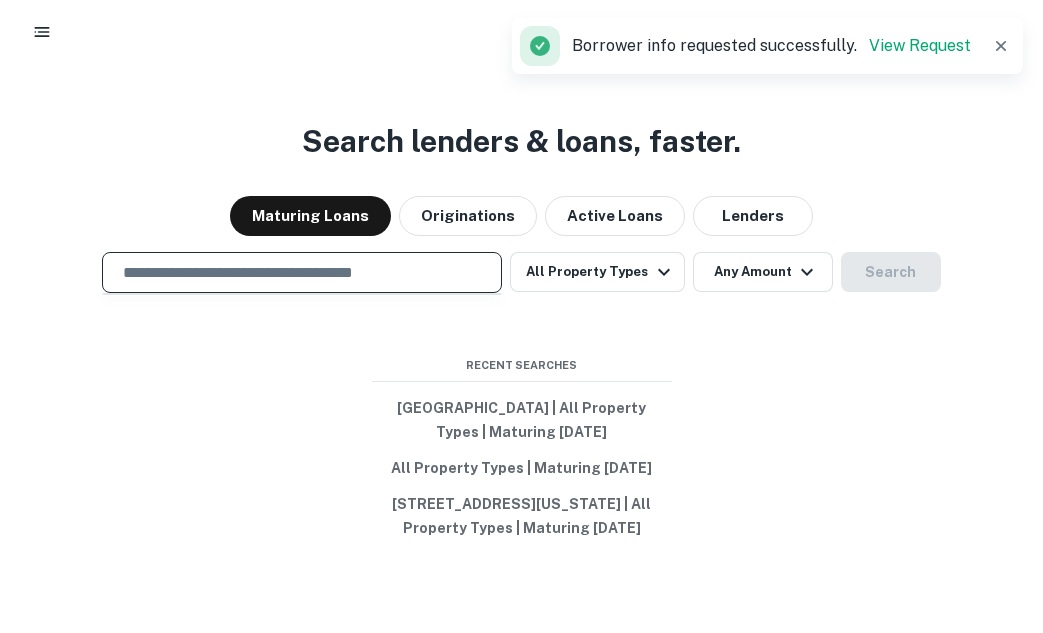 paste on "**********" 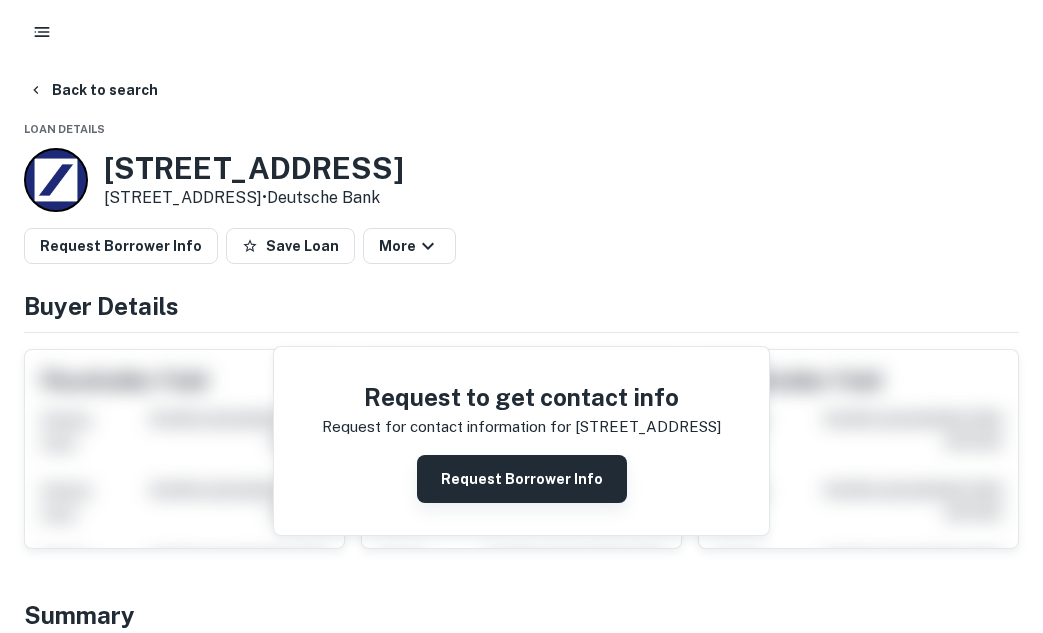 click on "Request Borrower Info" at bounding box center [522, 479] 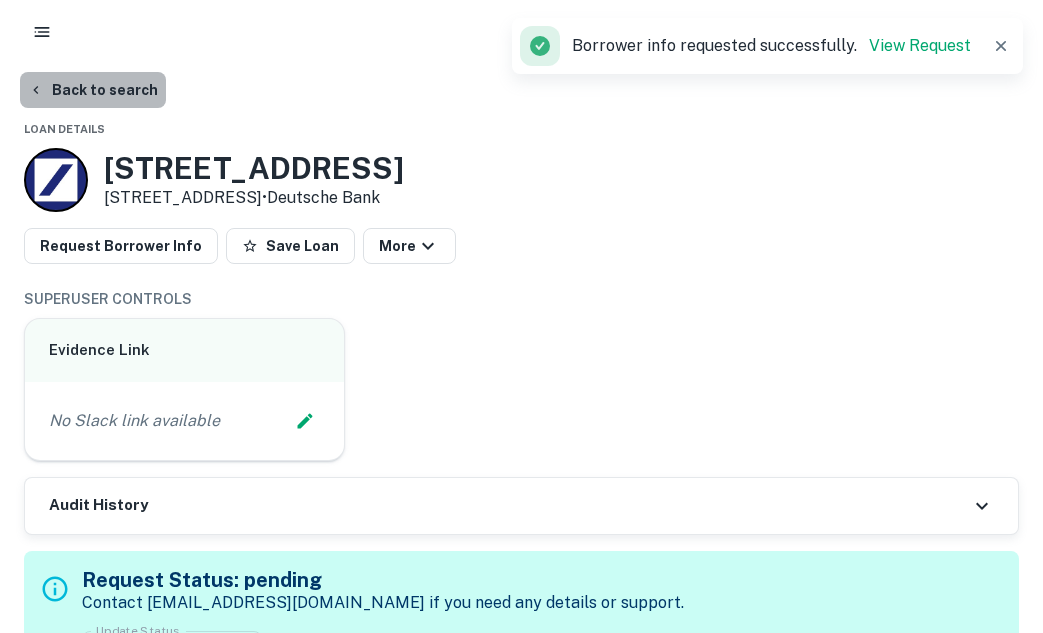 click on "Back to search" at bounding box center (93, 90) 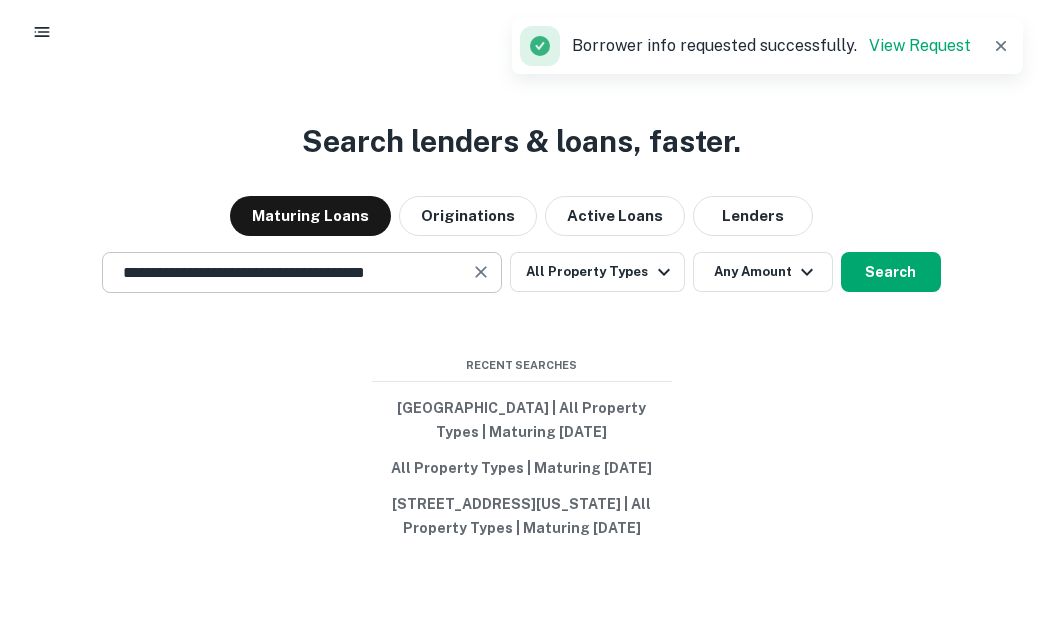 click 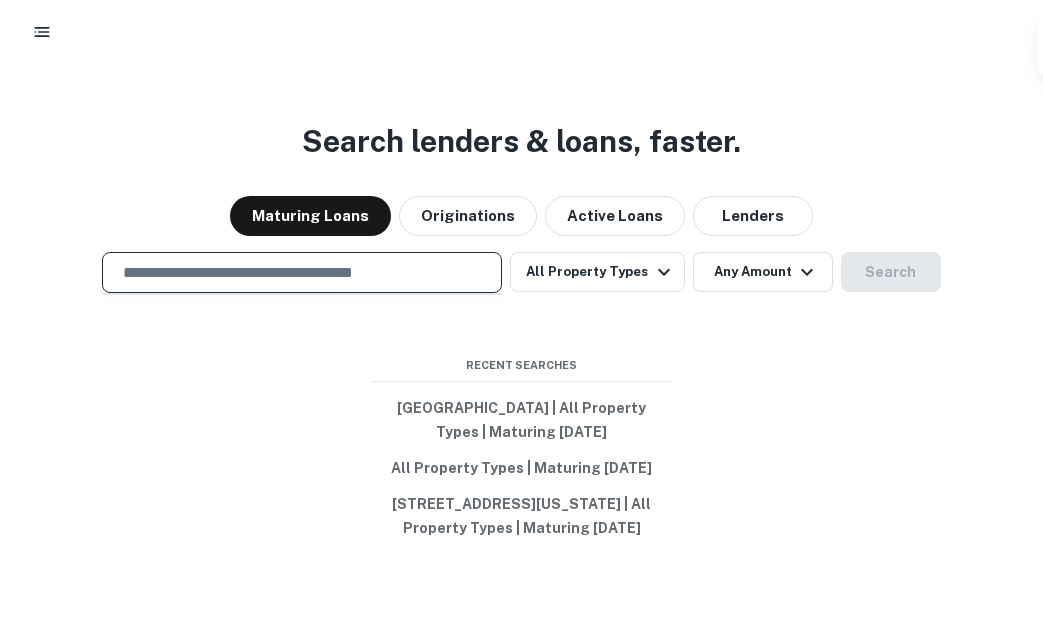 click at bounding box center [302, 272] 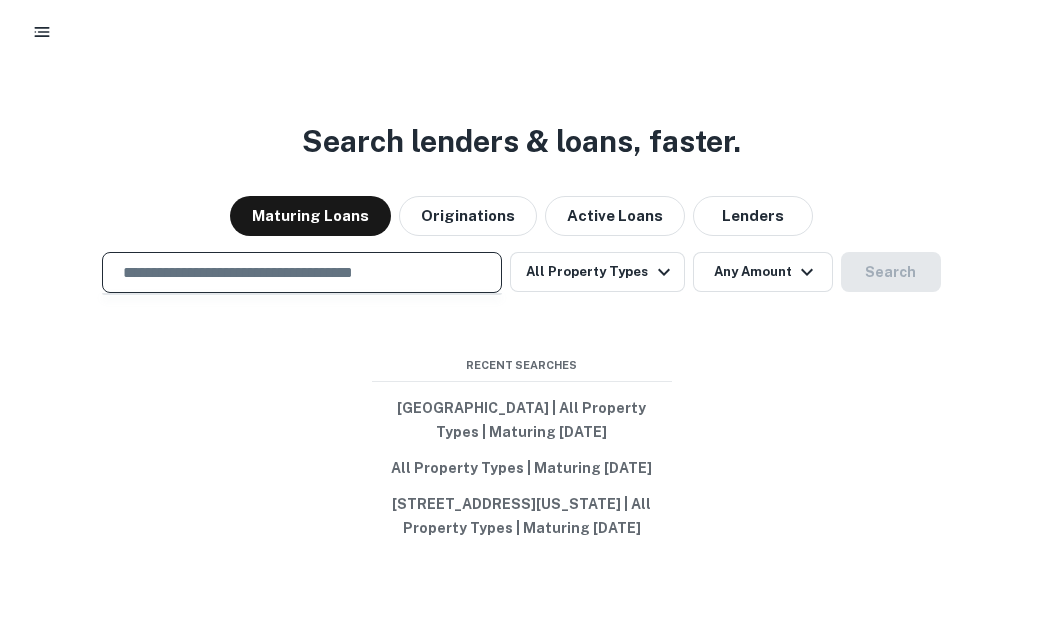paste on "**********" 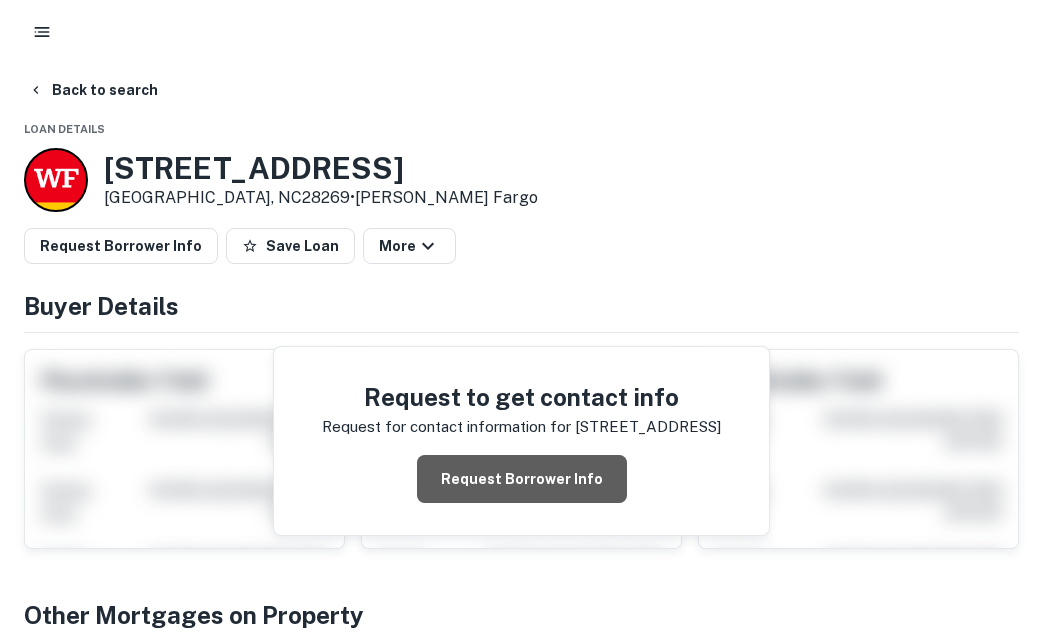 drag, startPoint x: 332, startPoint y: 357, endPoint x: 606, endPoint y: 501, distance: 309.53513 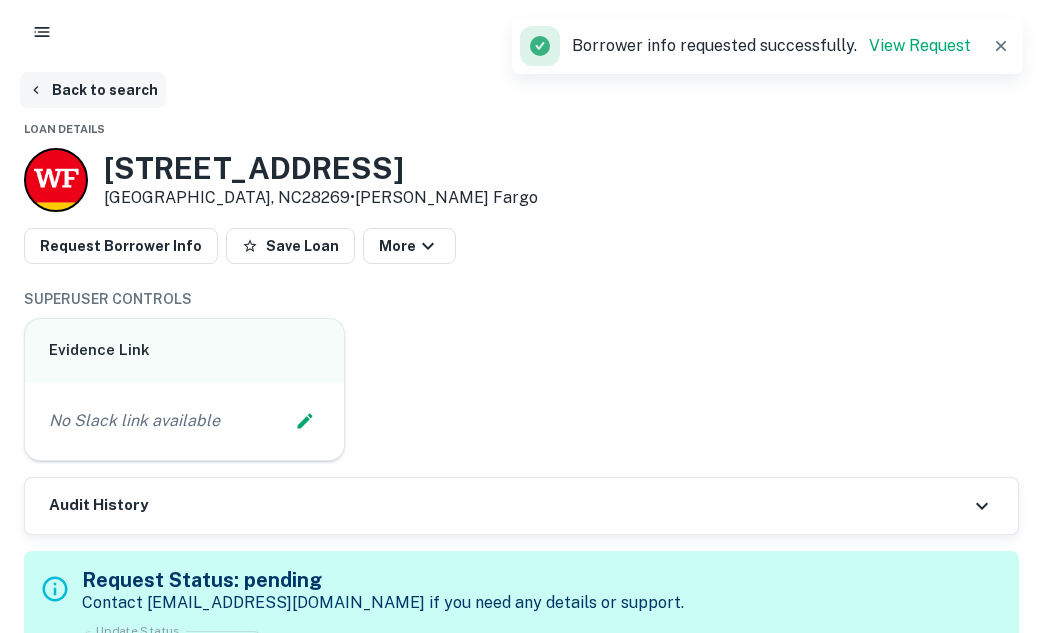 click on "Back to search" at bounding box center (93, 90) 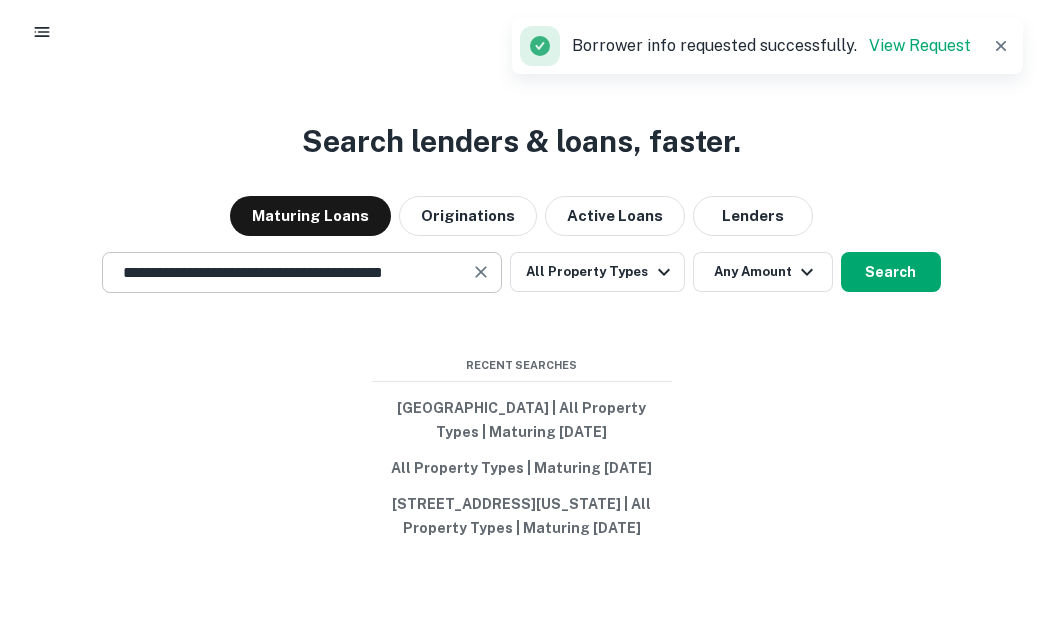 click at bounding box center [481, 272] 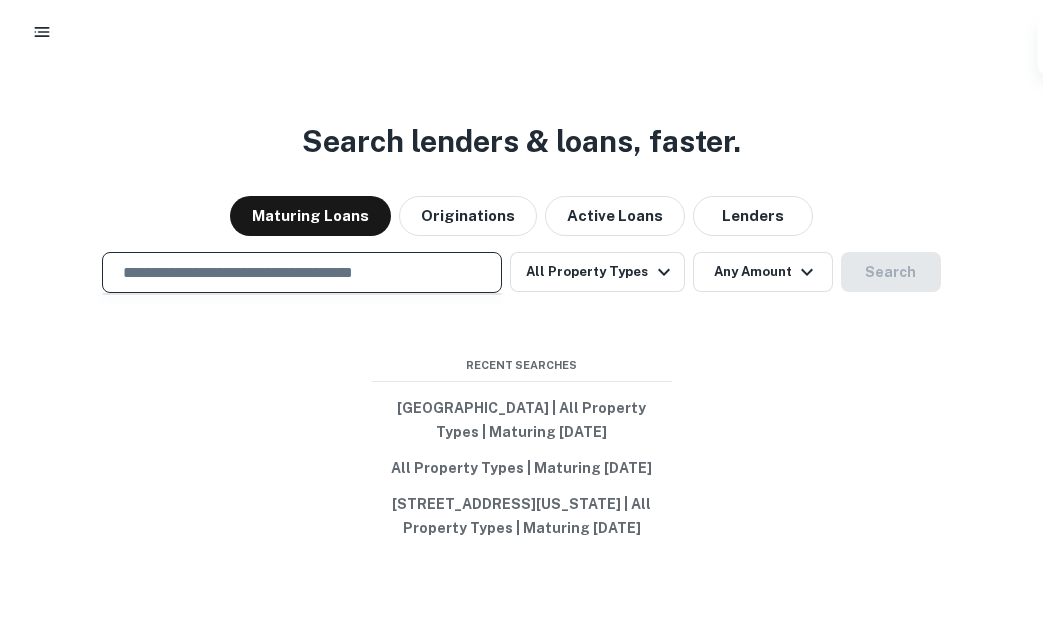 click on "​" at bounding box center [302, 272] 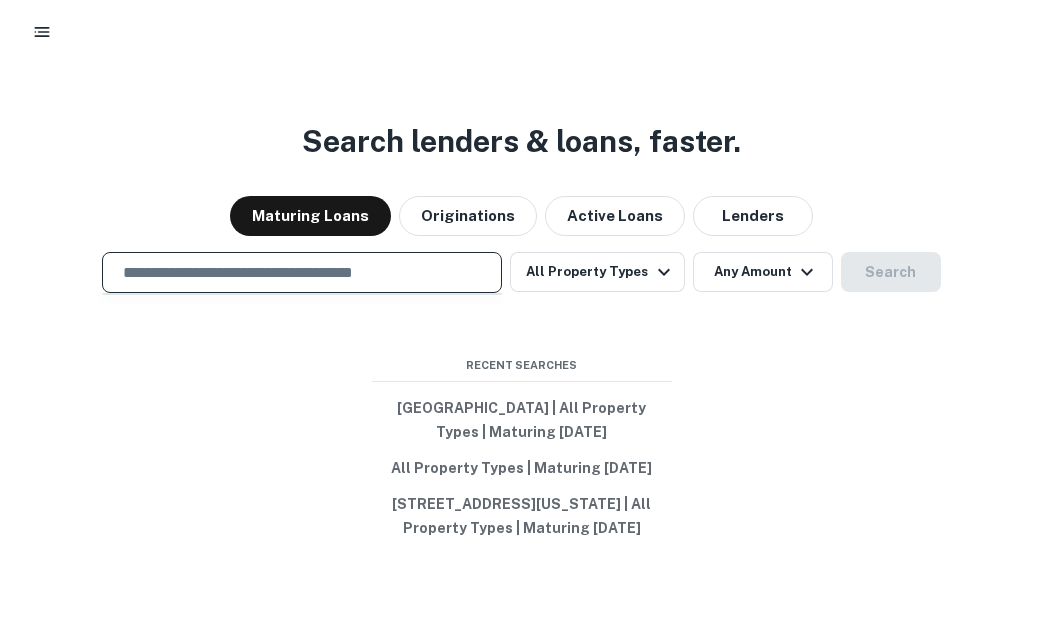 paste on "**********" 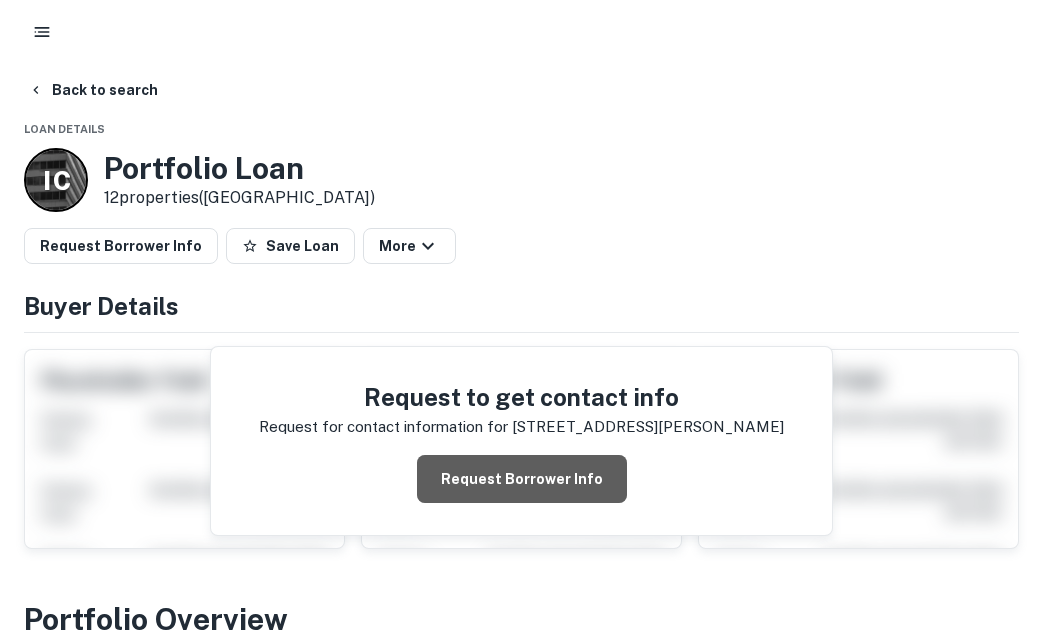 drag, startPoint x: 411, startPoint y: 360, endPoint x: 546, endPoint y: 498, distance: 193.0518 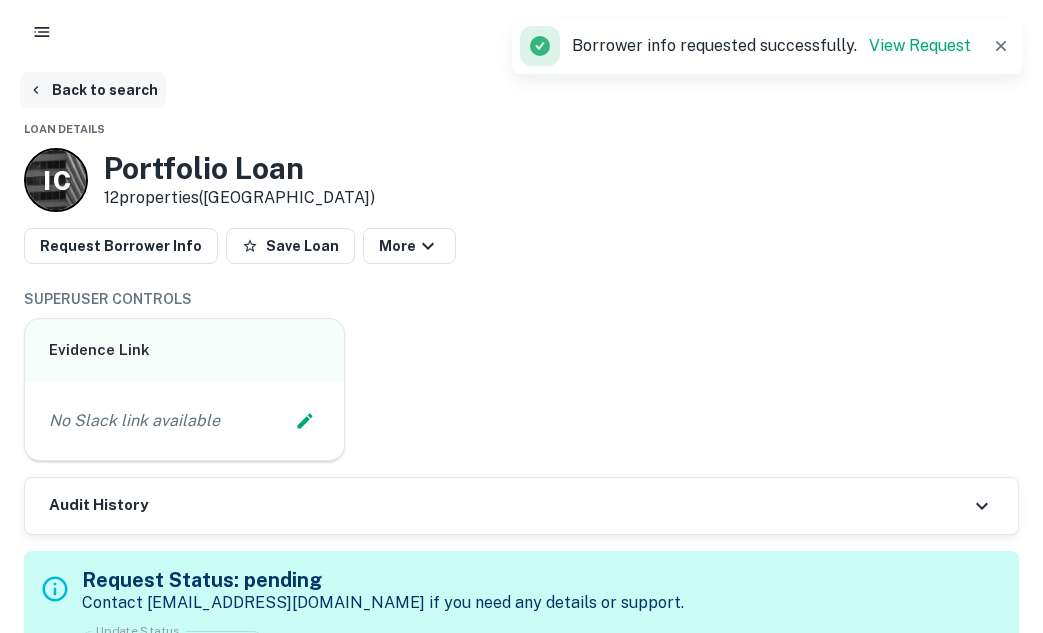 click on "Back to search" at bounding box center (93, 90) 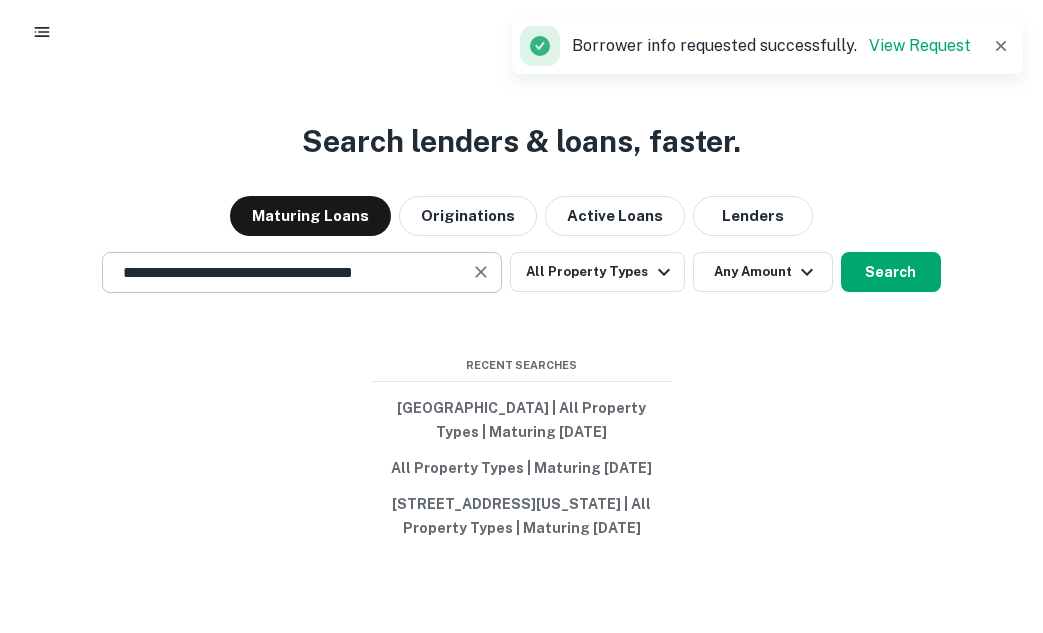 click 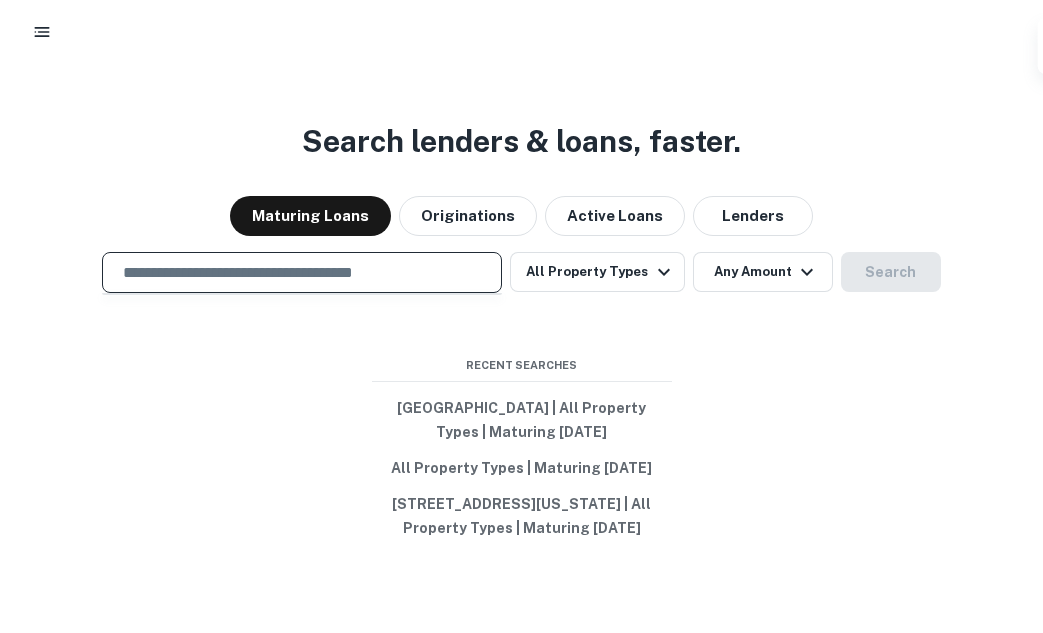 click at bounding box center (302, 272) 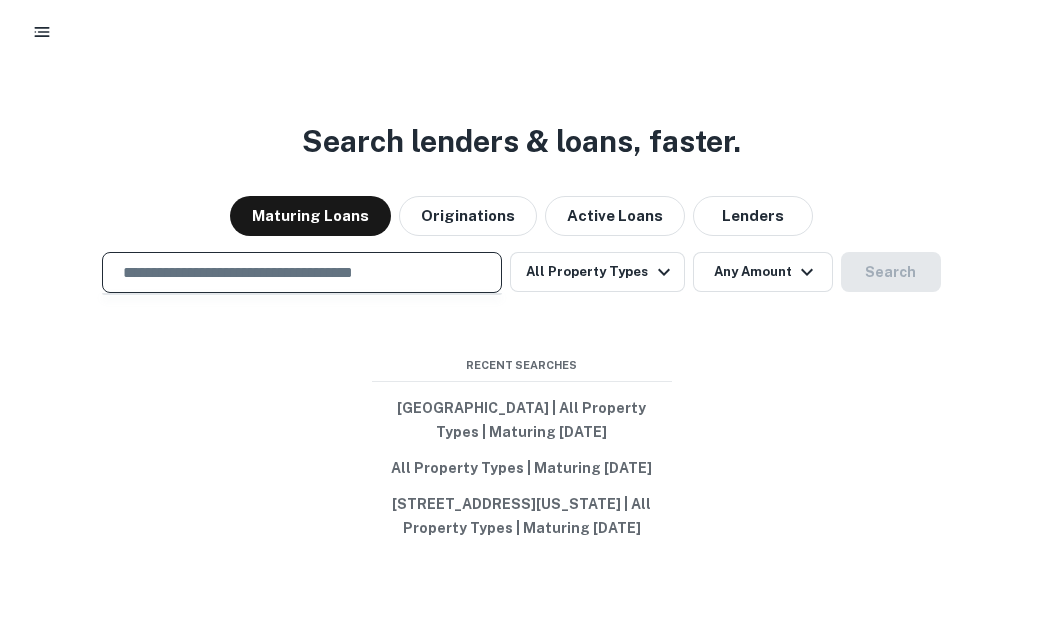 paste on "**********" 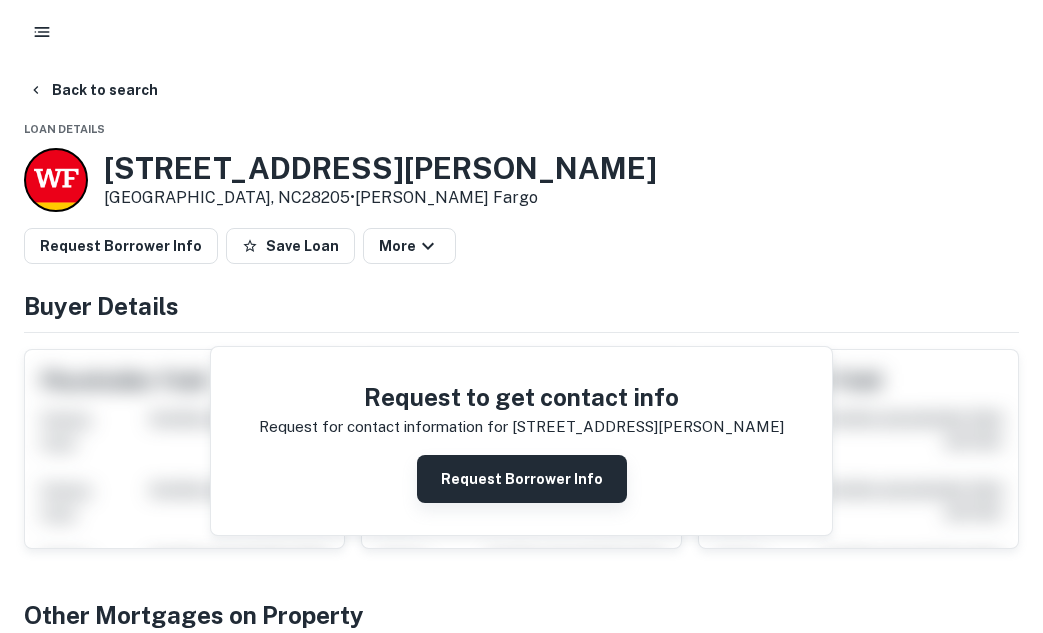 click on "Request Borrower Info" at bounding box center (522, 479) 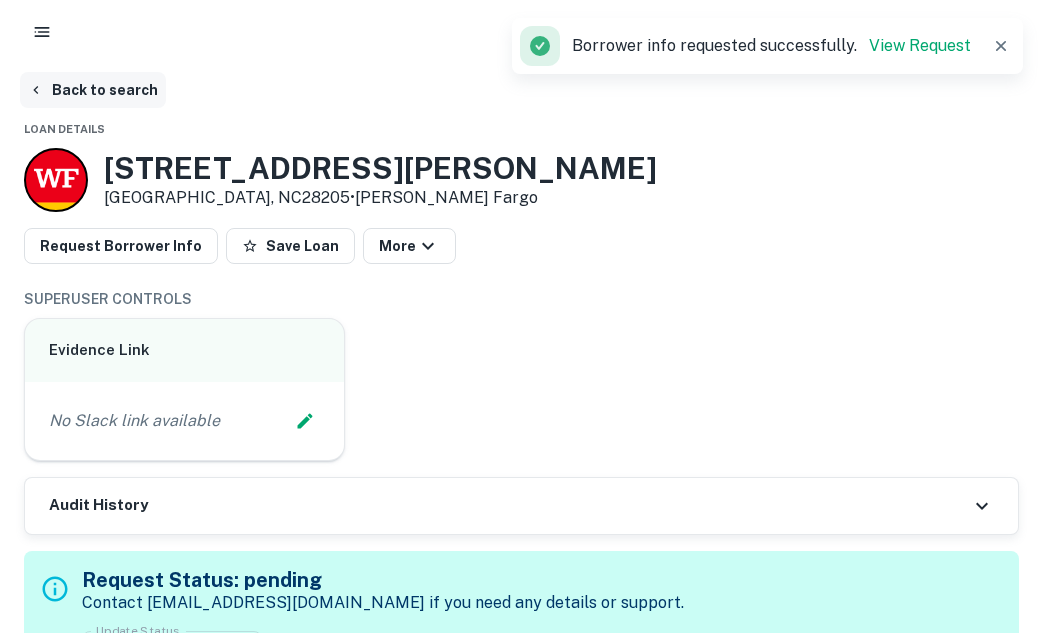 click on "Back to search" at bounding box center (93, 90) 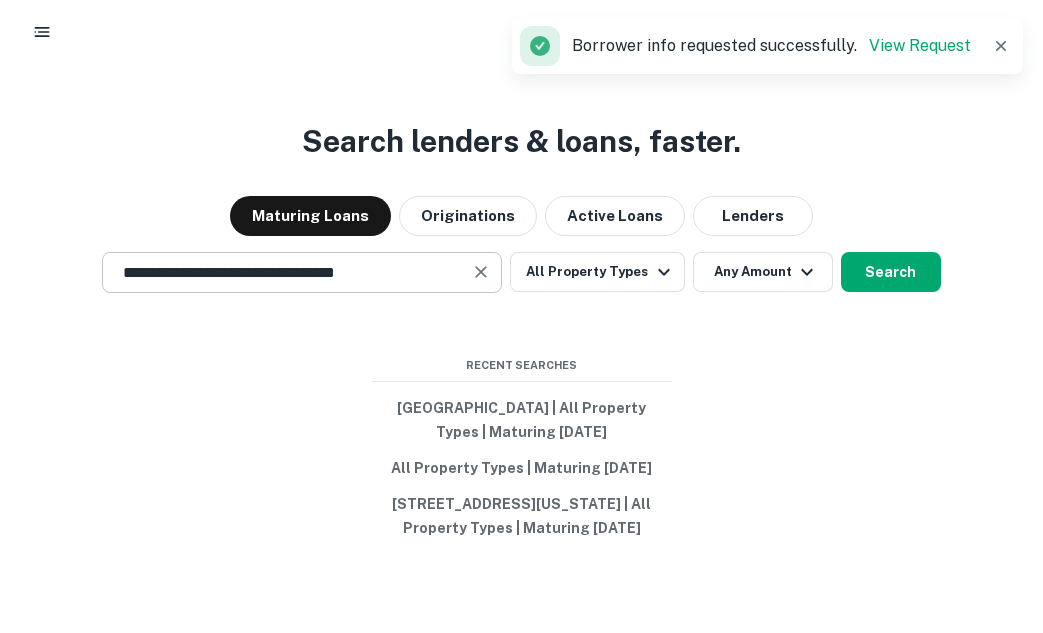 click 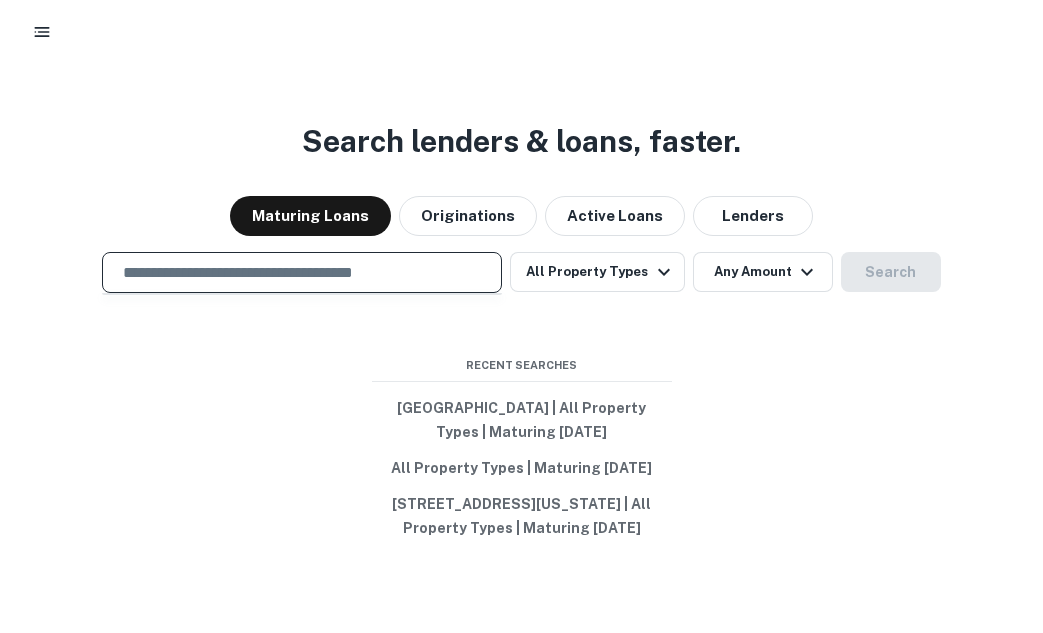 click at bounding box center (302, 272) 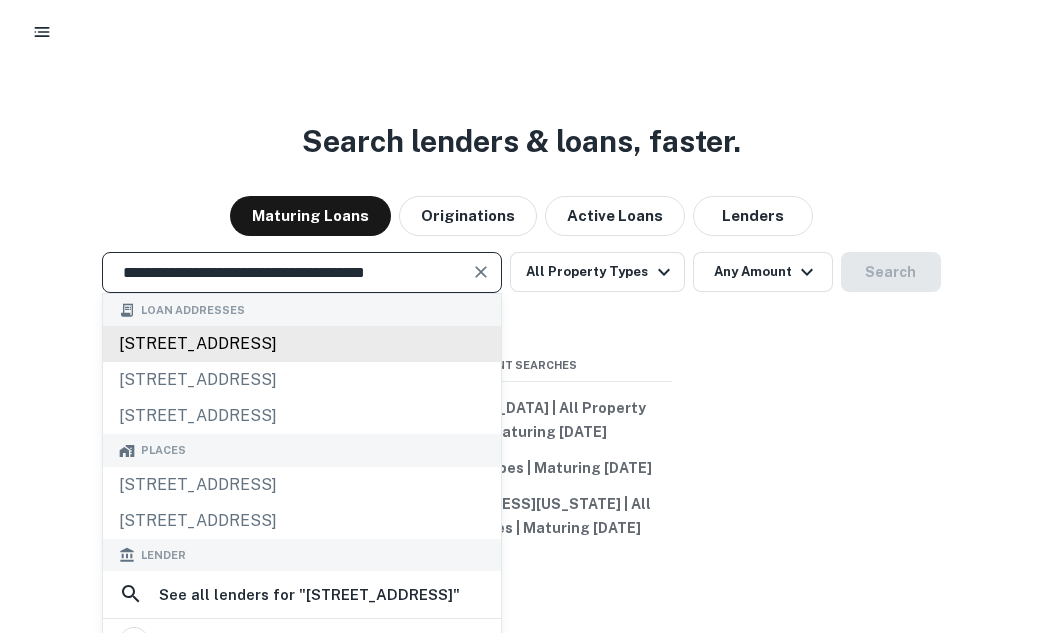 click on "2825 little rock rd, charlotte, nc, 28214" at bounding box center (302, 344) 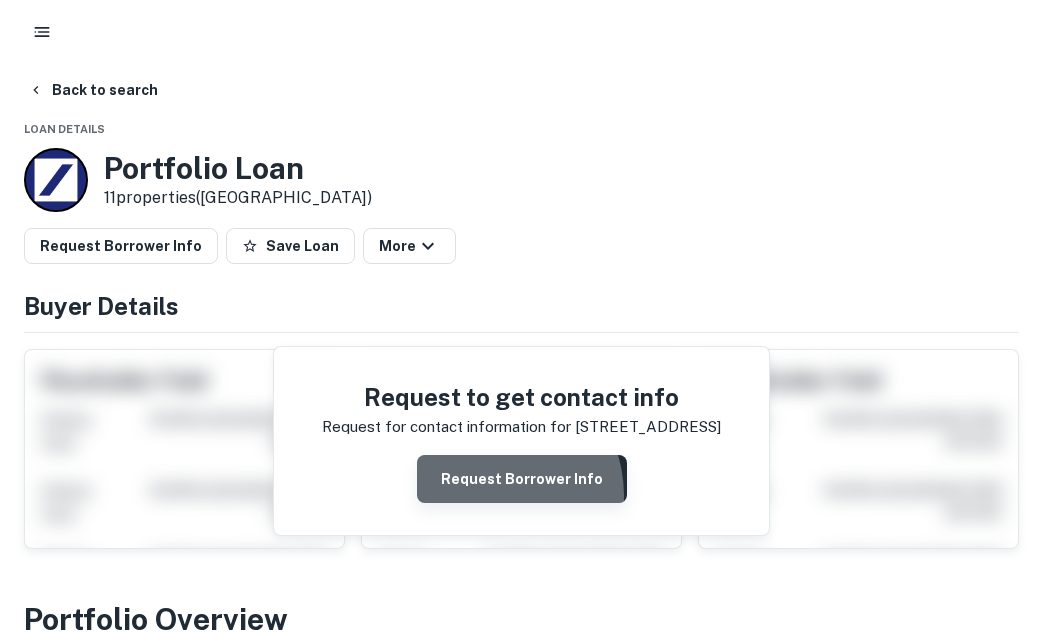 click on "Request Borrower Info" at bounding box center [522, 479] 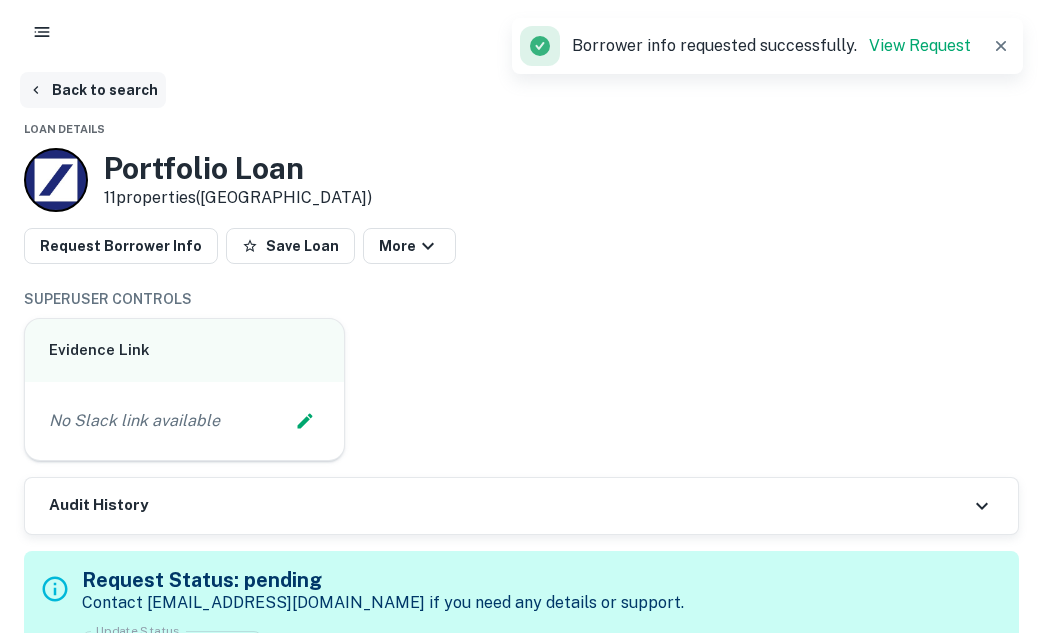 click on "Back to search" at bounding box center (93, 90) 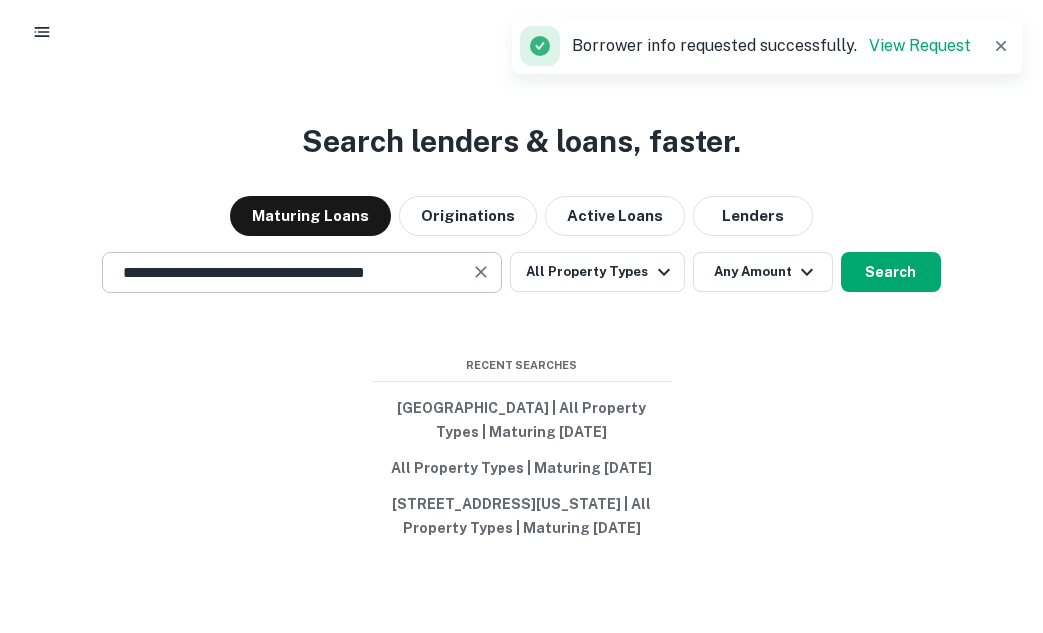 click 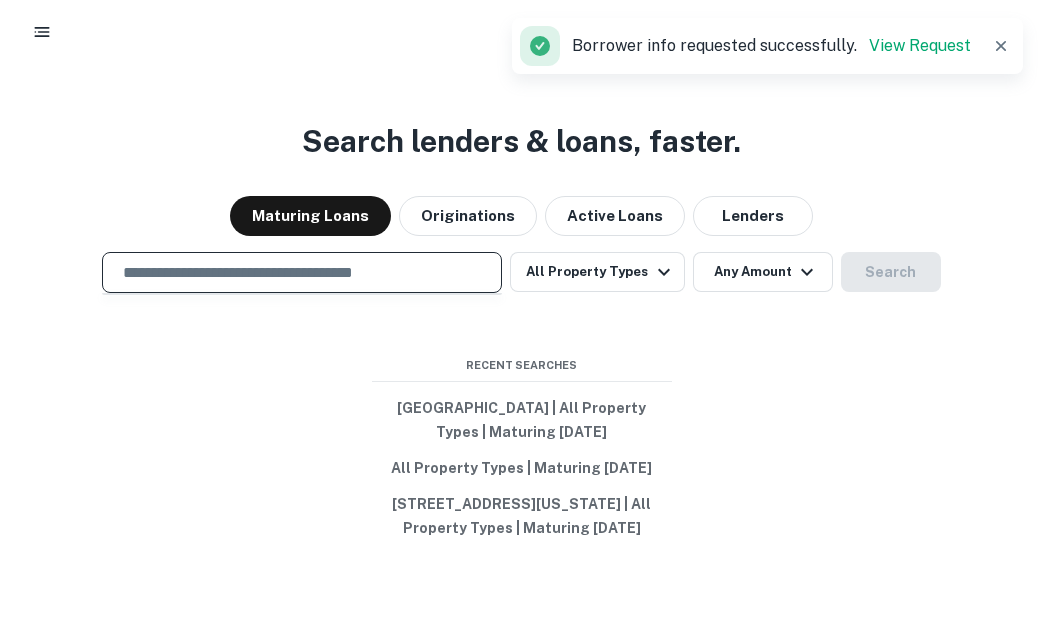 click at bounding box center (302, 272) 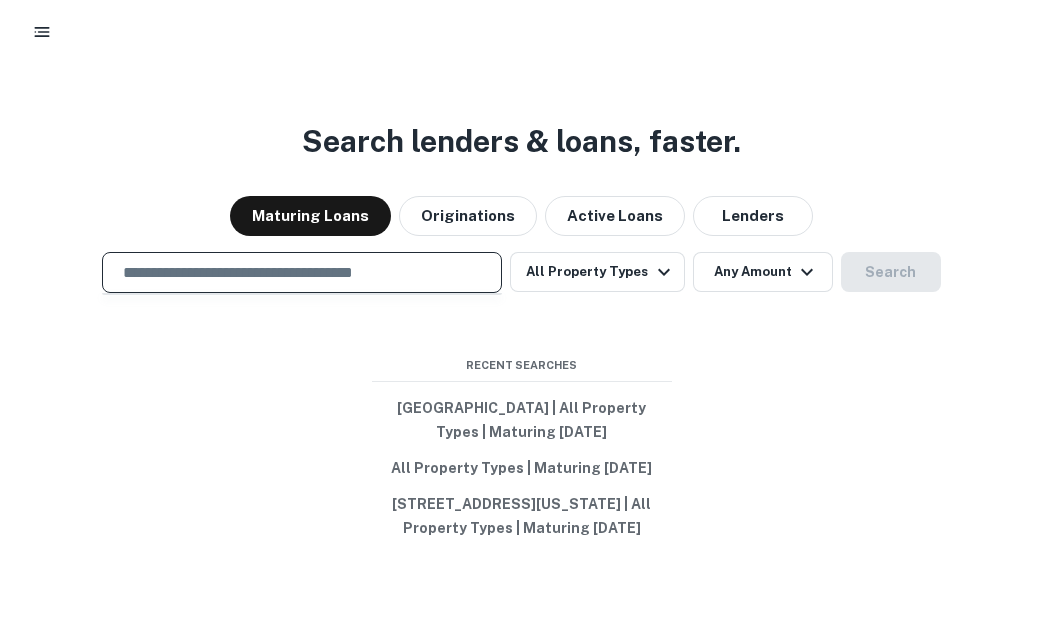 paste on "**********" 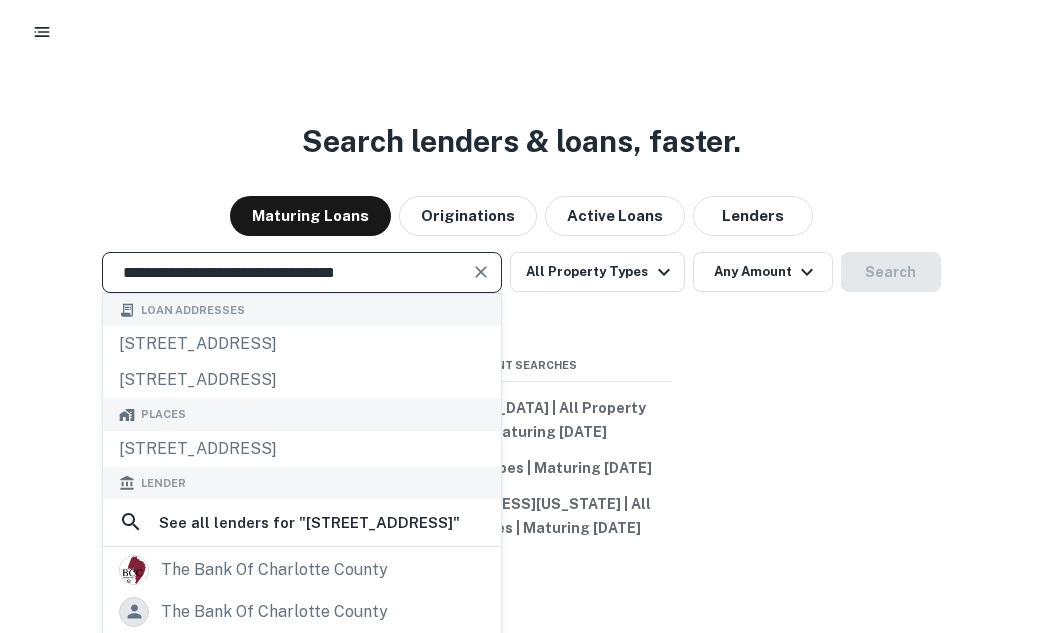 type on "**********" 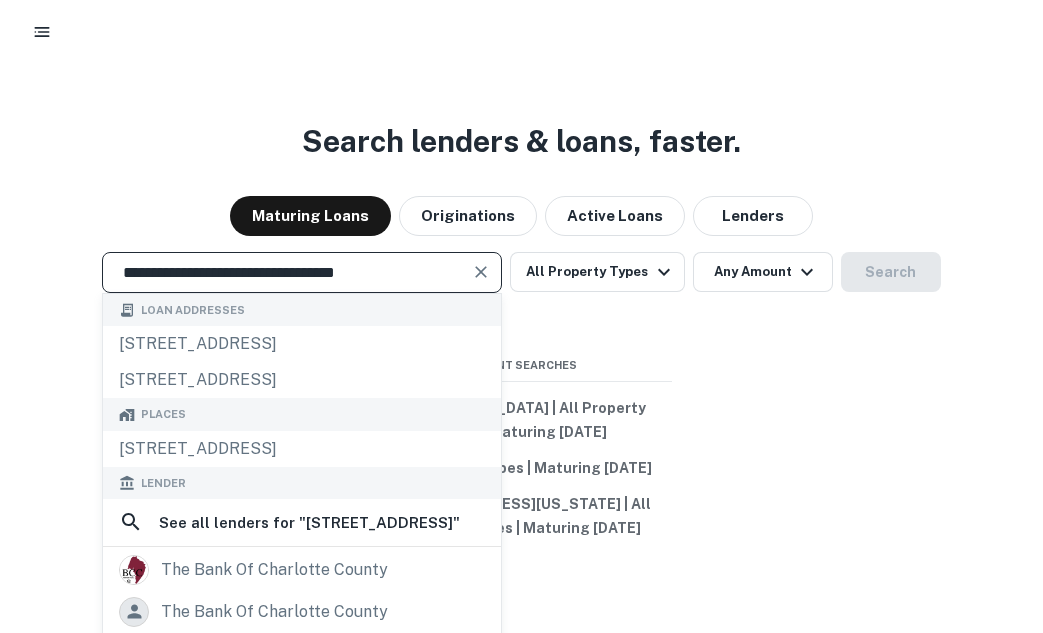 click 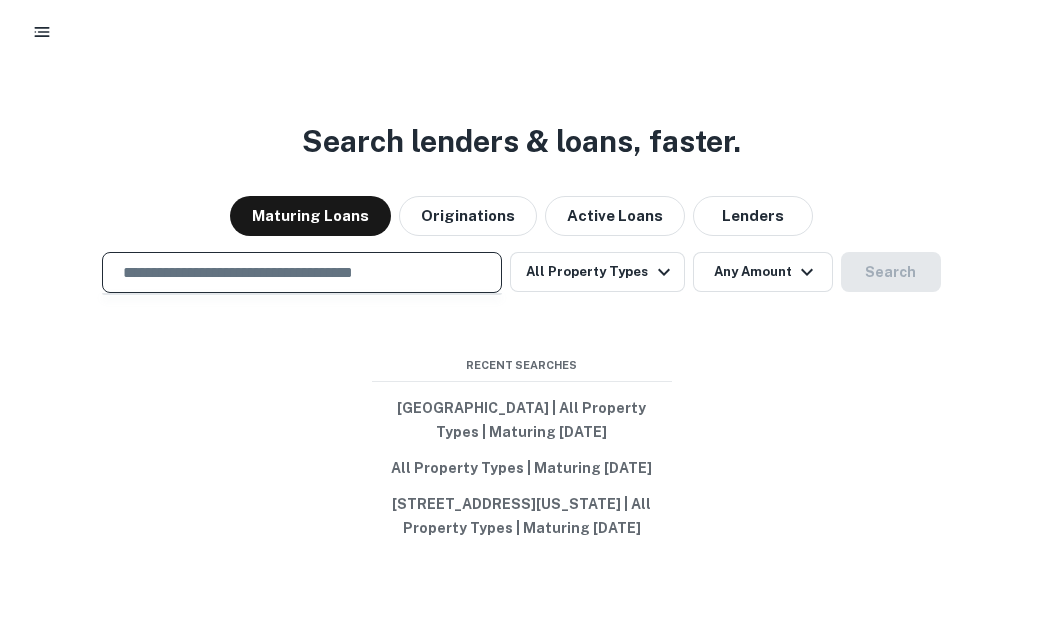 click at bounding box center (302, 272) 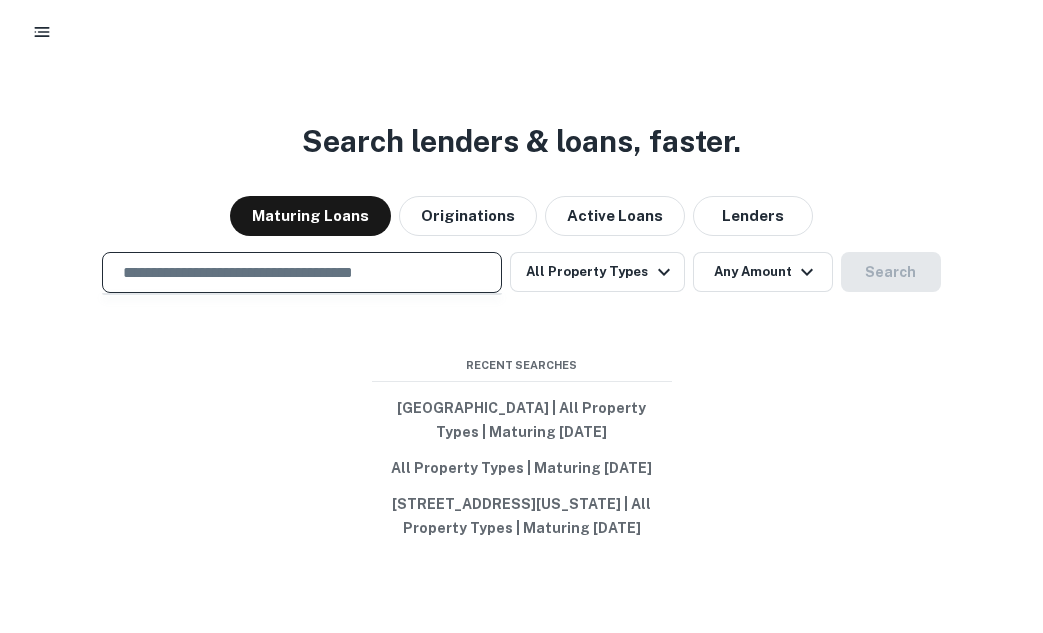paste on "**********" 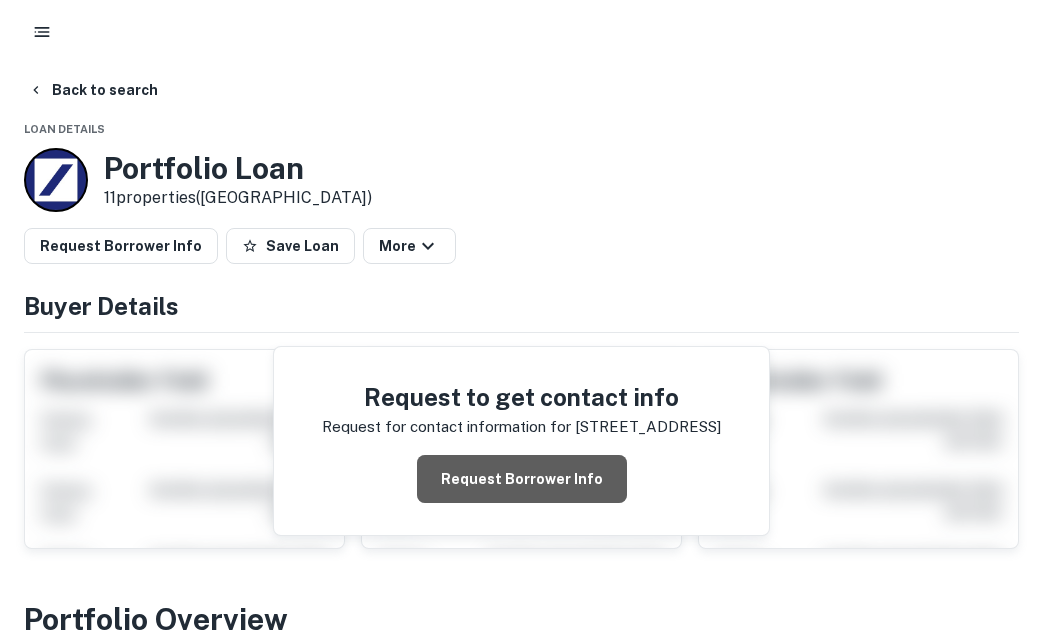 drag, startPoint x: 428, startPoint y: 338, endPoint x: 517, endPoint y: 439, distance: 134.61798 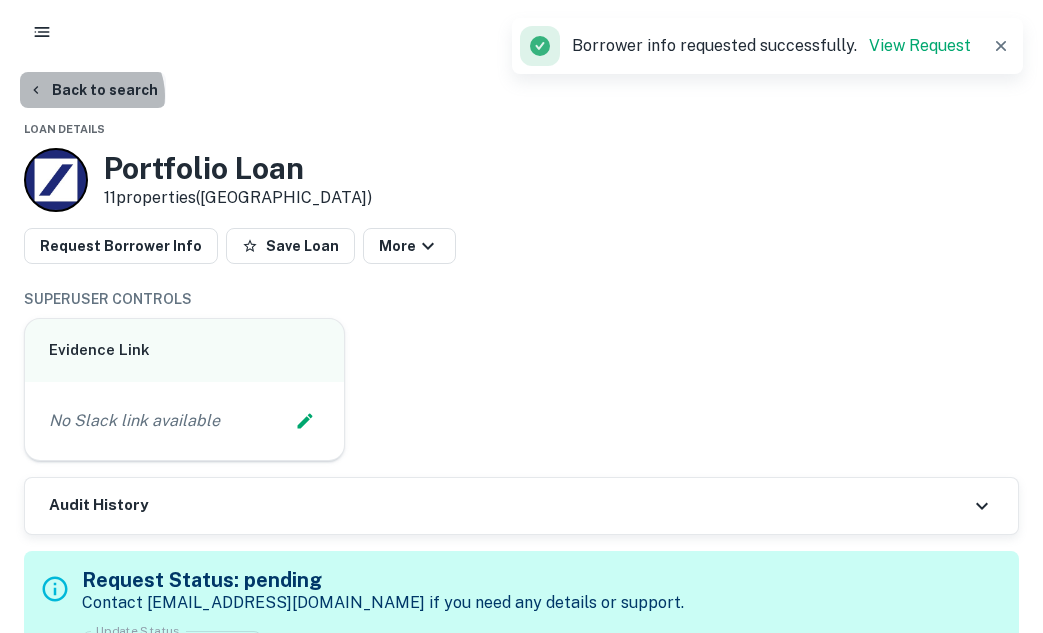 click on "Back to search" at bounding box center (93, 90) 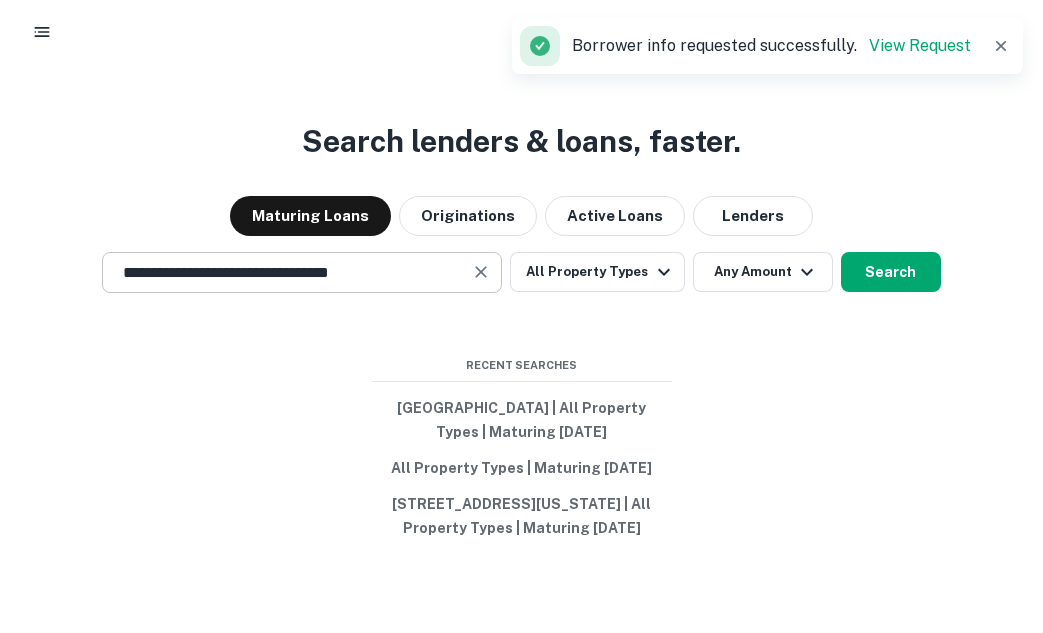 click 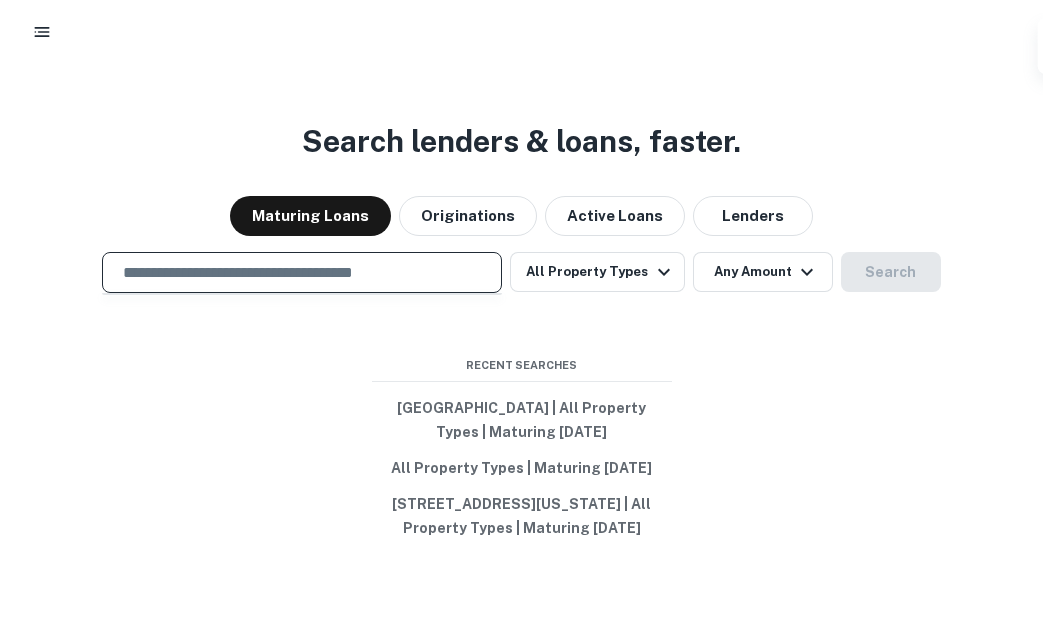 click at bounding box center (302, 272) 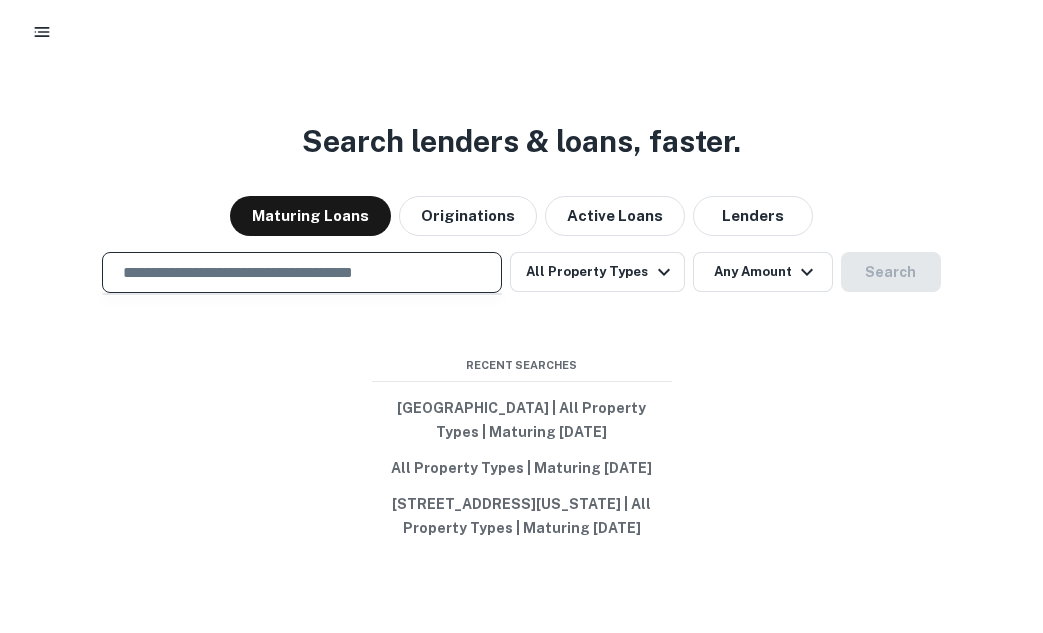 paste on "**********" 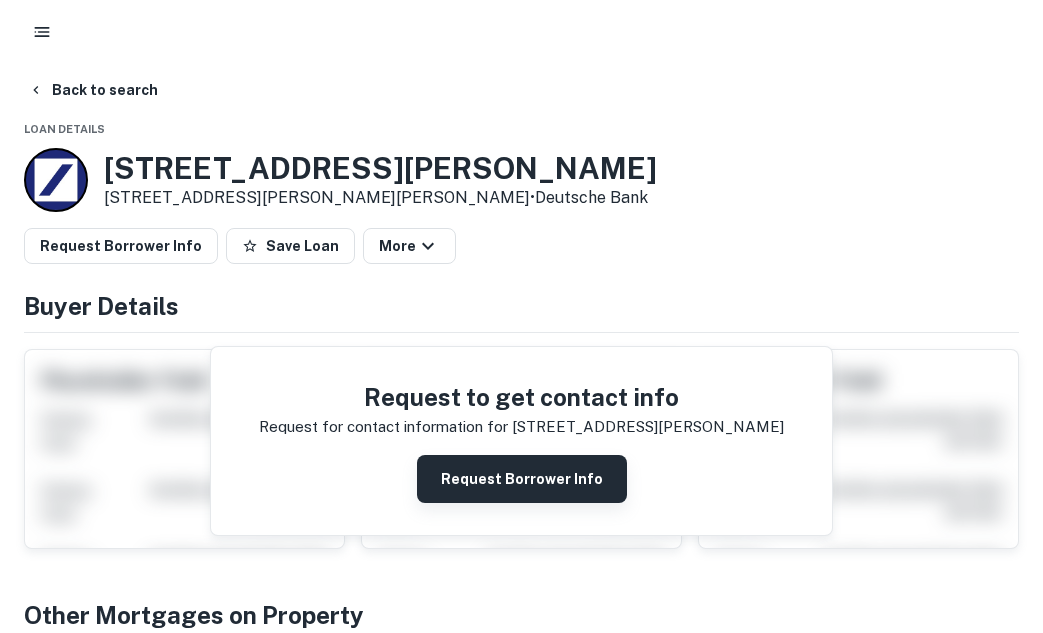 click on "Request Borrower Info" at bounding box center [522, 479] 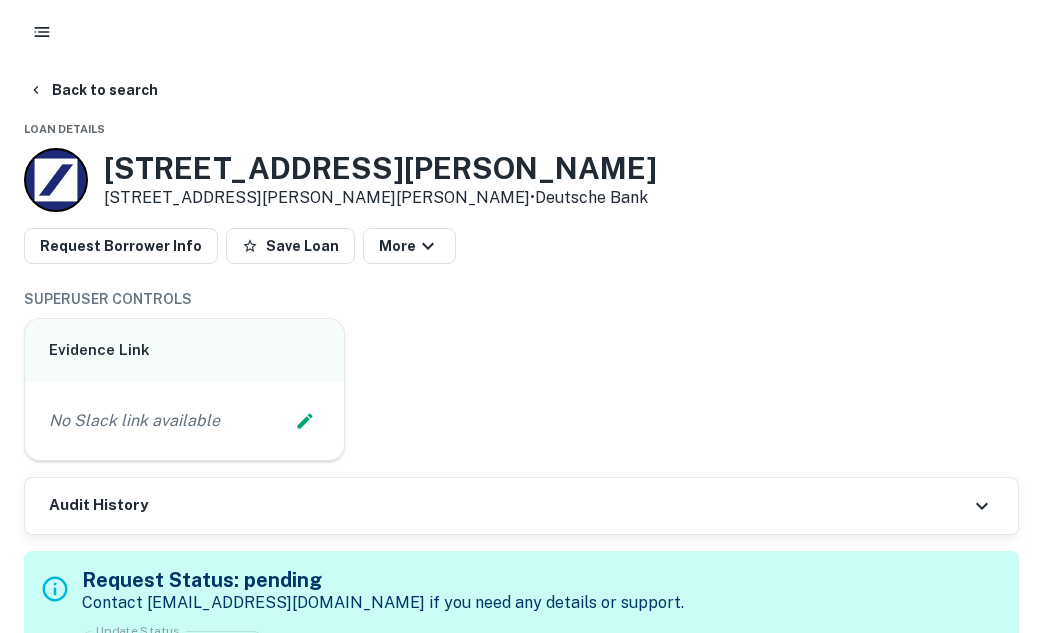 type on "******" 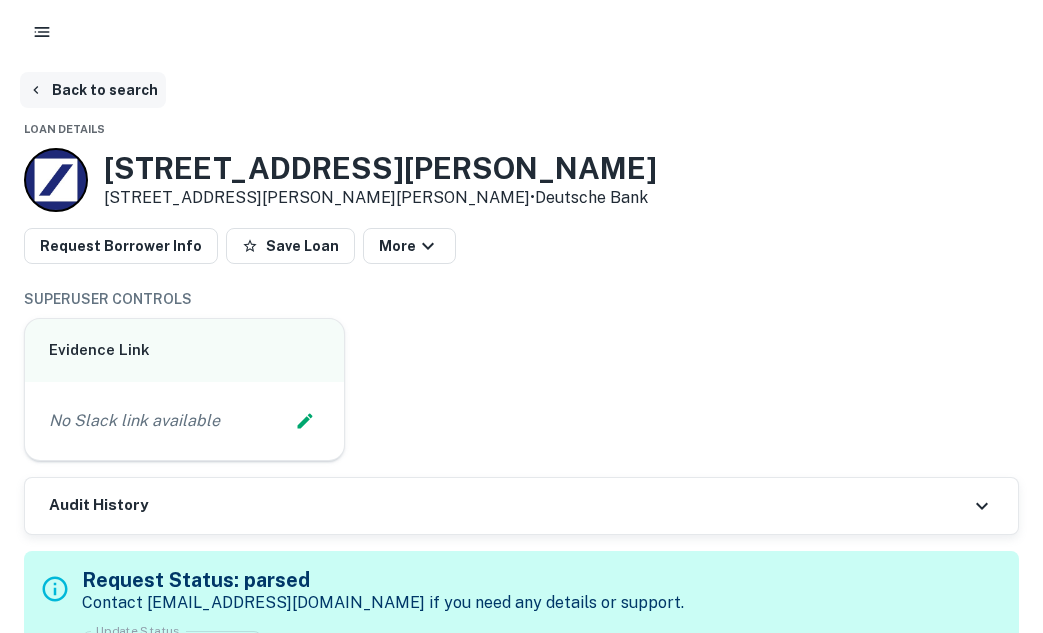 click on "Back to search" at bounding box center [93, 90] 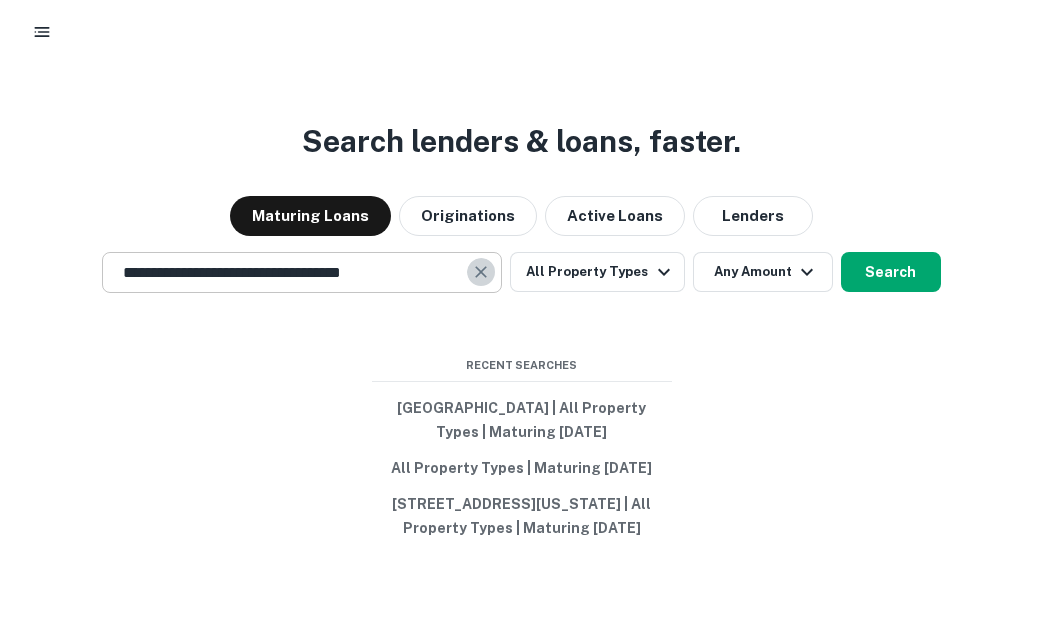 click 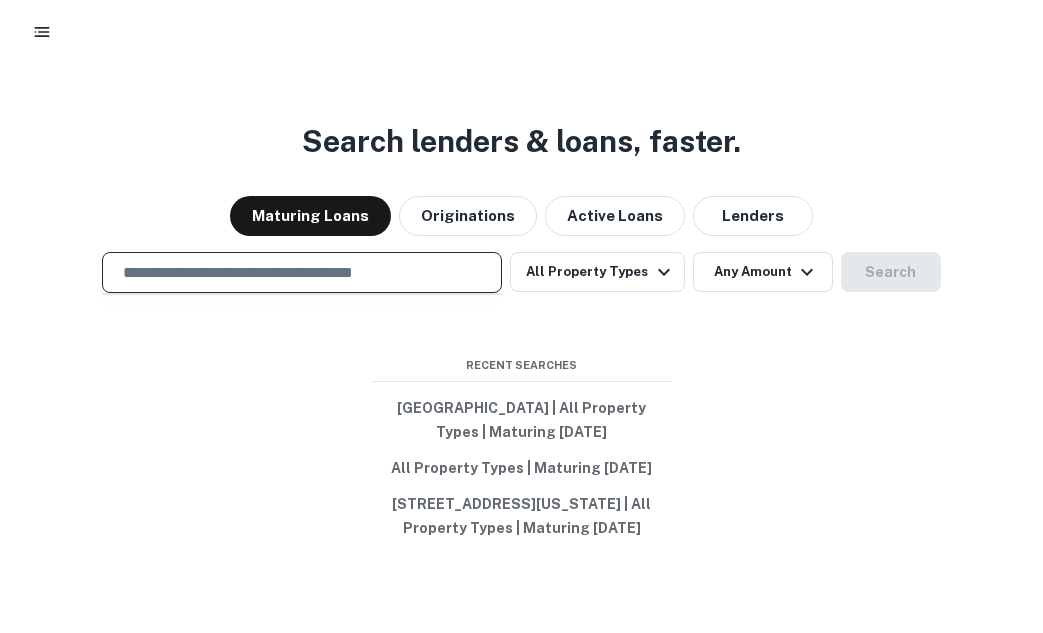 click at bounding box center (302, 272) 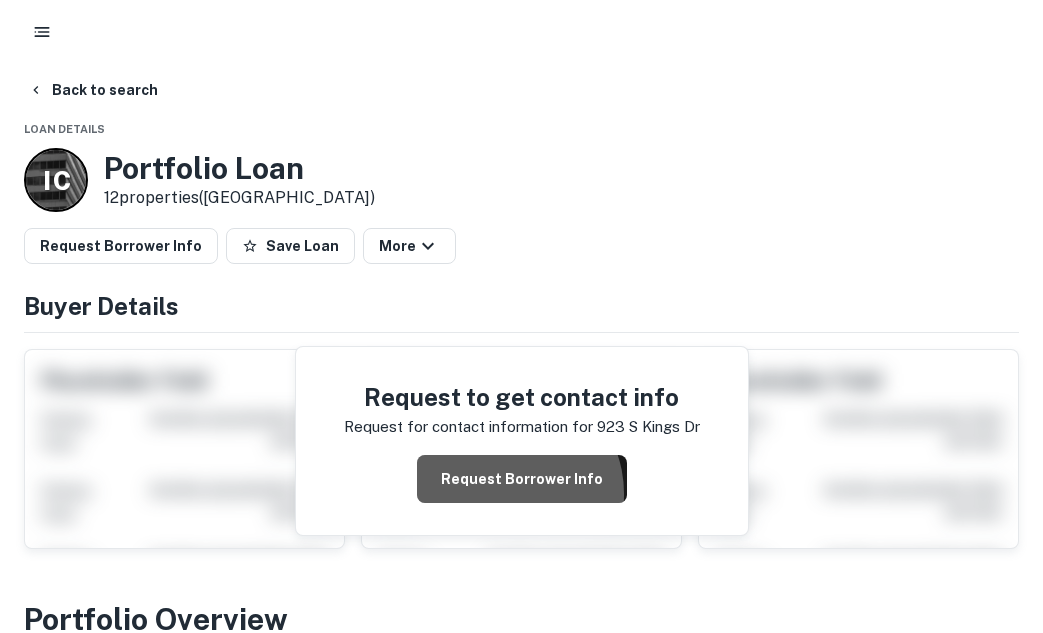 drag, startPoint x: 310, startPoint y: 350, endPoint x: 476, endPoint y: 485, distance: 213.96495 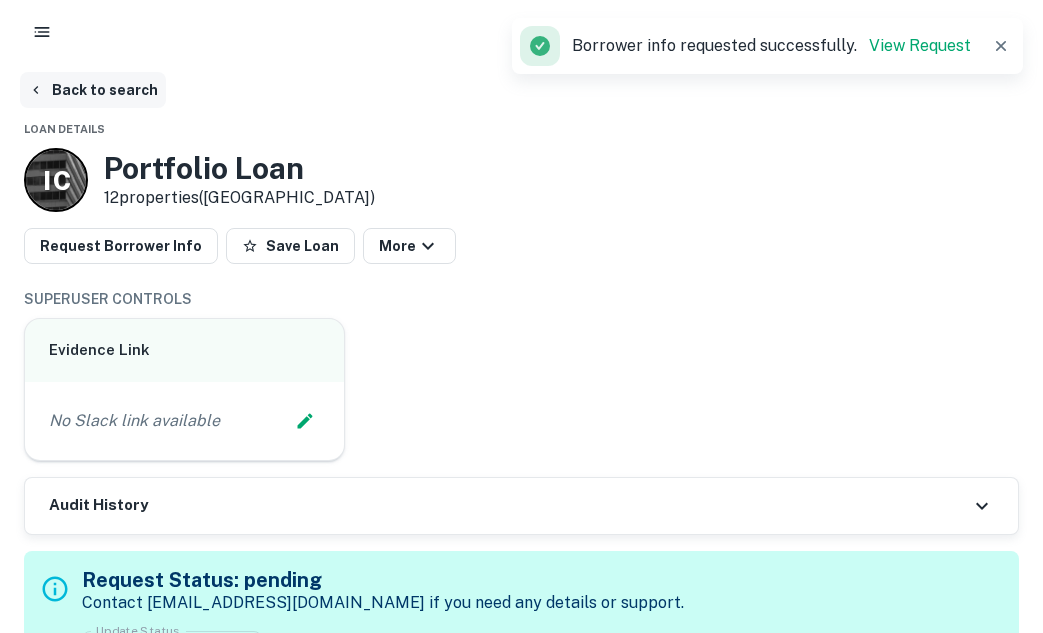 click on "Back to search" at bounding box center [93, 90] 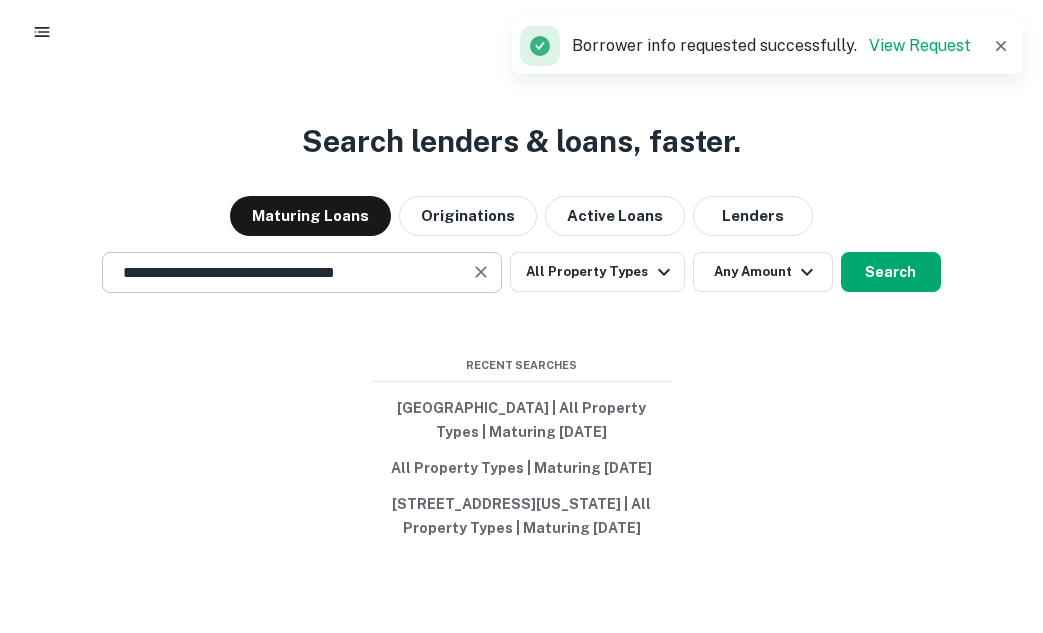 click 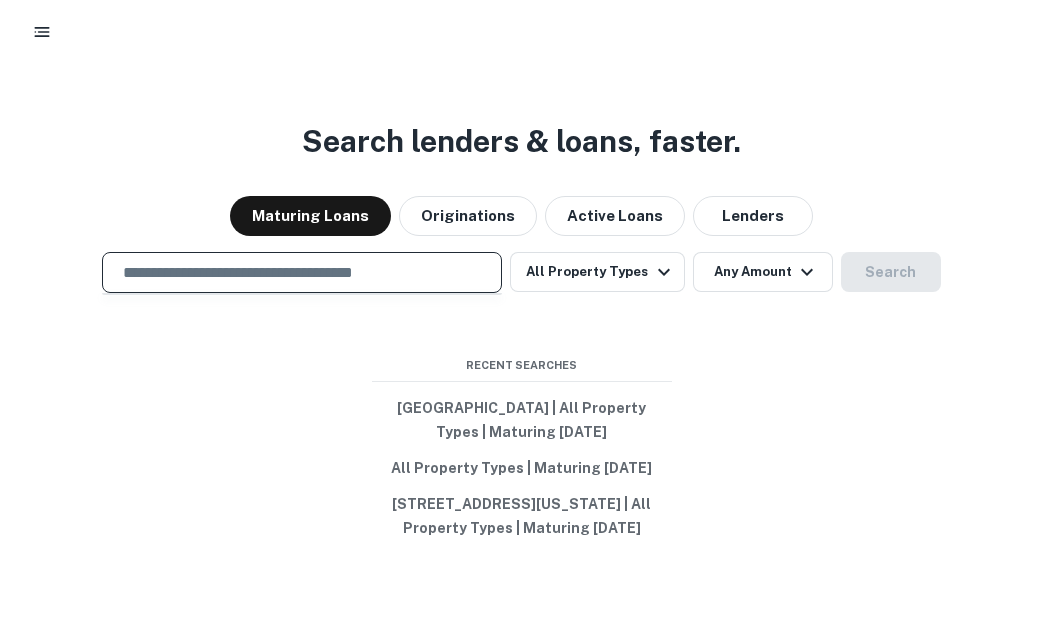 click at bounding box center [302, 272] 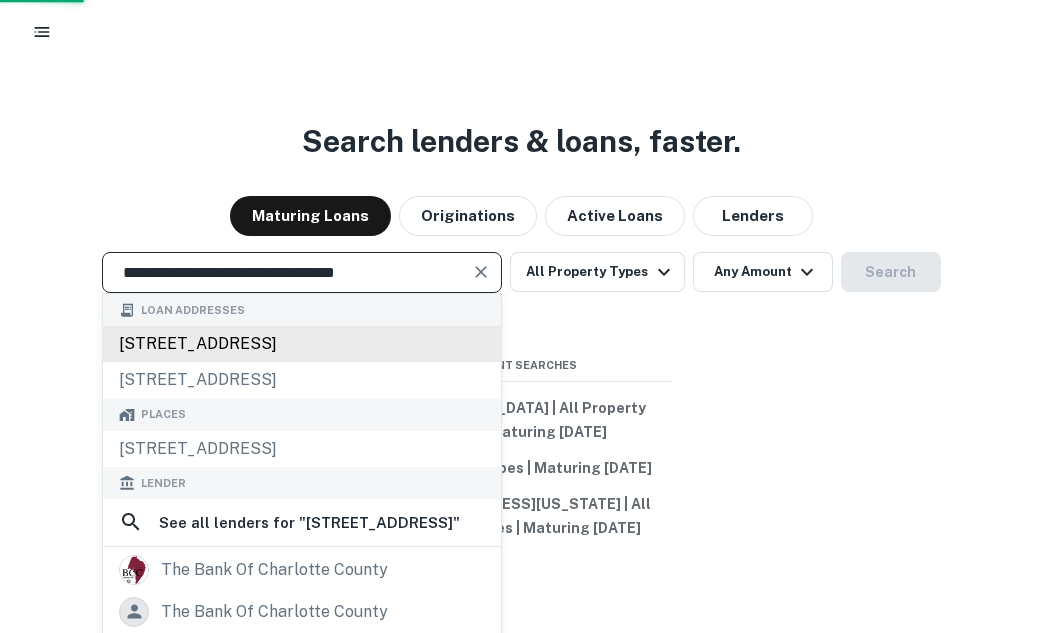 click on "923 s kings dr, charlotte, nc, 28204" at bounding box center (302, 344) 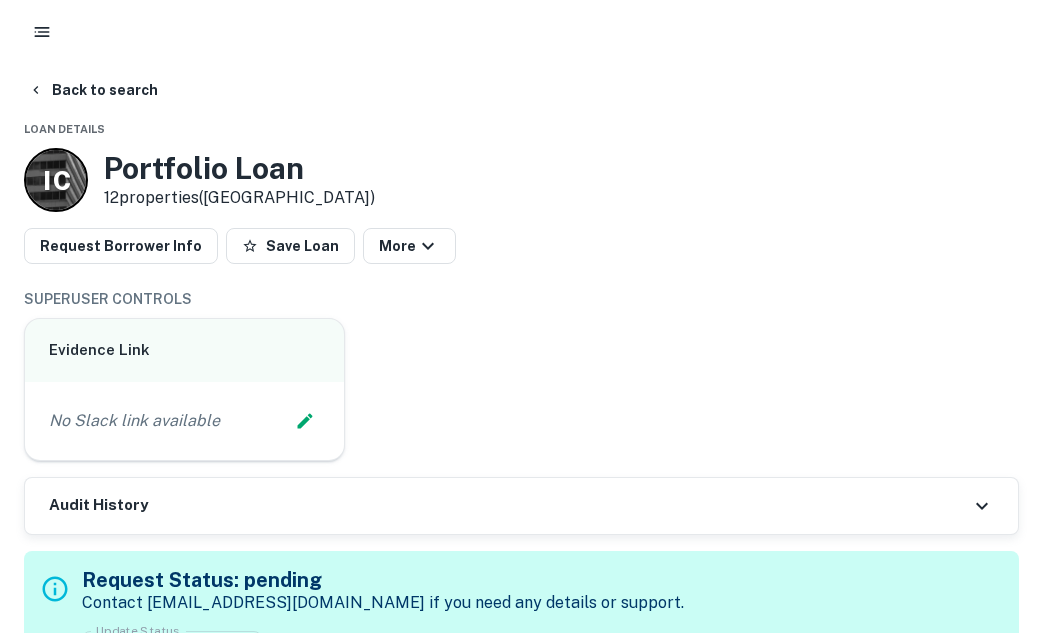 type on "******" 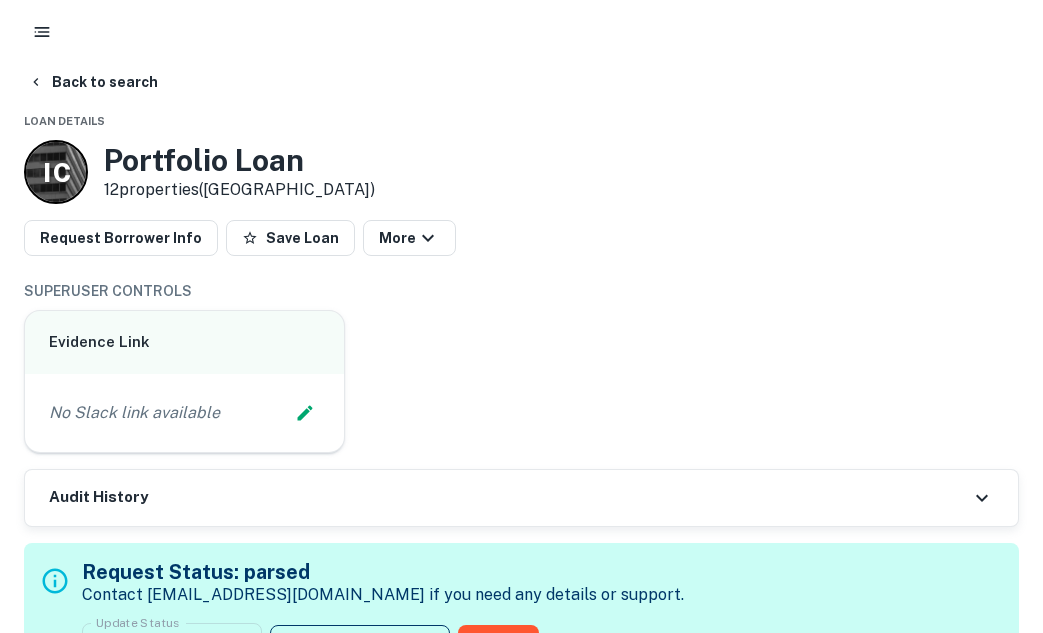 scroll, scrollTop: 0, scrollLeft: 0, axis: both 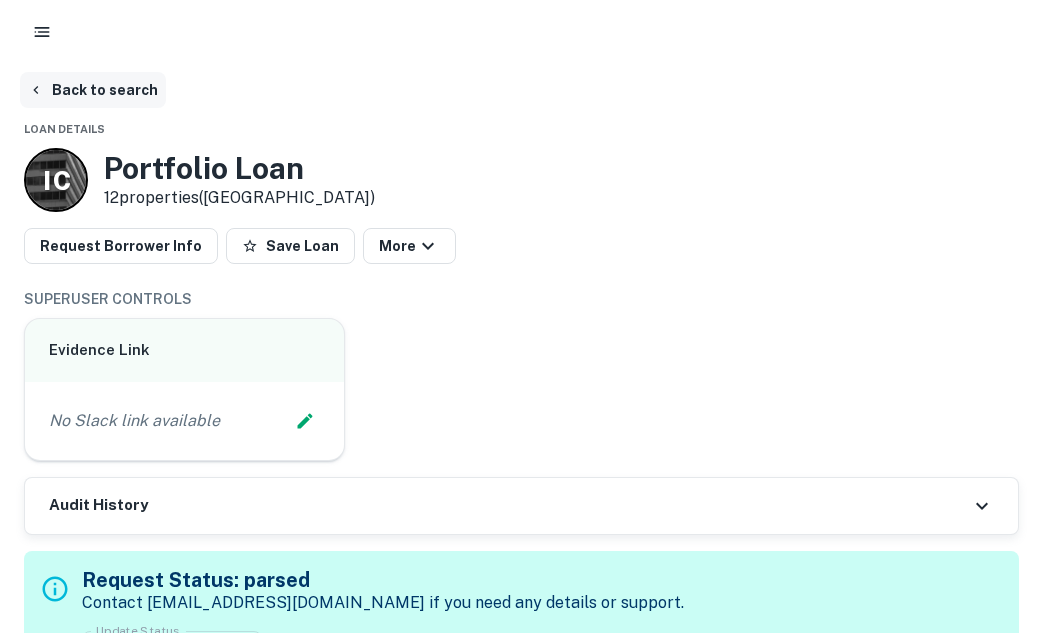 click on "Back to search" at bounding box center [93, 90] 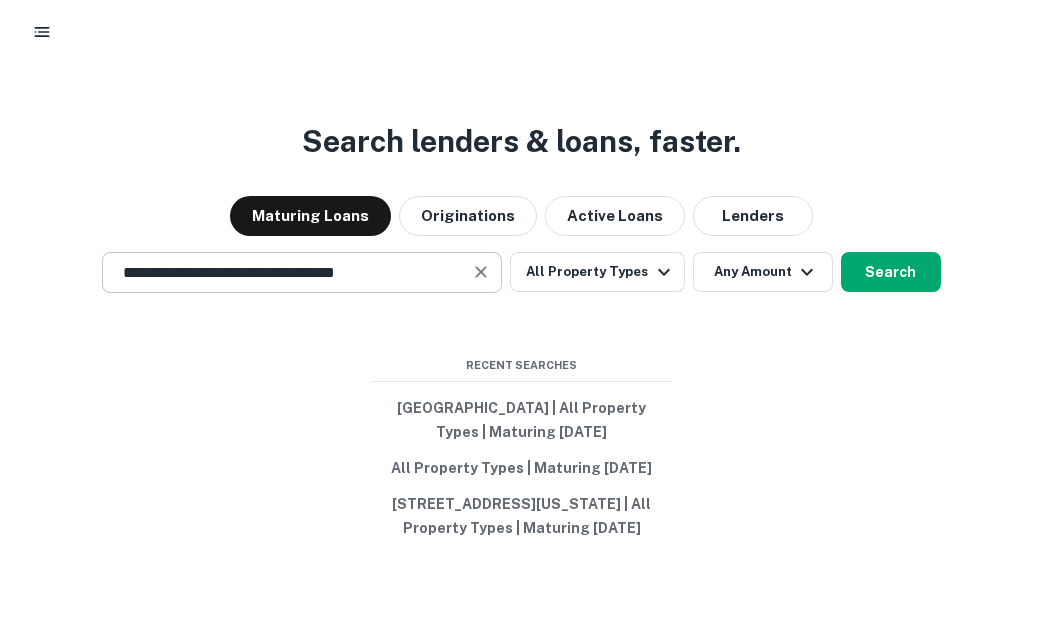 click on "**********" at bounding box center [302, 272] 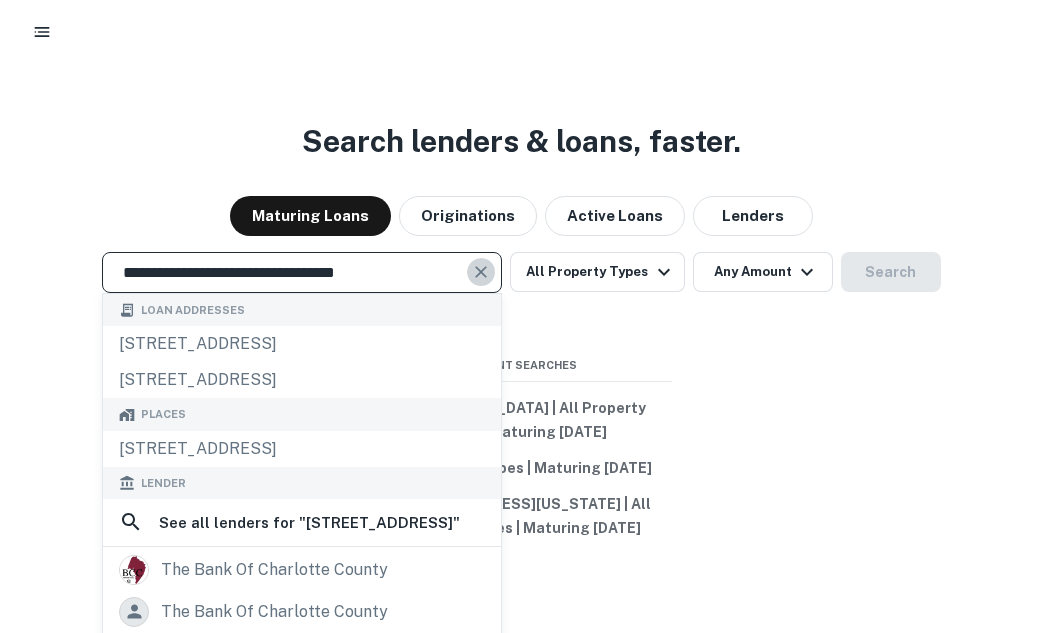 click 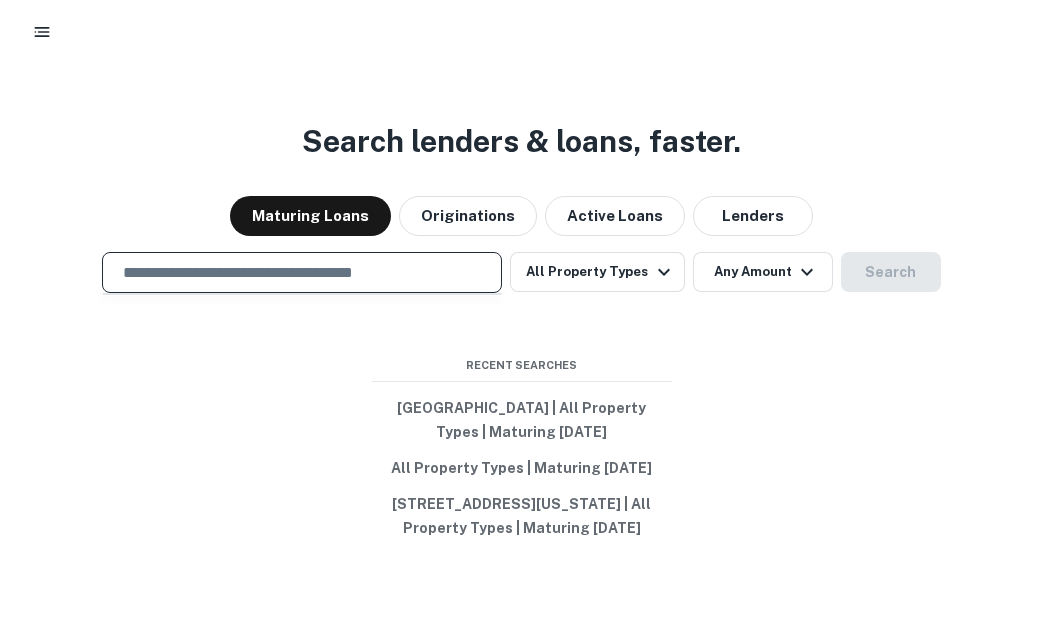click at bounding box center (302, 272) 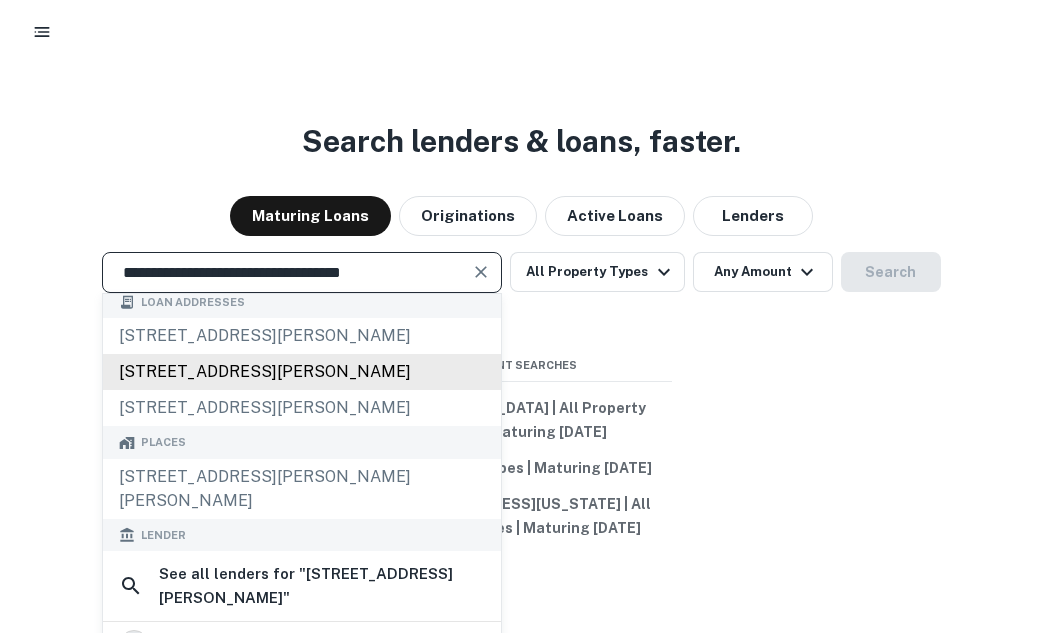 scroll, scrollTop: 0, scrollLeft: 0, axis: both 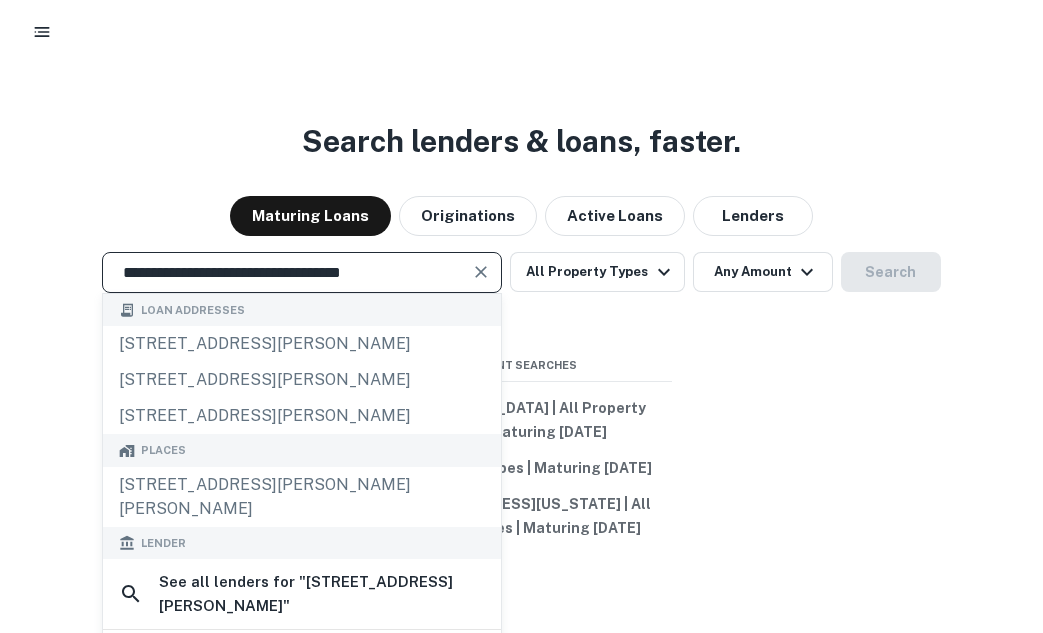 type on "**********" 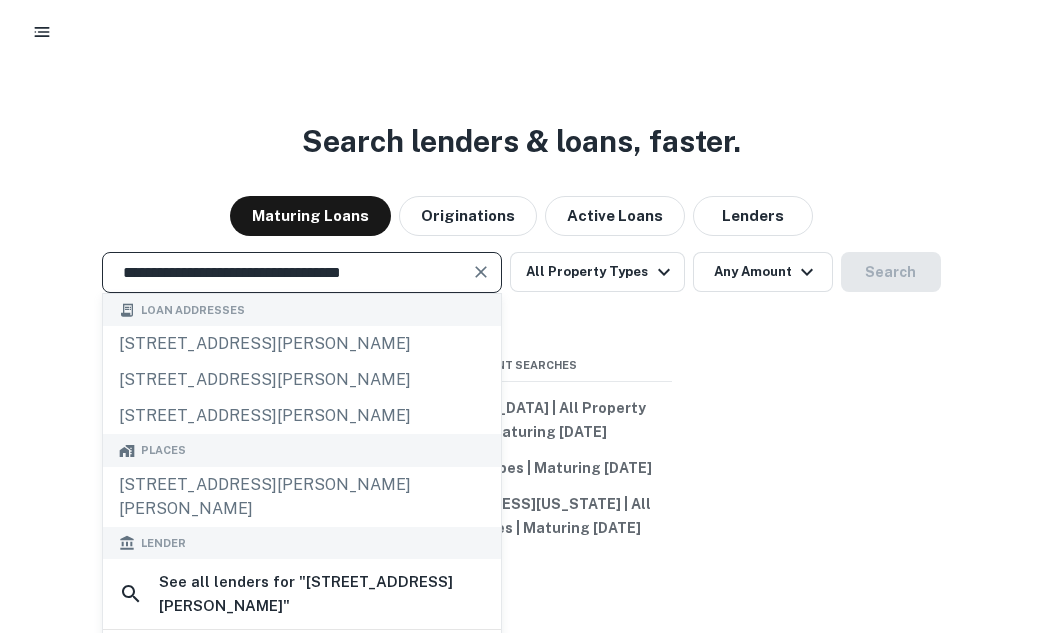 click 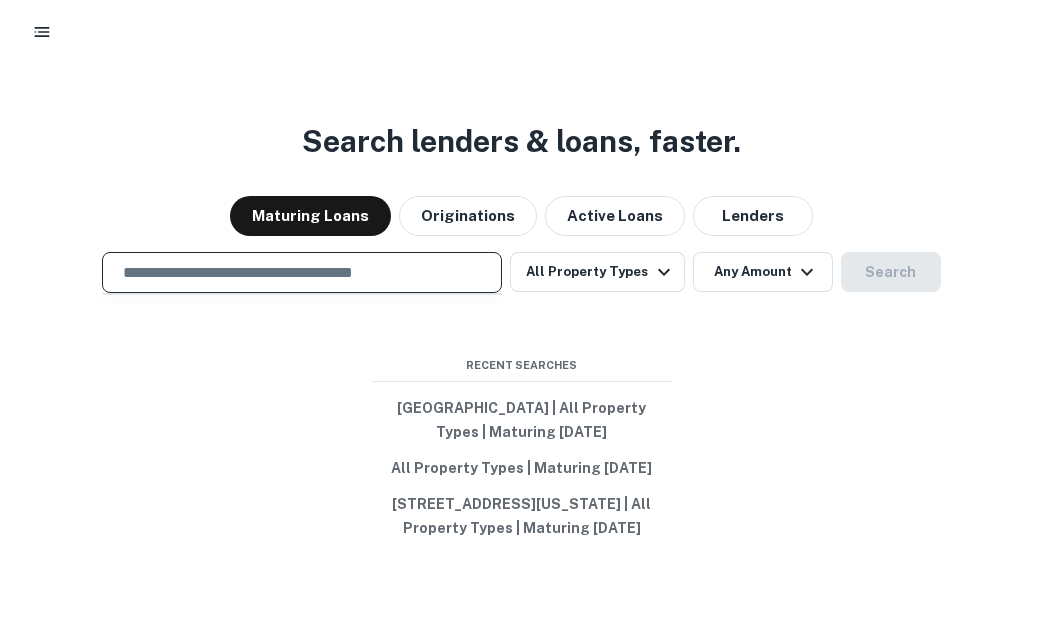 paste on "**********" 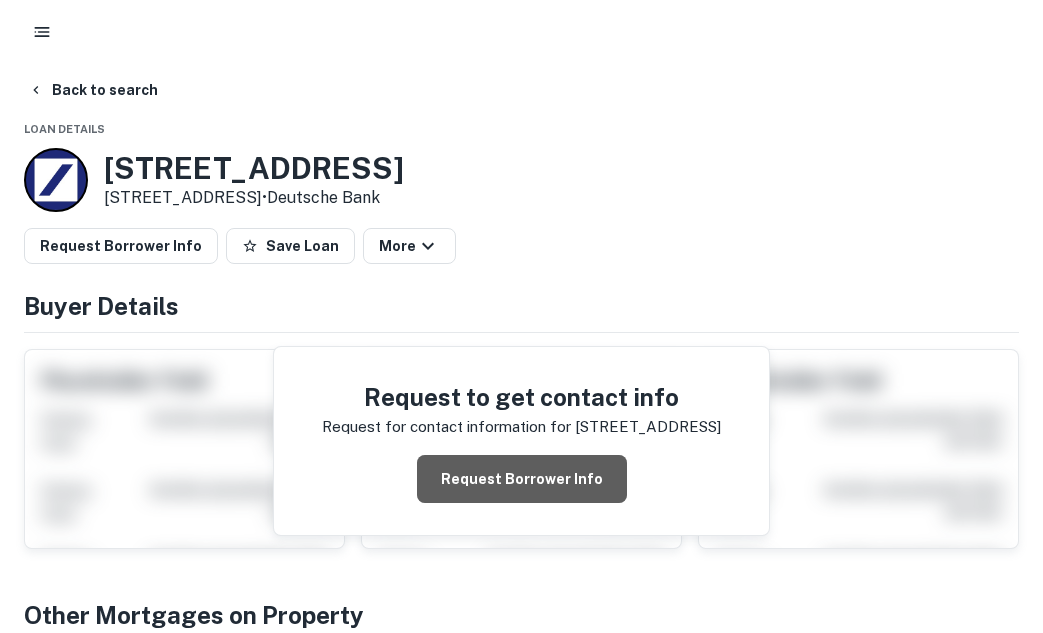 drag, startPoint x: 261, startPoint y: 346, endPoint x: 464, endPoint y: 383, distance: 206.34438 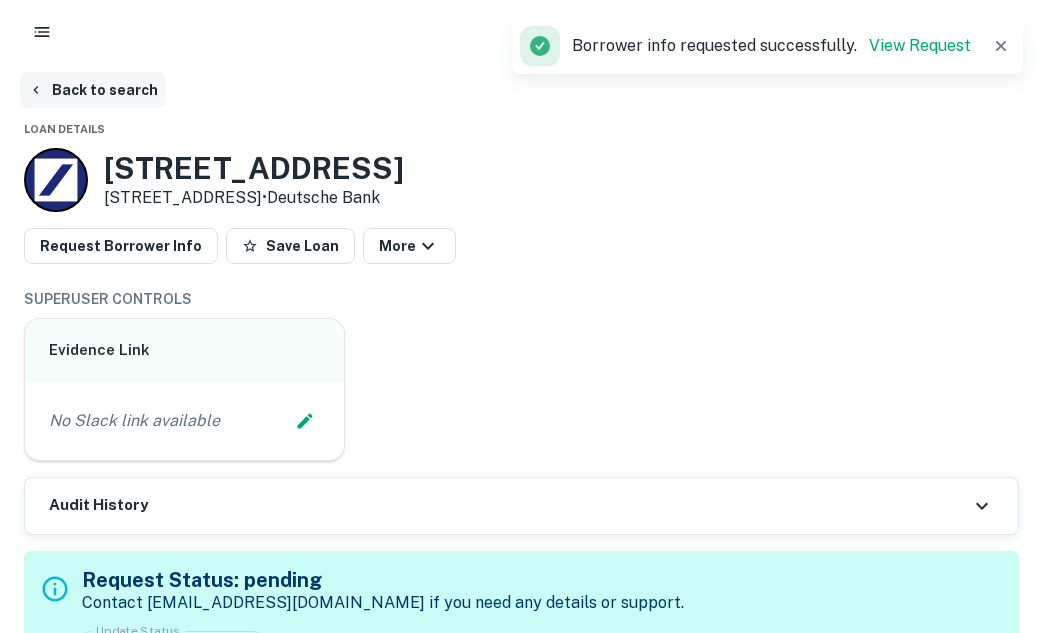 click on "Back to search" at bounding box center [93, 90] 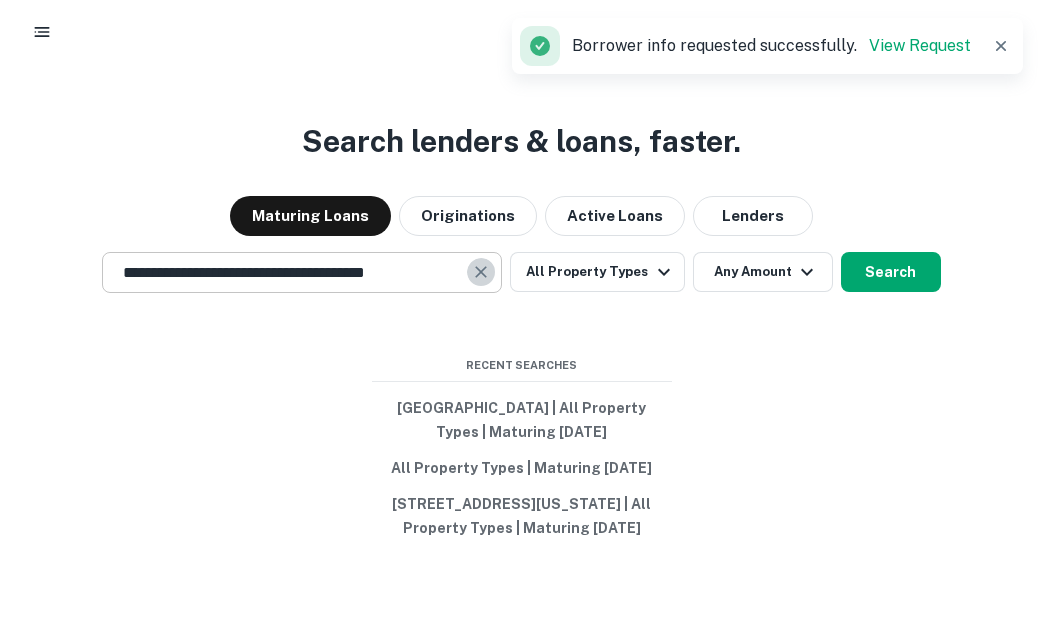 click at bounding box center (481, 272) 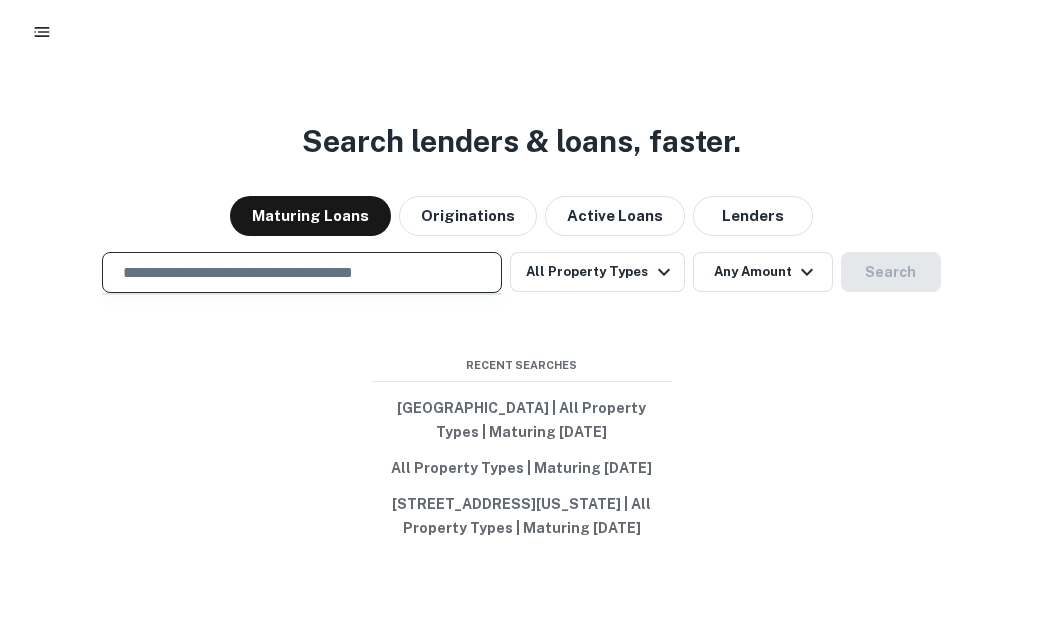 click at bounding box center (302, 272) 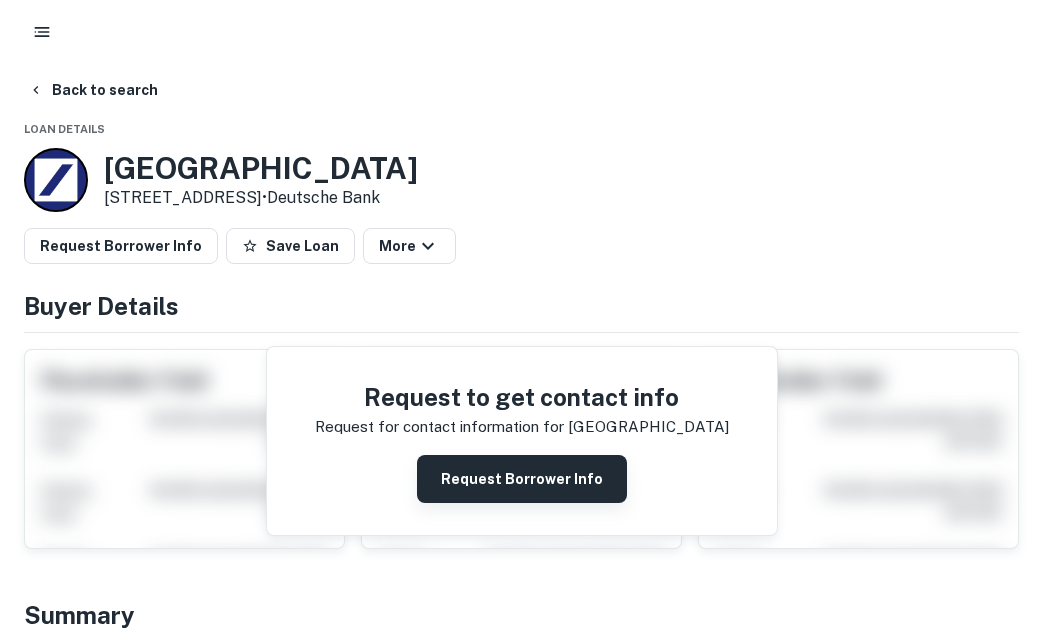 click on "Request Borrower Info" at bounding box center [522, 479] 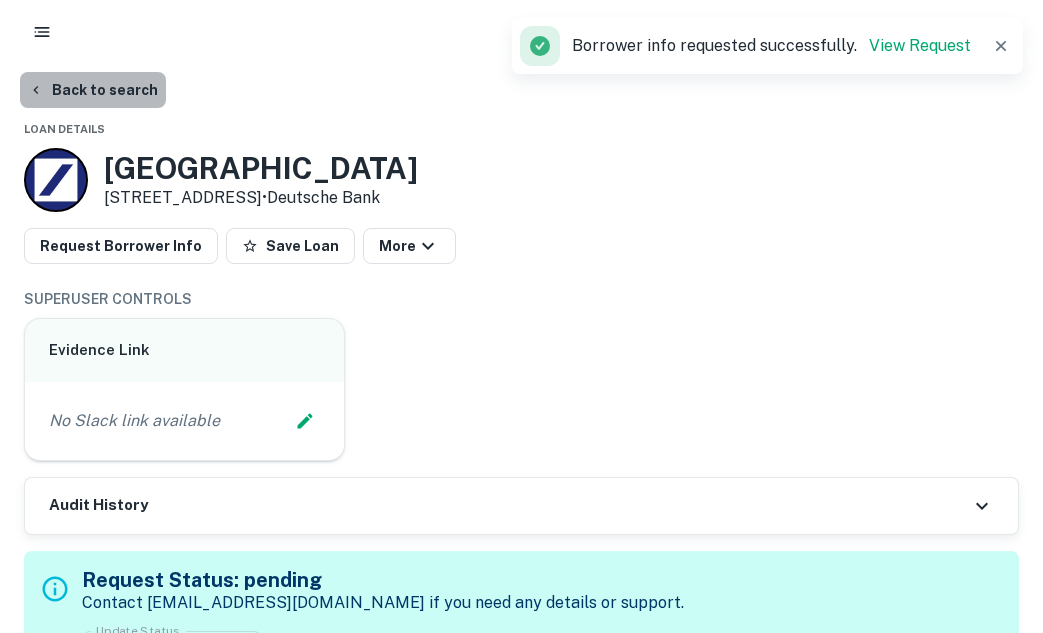 click on "Back to search" at bounding box center (93, 90) 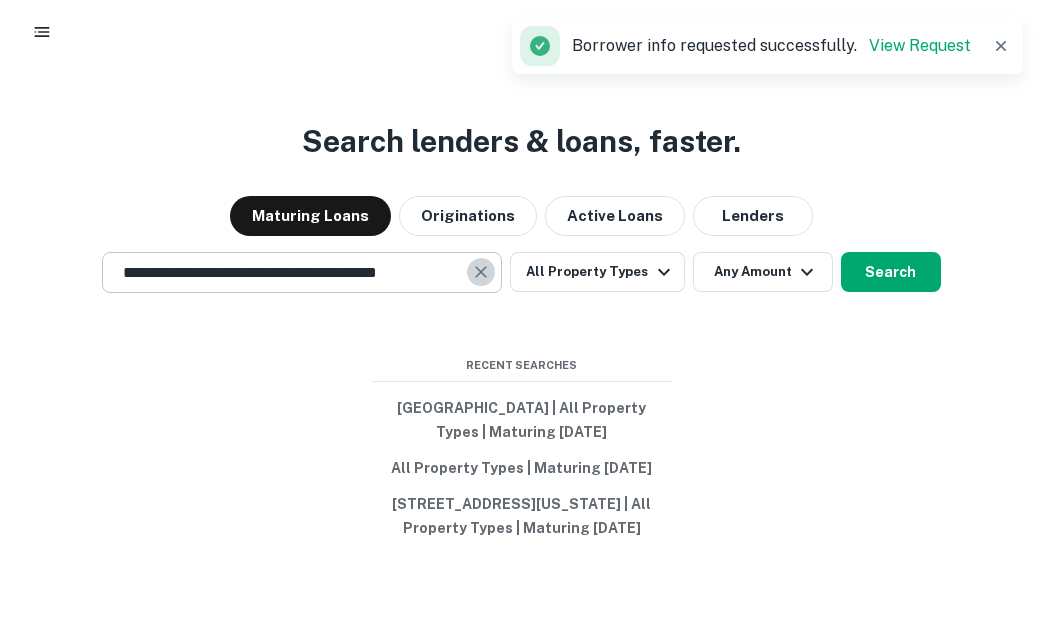 click 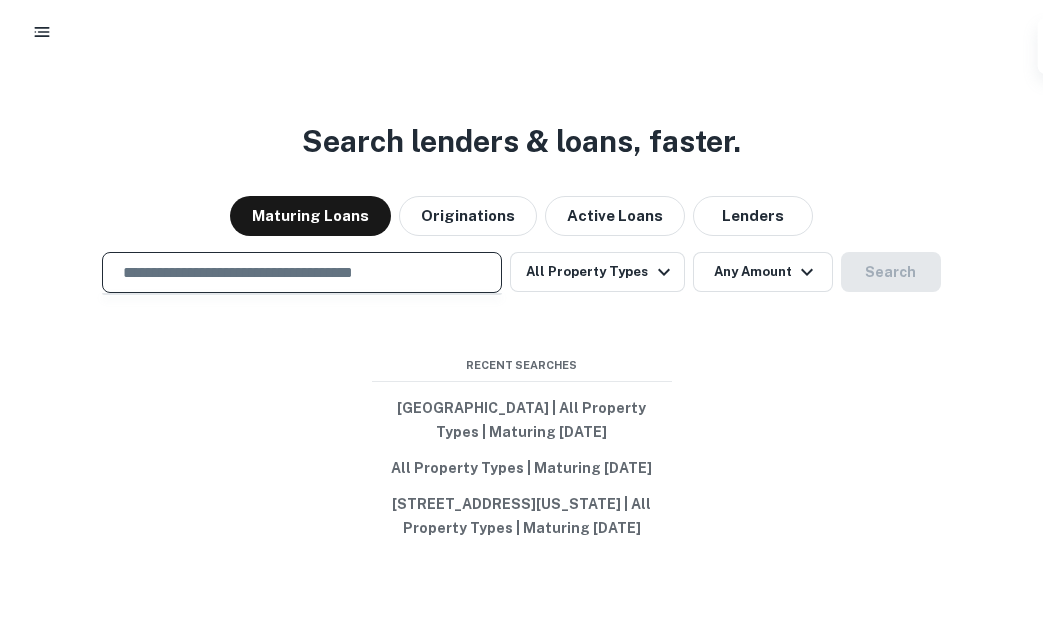 click at bounding box center [302, 272] 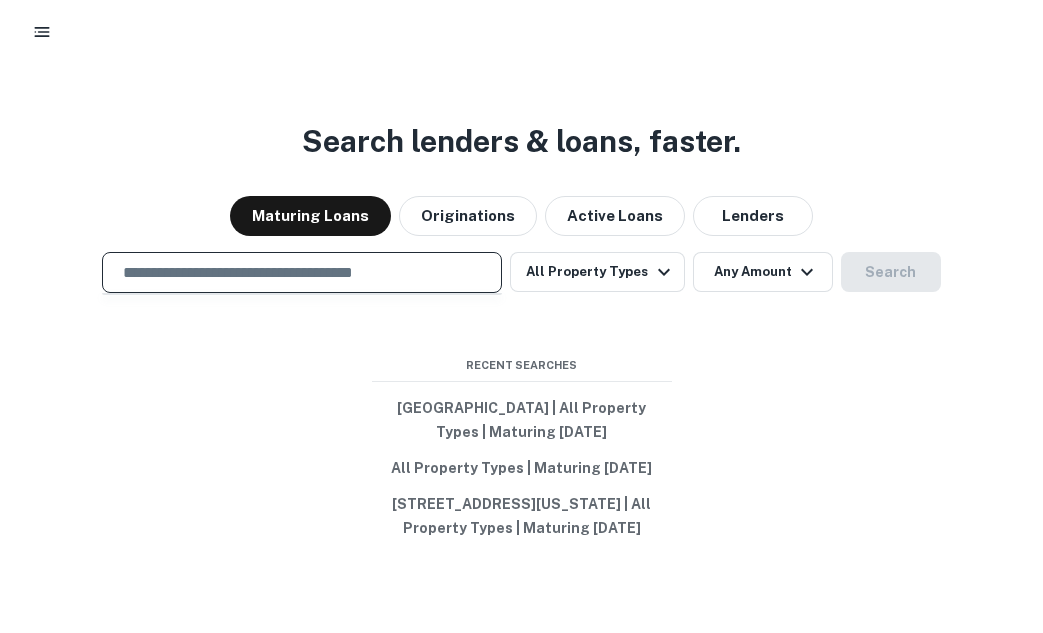 paste on "**********" 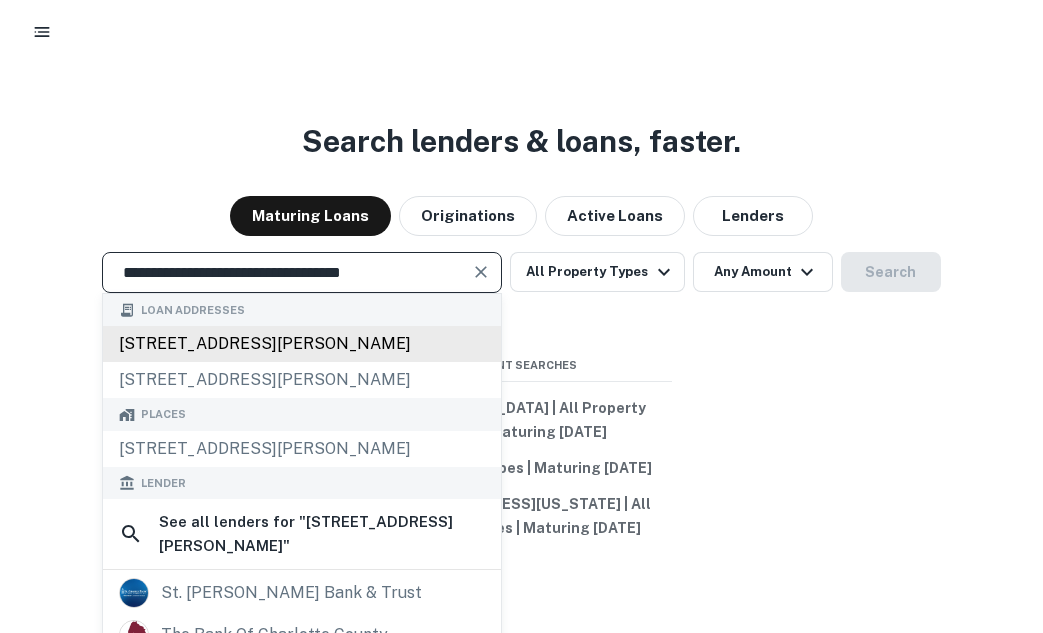 click on "8010 south tryon street, charlotte, nc, 28273" at bounding box center (302, 344) 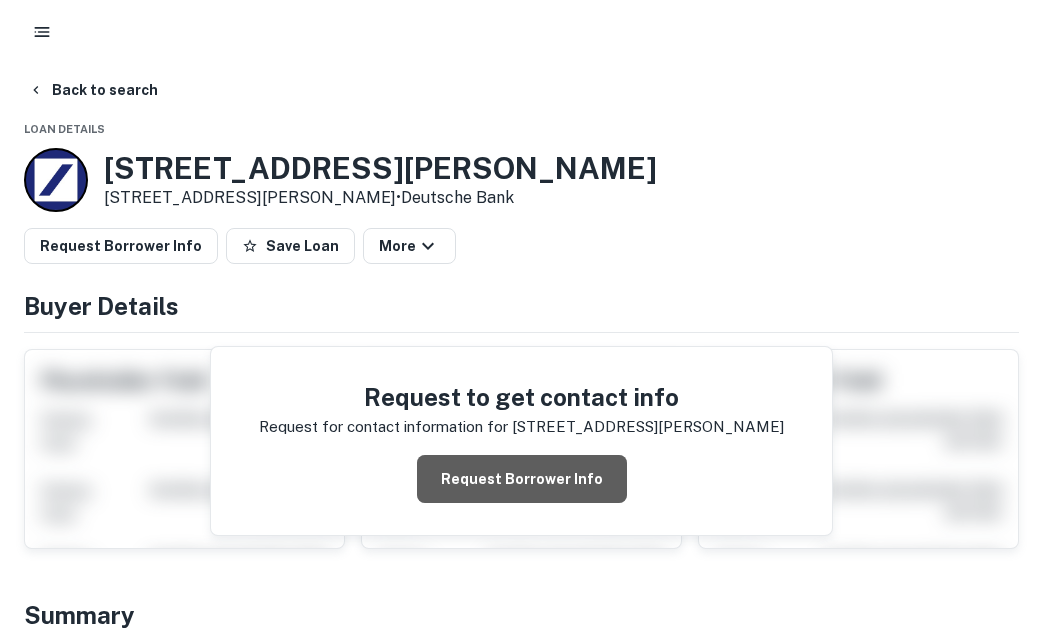 click on "Request Borrower Info" at bounding box center (522, 479) 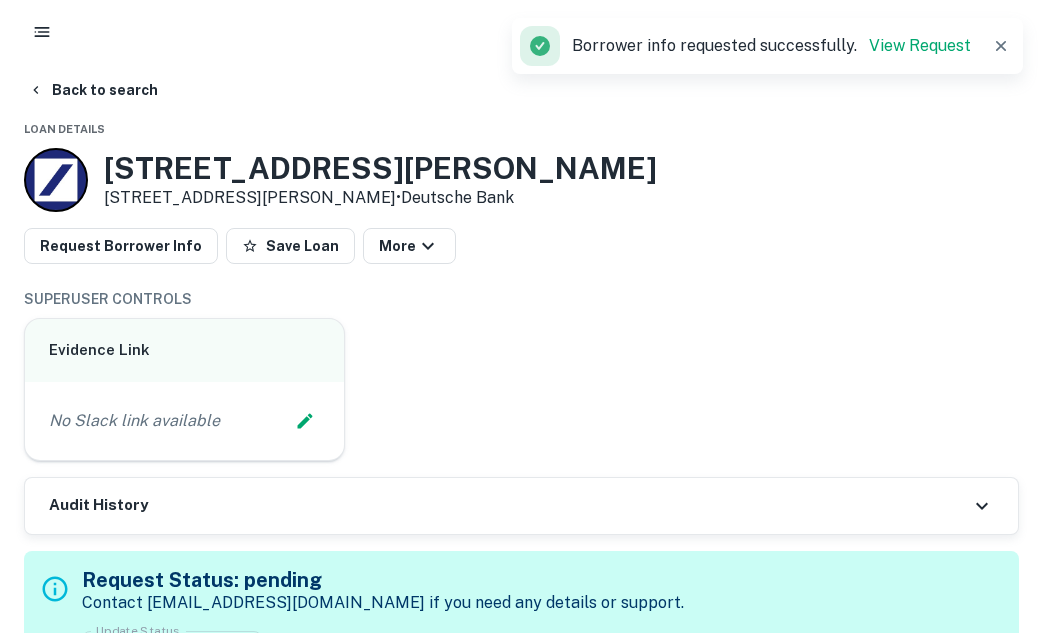 click at bounding box center (521, 32) 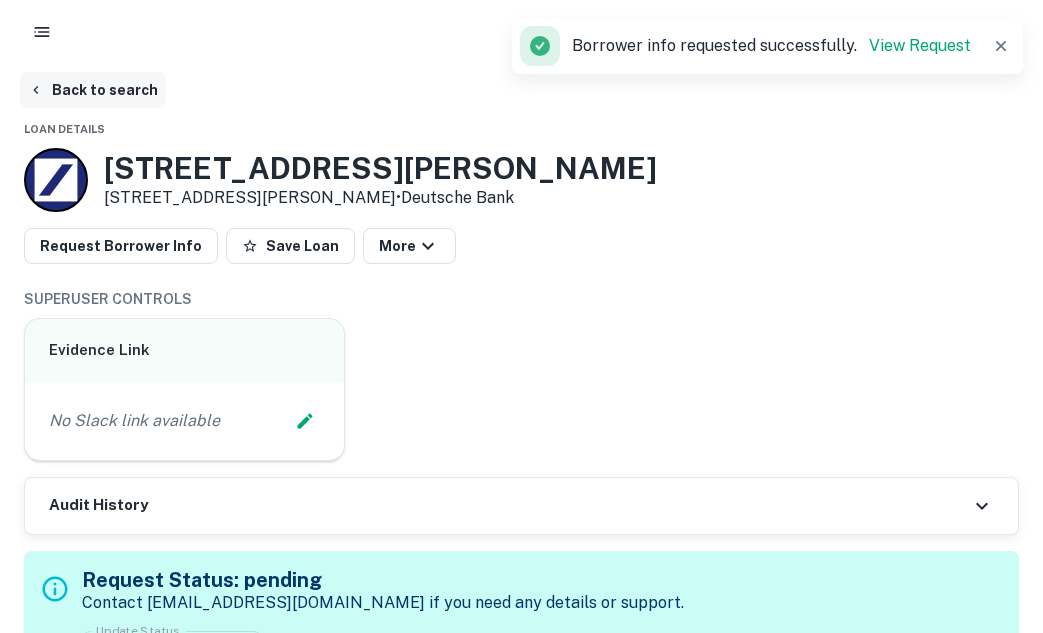 click on "Back to search" at bounding box center (93, 90) 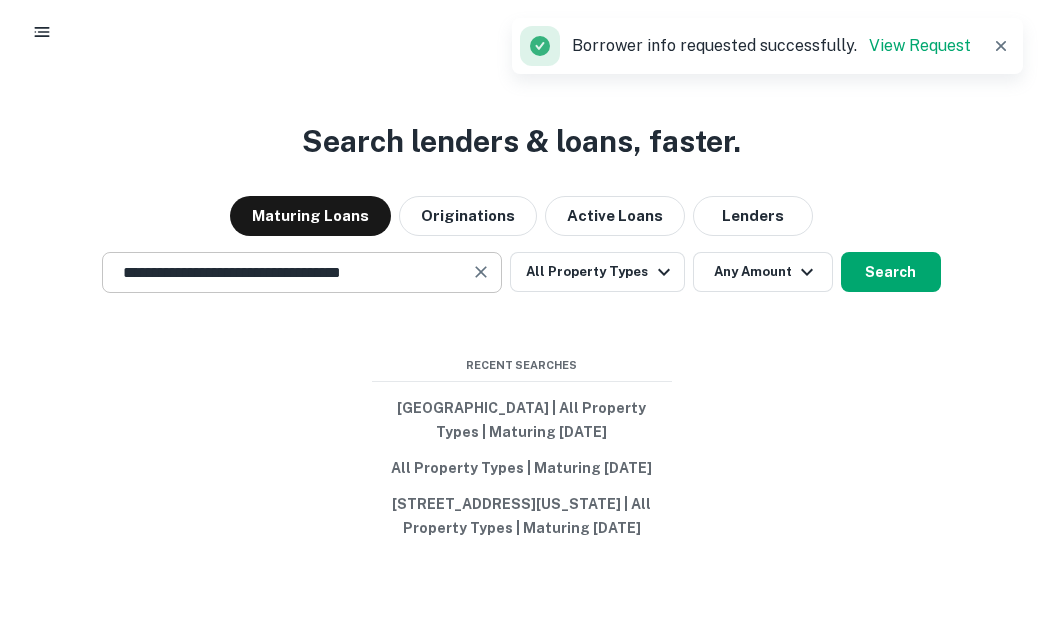 click 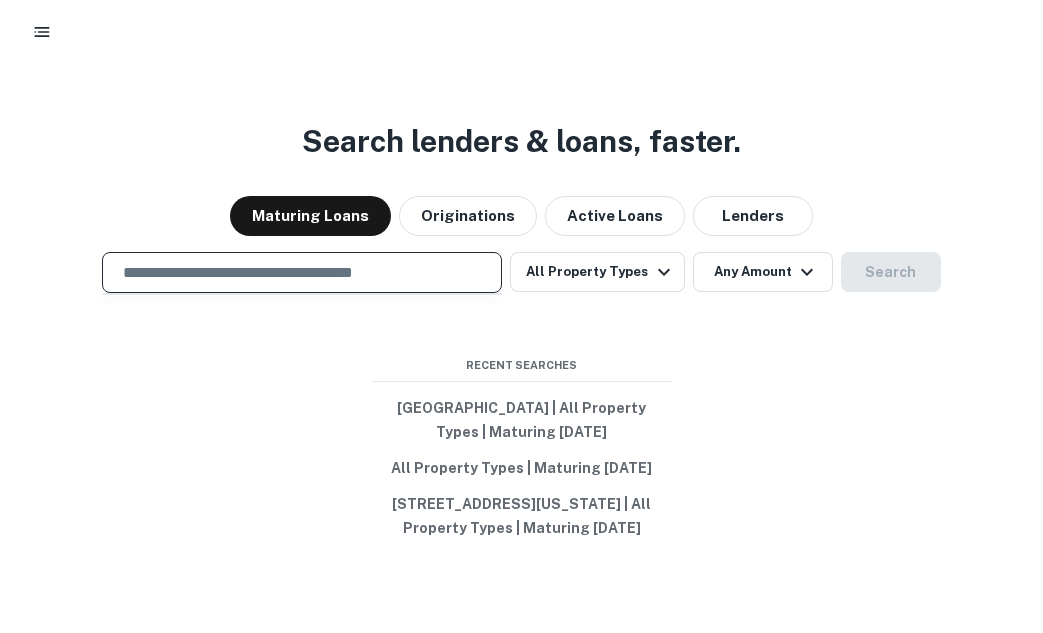 type on "*" 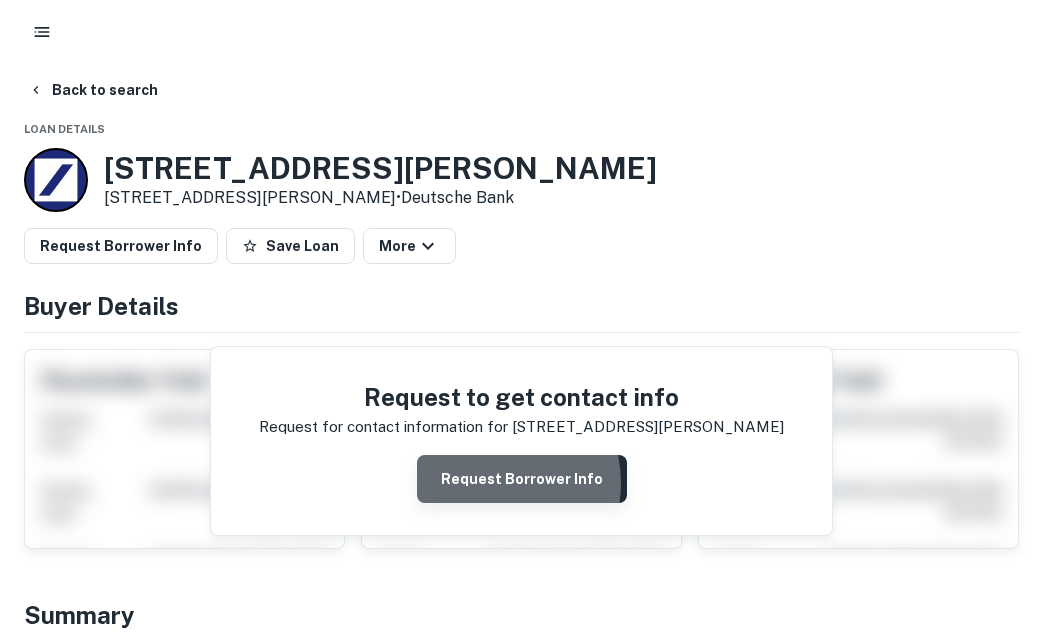 click on "Request Borrower Info" at bounding box center [522, 479] 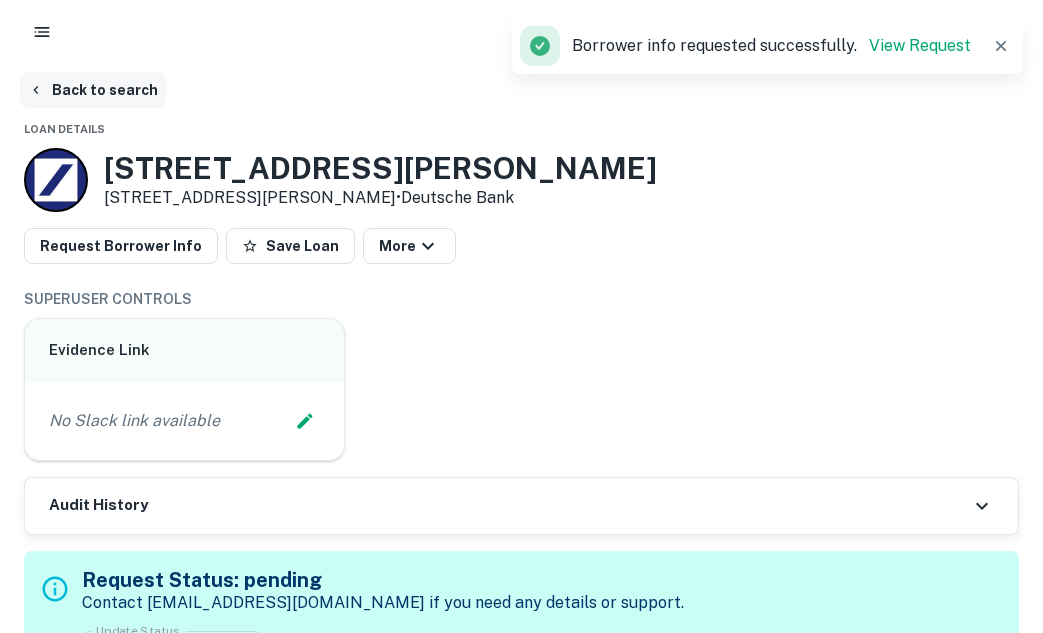 click on "Back to search" at bounding box center [93, 90] 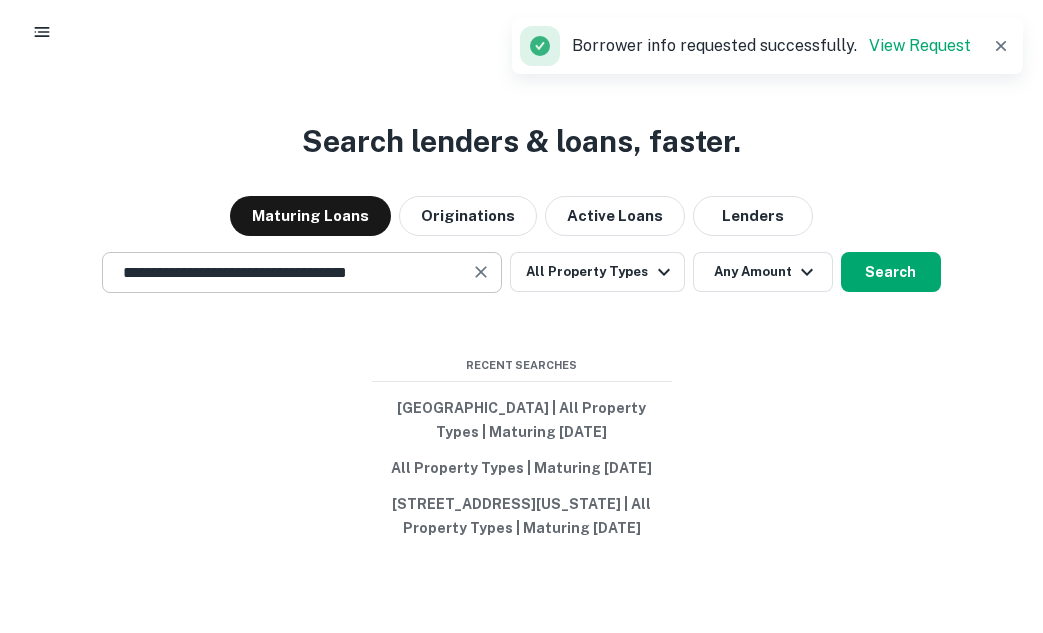 click on "**********" at bounding box center [287, 272] 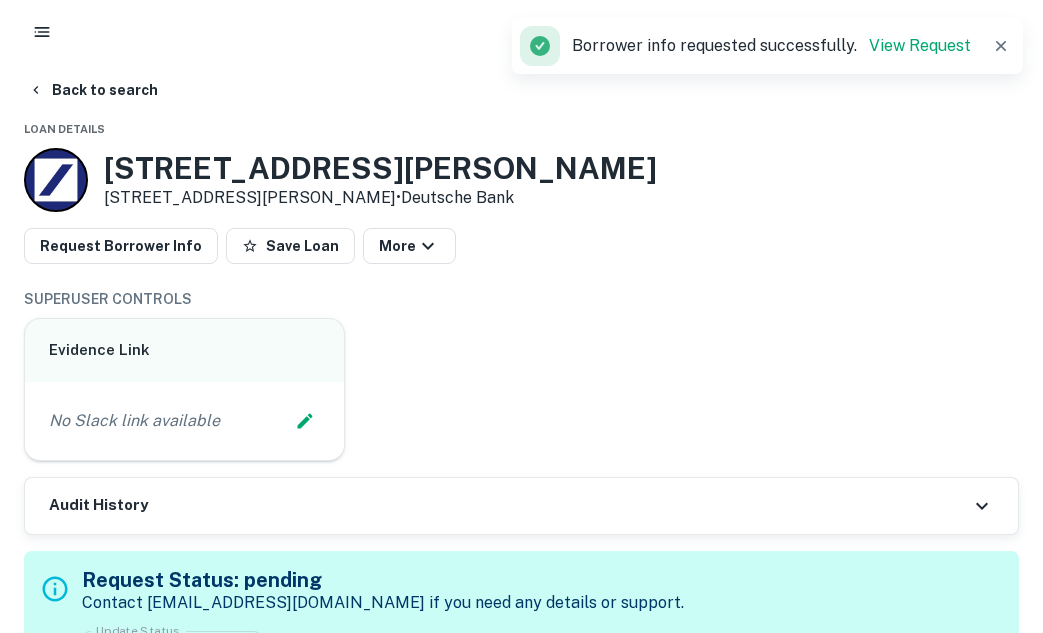 type on "**********" 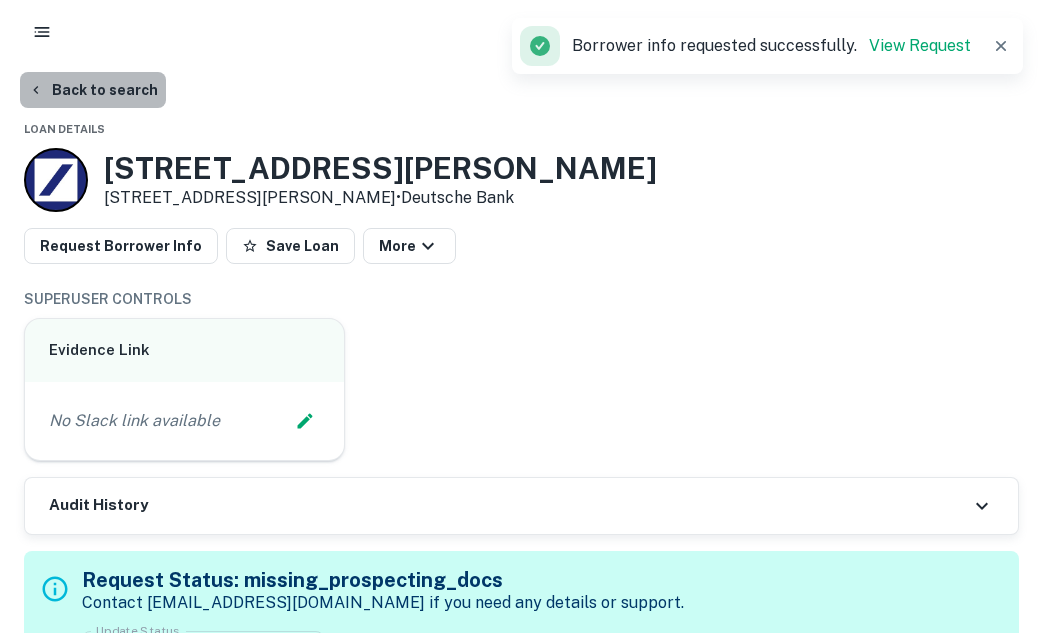 click on "Back to search" at bounding box center [93, 90] 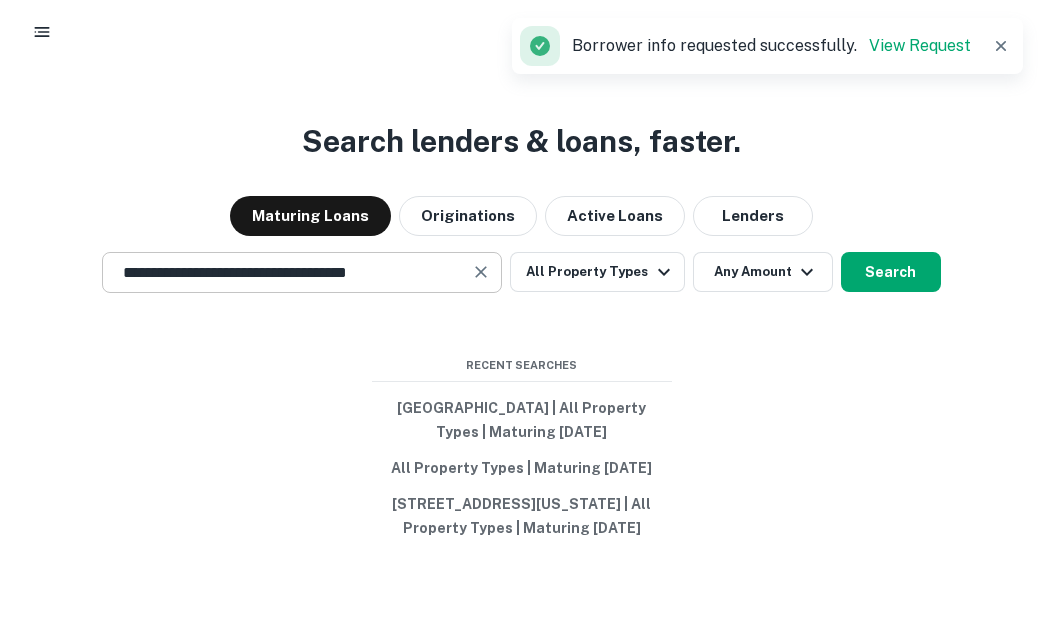 click 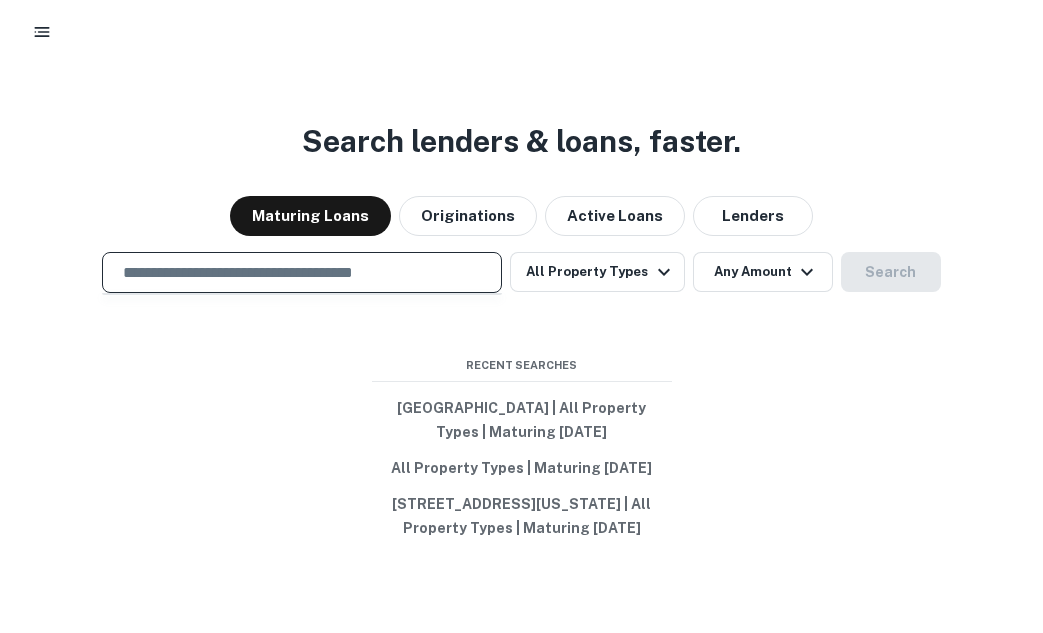 paste on "**********" 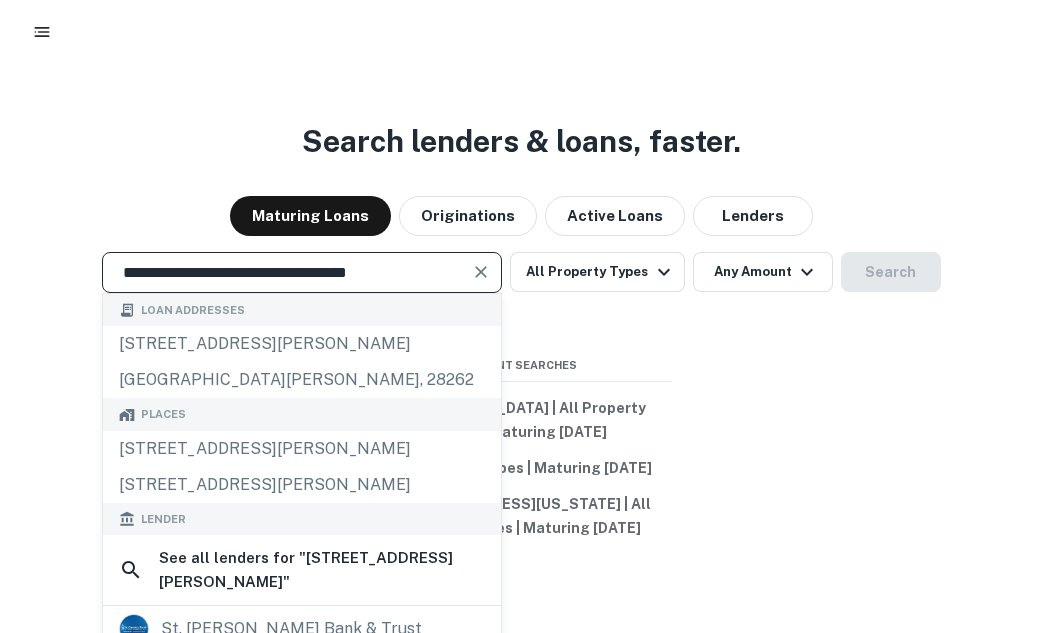 type on "**********" 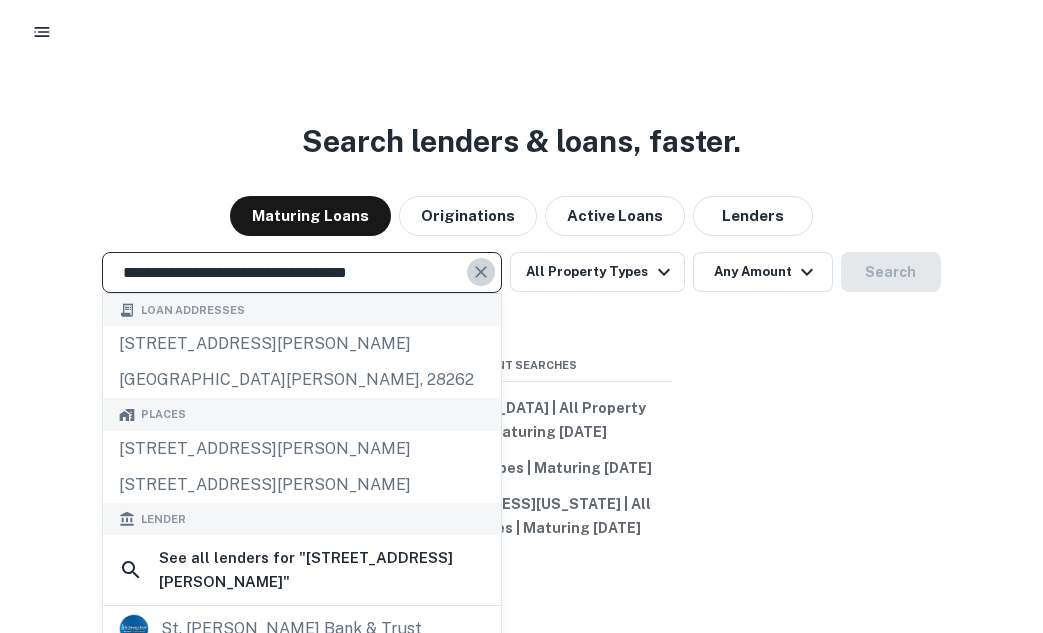 click 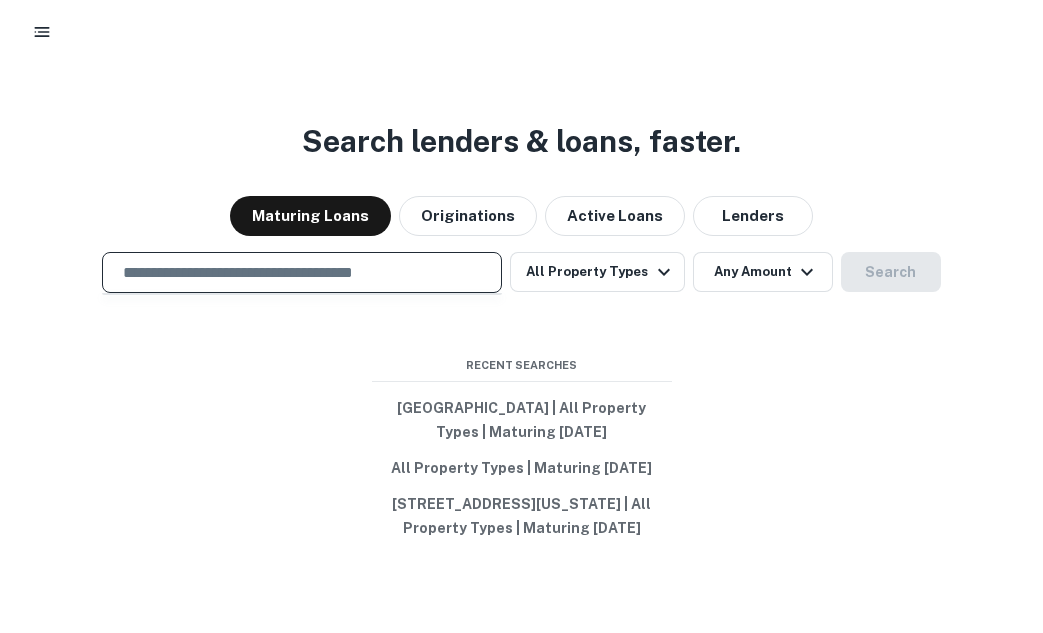 paste on "**********" 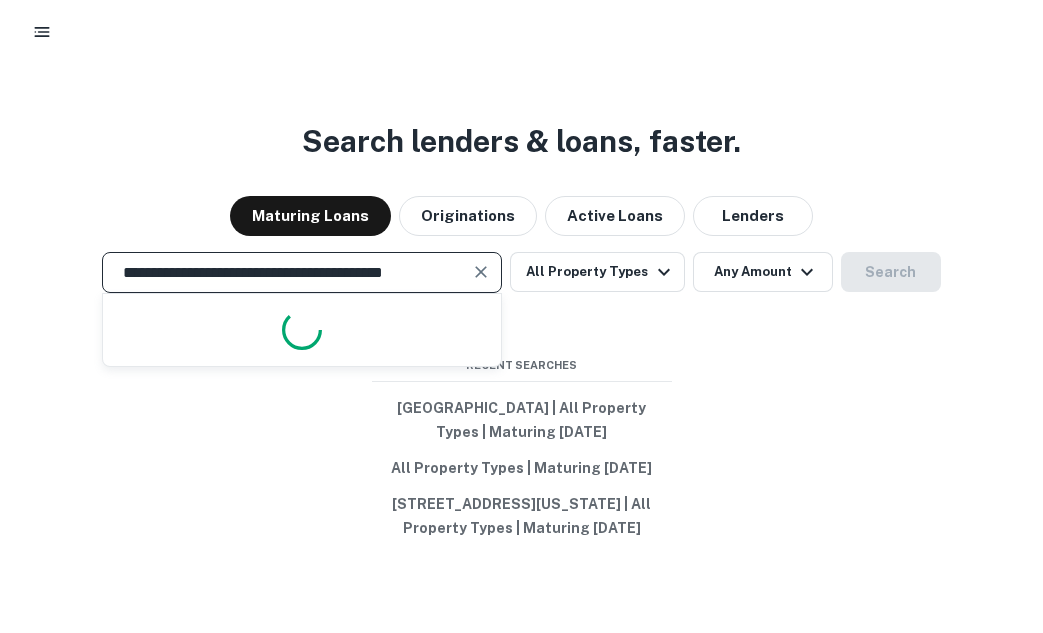 scroll, scrollTop: 0, scrollLeft: 8, axis: horizontal 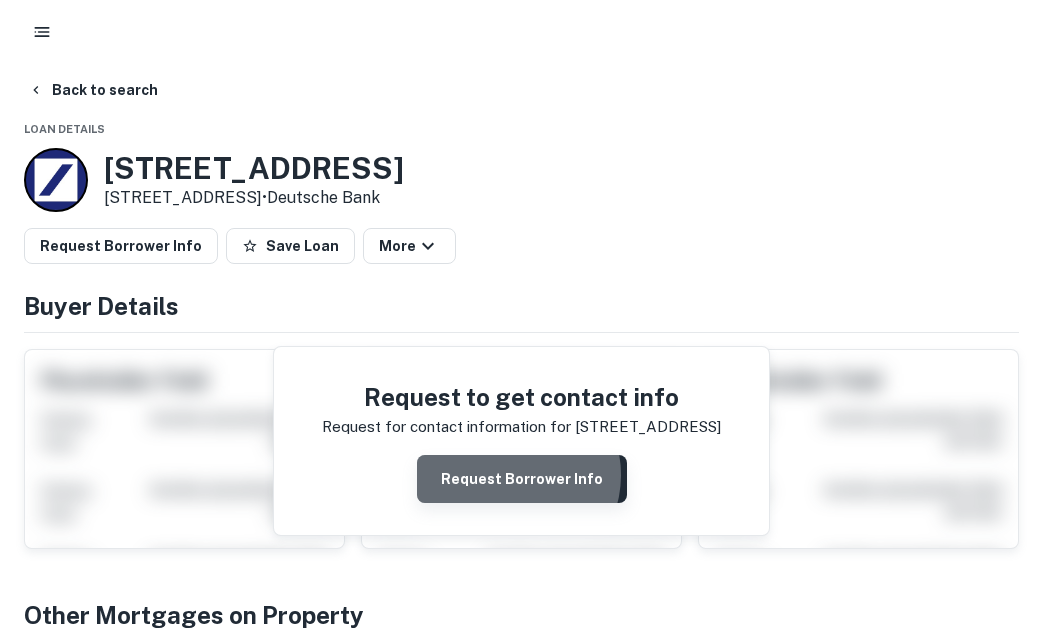 drag, startPoint x: 462, startPoint y: 347, endPoint x: 517, endPoint y: 475, distance: 139.3162 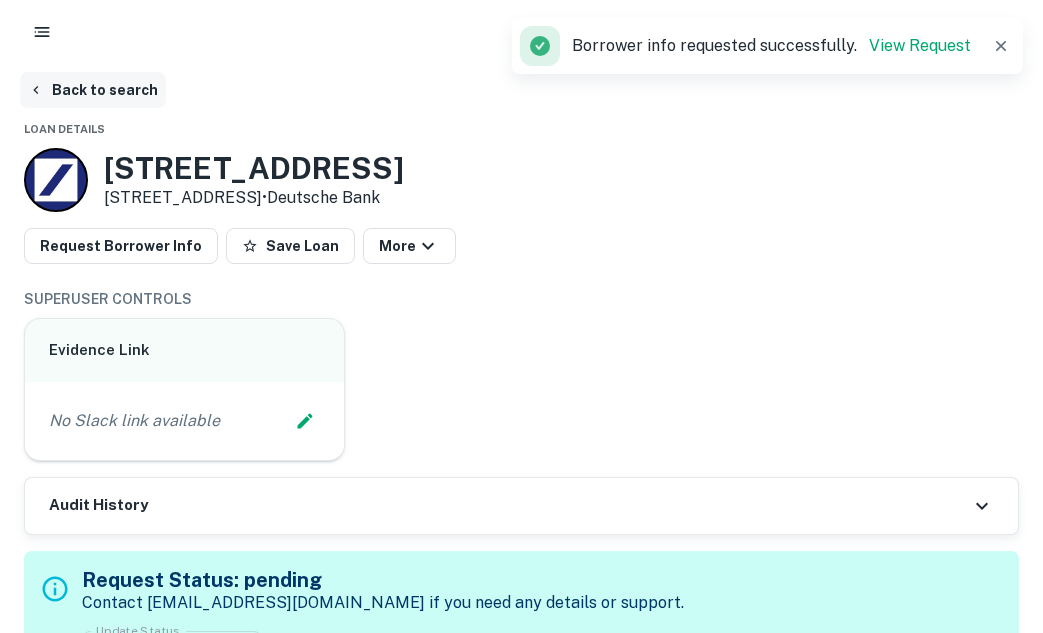 click on "Back to search" at bounding box center (93, 90) 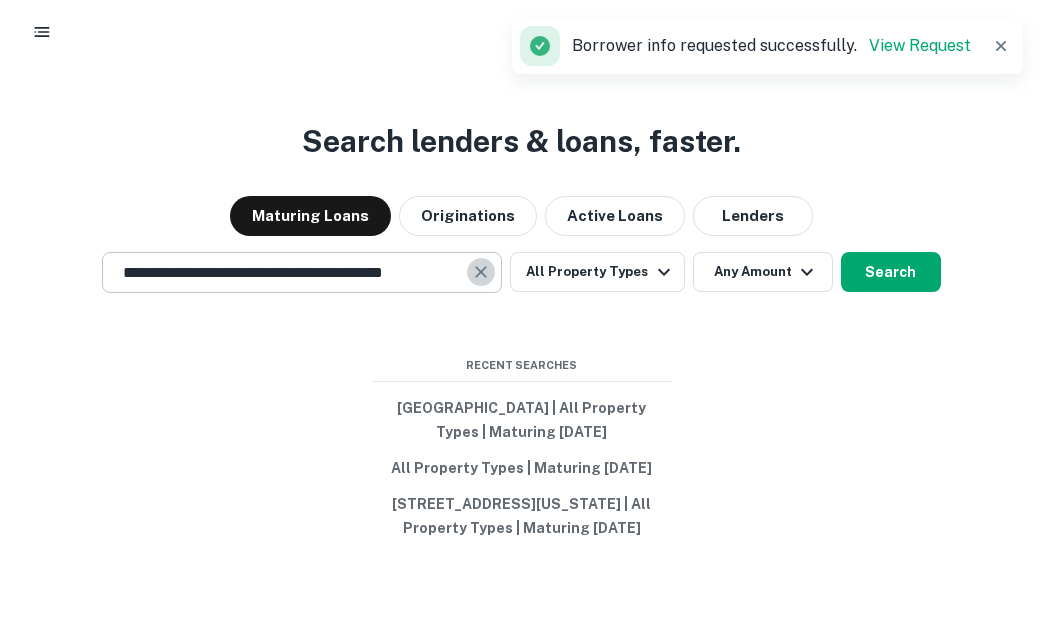 click 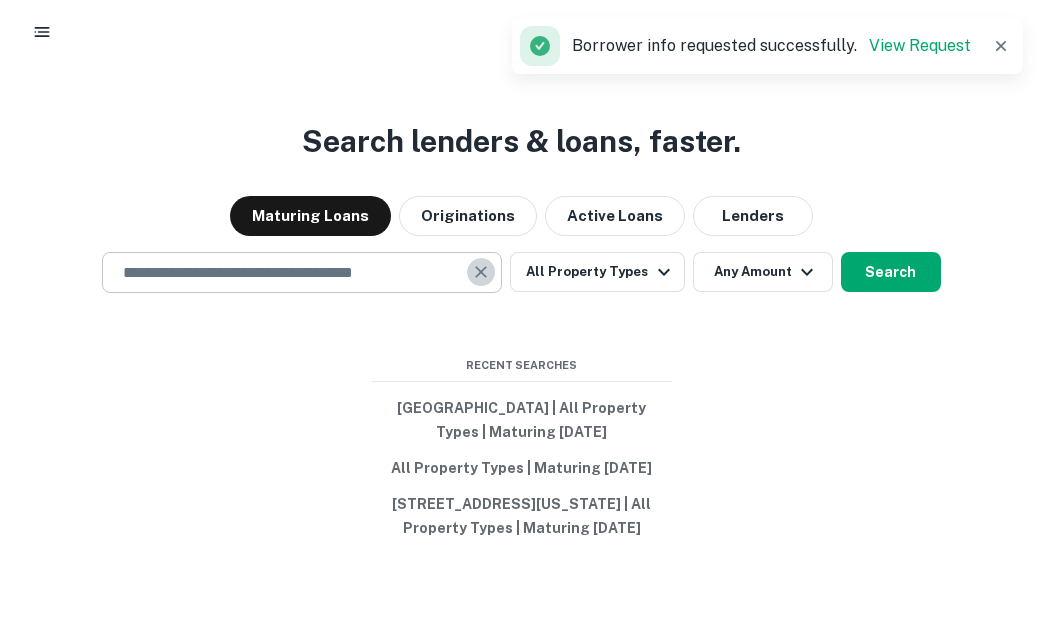 scroll, scrollTop: 0, scrollLeft: 0, axis: both 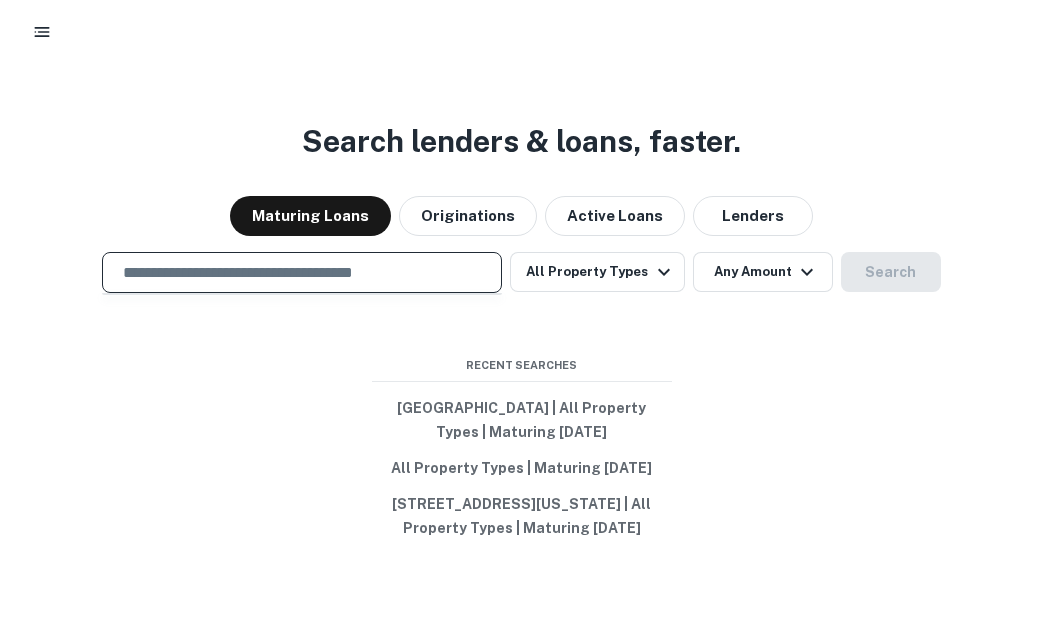 paste on "**********" 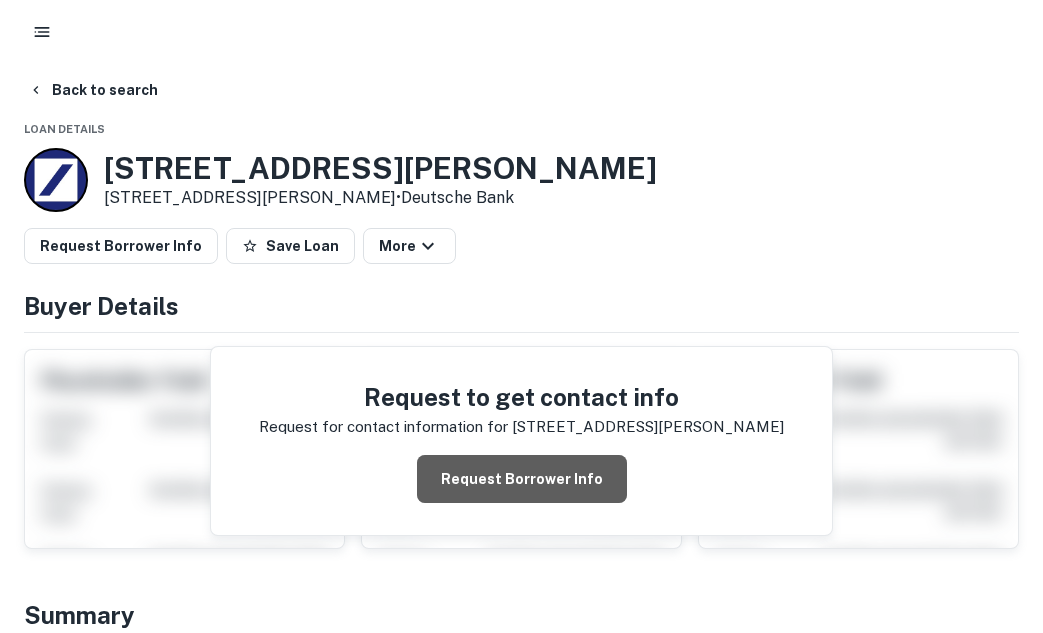 drag, startPoint x: 470, startPoint y: 346, endPoint x: 528, endPoint y: 545, distance: 207.28 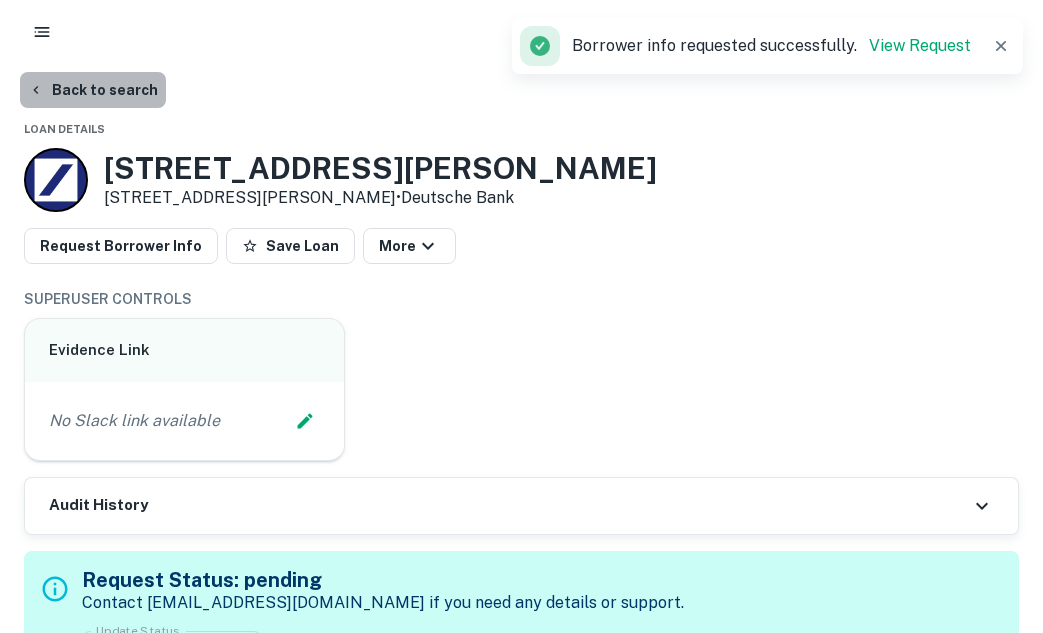 click on "Back to search" at bounding box center (93, 90) 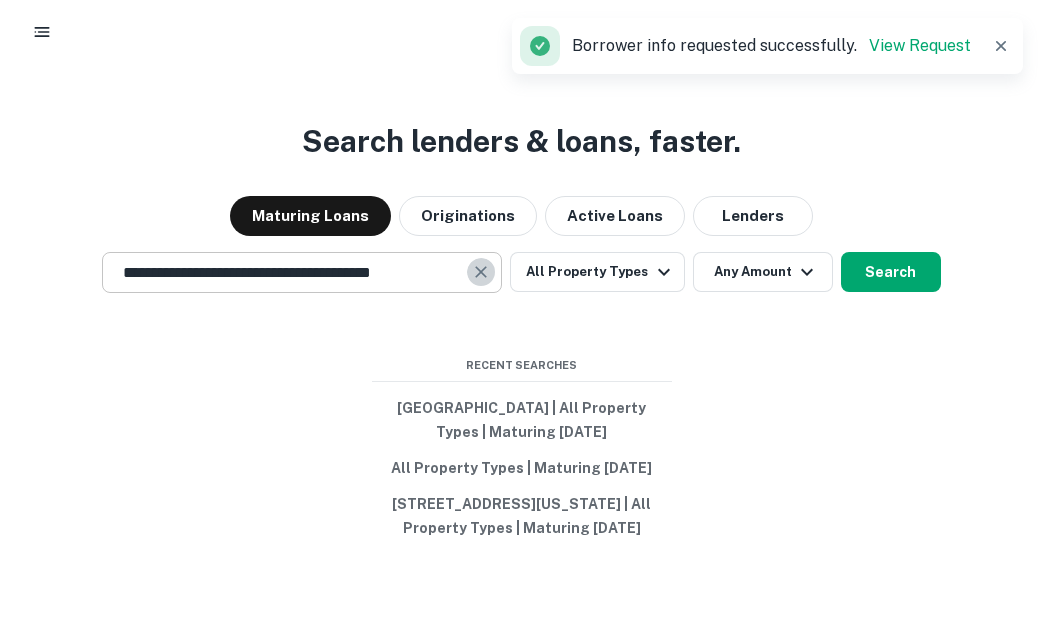 click 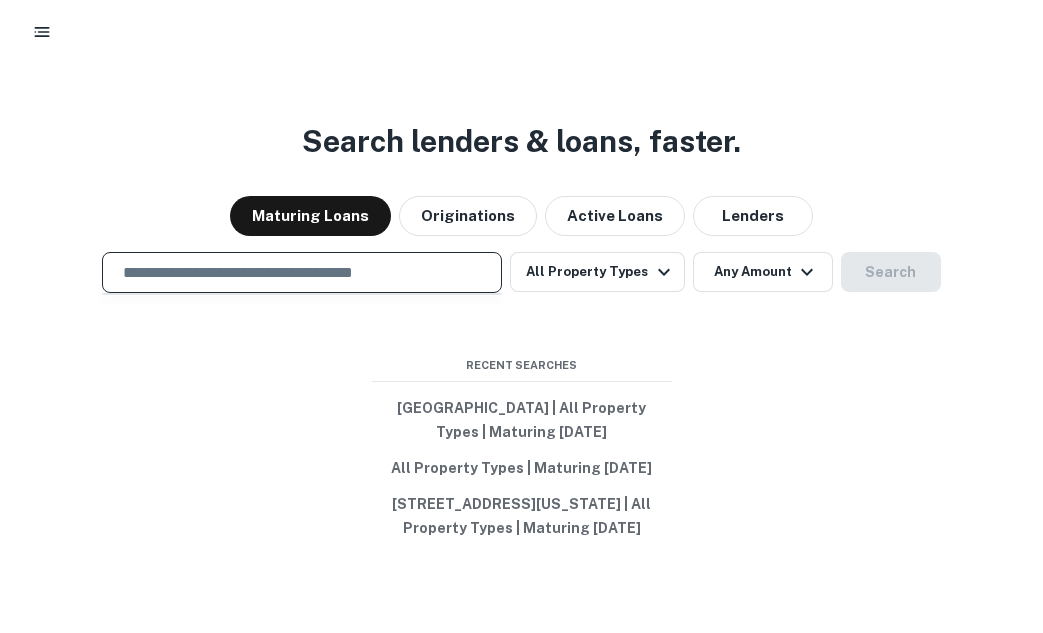 paste on "**********" 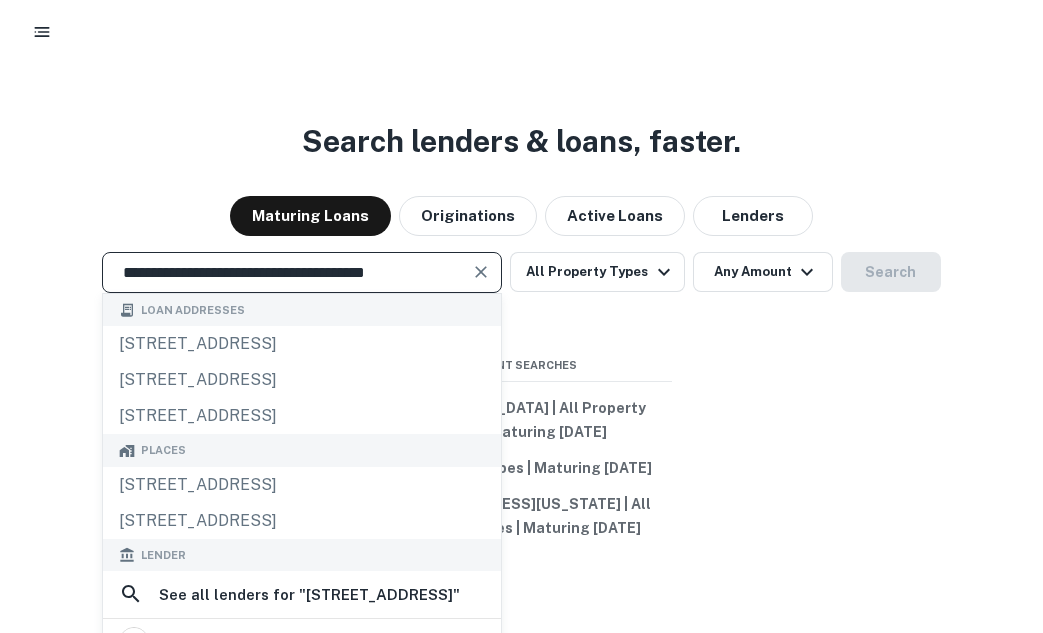 type on "**********" 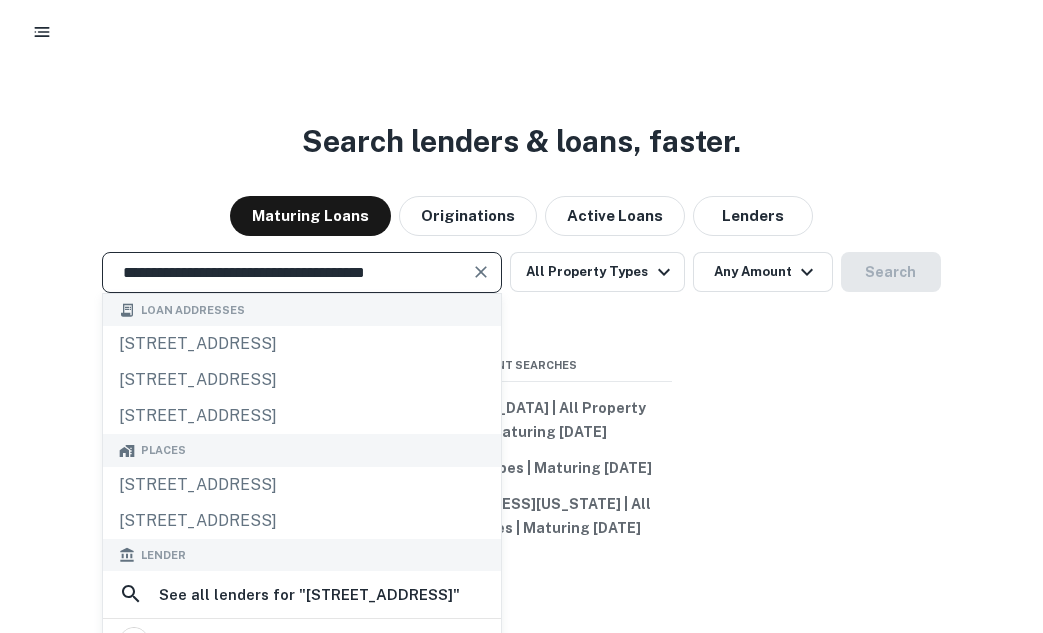 click 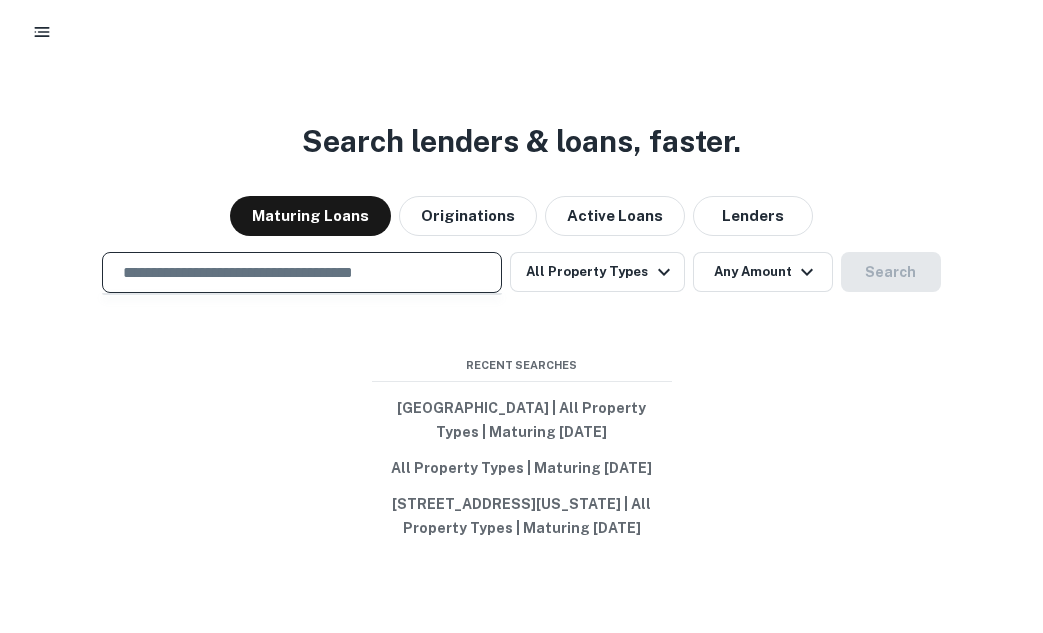 click at bounding box center (302, 272) 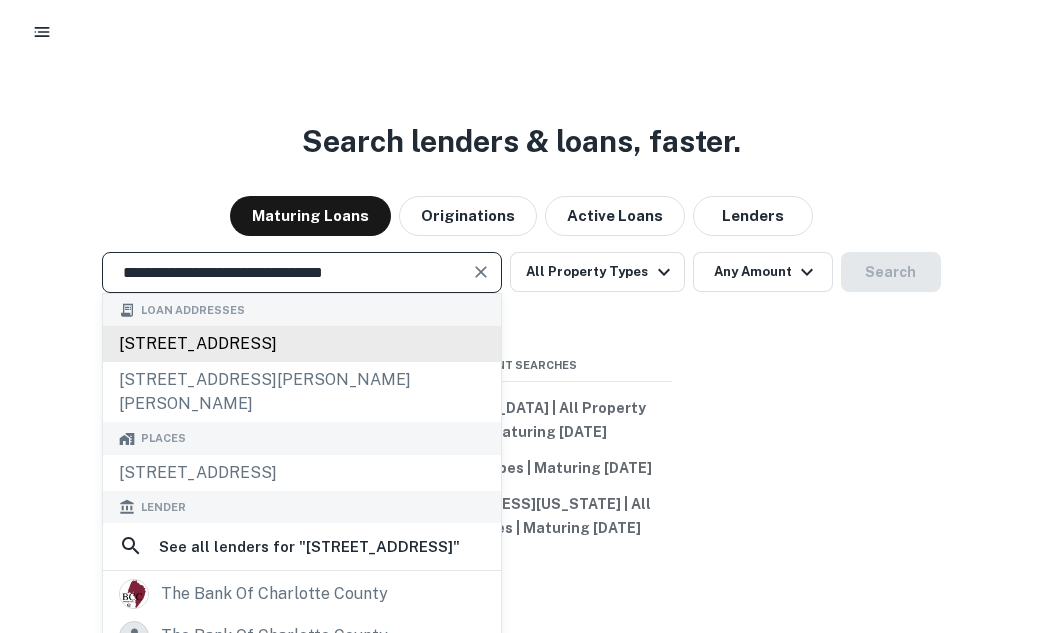 click on "[STREET_ADDRESS]" at bounding box center [302, 344] 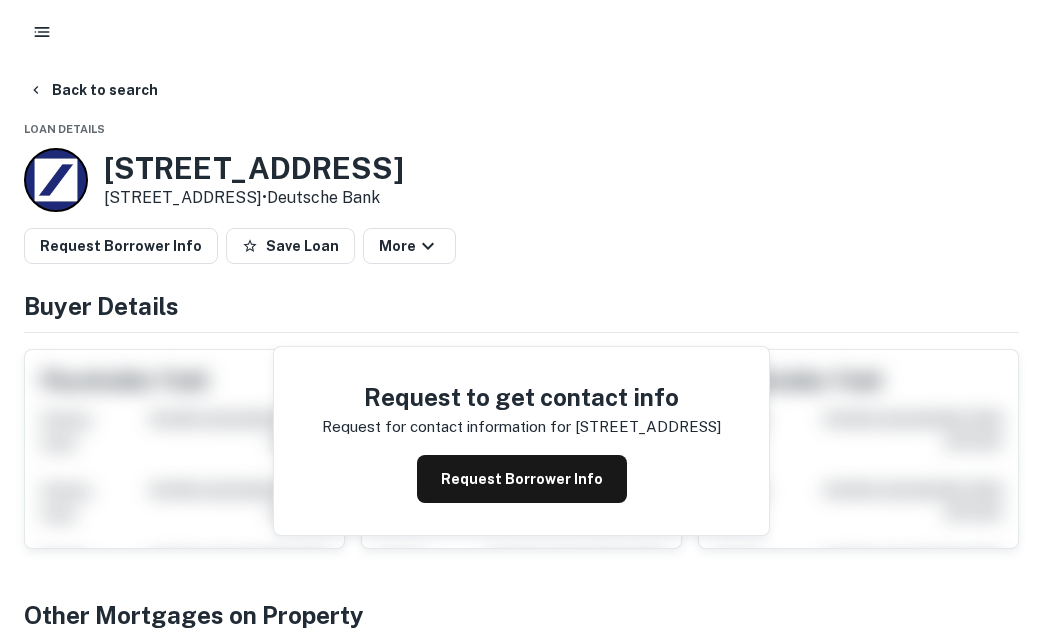click on "Request Borrower Info" at bounding box center [522, 479] 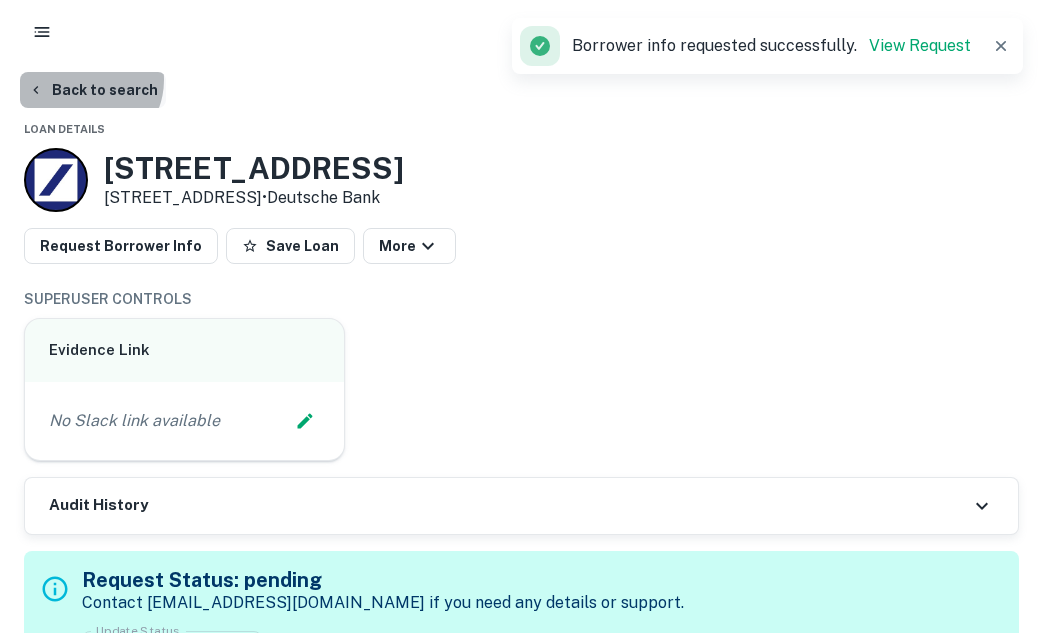 click on "Back to search" at bounding box center (93, 90) 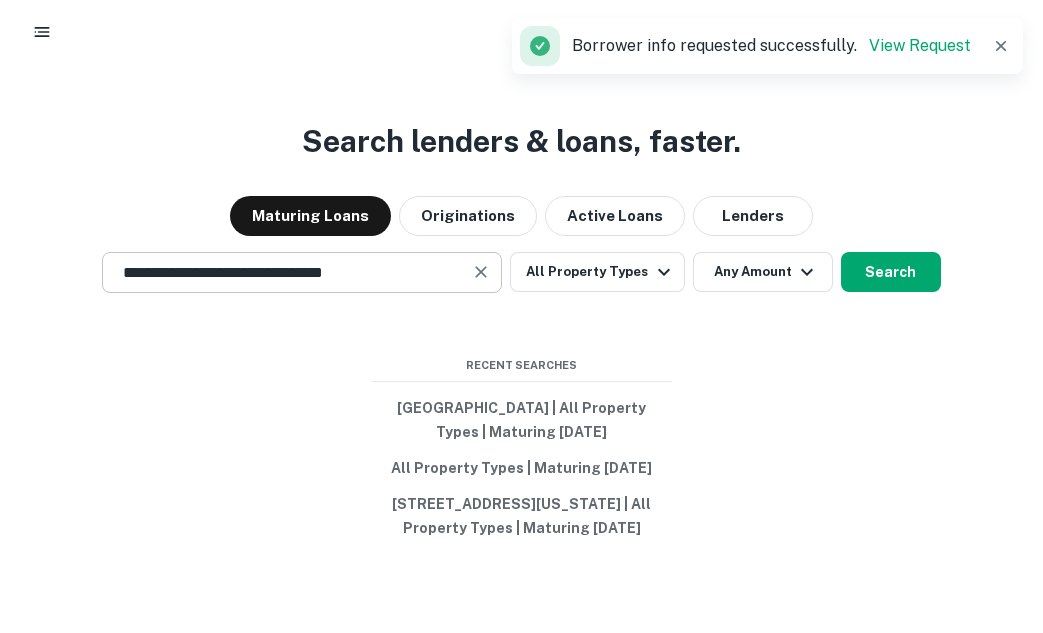 click 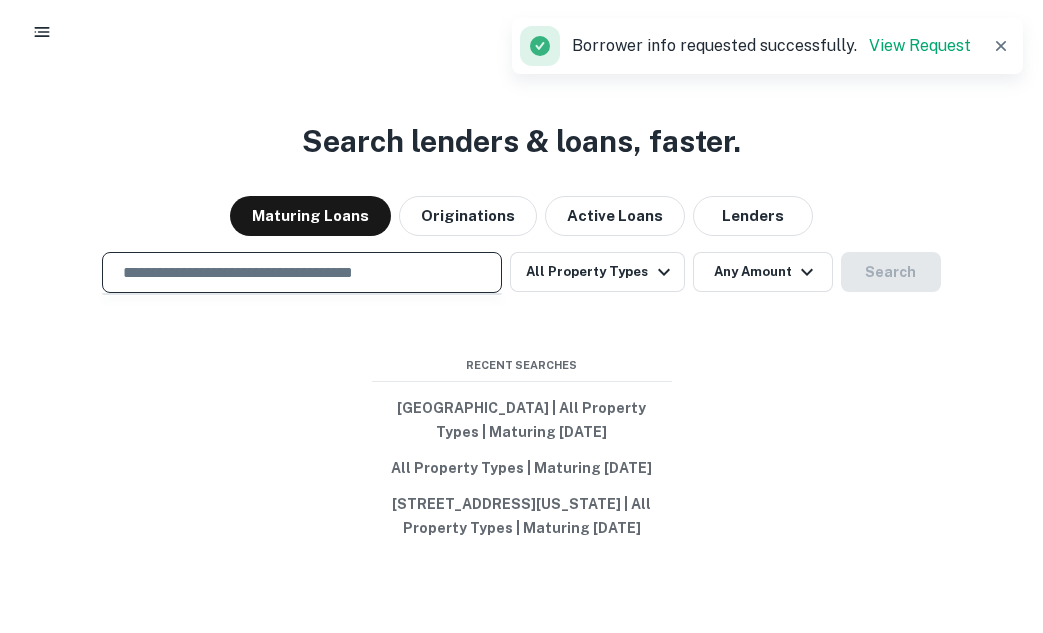 click at bounding box center [302, 272] 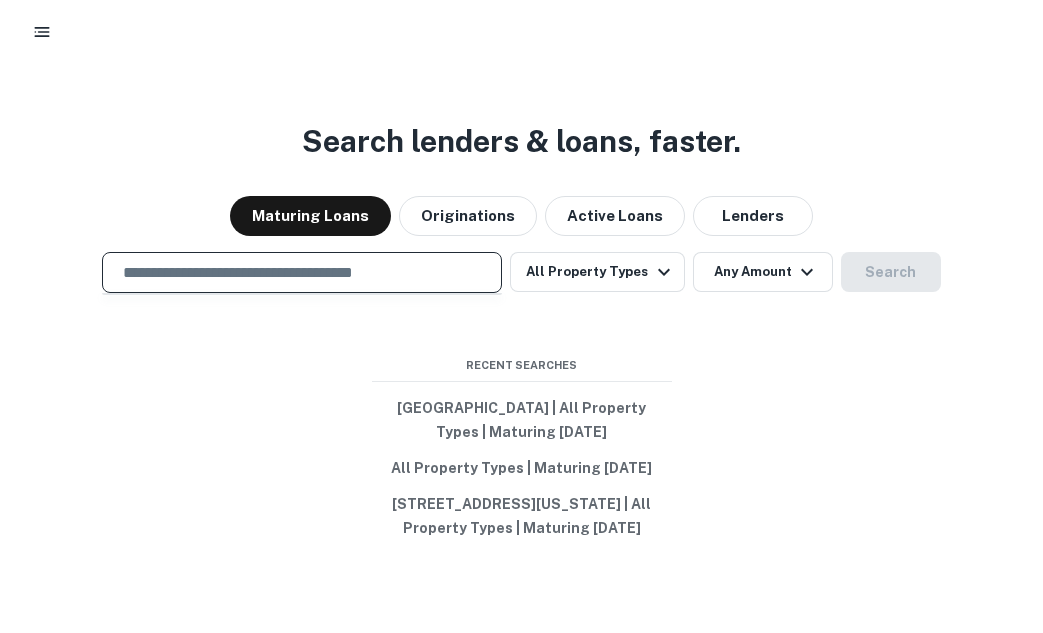paste on "**********" 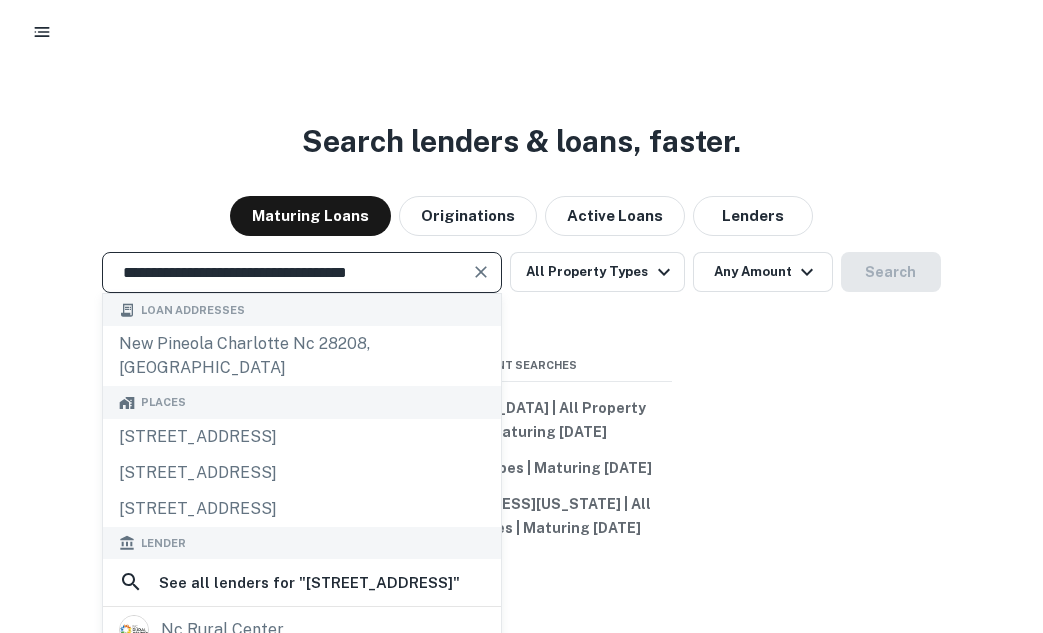 type on "**********" 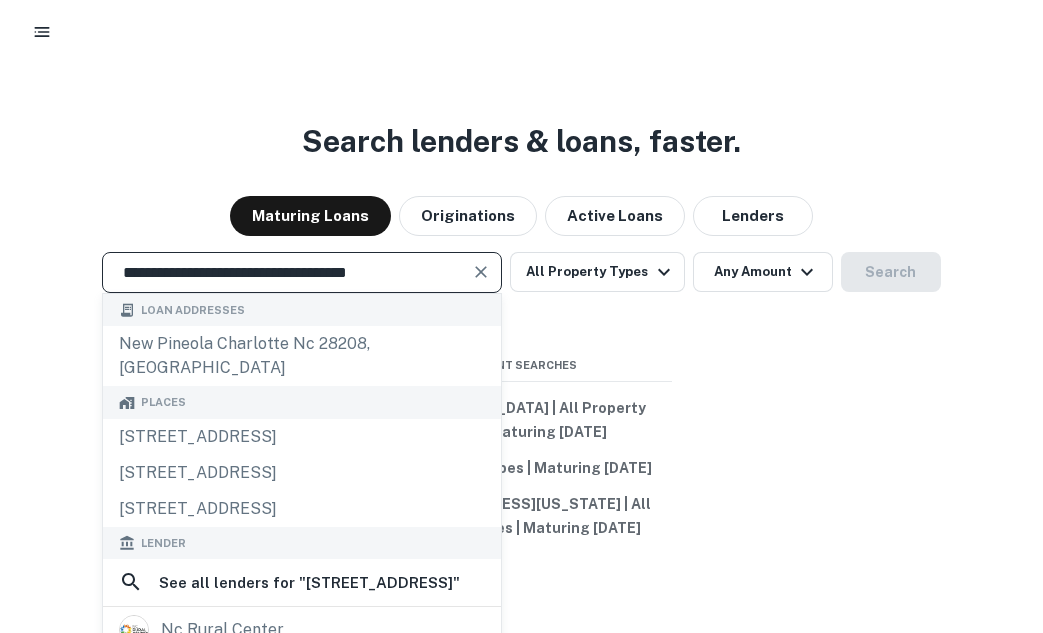 click 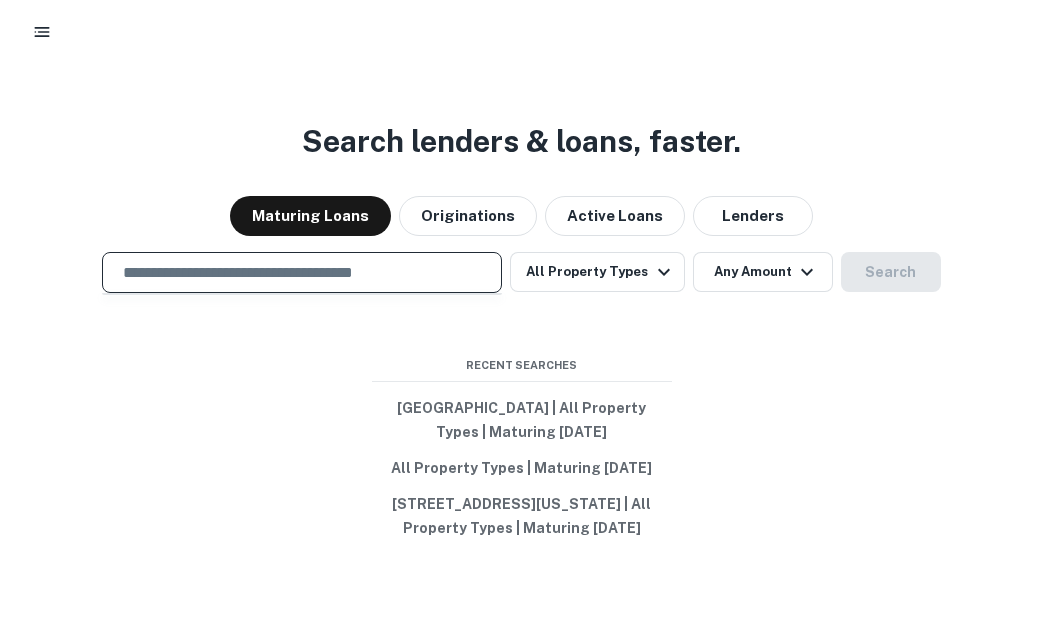 click at bounding box center (302, 272) 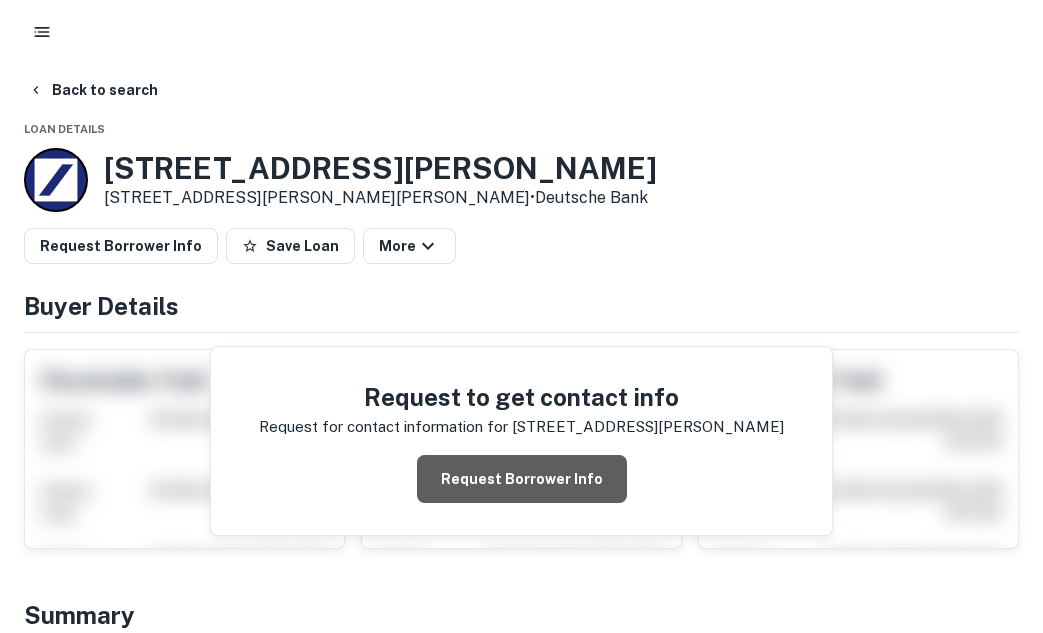 drag, startPoint x: 455, startPoint y: 345, endPoint x: 520, endPoint y: 437, distance: 112.64546 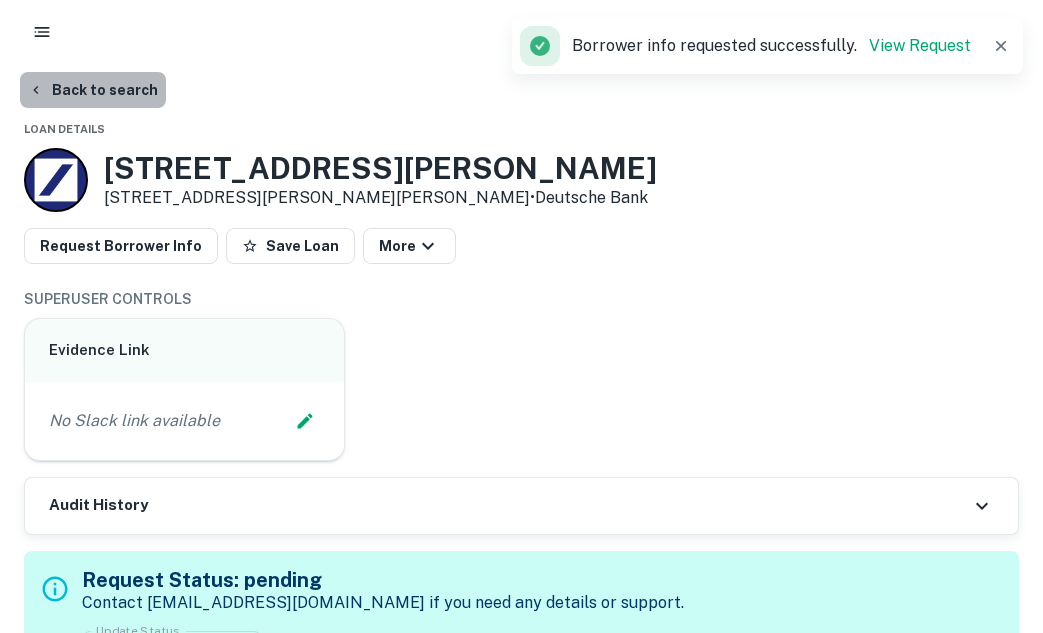 click on "Back to search" at bounding box center (93, 90) 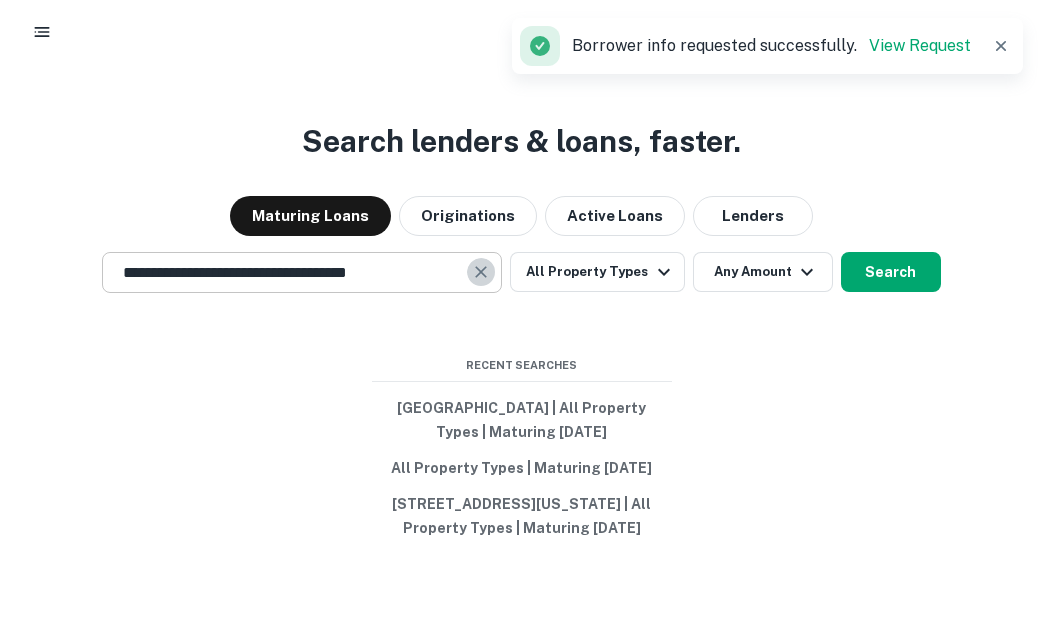 click at bounding box center (481, 272) 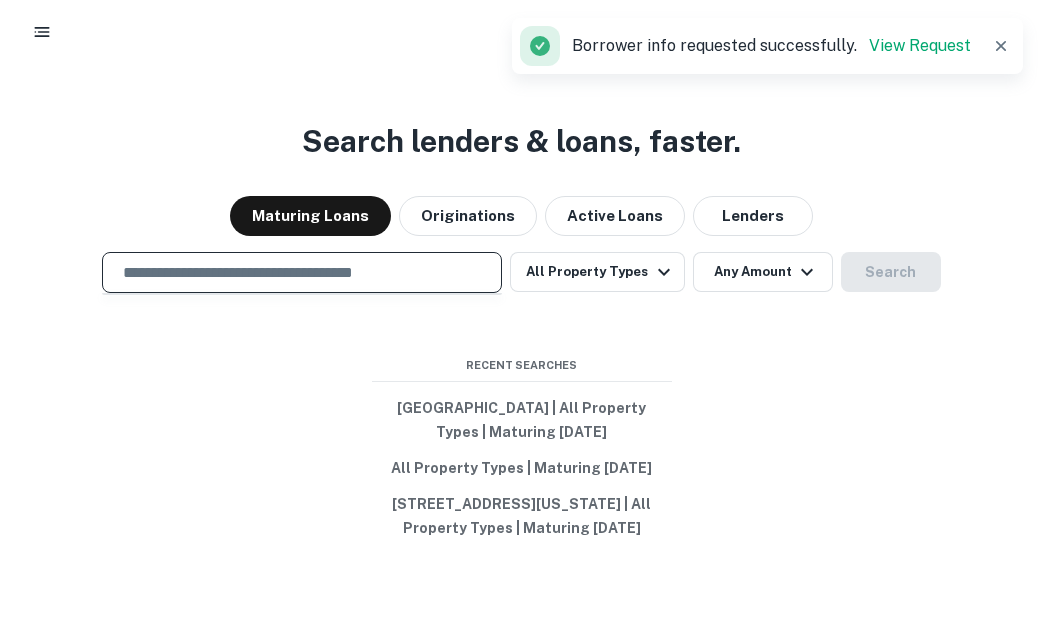 click at bounding box center (302, 272) 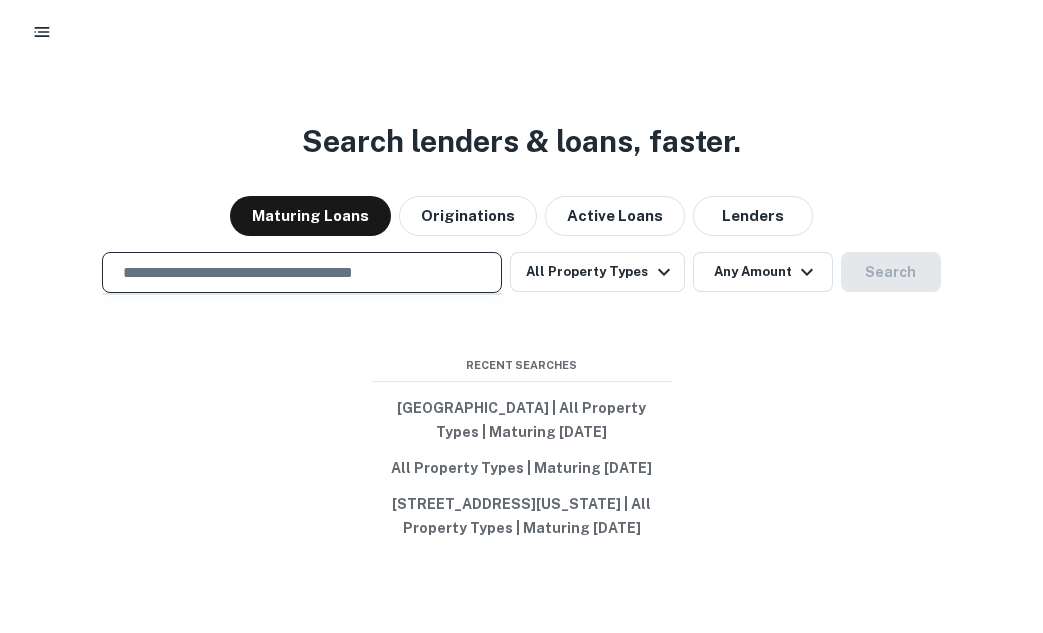 type on "*" 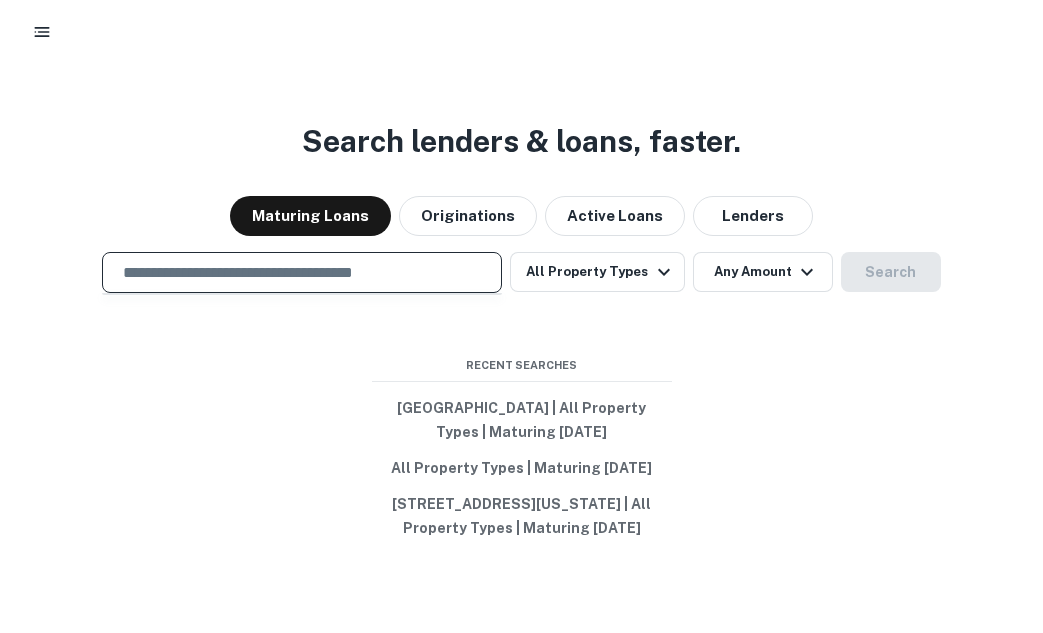 paste on "**********" 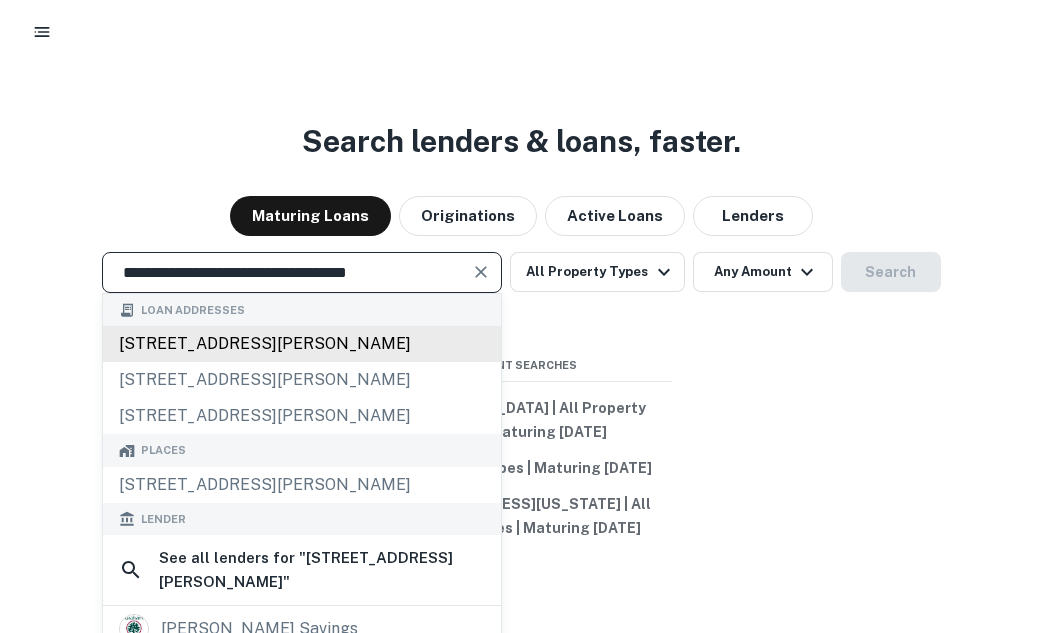click on "[STREET_ADDRESS][PERSON_NAME]" at bounding box center (302, 344) 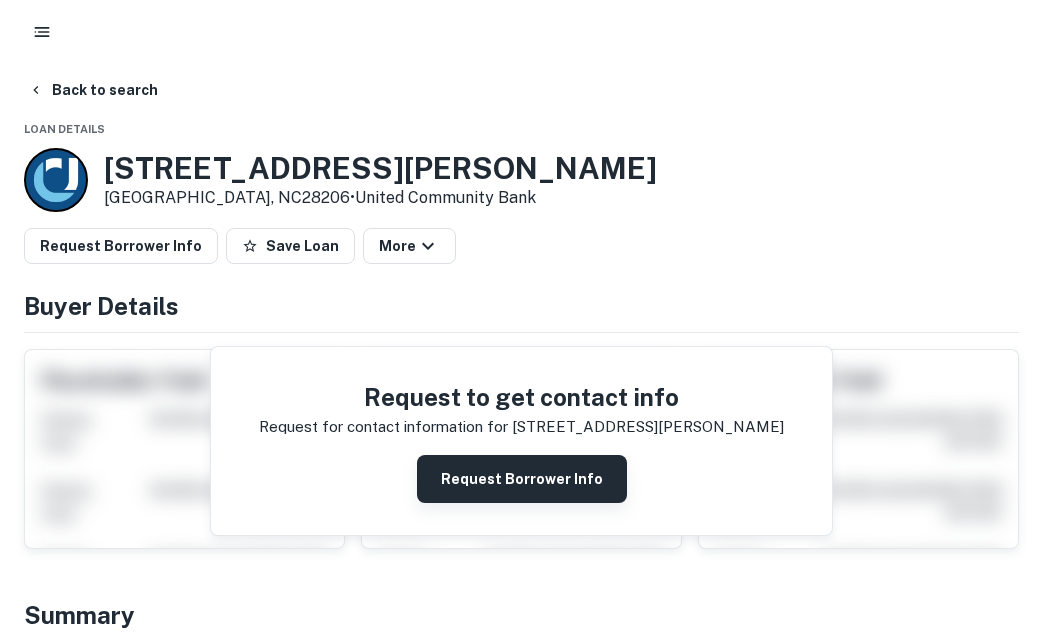 click on "Request Borrower Info" at bounding box center [522, 479] 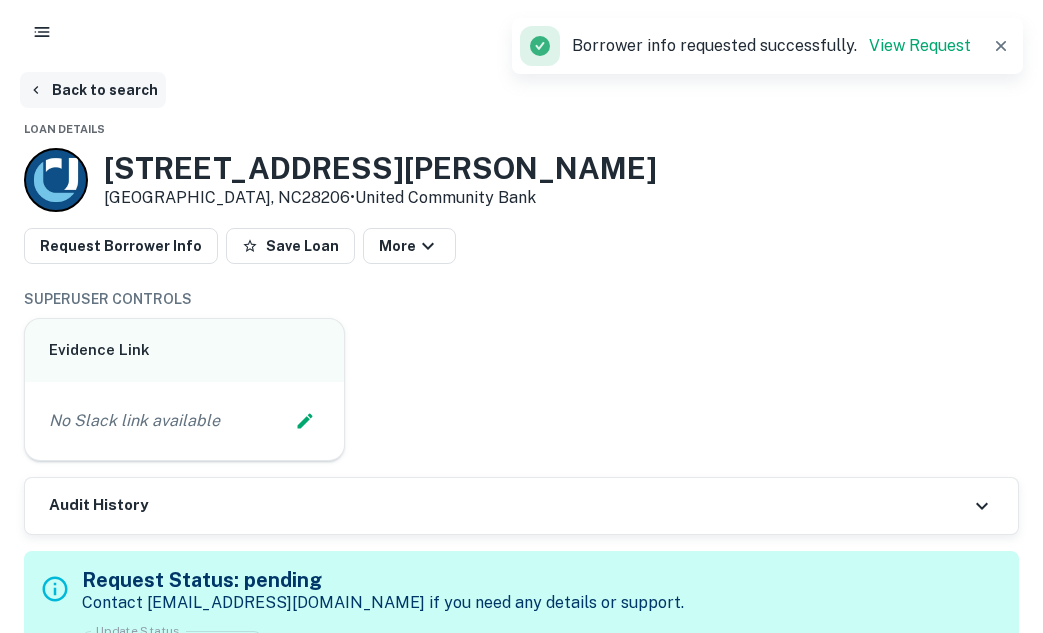click on "Back to search" at bounding box center (93, 90) 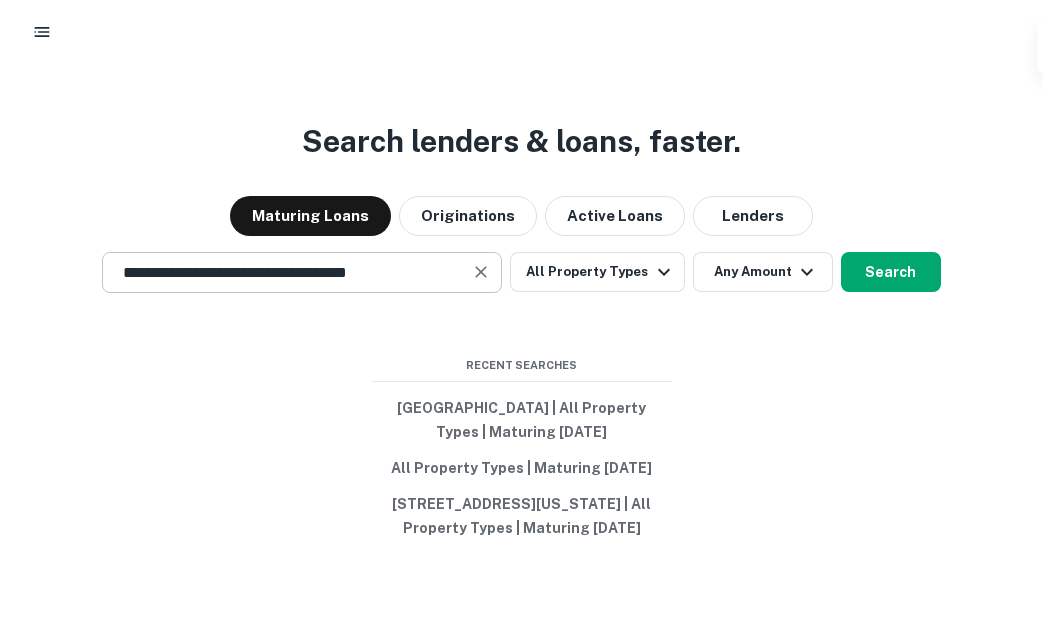 click at bounding box center [481, 272] 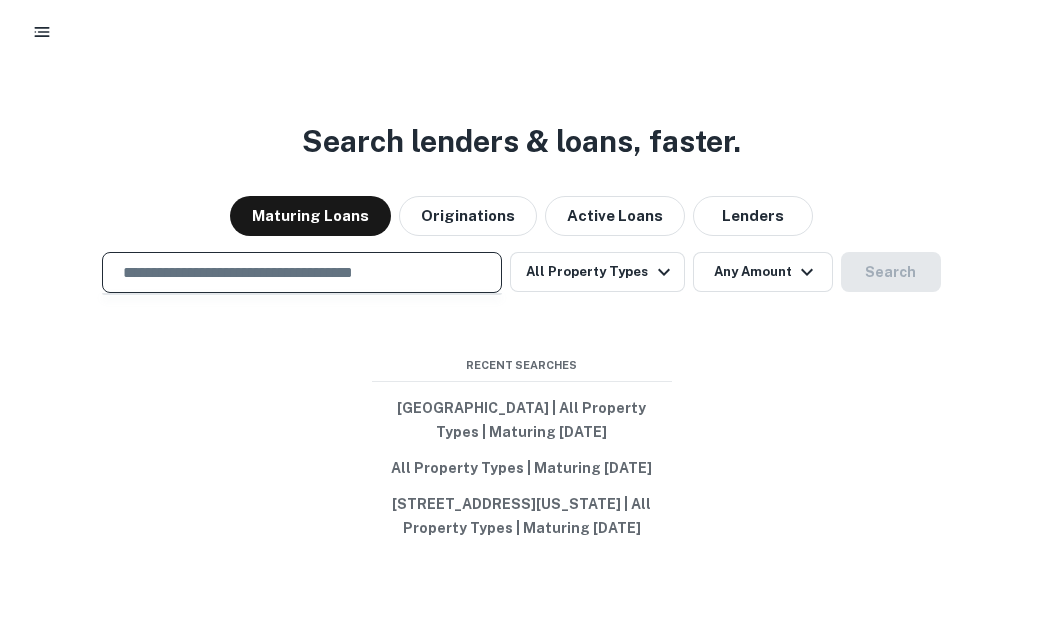 click at bounding box center [302, 272] 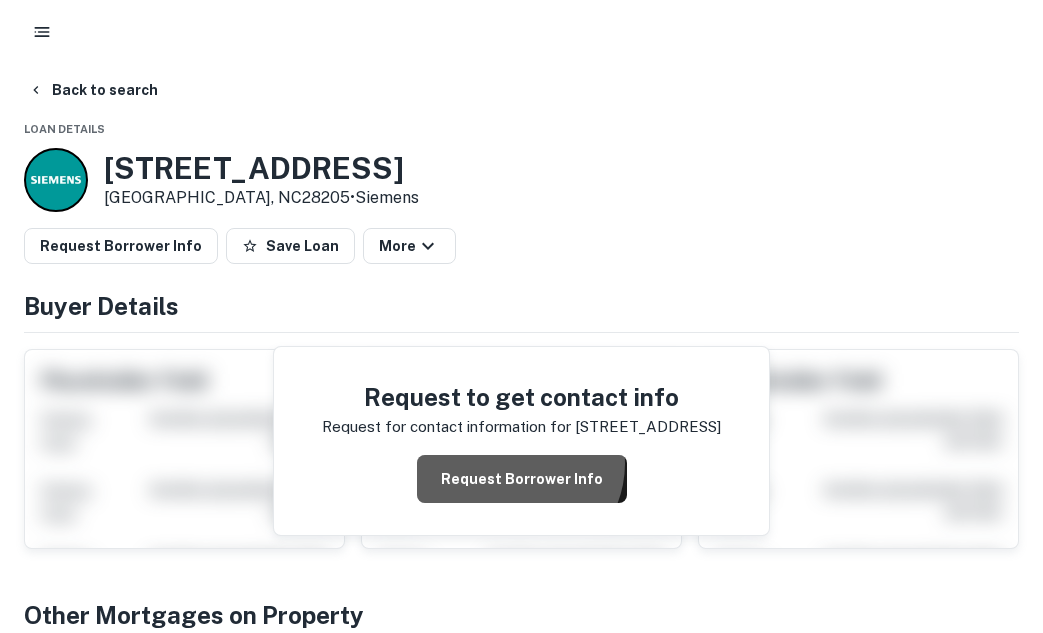 drag, startPoint x: 312, startPoint y: 345, endPoint x: 553, endPoint y: 445, distance: 260.92337 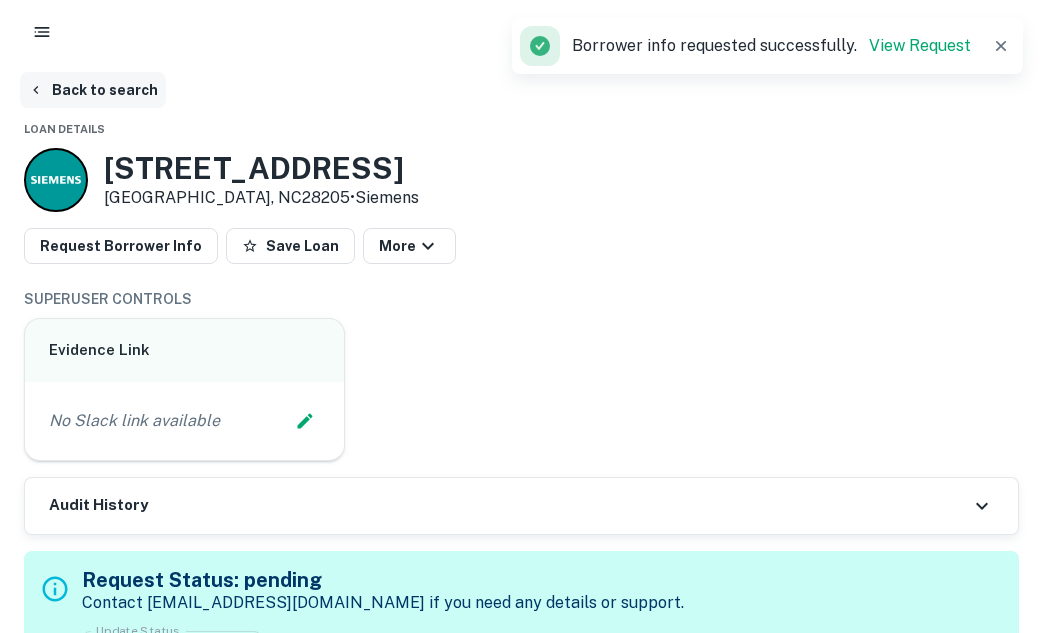 click on "Back to search" at bounding box center (93, 90) 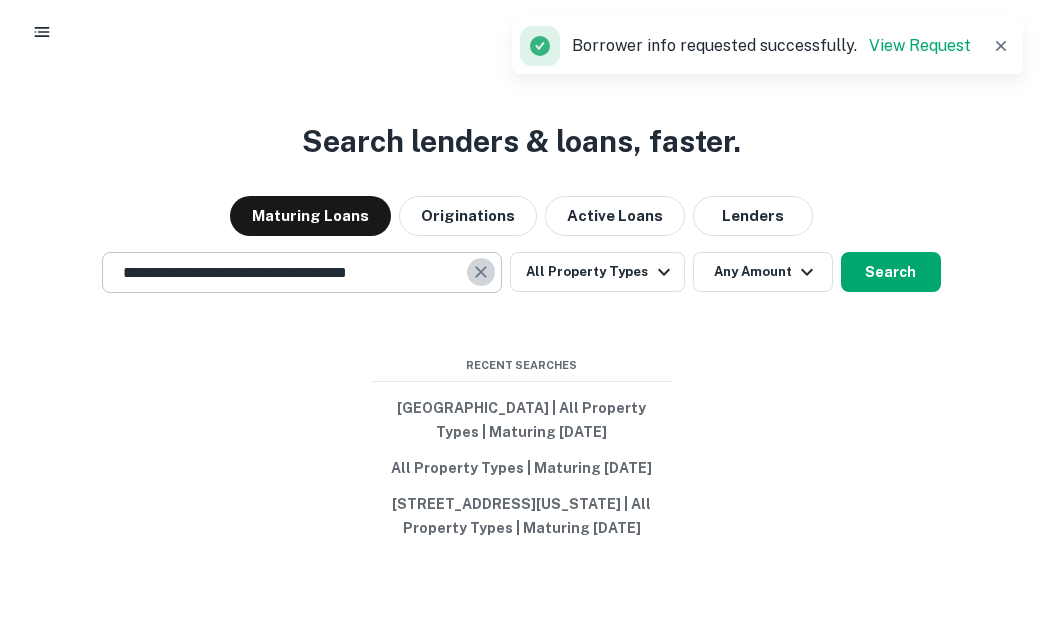 click 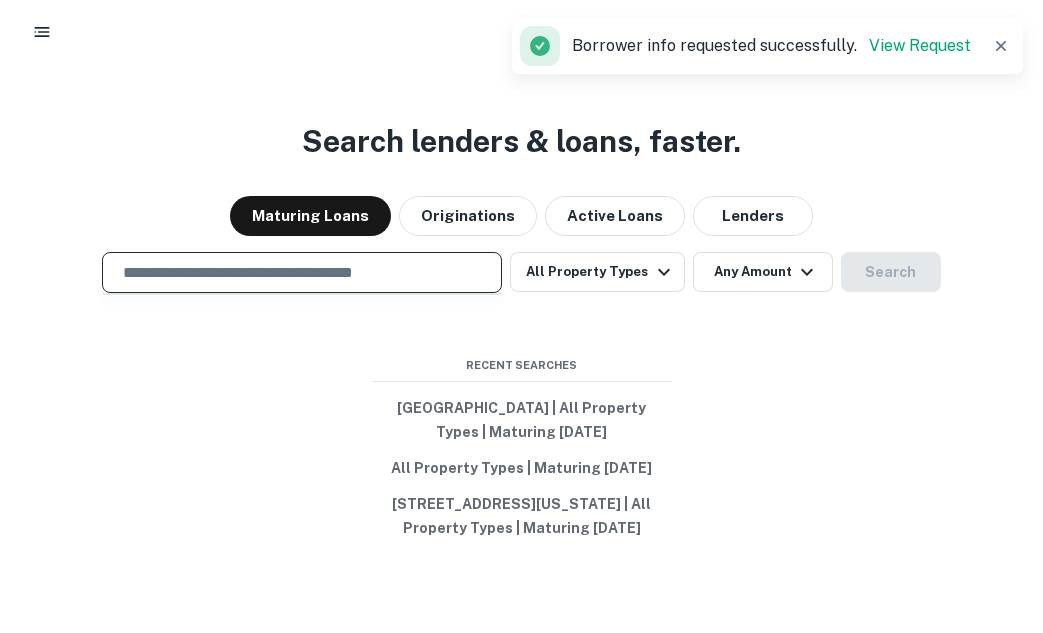 click at bounding box center (302, 272) 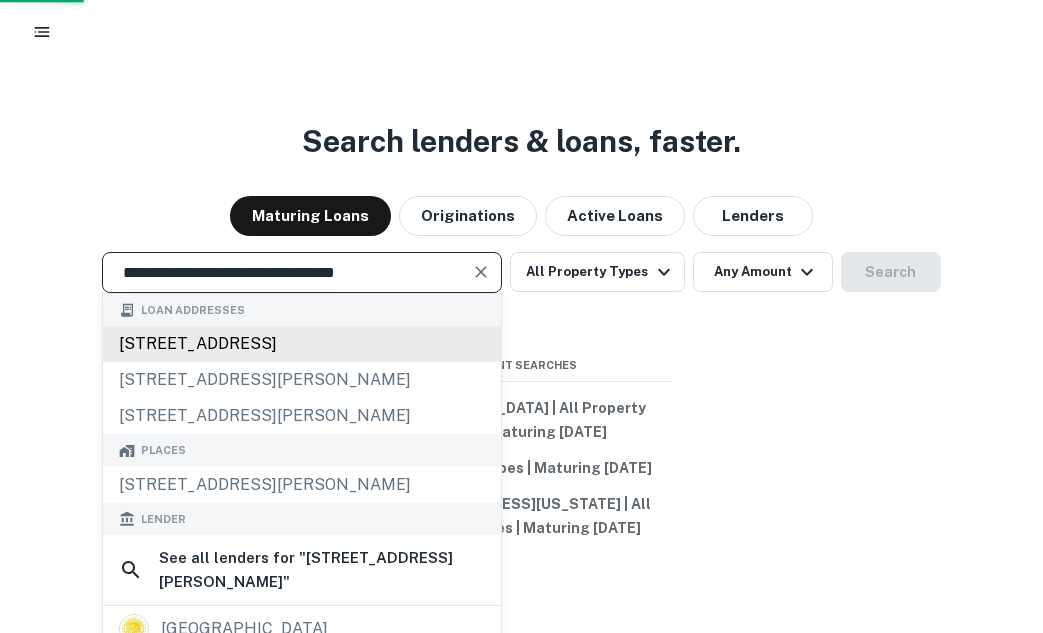 click on "[STREET_ADDRESS]" at bounding box center [302, 344] 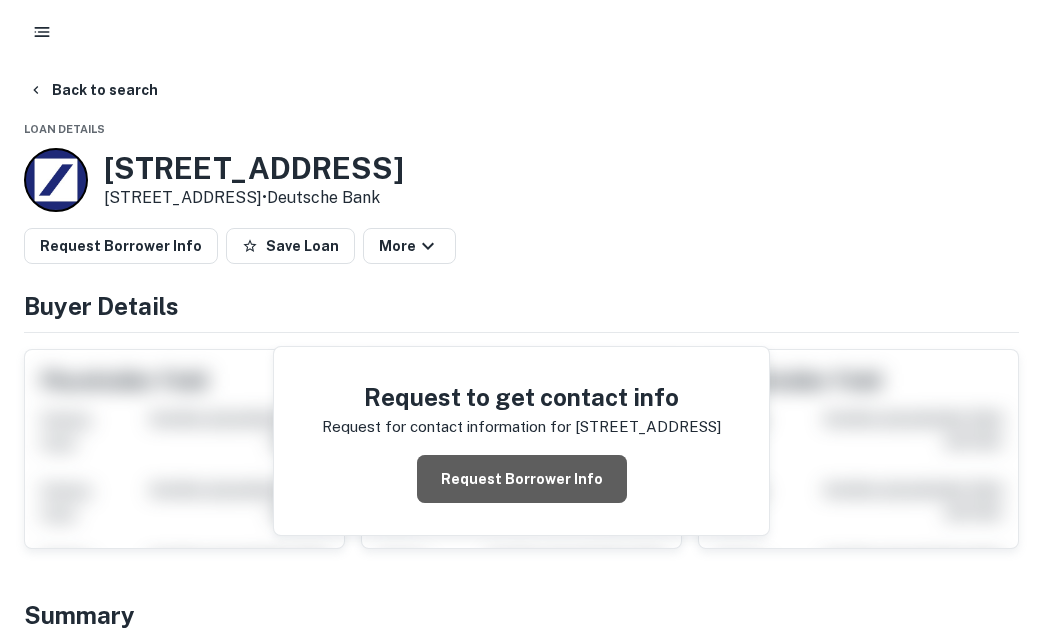 click on "Request Borrower Info" at bounding box center [522, 479] 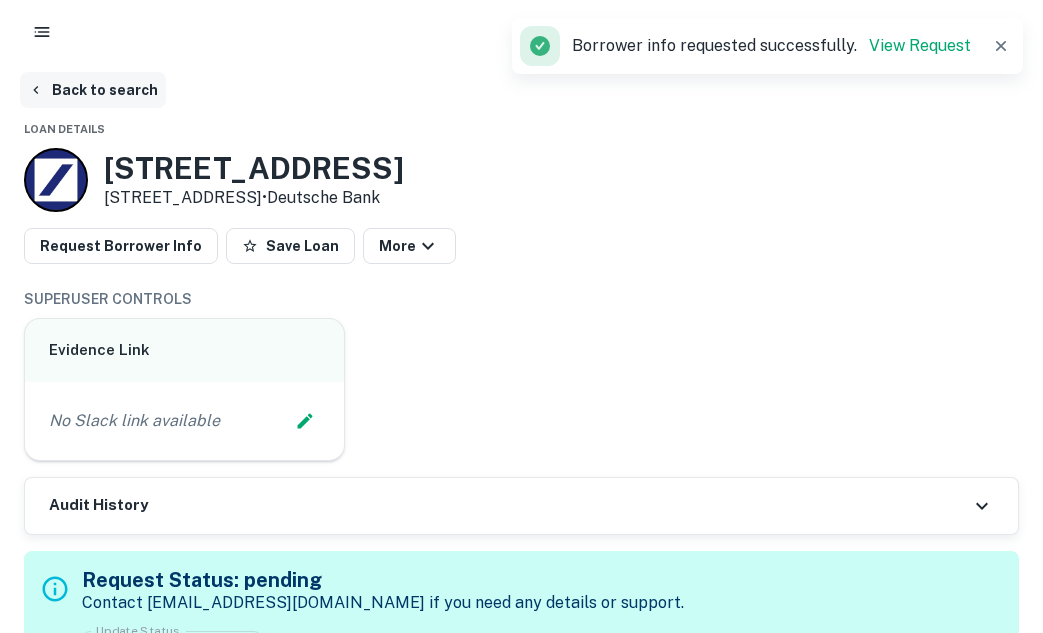 click on "Back to search" at bounding box center (93, 90) 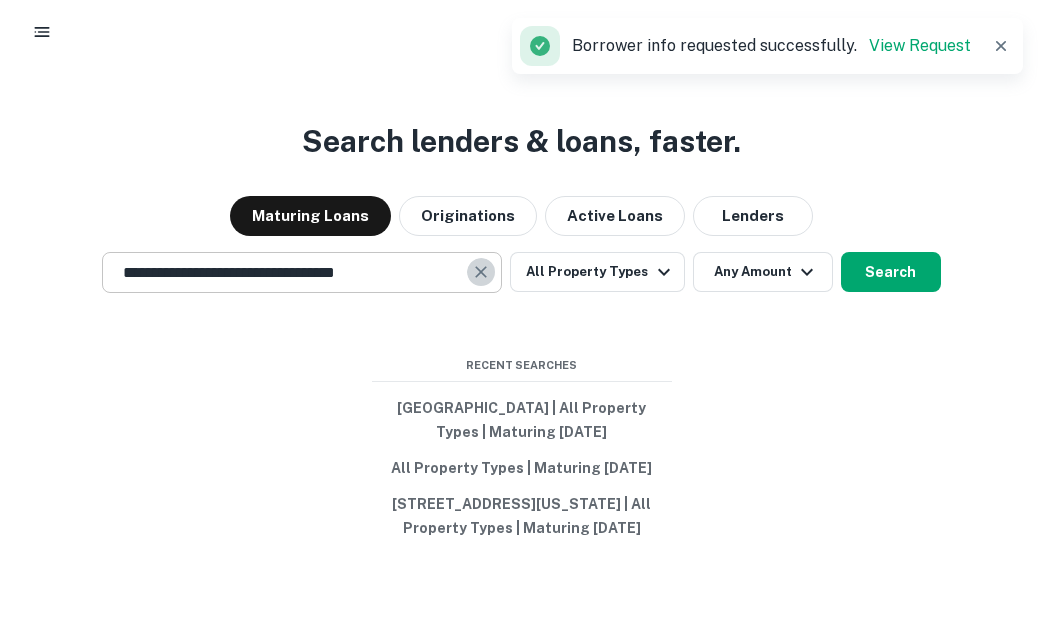 click 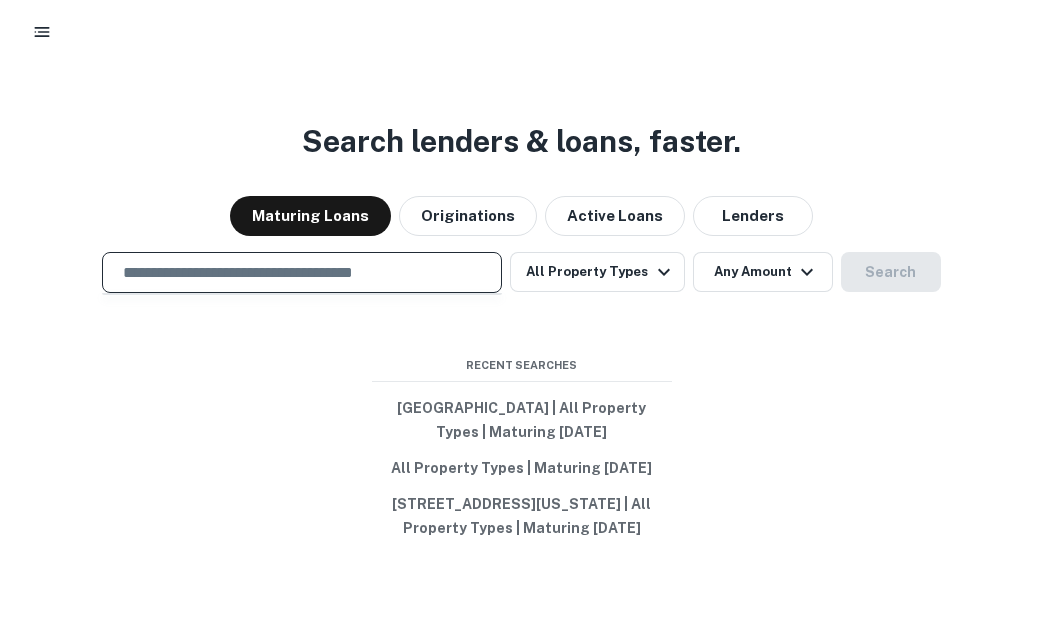 paste on "**********" 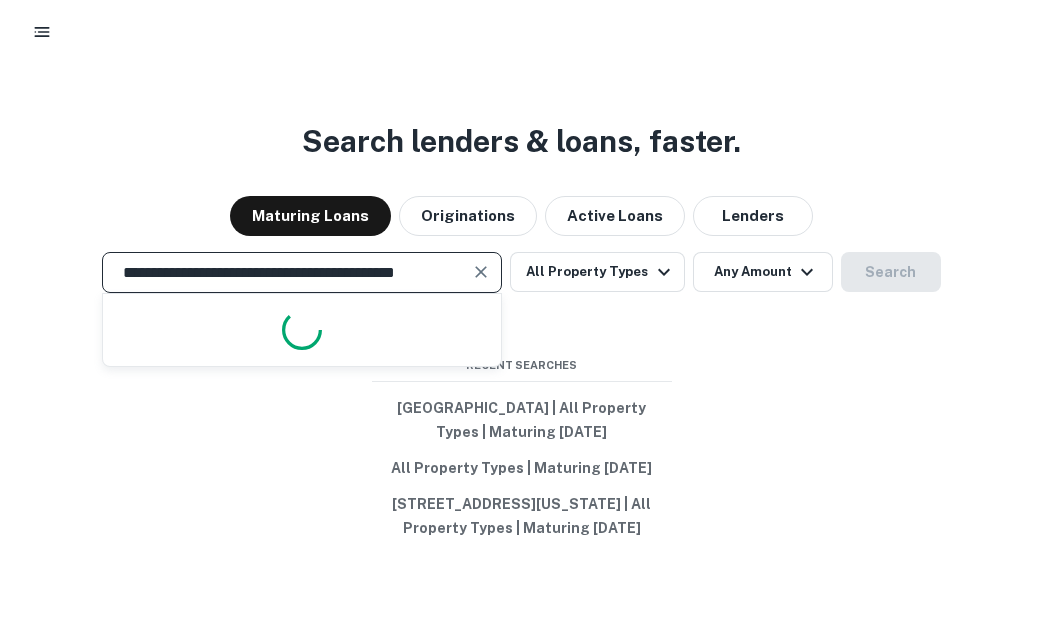 scroll, scrollTop: 0, scrollLeft: 36, axis: horizontal 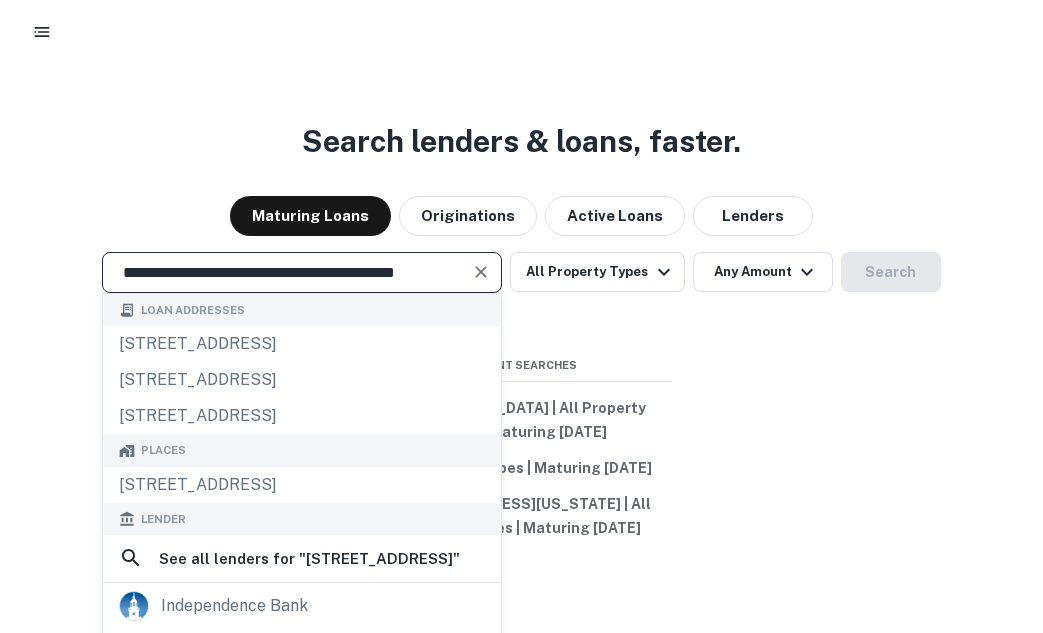 click on "**********" at bounding box center (287, 272) 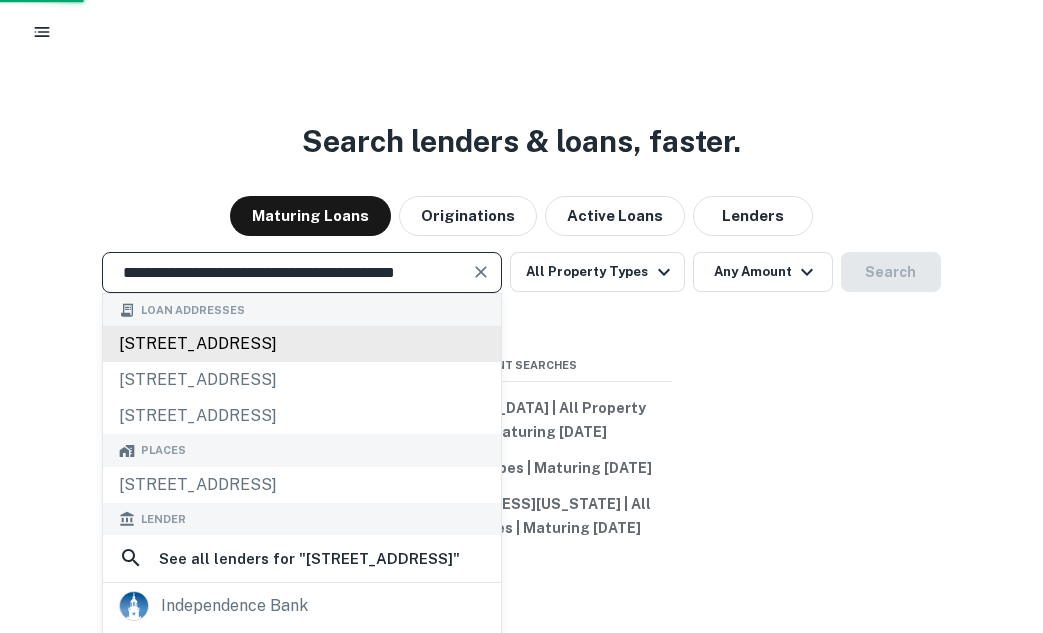 click on "[STREET_ADDRESS]" at bounding box center [302, 344] 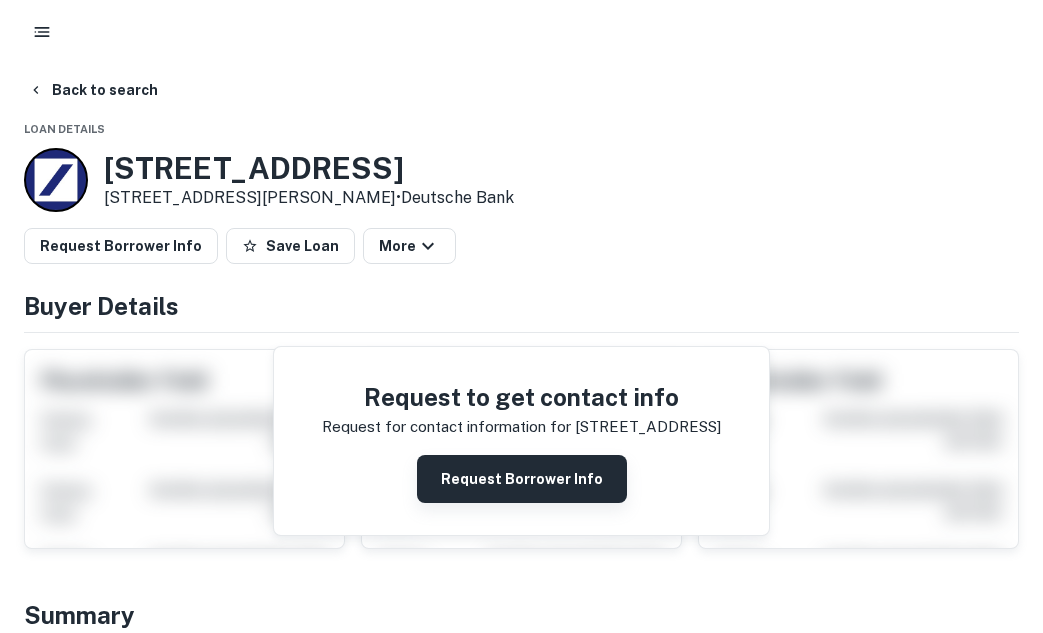 click on "Request Borrower Info" at bounding box center [522, 479] 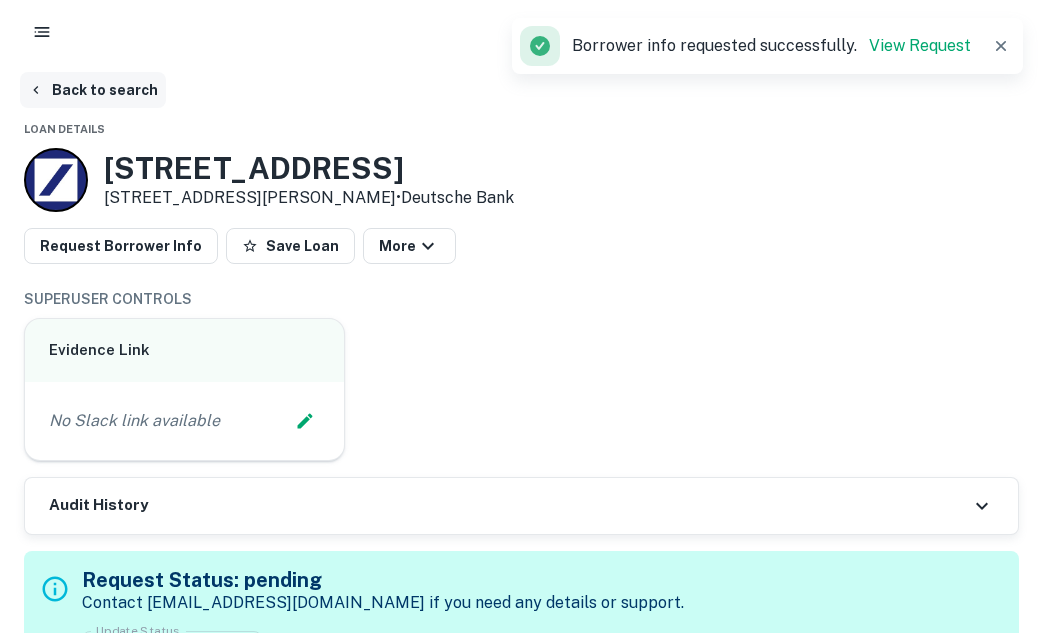 click on "Back to search" at bounding box center [93, 90] 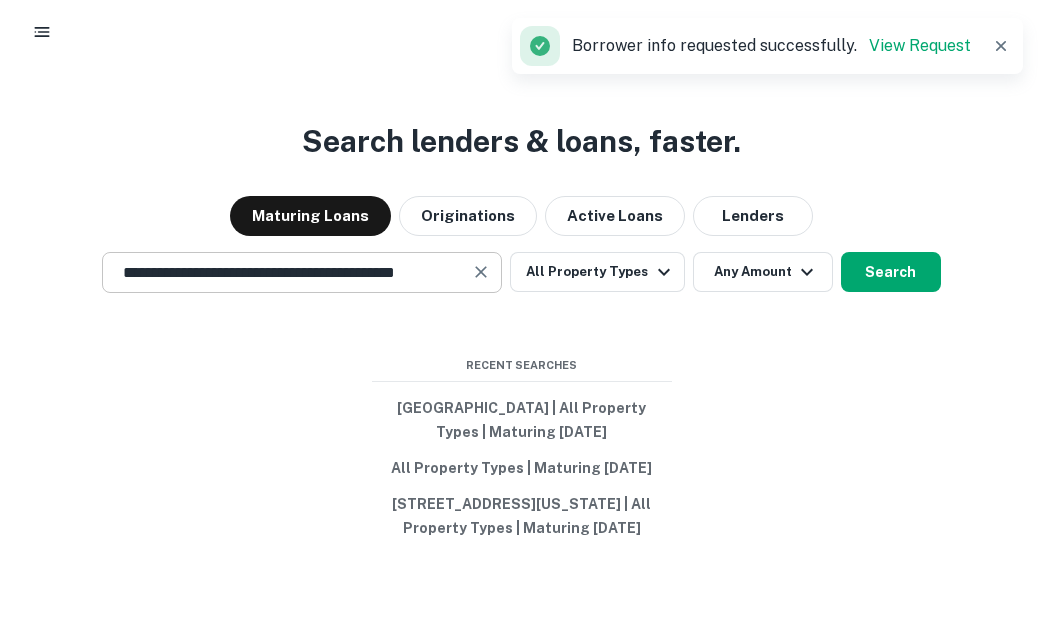 click on "**********" at bounding box center (302, 272) 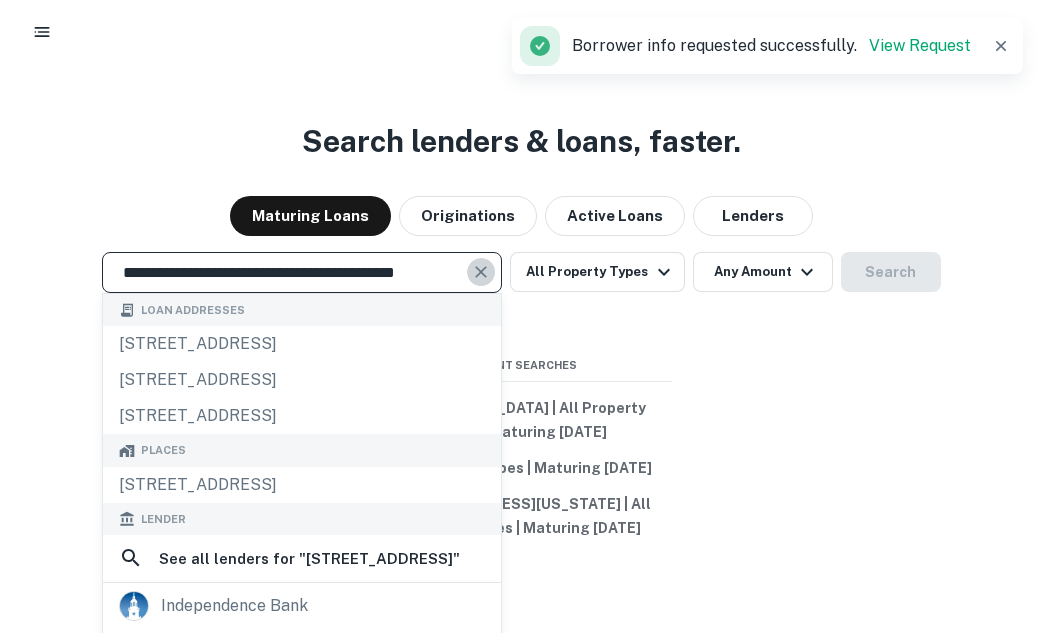 click at bounding box center (481, 272) 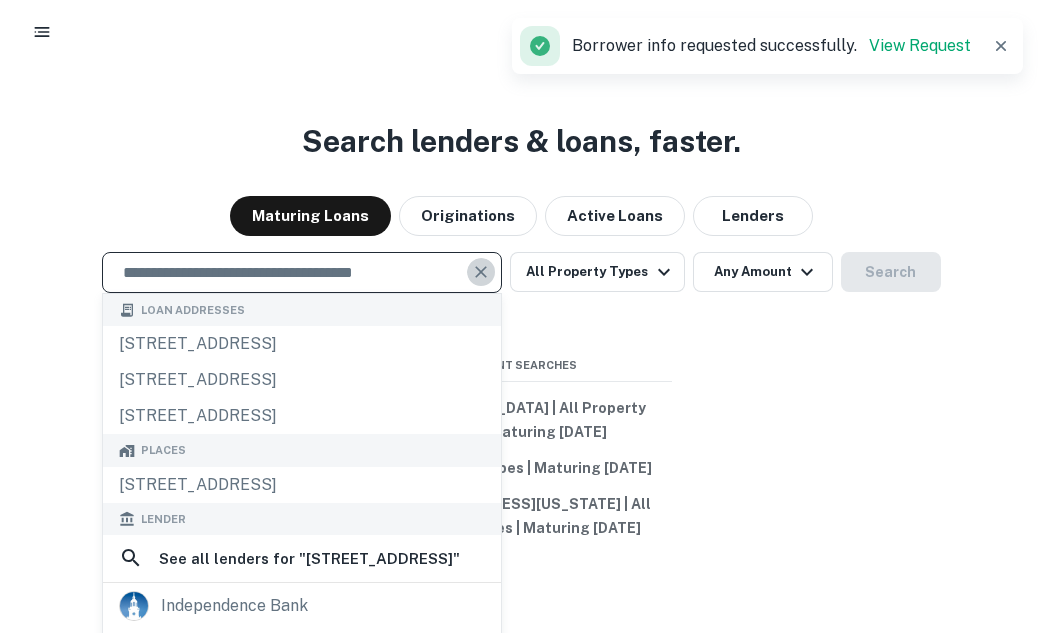 scroll, scrollTop: 0, scrollLeft: 0, axis: both 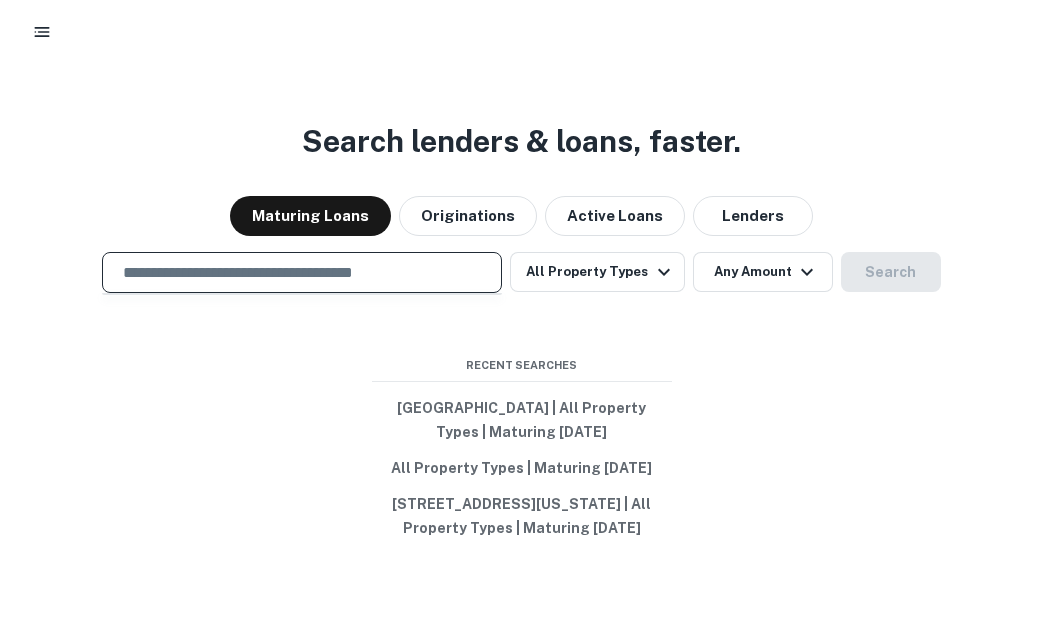 click at bounding box center [302, 272] 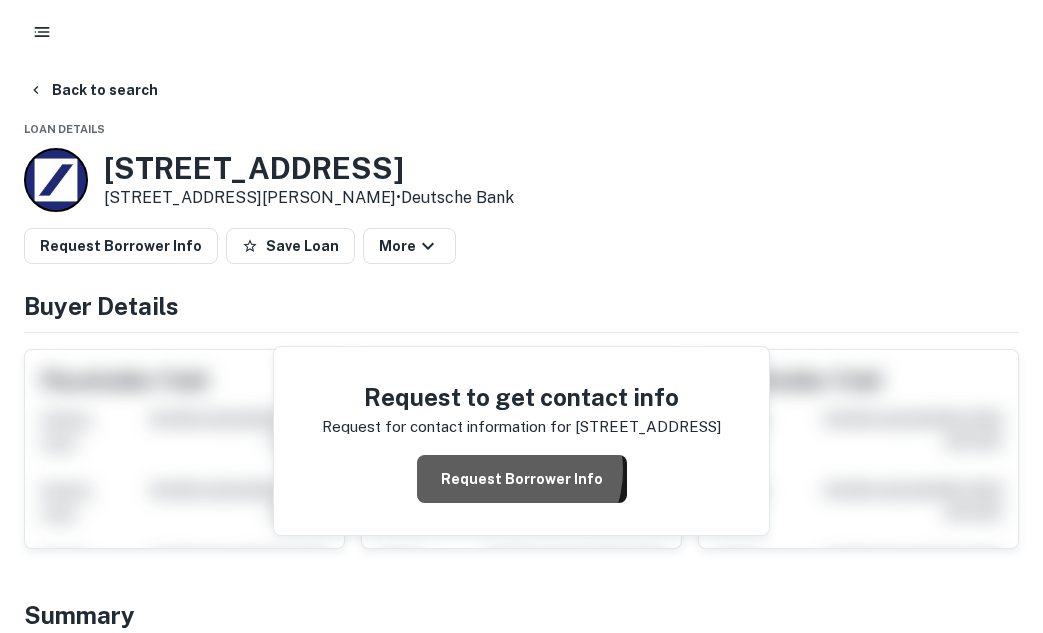 drag, startPoint x: 404, startPoint y: 349, endPoint x: 498, endPoint y: 467, distance: 150.86418 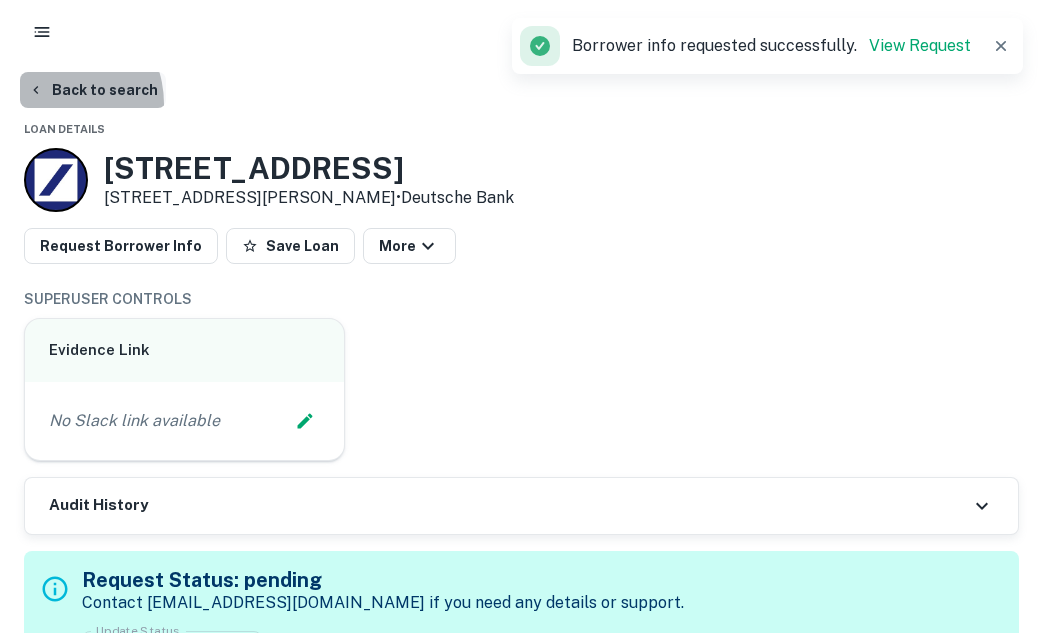 click on "Back to search" at bounding box center [93, 90] 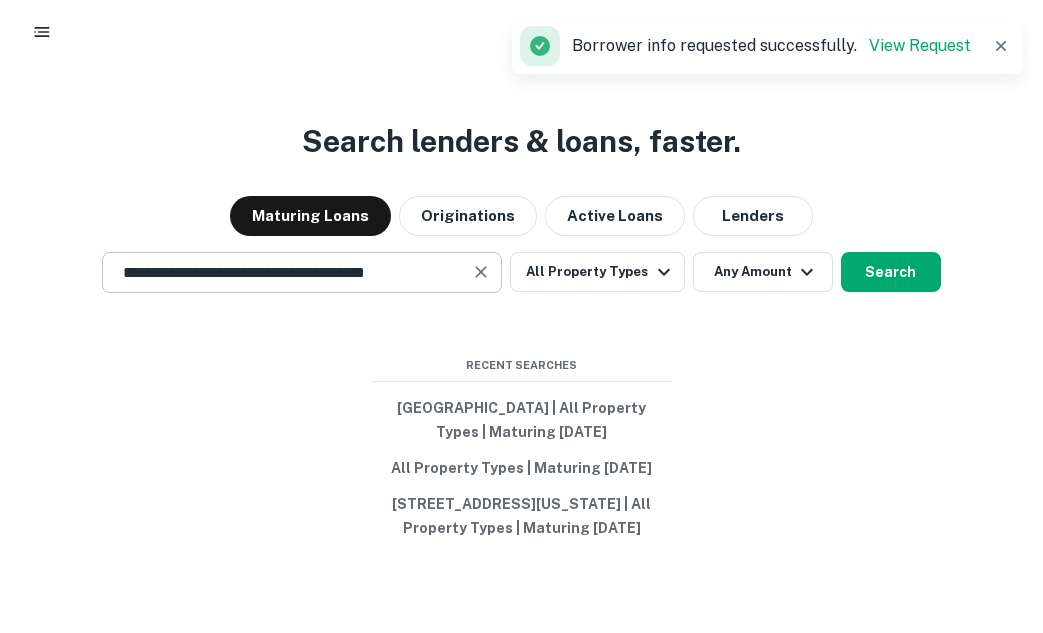 click 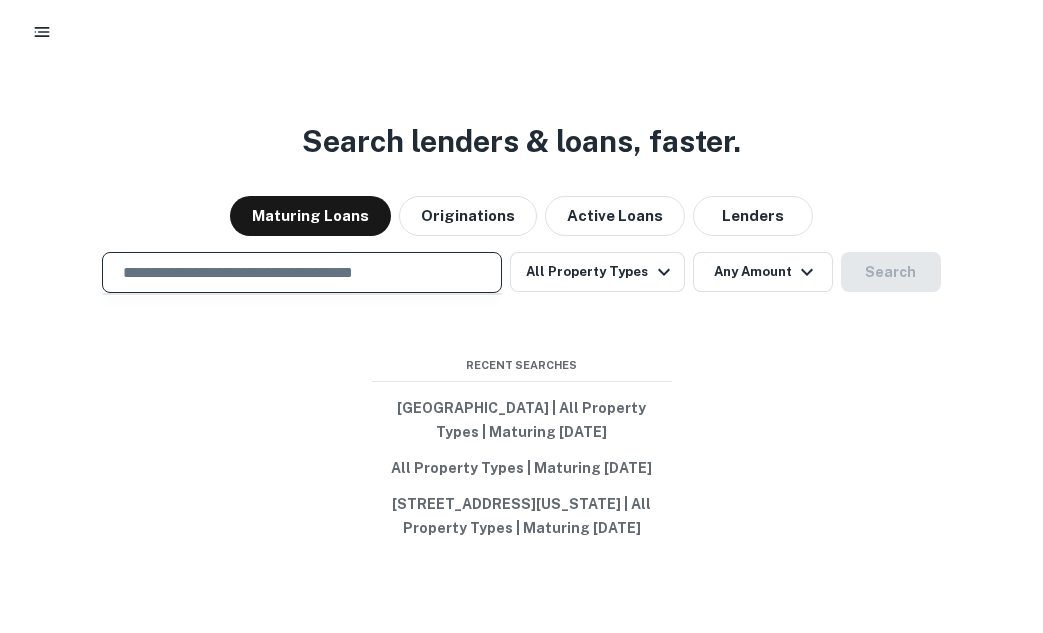 paste on "**********" 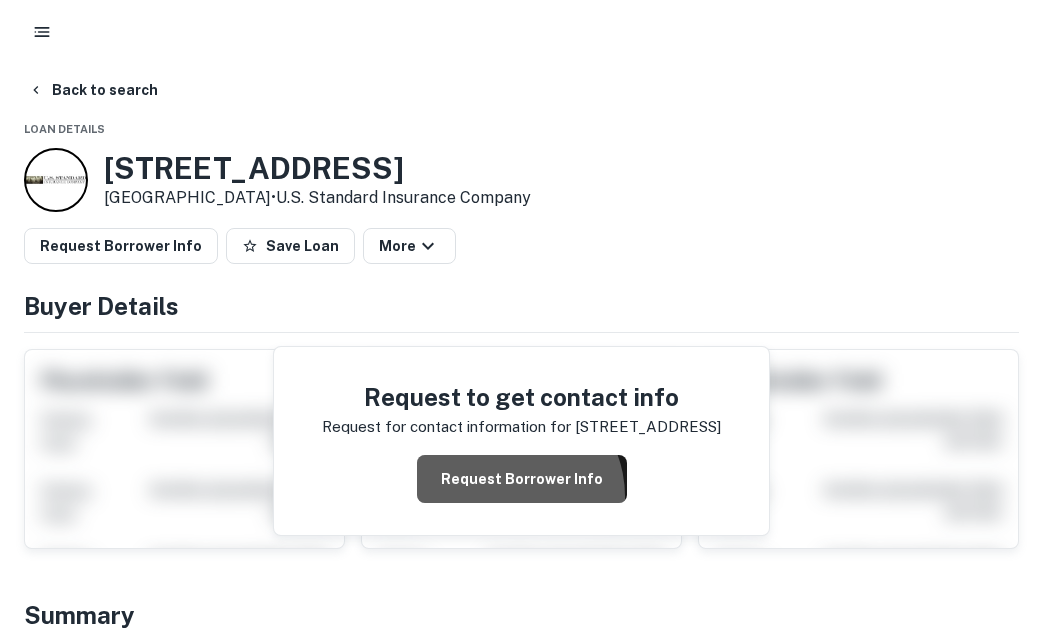 drag, startPoint x: 386, startPoint y: 342, endPoint x: 503, endPoint y: 493, distance: 191.02356 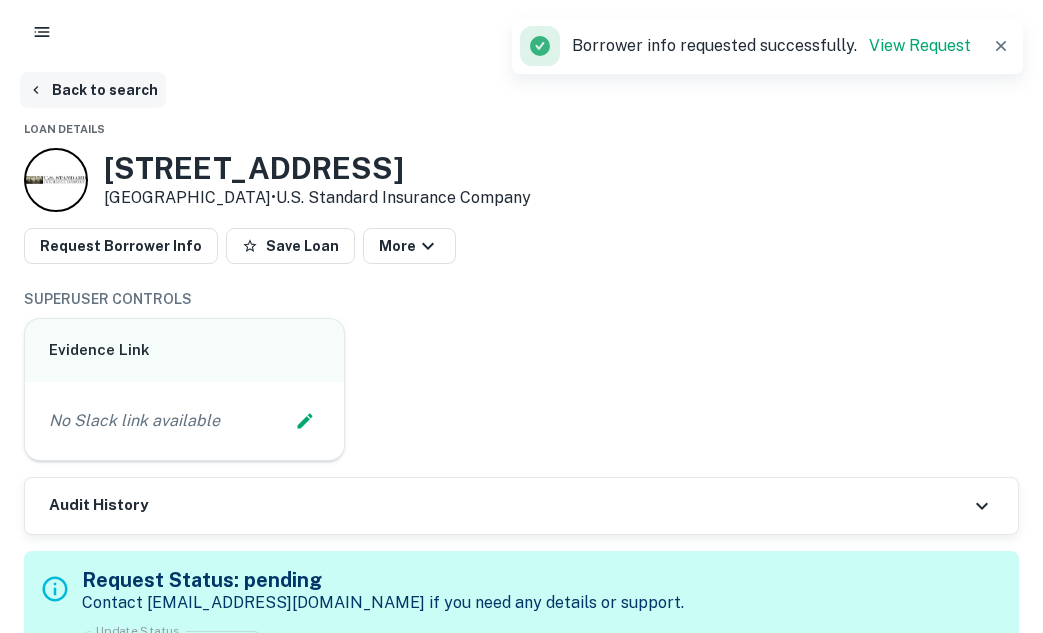 click on "Back to search" at bounding box center [93, 90] 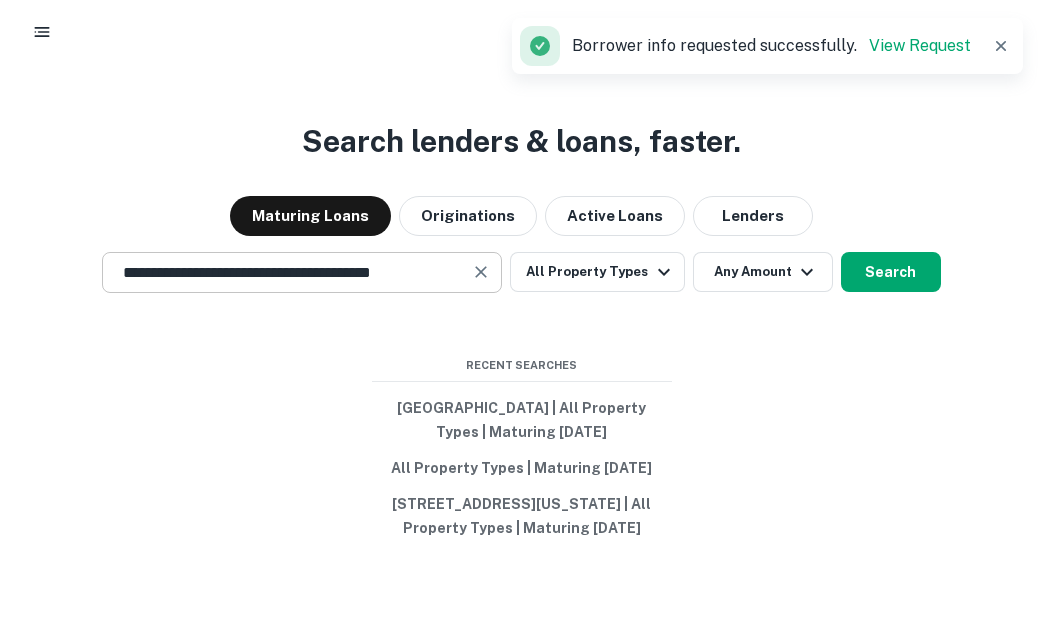 click 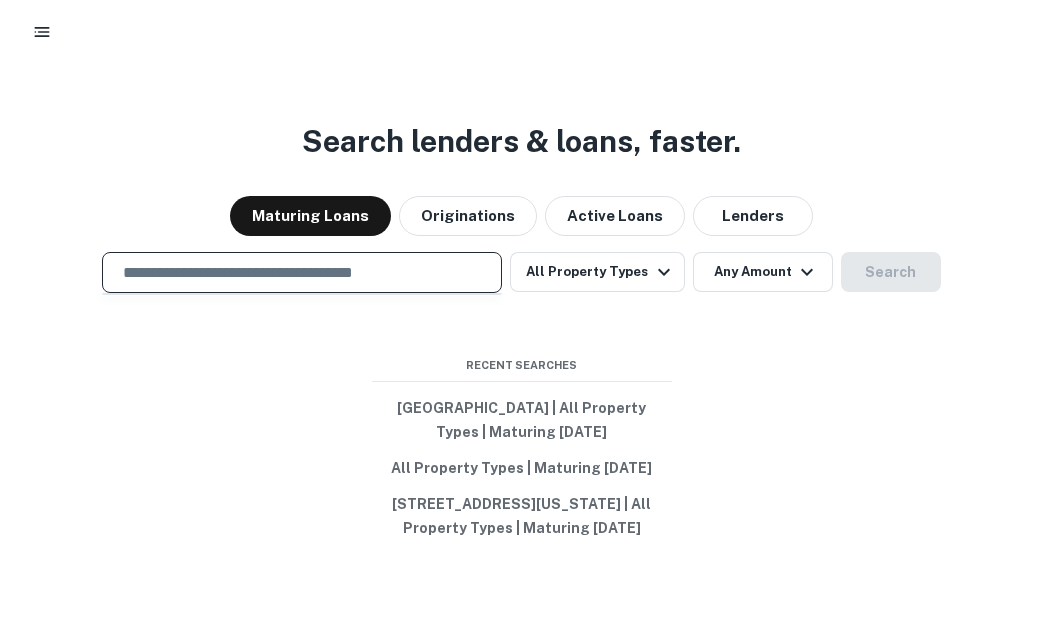 paste on "**********" 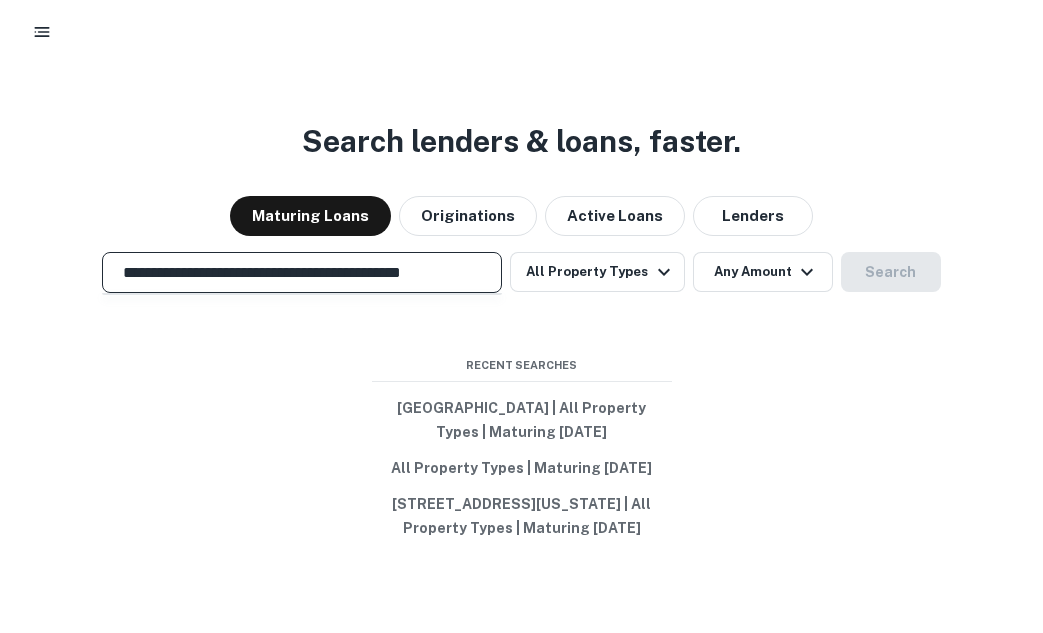 scroll, scrollTop: 0, scrollLeft: 23, axis: horizontal 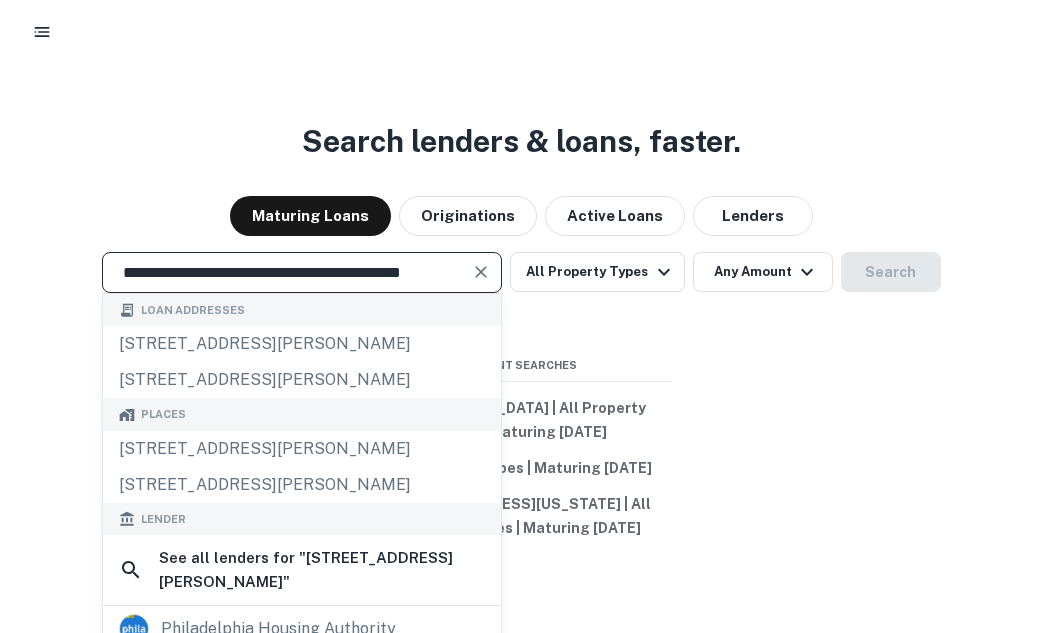 click on "**********" at bounding box center (287, 272) 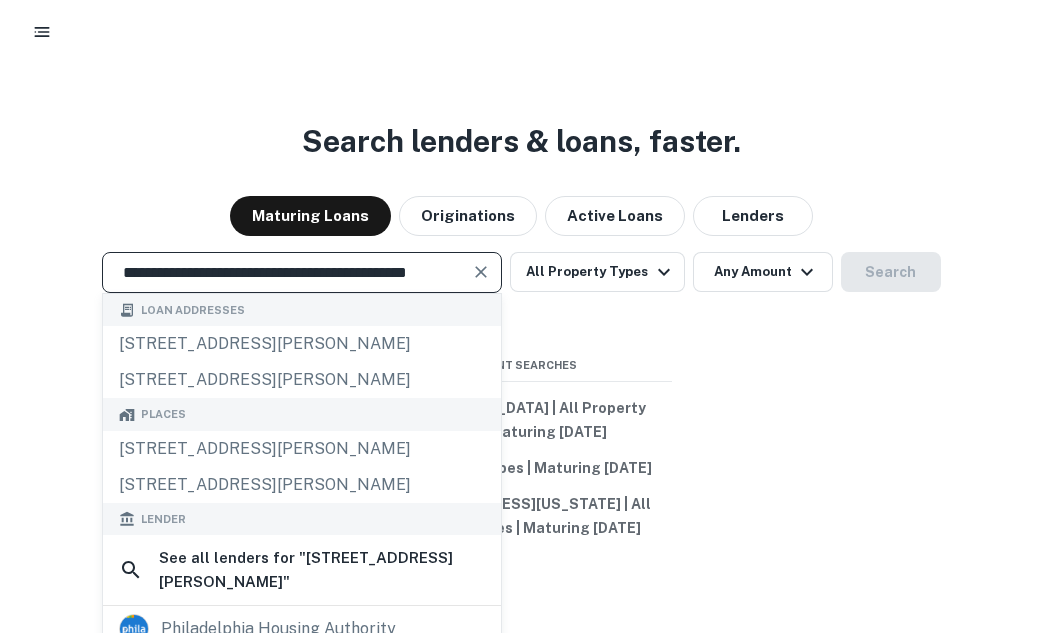type on "**********" 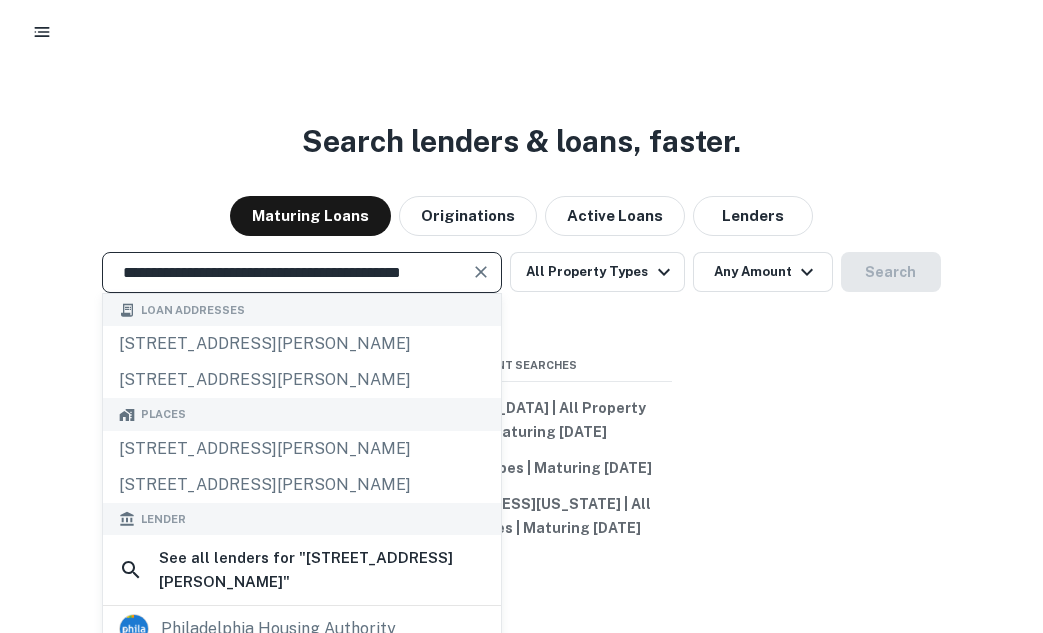 scroll, scrollTop: 0, scrollLeft: 0, axis: both 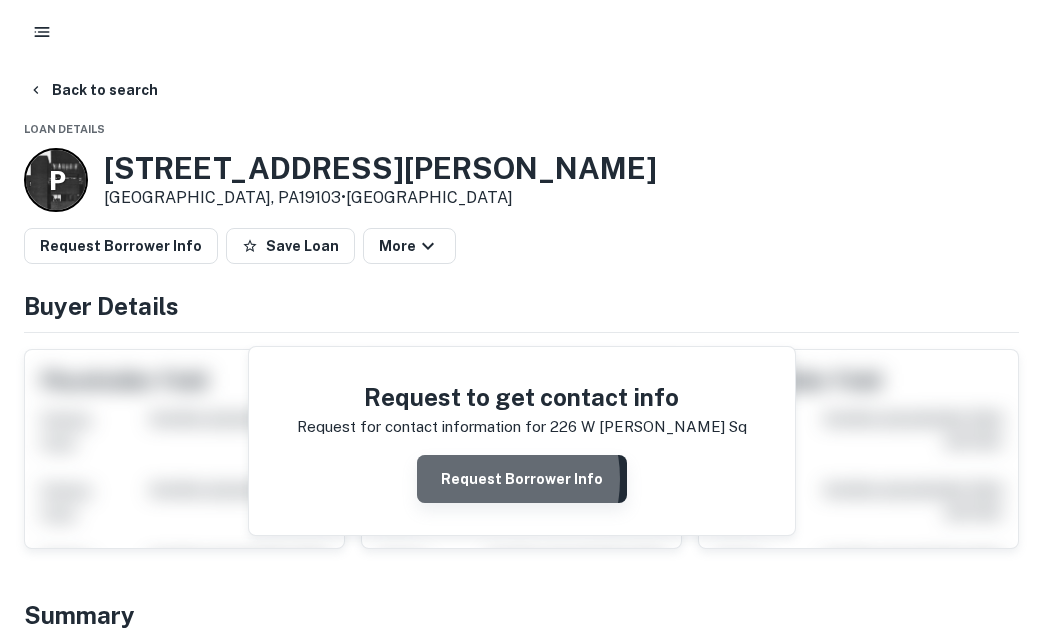 drag, startPoint x: 376, startPoint y: 349, endPoint x: 474, endPoint y: 479, distance: 162.80049 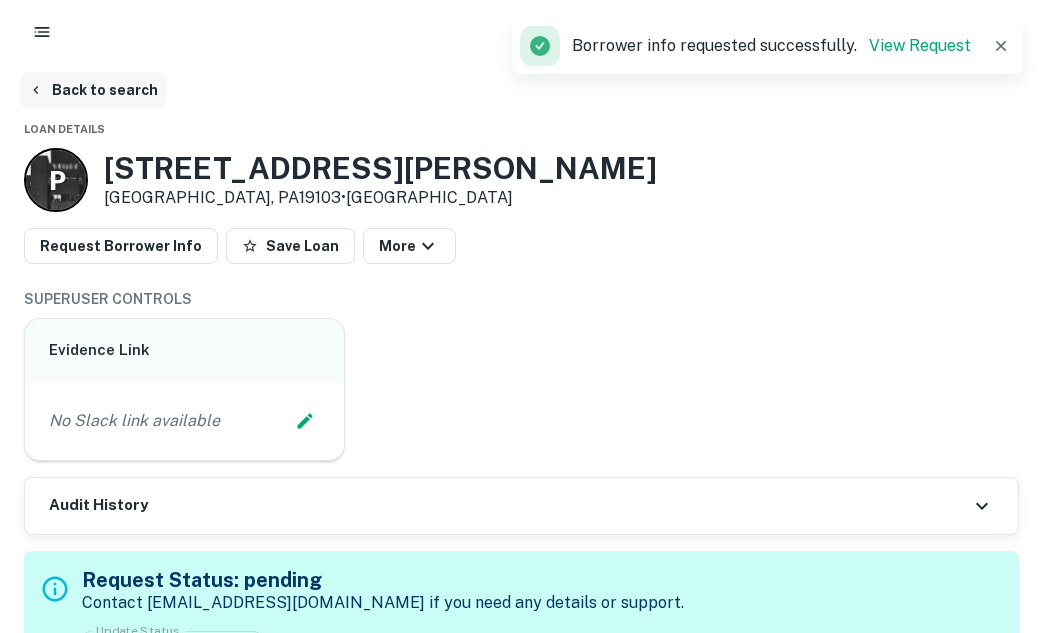 click on "Back to search" at bounding box center [93, 90] 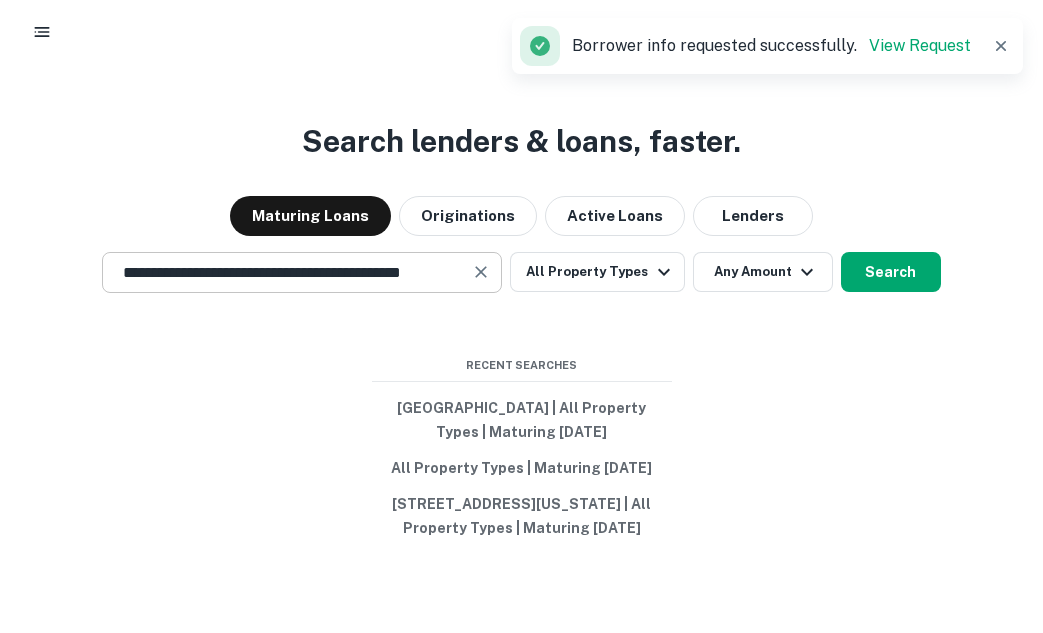 click 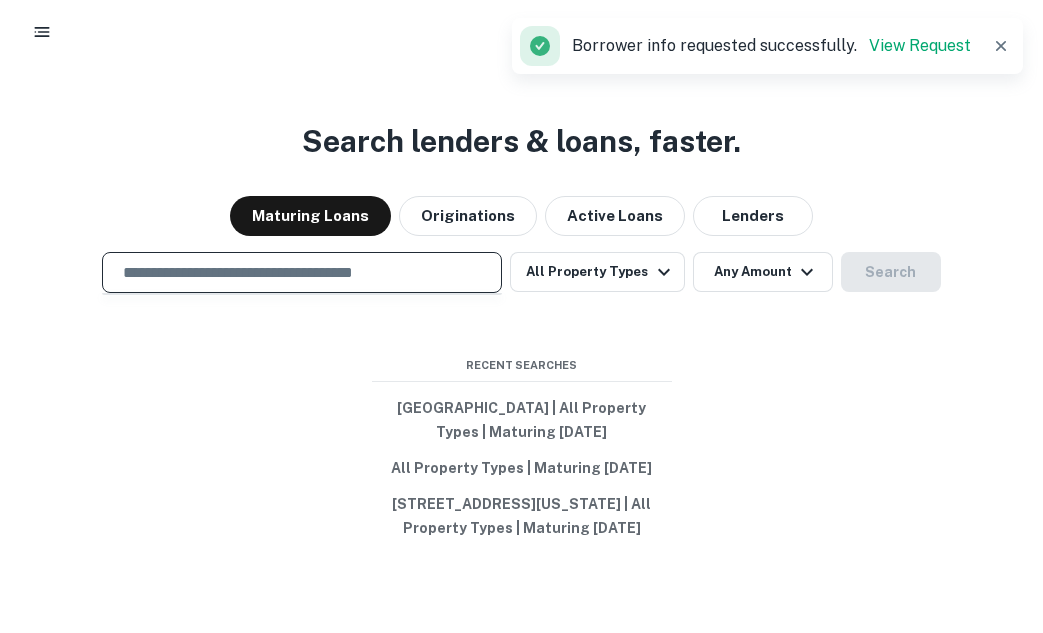 scroll, scrollTop: 0, scrollLeft: 0, axis: both 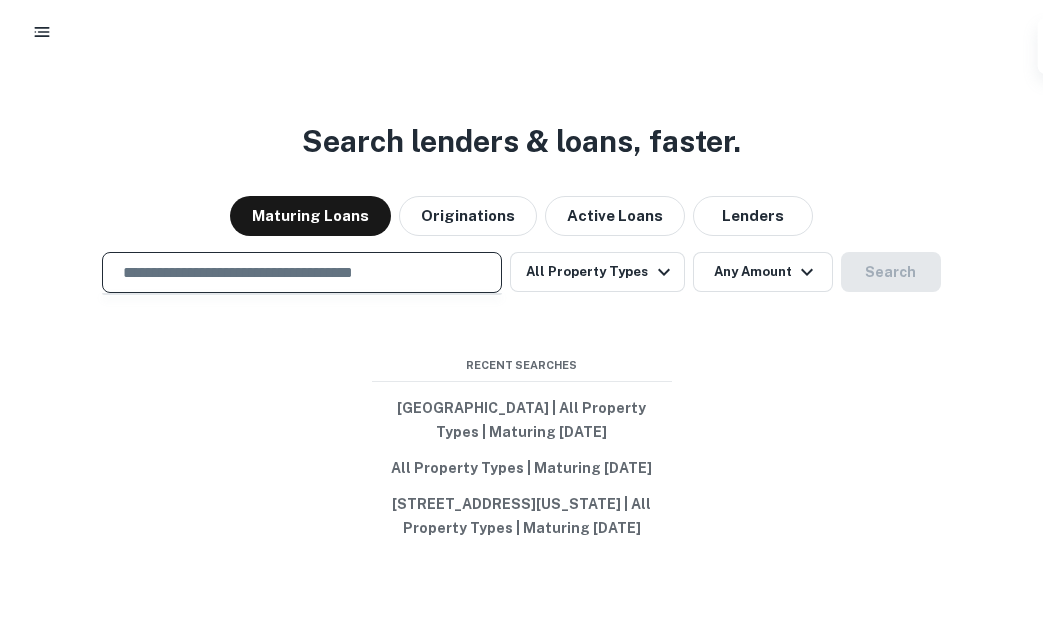 paste on "**********" 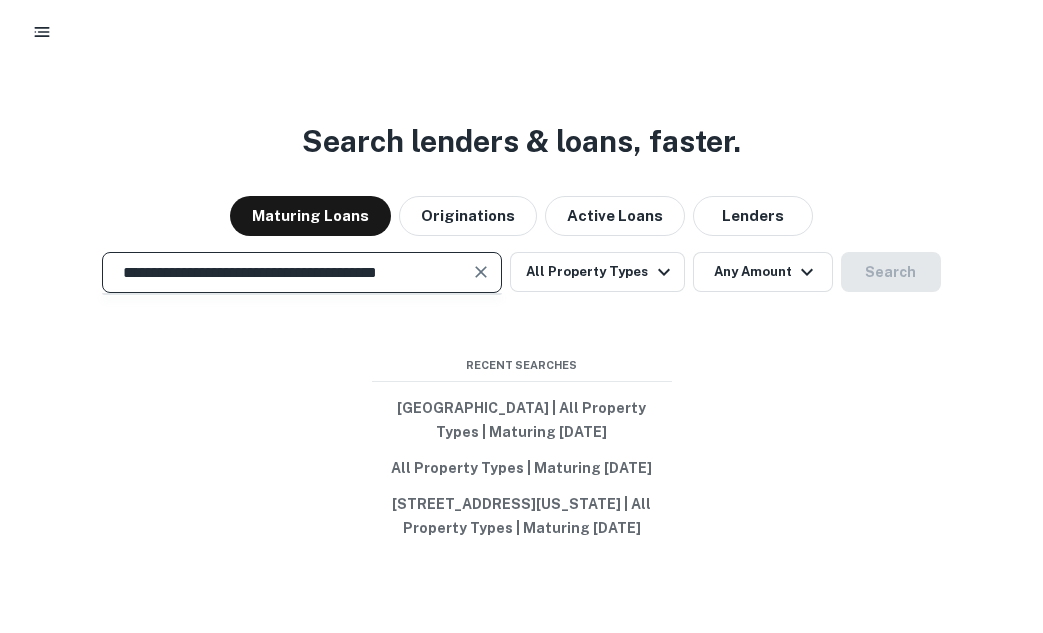 scroll, scrollTop: 0, scrollLeft: 3, axis: horizontal 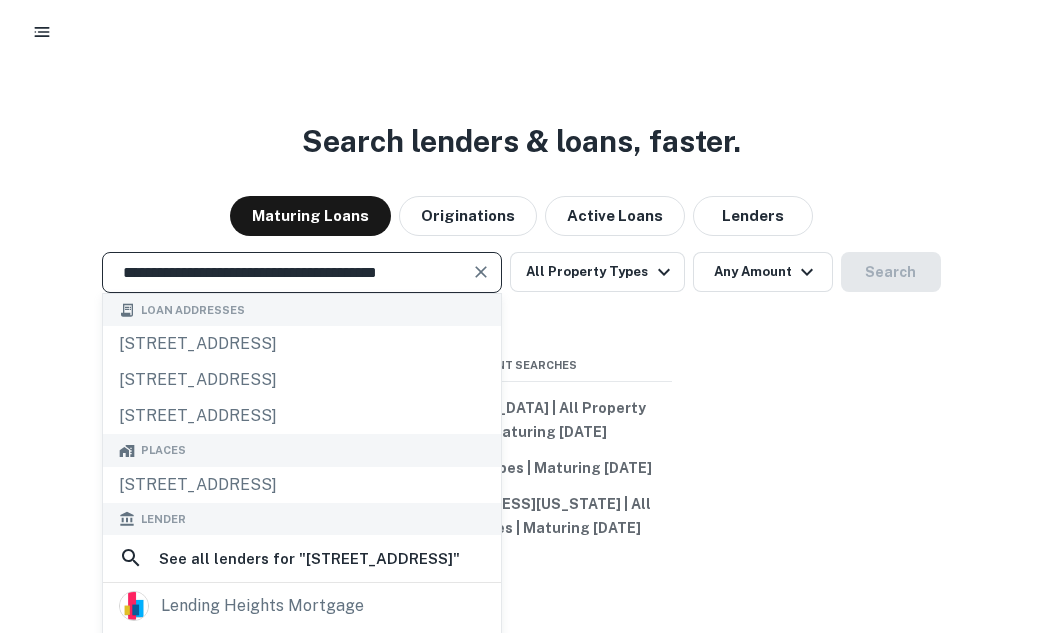 type on "**********" 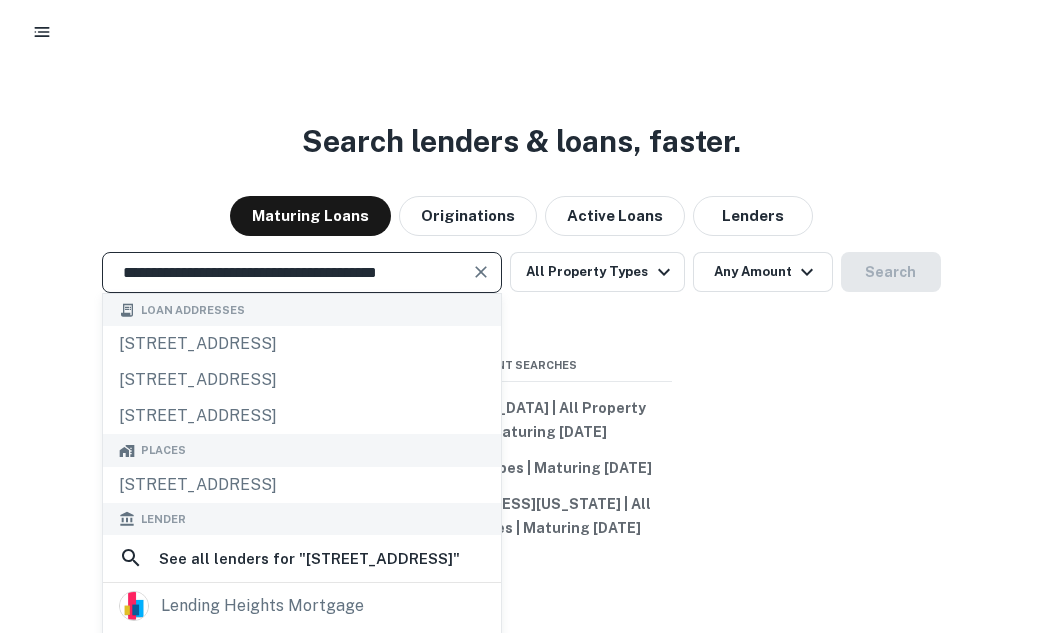 scroll, scrollTop: 0, scrollLeft: 0, axis: both 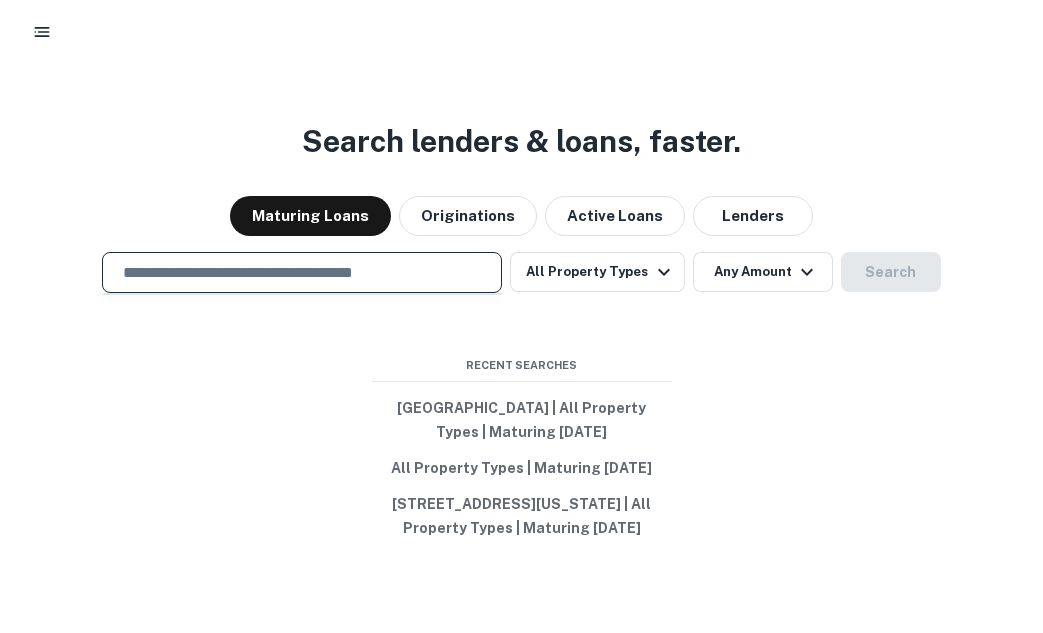 paste on "**********" 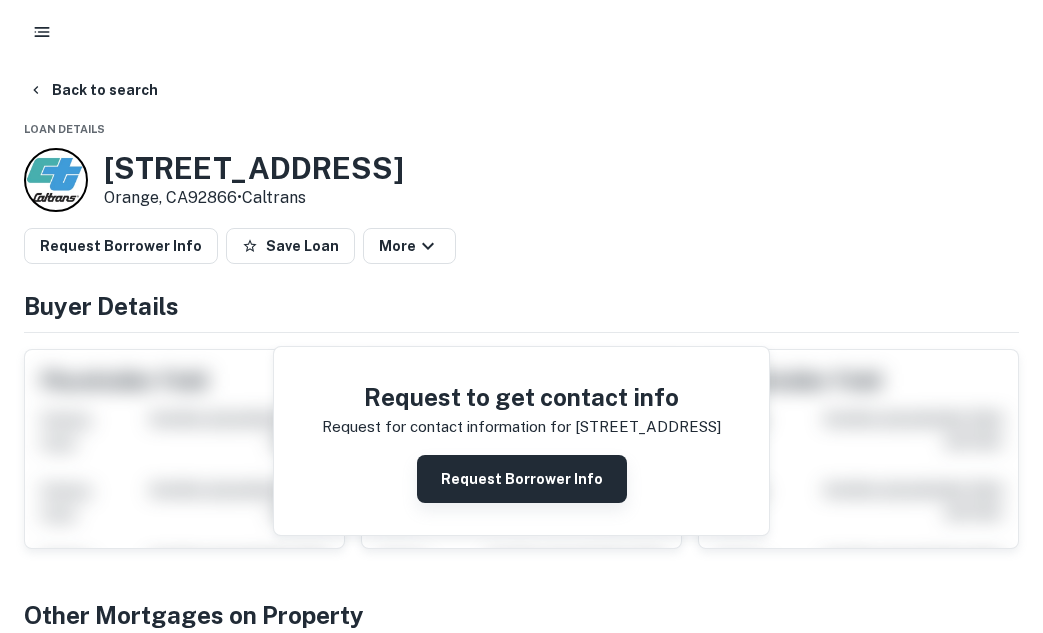 click on "Request Borrower Info" at bounding box center (522, 479) 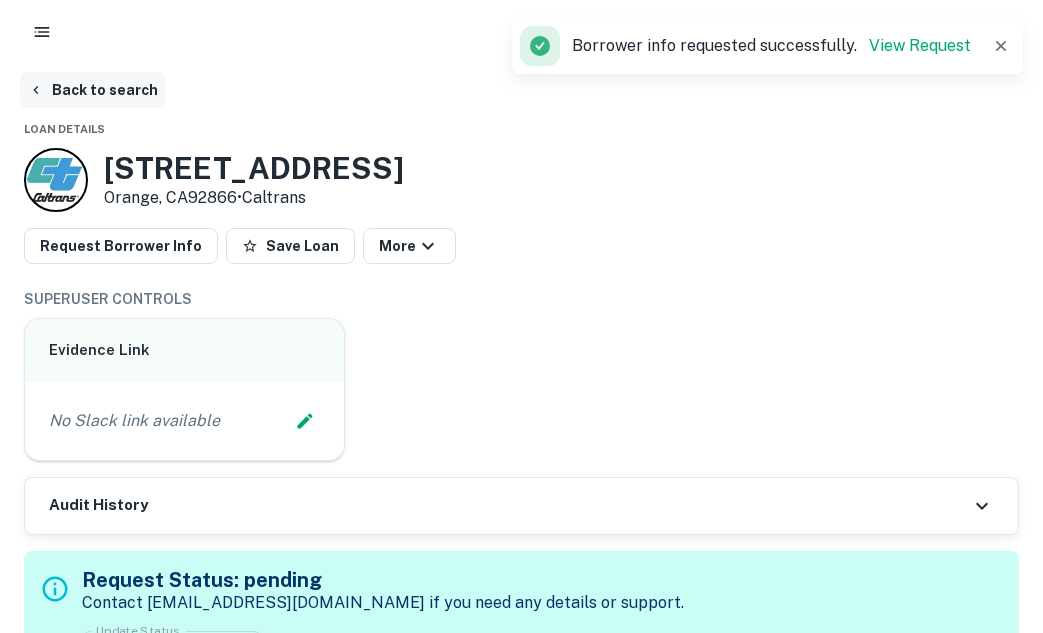 click on "Back to search" at bounding box center (93, 90) 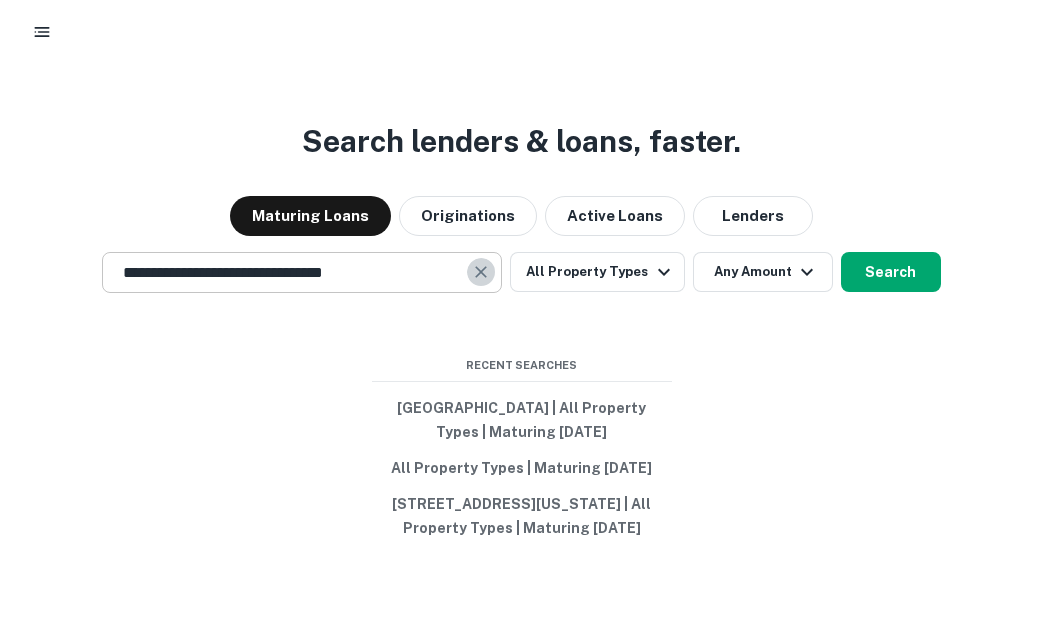 click 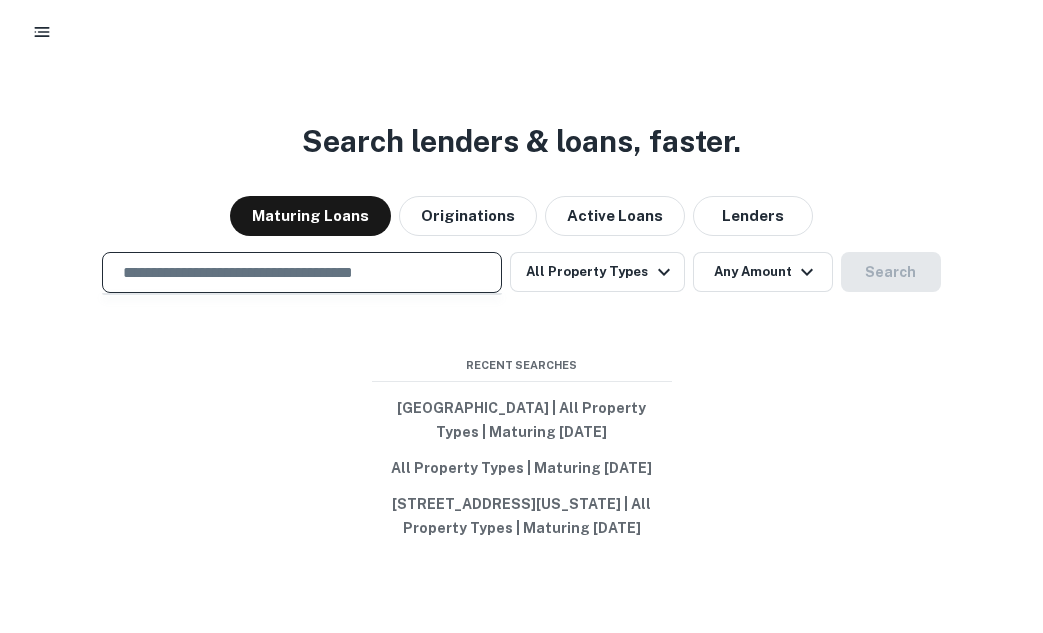 click at bounding box center (302, 272) 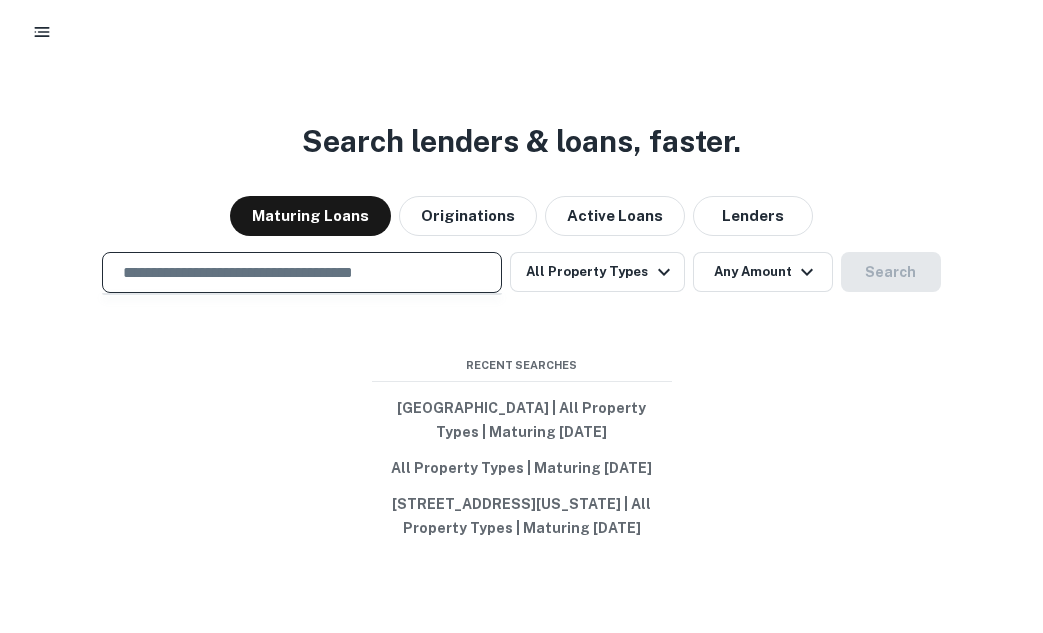 paste on "**********" 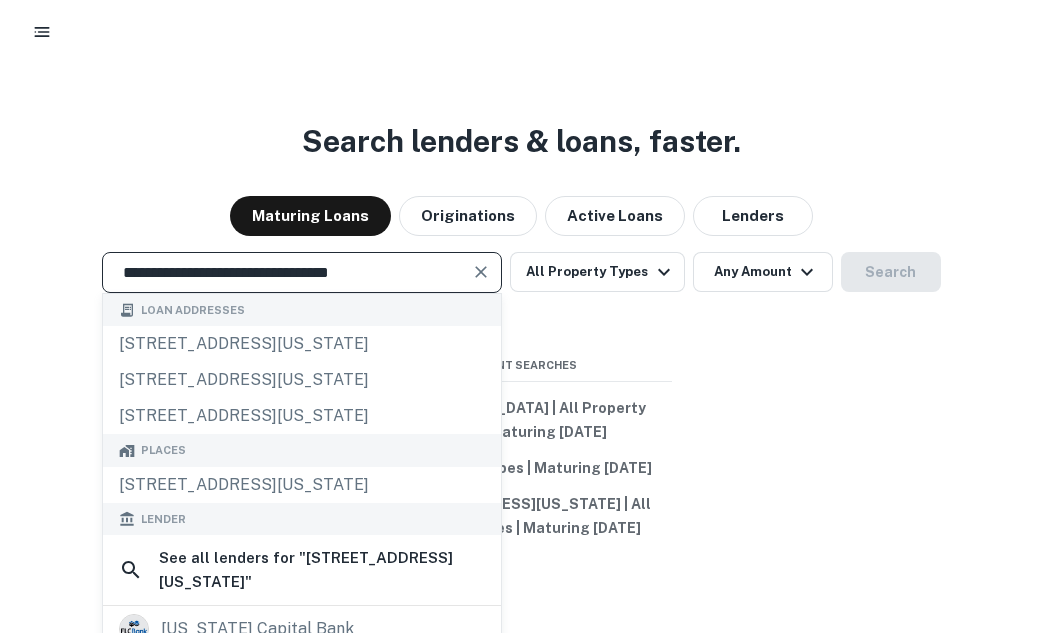 type on "**********" 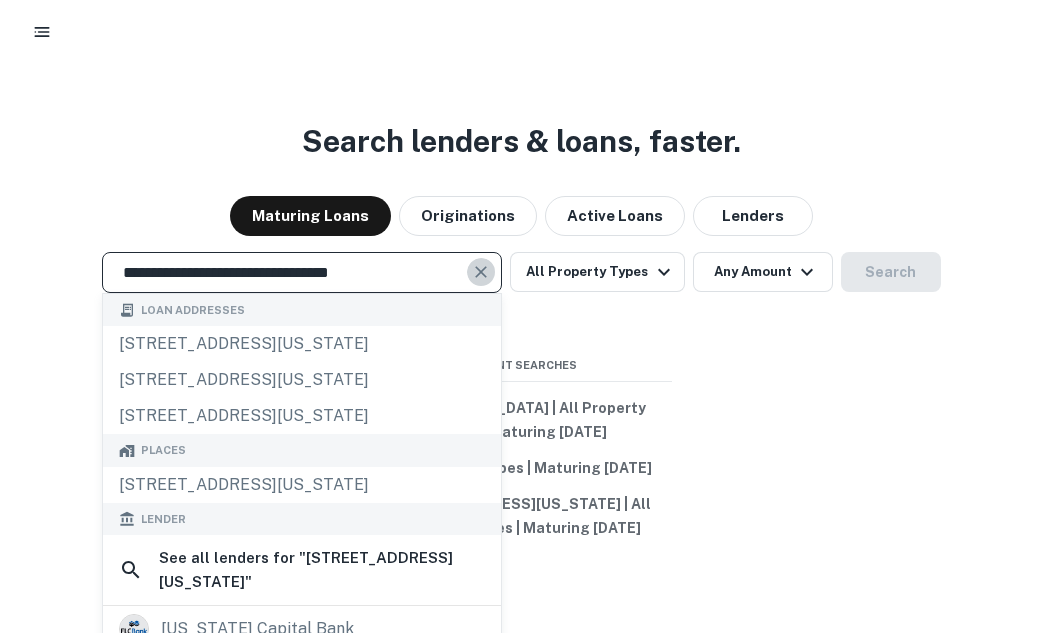 click at bounding box center (481, 272) 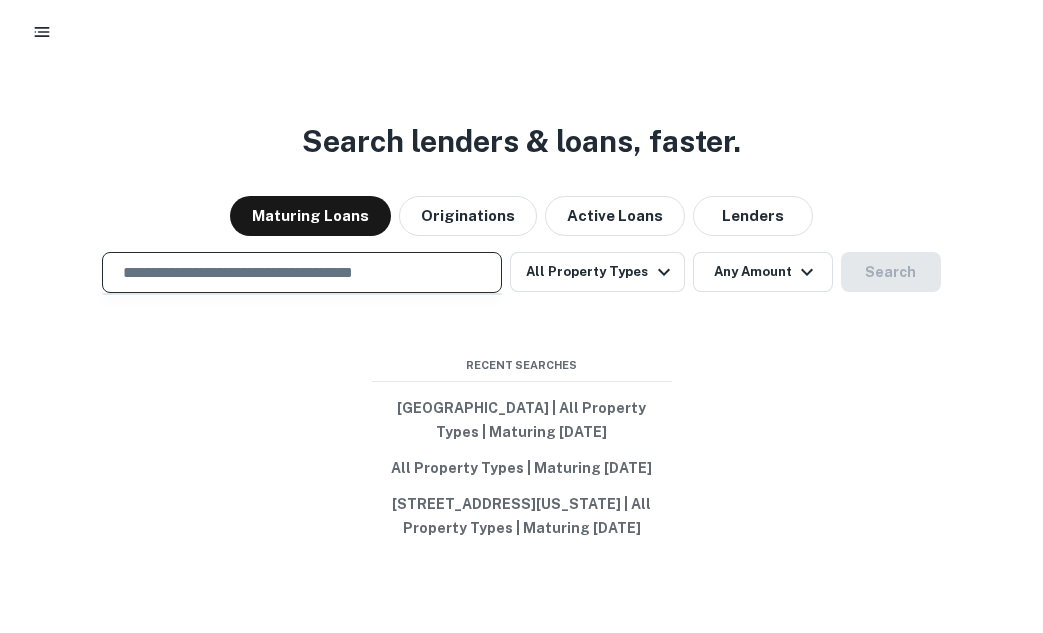 paste on "**********" 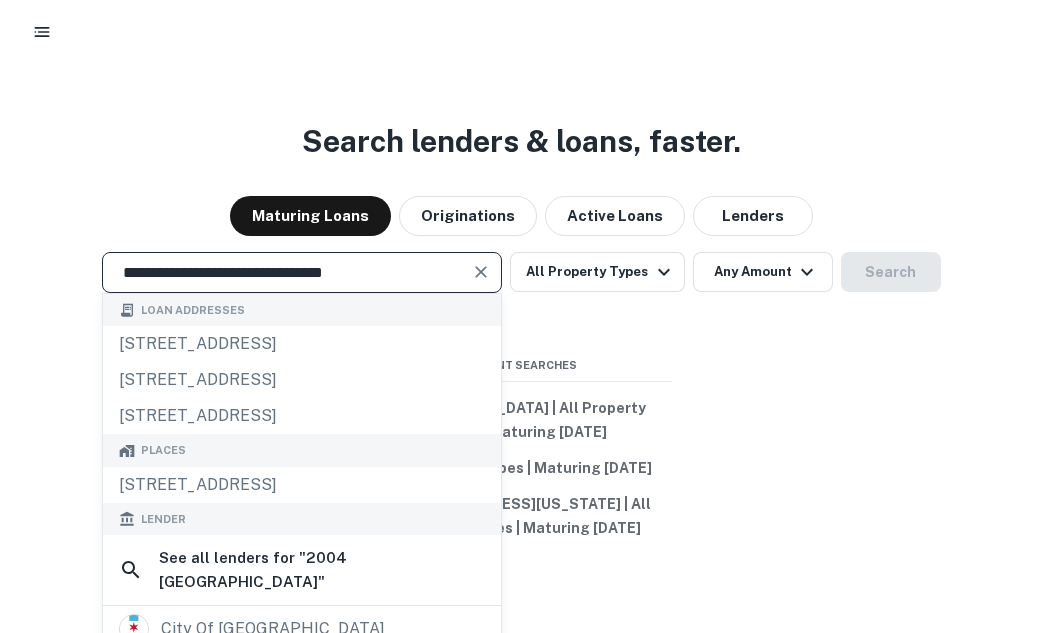 type on "**********" 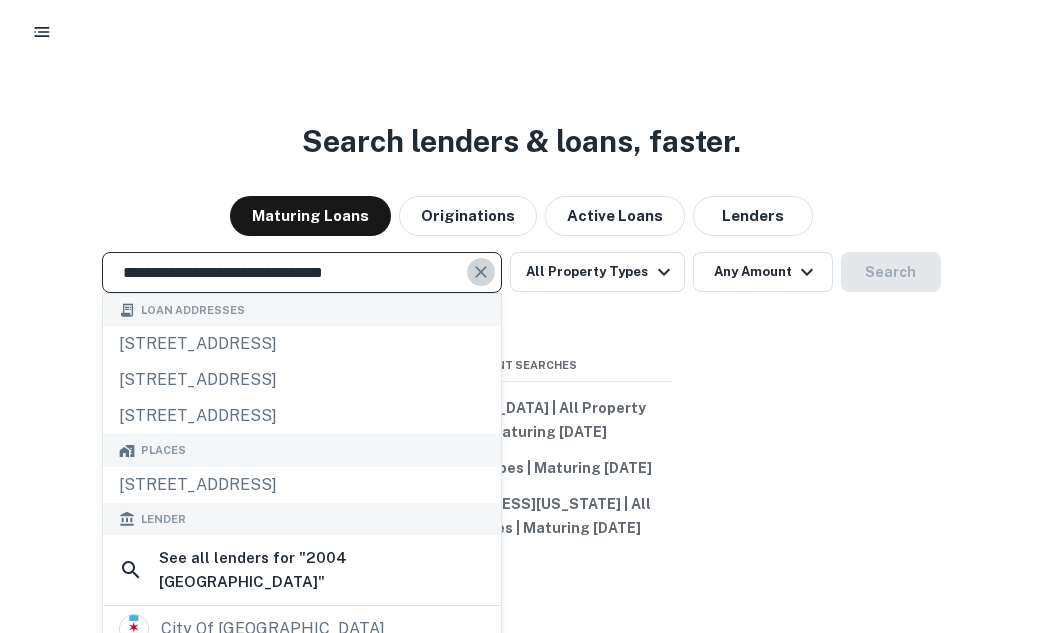 click 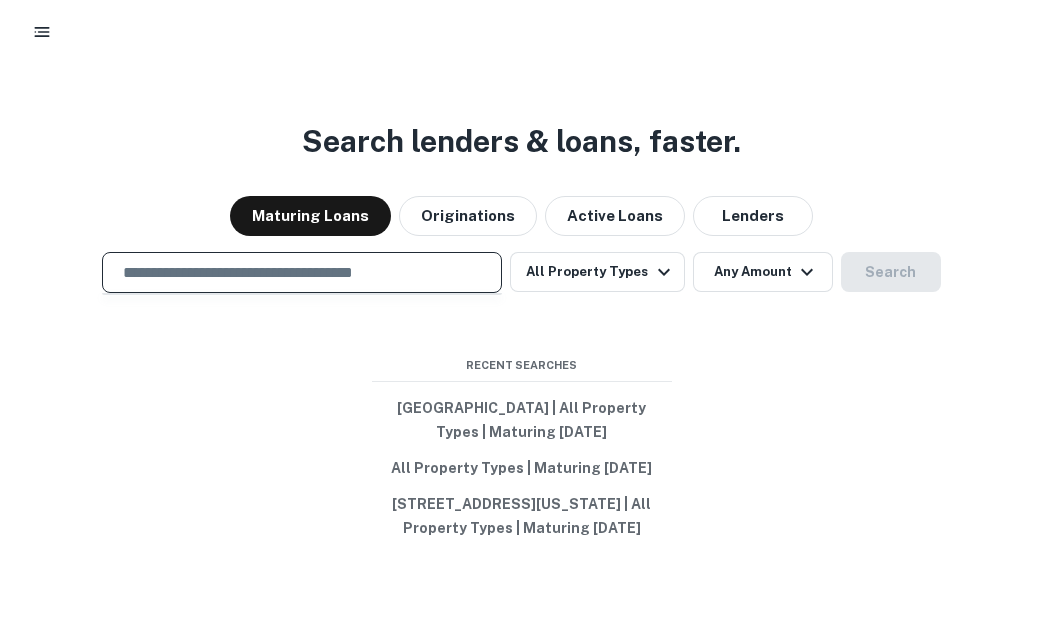 paste on "**********" 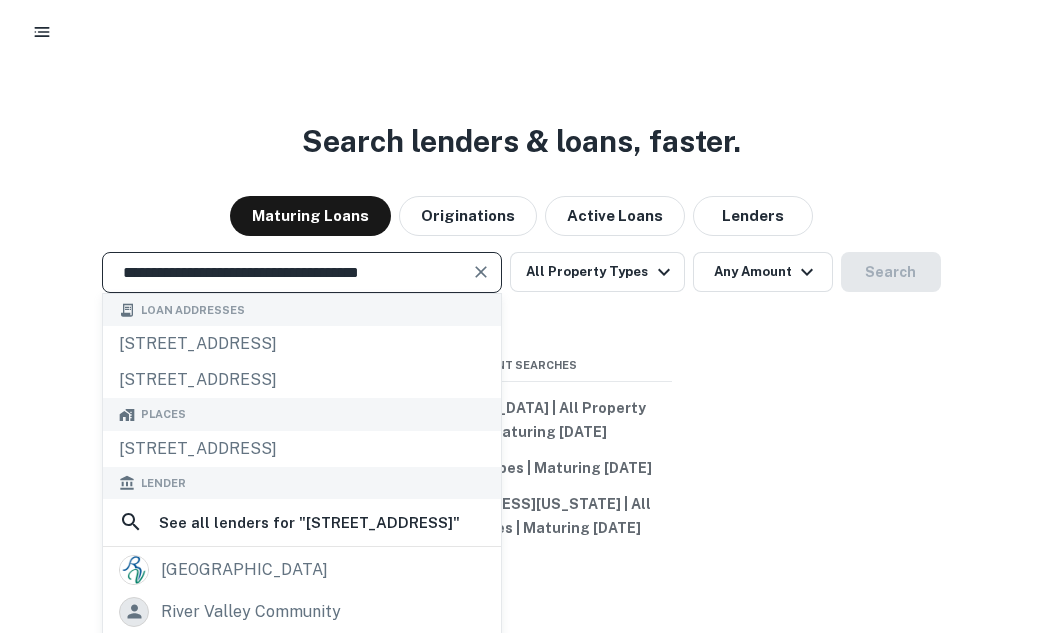 type on "**********" 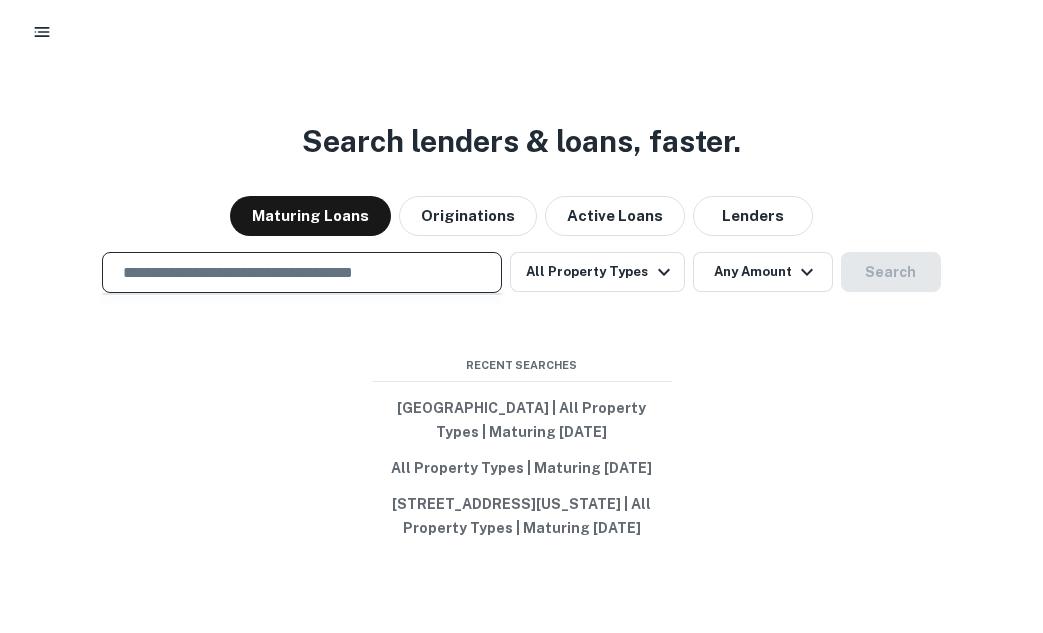 paste on "**********" 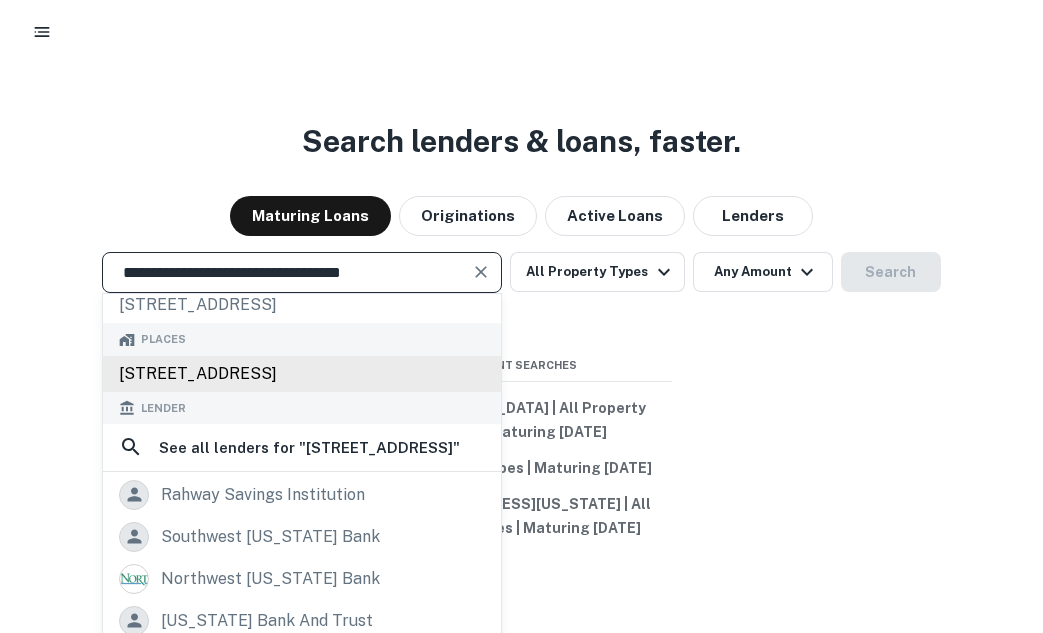 scroll, scrollTop: 0, scrollLeft: 0, axis: both 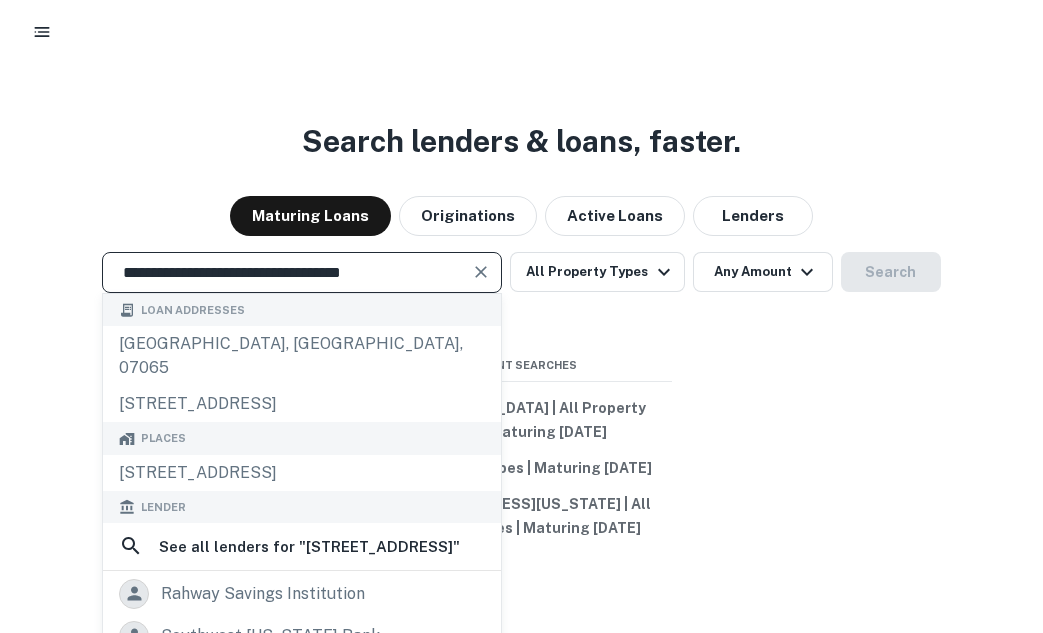 type on "**********" 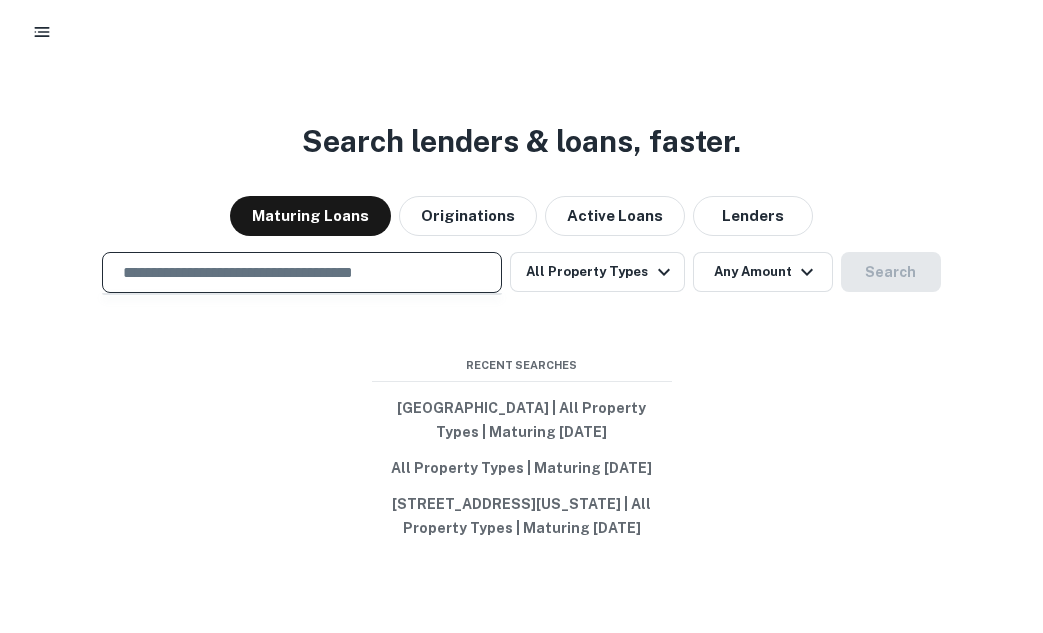 paste on "**********" 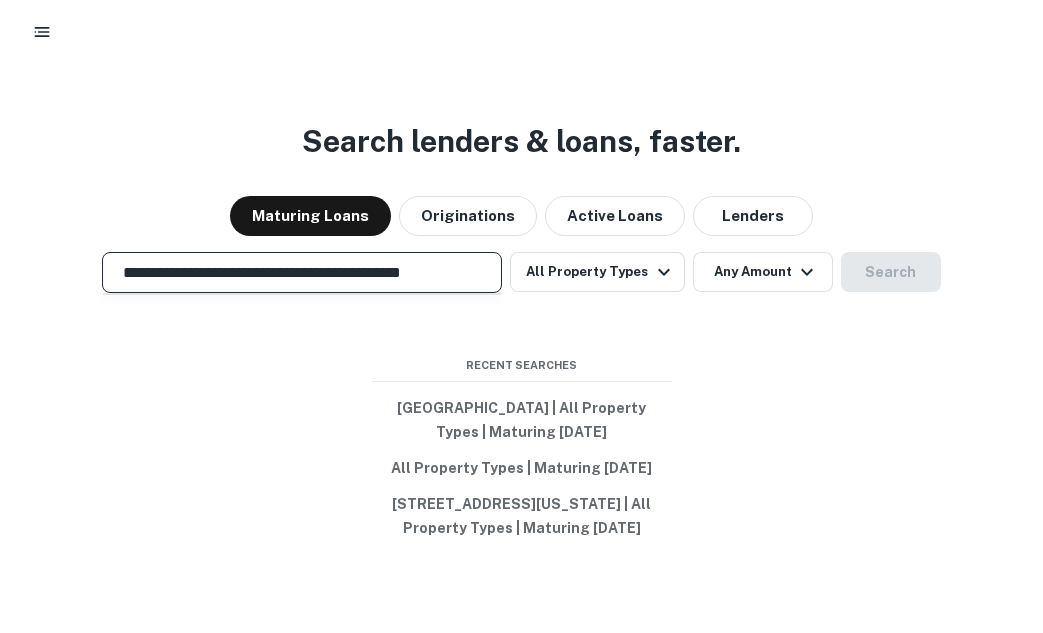 scroll, scrollTop: 0, scrollLeft: 24, axis: horizontal 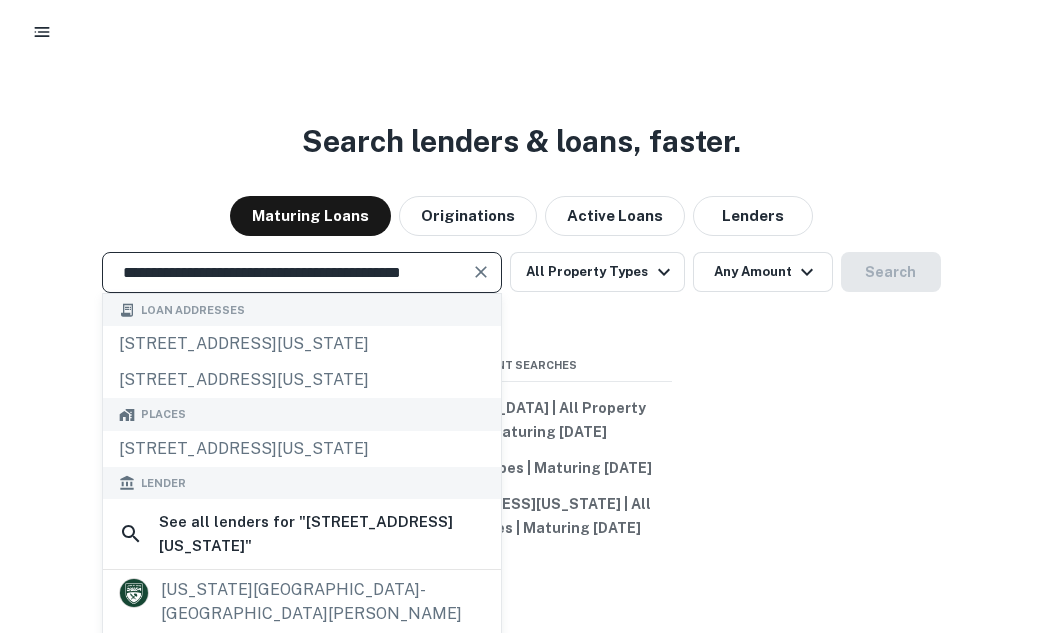 click on "**********" at bounding box center (287, 272) 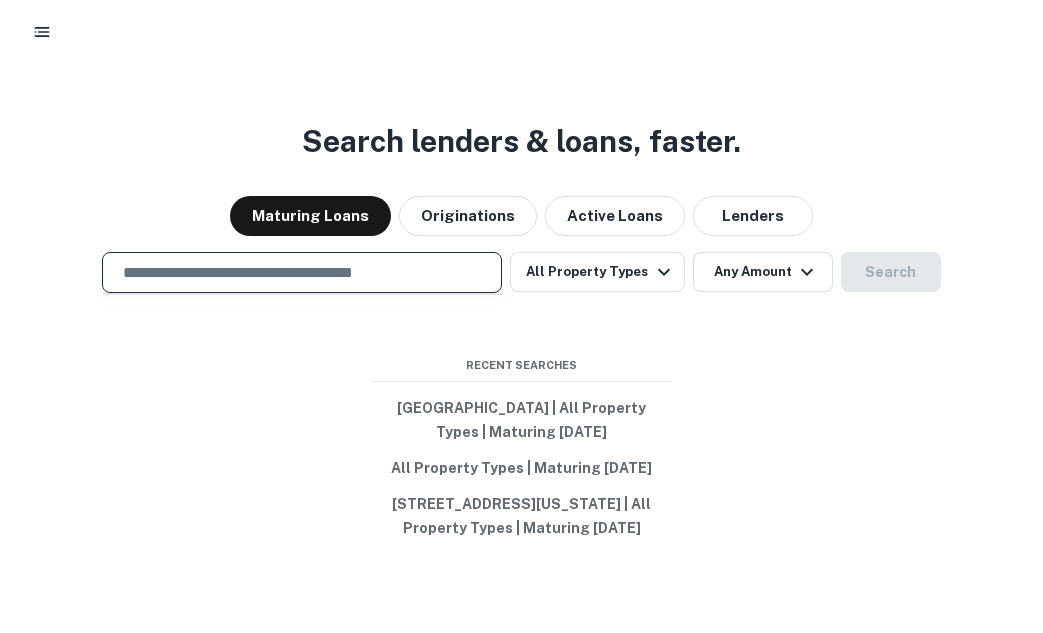 paste on "**********" 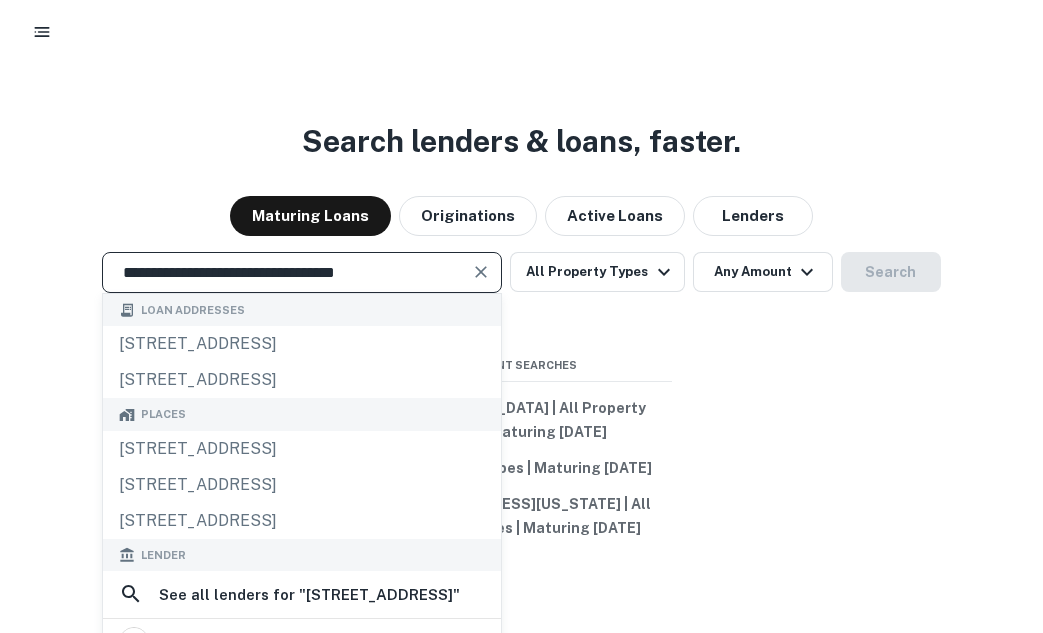 type on "**********" 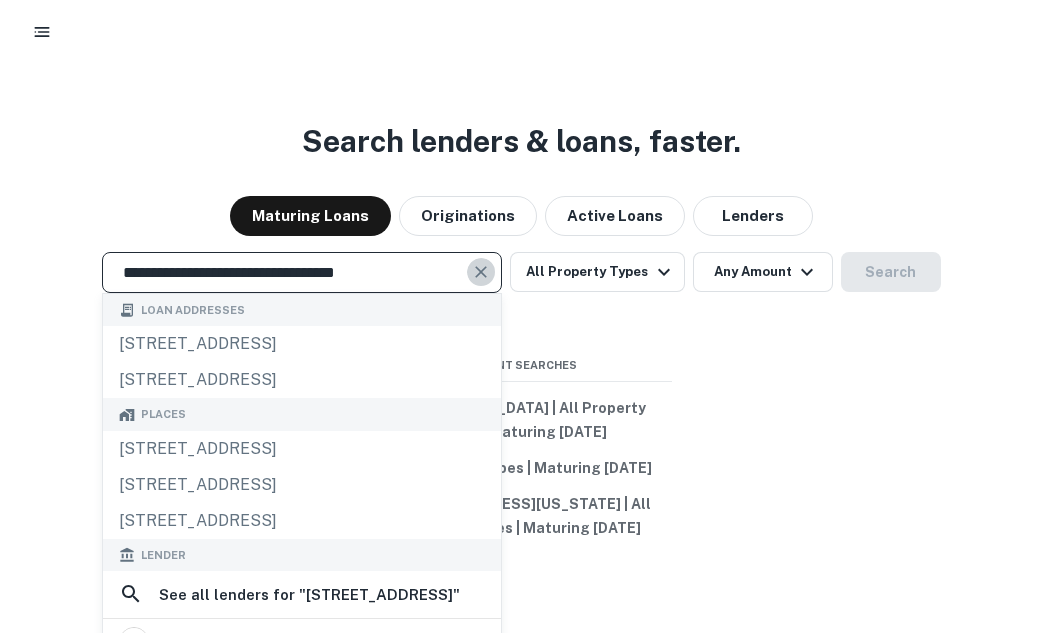 click 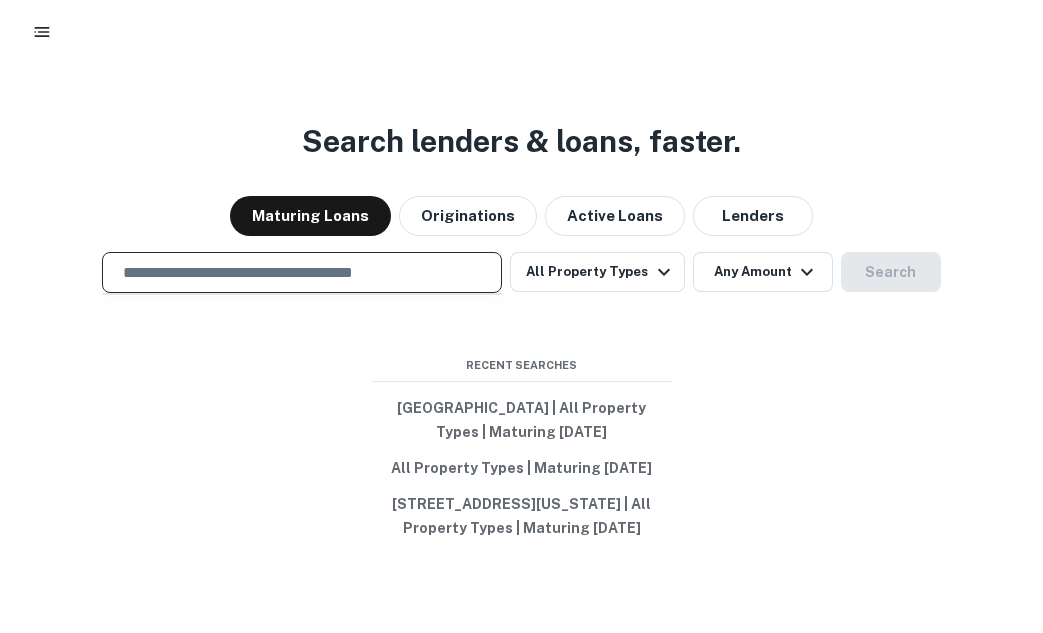 paste on "**********" 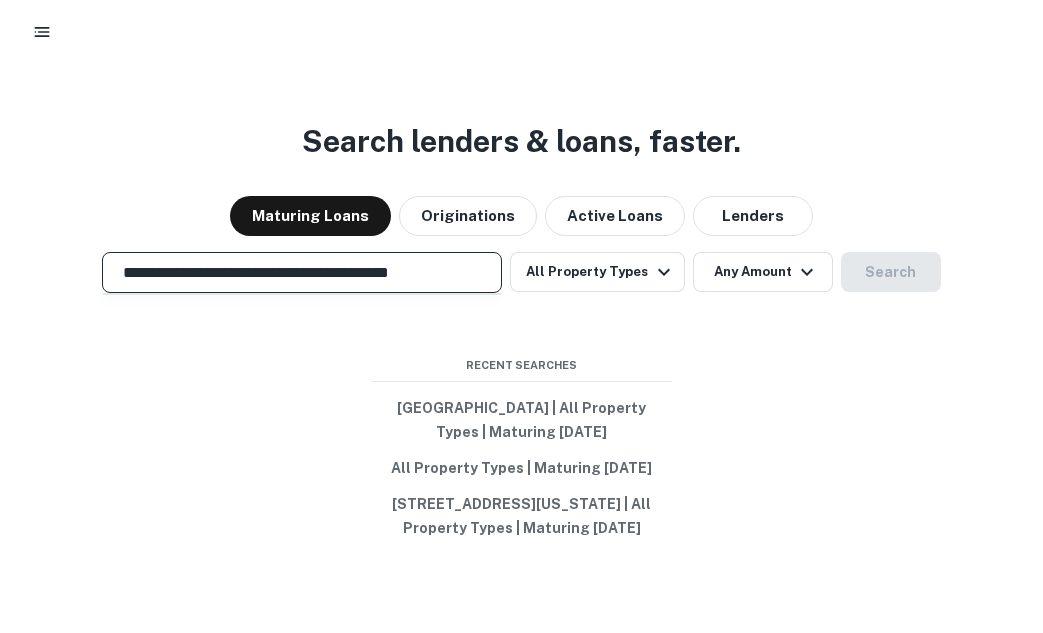 scroll, scrollTop: 0, scrollLeft: 49, axis: horizontal 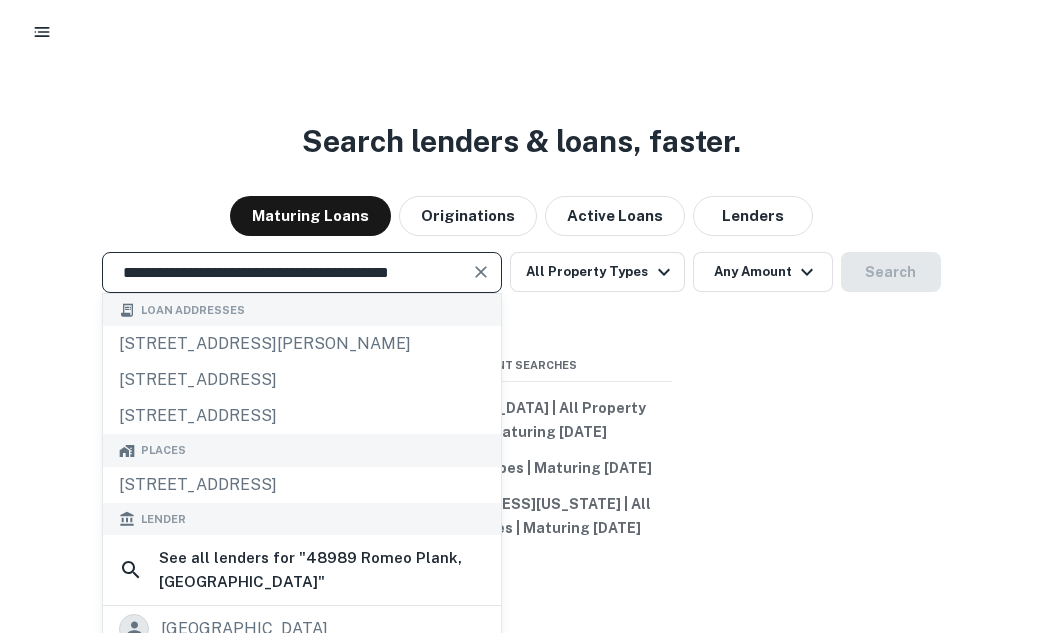 click on "**********" at bounding box center (287, 272) 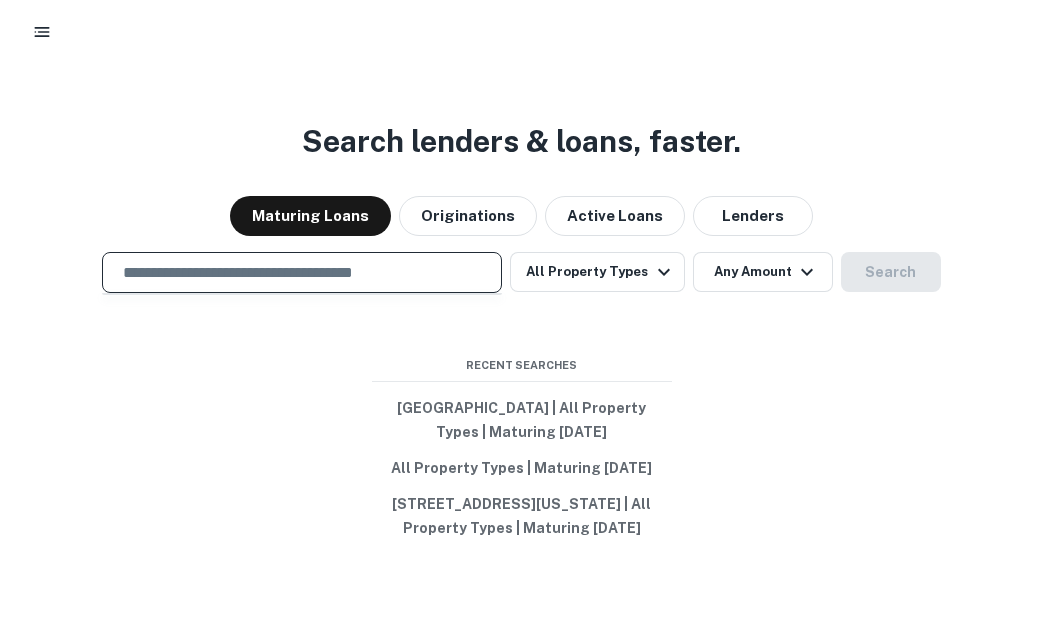 click at bounding box center (302, 272) 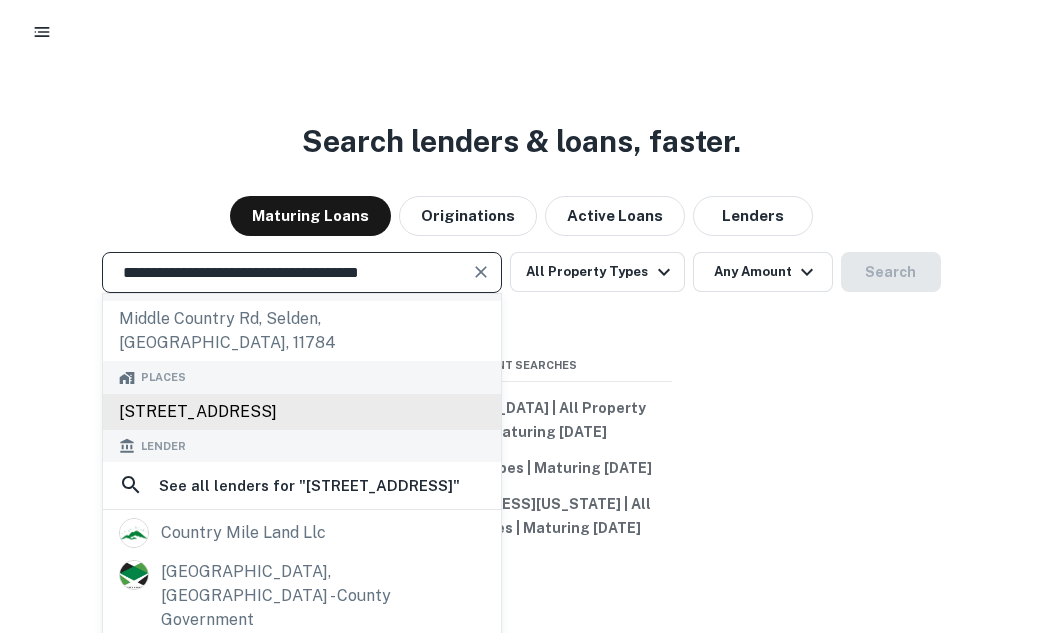 scroll, scrollTop: 0, scrollLeft: 0, axis: both 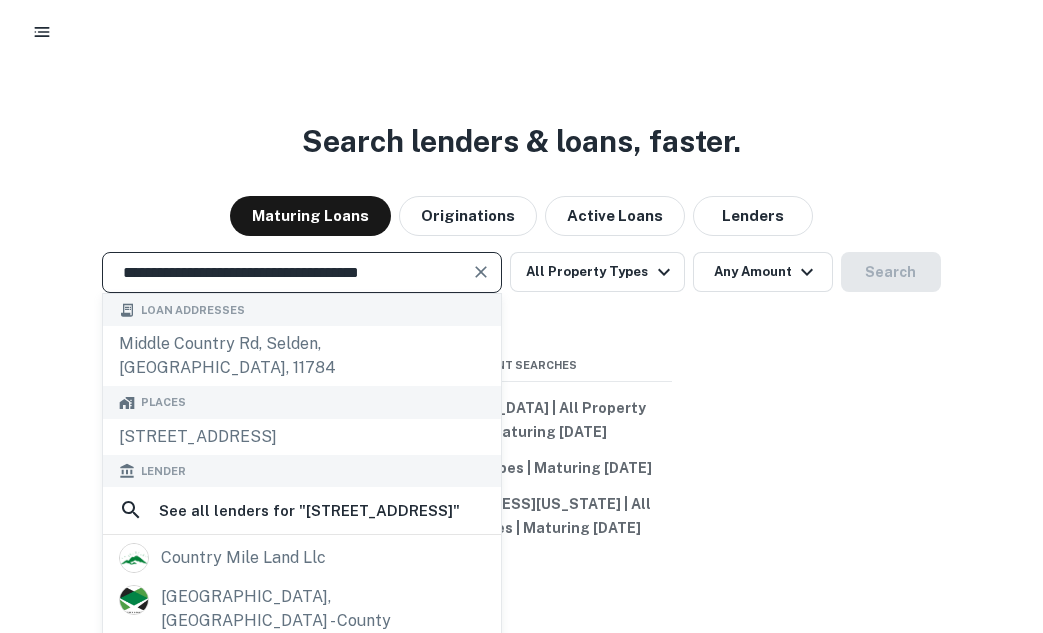 type on "**********" 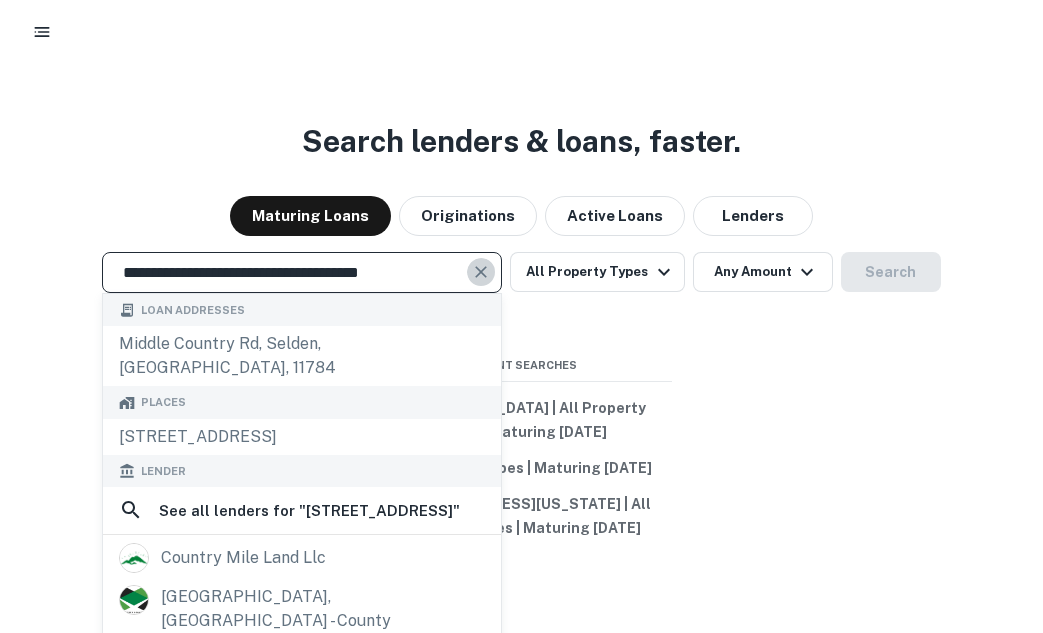 click 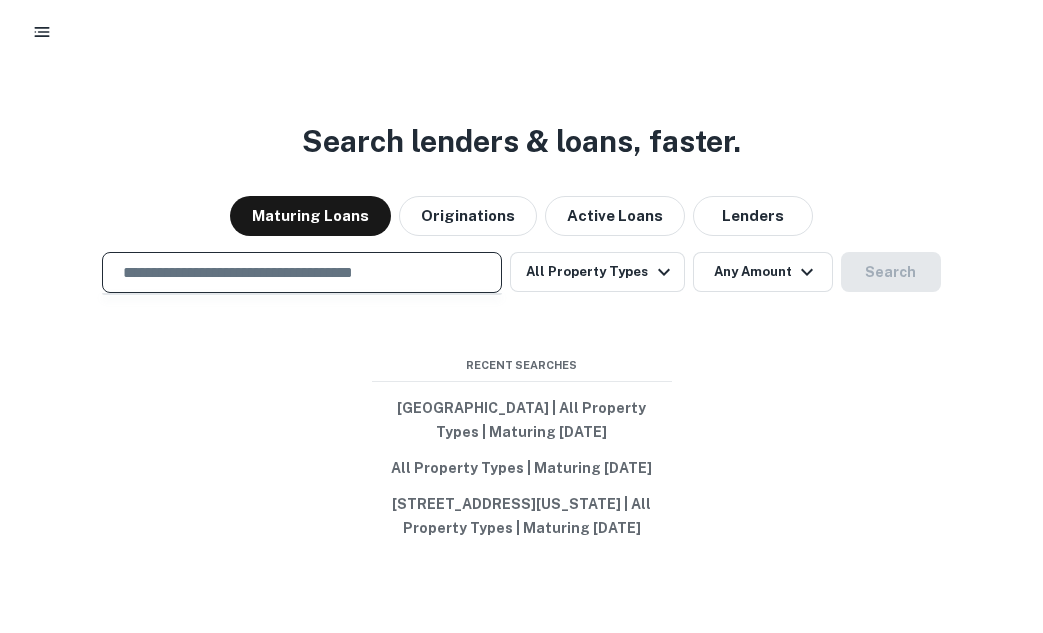 paste on "**********" 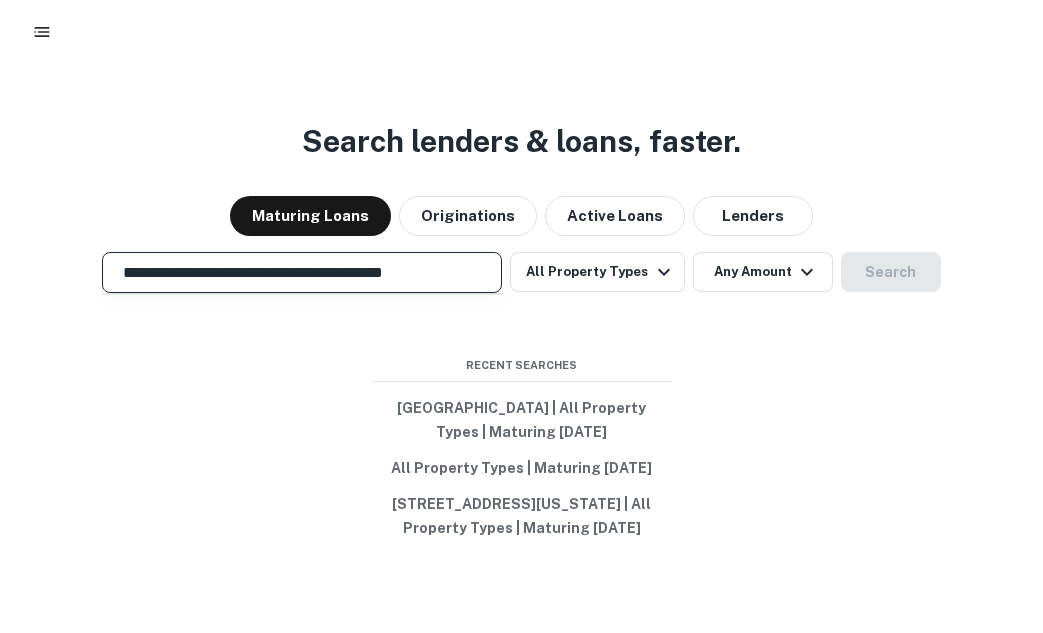 scroll, scrollTop: 0, scrollLeft: 6, axis: horizontal 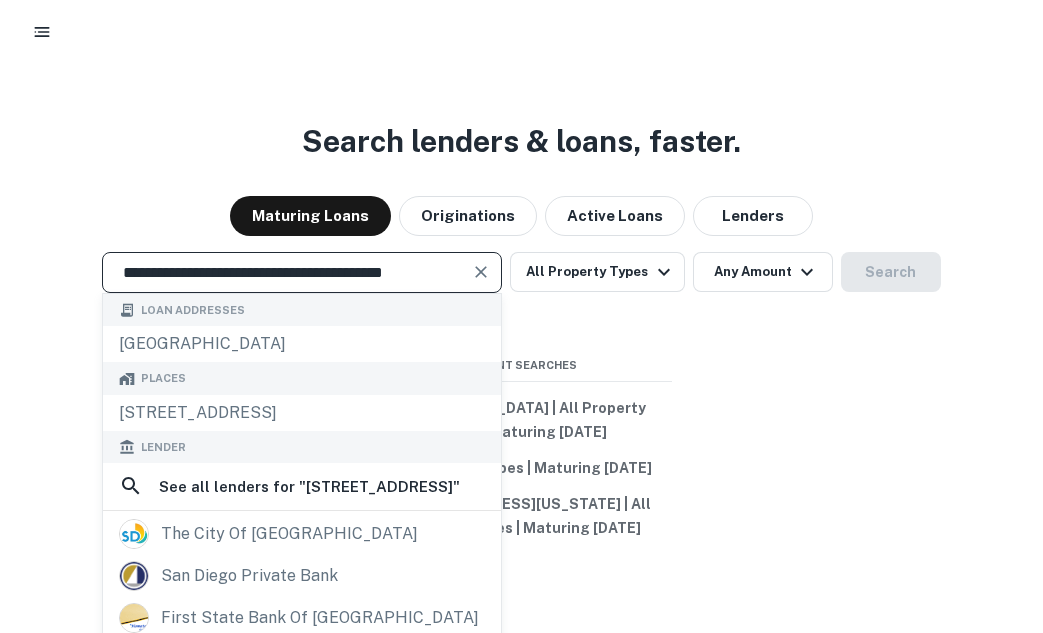 type on "**********" 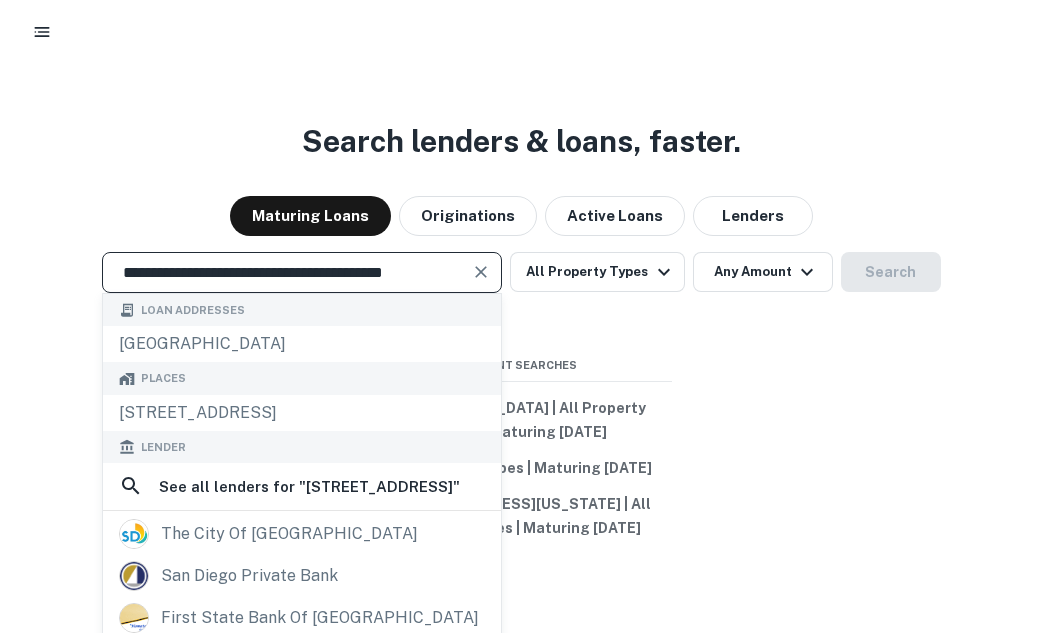 scroll, scrollTop: 0, scrollLeft: 0, axis: both 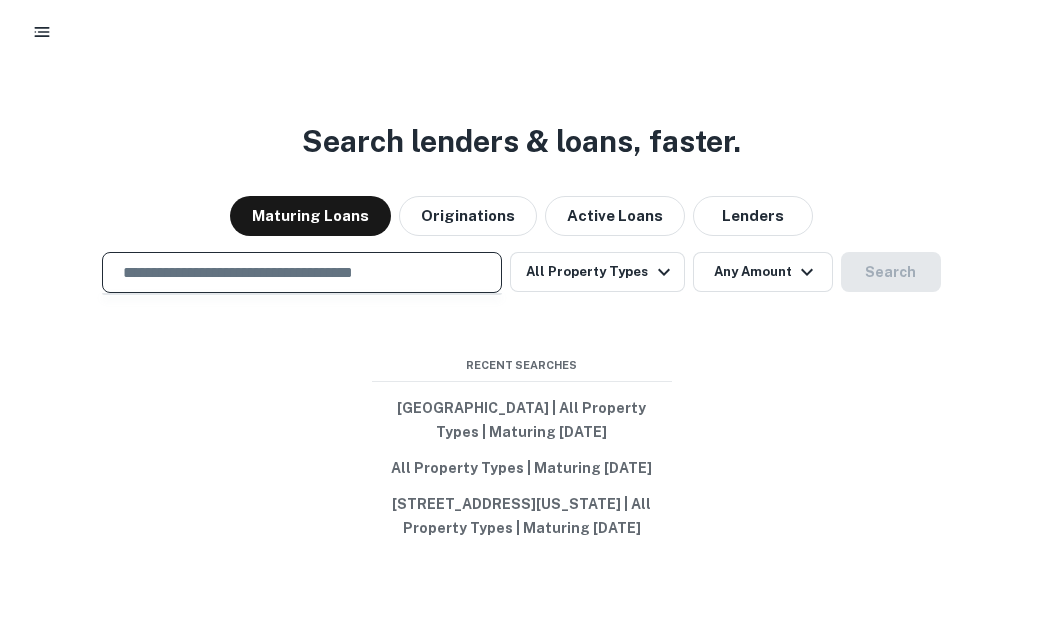 paste on "**********" 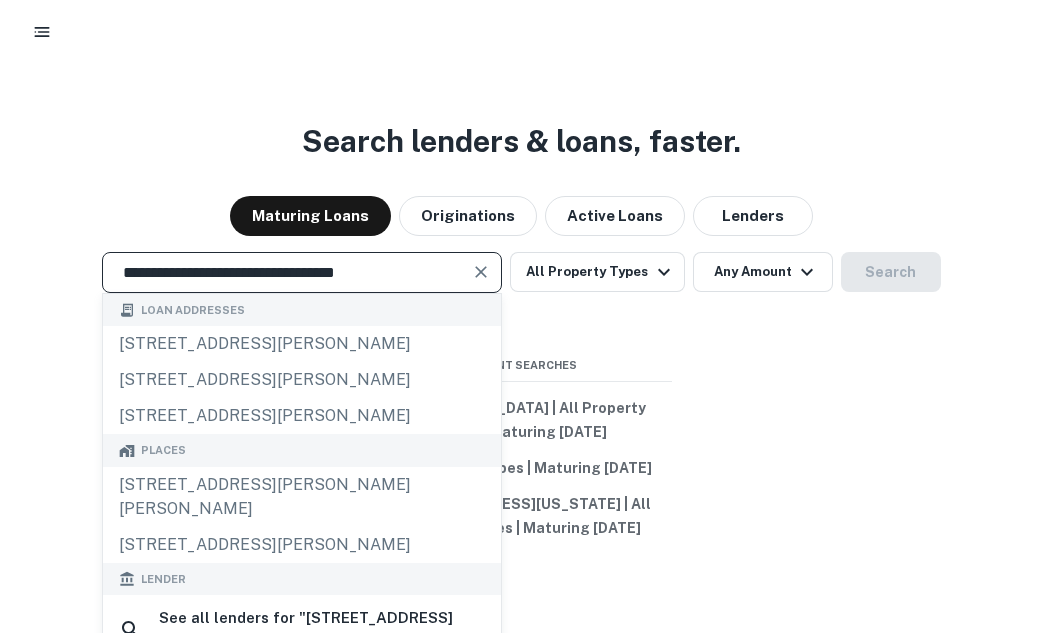 type on "**********" 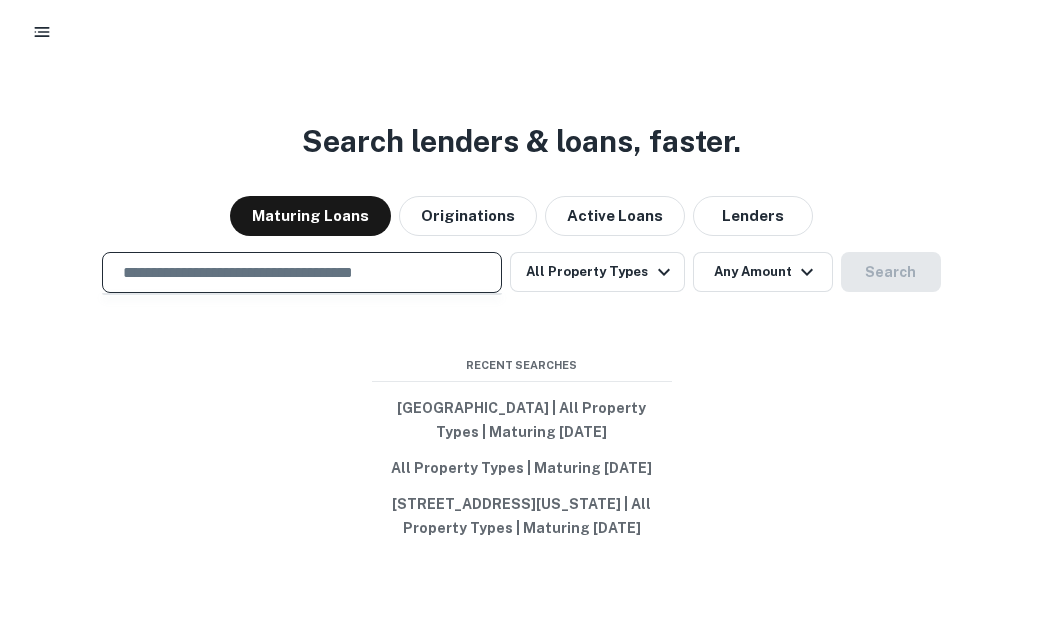 click at bounding box center (302, 272) 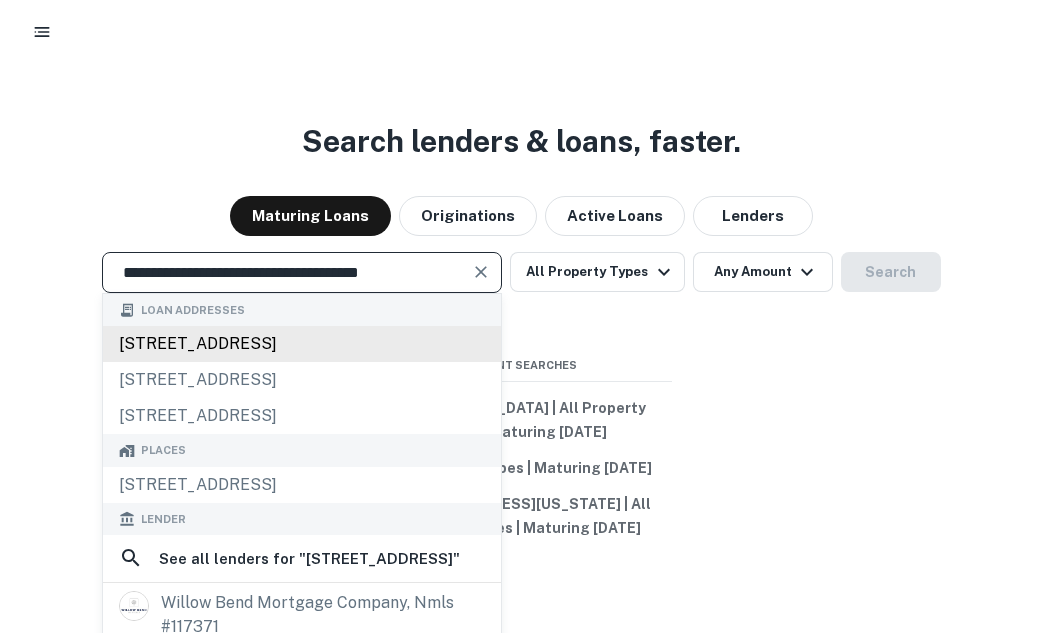 click on "[STREET_ADDRESS]" at bounding box center (302, 344) 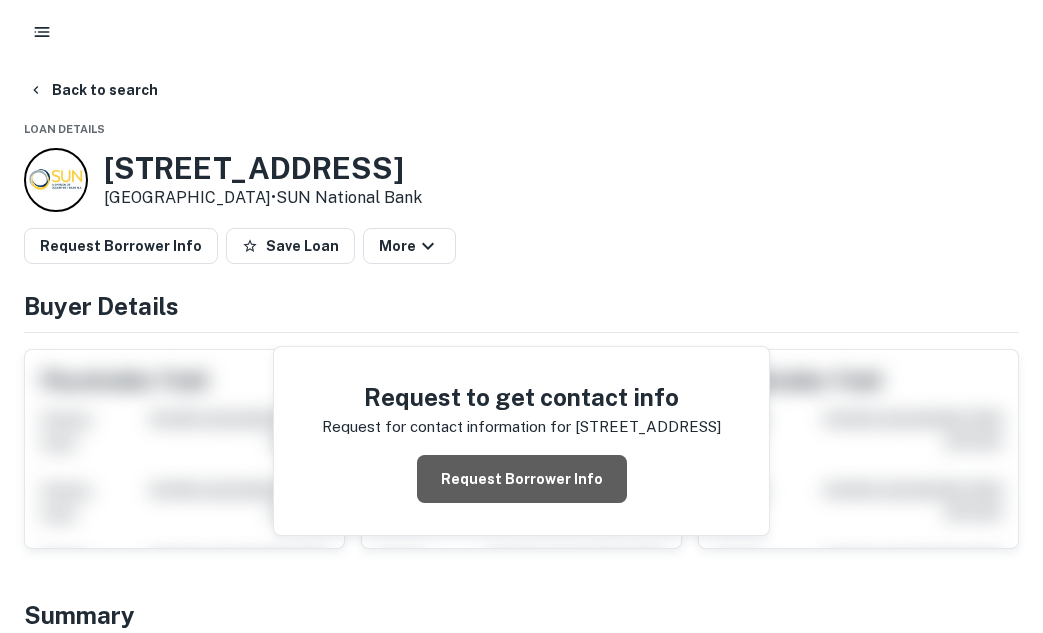 click on "Request Borrower Info" at bounding box center [522, 479] 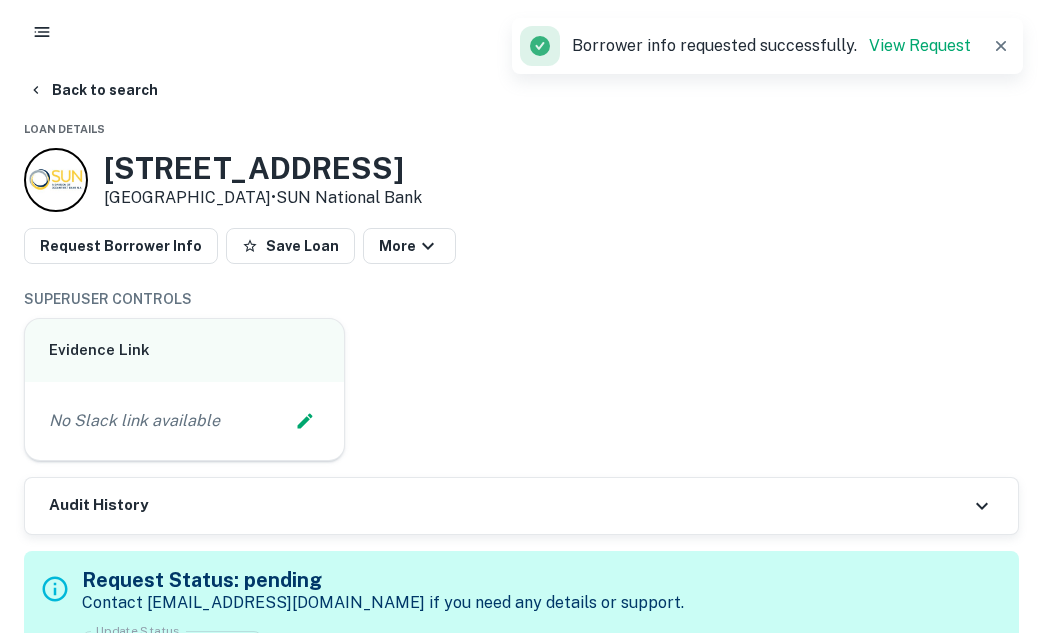 click on "Back to search Loan Details [STREET_ADDRESS]   •  SUN National Bank Request Borrower Info Save Loan More SUPERUSER CONTROLS Evidence Link No Slack link available Audit History Request Status: pending Contact [EMAIL_ADDRESS][DOMAIN_NAME] if you need any details or support. Update Status ​ ******* Update Status Priority:  Low  ( 1 ) Delete Sending request to AI...   Buyer Details + Add Owner Principals + Add Principal Corporate Hierarchy [PERSON_NAME] llc ny Summary Mortgage Details Borrower Name [PERSON_NAME] llc Transaction Date   [DATE] Loan Purpose   sale Mortgage Amount   $1.1m Interest Rate   3.65% Estimated Term 60 months Estimated Due Date [DATE] LTV   109.45% Property Details Sale Amount $1m Asset Type agricultural / rural Square Footage 3967  sq ft Number of Buildings 1 Year Built 1953 Location ← Move left → Move right ↑ Move up ↓ Move down + Zoom in - Zoom out Home Jump left by 75% End Jump right by 75% Page Up Jump up by 75% Page Down Jump down by 75% Map Terrain 1" at bounding box center (521, 2231) 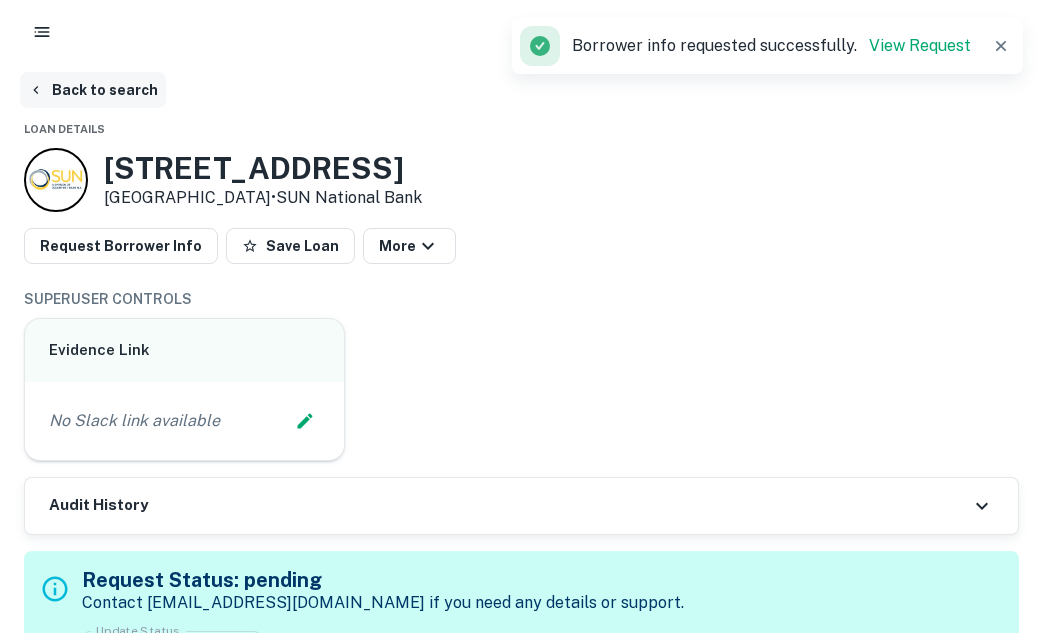 click on "Back to search" at bounding box center [93, 90] 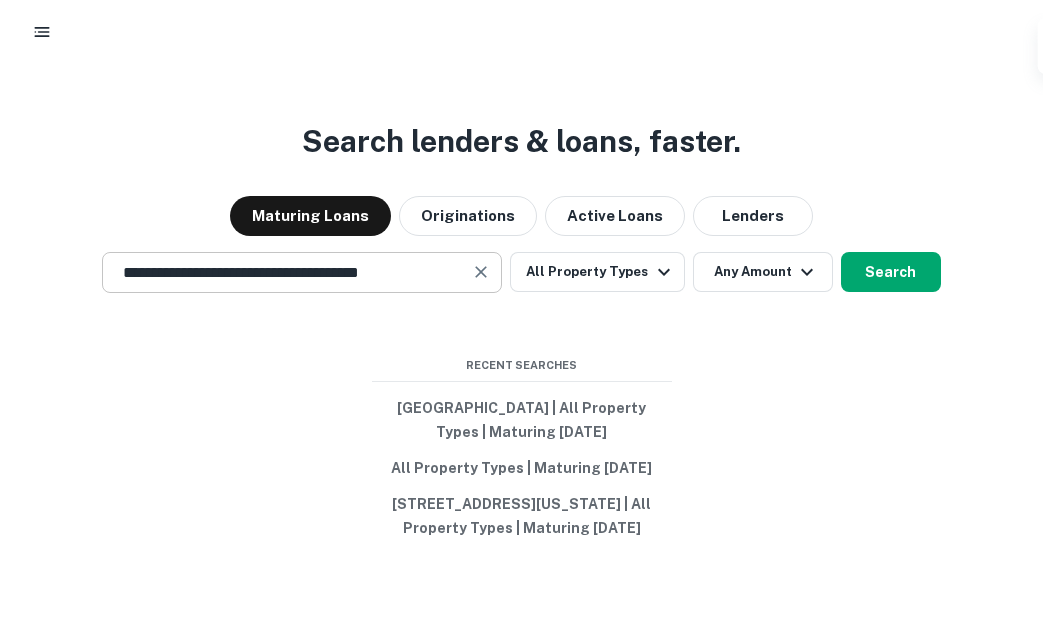click 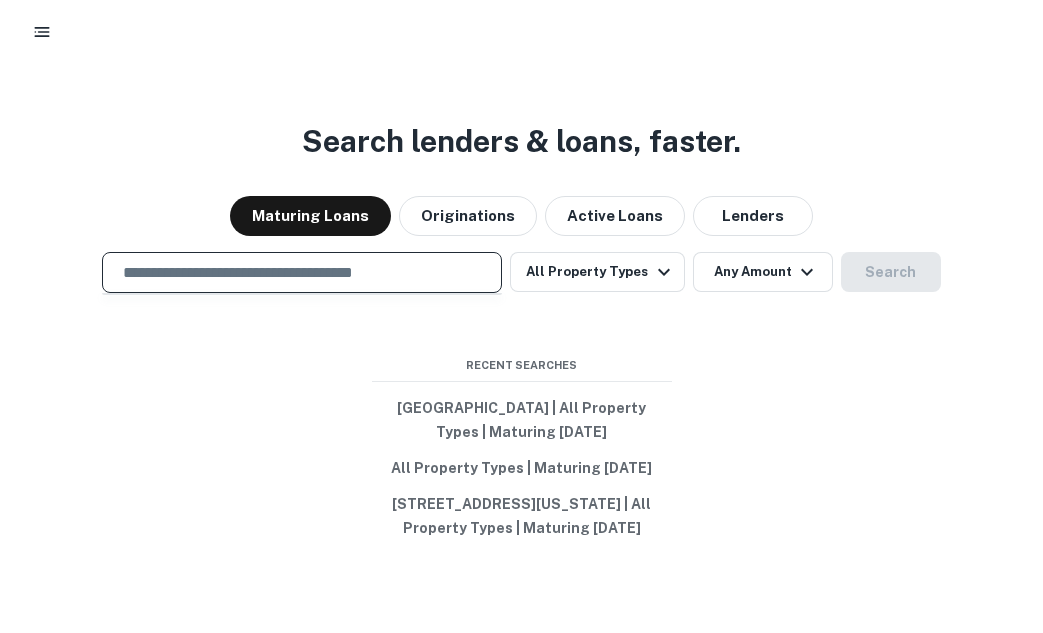paste on "**********" 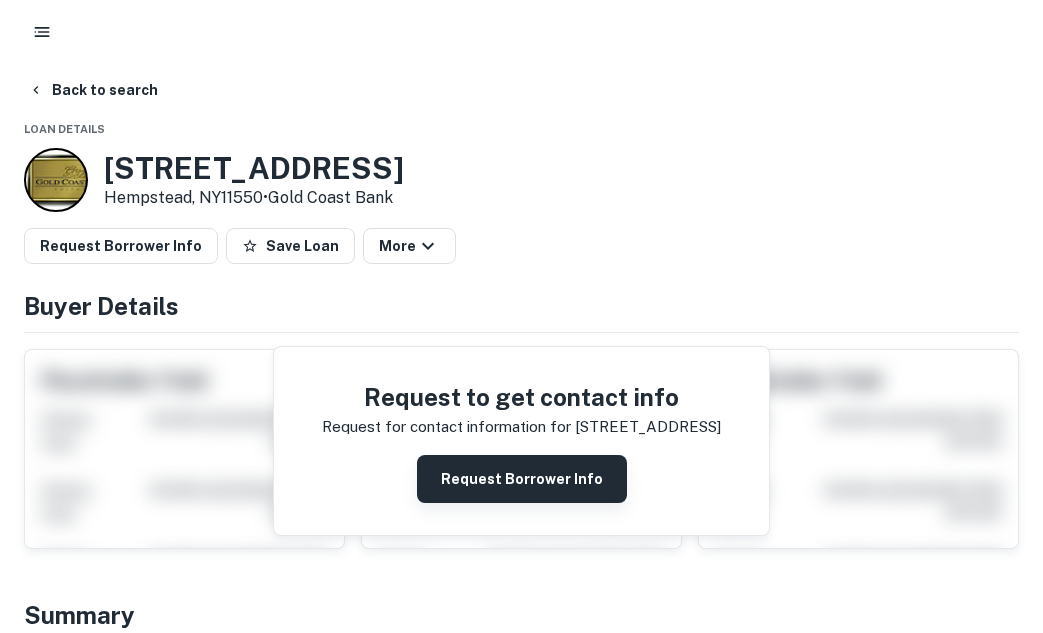 click on "Request Borrower Info" at bounding box center [522, 479] 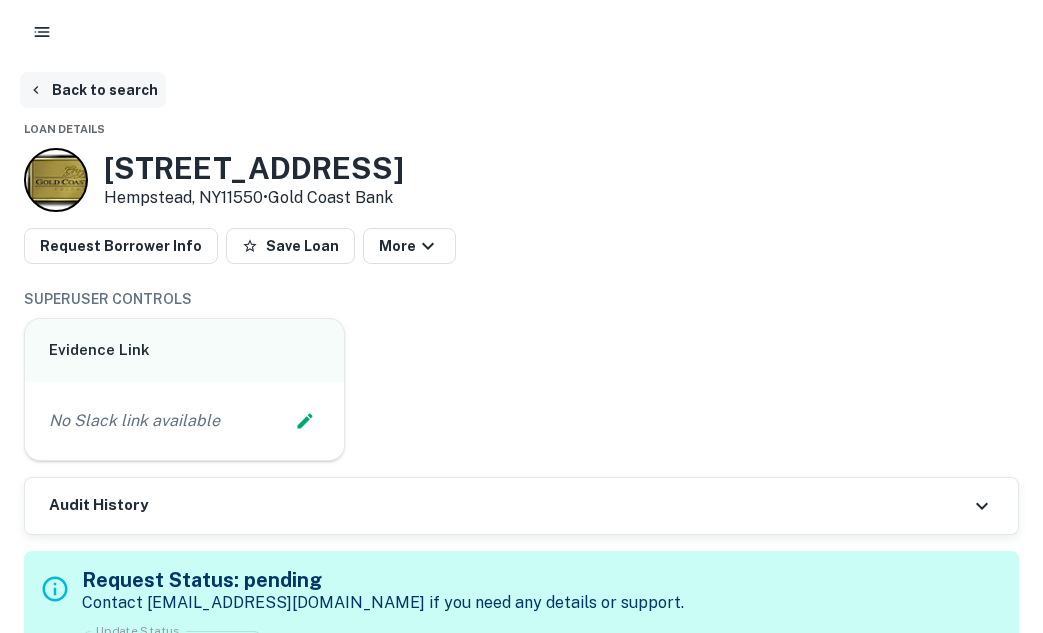 click on "Back to search" at bounding box center [93, 90] 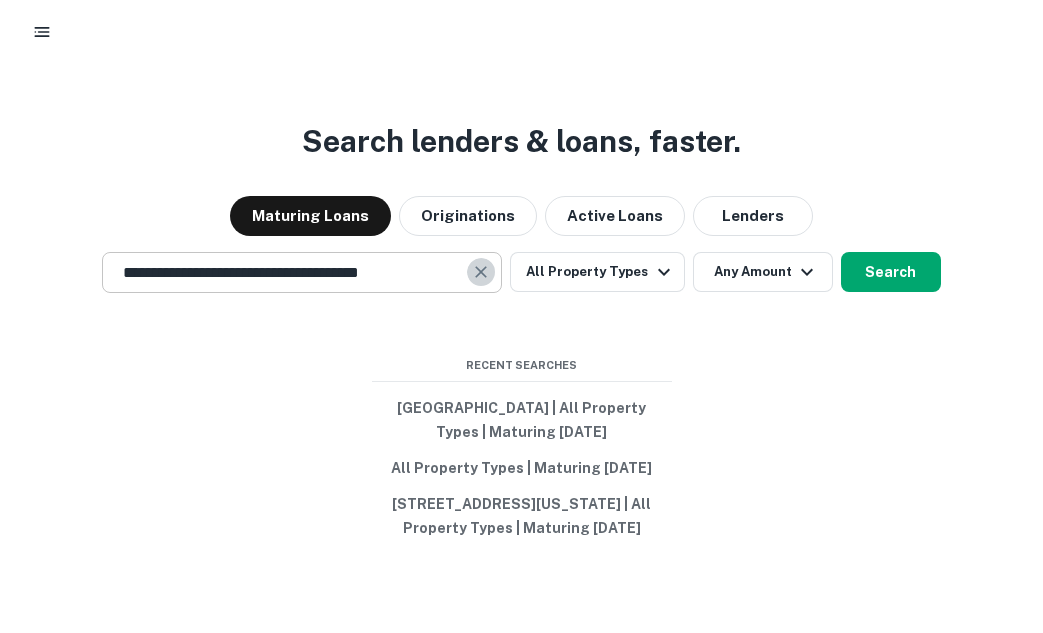 click 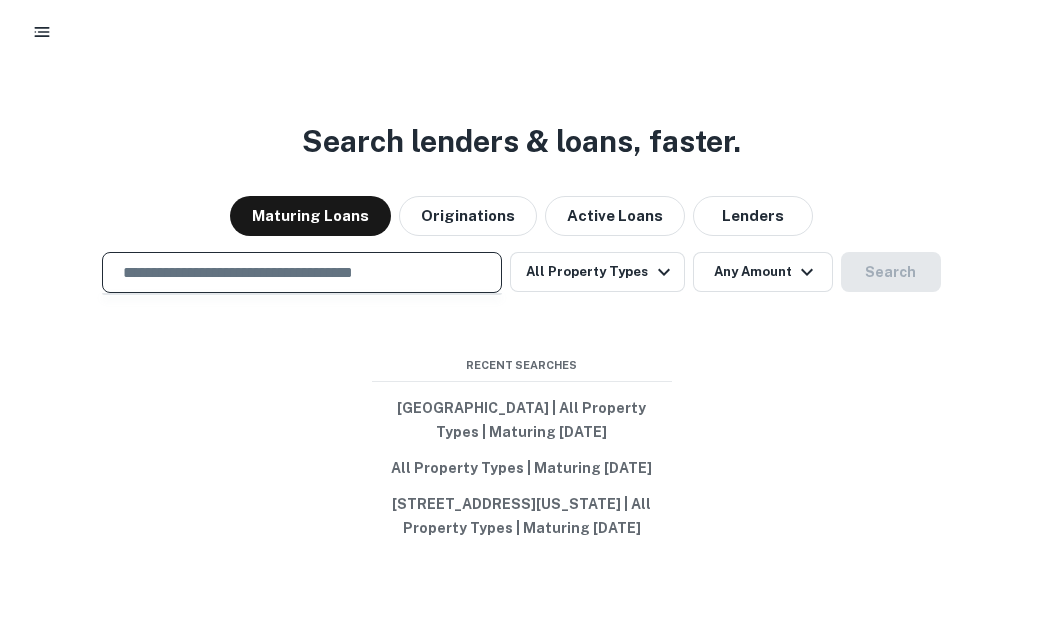 paste on "**********" 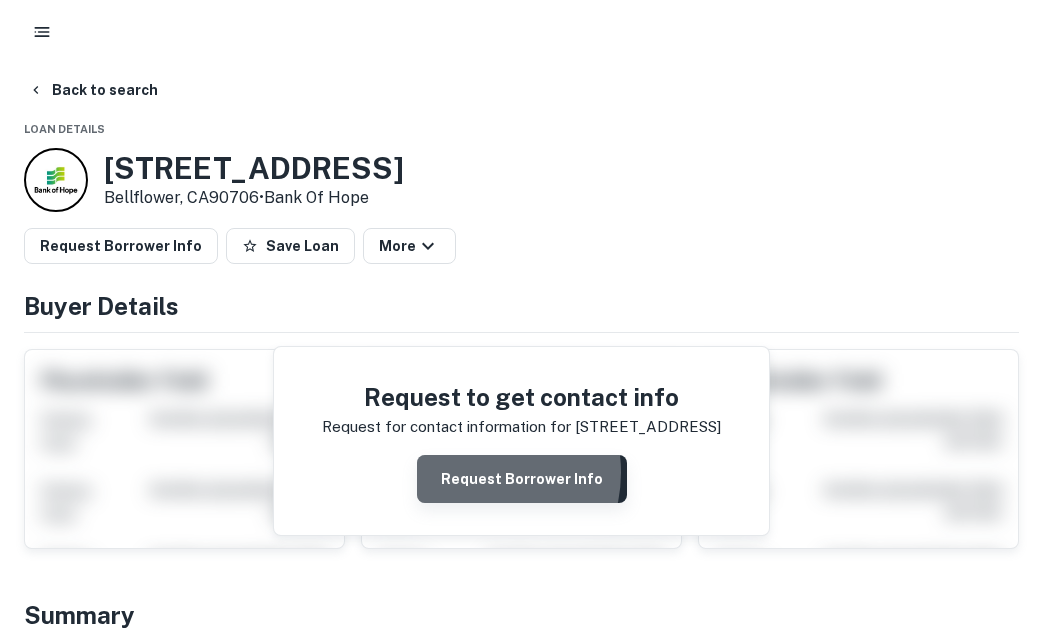 click on "Request Borrower Info" at bounding box center (522, 479) 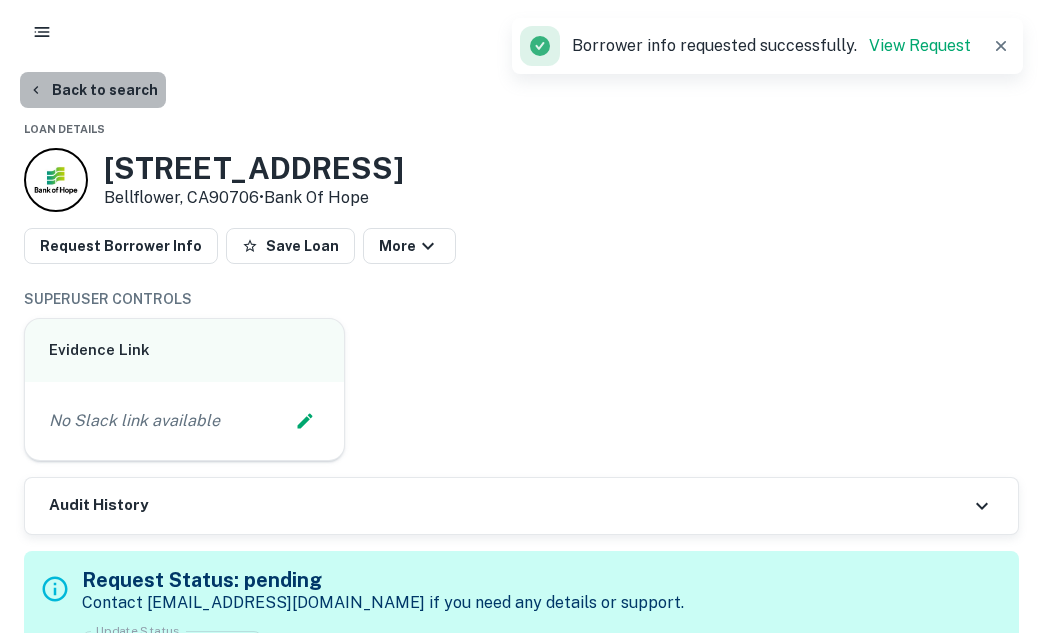 click on "Back to search" at bounding box center (93, 90) 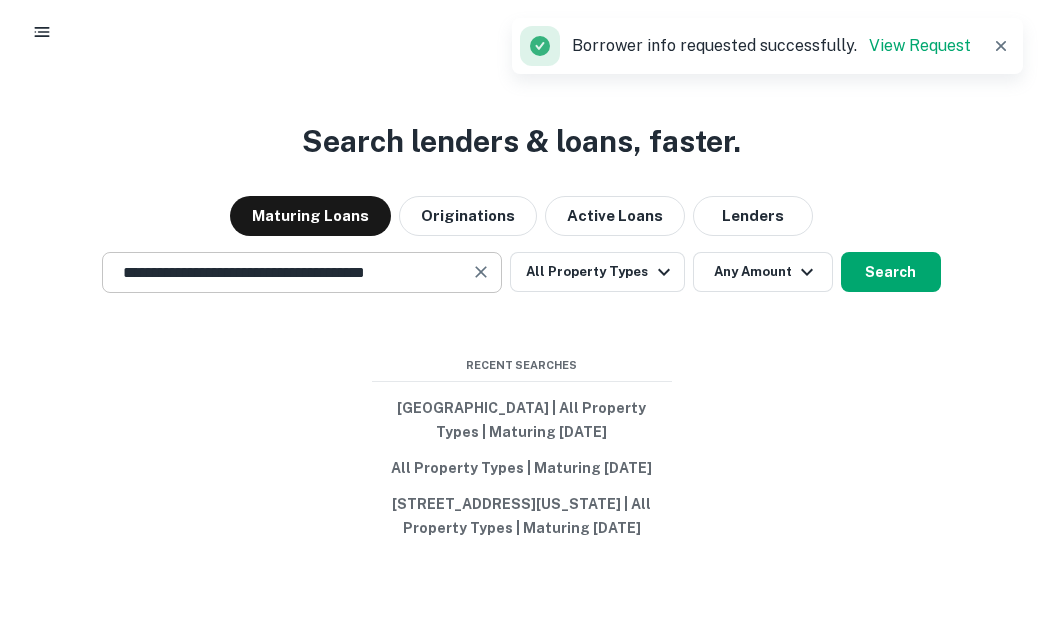 click 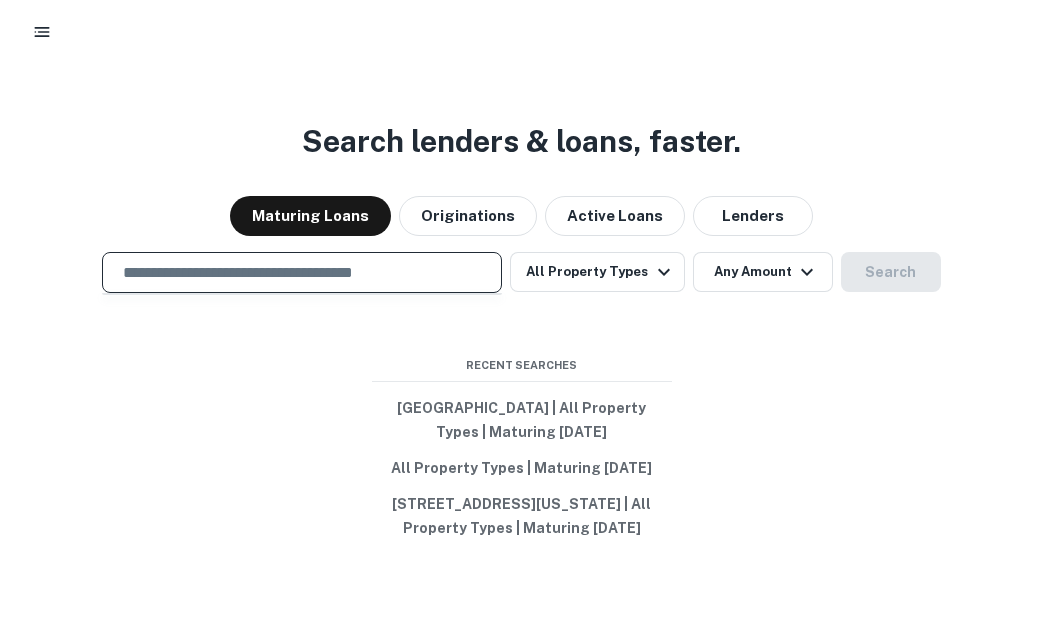 paste on "**********" 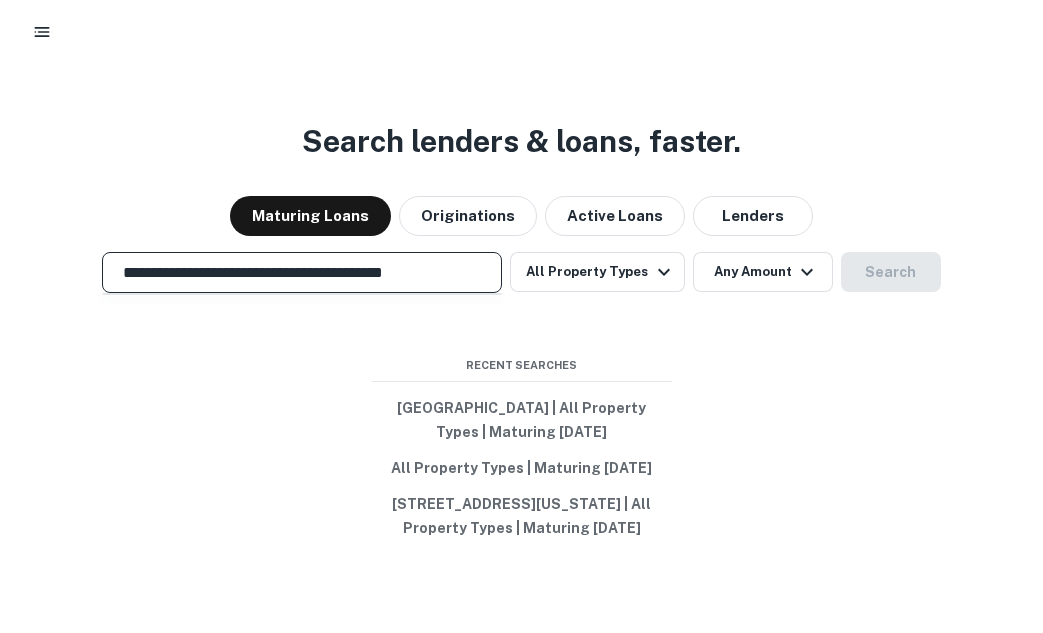 scroll, scrollTop: 0, scrollLeft: 22, axis: horizontal 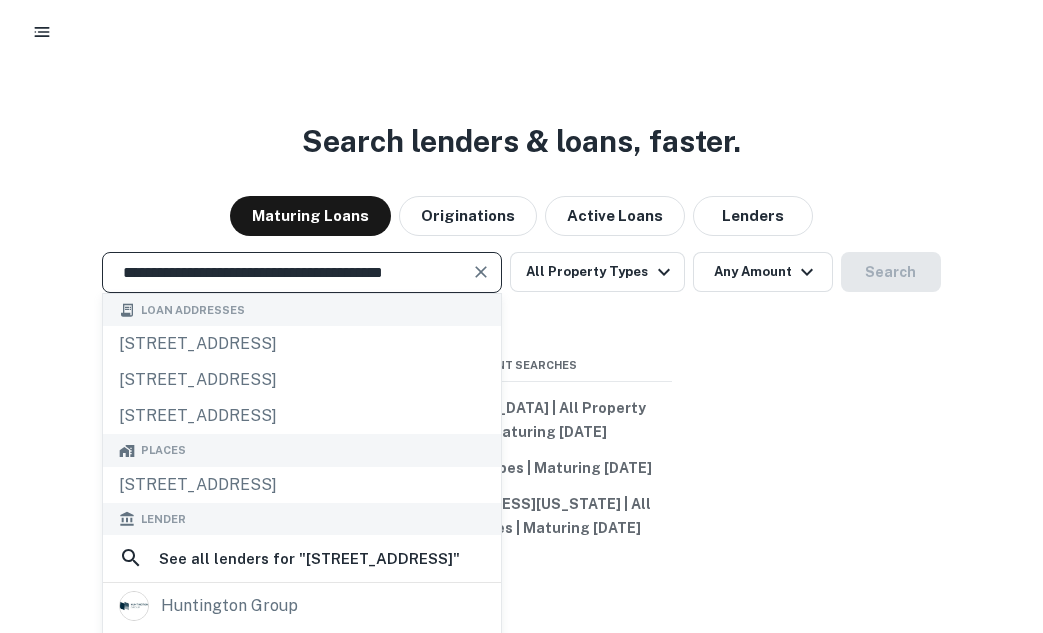 click on "**********" at bounding box center (287, 272) 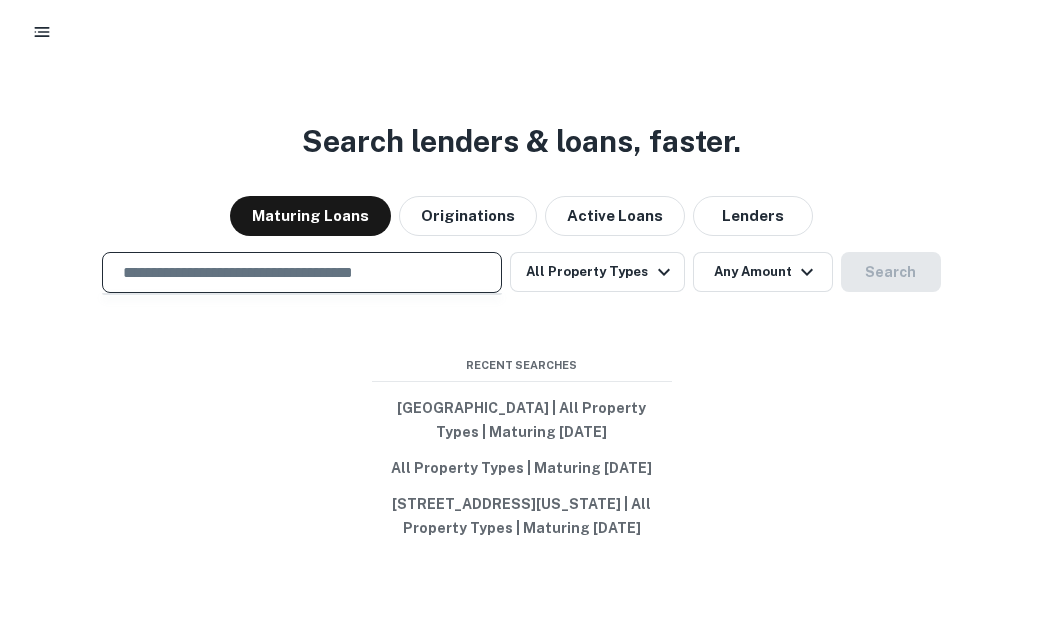 paste on "**********" 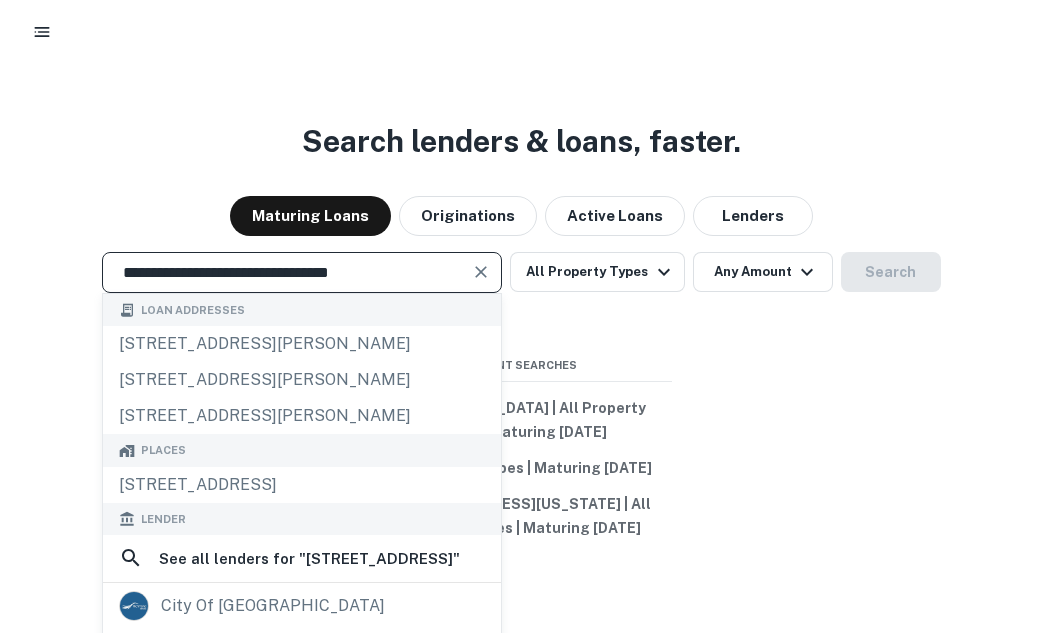 type on "**********" 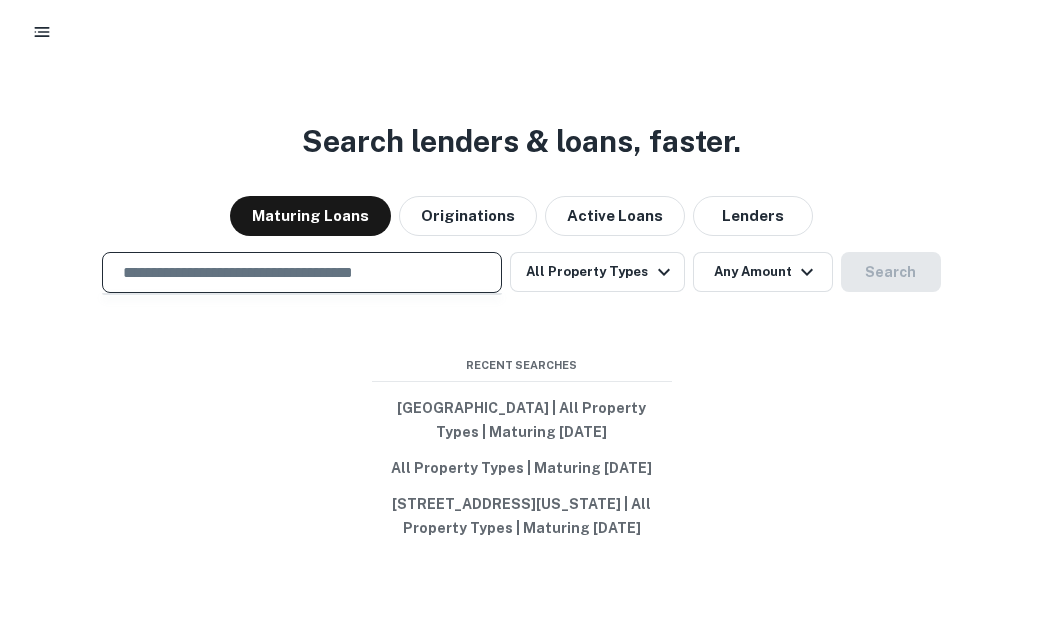 click at bounding box center [302, 272] 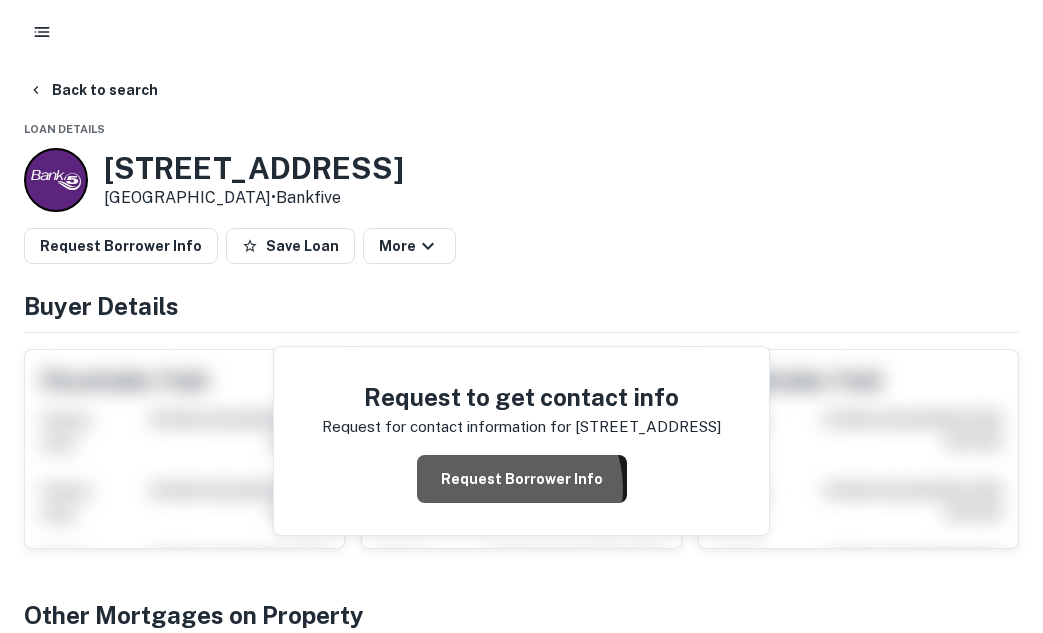 drag, startPoint x: 406, startPoint y: 334, endPoint x: 499, endPoint y: 488, distance: 179.90276 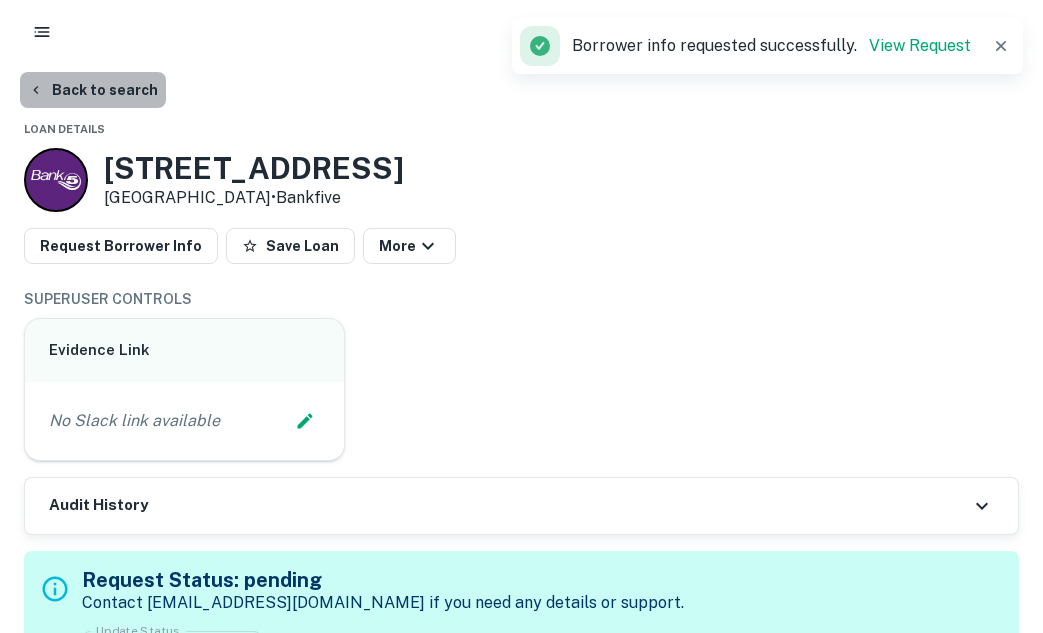 click on "Back to search" at bounding box center (93, 90) 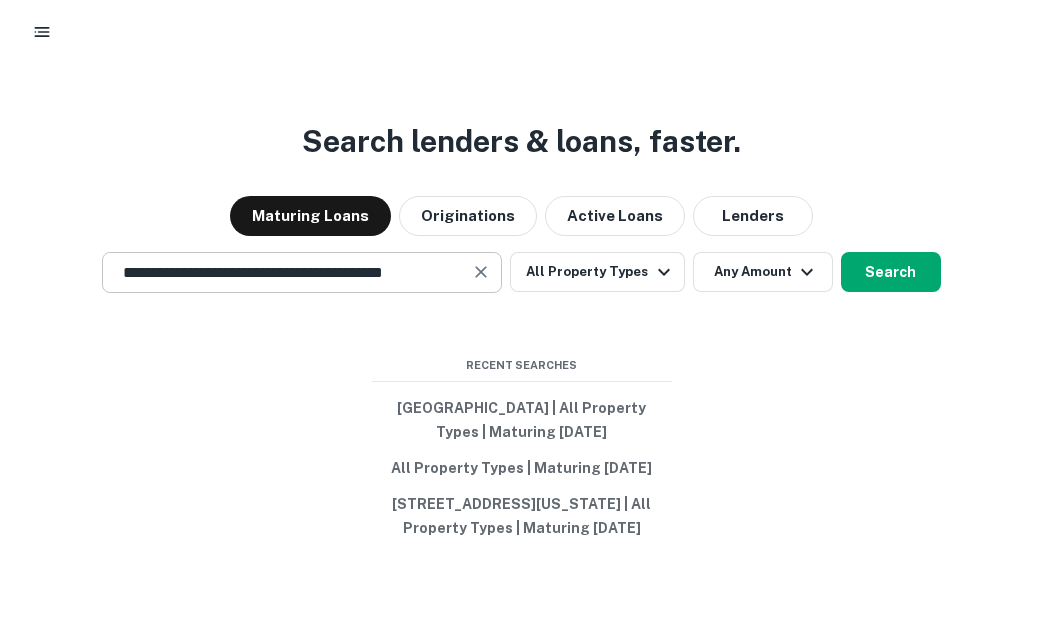 click on "**********" at bounding box center (287, 272) 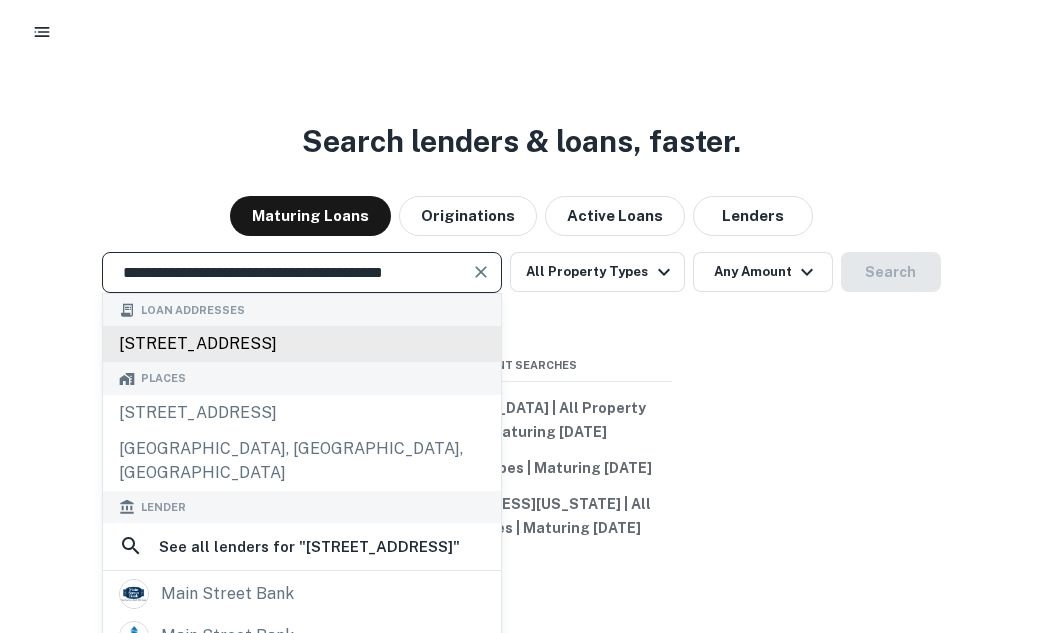 click on "[STREET_ADDRESS]" at bounding box center (302, 344) 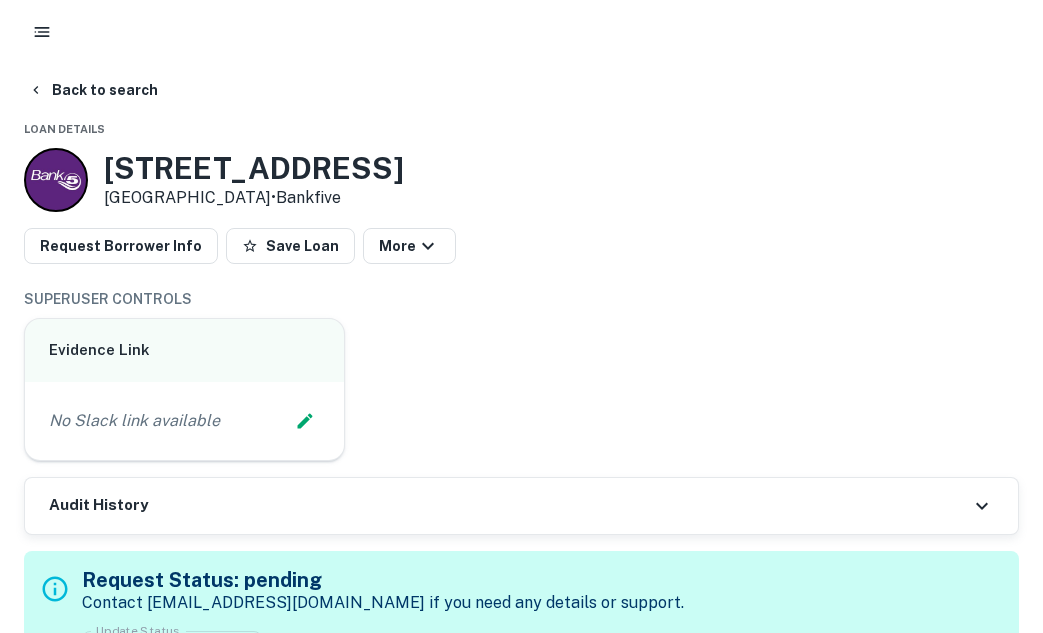 type on "**********" 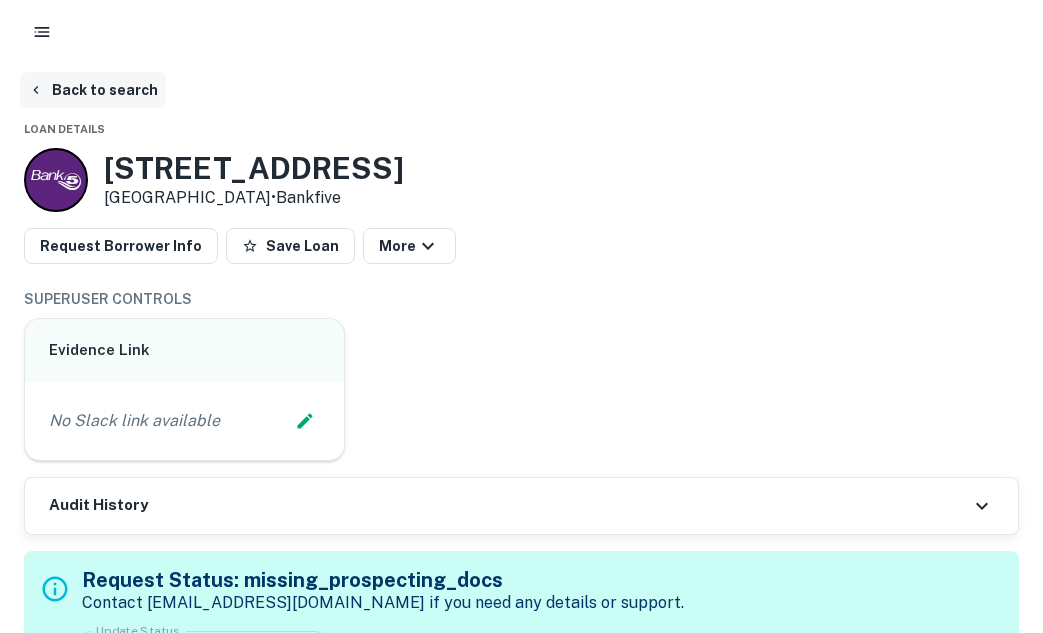 click on "Back to search" at bounding box center (93, 90) 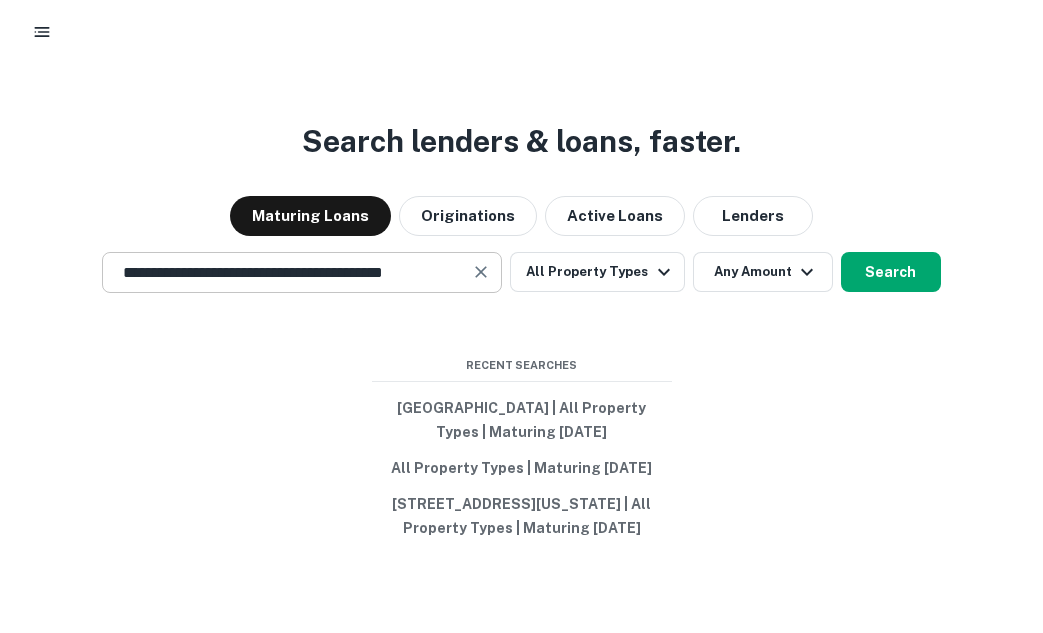click 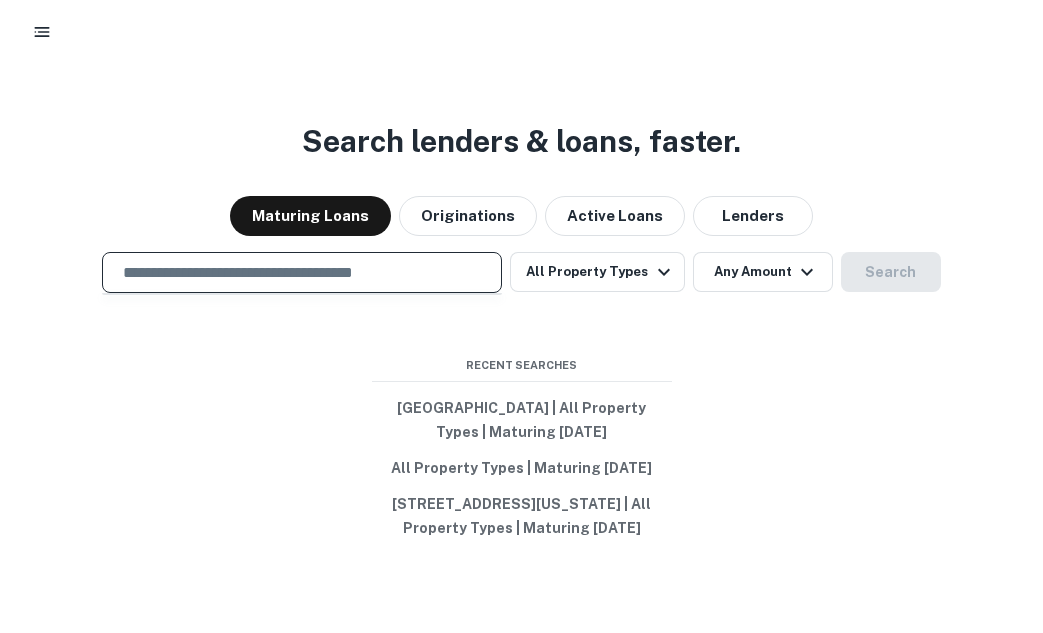paste on "**********" 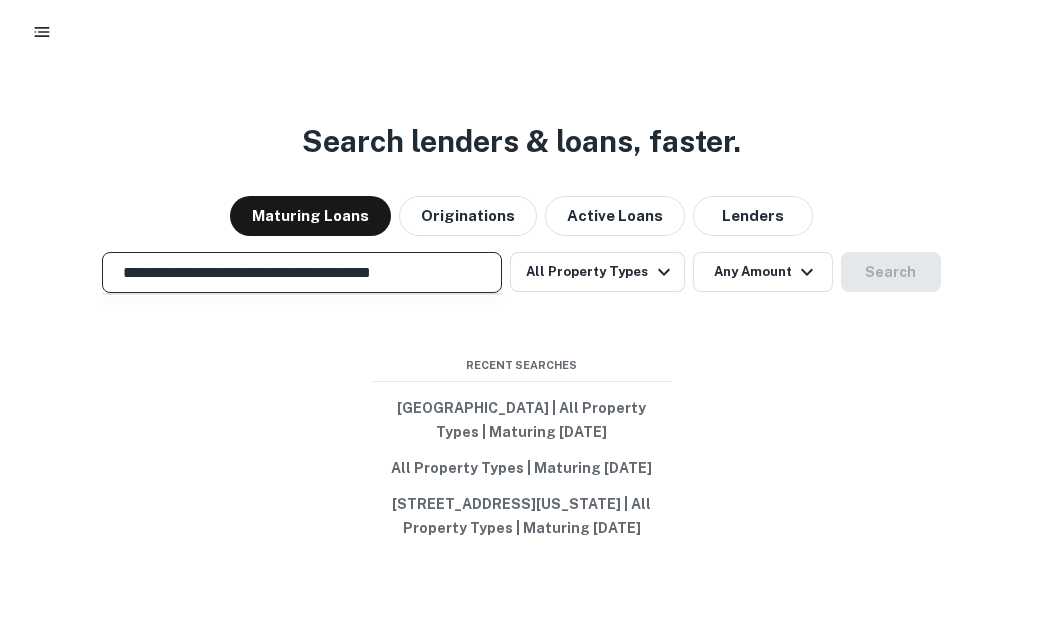 scroll, scrollTop: 0, scrollLeft: 1, axis: horizontal 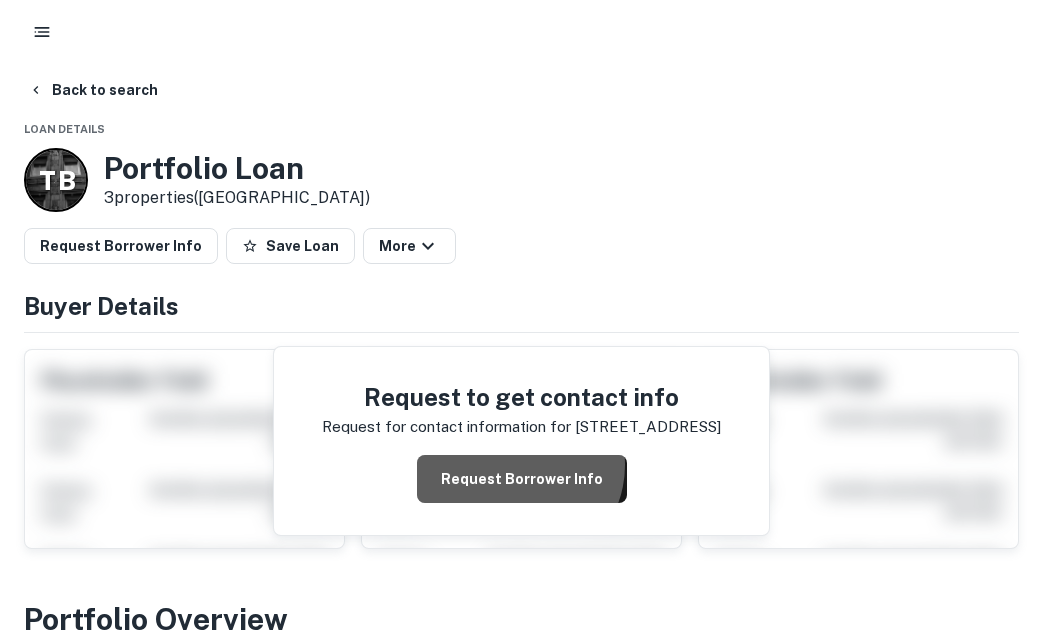 drag, startPoint x: 383, startPoint y: 350, endPoint x: 514, endPoint y: 458, distance: 169.77927 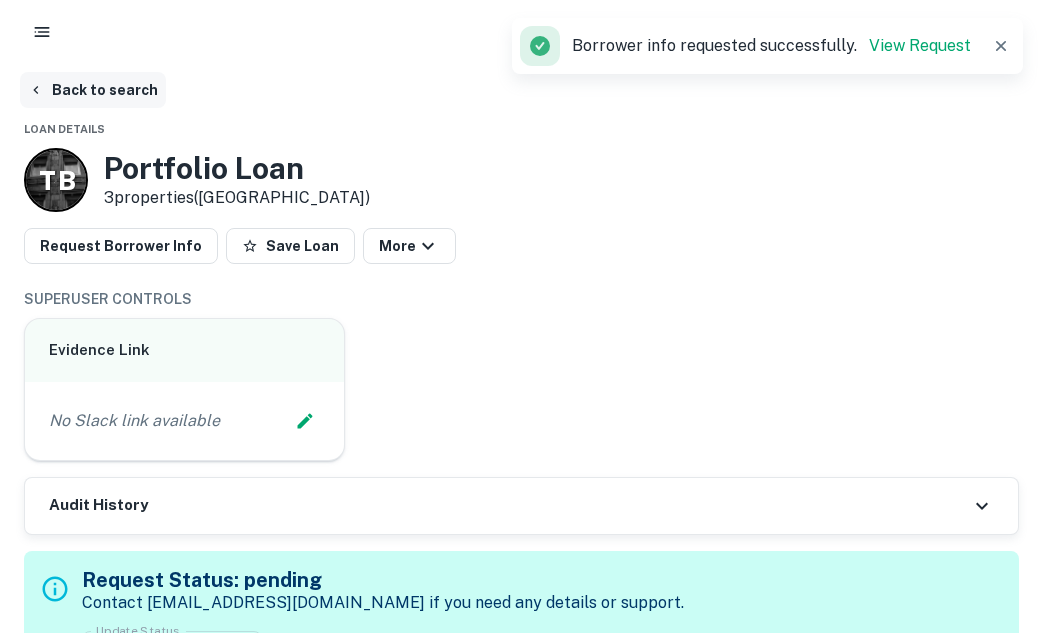 click on "Back to search" at bounding box center [93, 90] 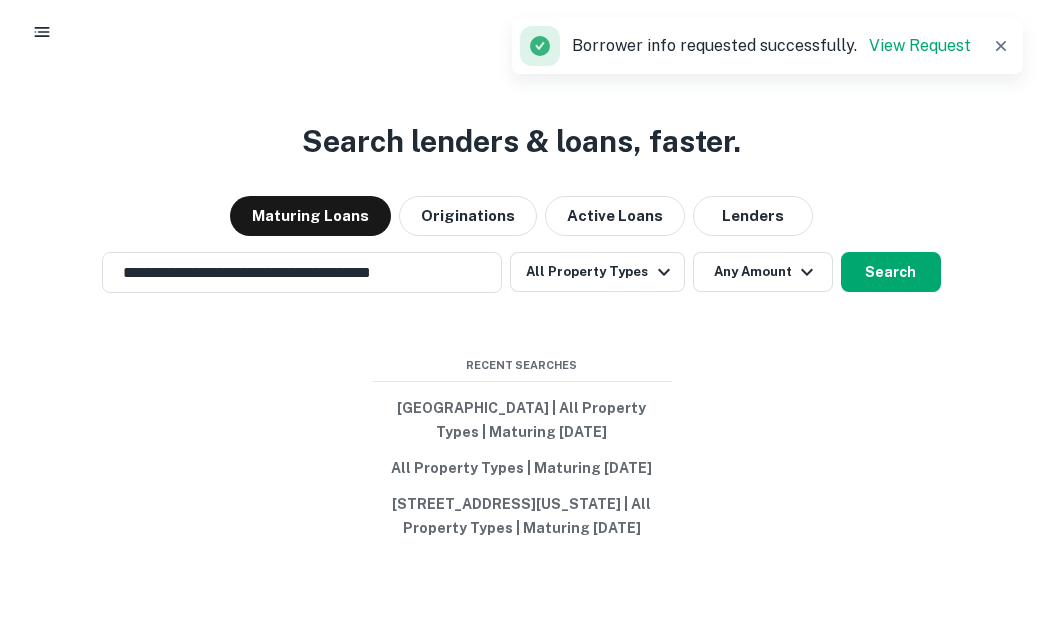 click on "**********" at bounding box center [521, 272] 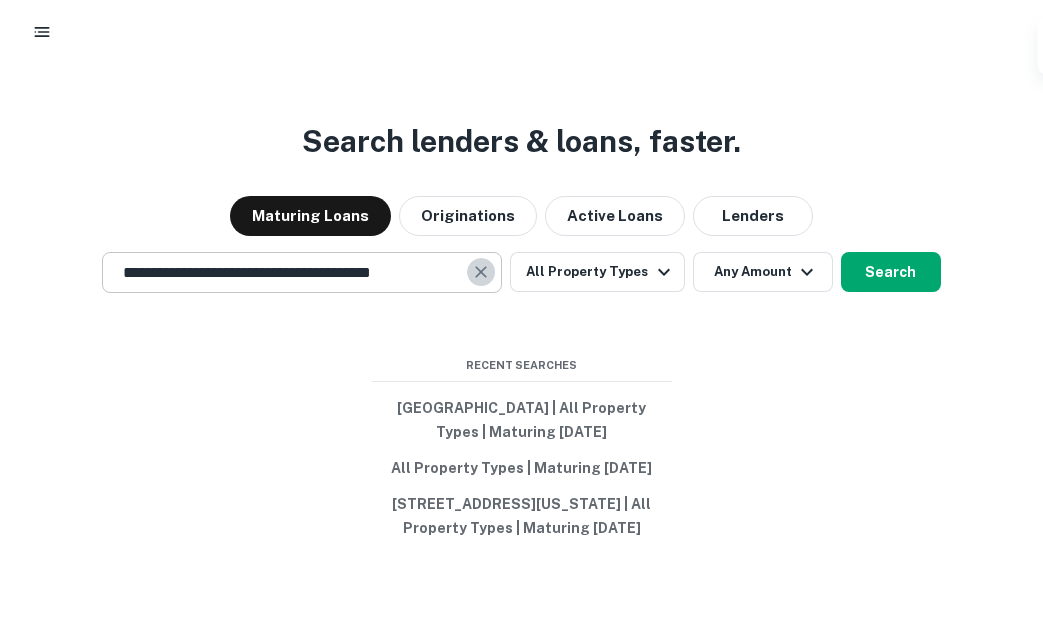 click 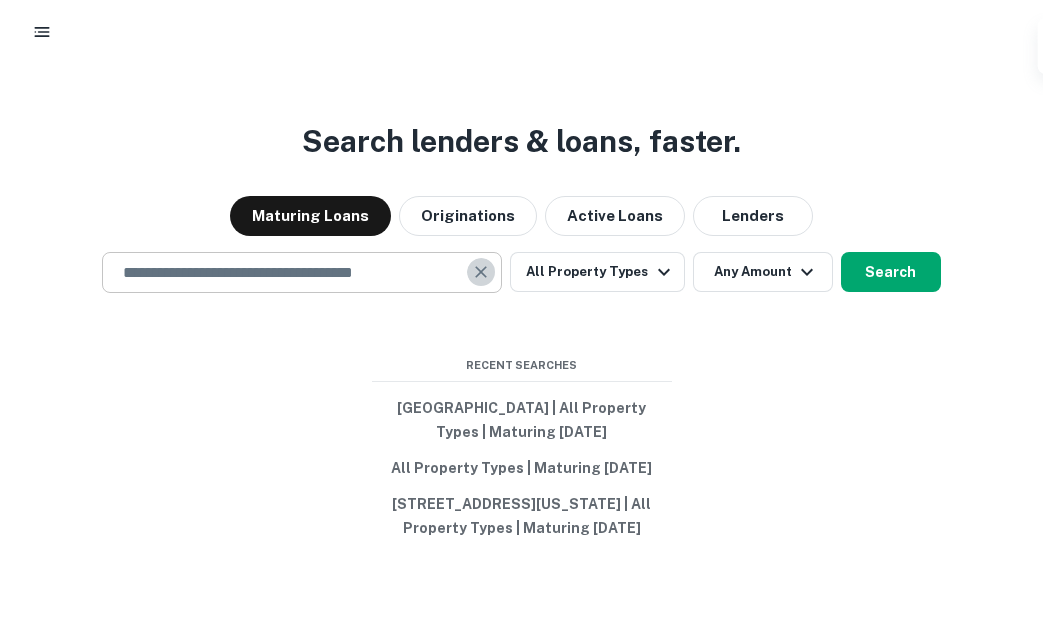scroll, scrollTop: 0, scrollLeft: 0, axis: both 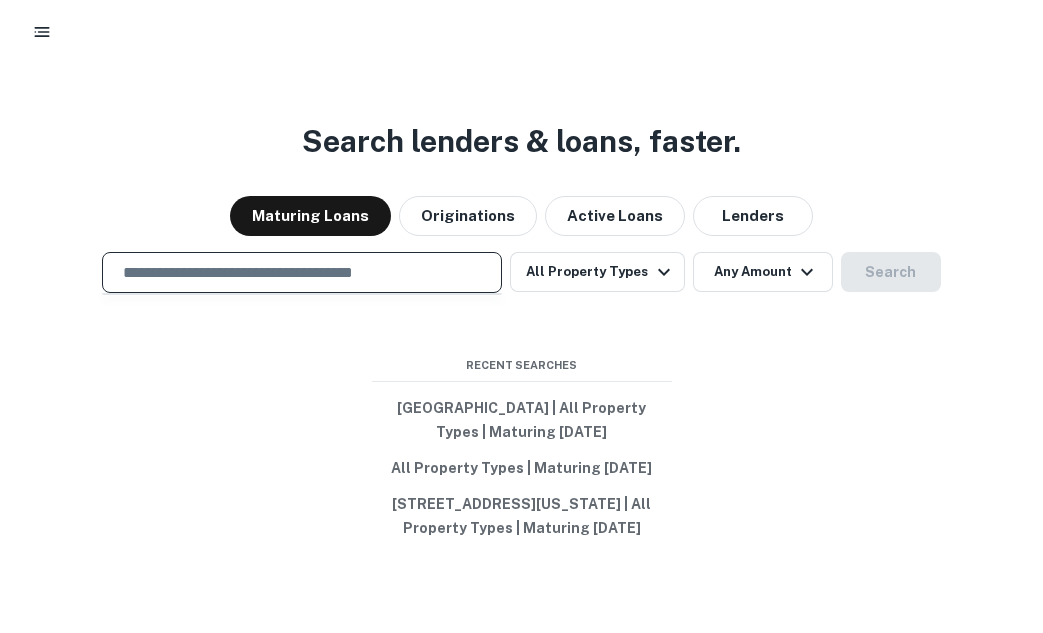 click at bounding box center [302, 272] 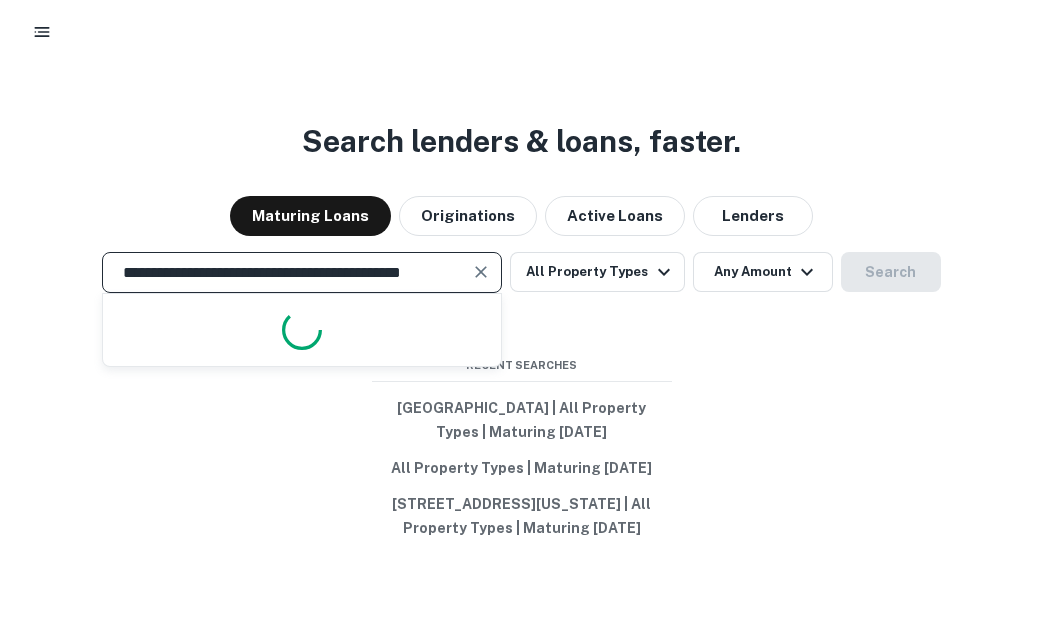 scroll, scrollTop: 0, scrollLeft: 32, axis: horizontal 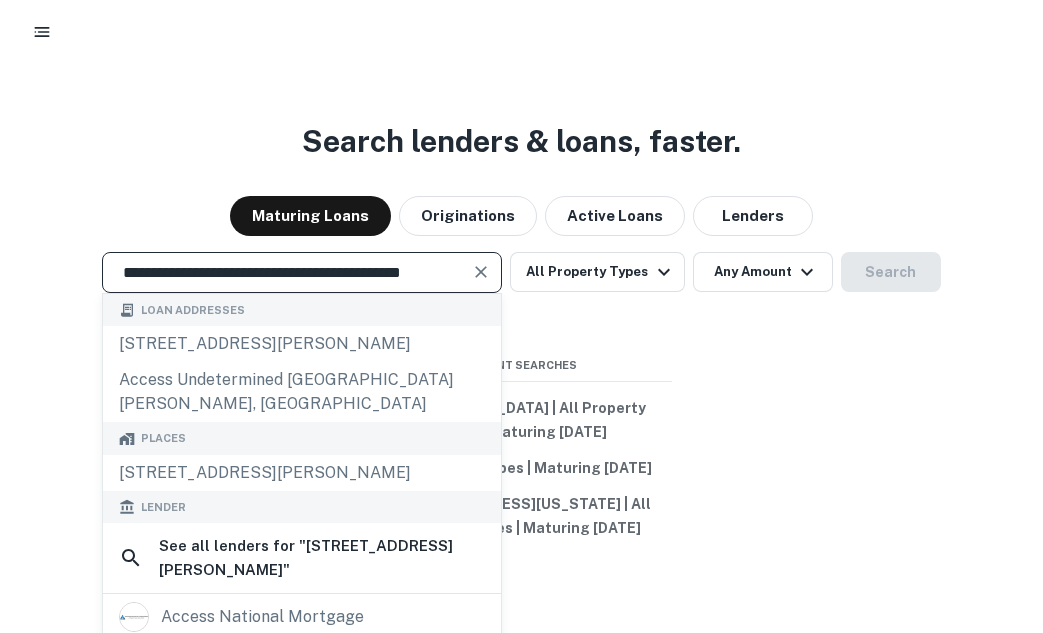 click on "**********" at bounding box center (287, 272) 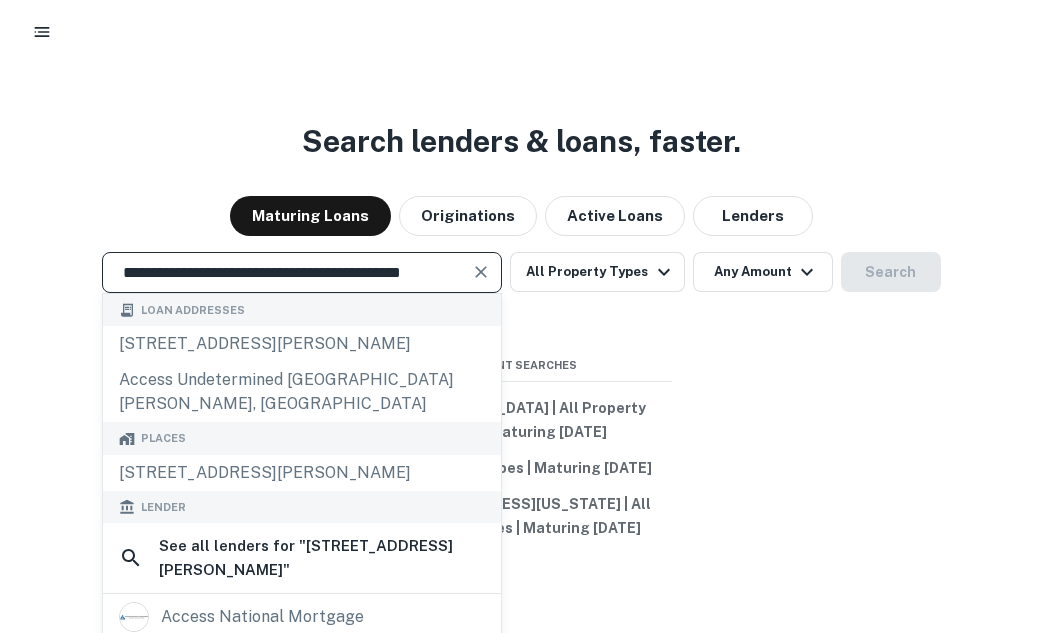 click 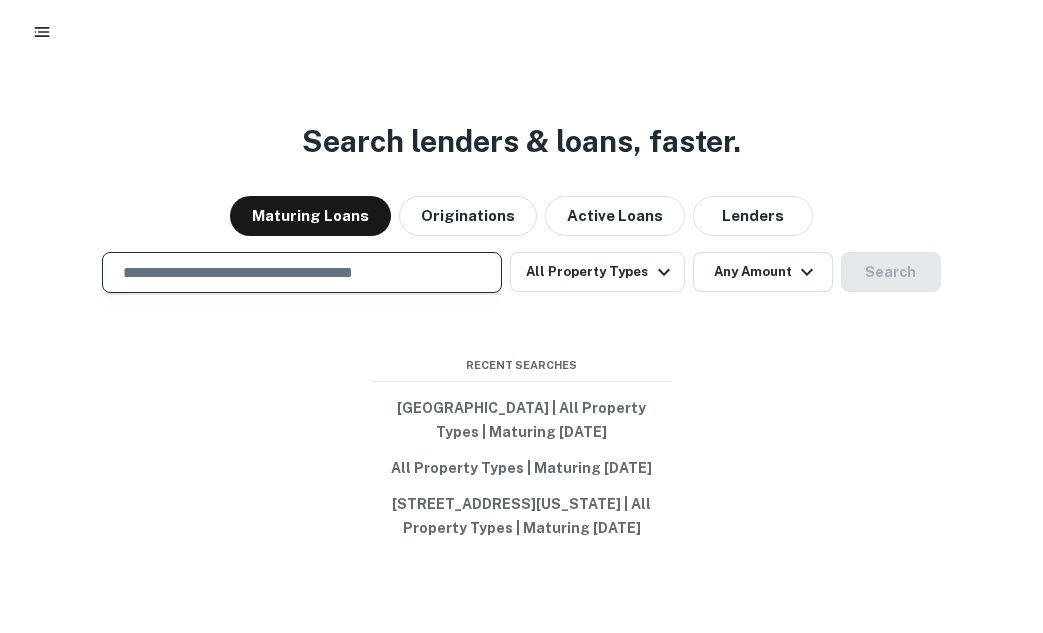 click at bounding box center (302, 272) 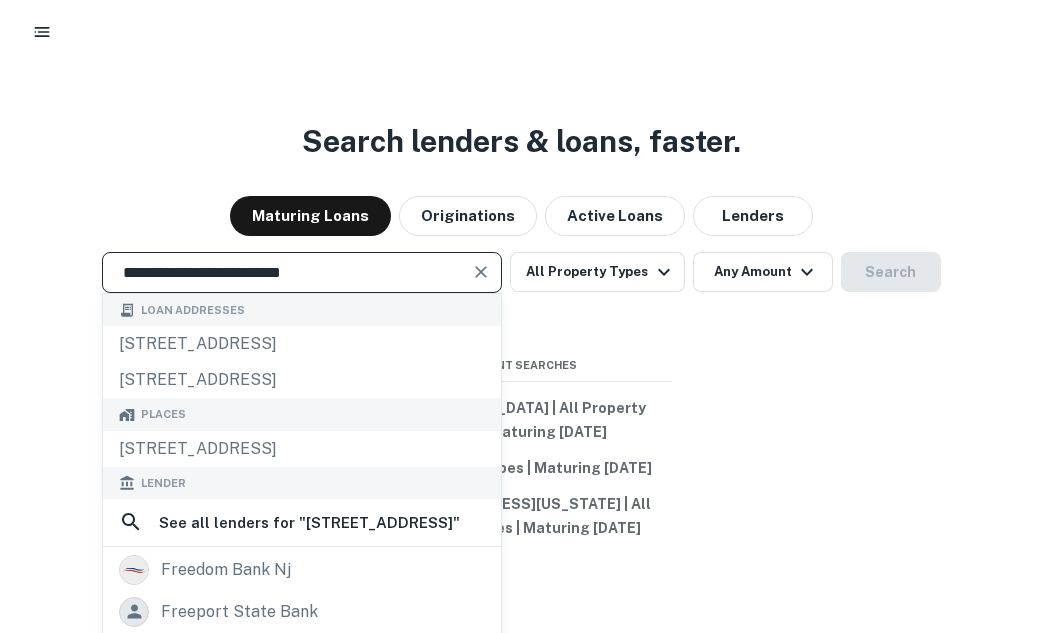 click on "**********" at bounding box center [287, 272] 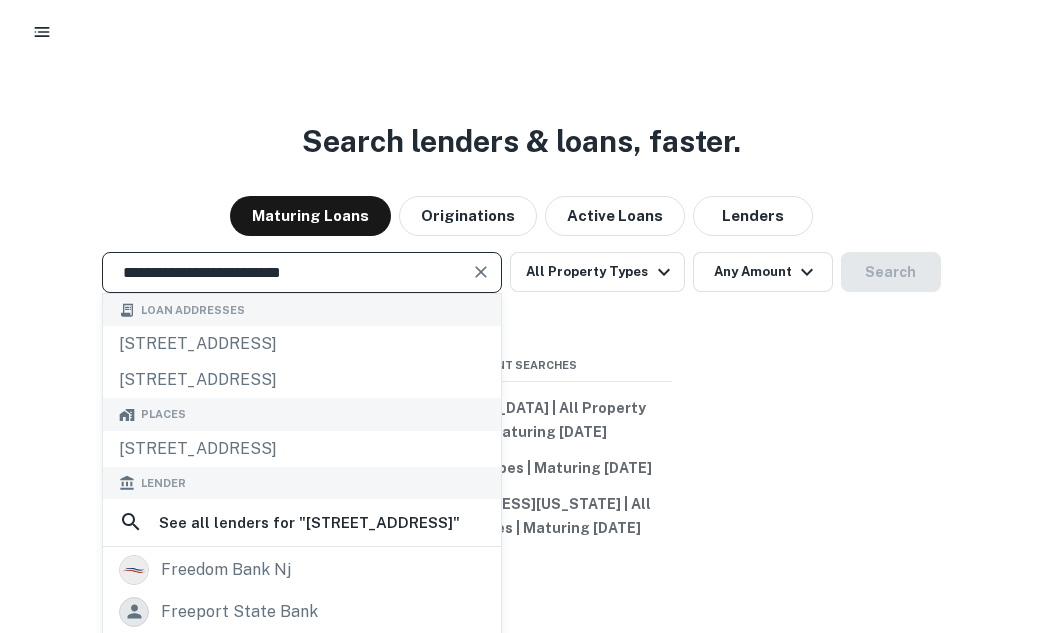 click 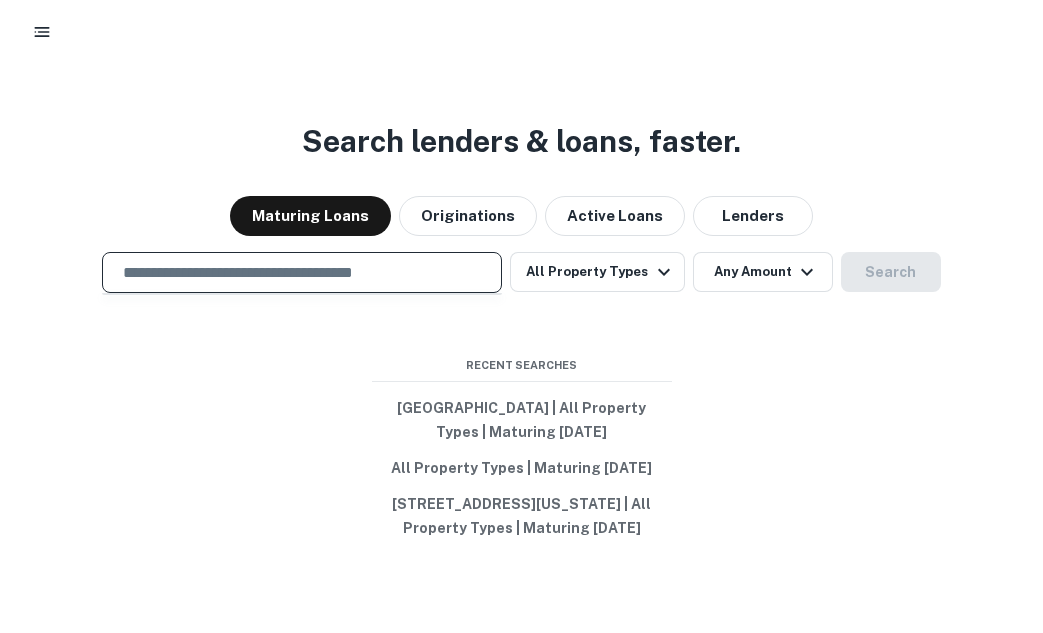click at bounding box center (302, 272) 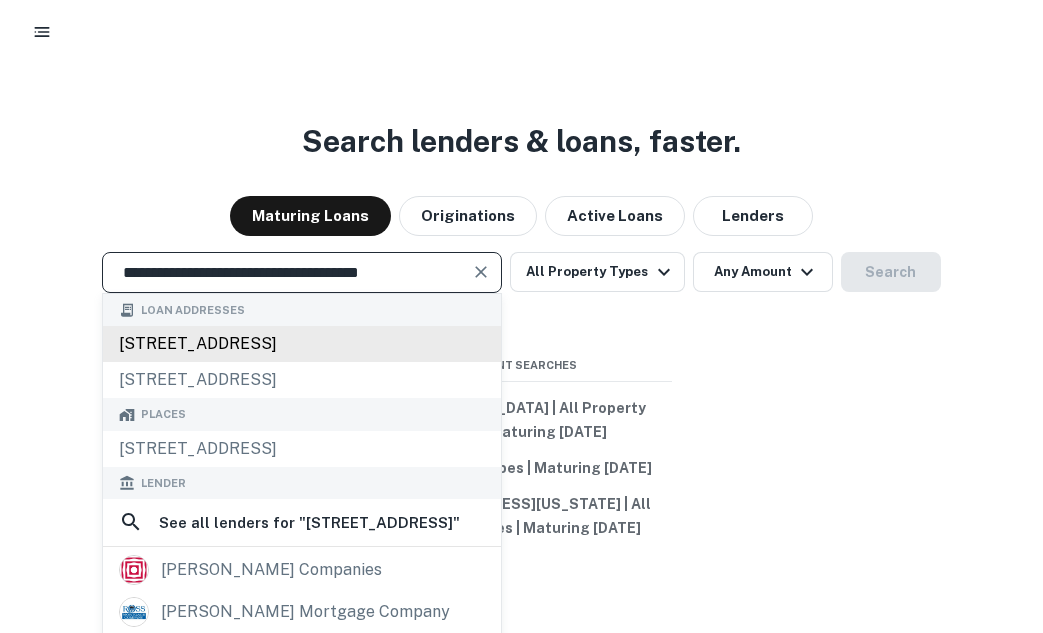 click on "[STREET_ADDRESS]" at bounding box center (302, 344) 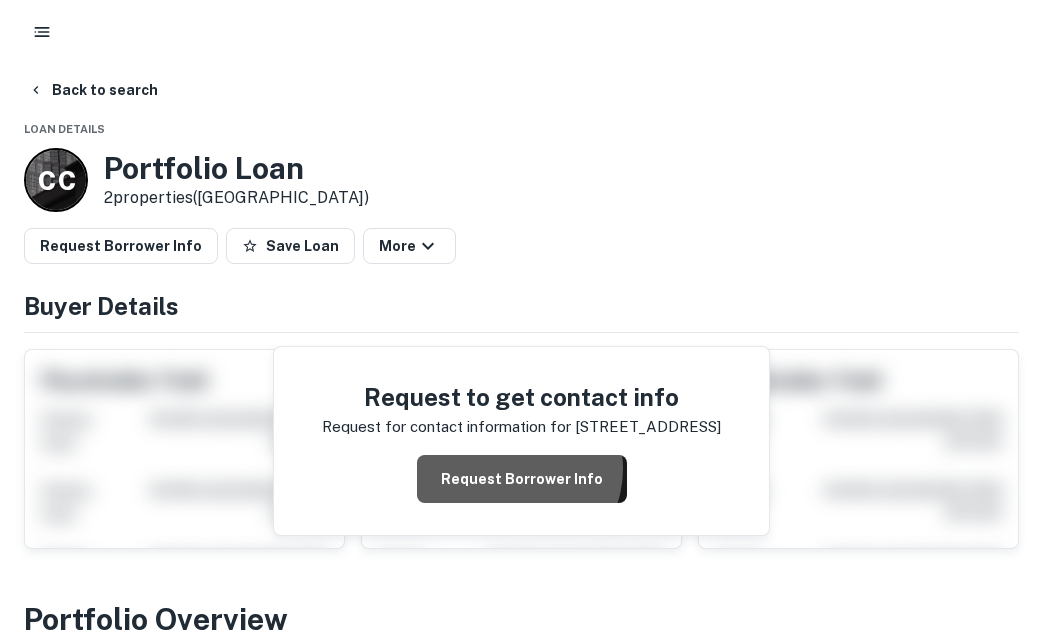 click on "Request Borrower Info" at bounding box center [522, 479] 